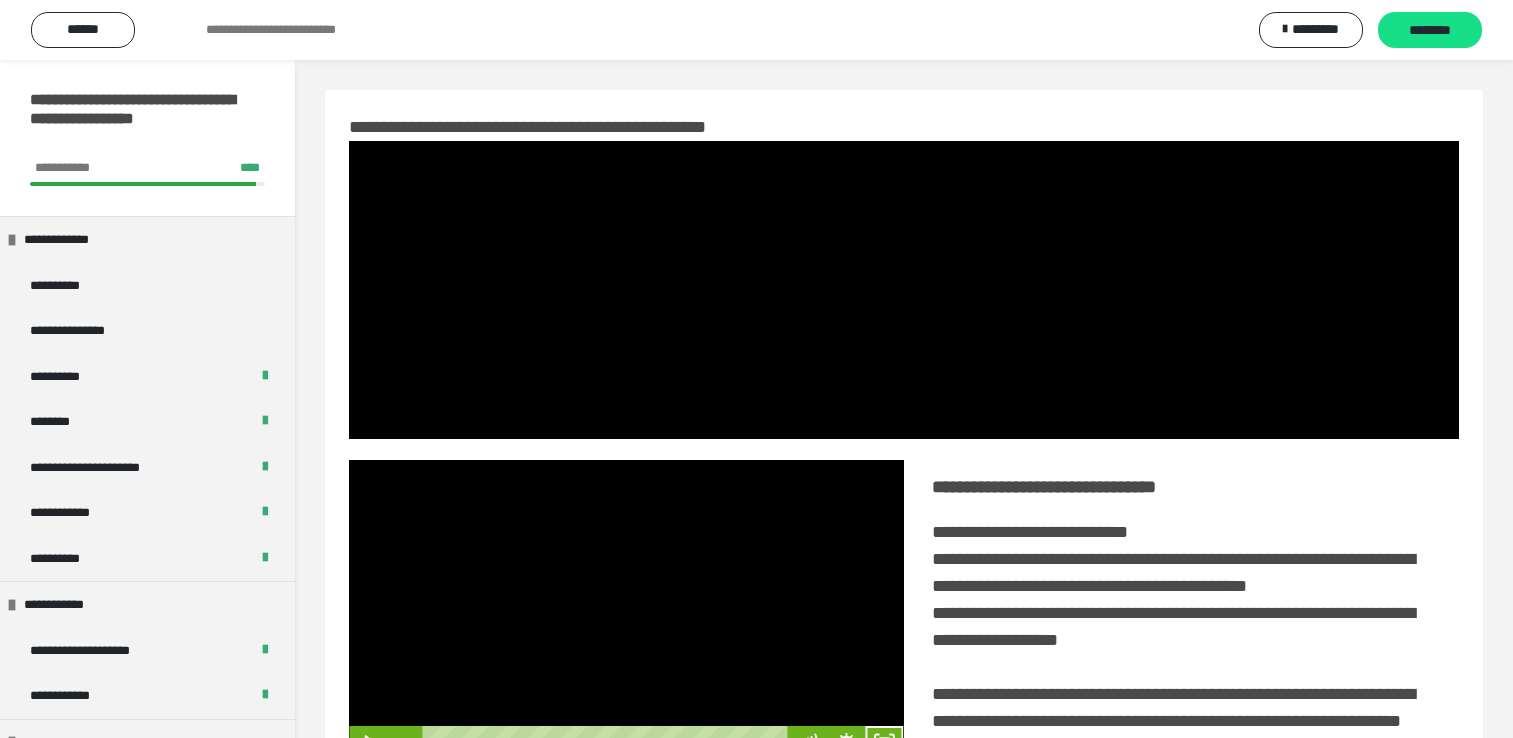 scroll, scrollTop: 322, scrollLeft: 0, axis: vertical 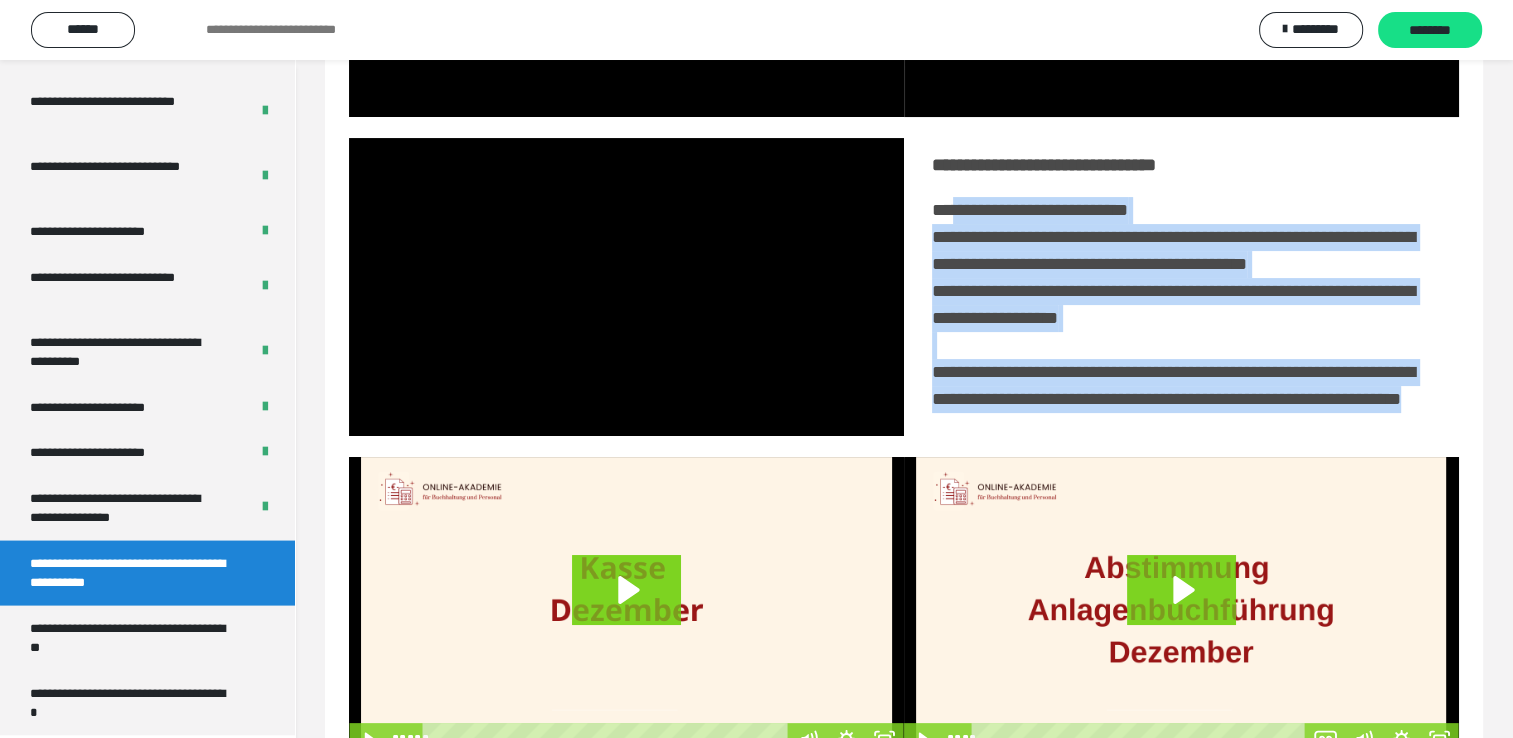 drag, startPoint x: 949, startPoint y: 211, endPoint x: 1270, endPoint y: 440, distance: 394.31207 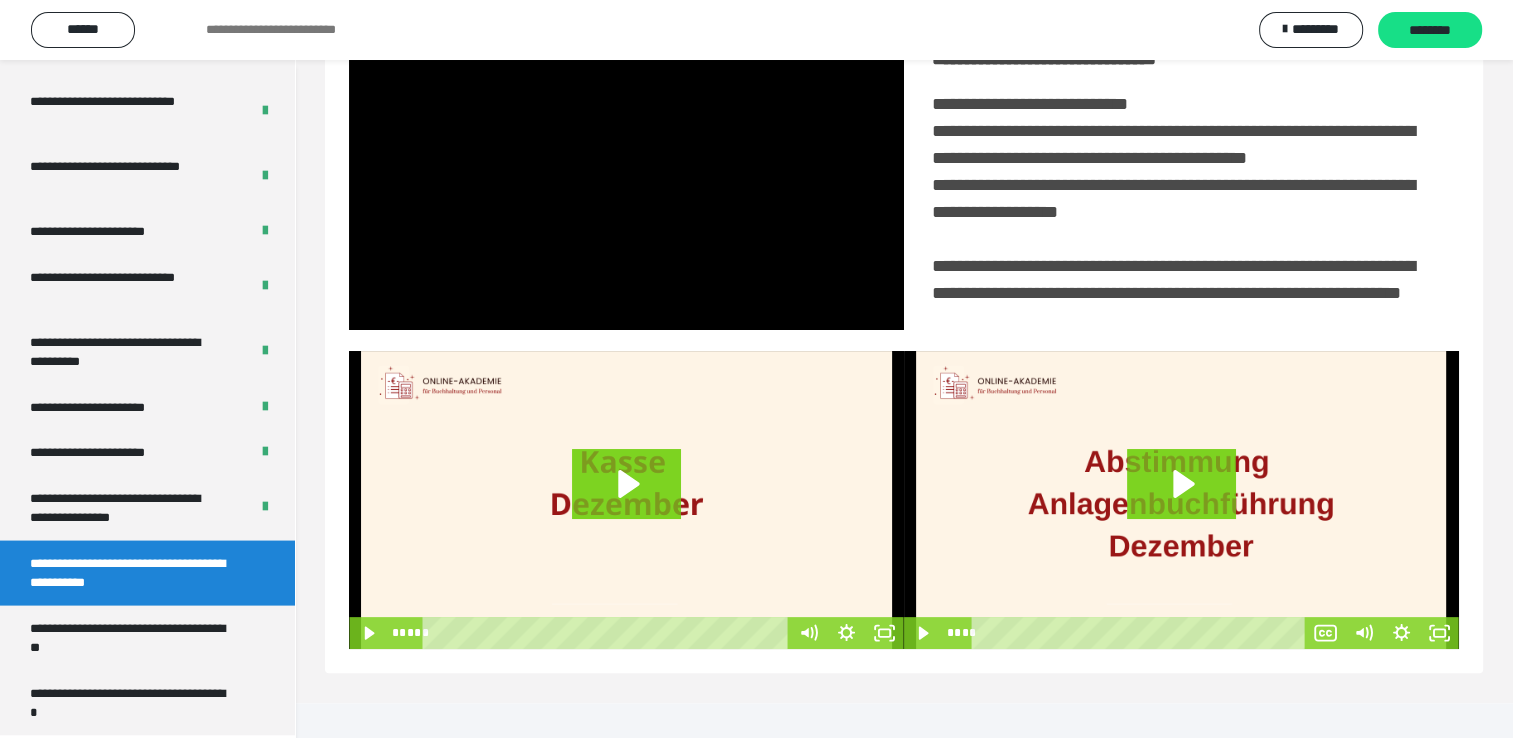 scroll, scrollTop: 446, scrollLeft: 0, axis: vertical 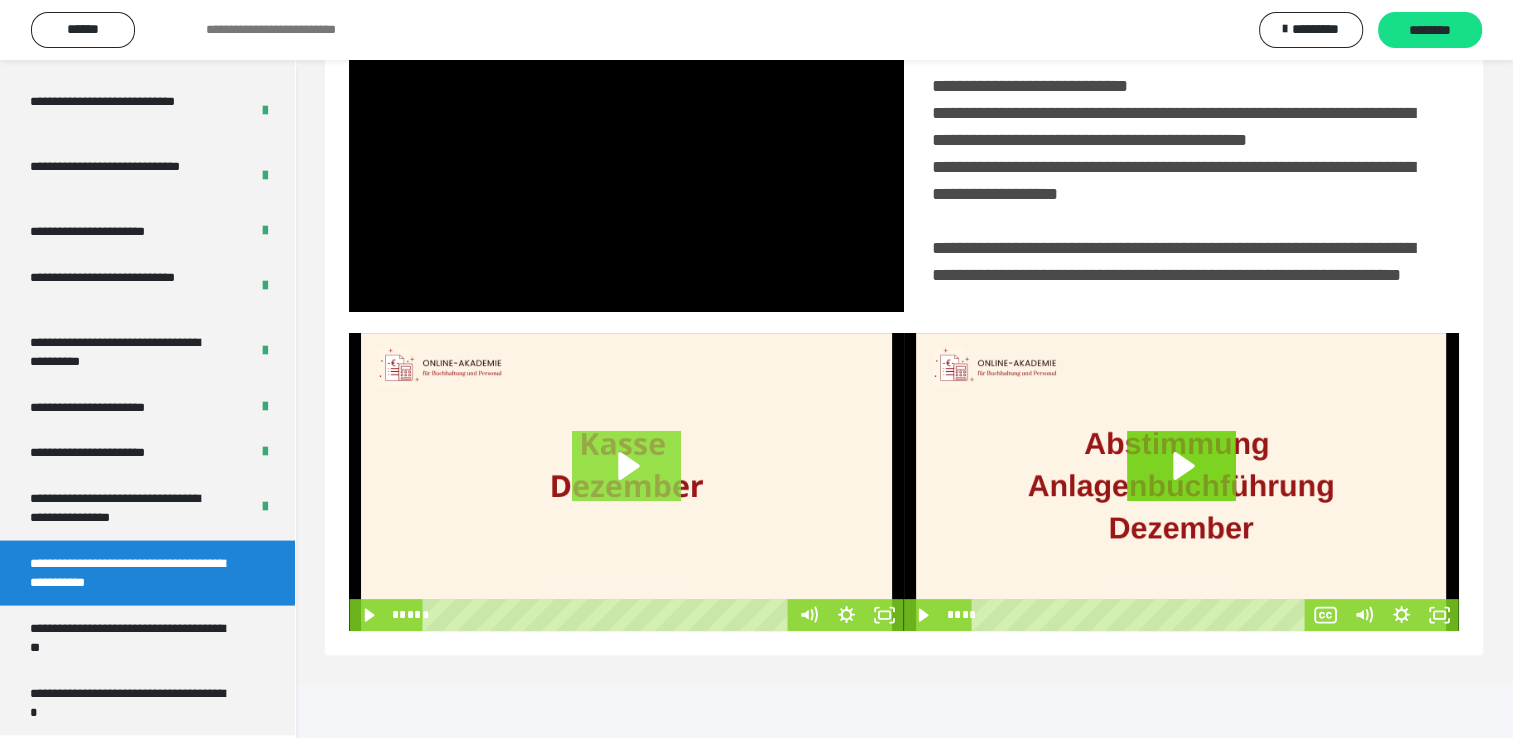 click 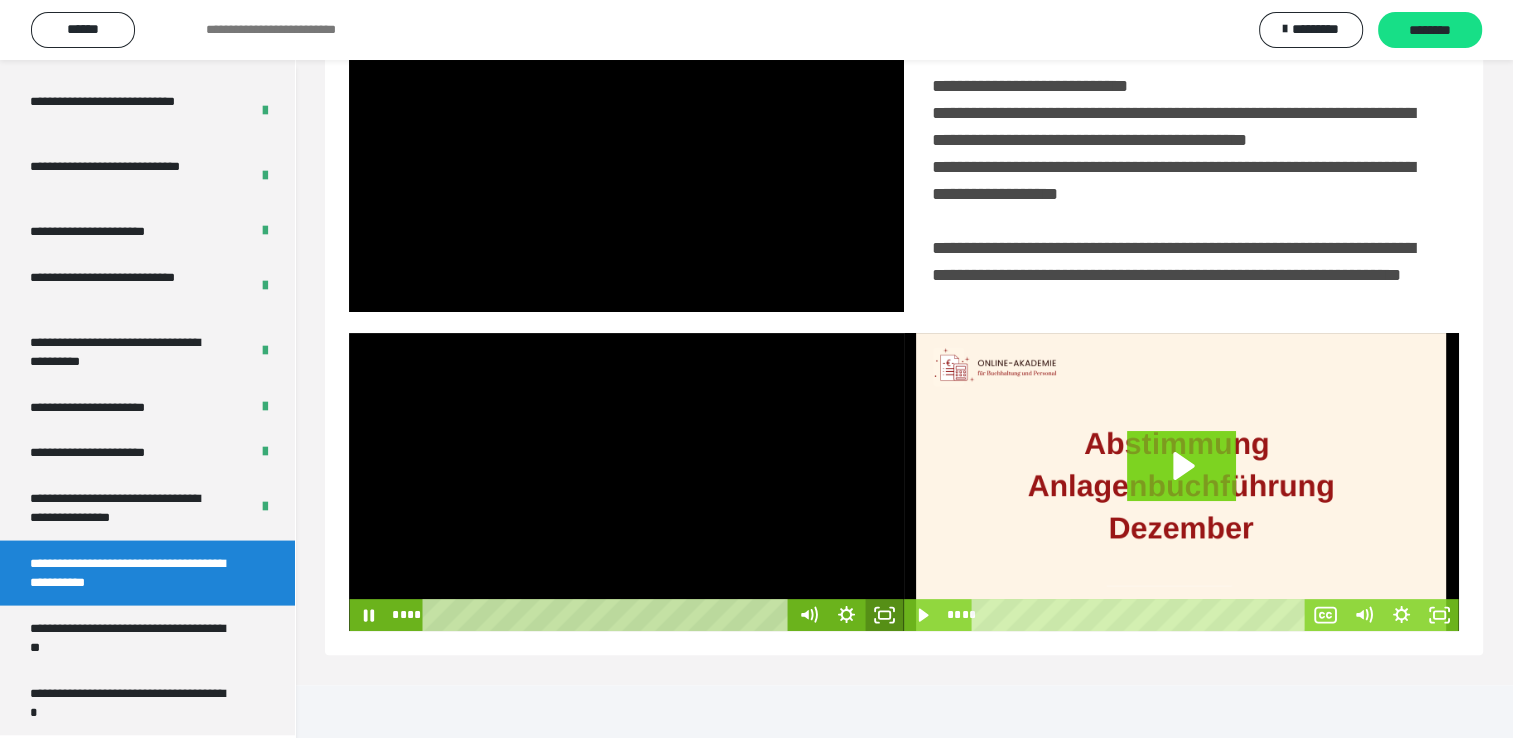 click 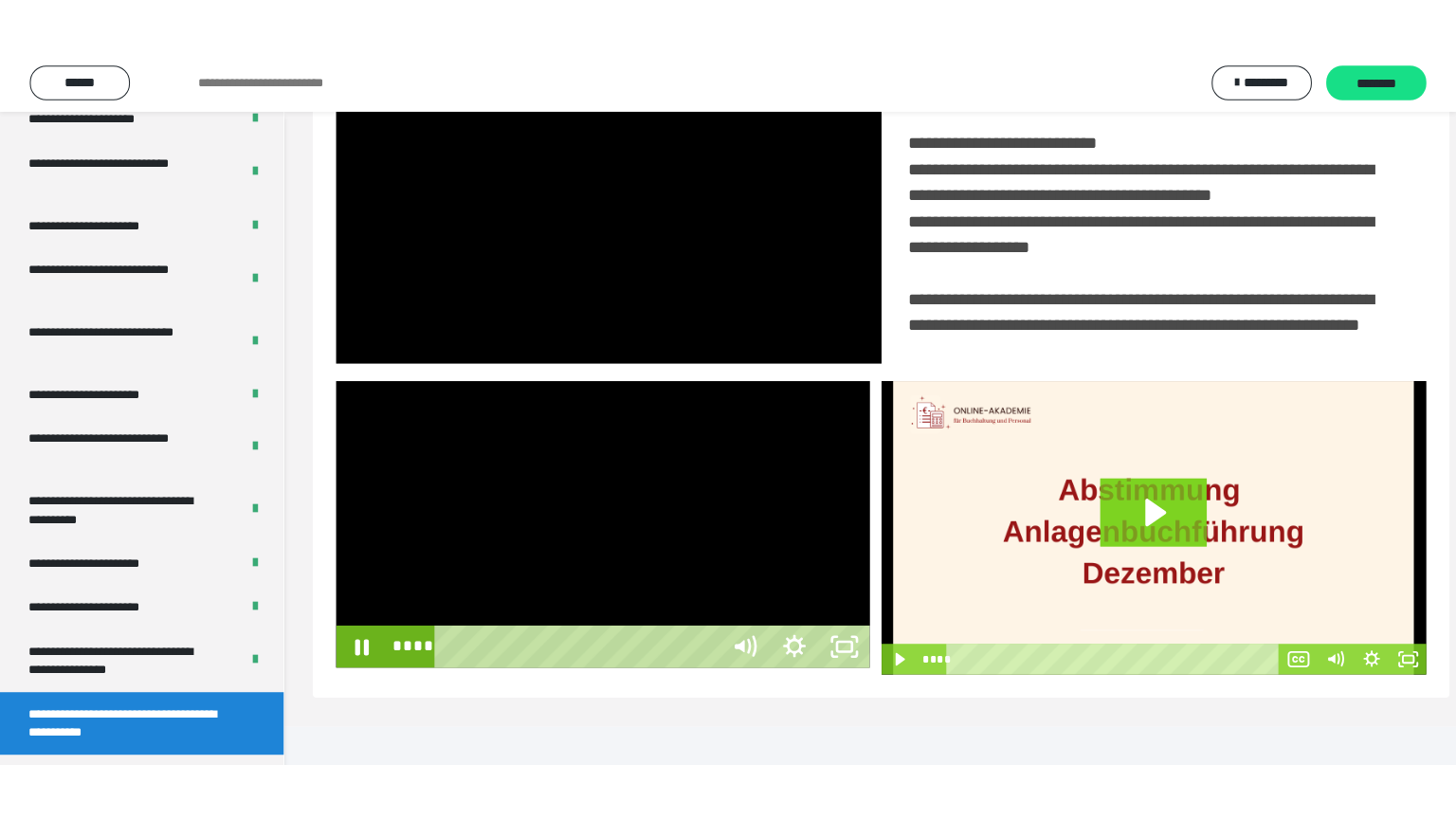scroll, scrollTop: 317, scrollLeft: 0, axis: vertical 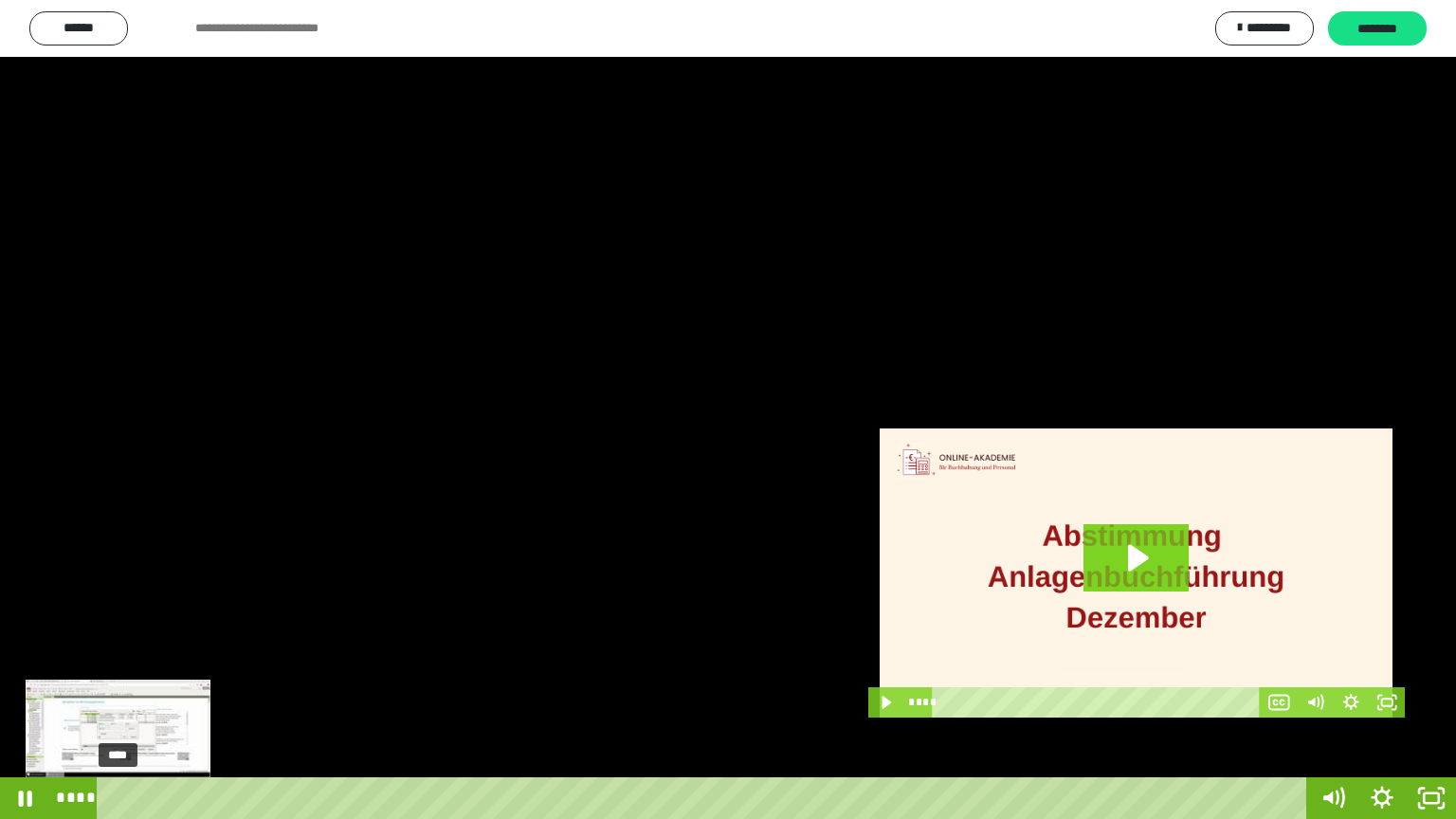 click on "****" at bounding box center (705, 798) 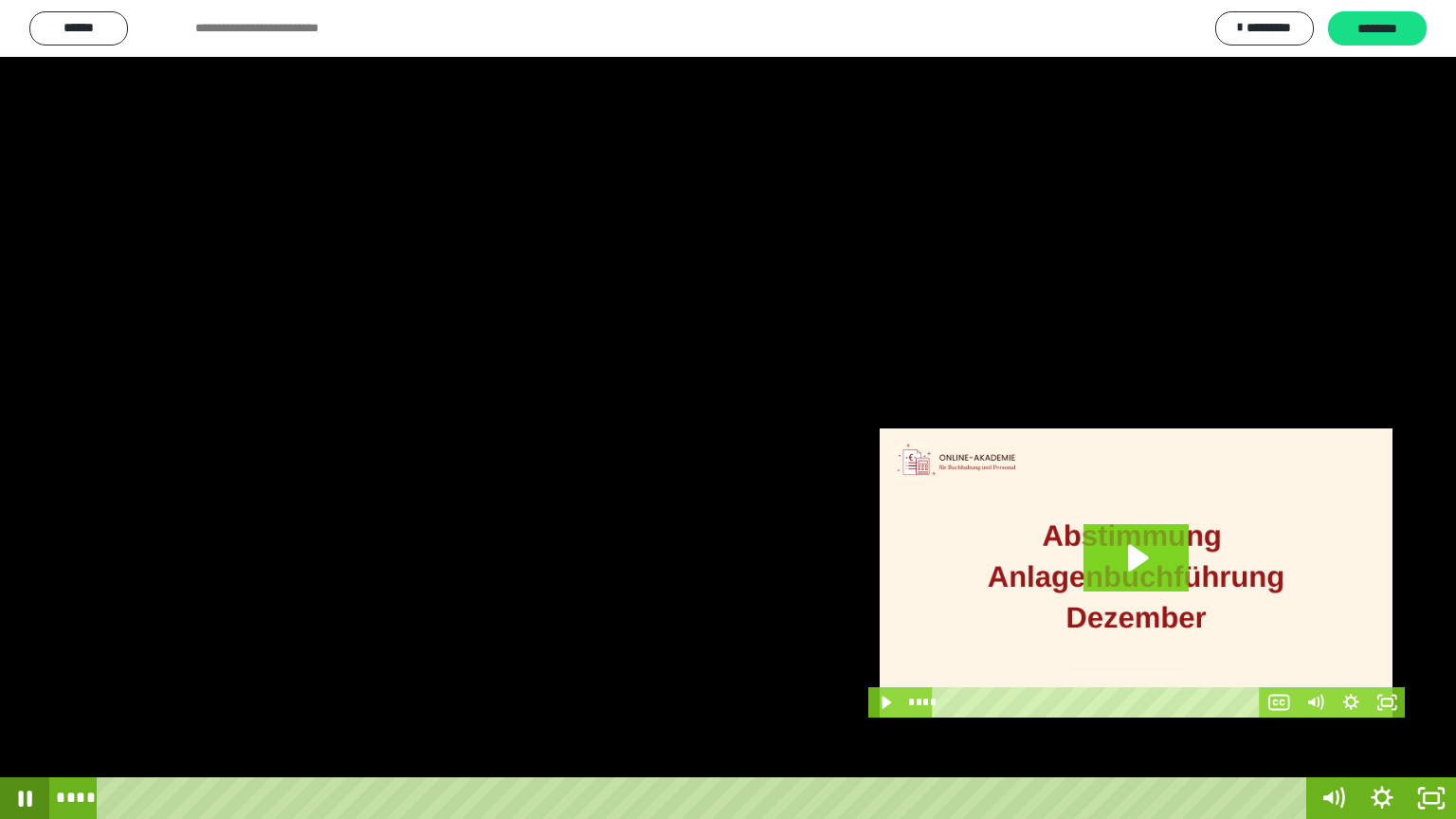 click 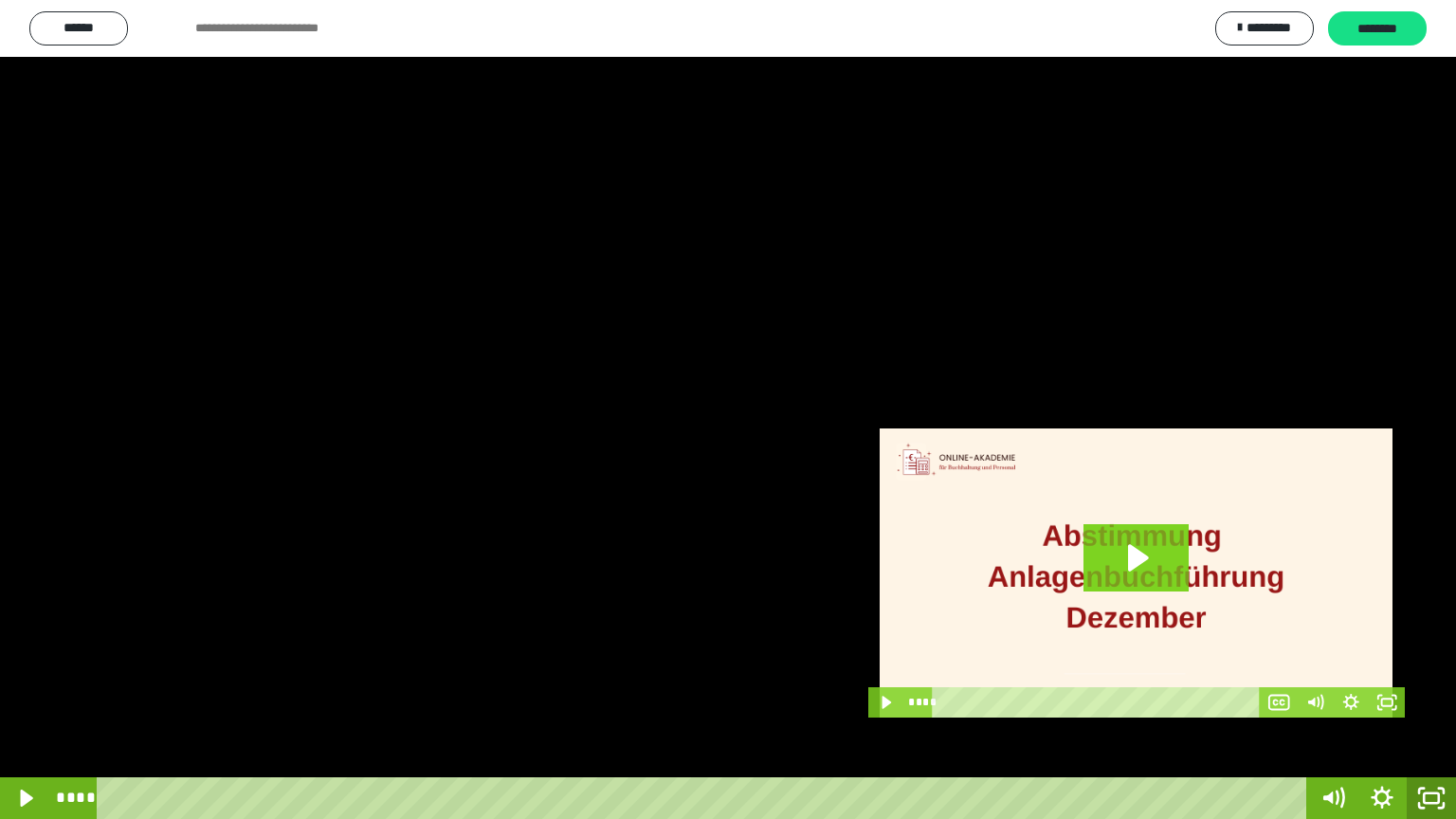 click 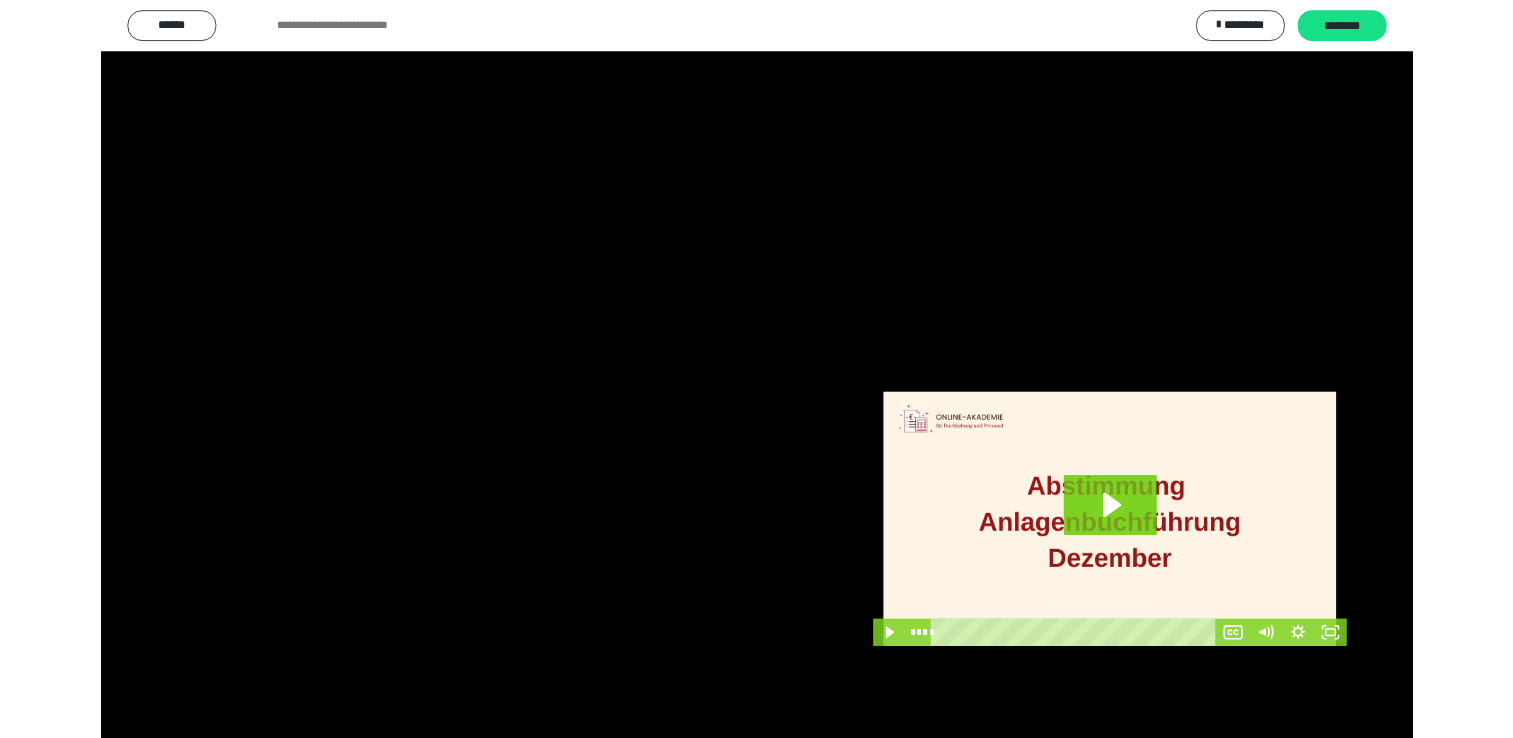 scroll, scrollTop: 324, scrollLeft: 0, axis: vertical 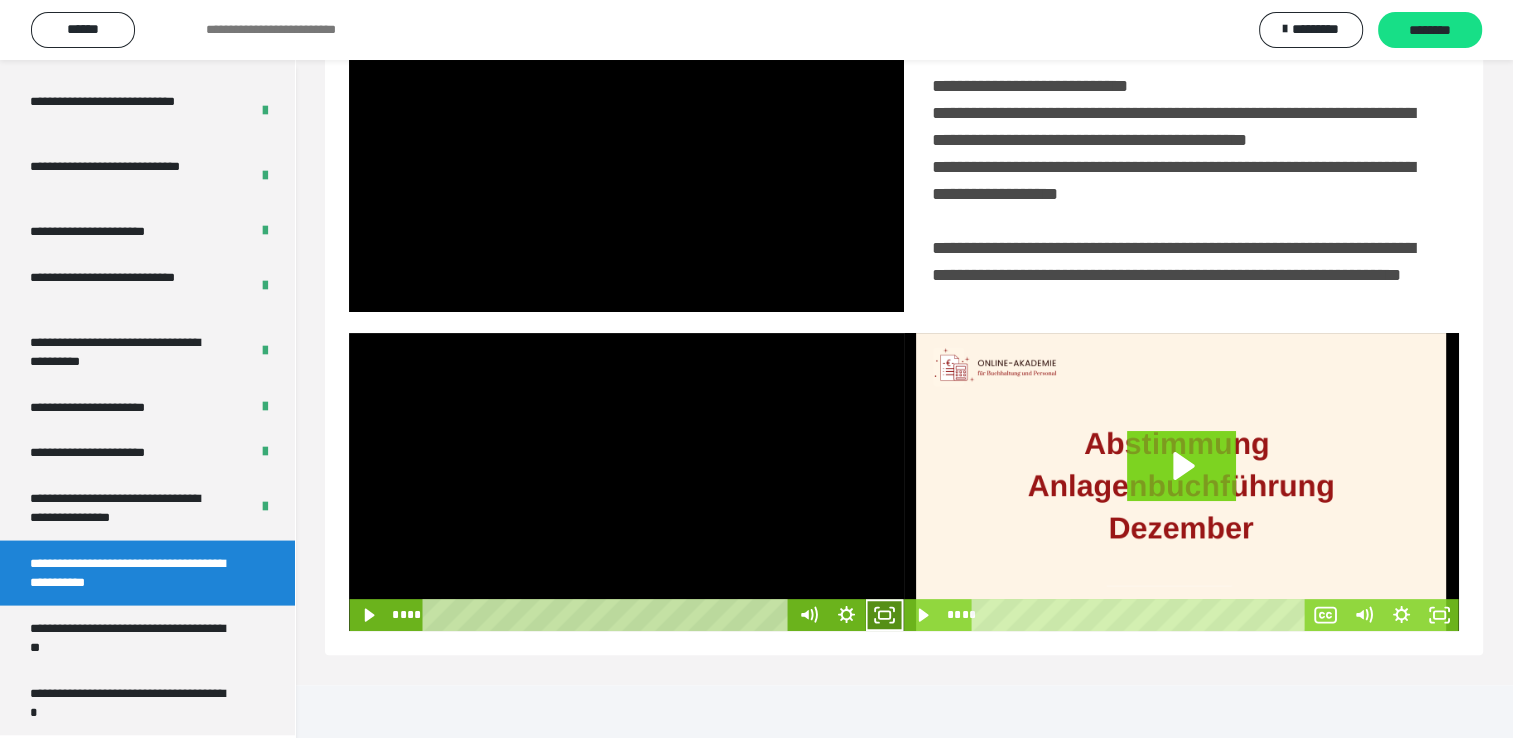 click 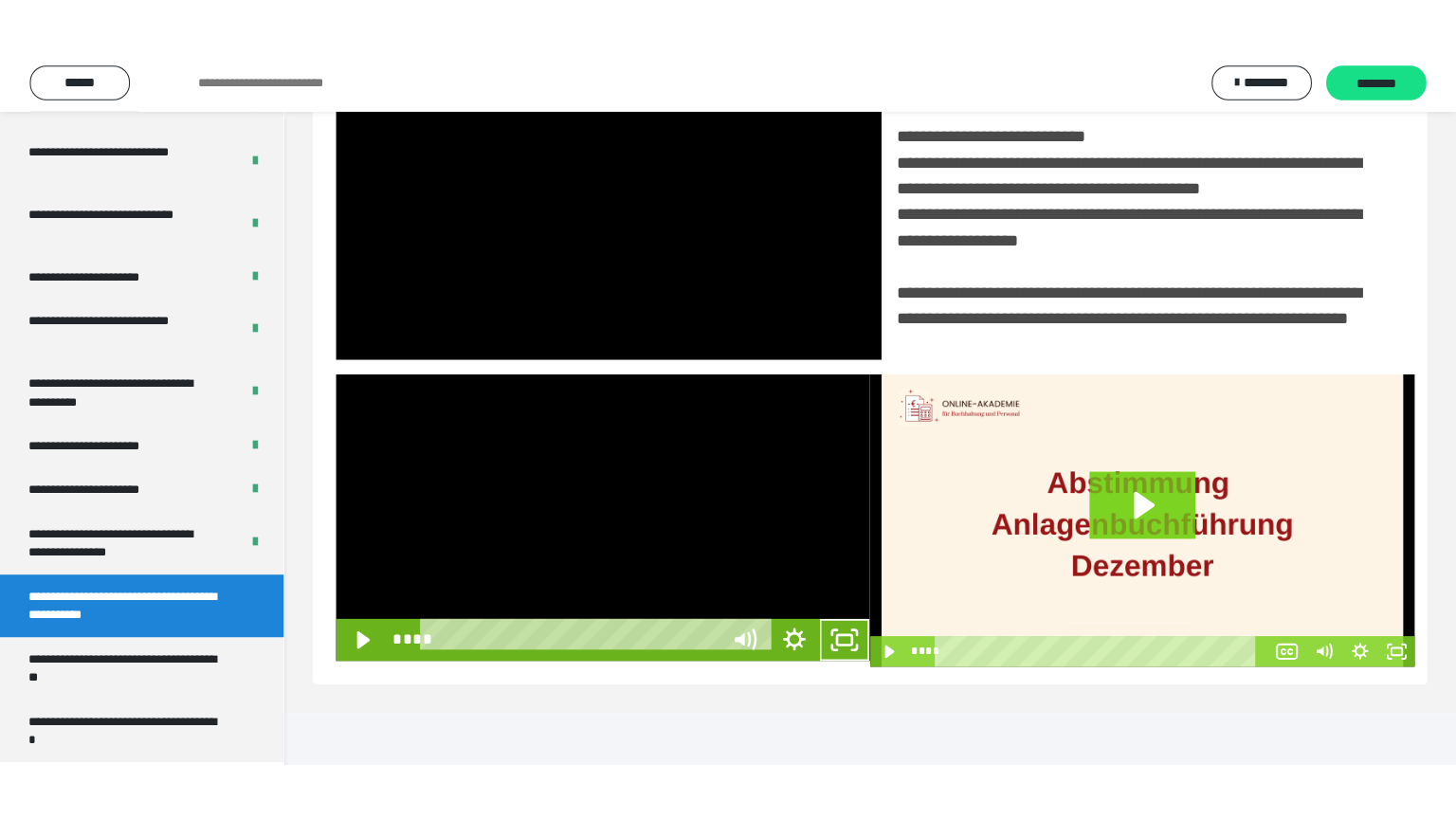 scroll, scrollTop: 317, scrollLeft: 0, axis: vertical 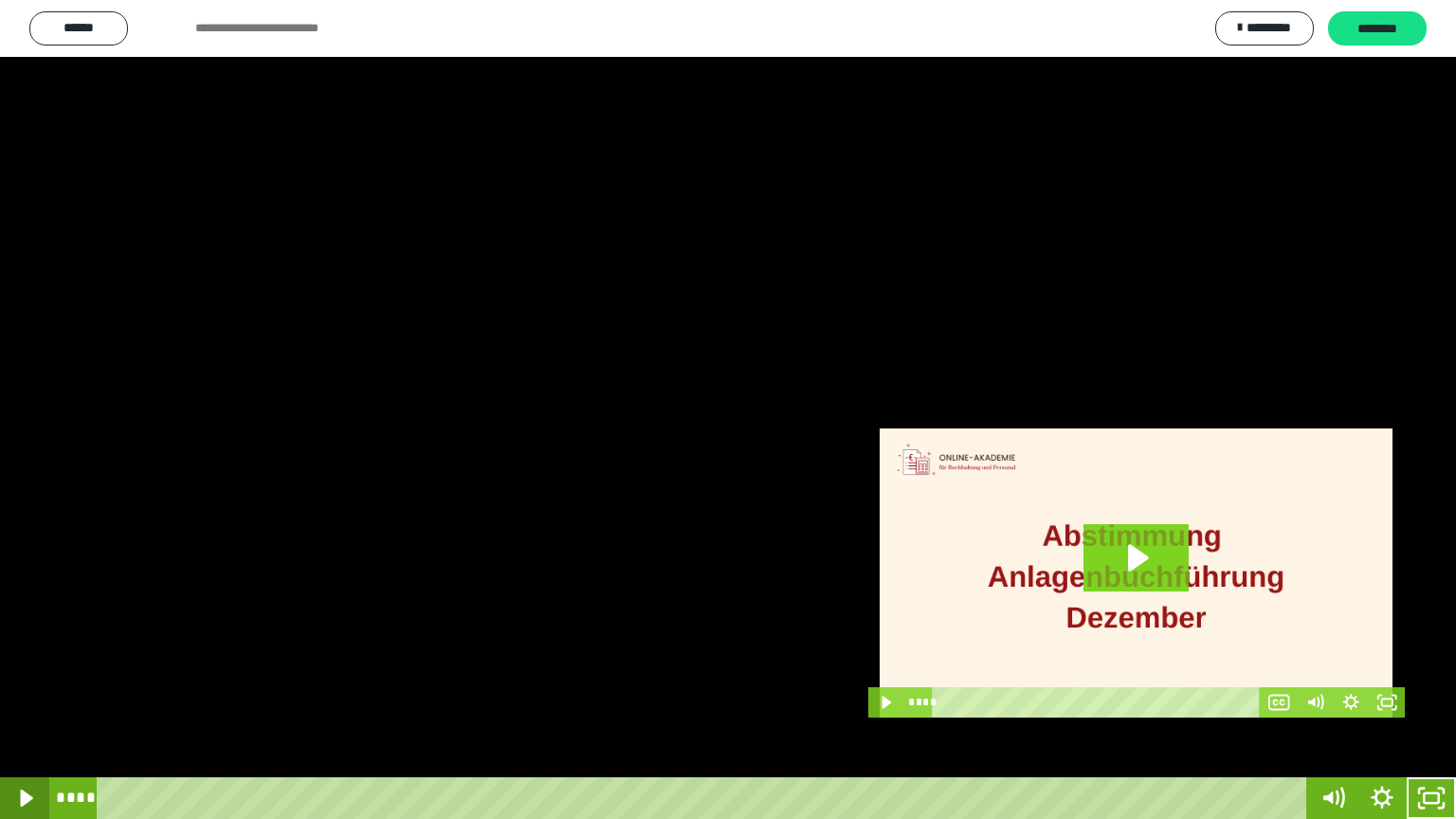 click 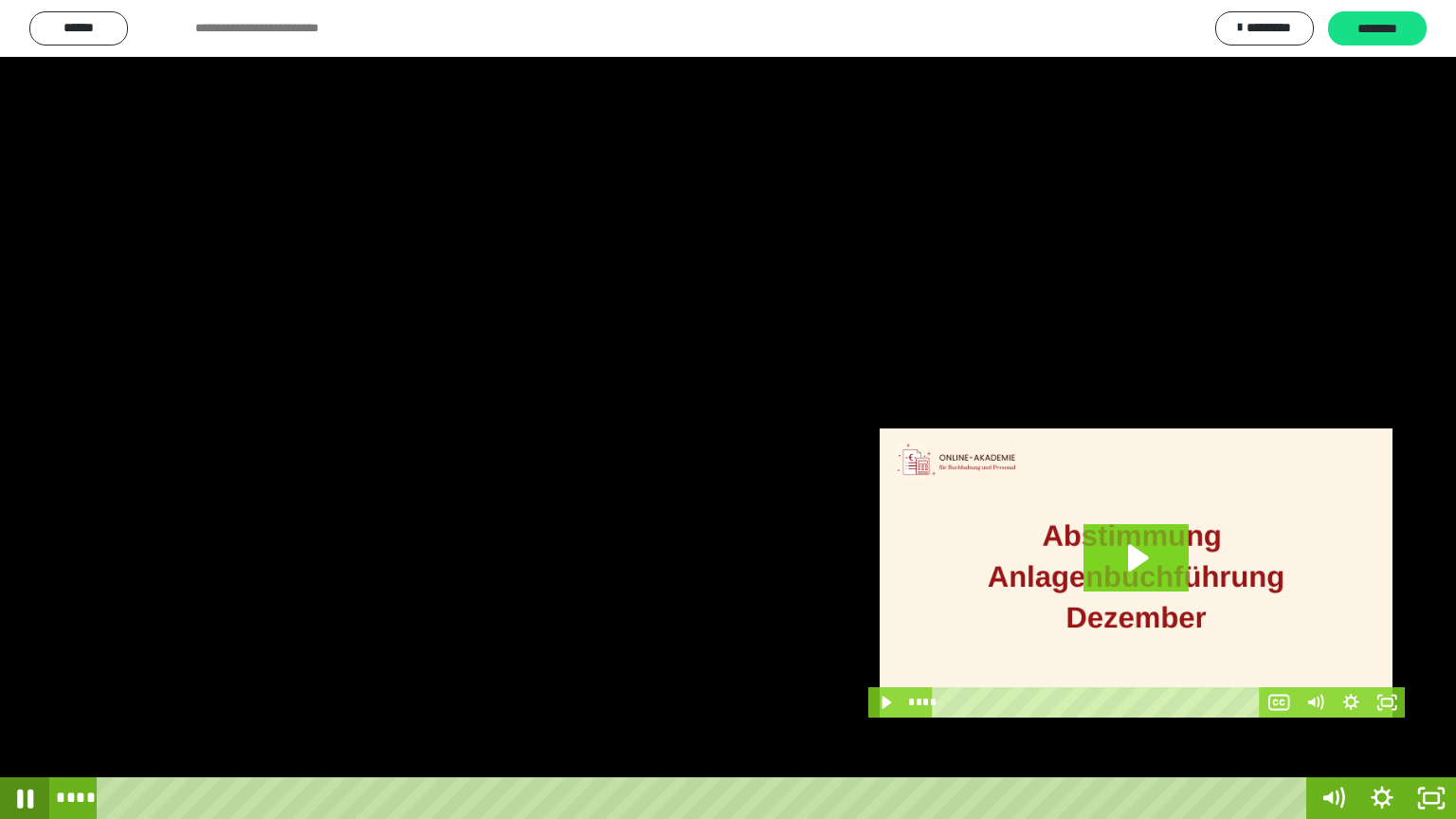 click 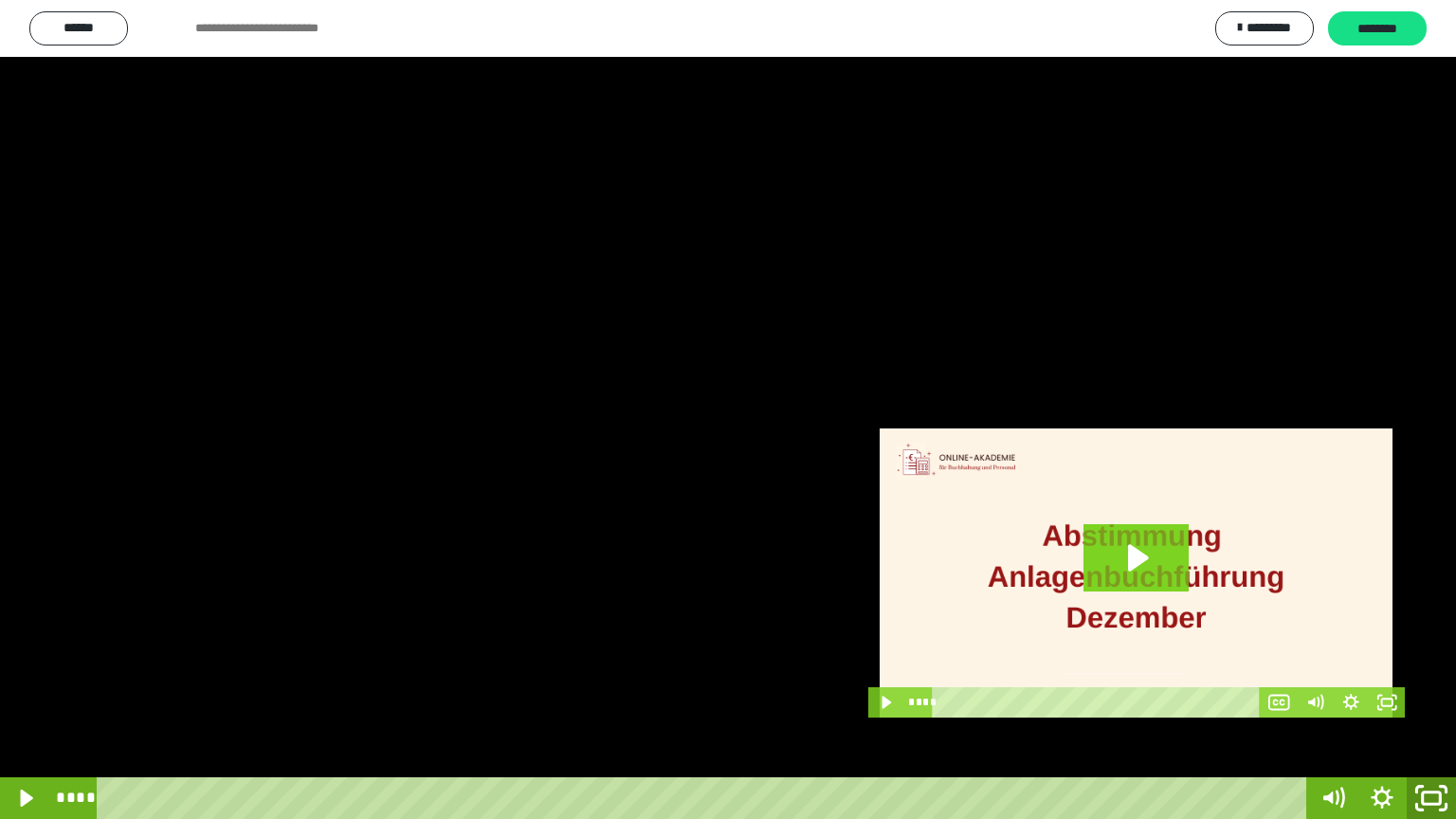click 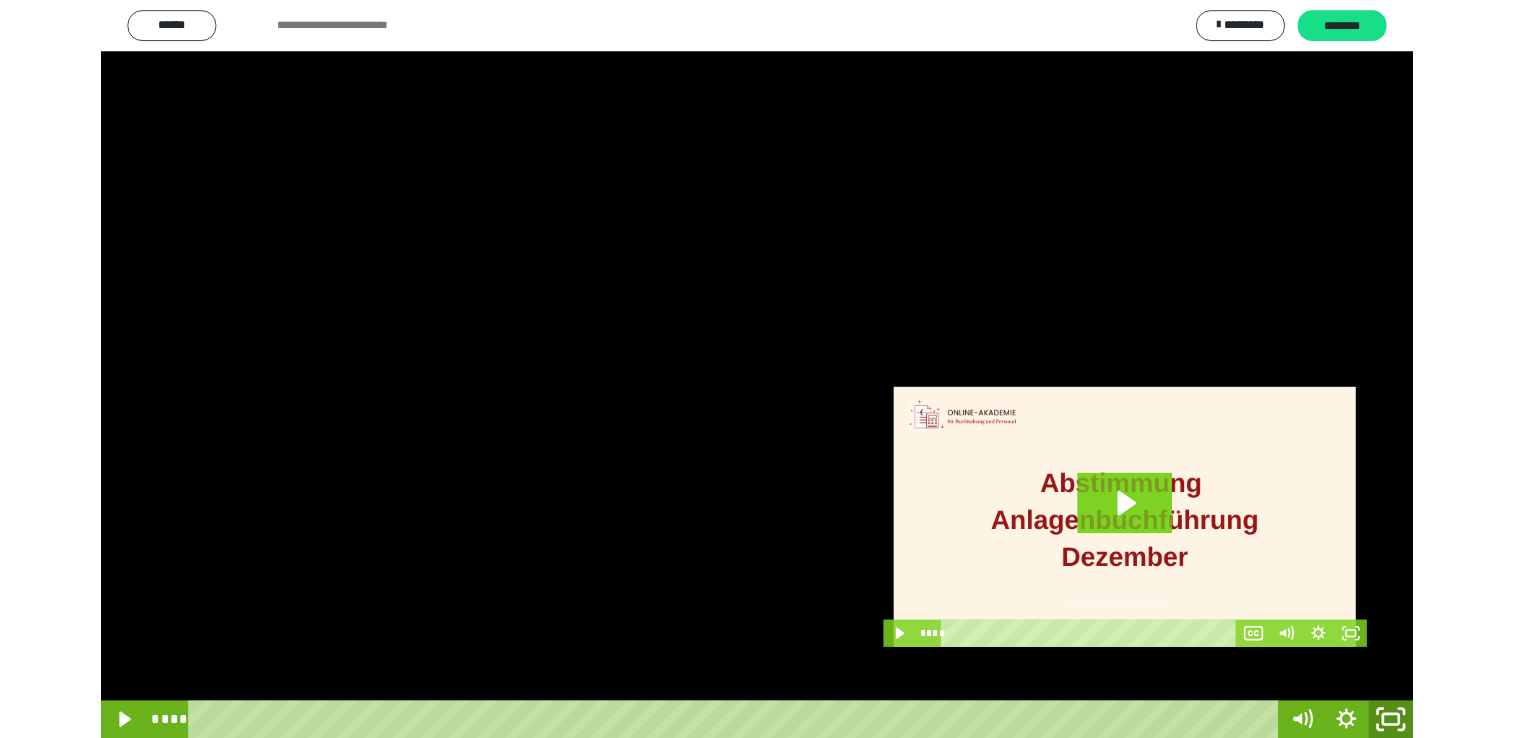 scroll, scrollTop: 324, scrollLeft: 0, axis: vertical 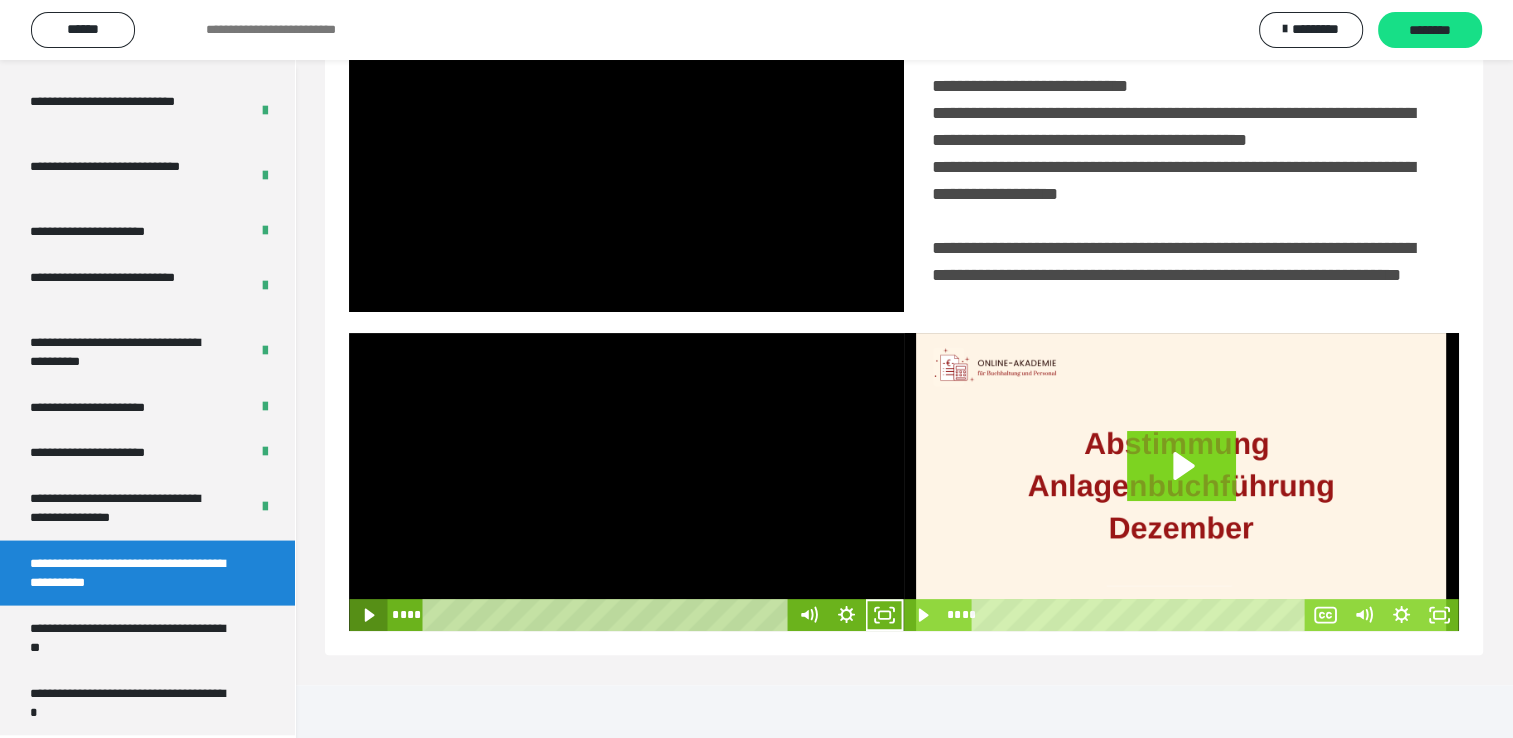click 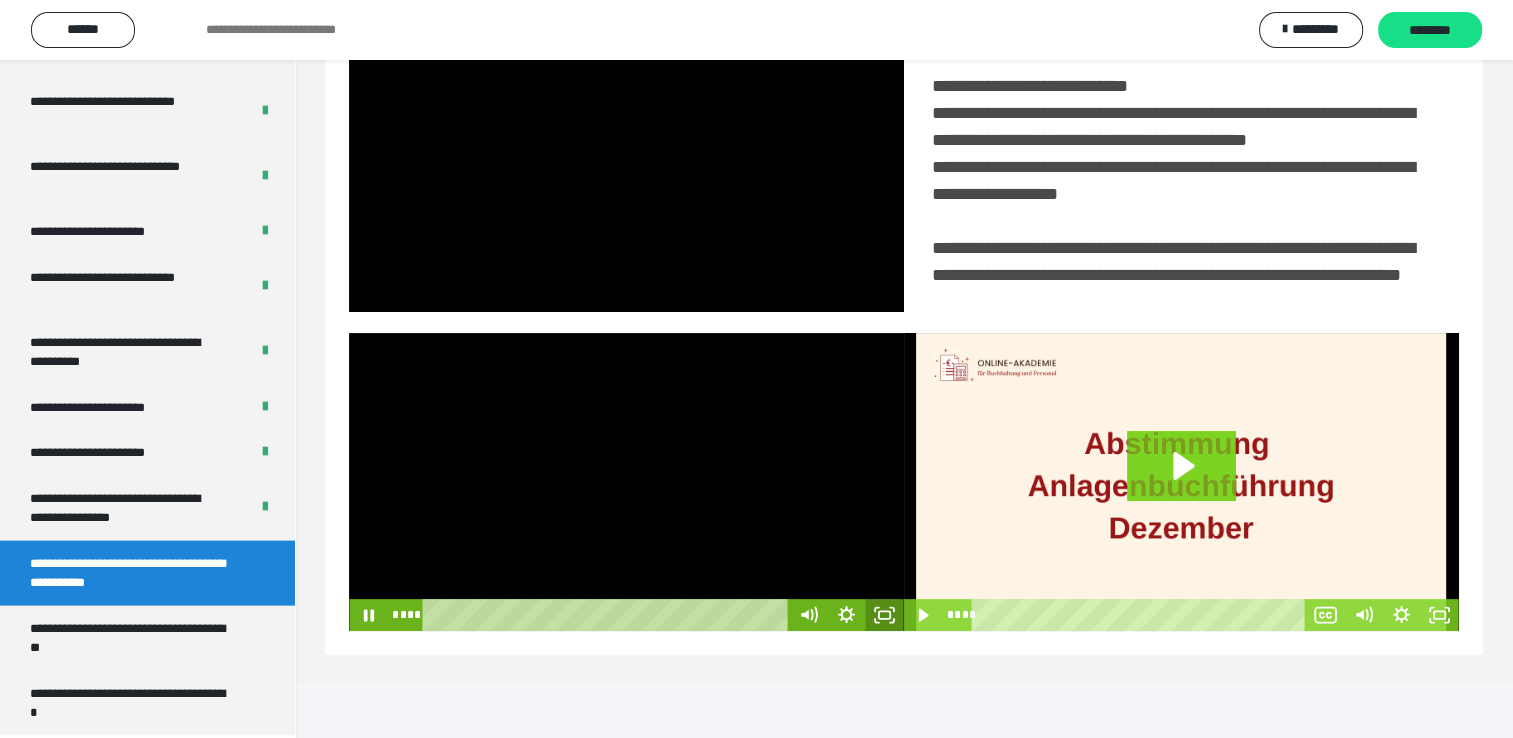 click 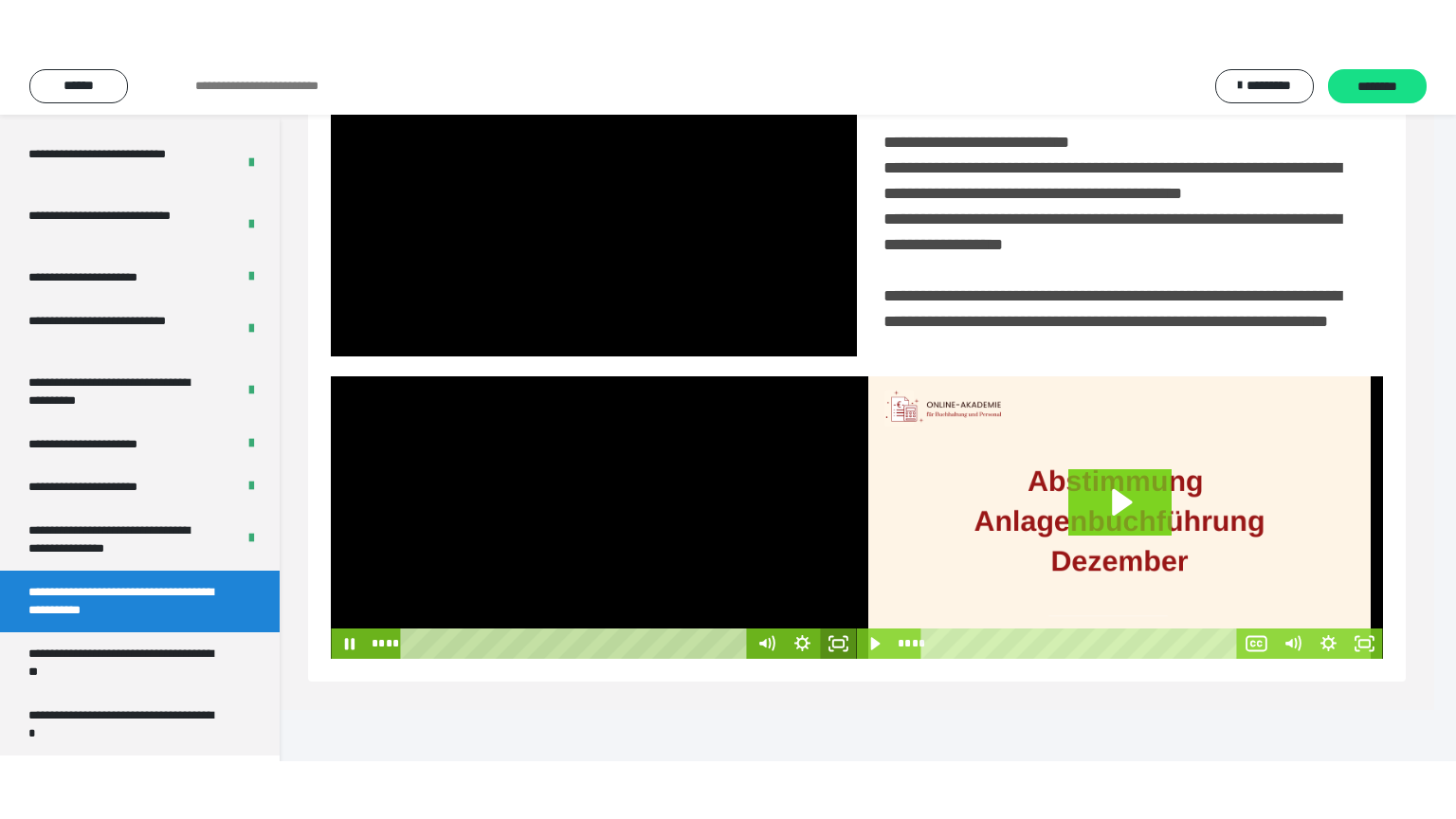 scroll, scrollTop: 317, scrollLeft: 0, axis: vertical 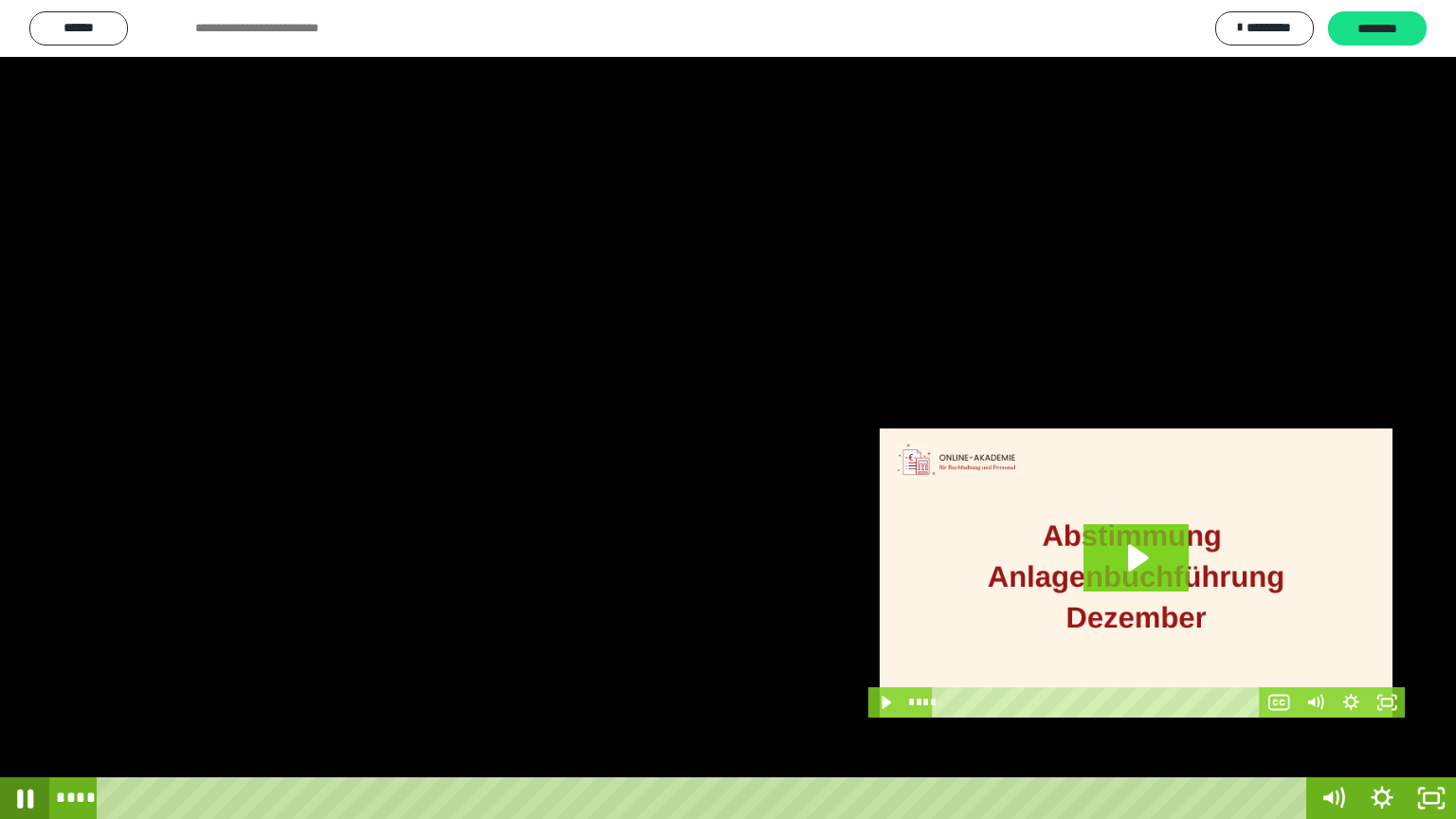 click 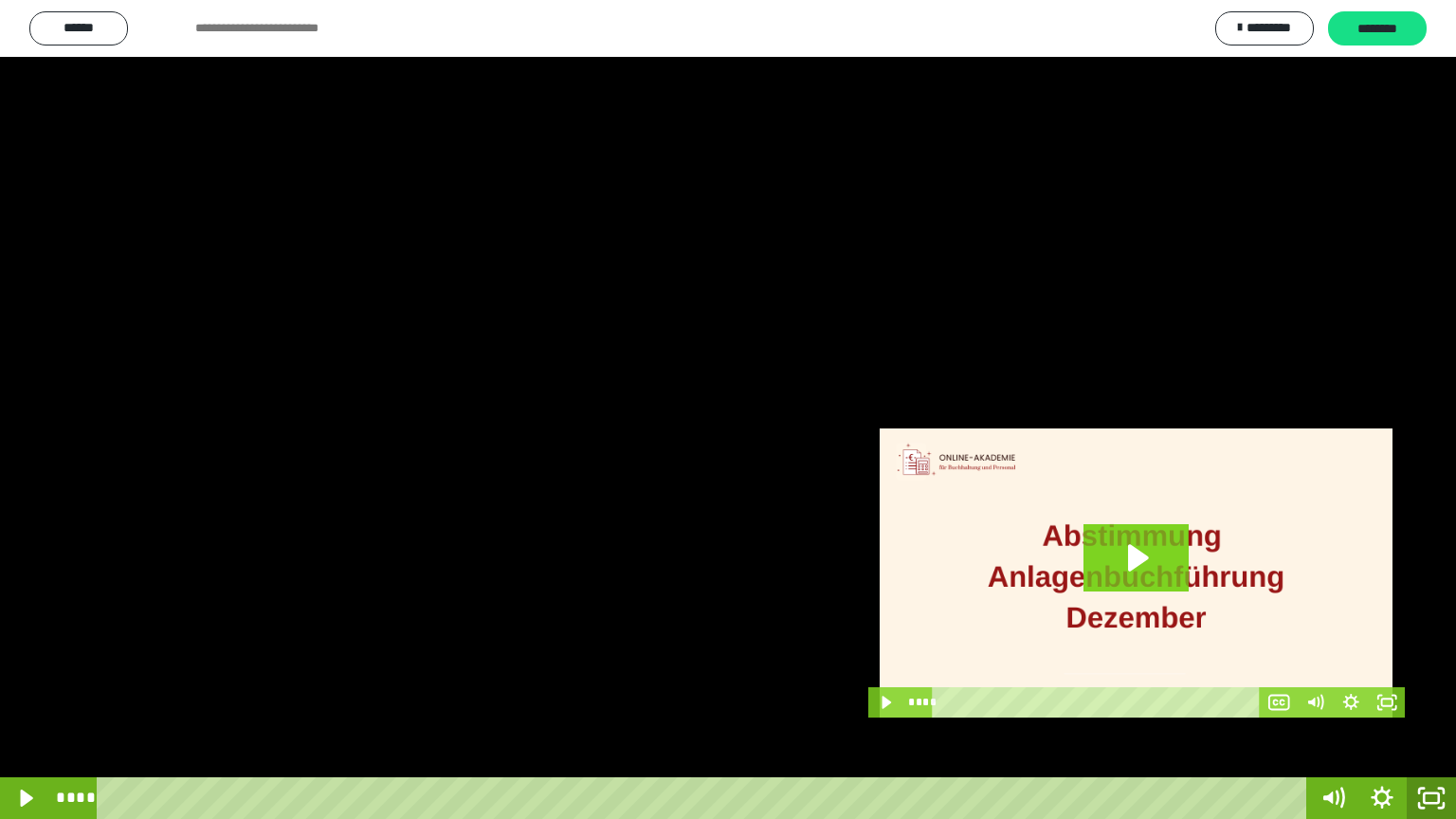 click 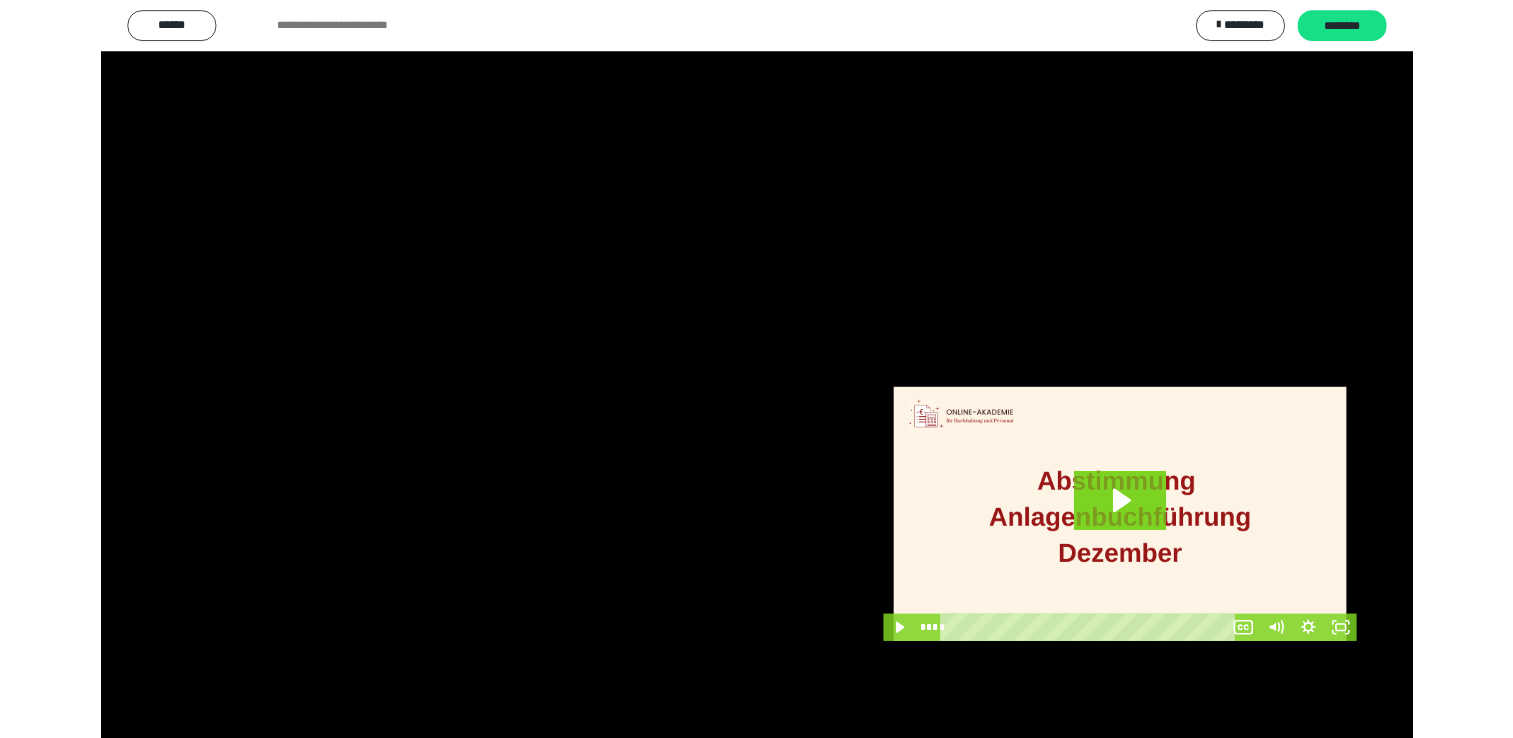 scroll, scrollTop: 324, scrollLeft: 0, axis: vertical 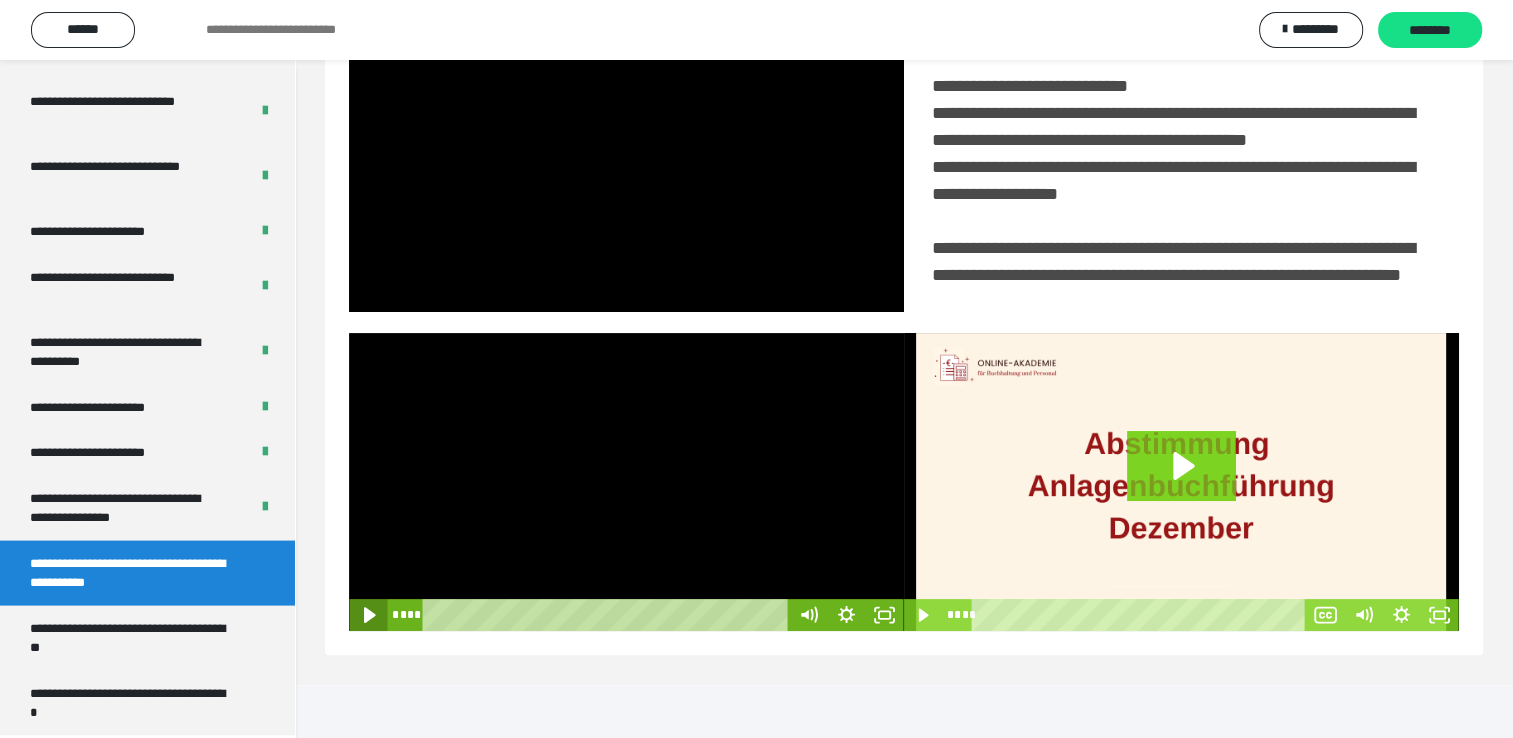 click 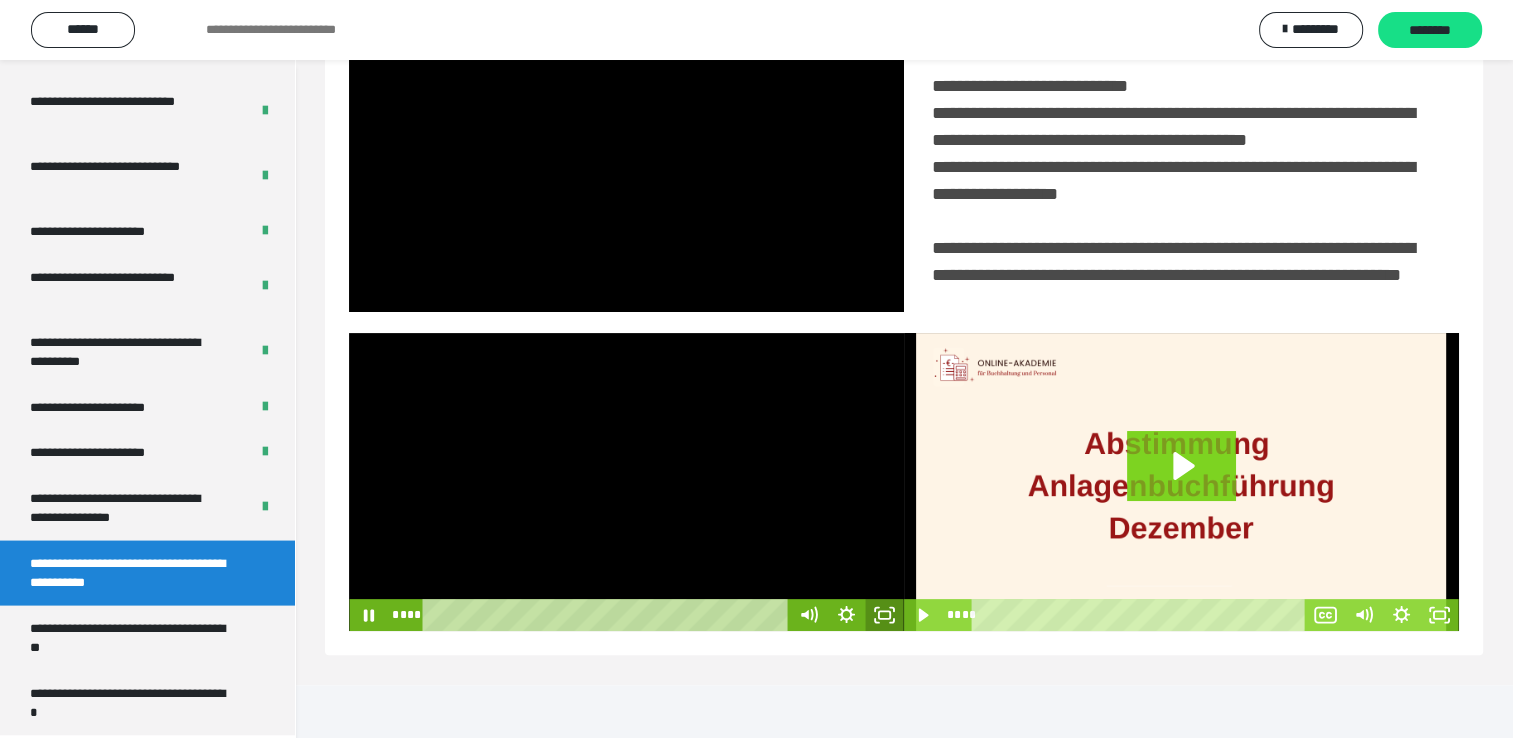 click 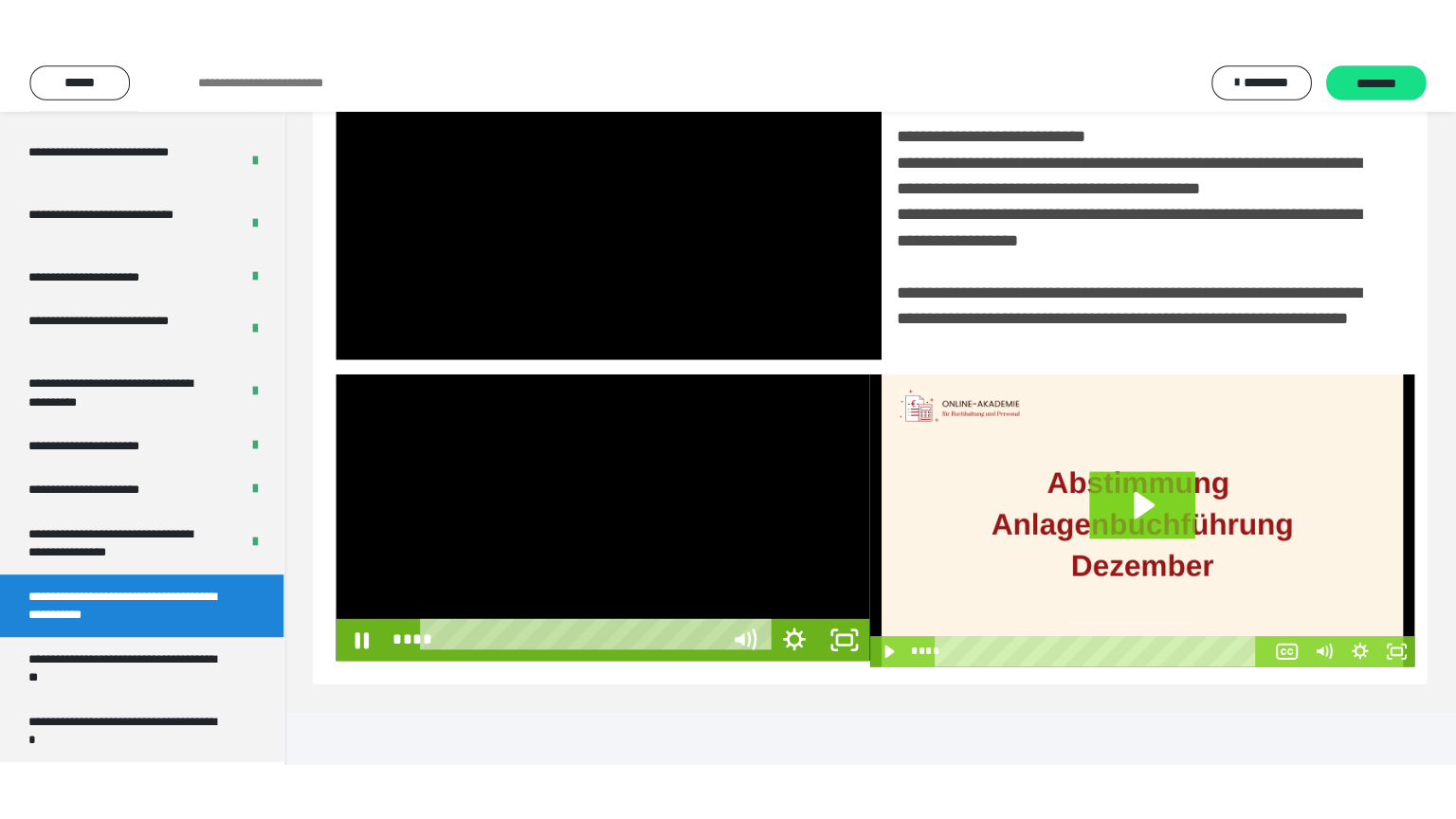 scroll, scrollTop: 317, scrollLeft: 0, axis: vertical 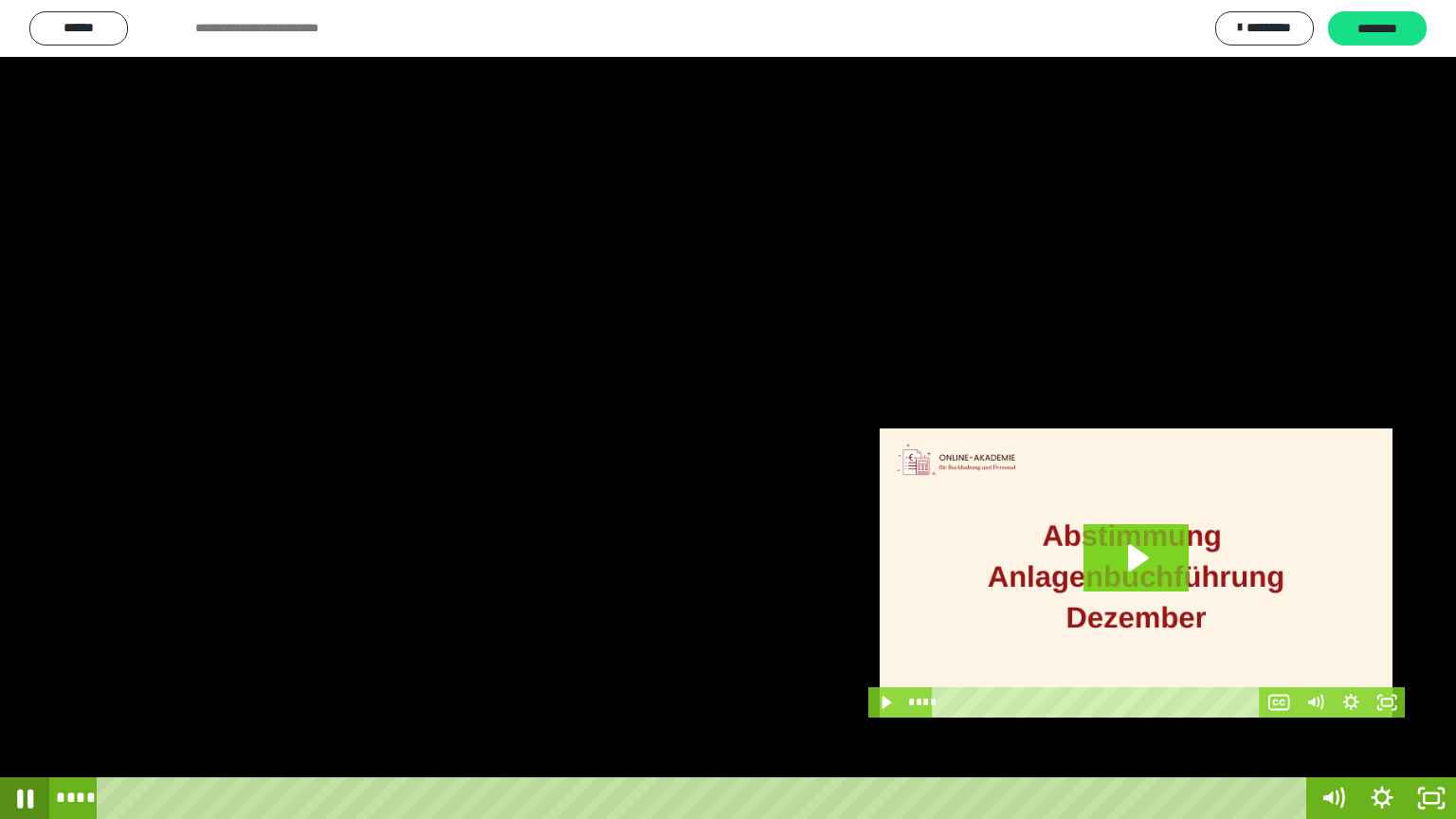 click 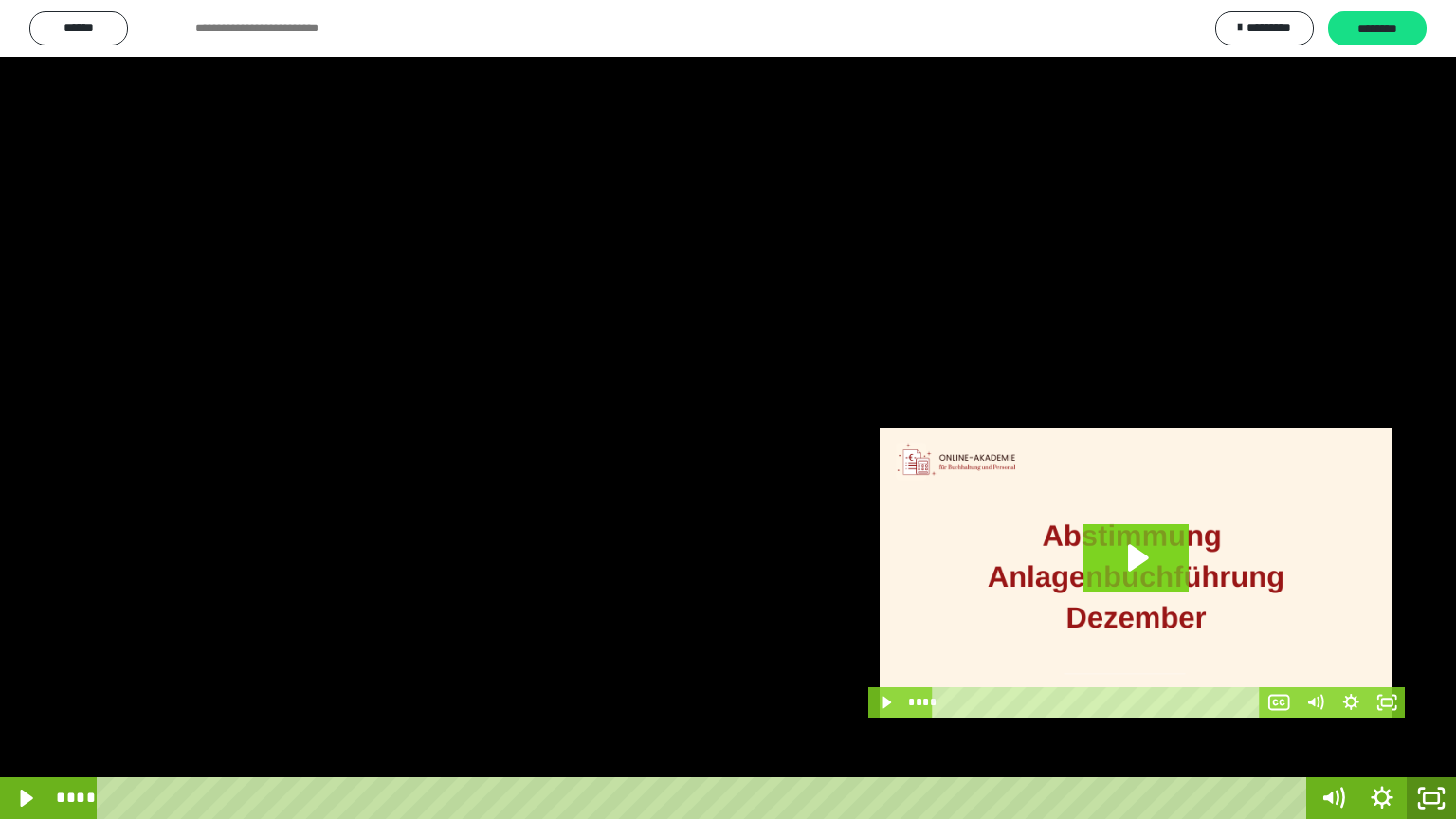 click 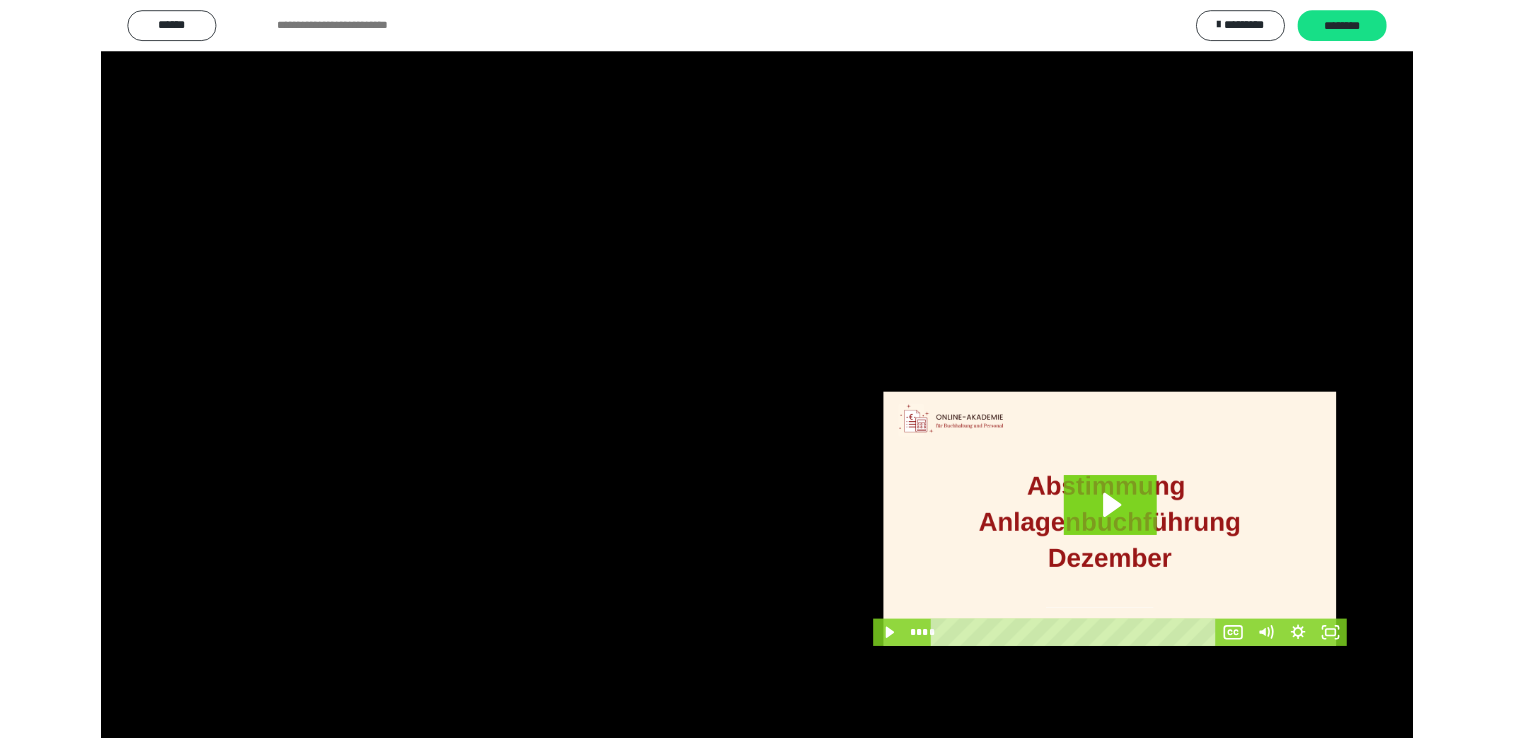 scroll, scrollTop: 324, scrollLeft: 0, axis: vertical 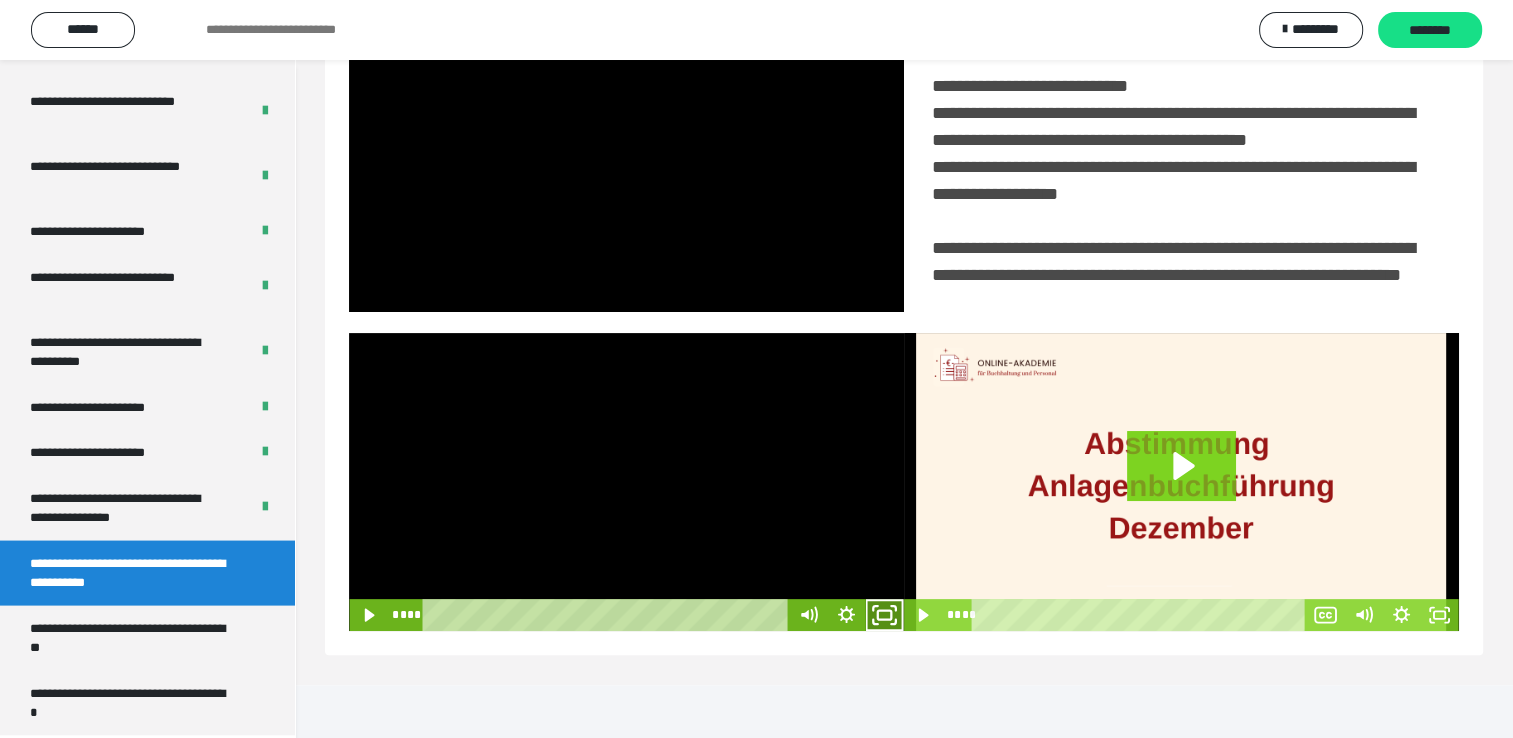 click 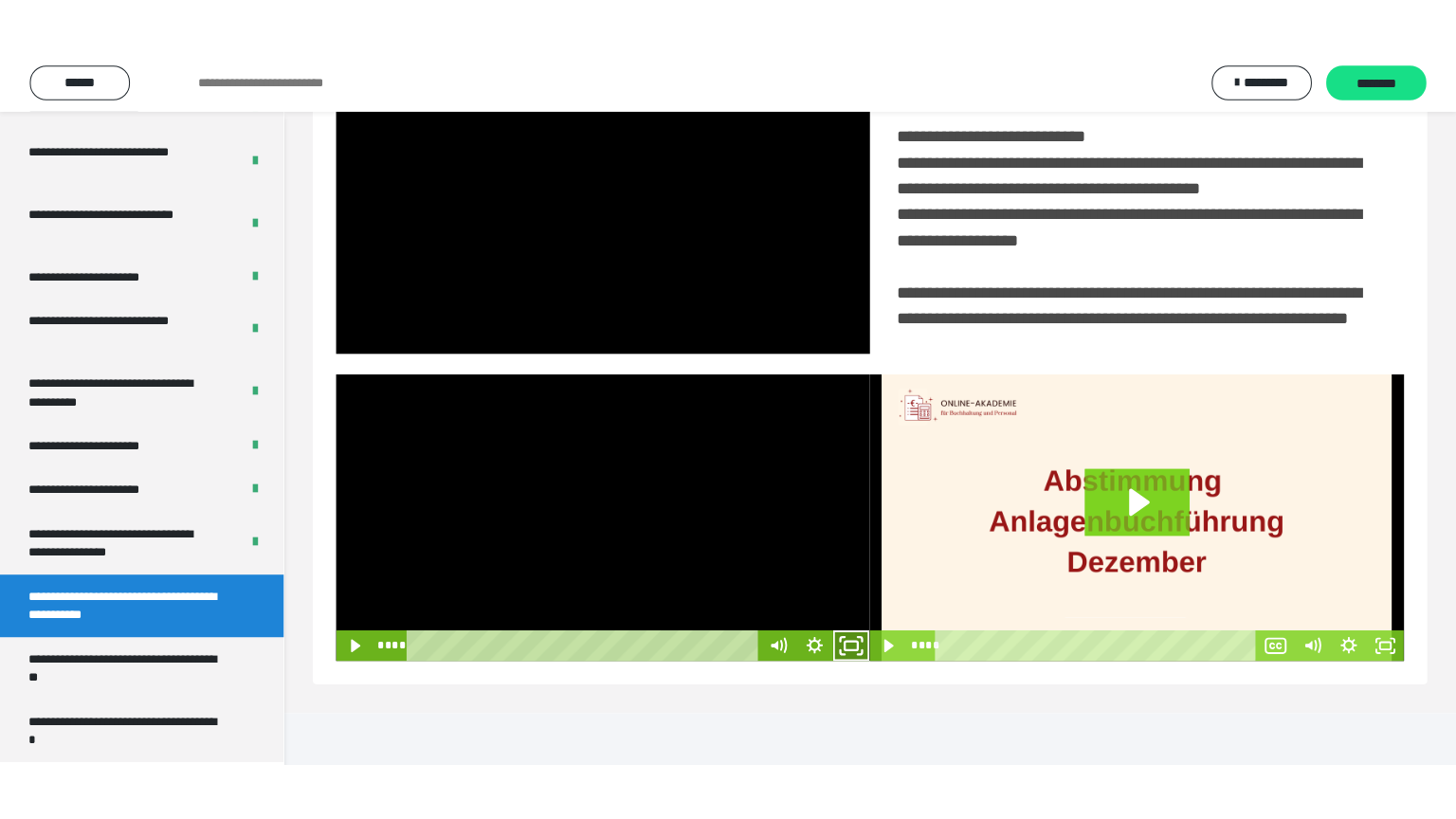 scroll, scrollTop: 317, scrollLeft: 0, axis: vertical 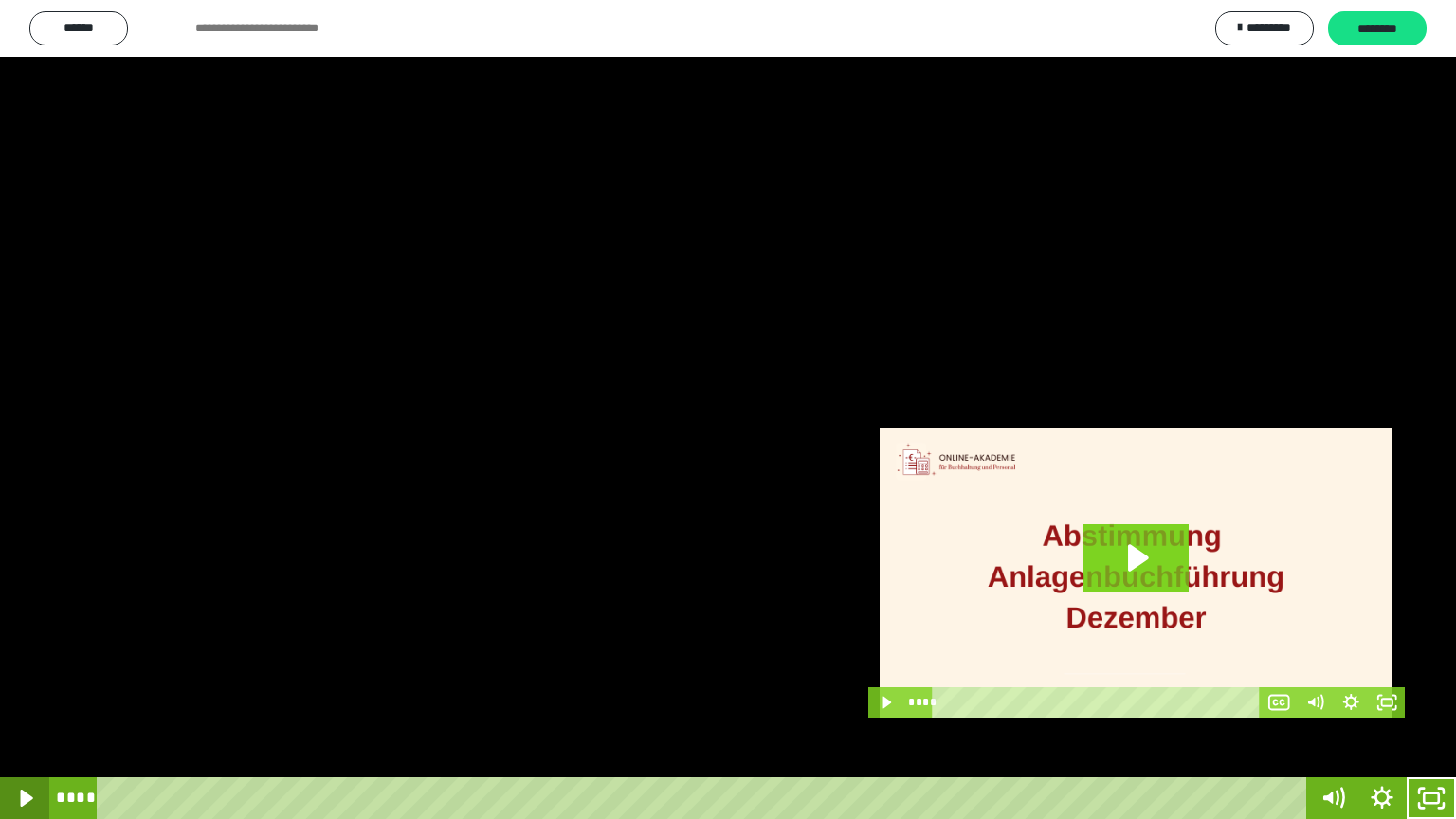 click 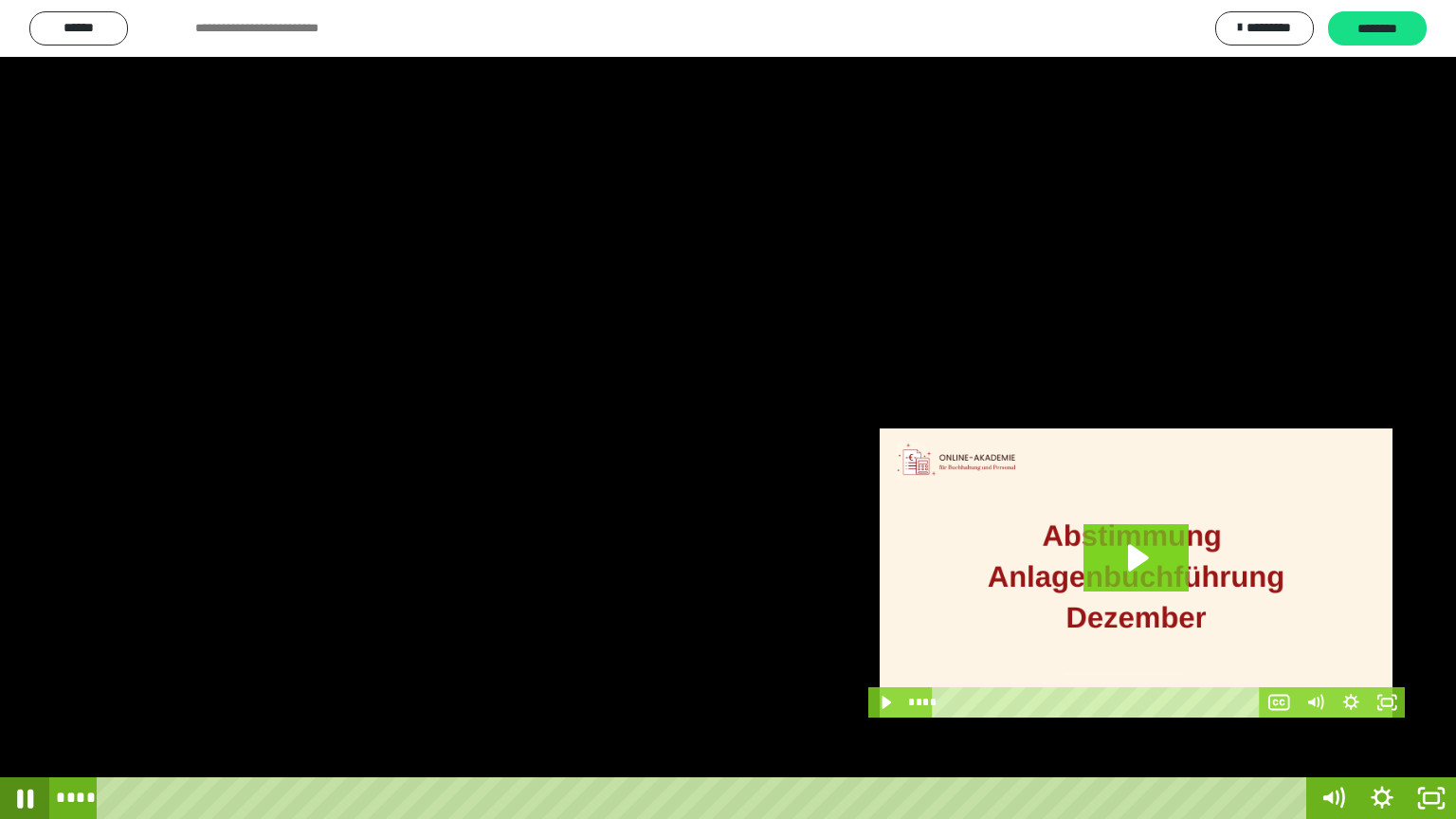 click 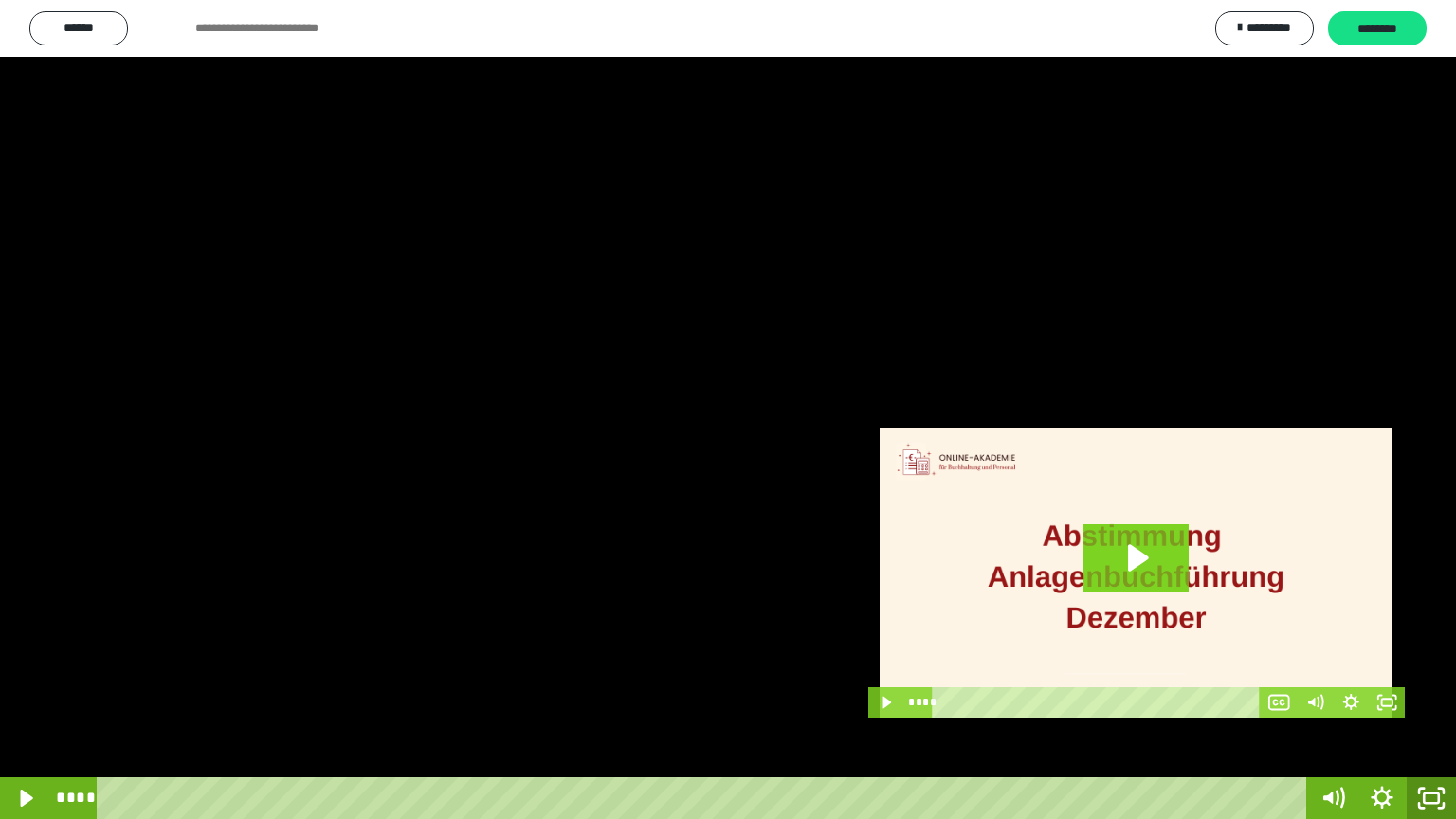 click 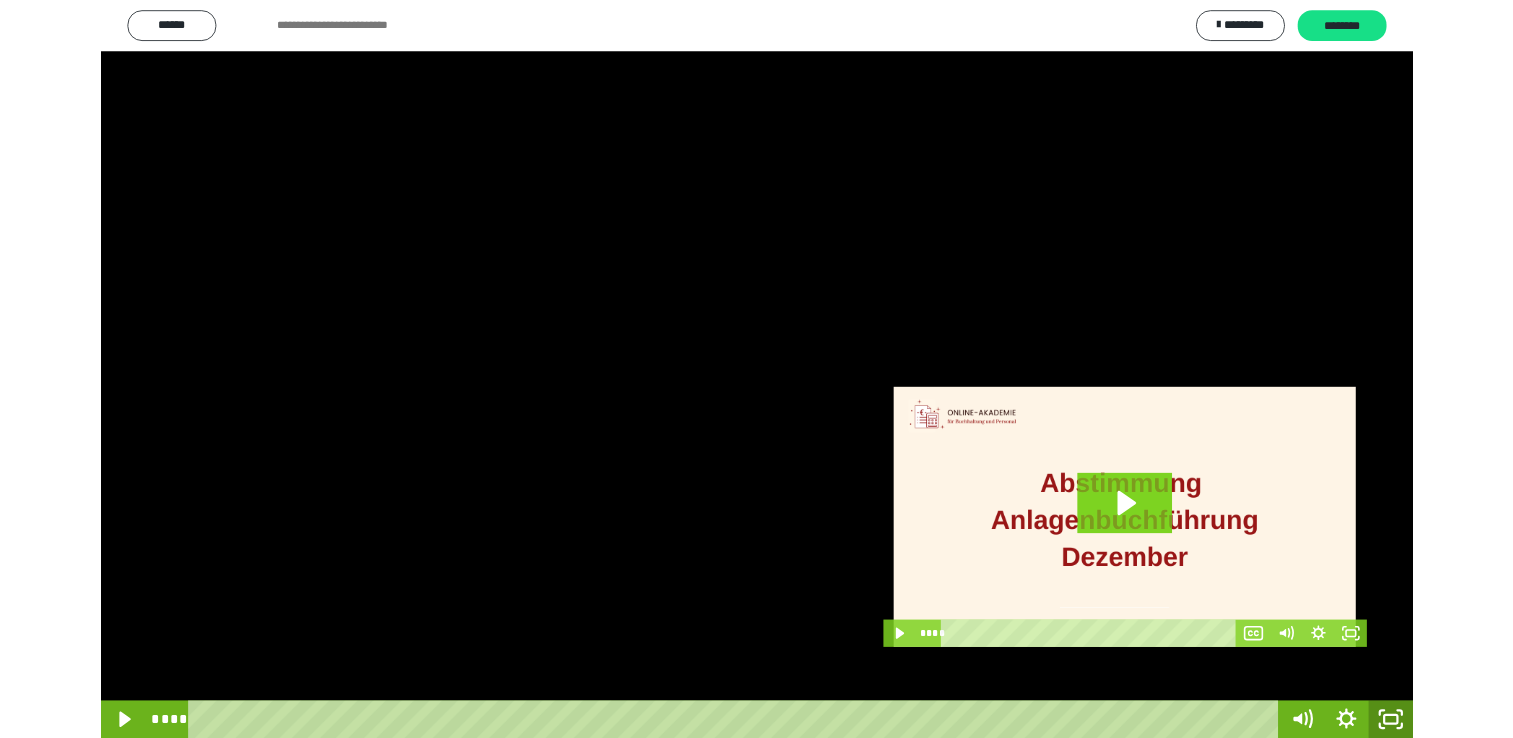 scroll, scrollTop: 324, scrollLeft: 0, axis: vertical 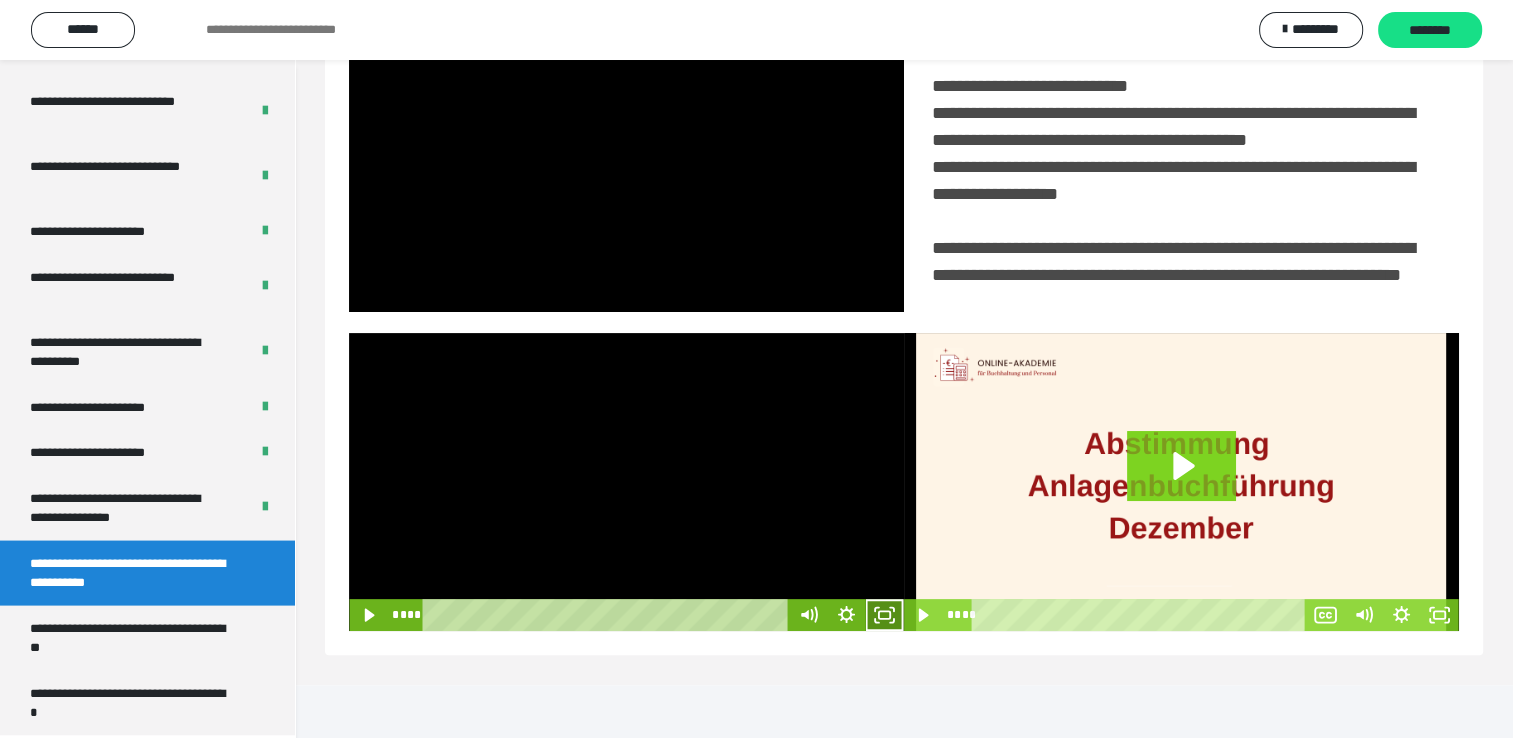 click 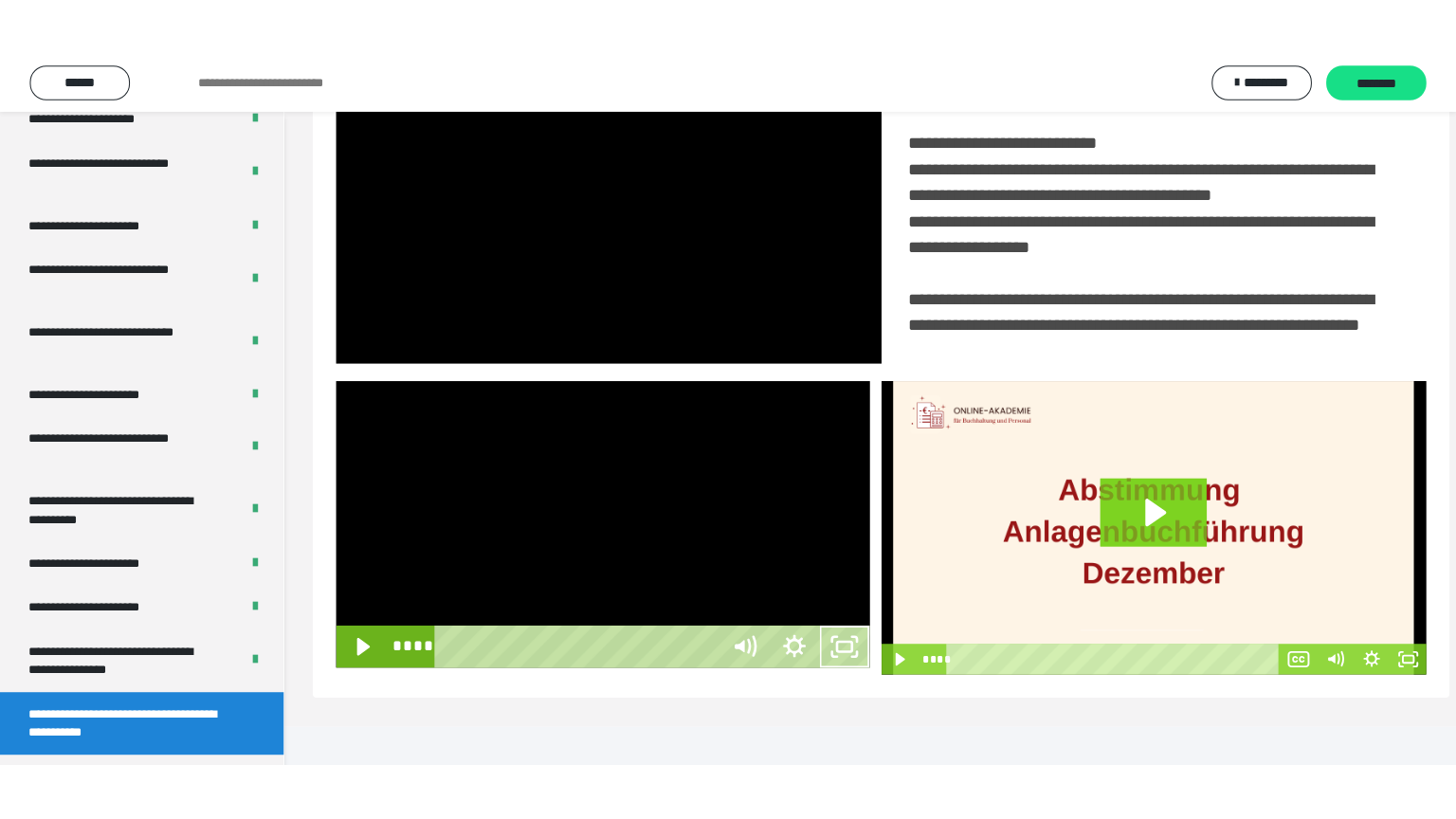 scroll, scrollTop: 317, scrollLeft: 0, axis: vertical 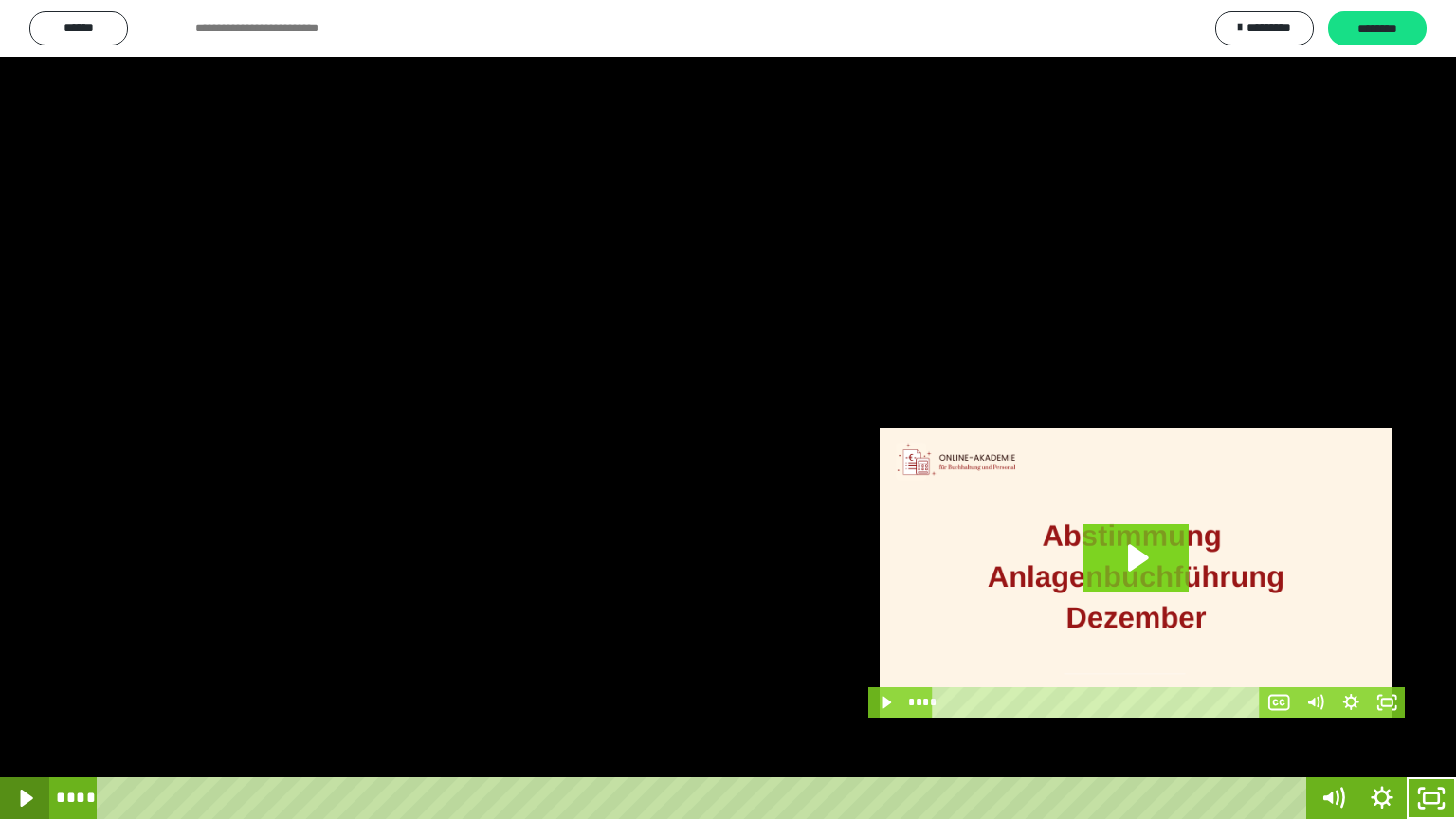 click 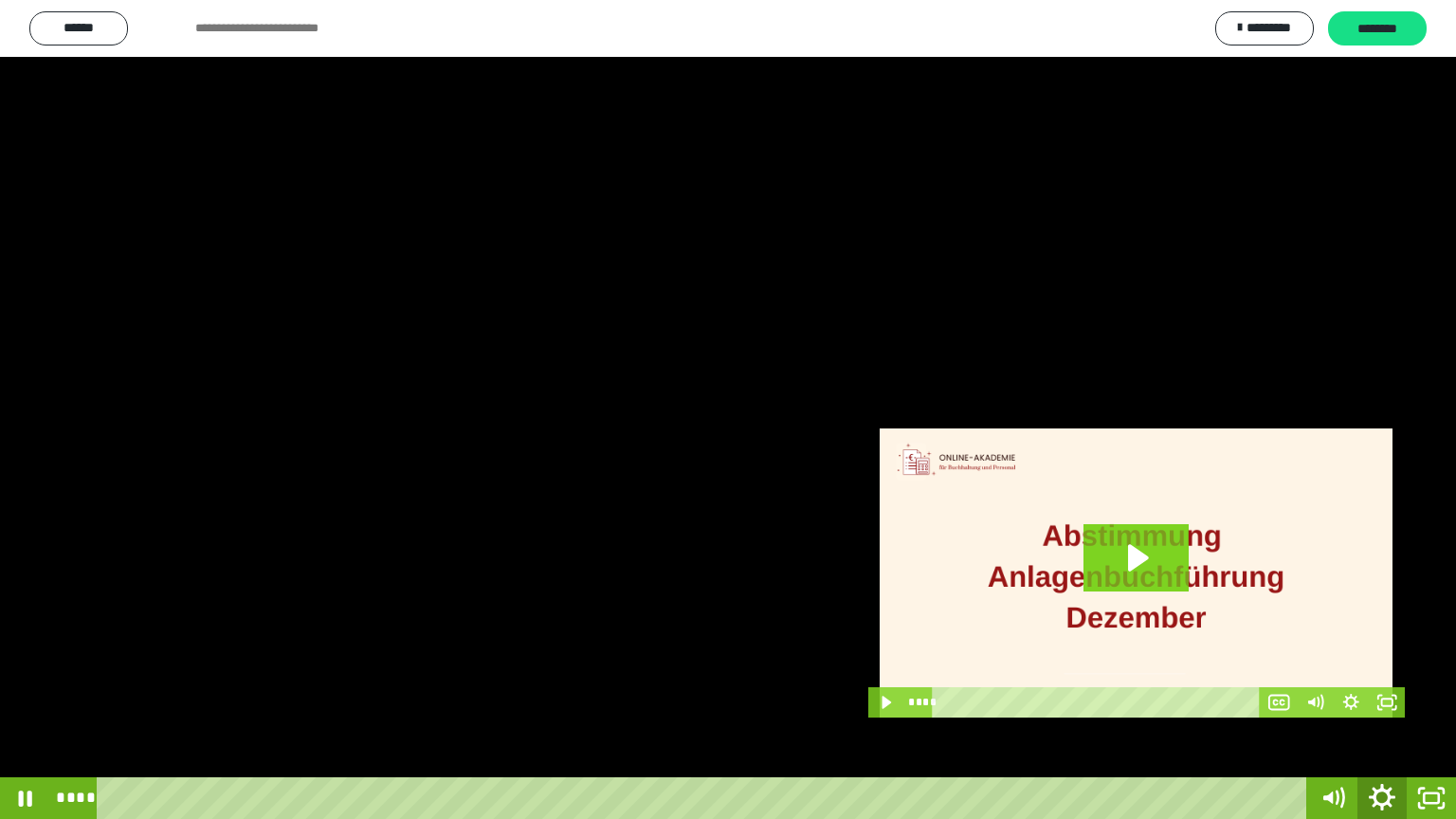click 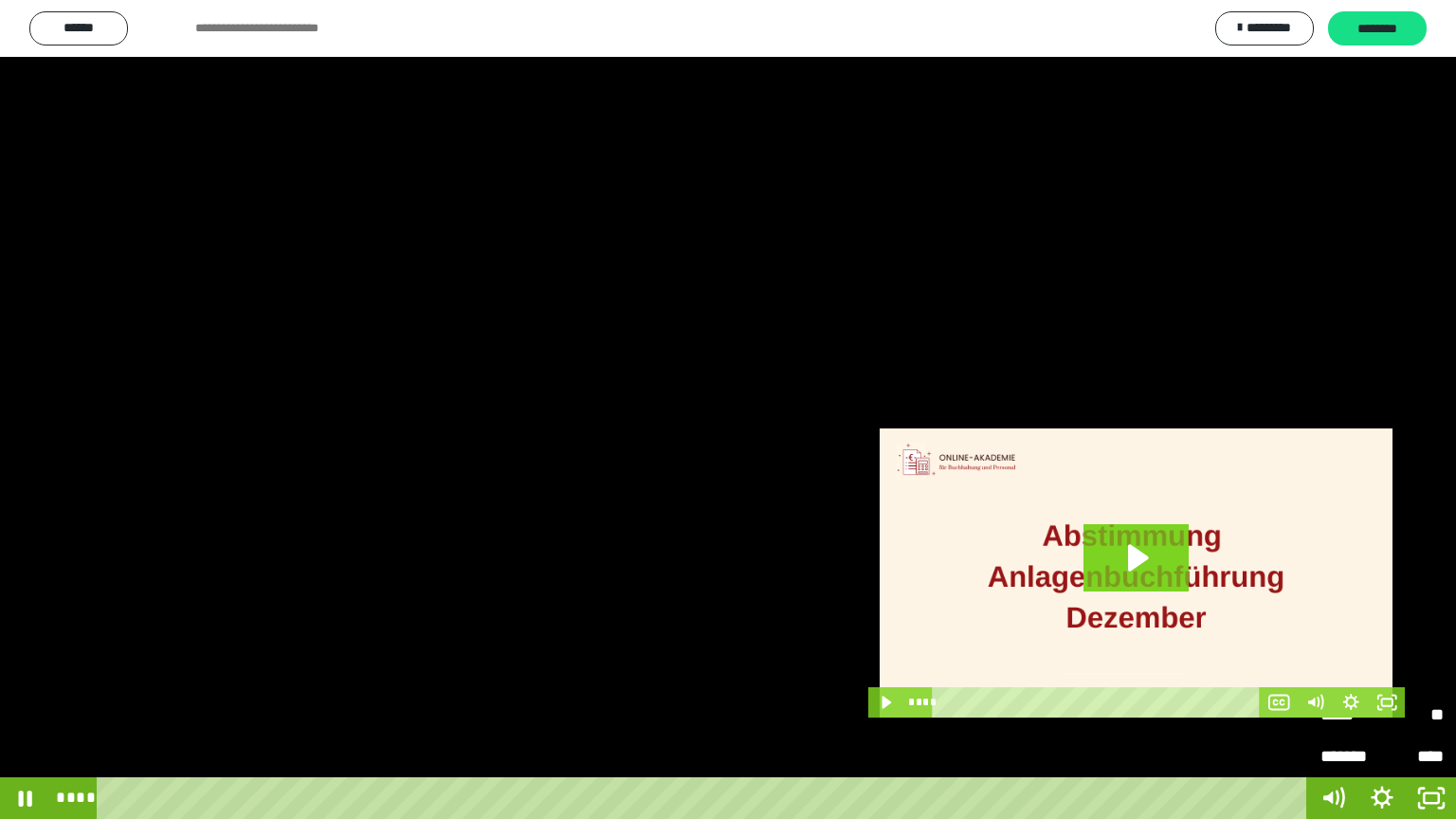 click on "**" at bounding box center (1412, 715) 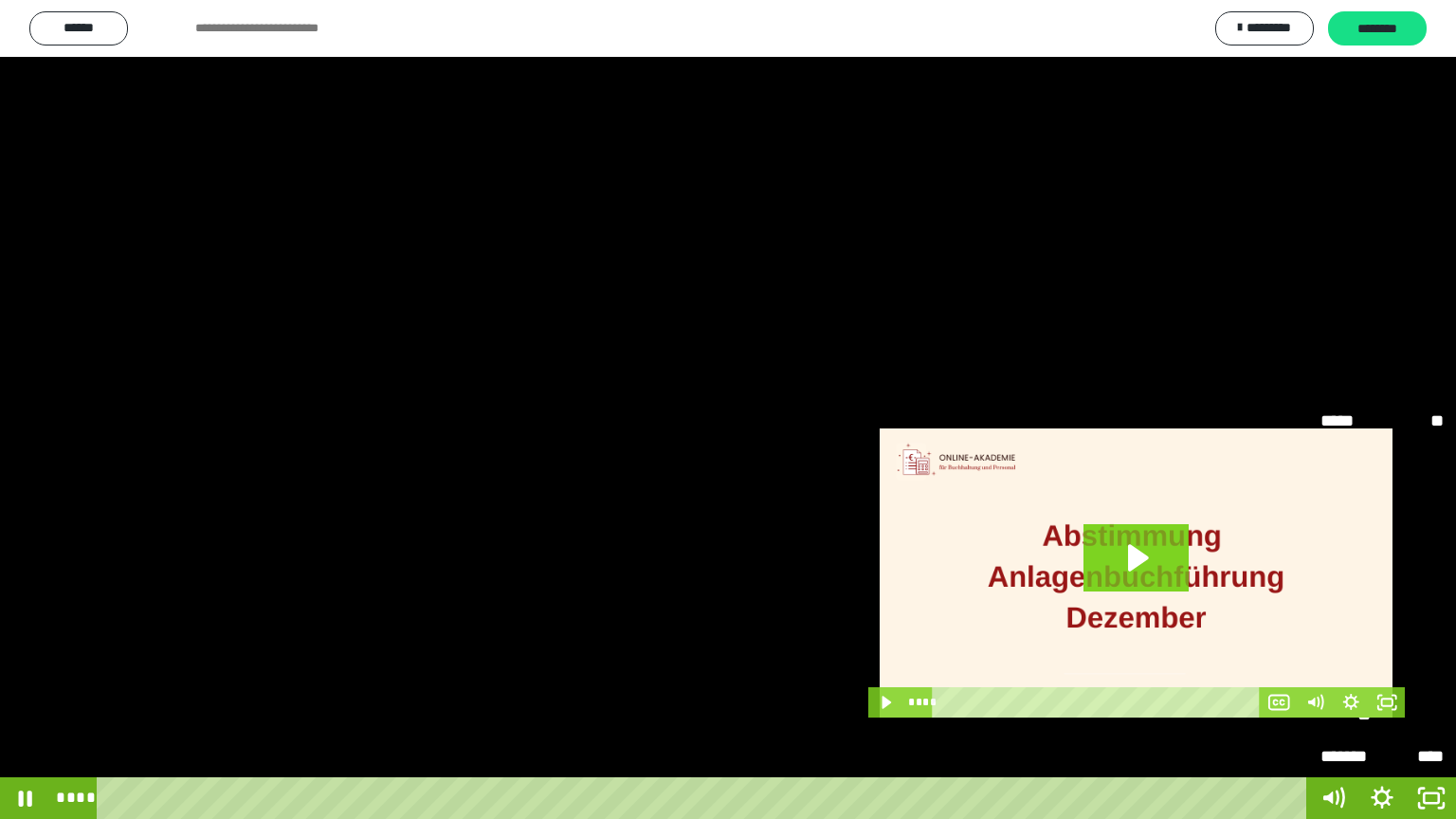 click on "****" at bounding box center [1382, 631] 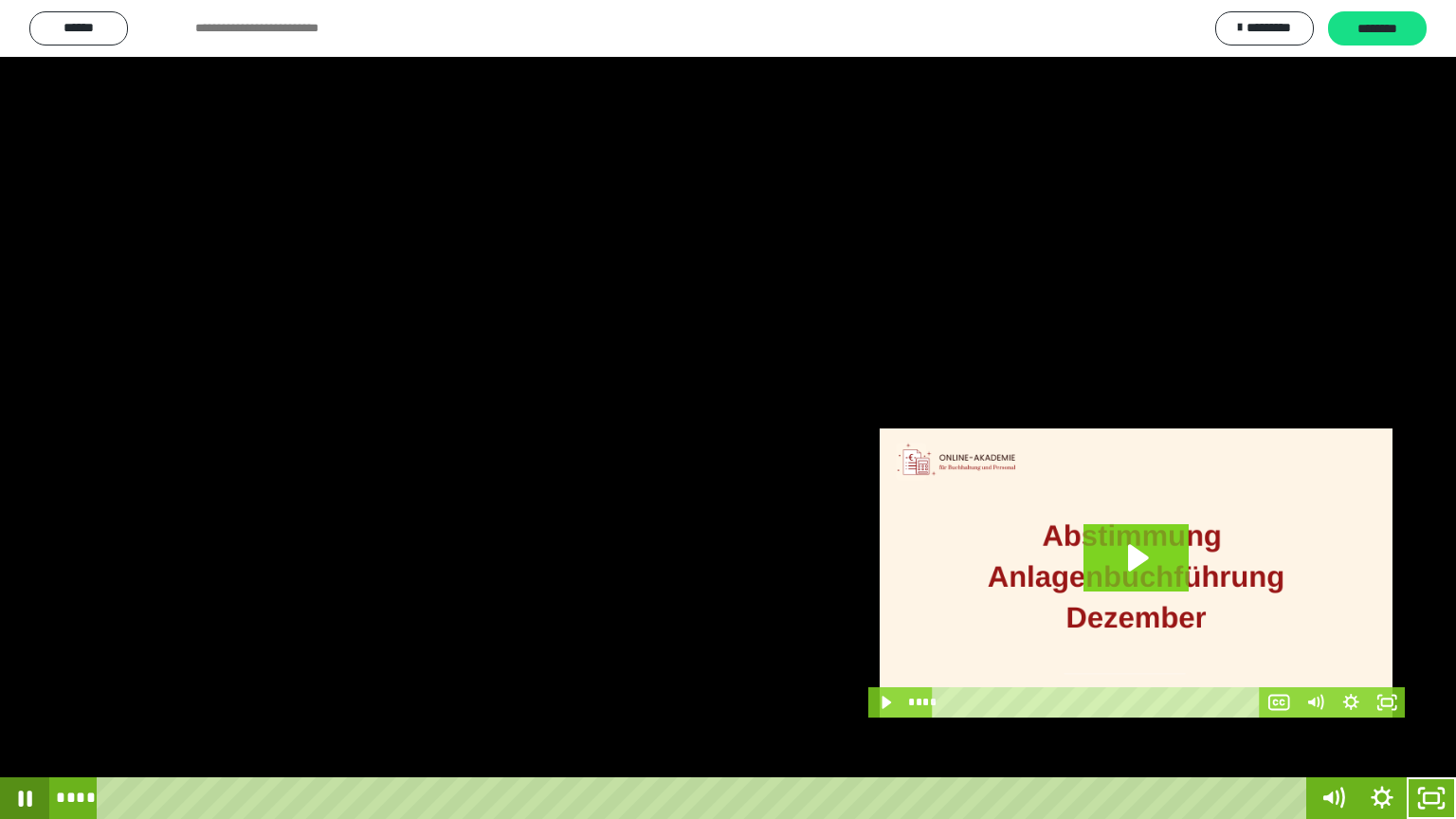 click 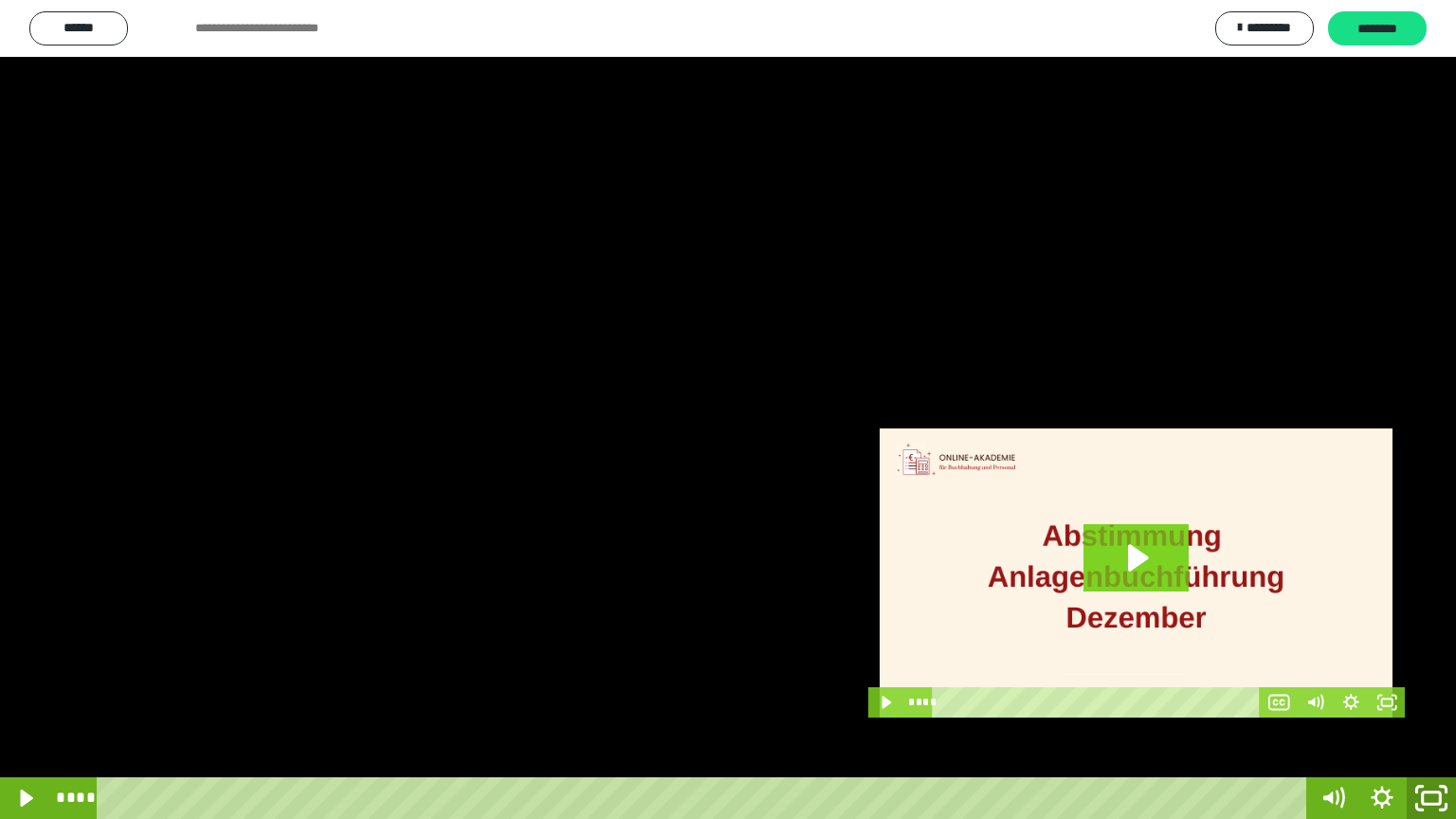 click 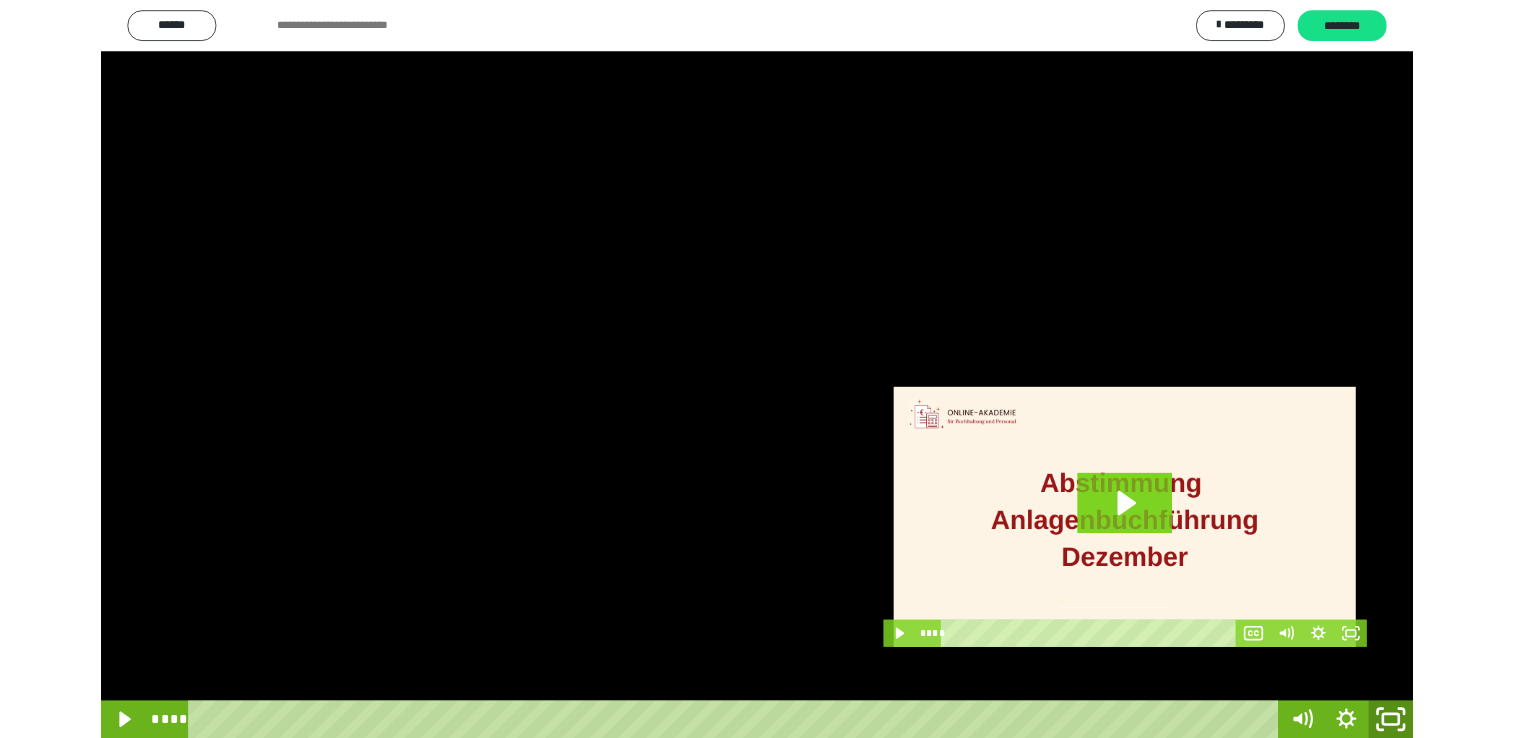 scroll, scrollTop: 324, scrollLeft: 0, axis: vertical 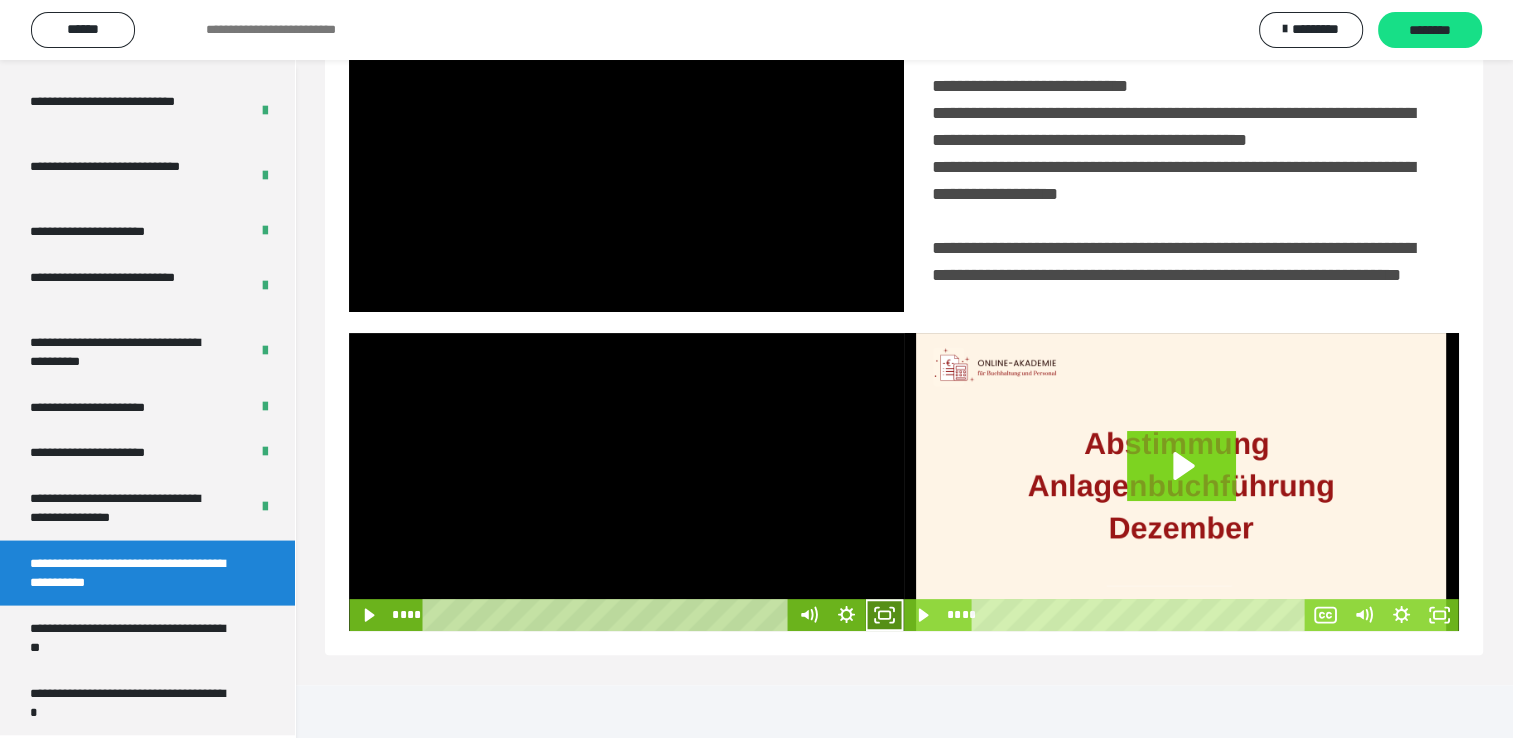 click 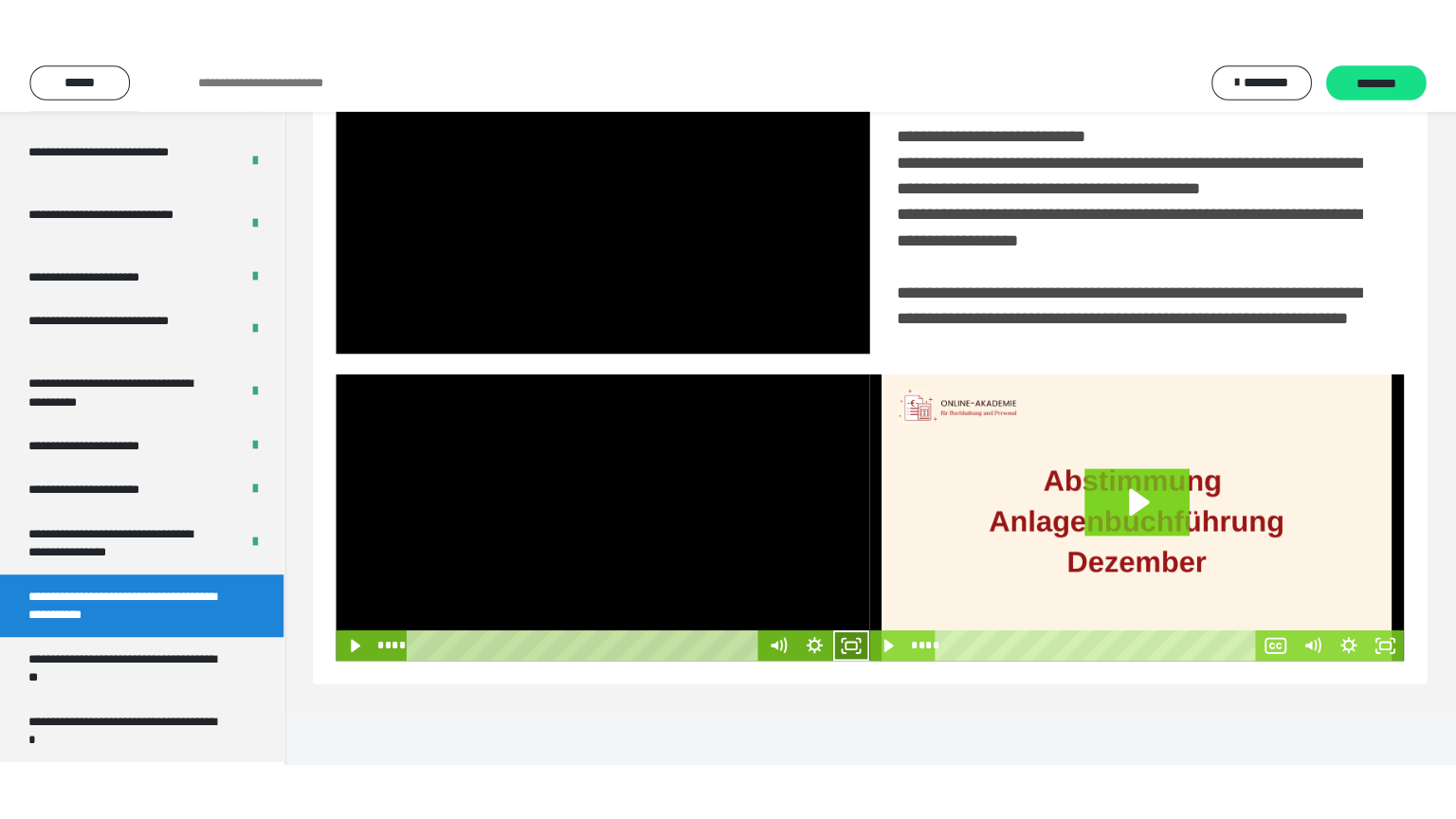 scroll, scrollTop: 317, scrollLeft: 0, axis: vertical 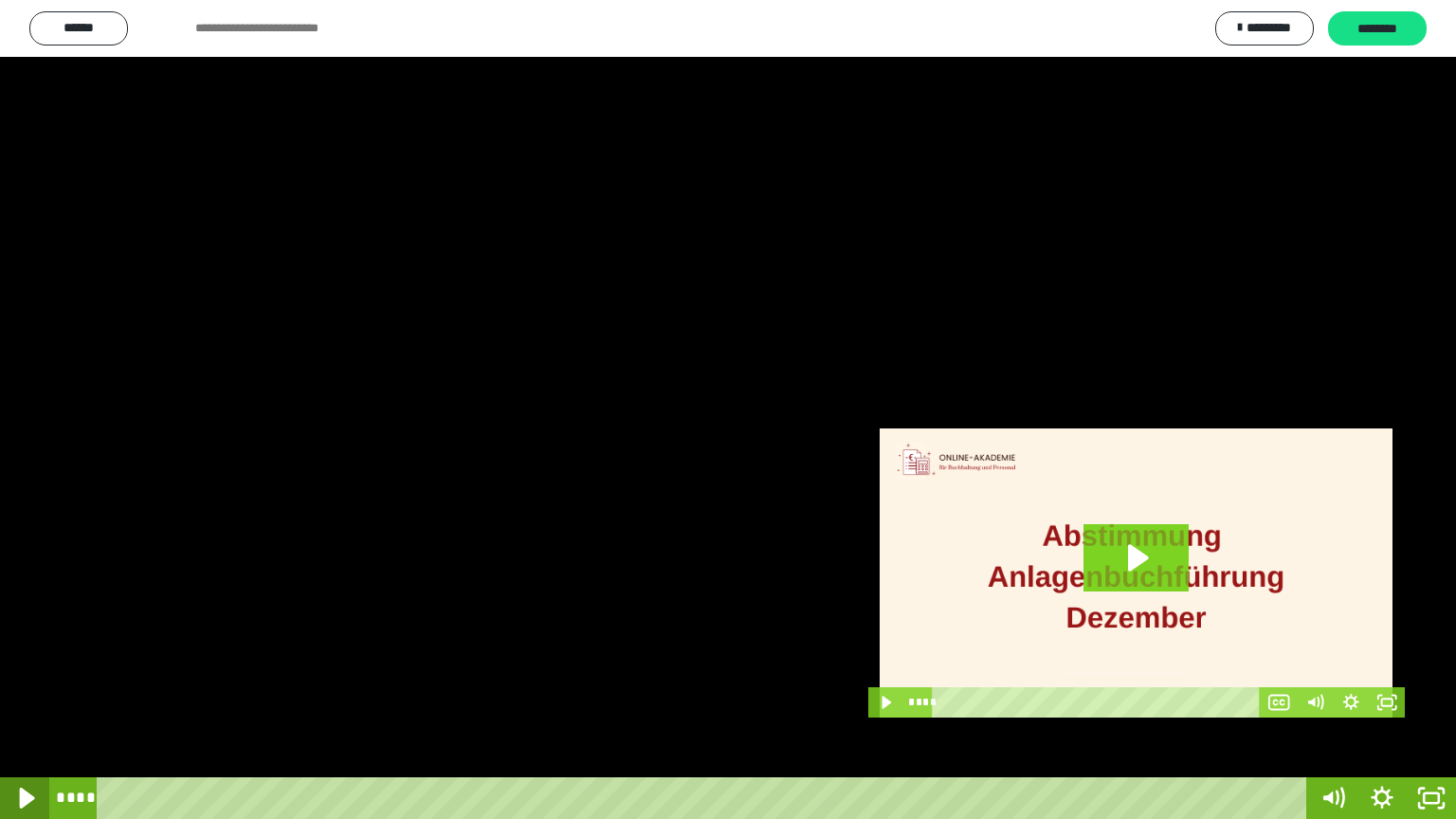 click 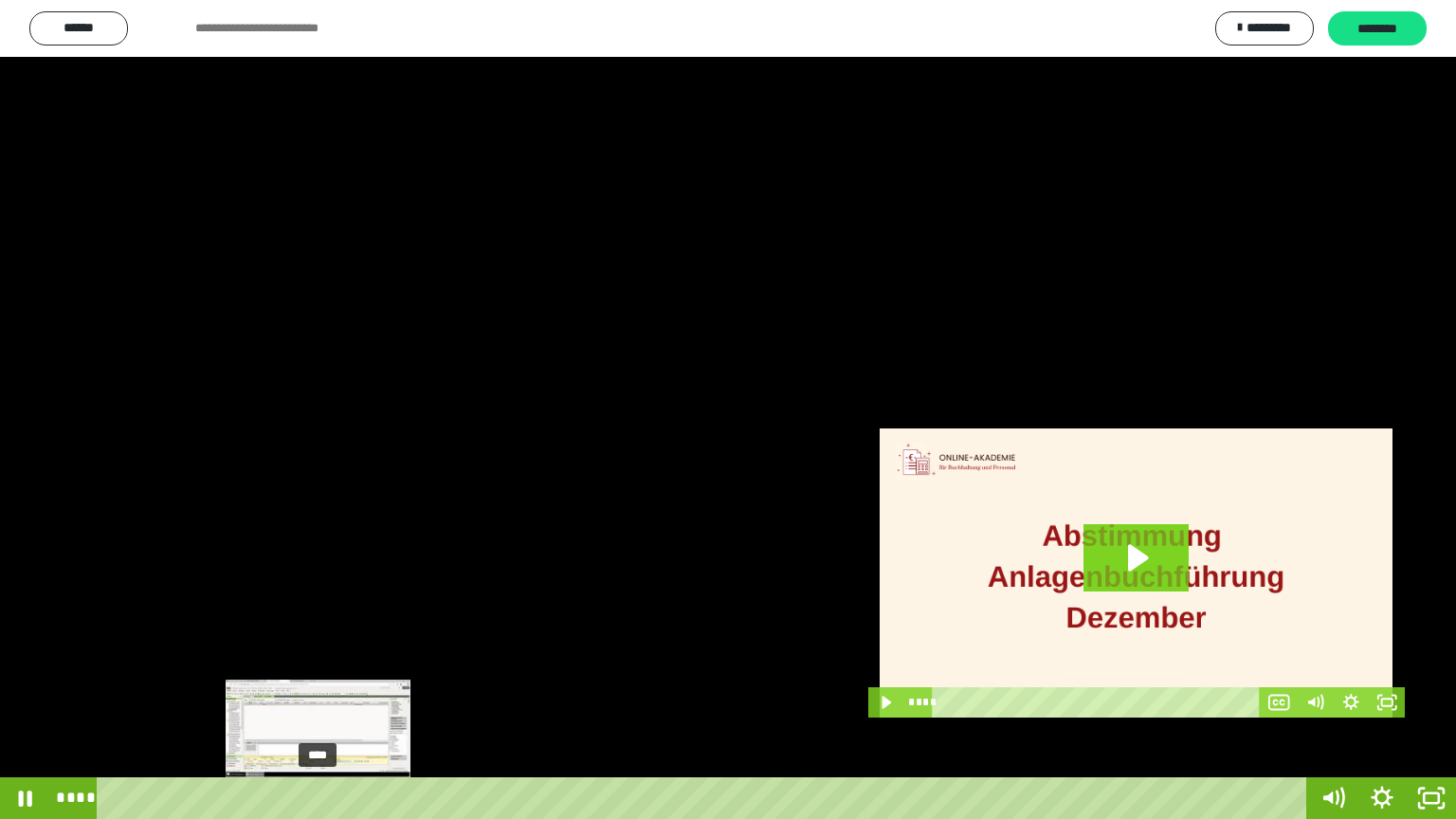 click on "****" at bounding box center (705, 798) 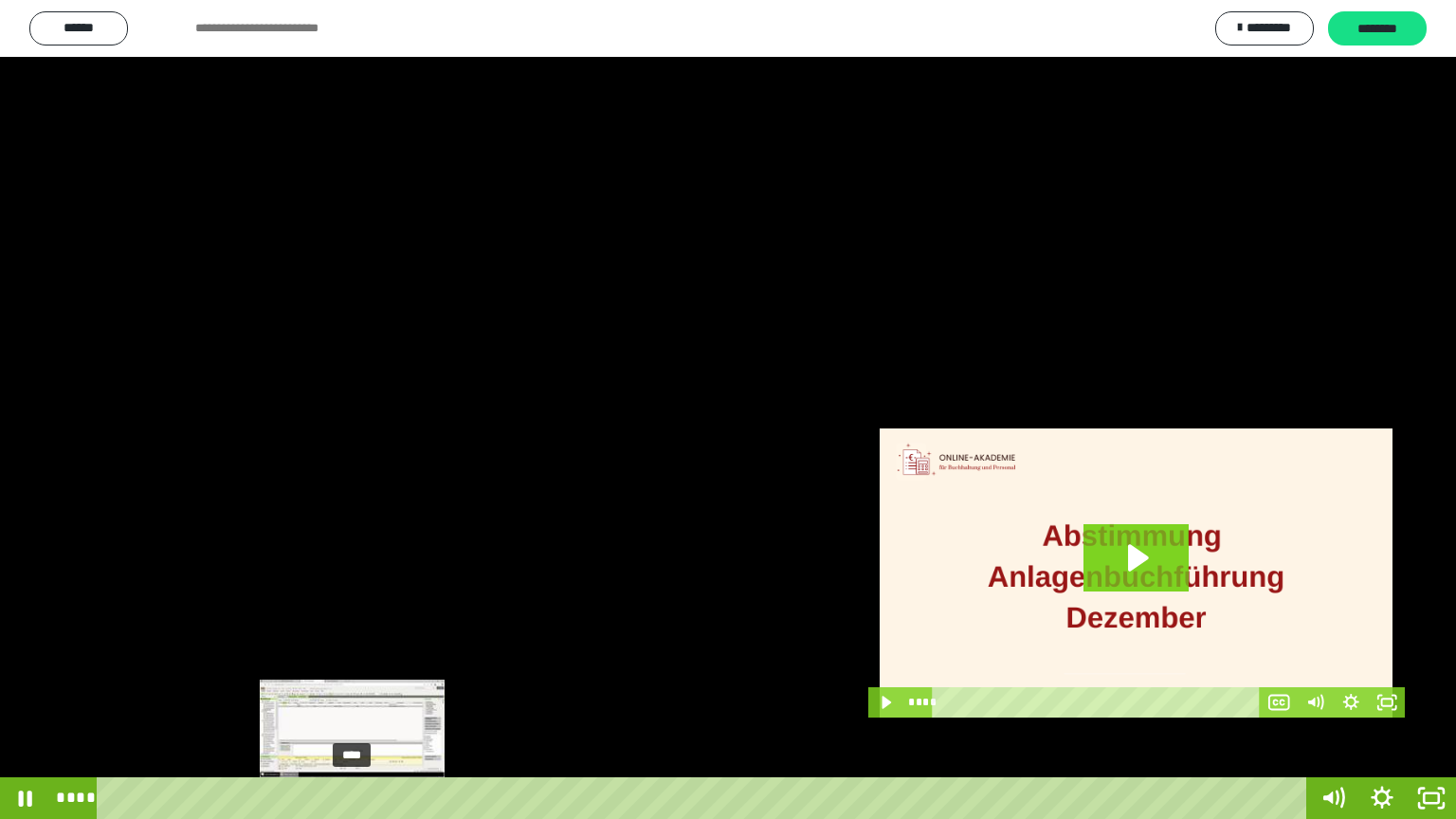 click on "****" at bounding box center [705, 798] 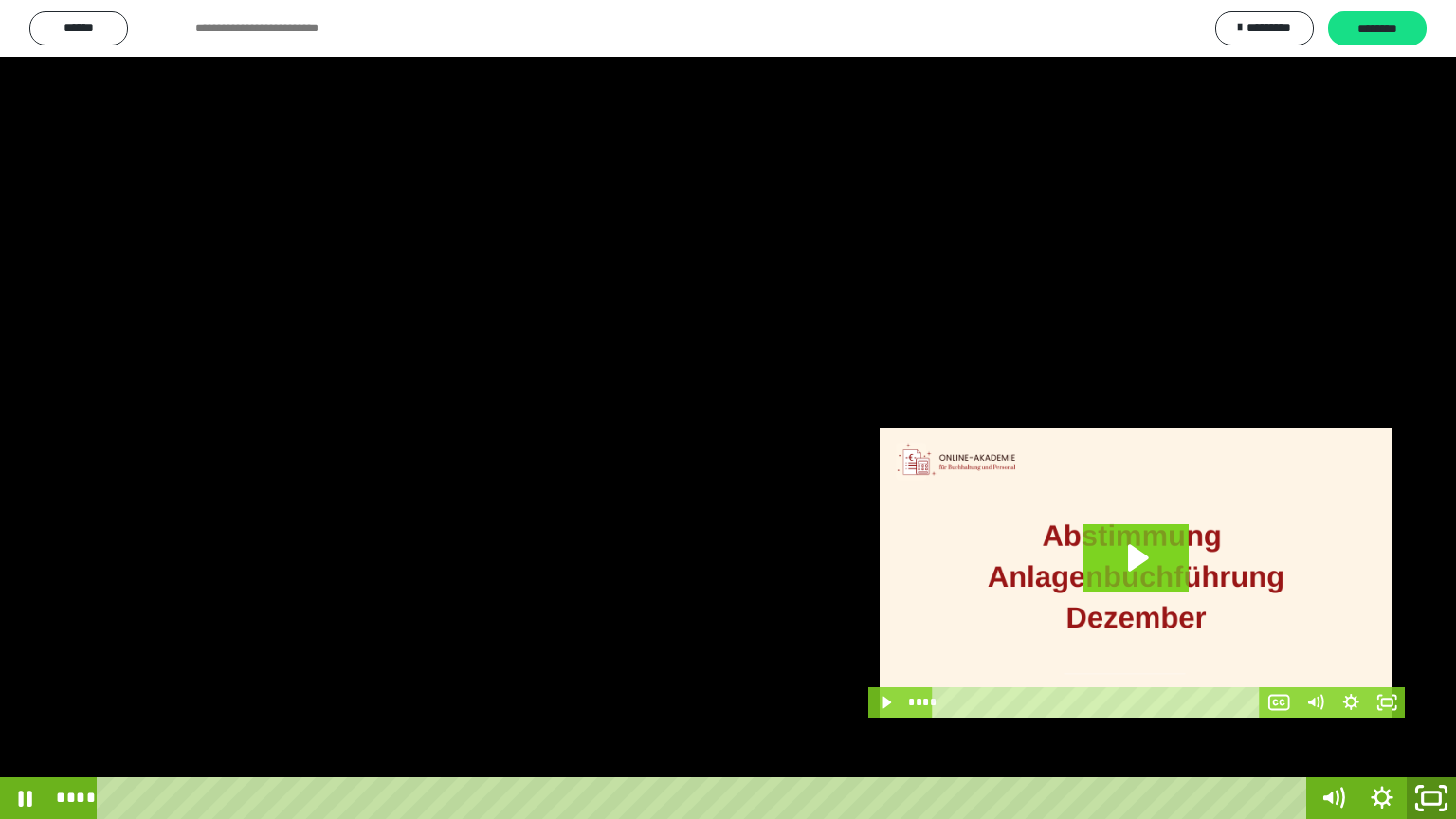 click 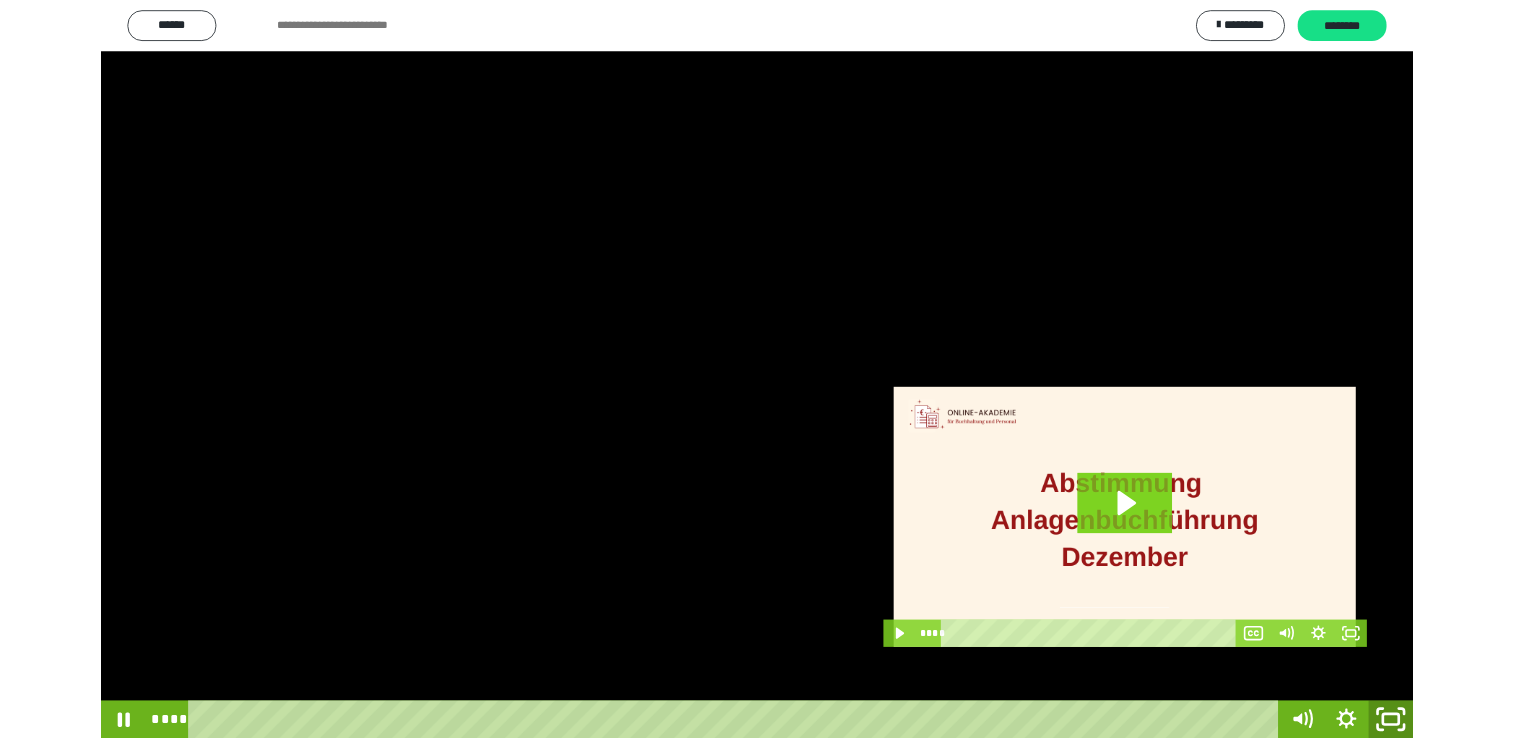 scroll, scrollTop: 324, scrollLeft: 0, axis: vertical 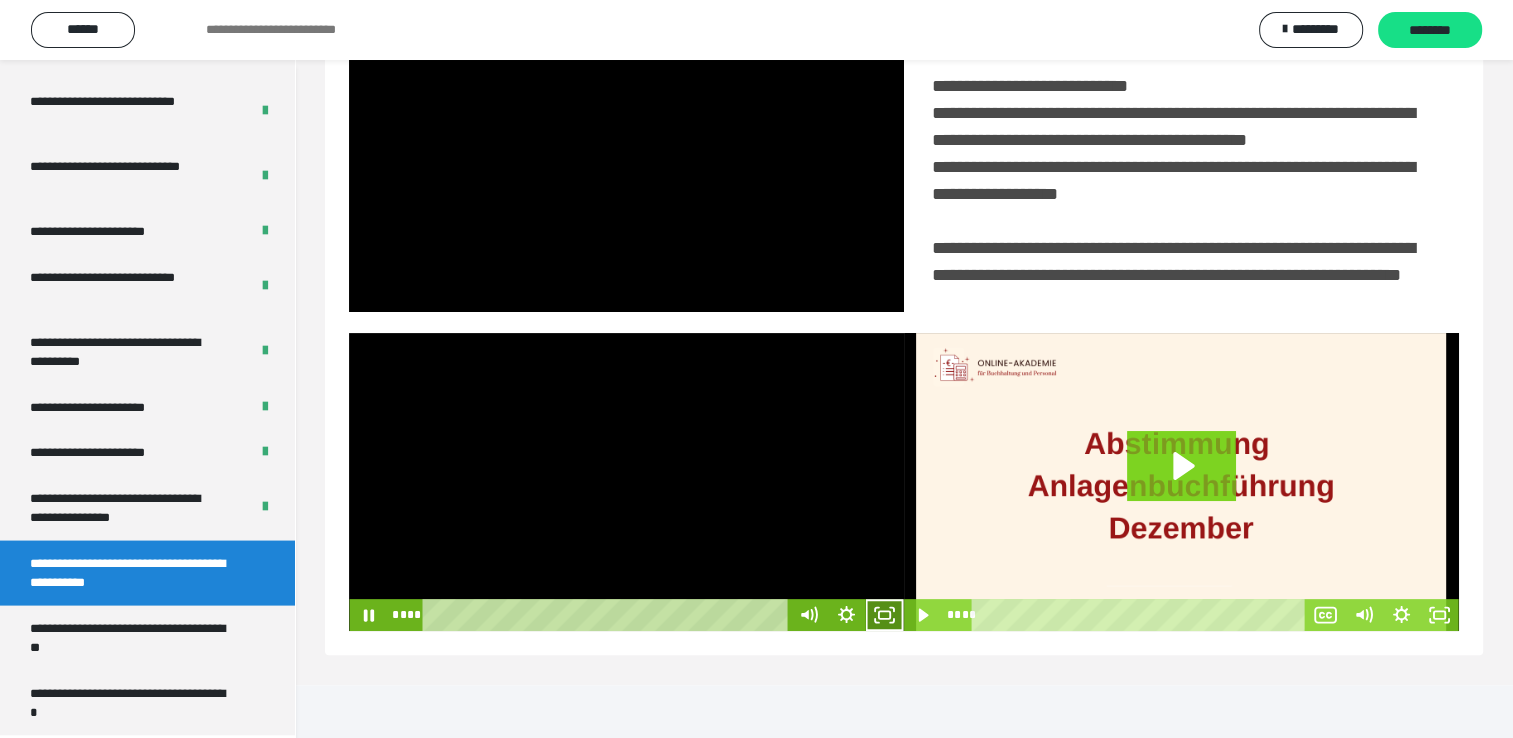 click 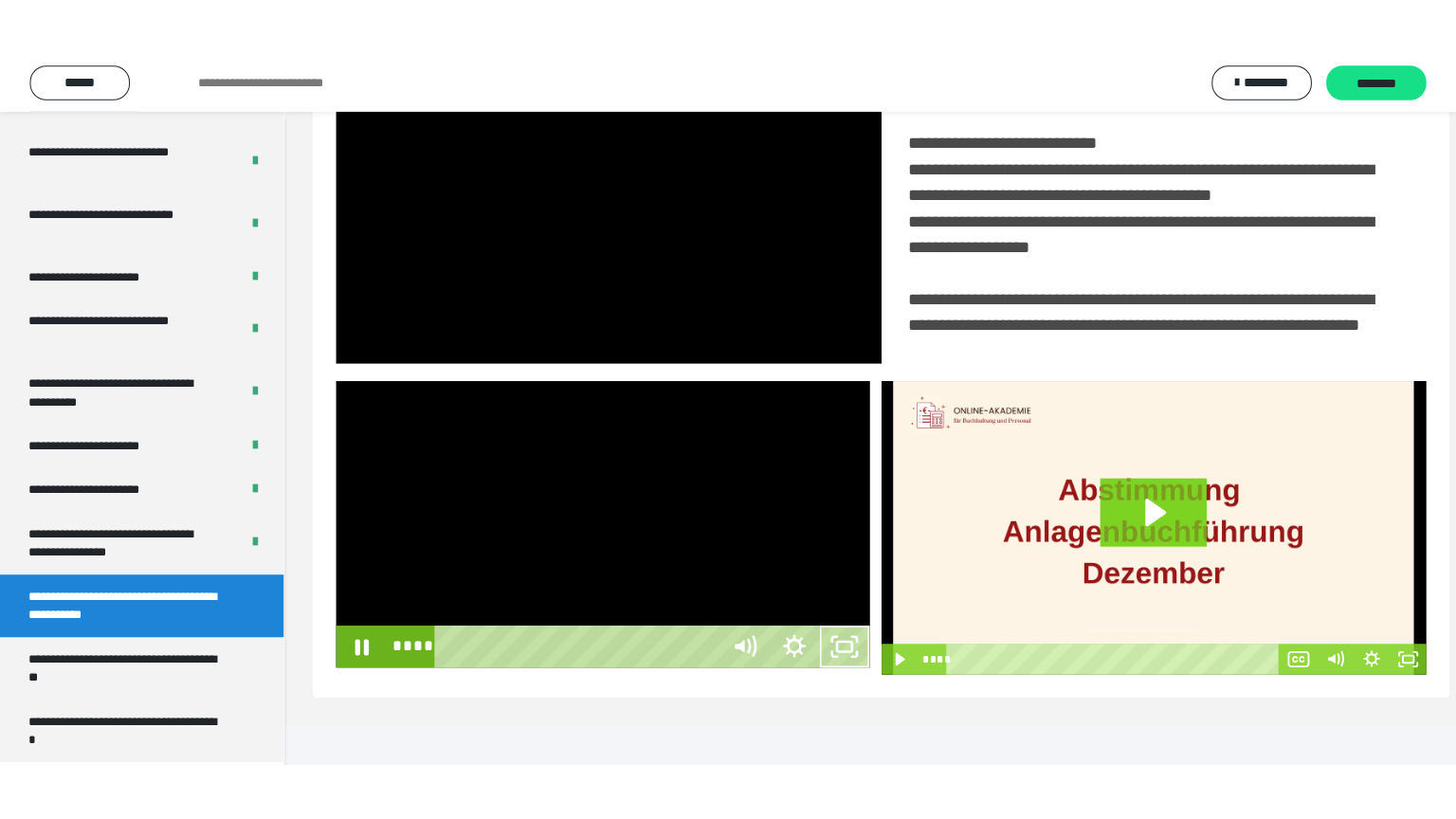 scroll, scrollTop: 317, scrollLeft: 0, axis: vertical 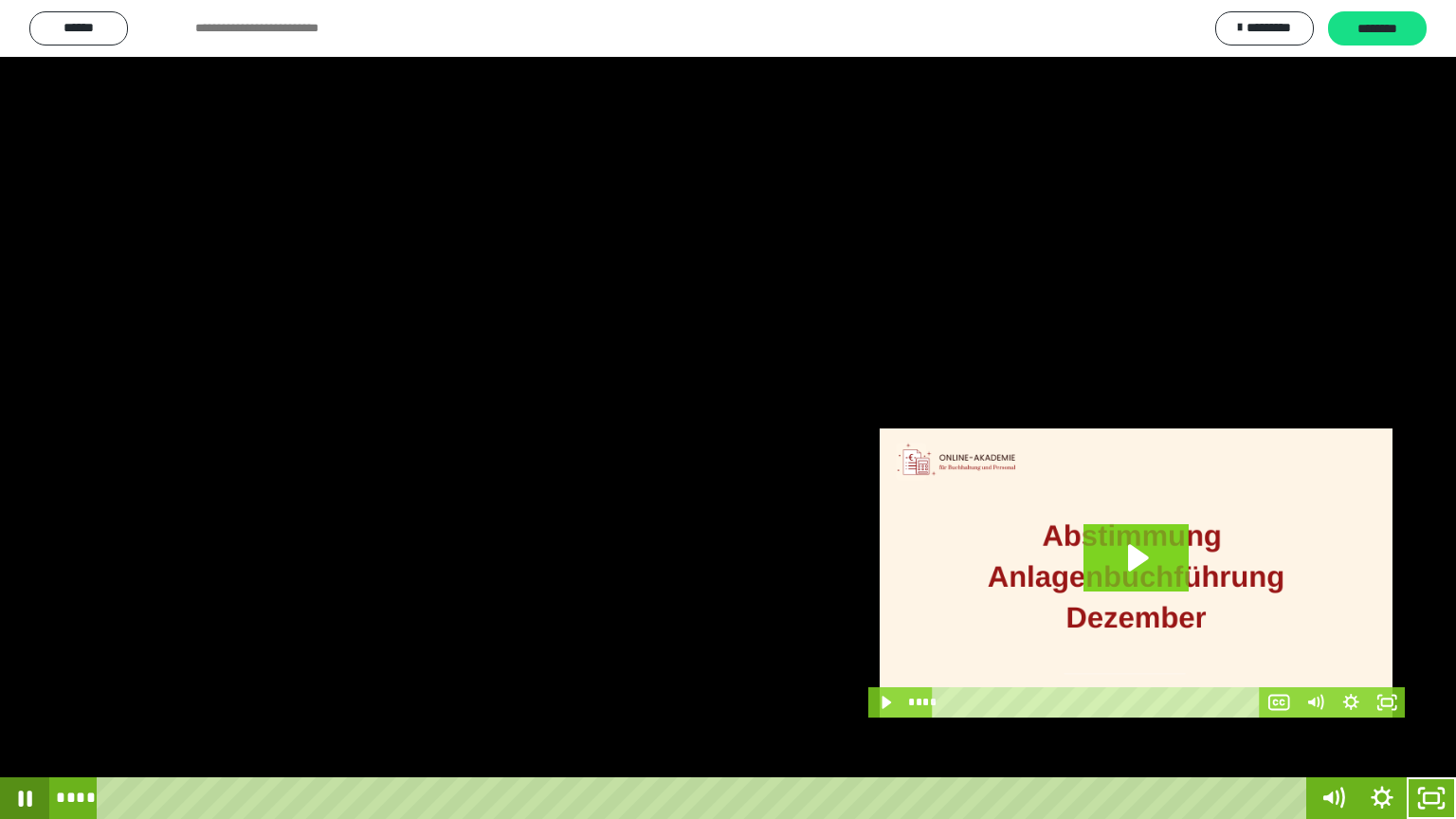 click 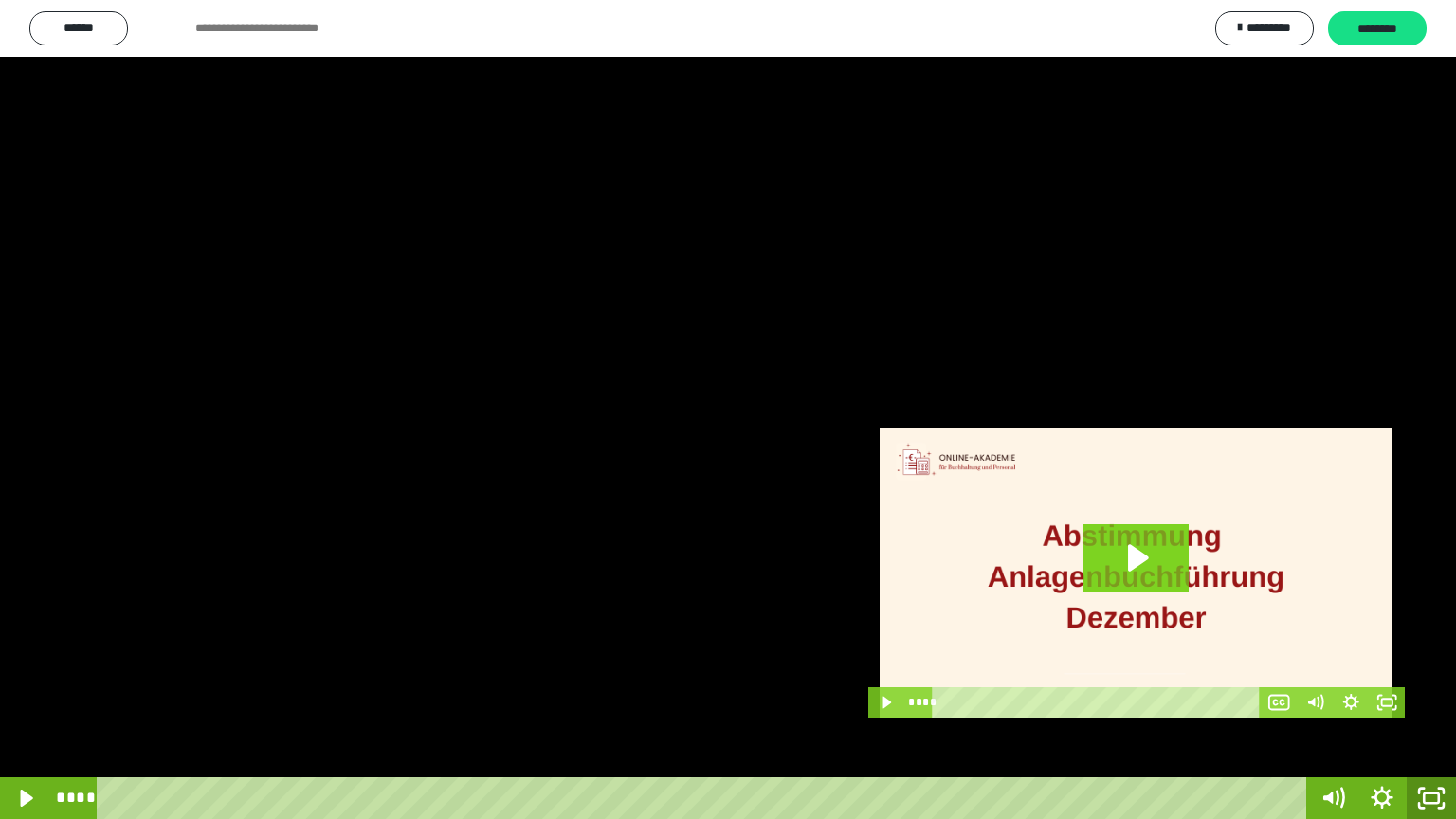 click 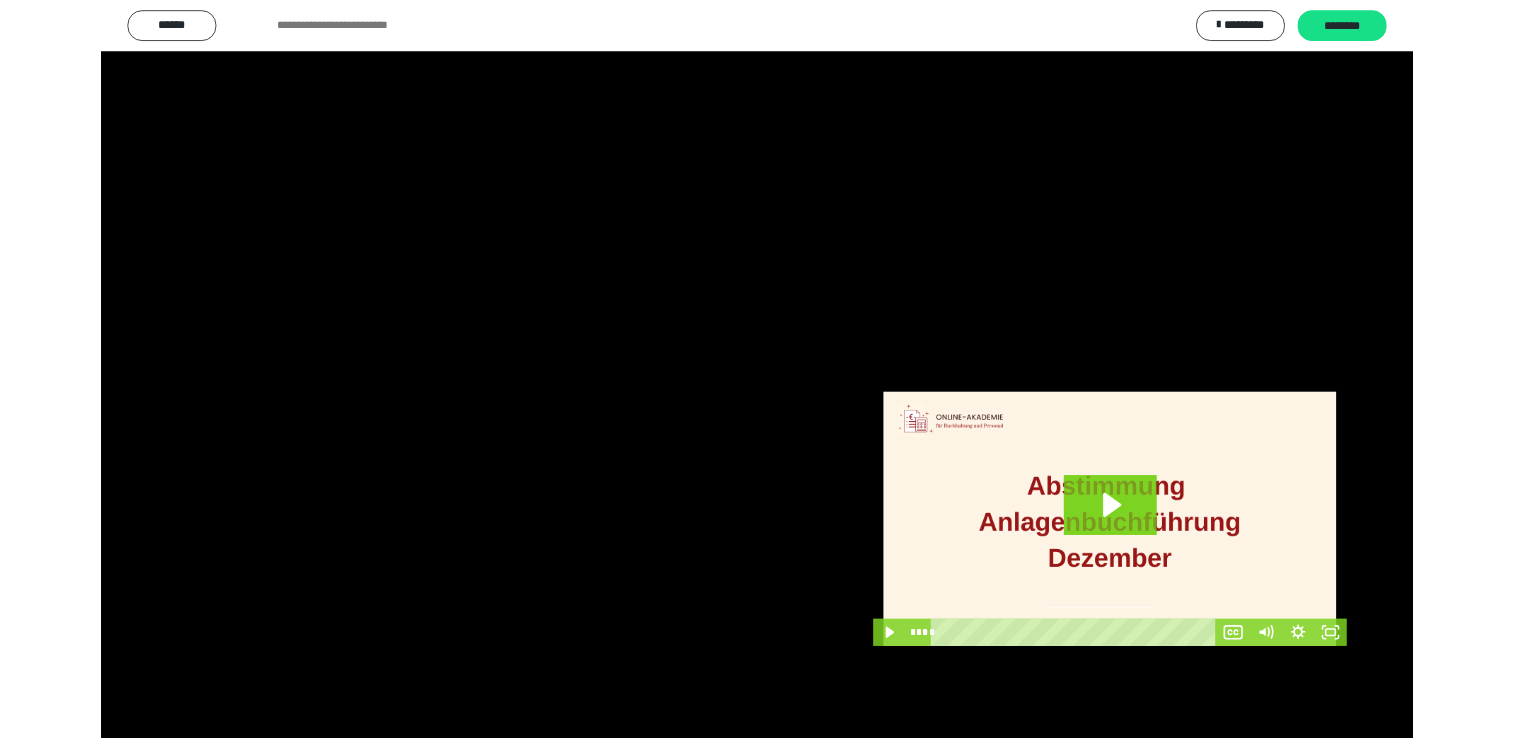 scroll, scrollTop: 324, scrollLeft: 0, axis: vertical 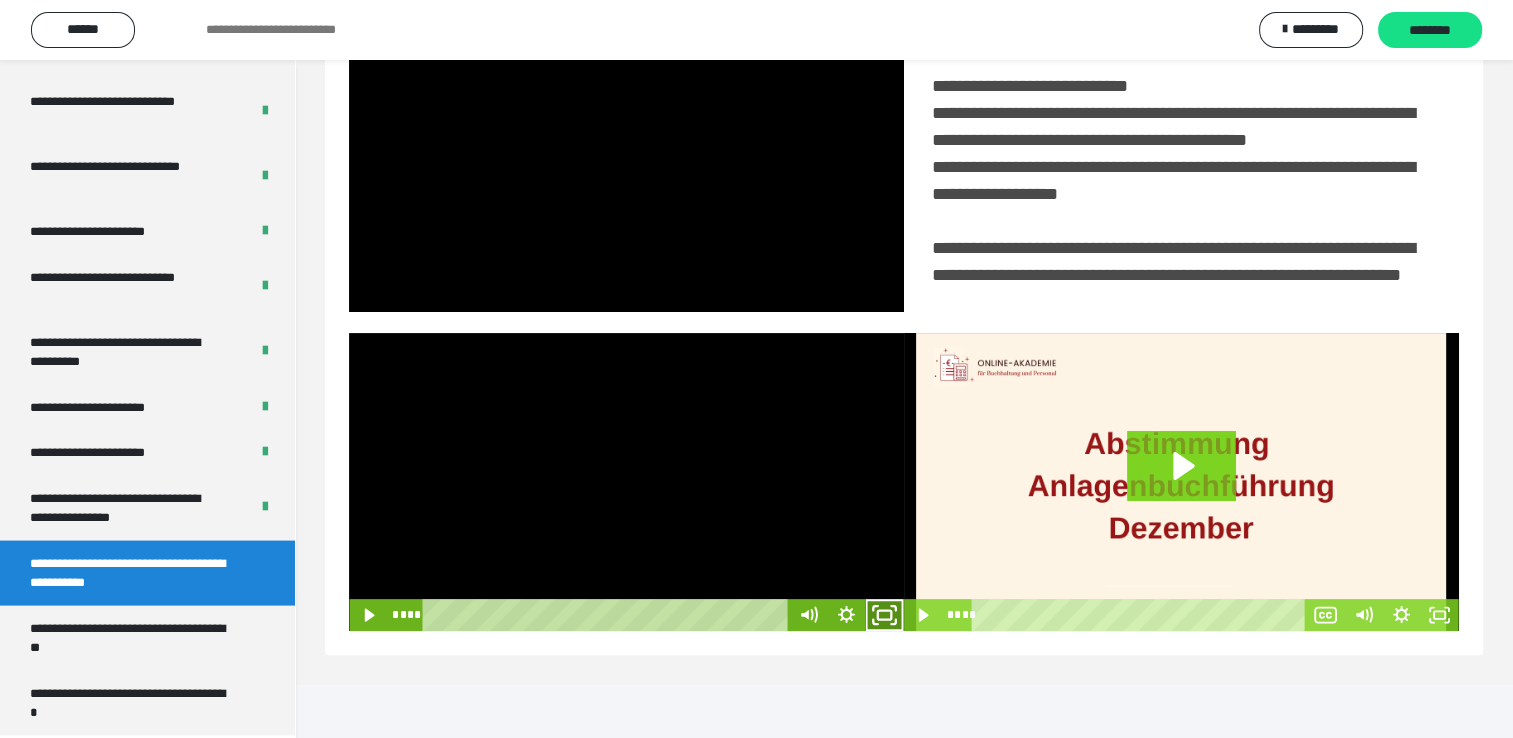 click 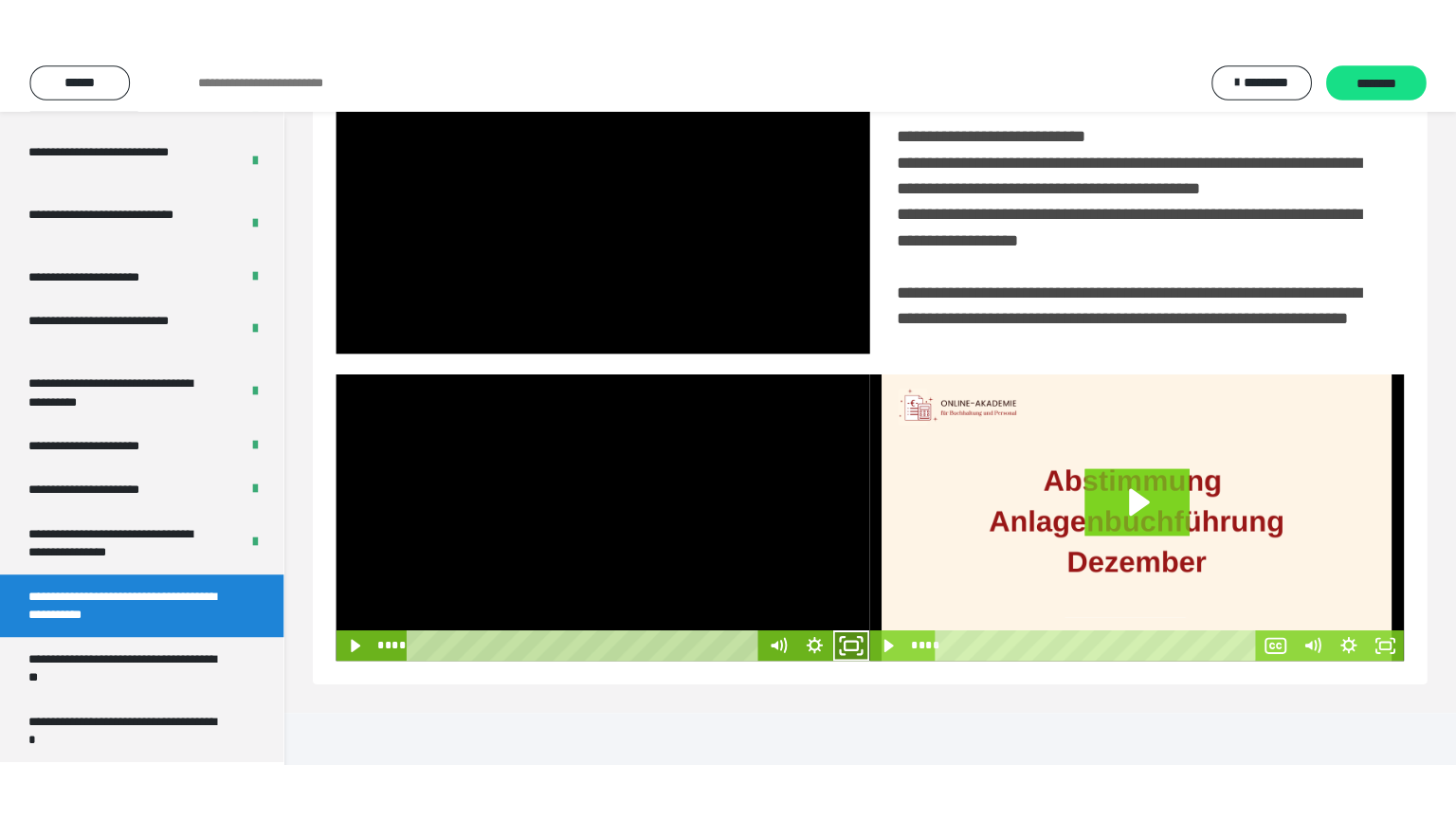 scroll, scrollTop: 317, scrollLeft: 0, axis: vertical 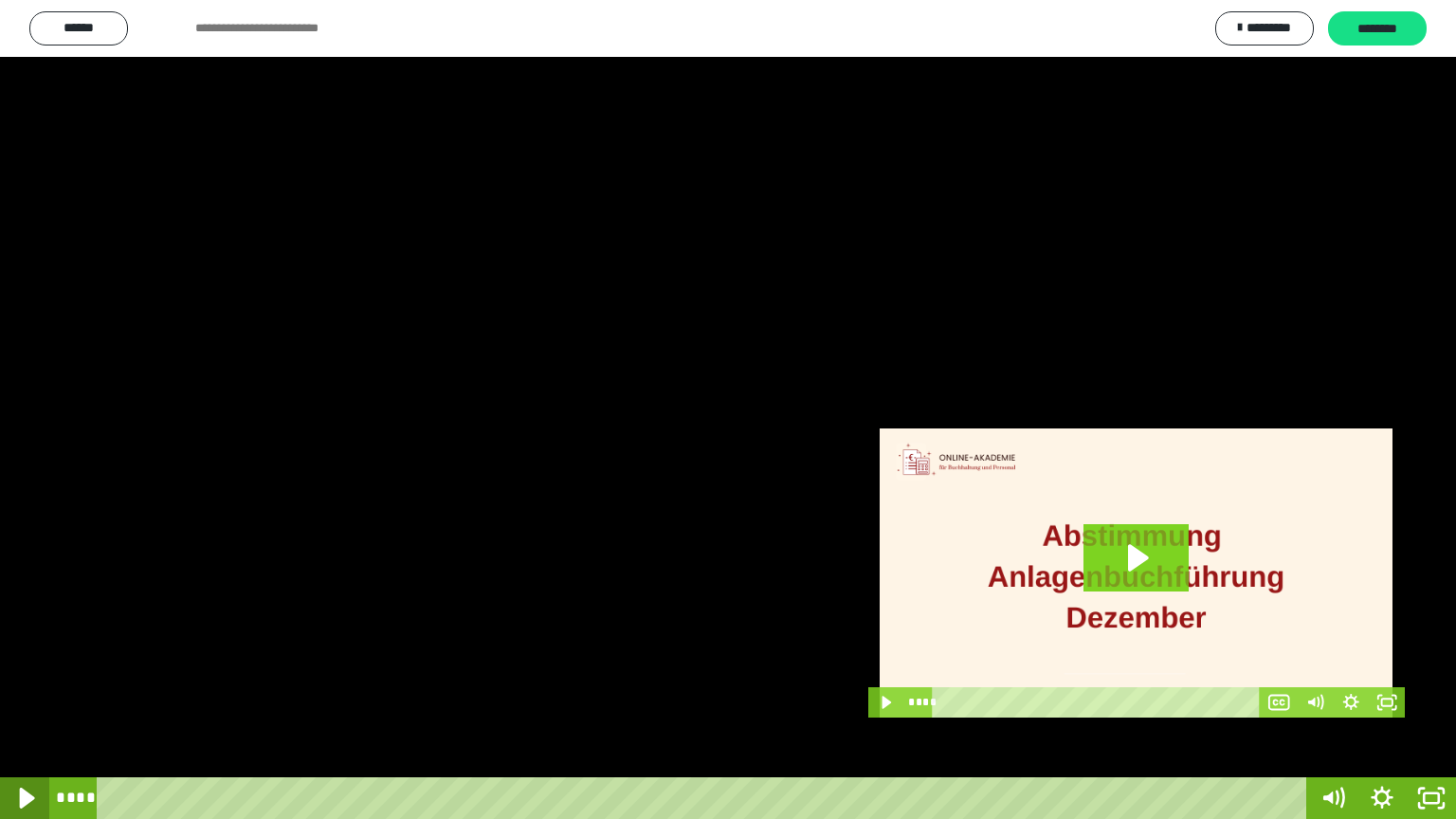 click 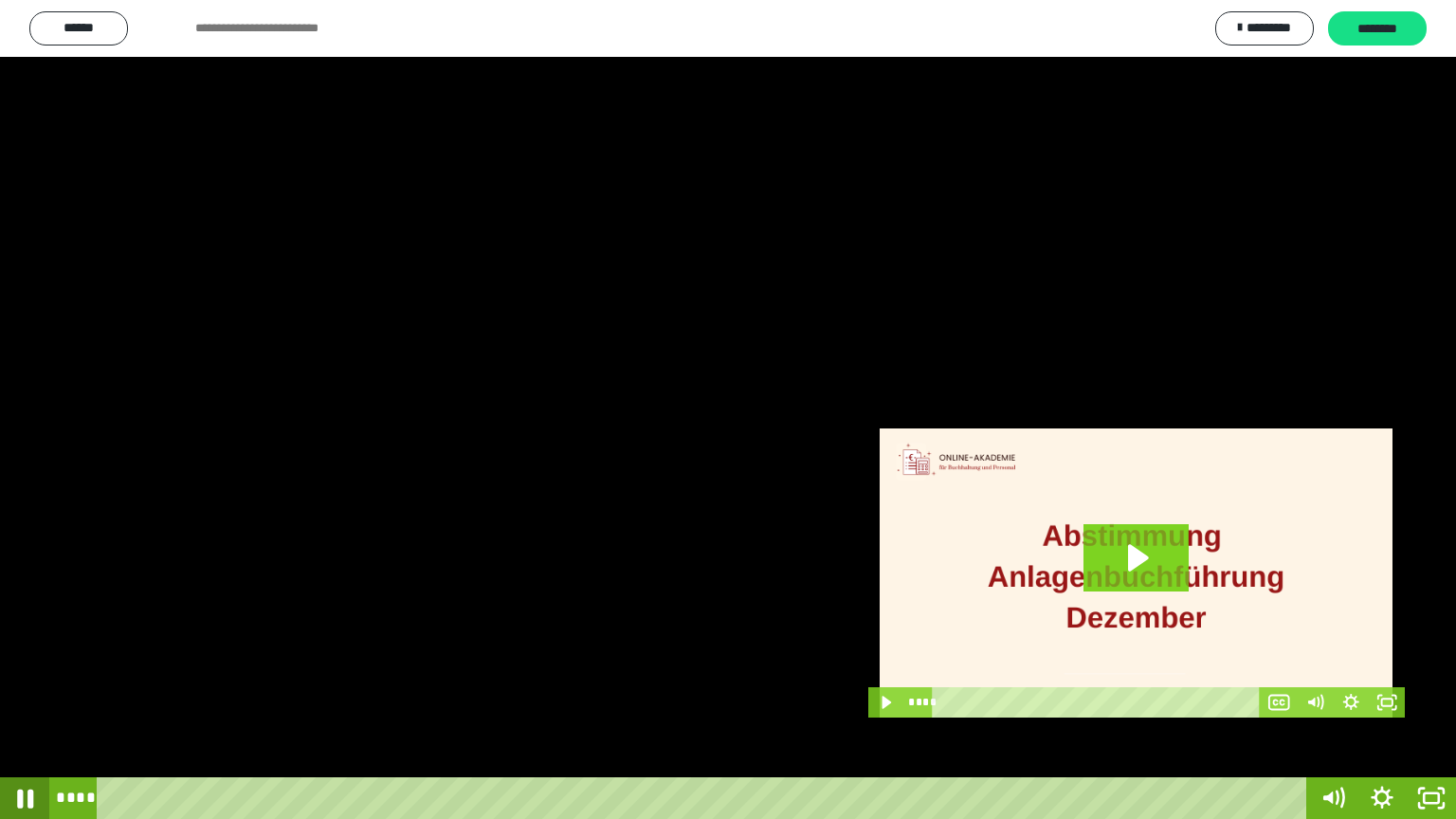 click 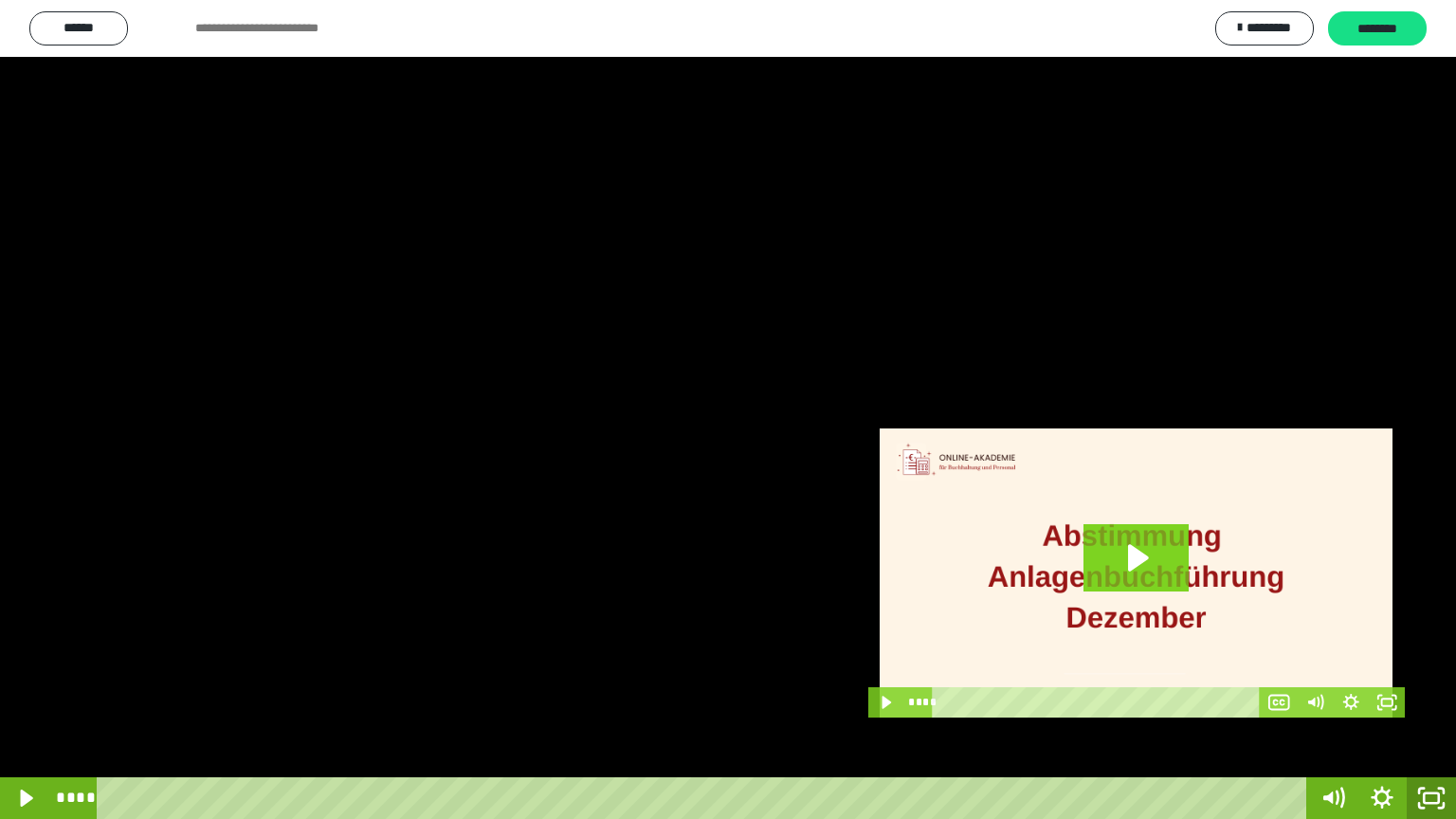 click 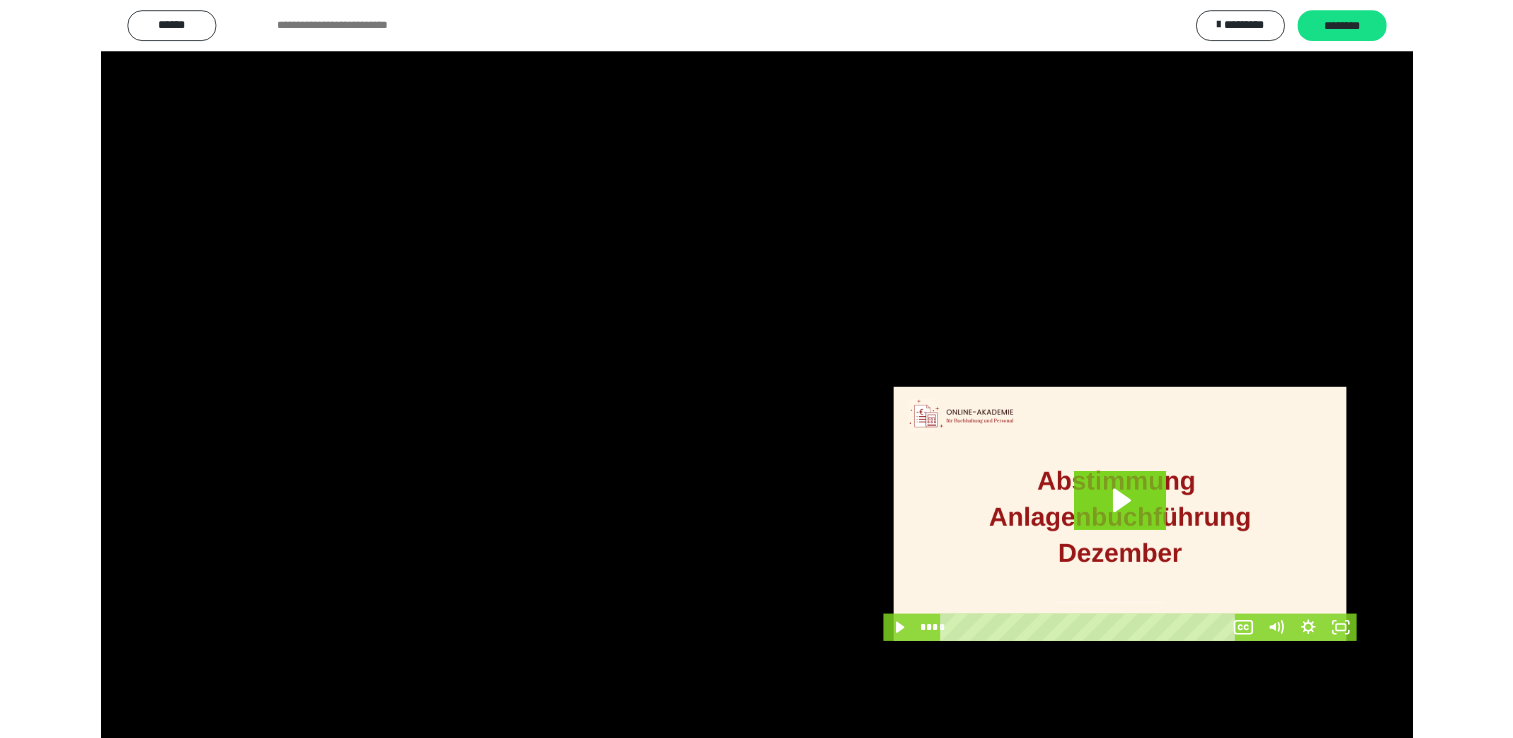 scroll, scrollTop: 324, scrollLeft: 0, axis: vertical 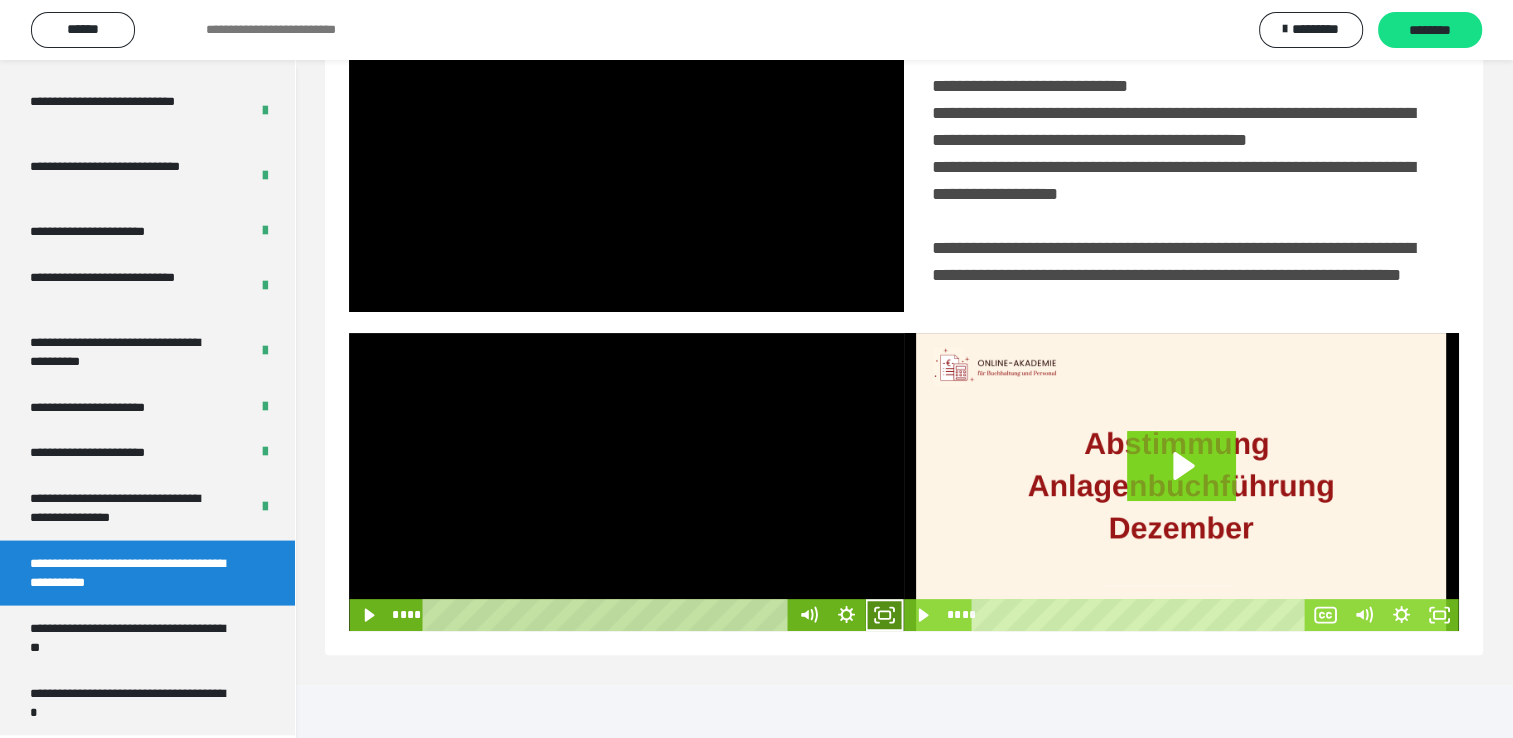 click 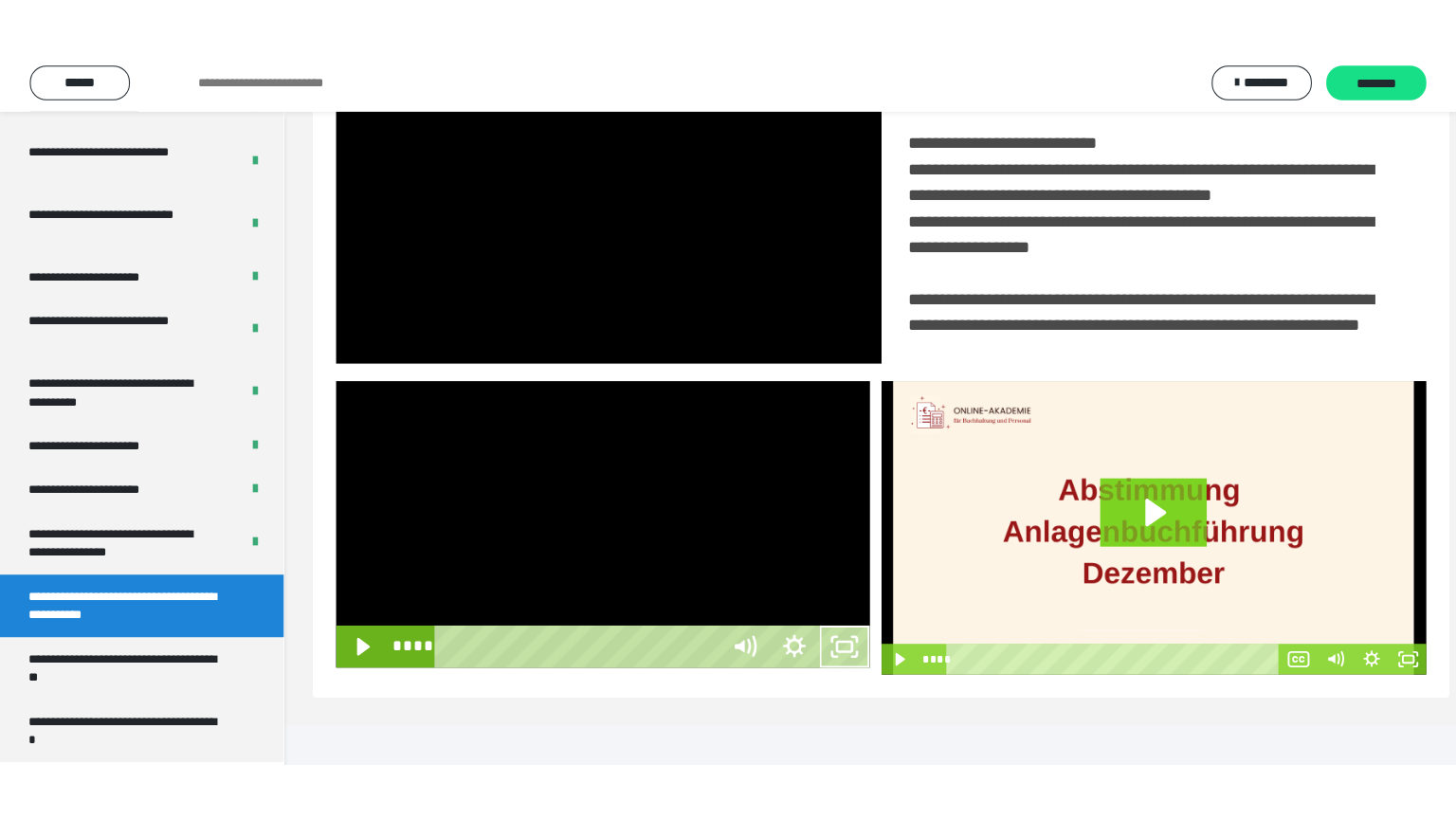 scroll, scrollTop: 317, scrollLeft: 0, axis: vertical 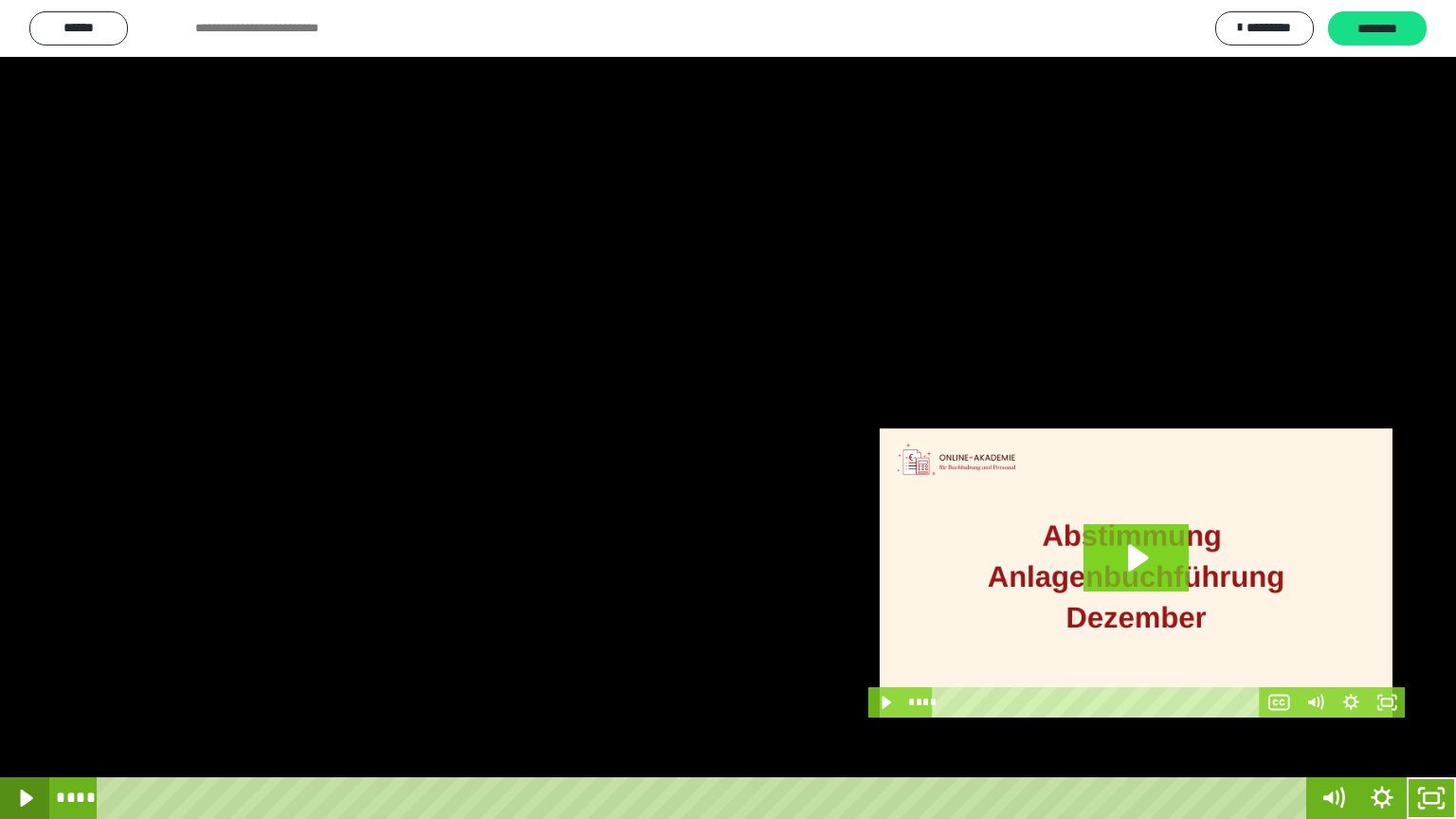 click 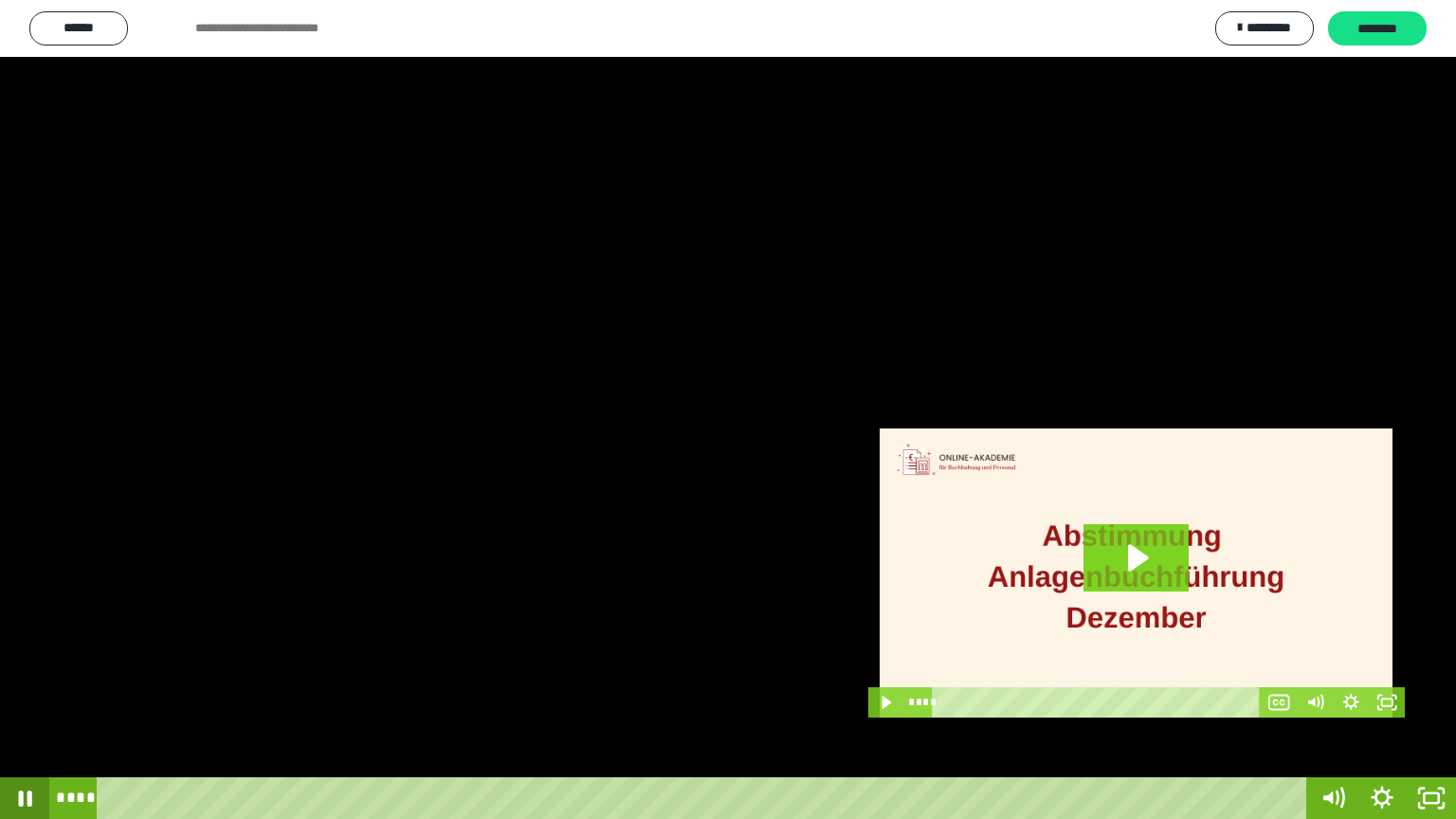 click 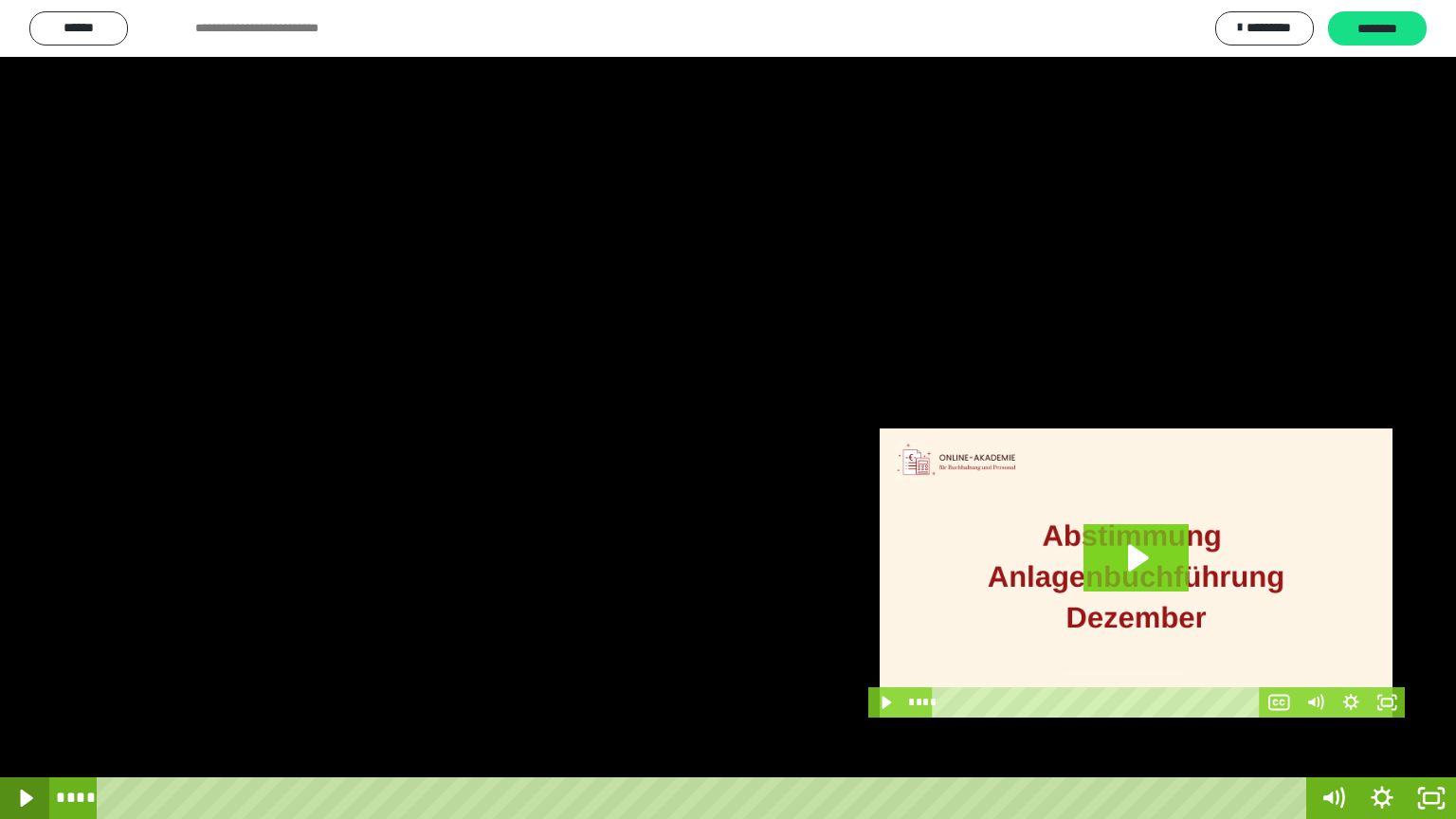 click 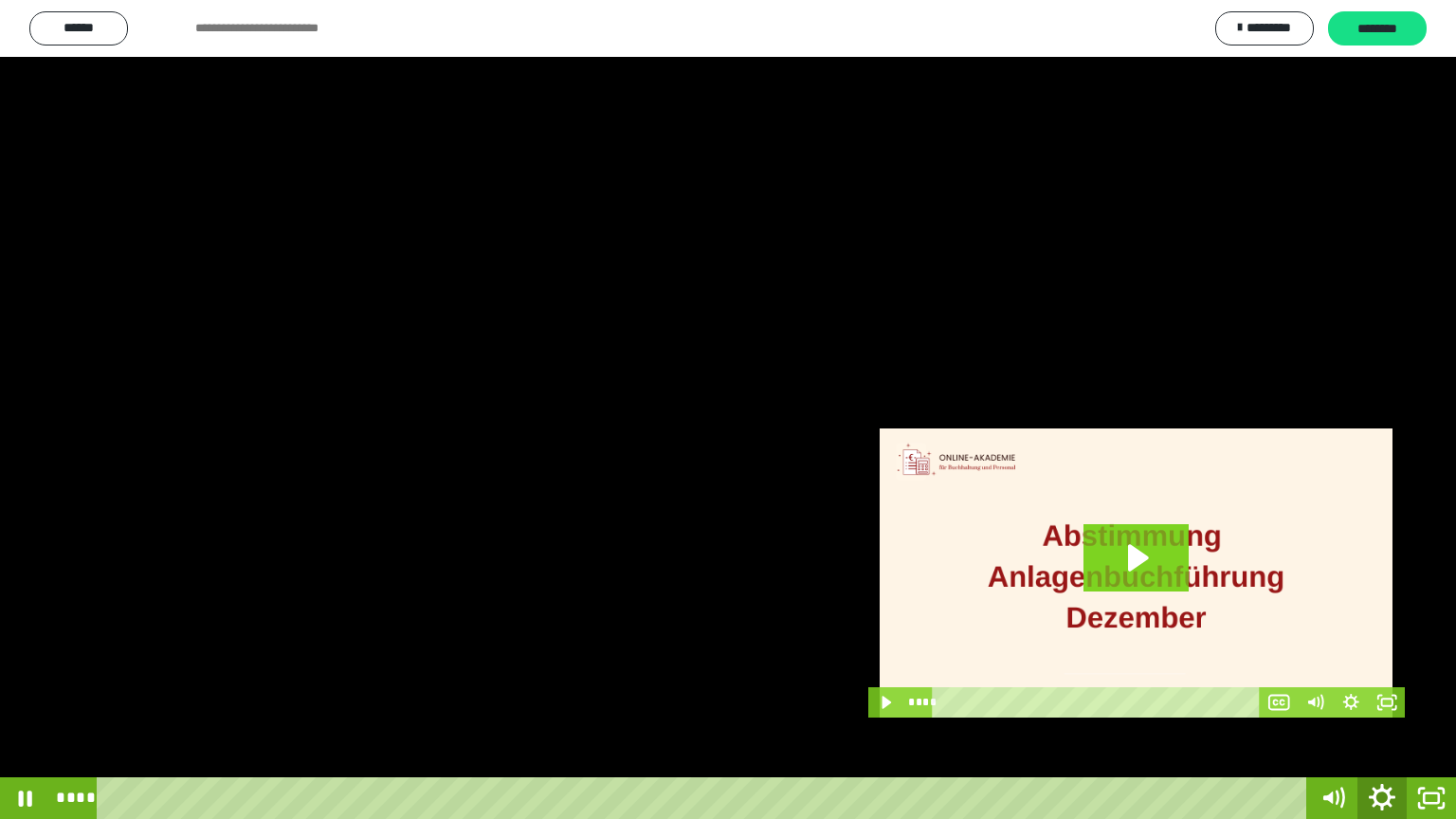 click 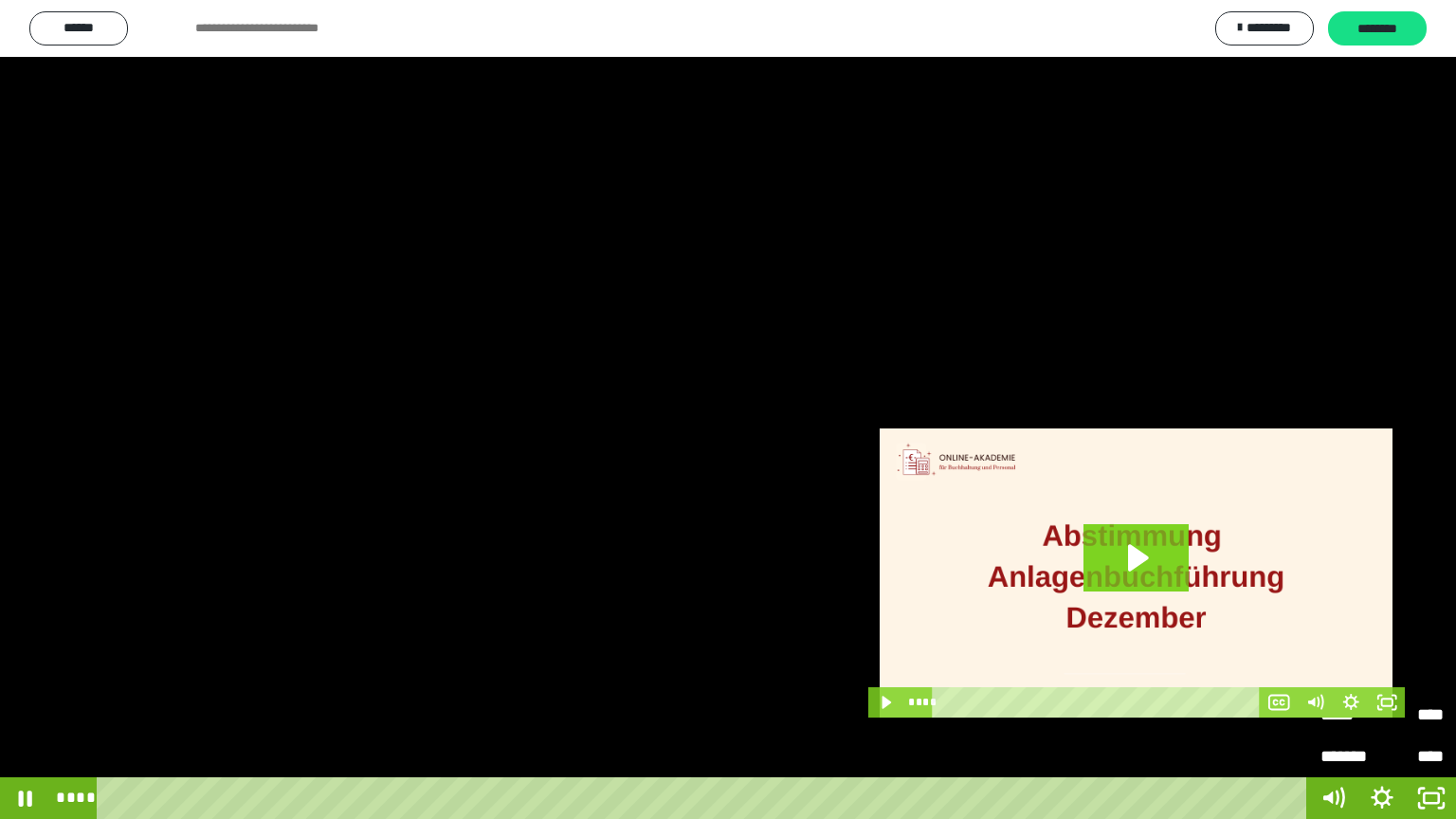 click on "****" at bounding box center (1412, 715) 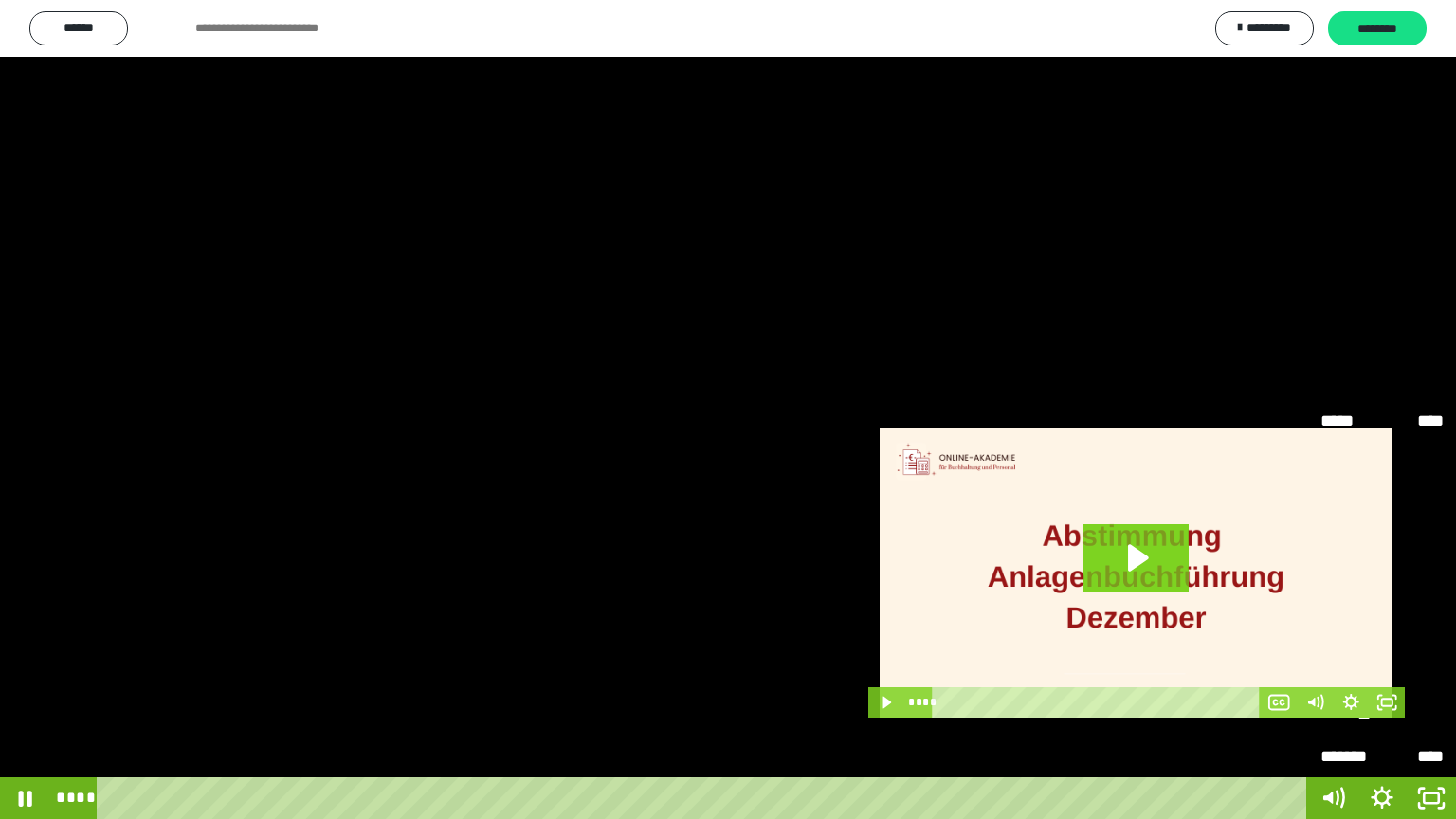 click on "*****" at bounding box center (1382, 590) 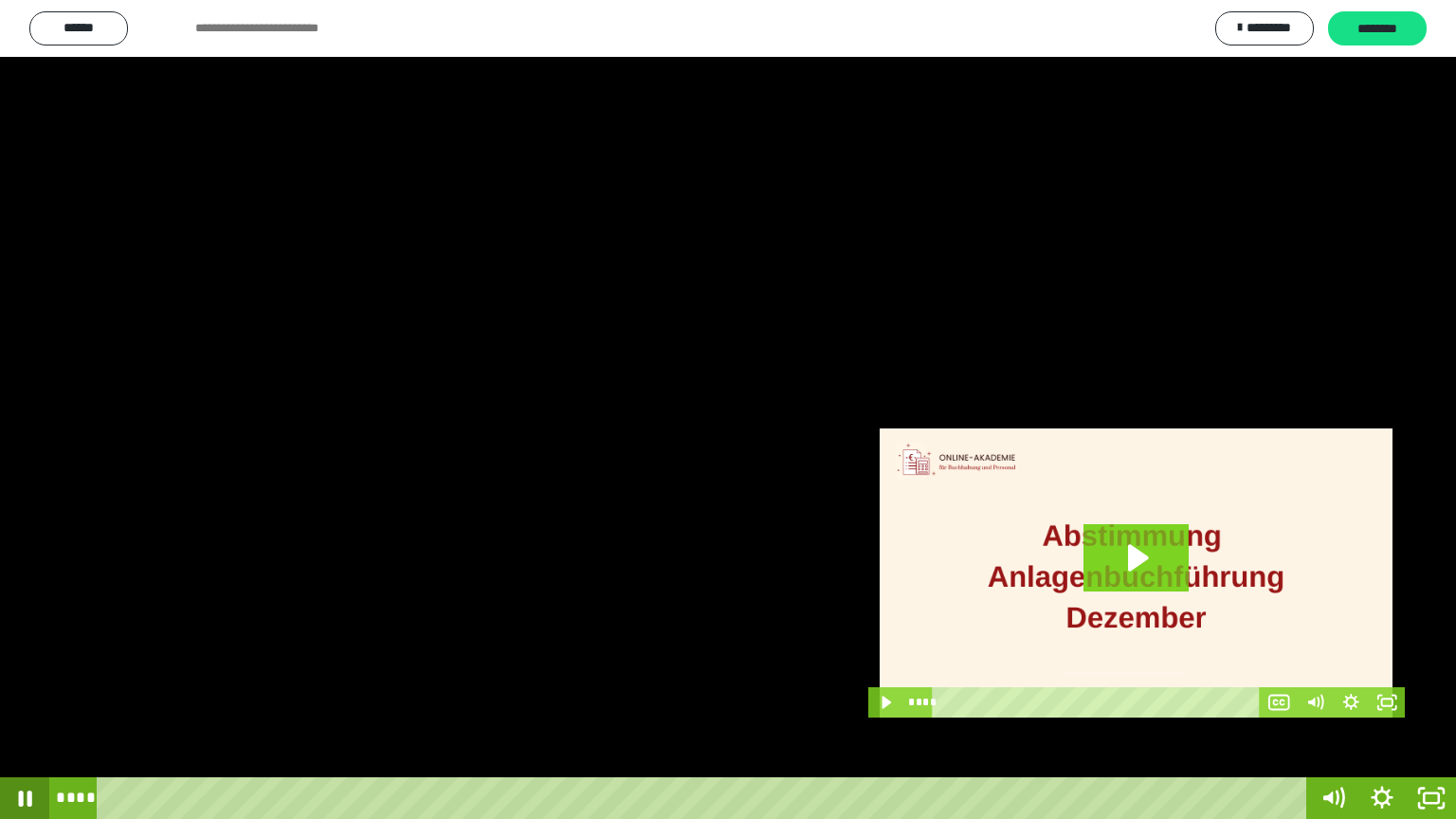 click 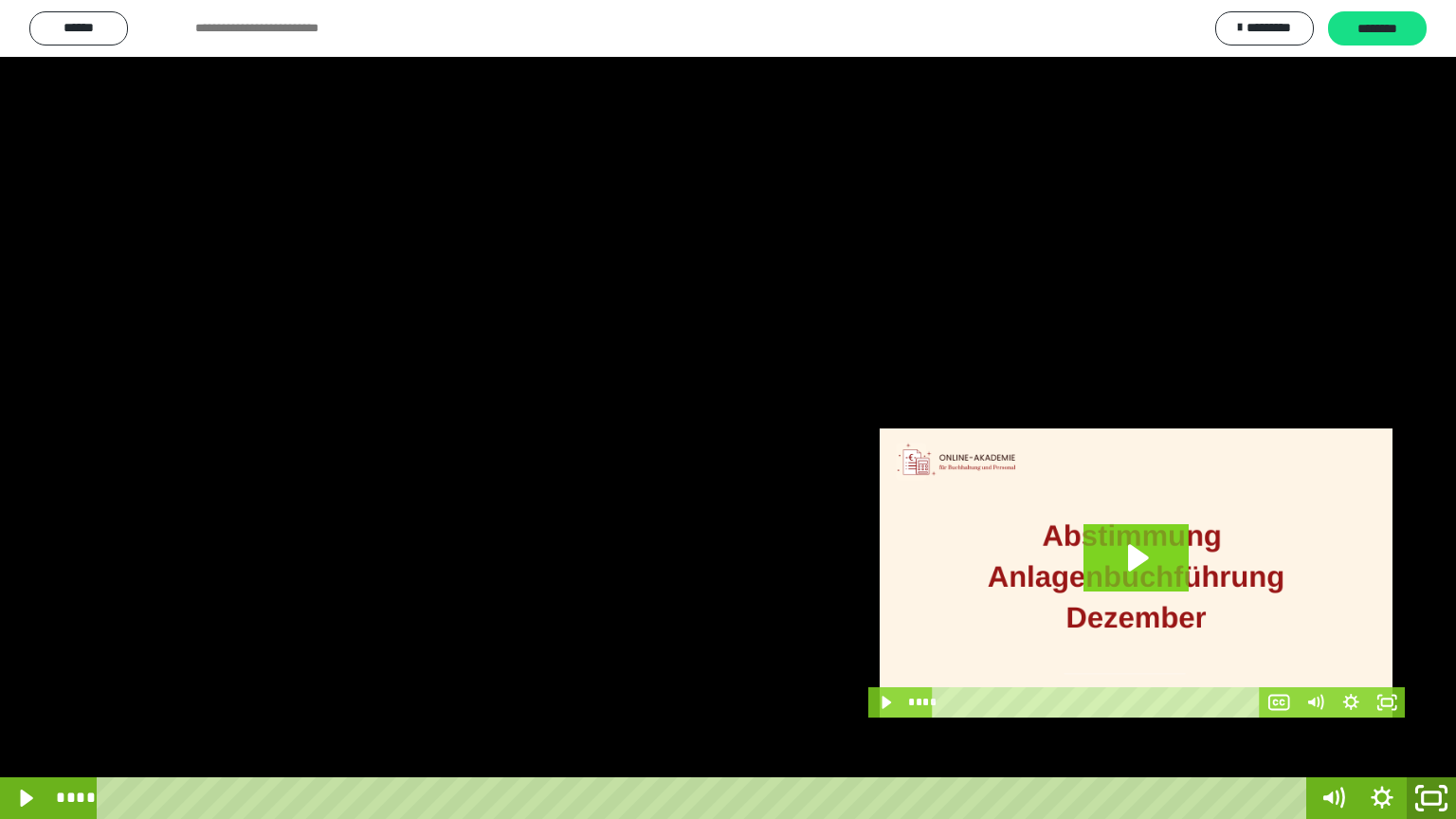 click 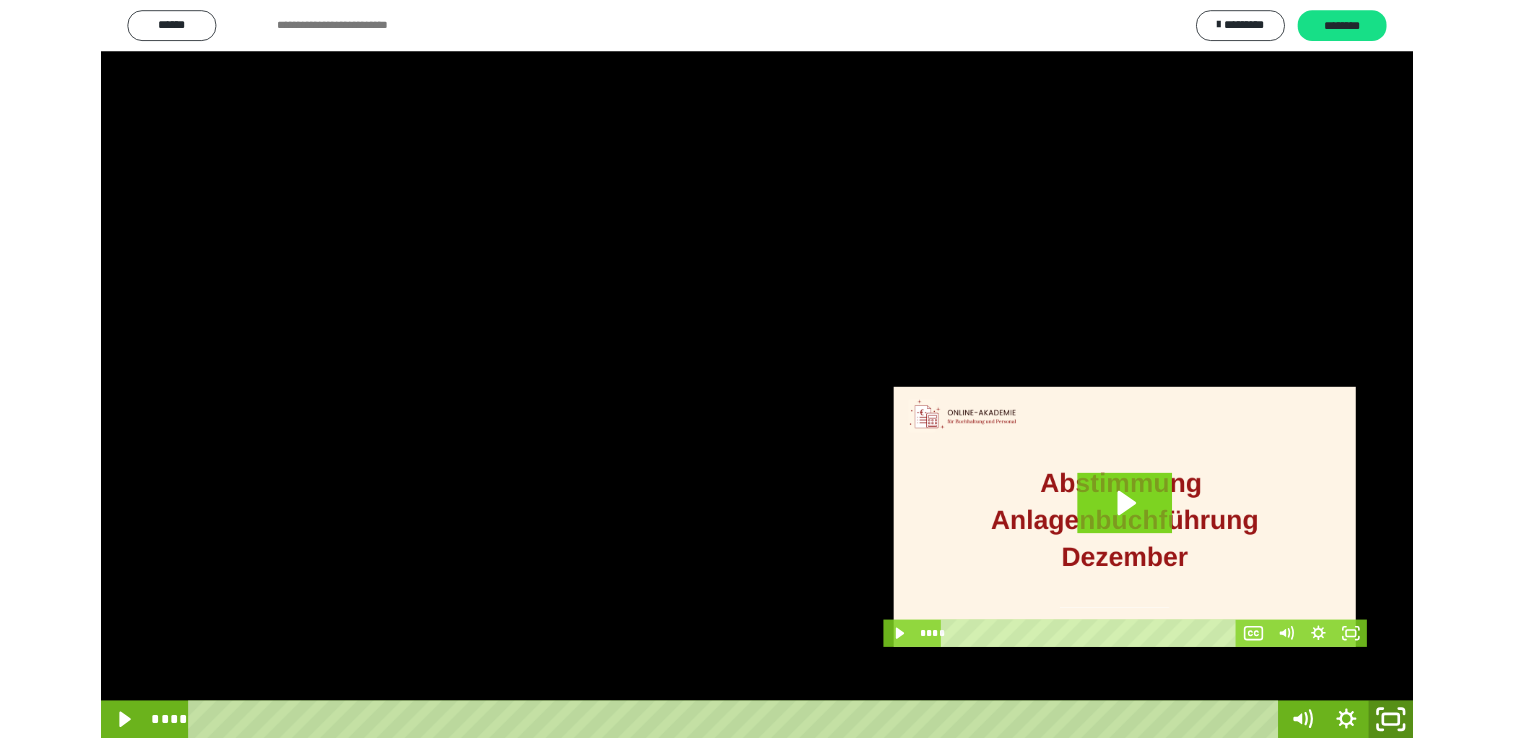 scroll, scrollTop: 324, scrollLeft: 0, axis: vertical 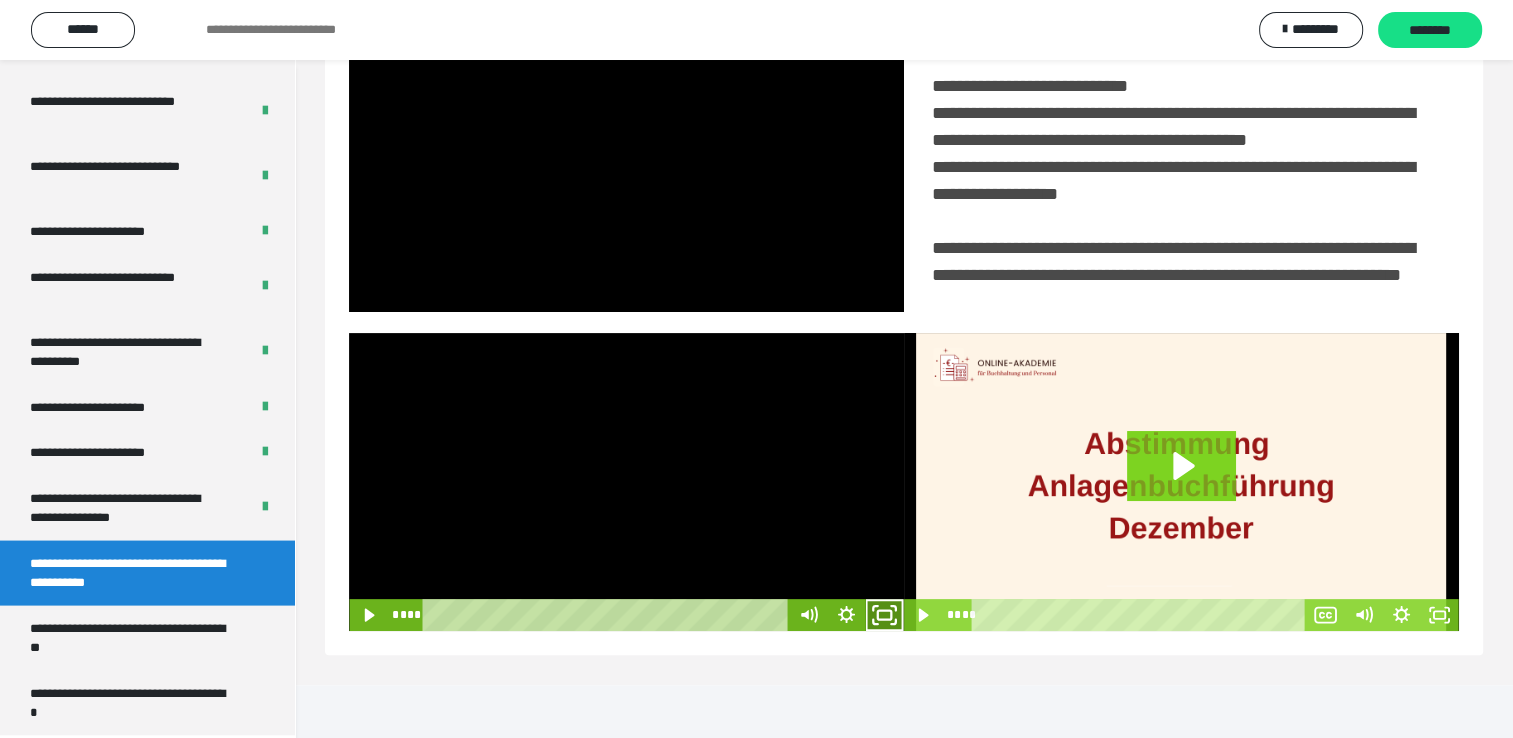 click 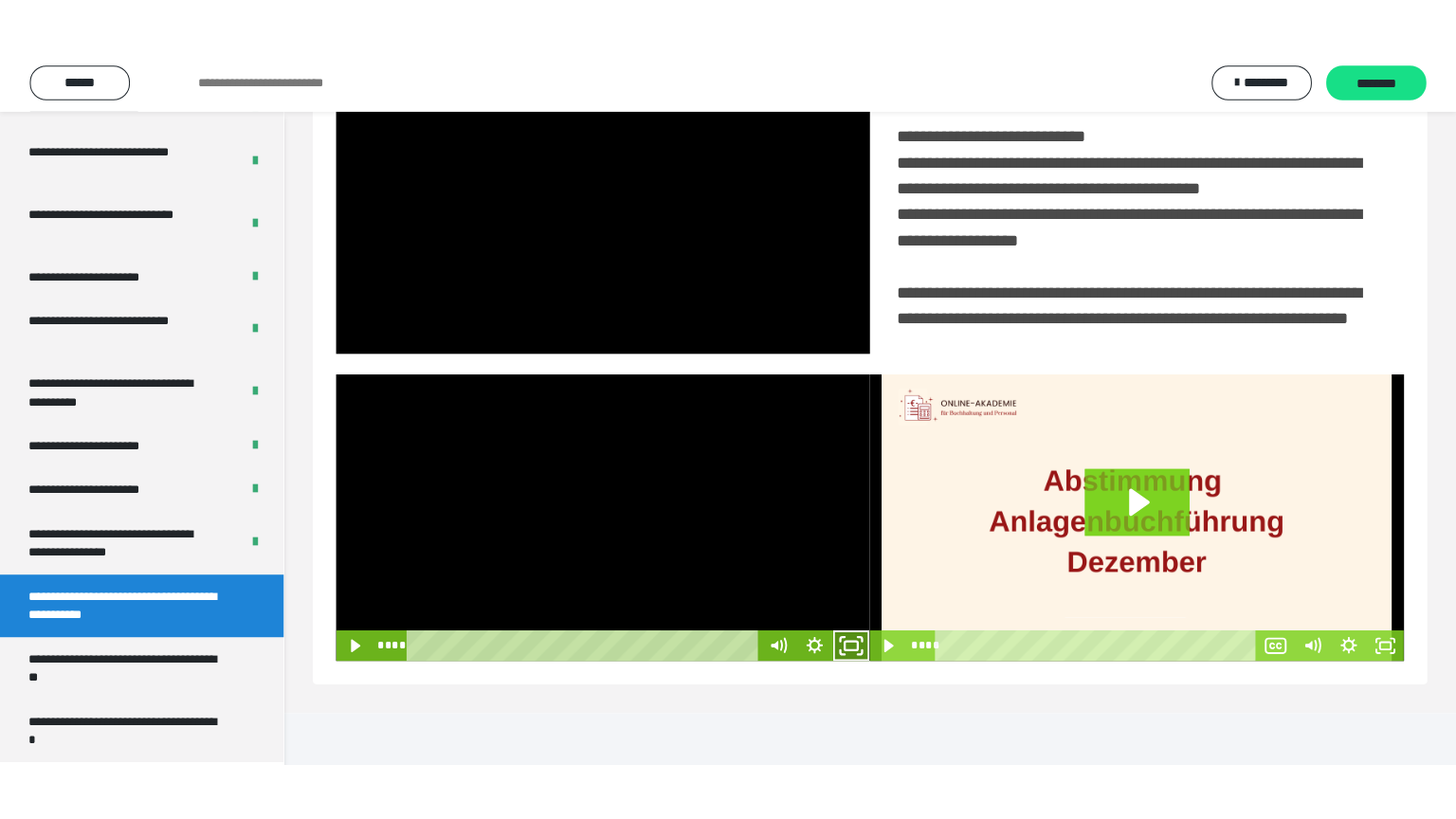 scroll, scrollTop: 317, scrollLeft: 0, axis: vertical 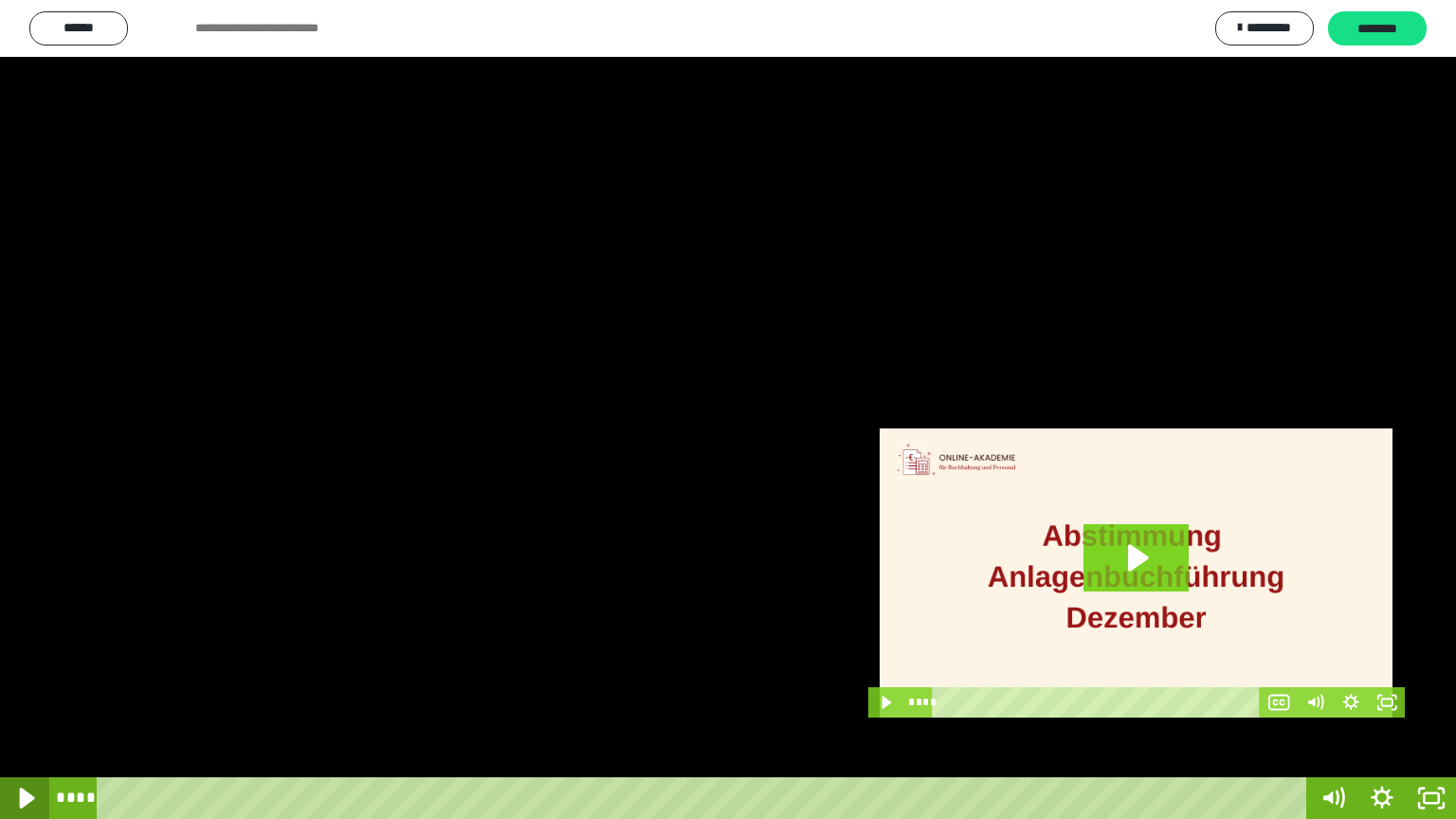click 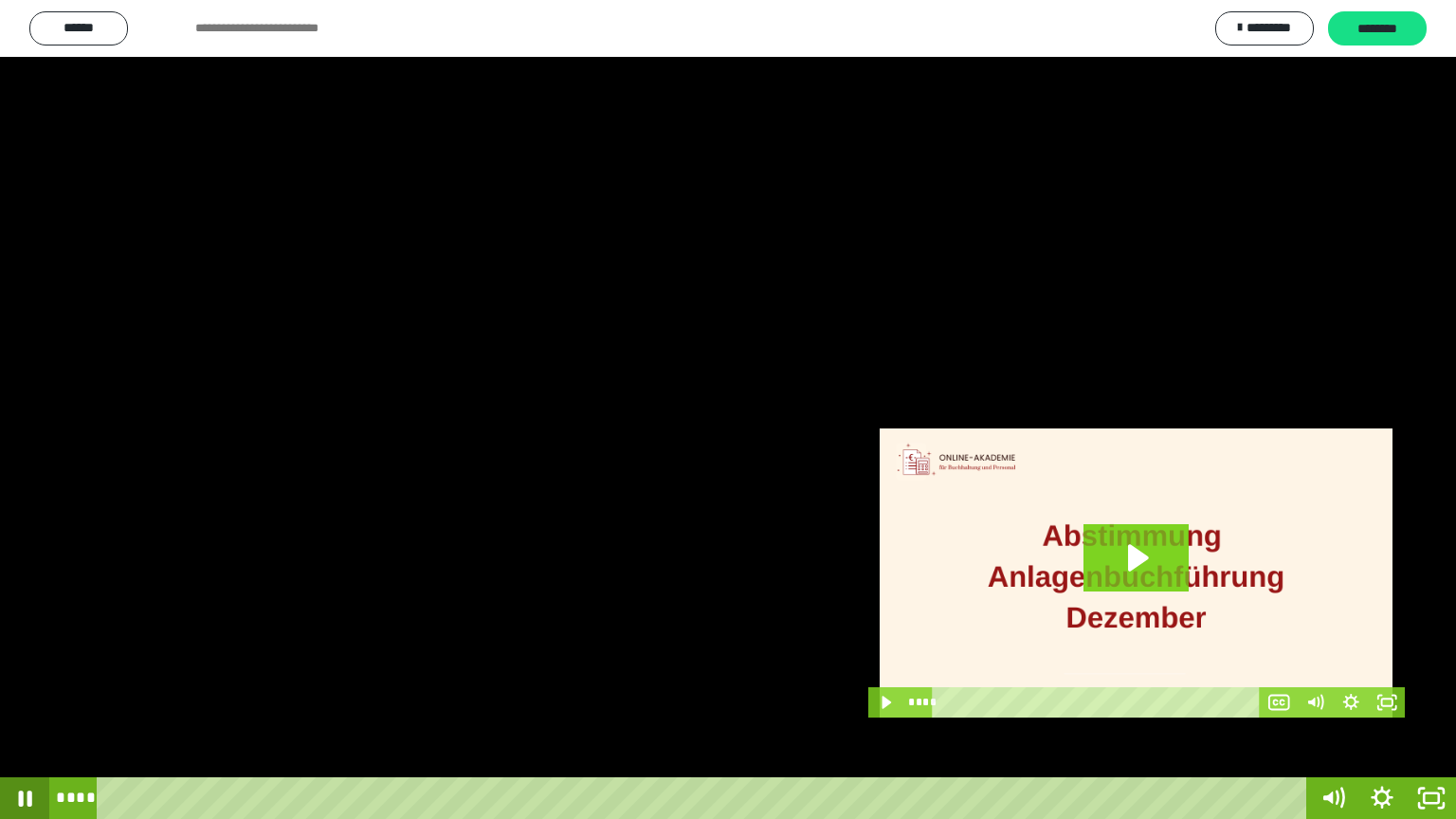 click 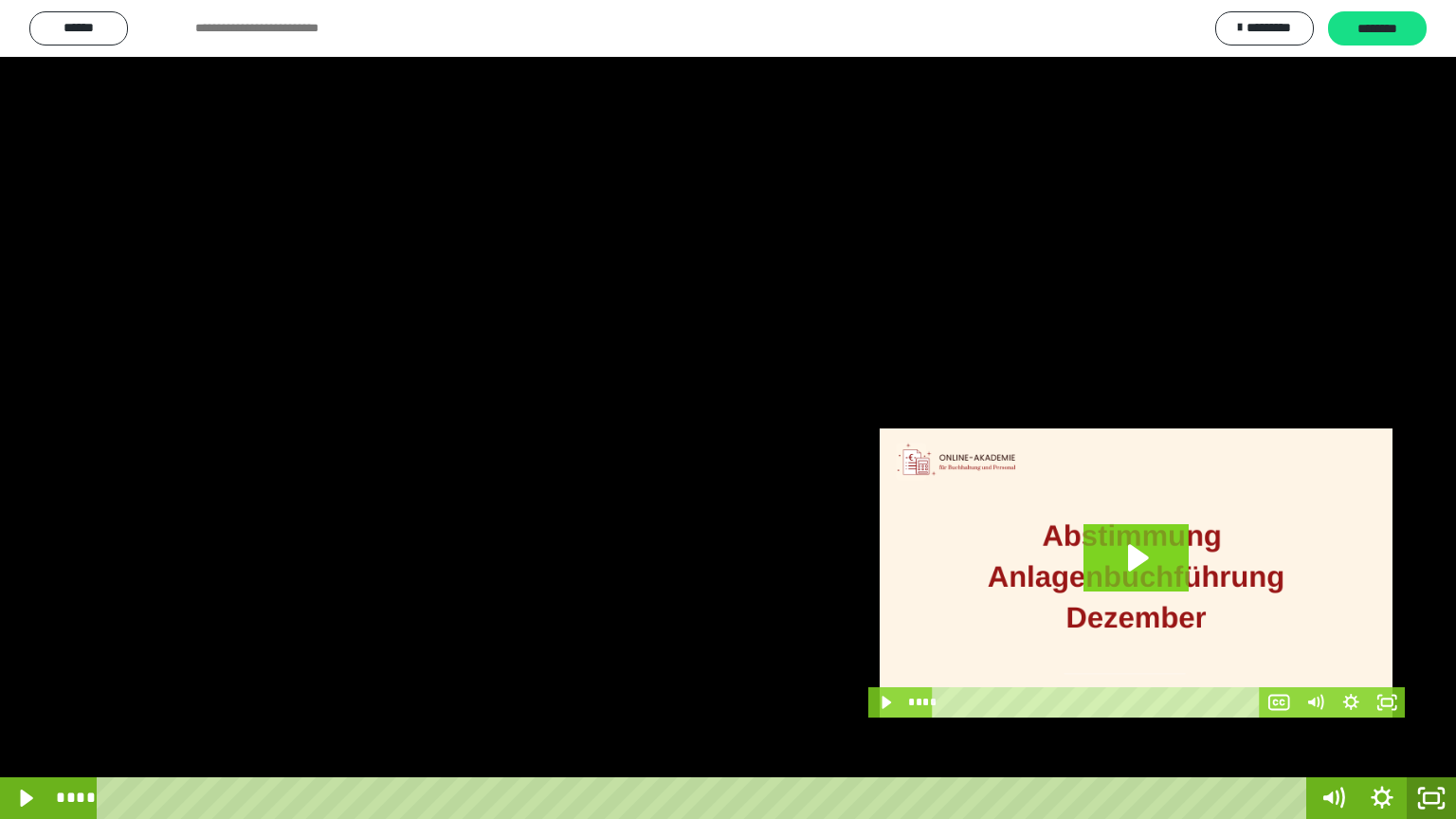 click 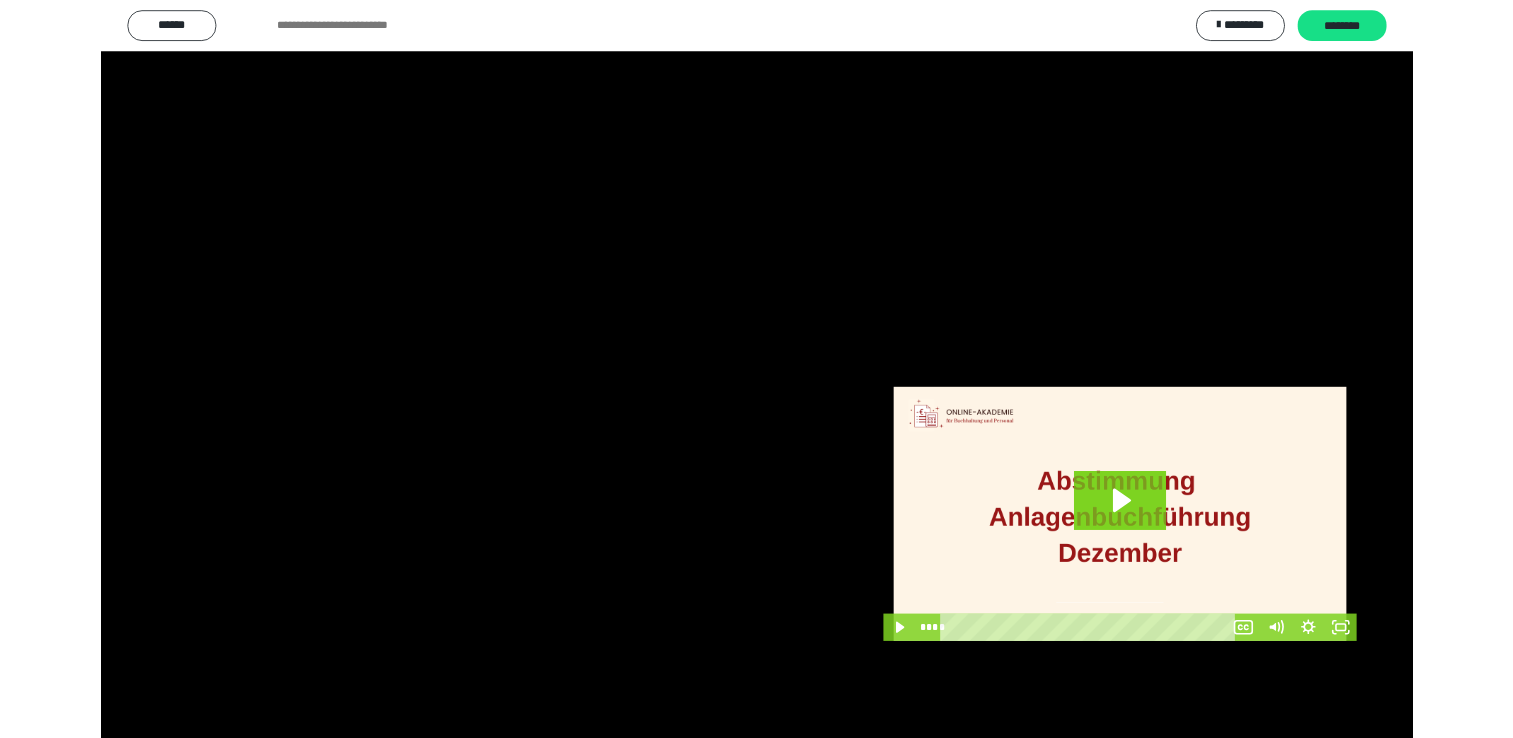 scroll, scrollTop: 324, scrollLeft: 0, axis: vertical 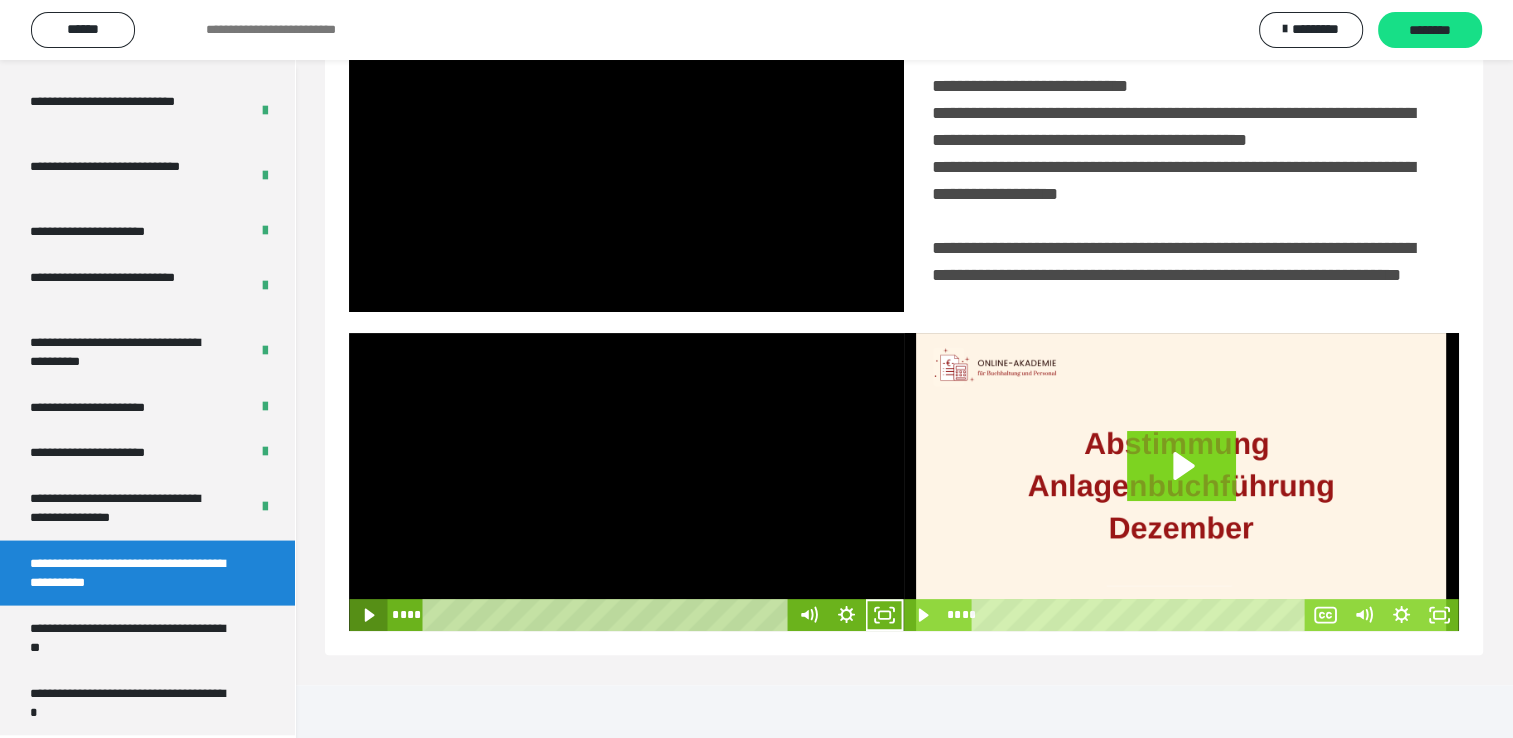 click 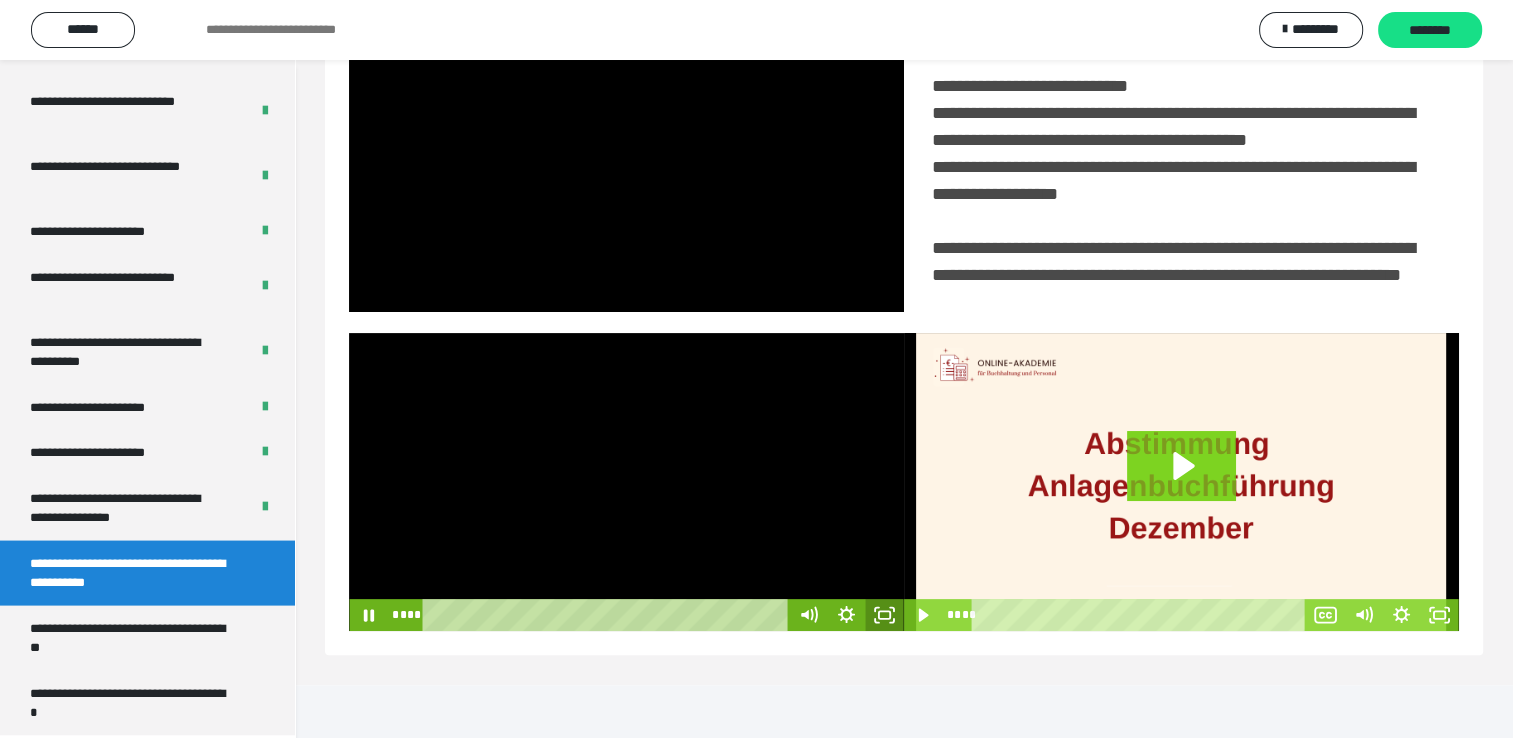 click 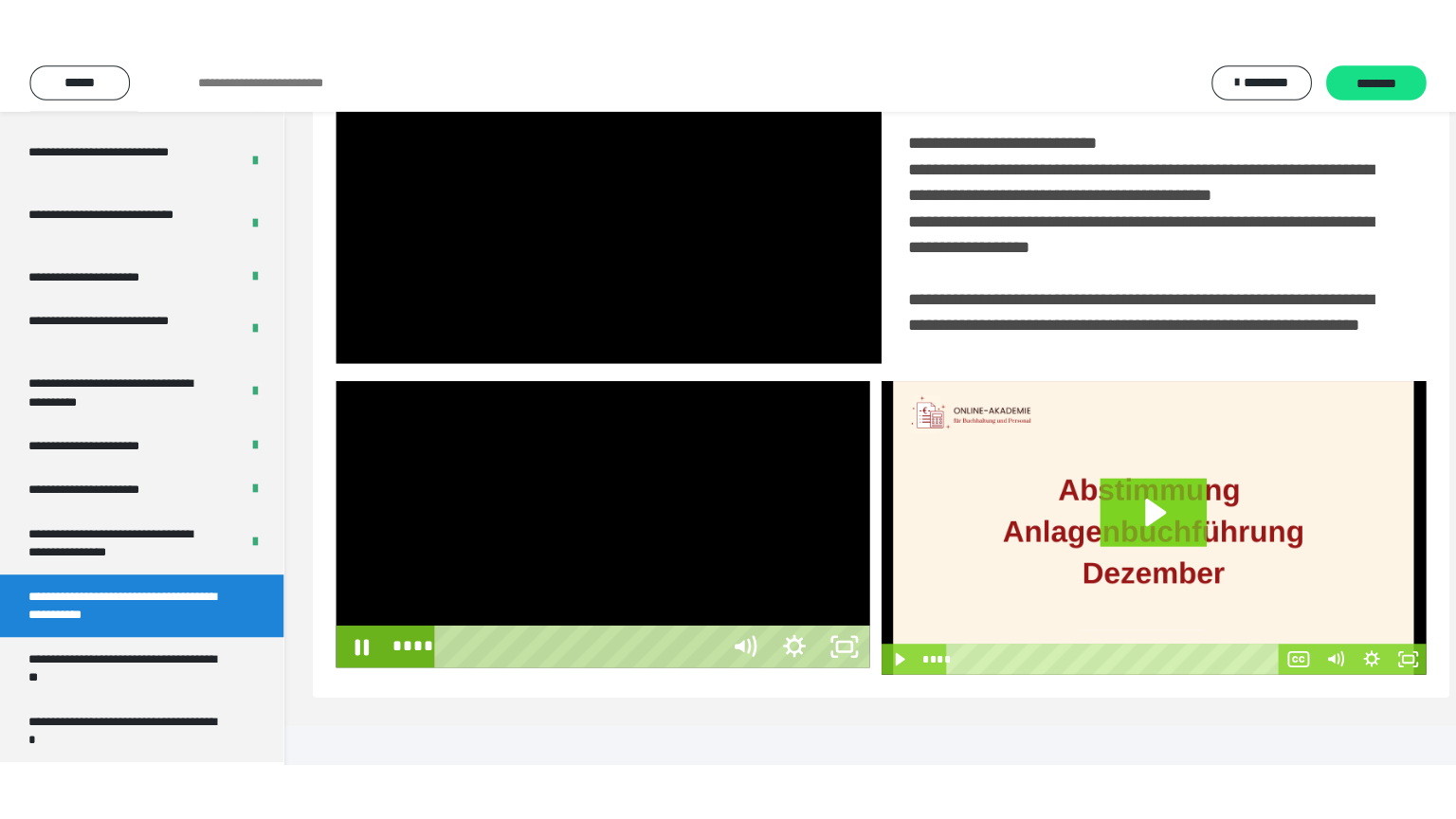 scroll, scrollTop: 317, scrollLeft: 0, axis: vertical 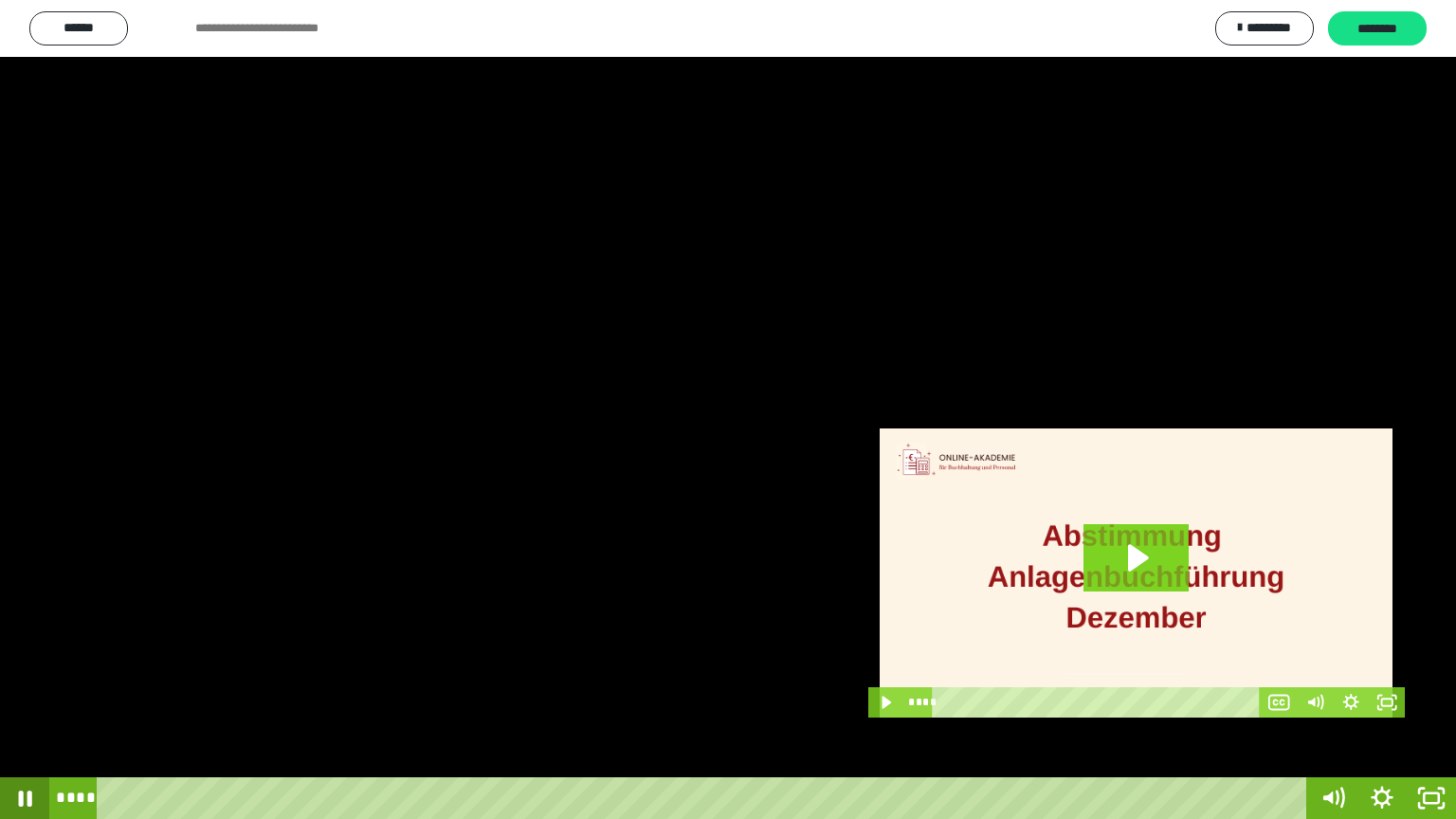 click 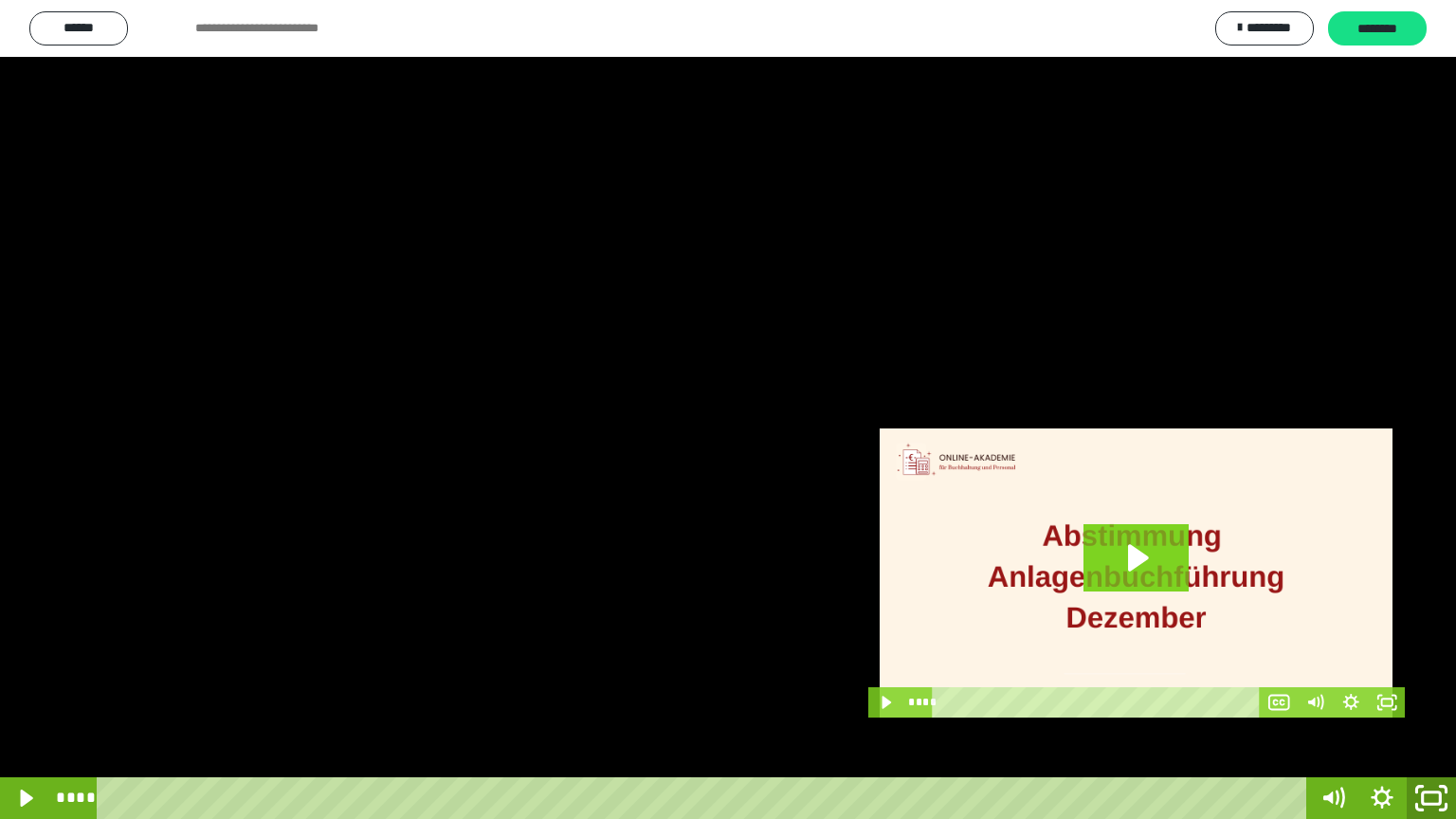 click 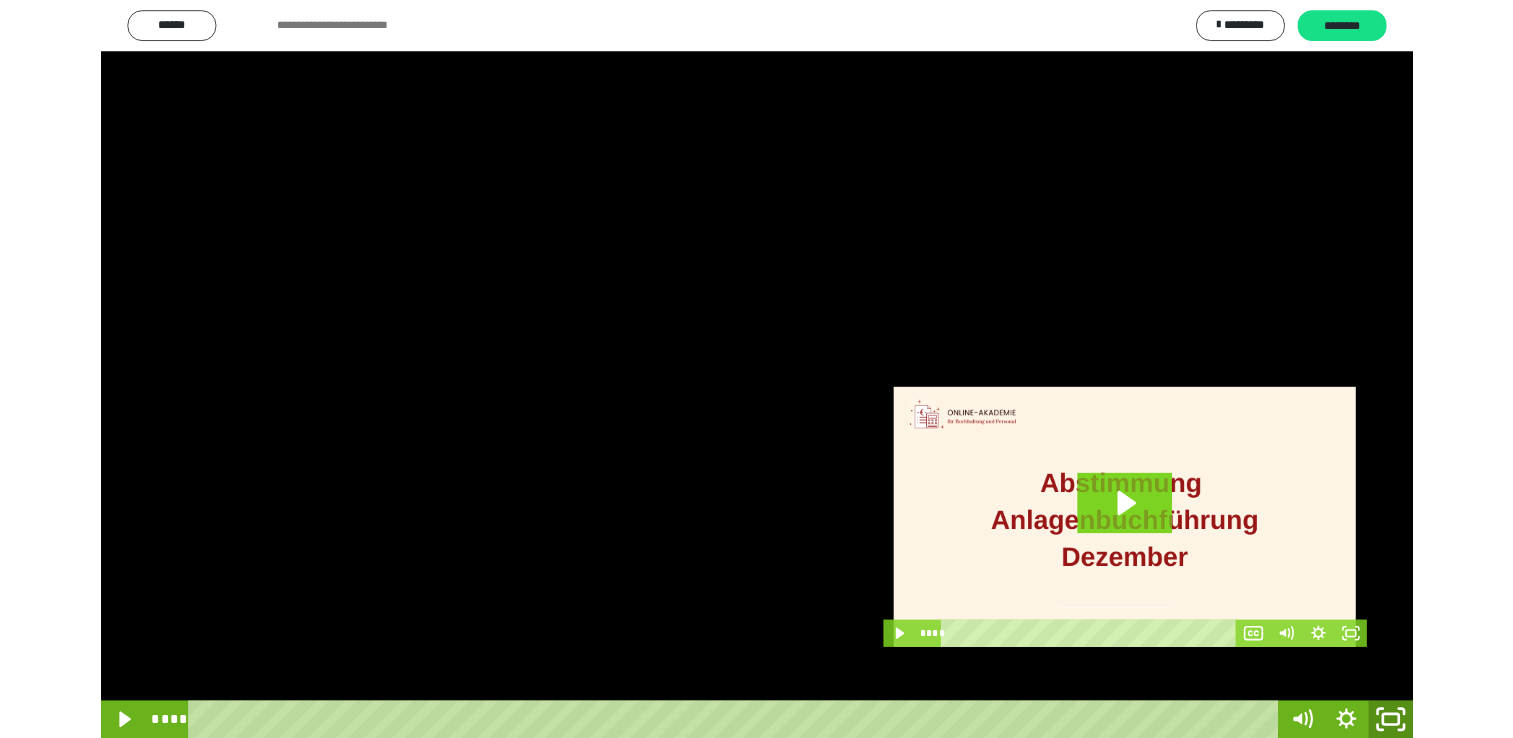 scroll, scrollTop: 324, scrollLeft: 0, axis: vertical 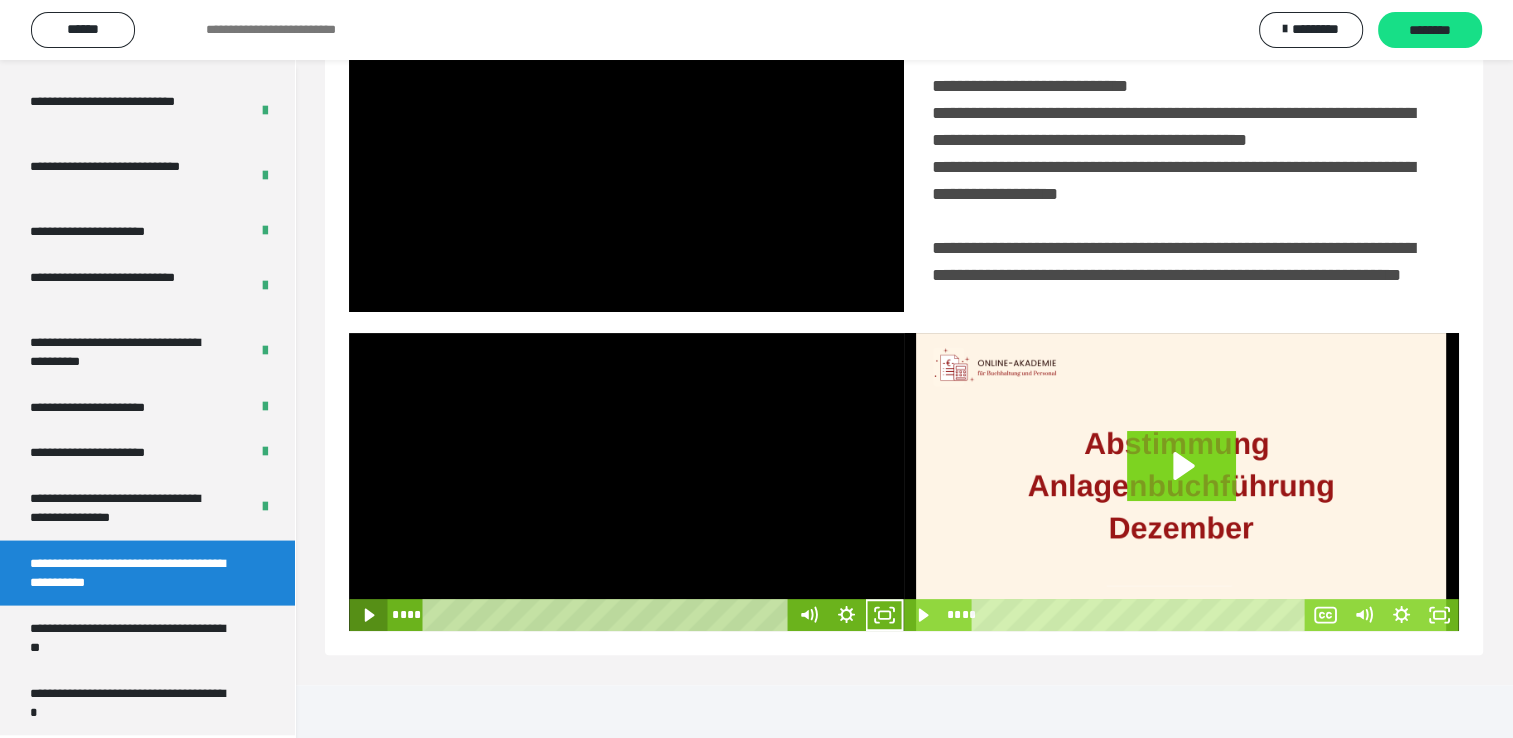 click 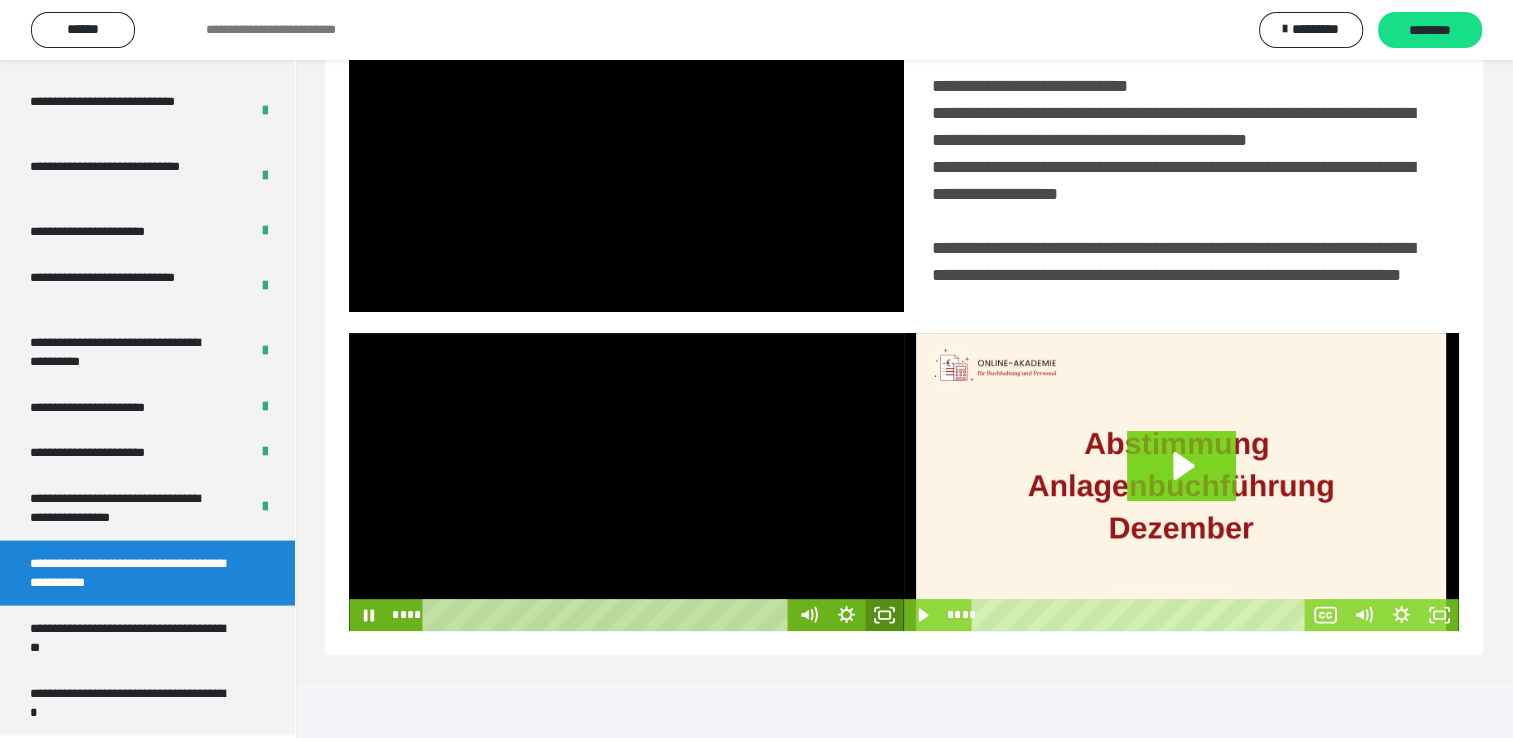 click 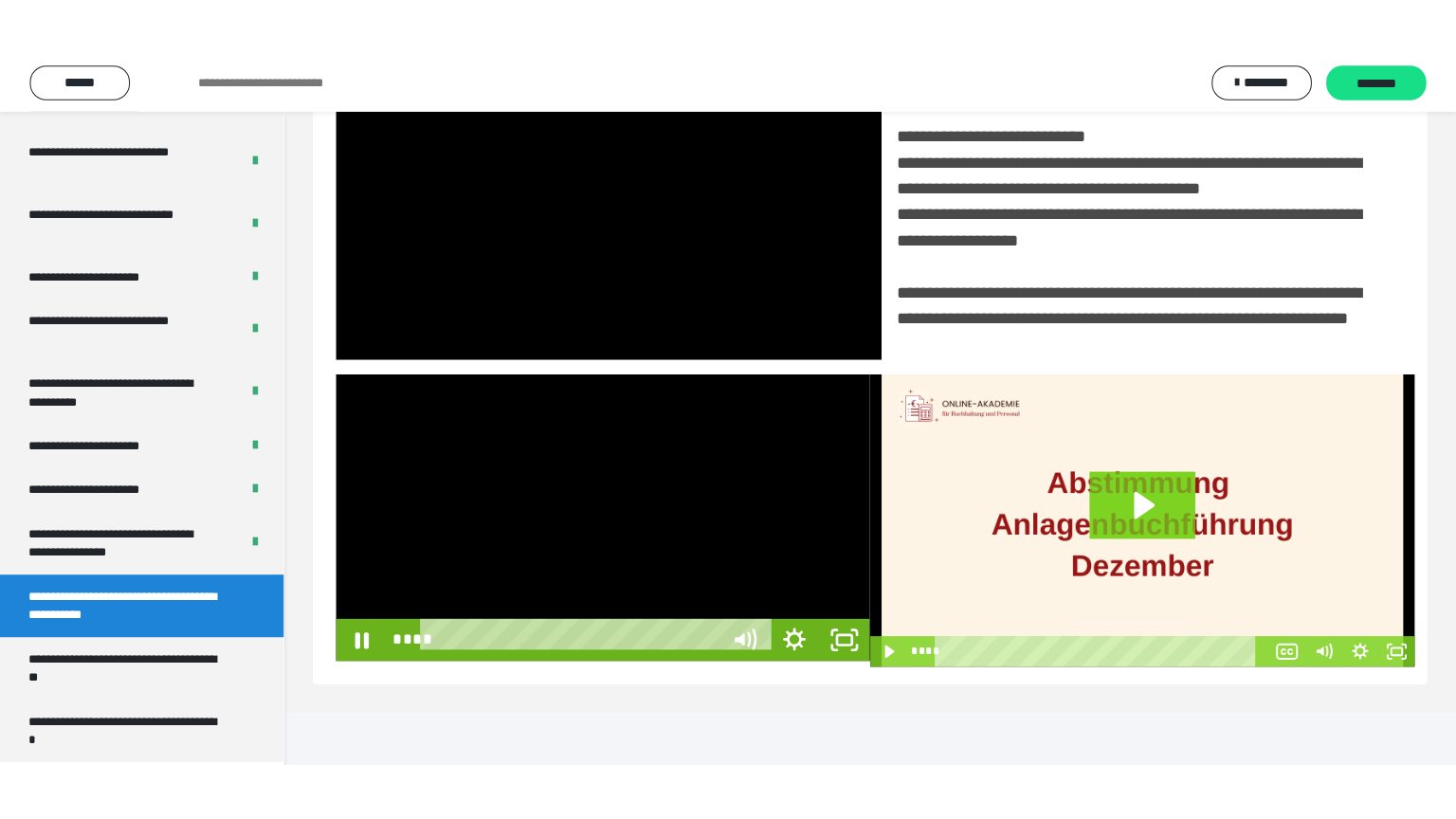 scroll, scrollTop: 317, scrollLeft: 0, axis: vertical 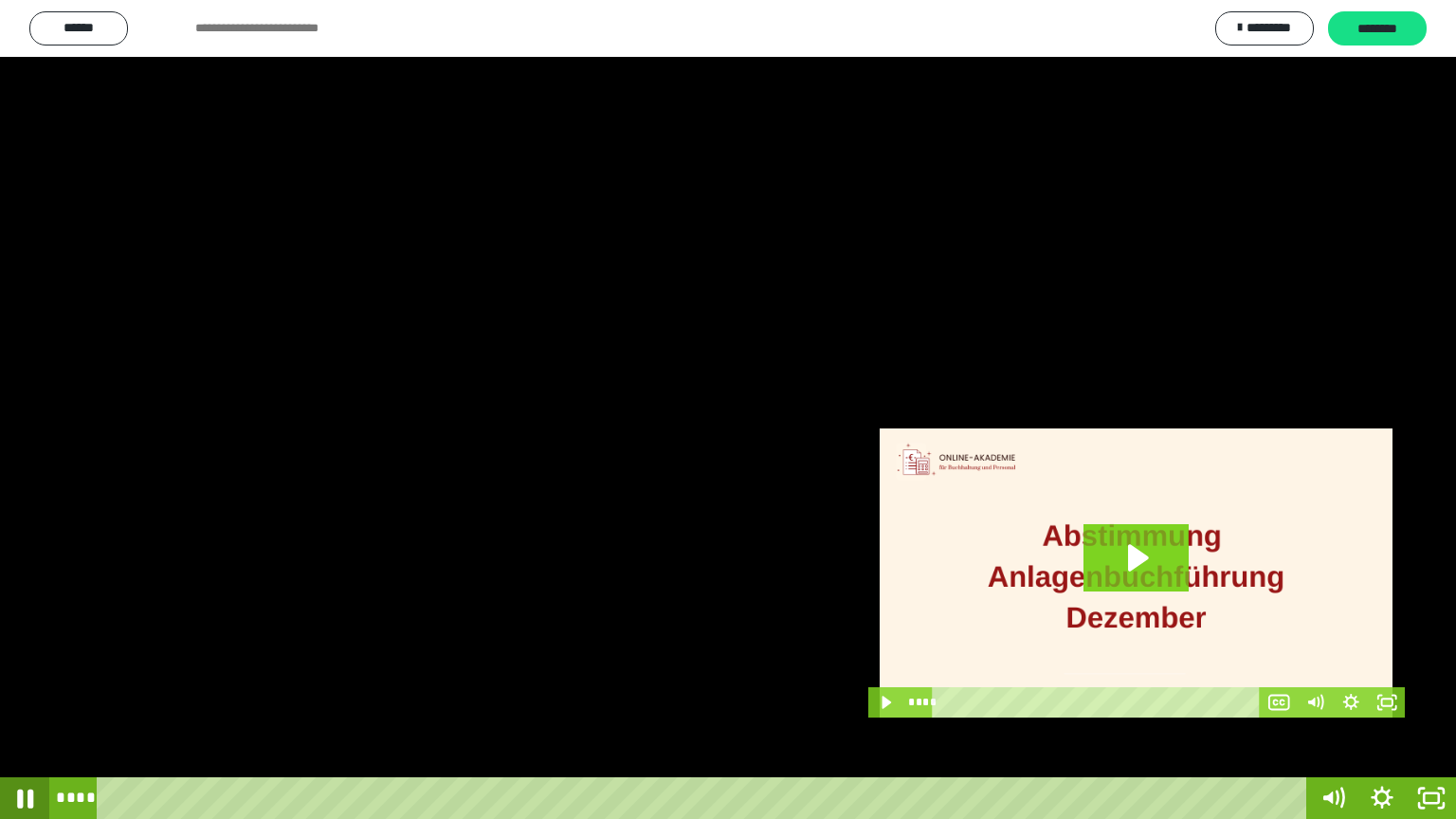 click 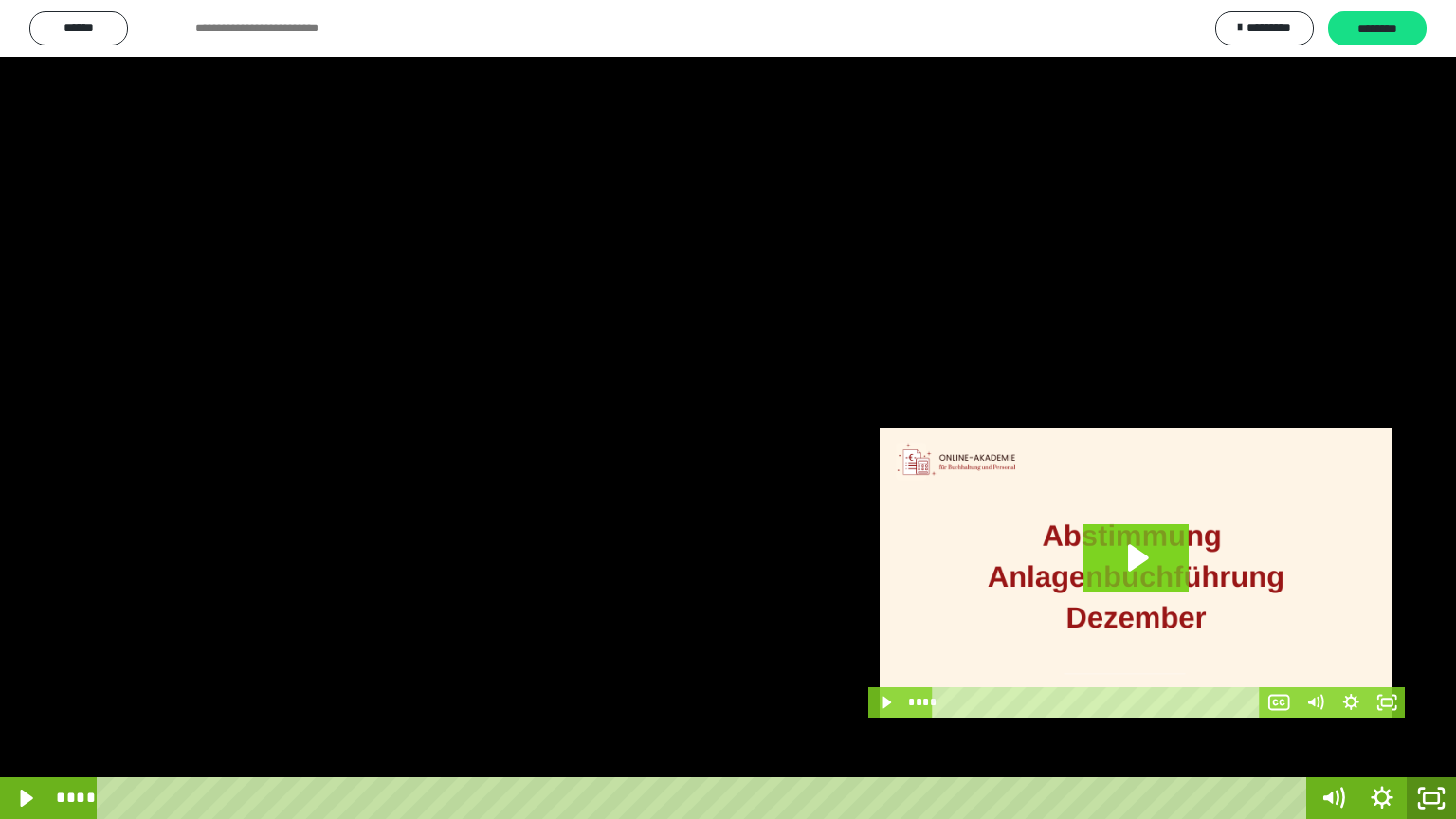 click 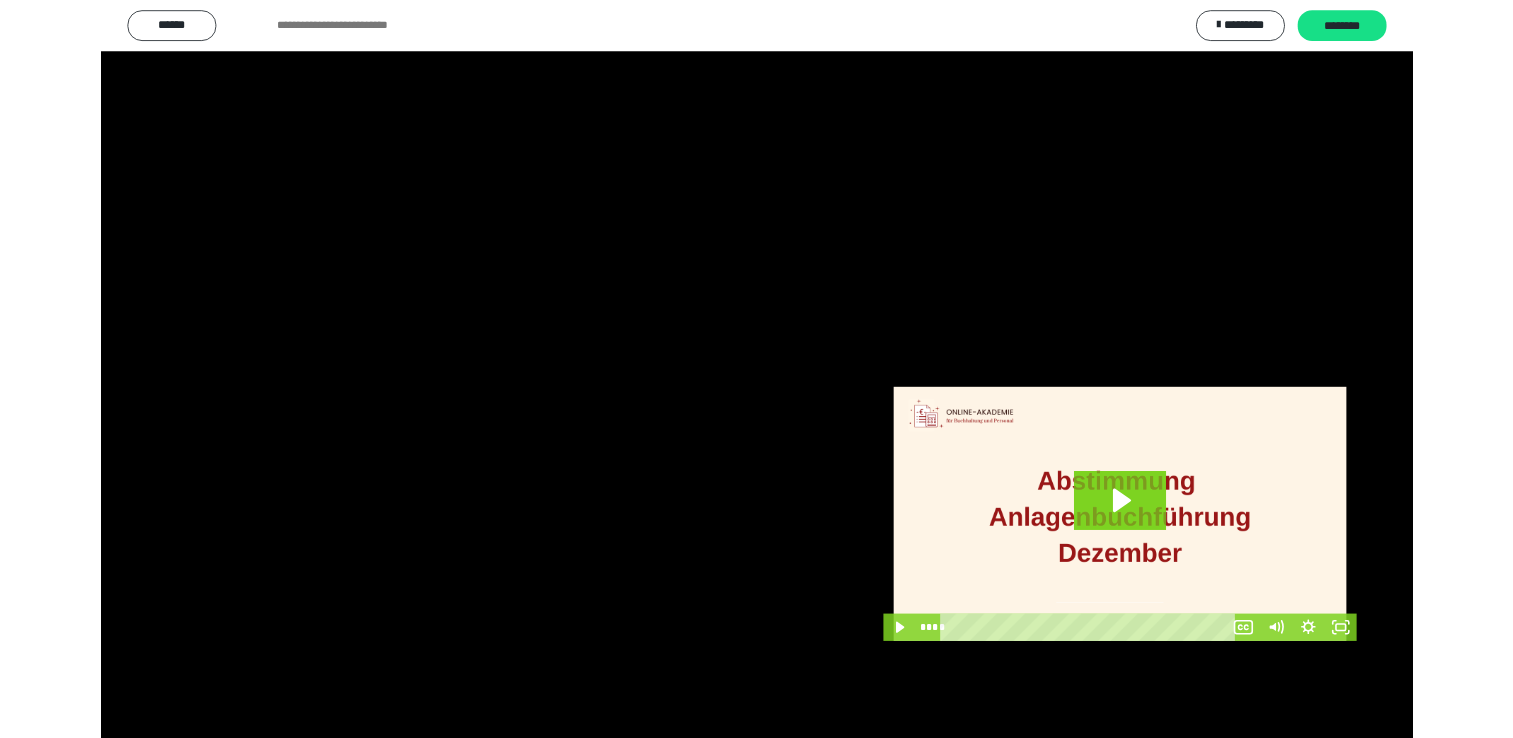 scroll, scrollTop: 324, scrollLeft: 0, axis: vertical 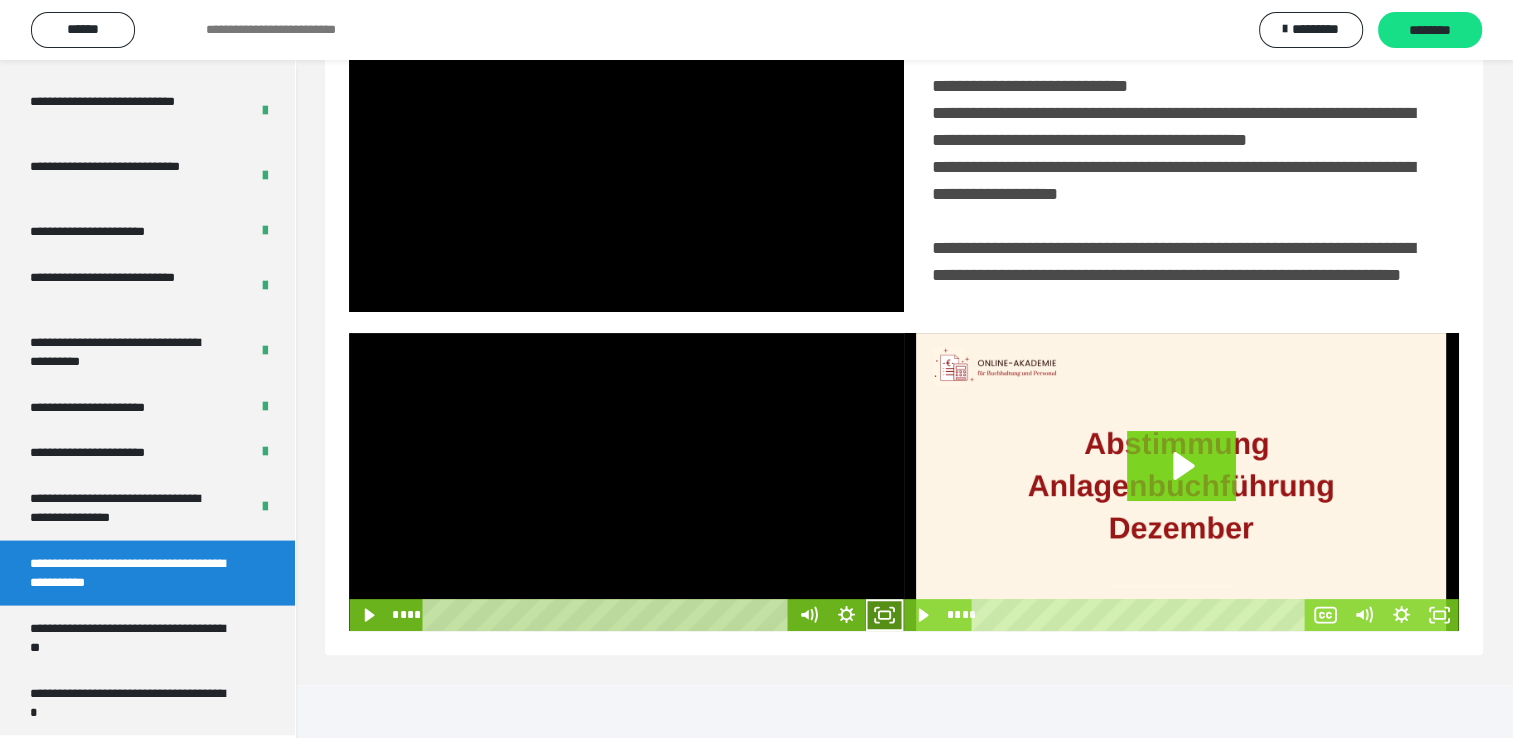 click 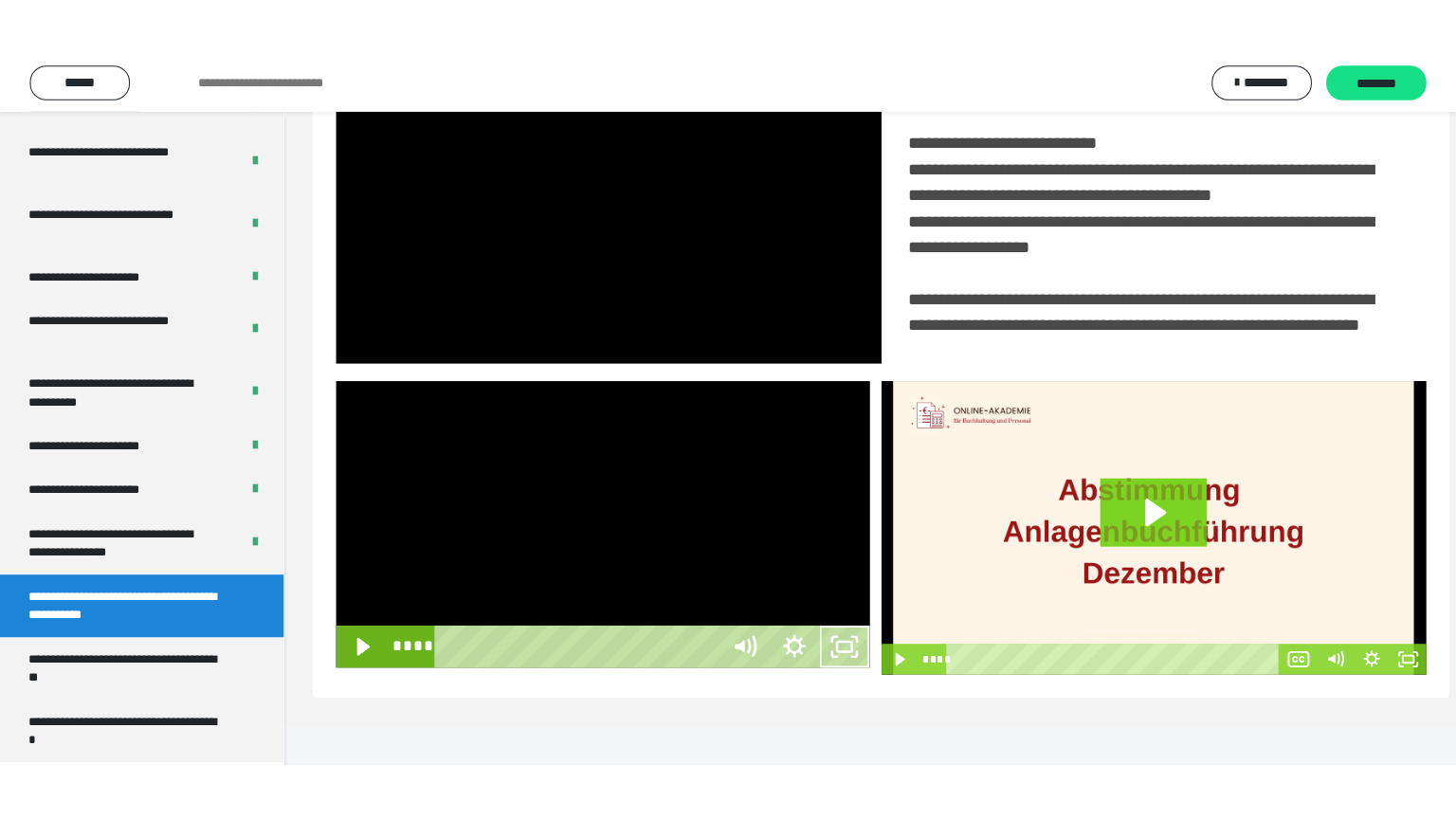 scroll, scrollTop: 317, scrollLeft: 0, axis: vertical 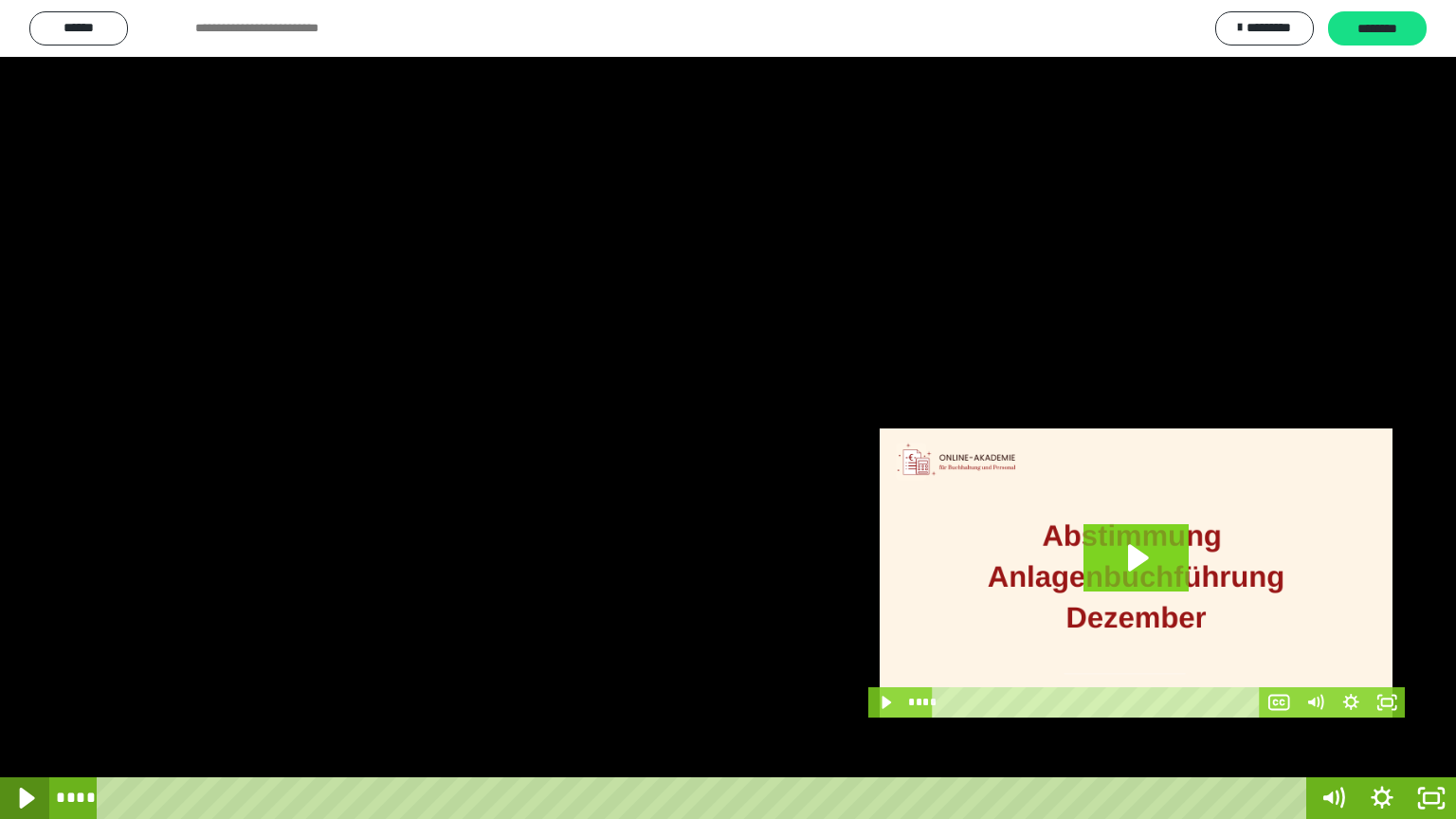 click 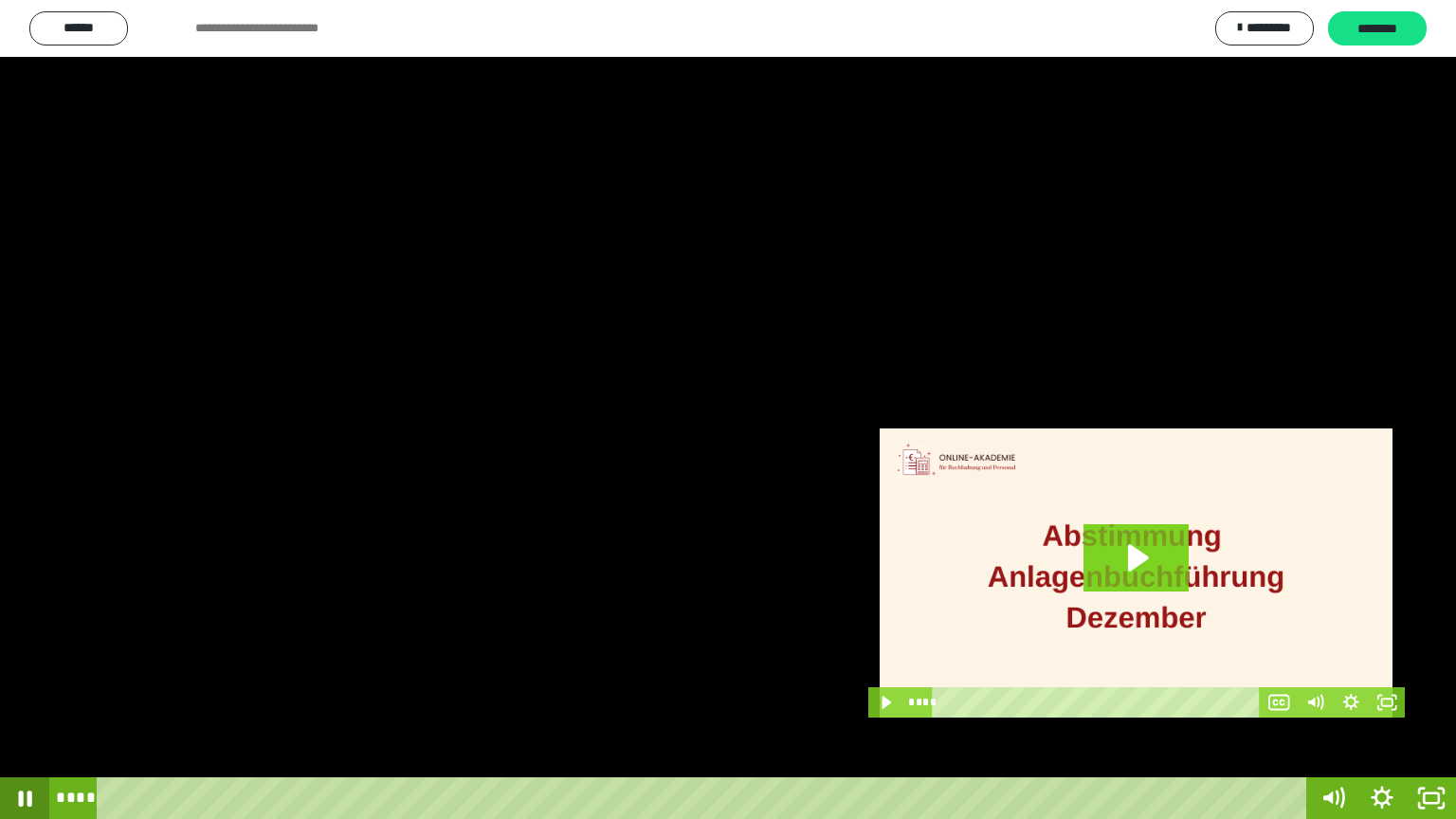 click 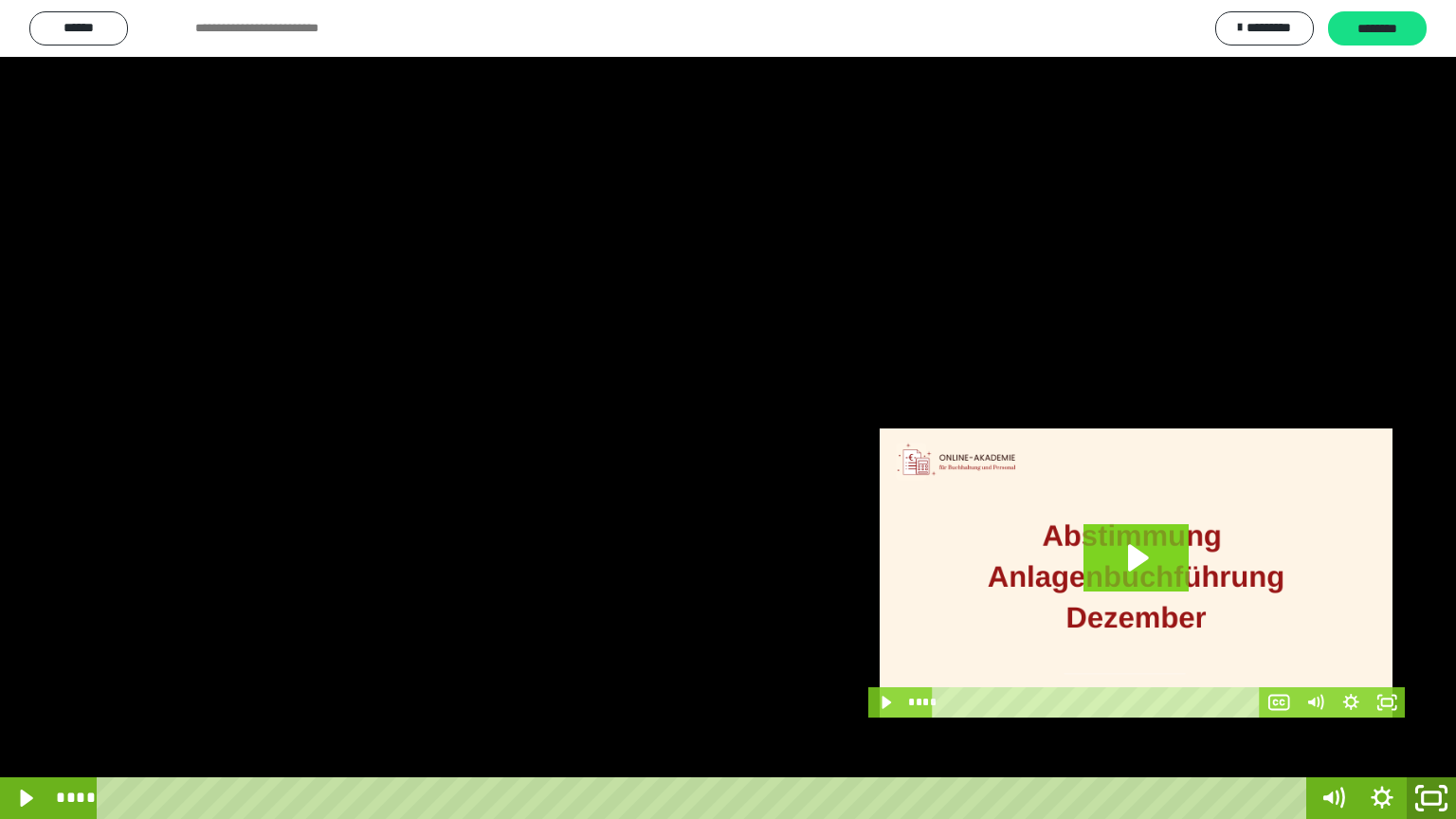 click 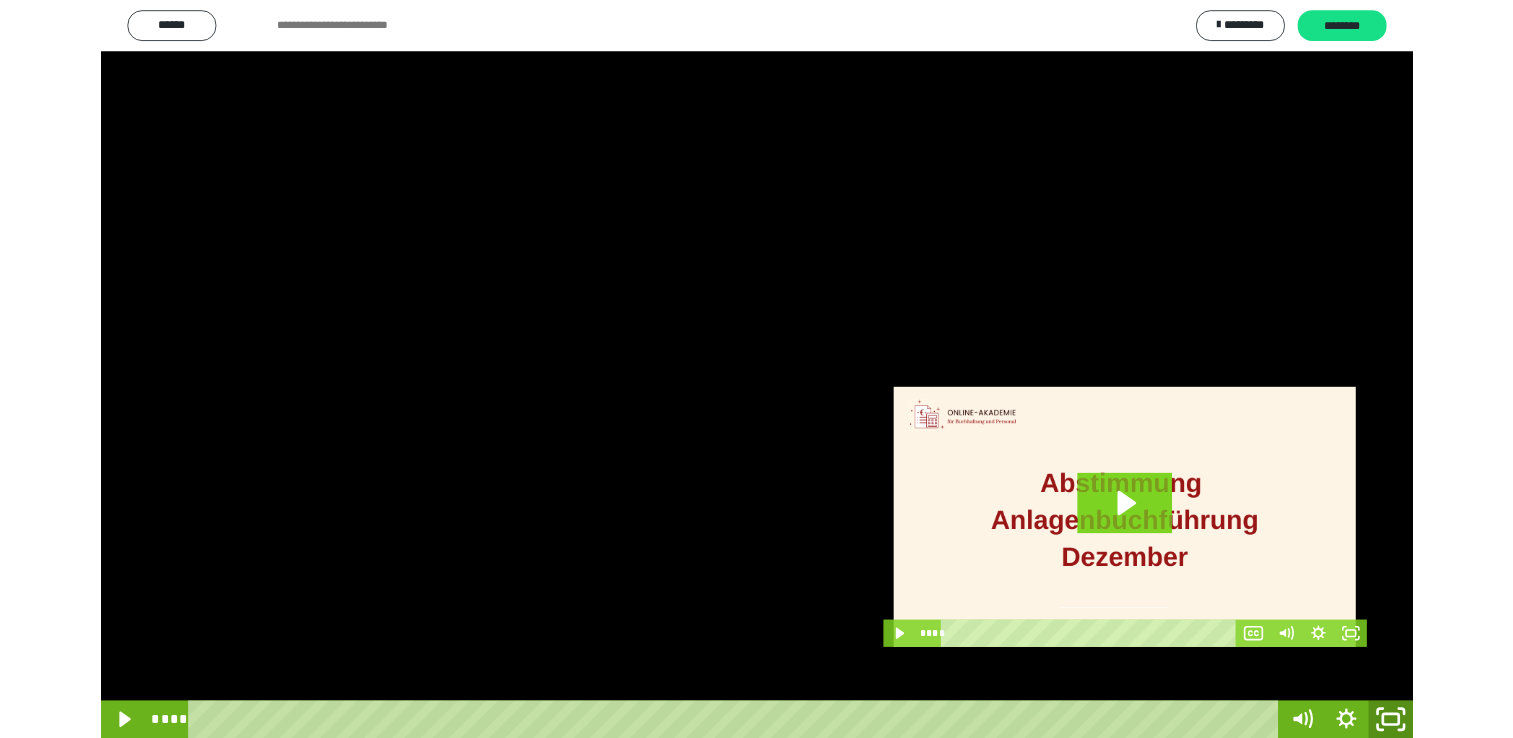 scroll, scrollTop: 324, scrollLeft: 0, axis: vertical 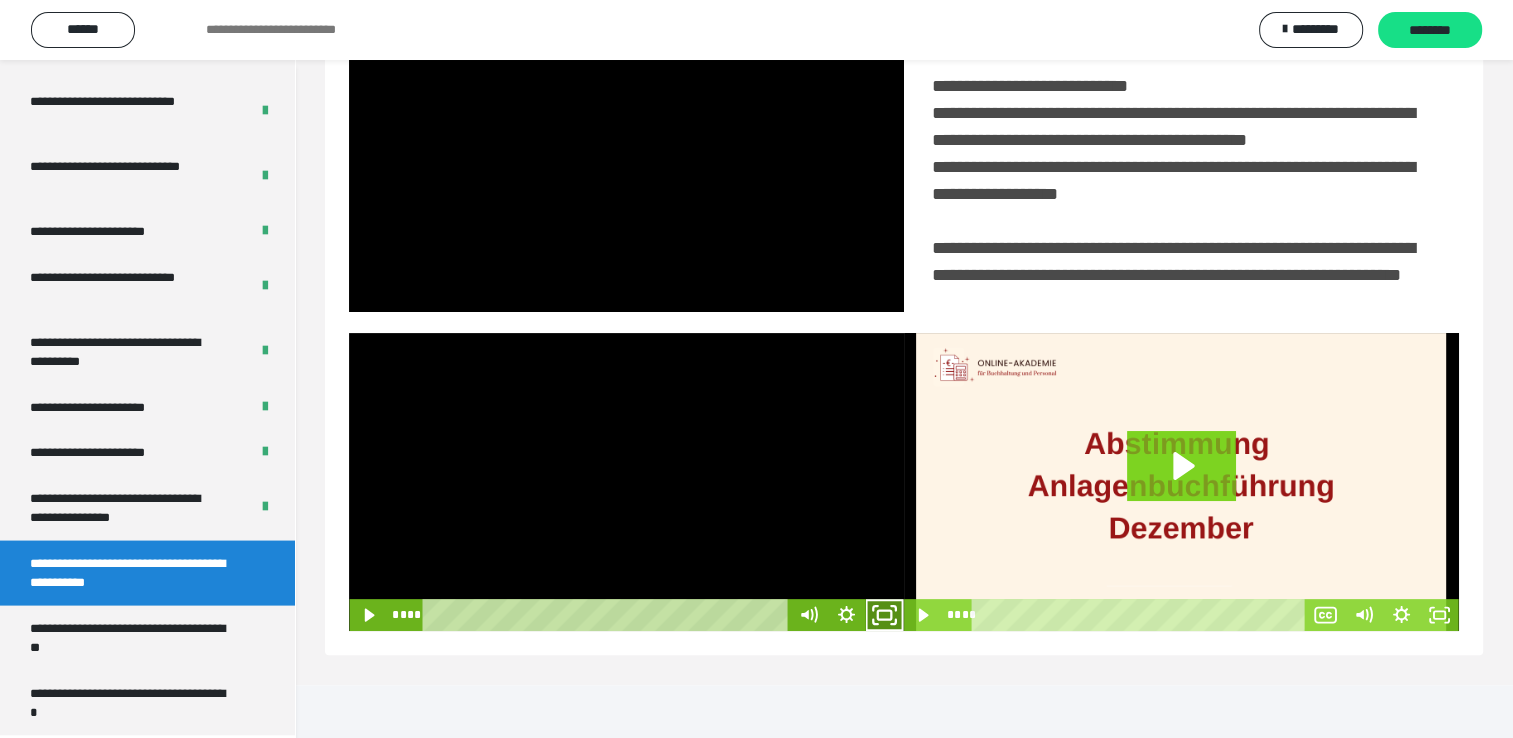click 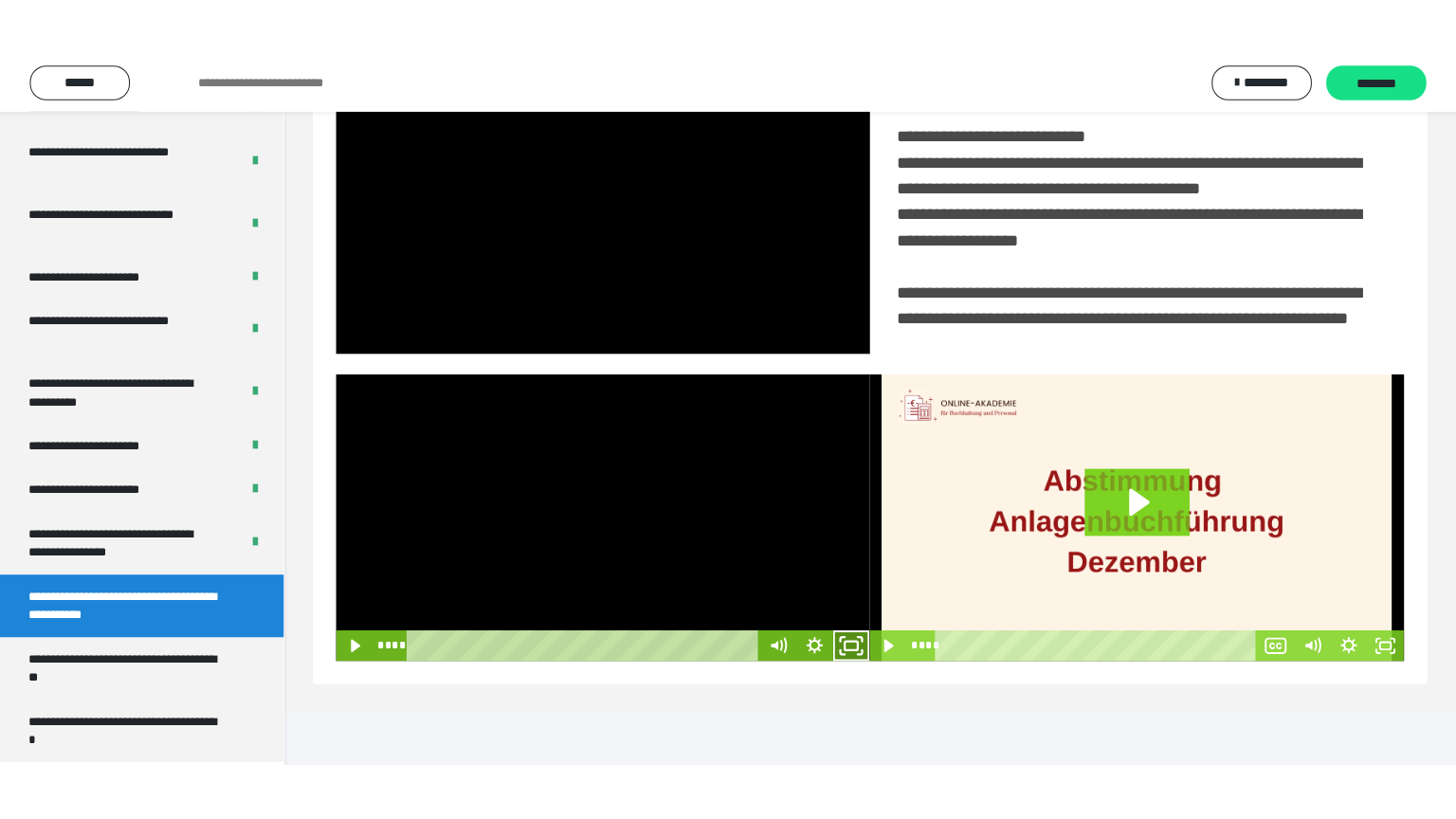 scroll, scrollTop: 317, scrollLeft: 0, axis: vertical 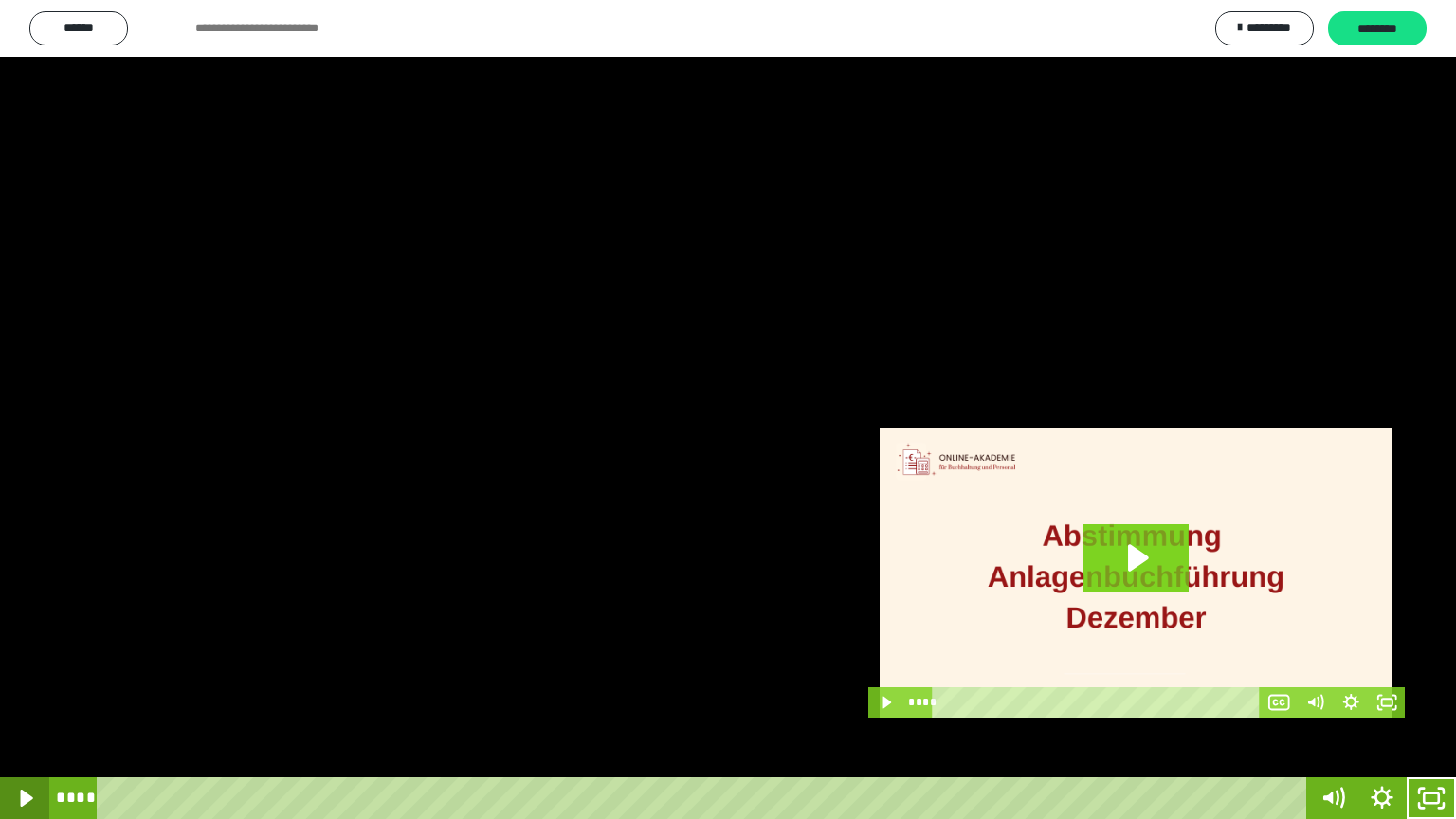 click 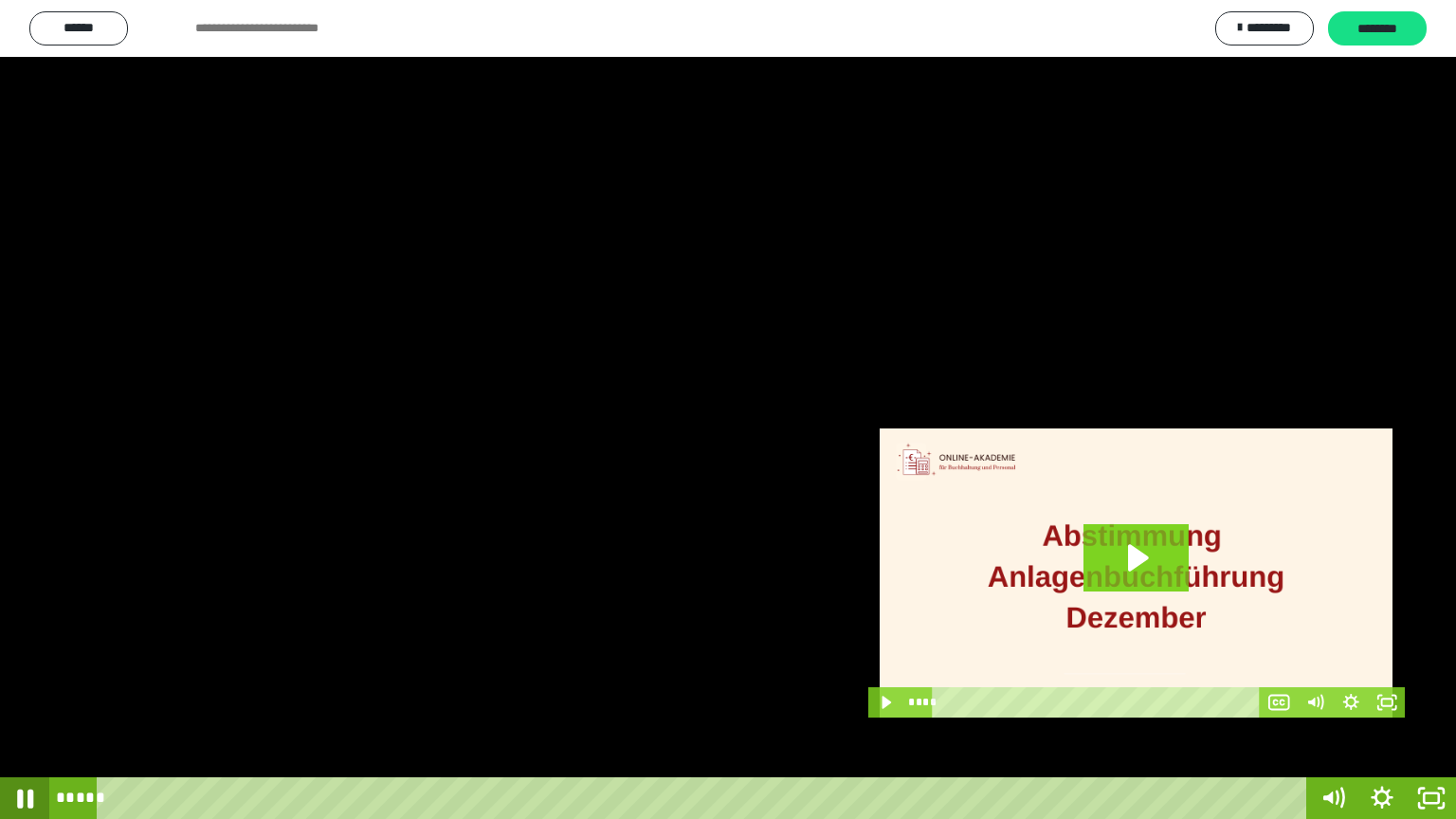 click 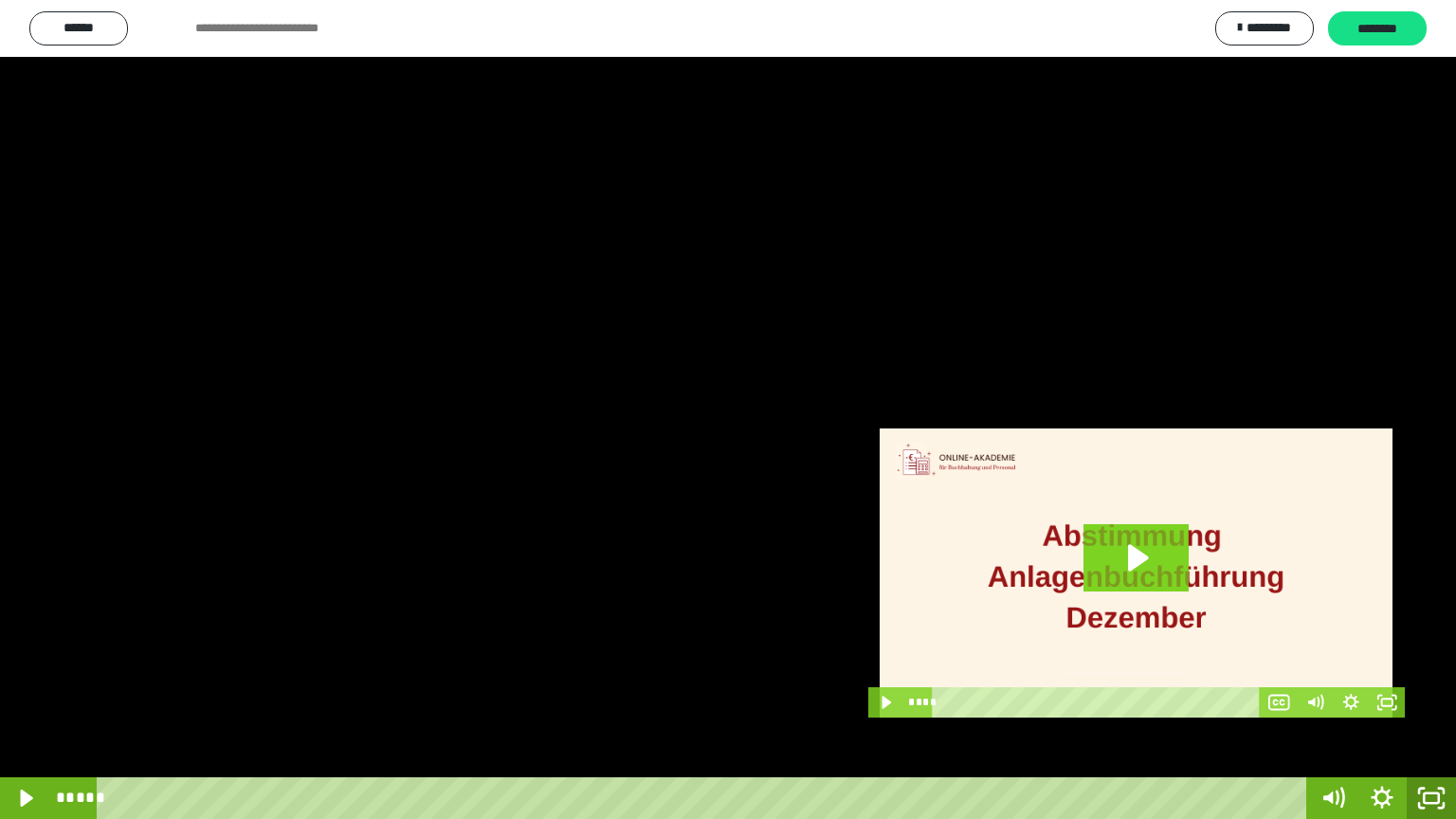 click 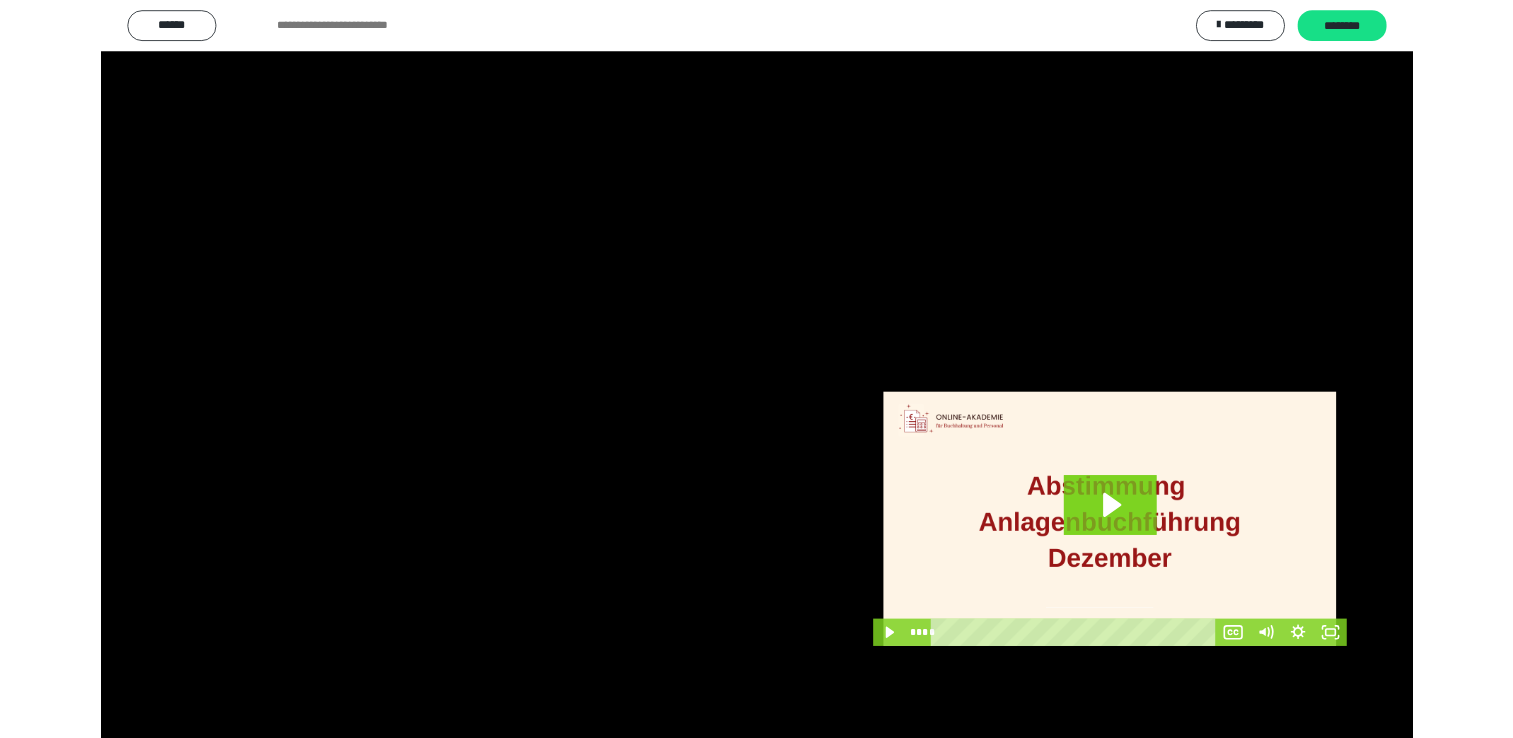 scroll, scrollTop: 324, scrollLeft: 0, axis: vertical 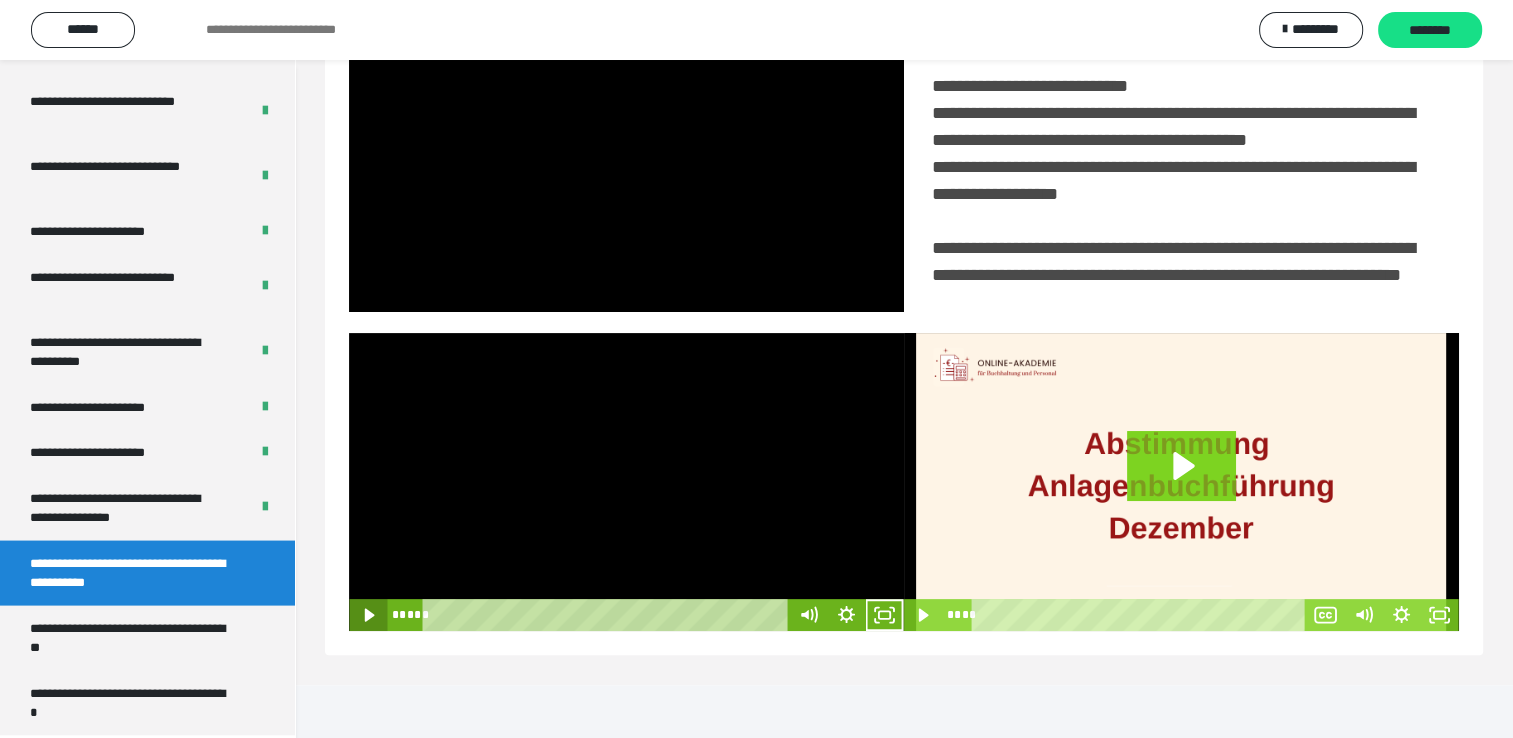 click 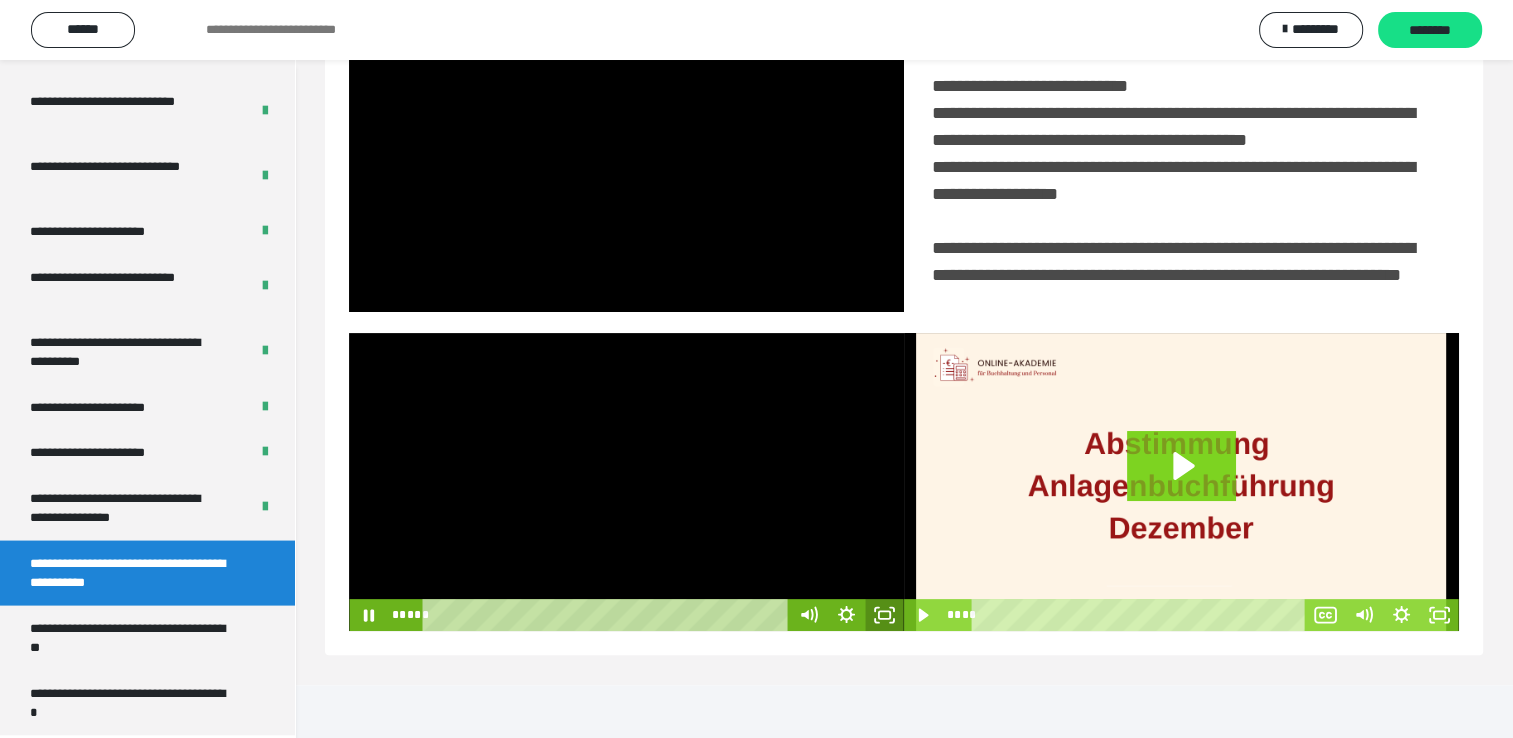 click 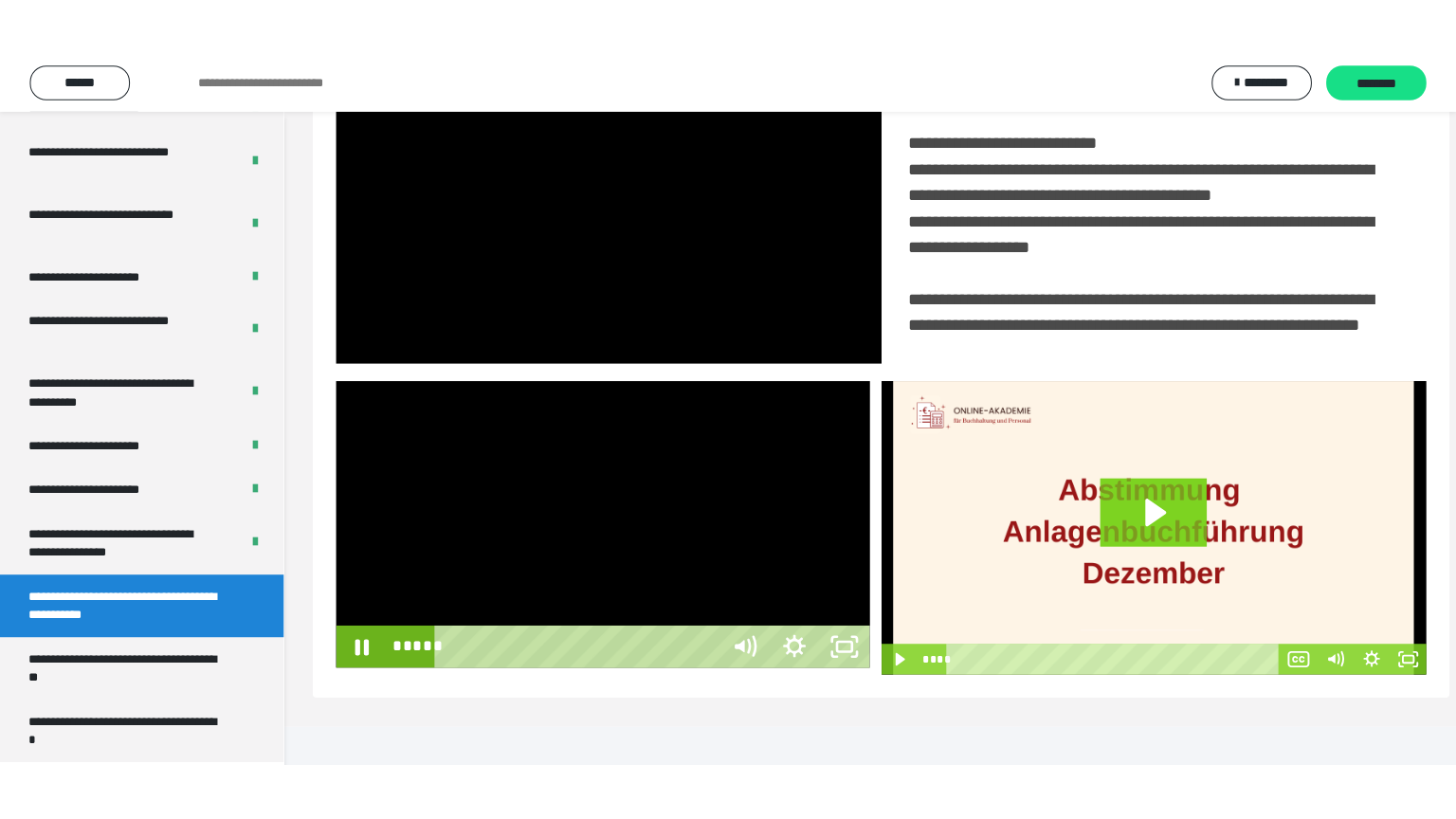 scroll, scrollTop: 317, scrollLeft: 0, axis: vertical 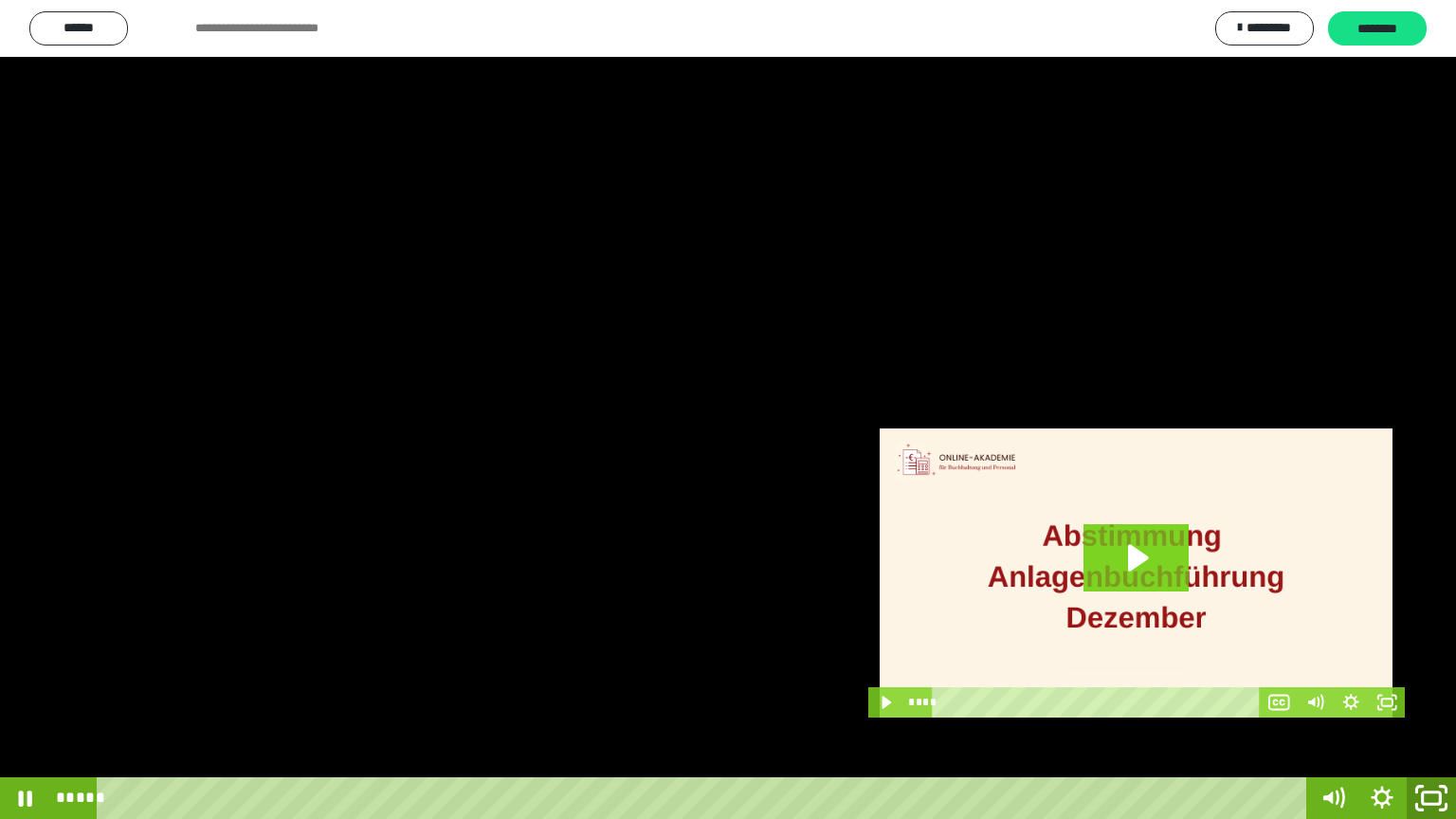 click 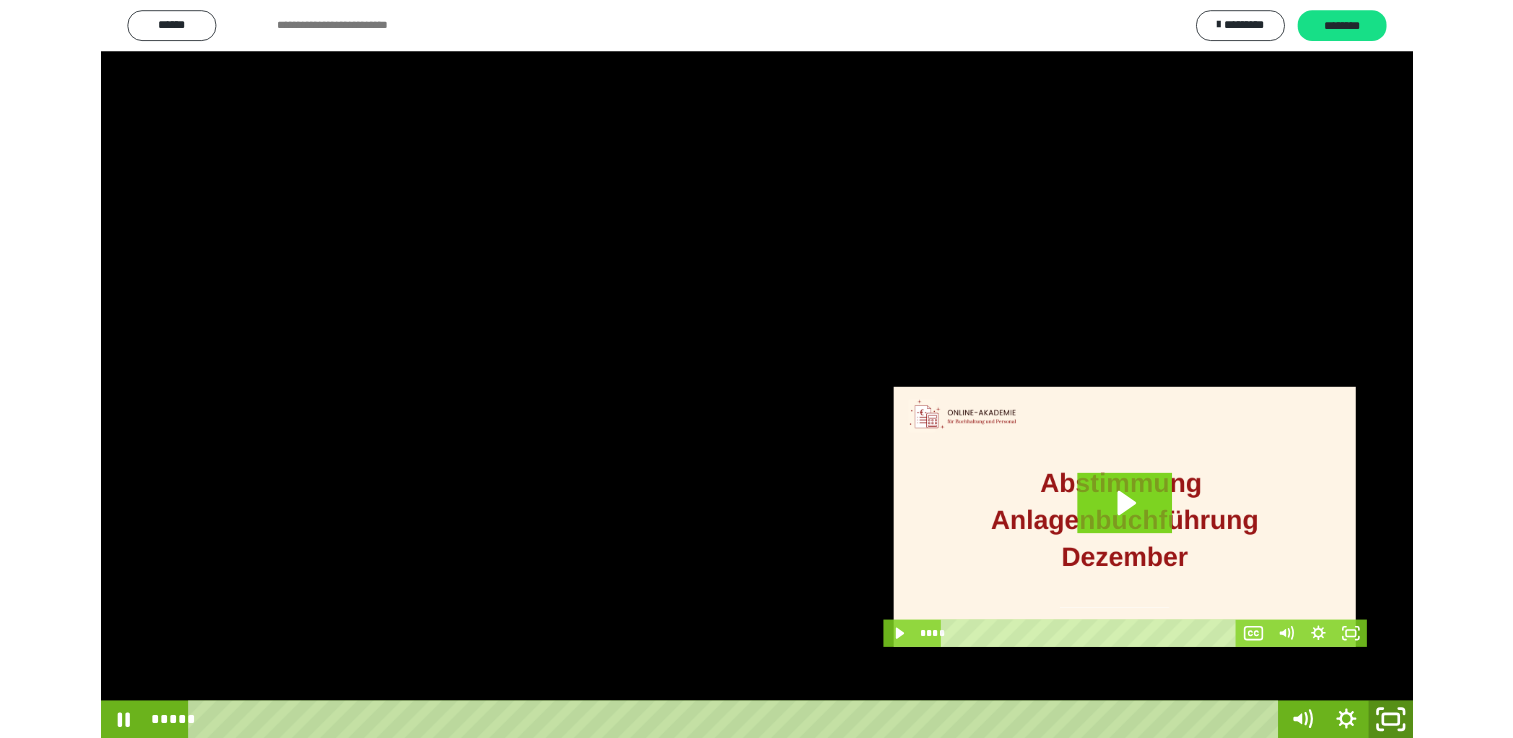 scroll, scrollTop: 324, scrollLeft: 0, axis: vertical 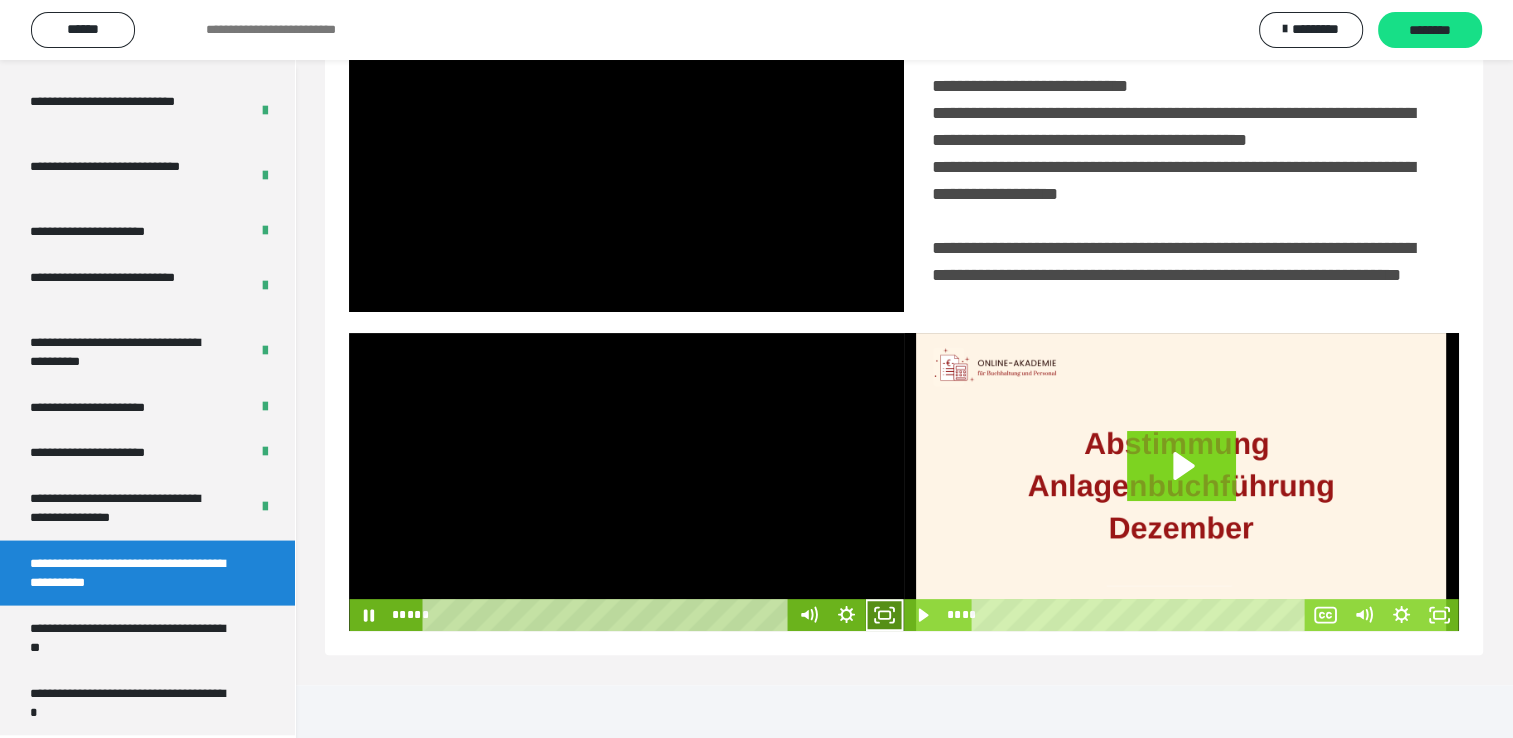click 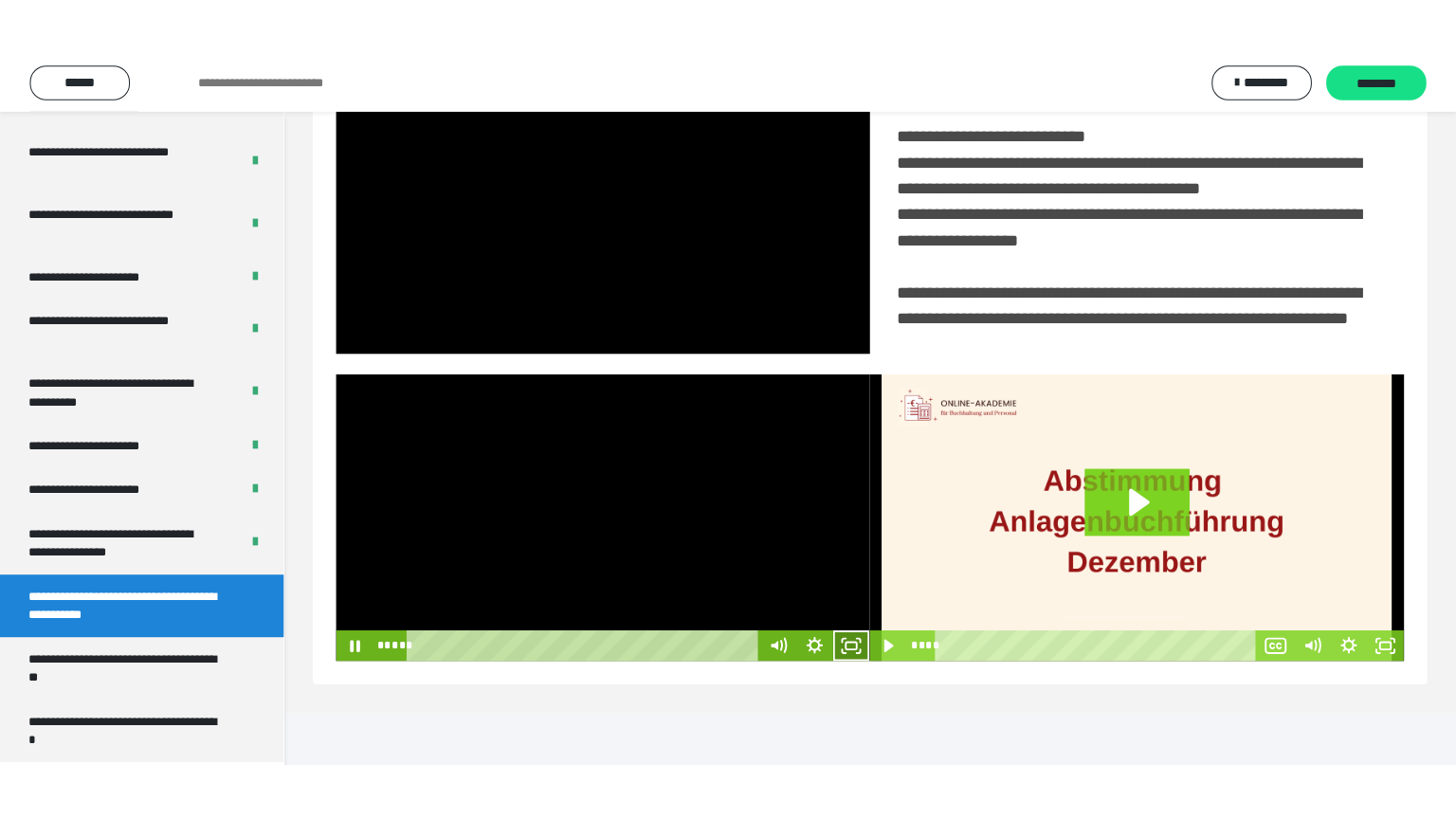 scroll, scrollTop: 317, scrollLeft: 0, axis: vertical 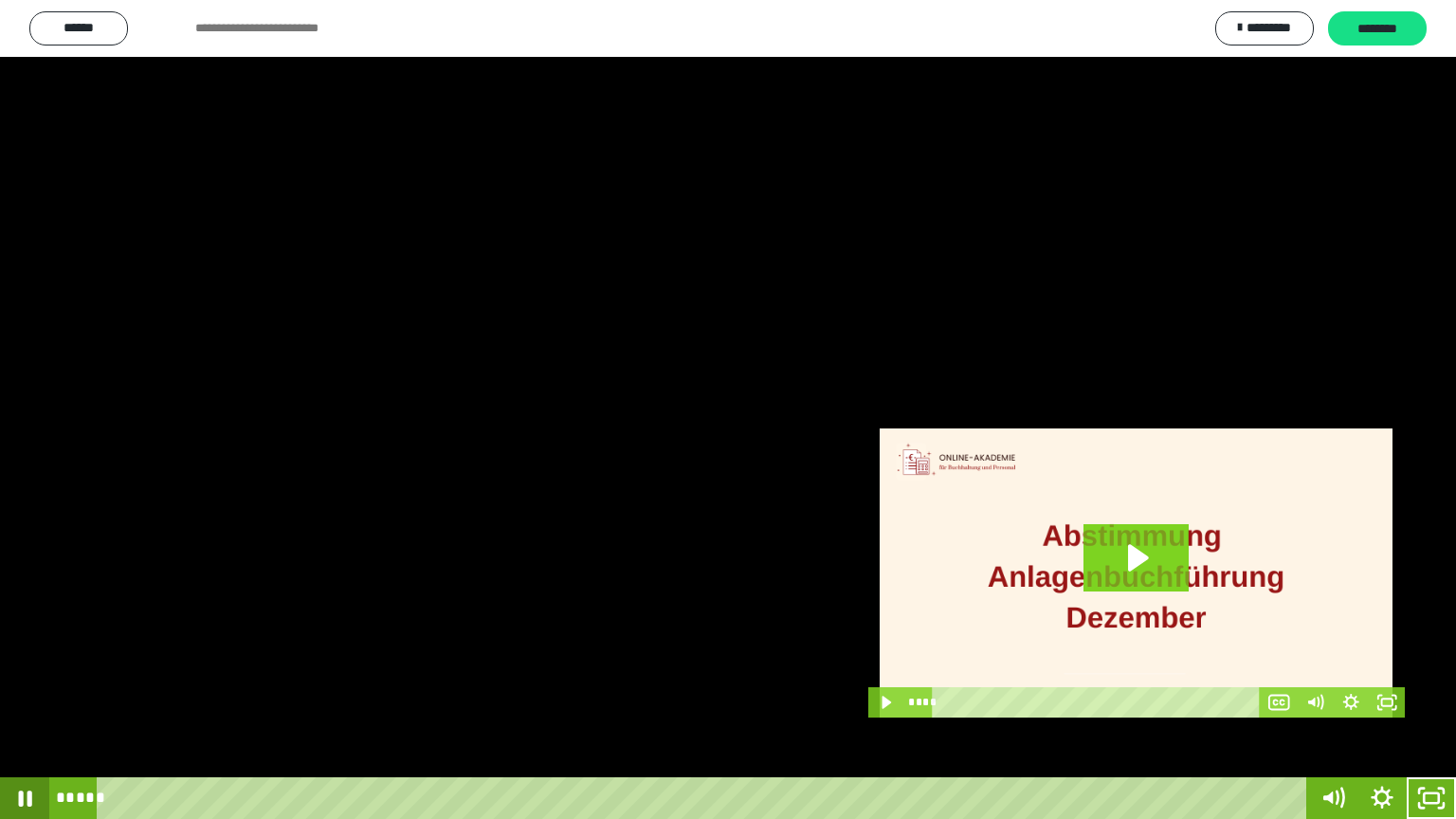 click 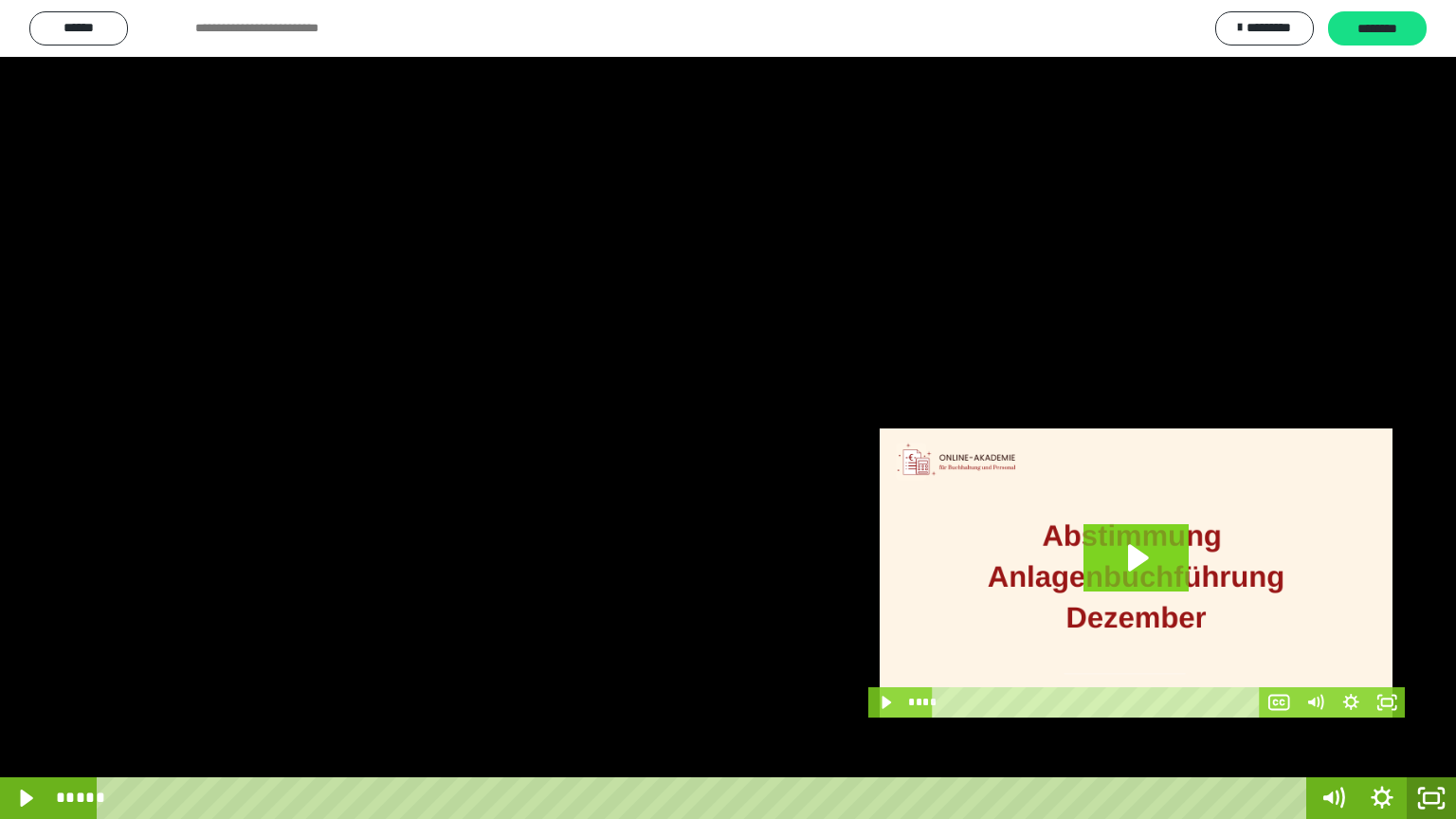 click 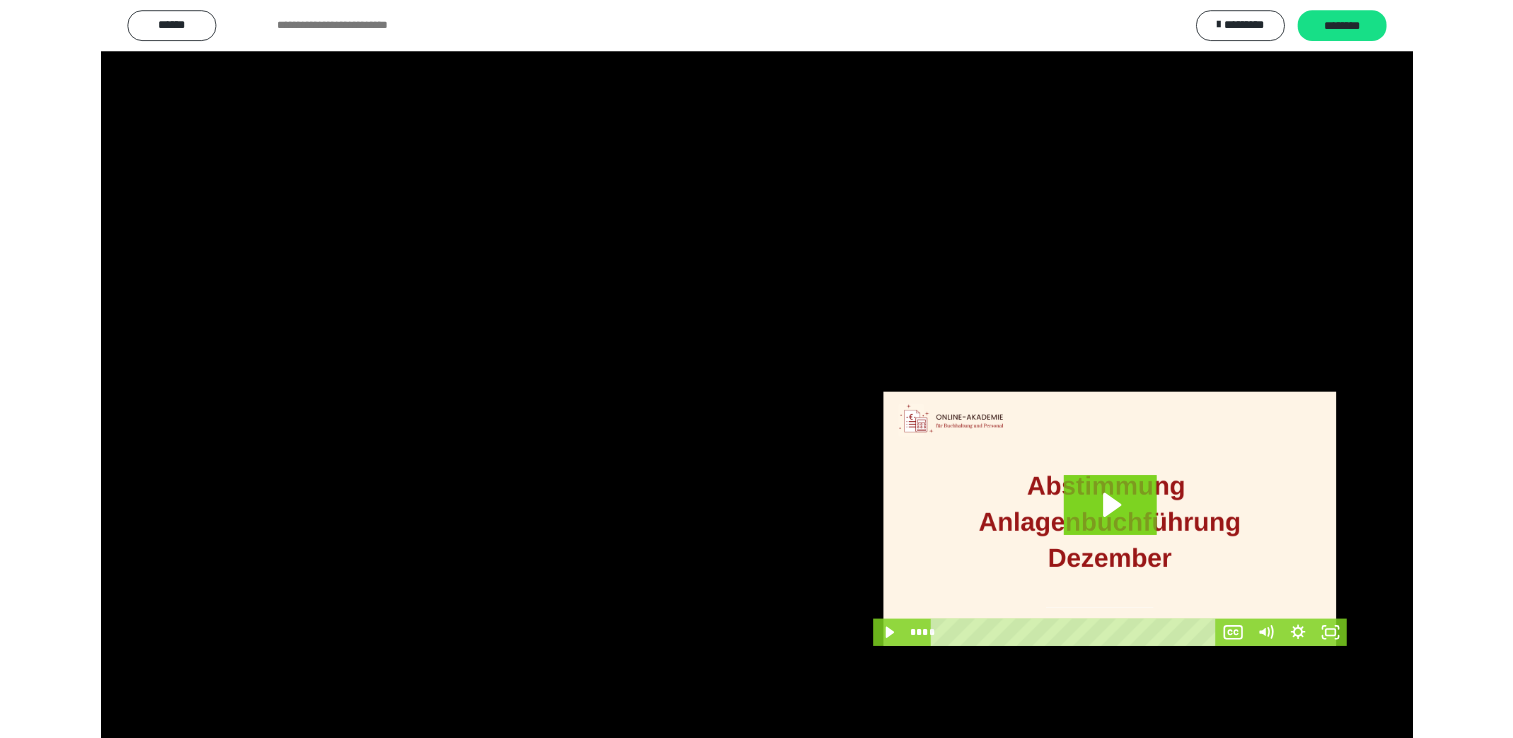 scroll, scrollTop: 324, scrollLeft: 0, axis: vertical 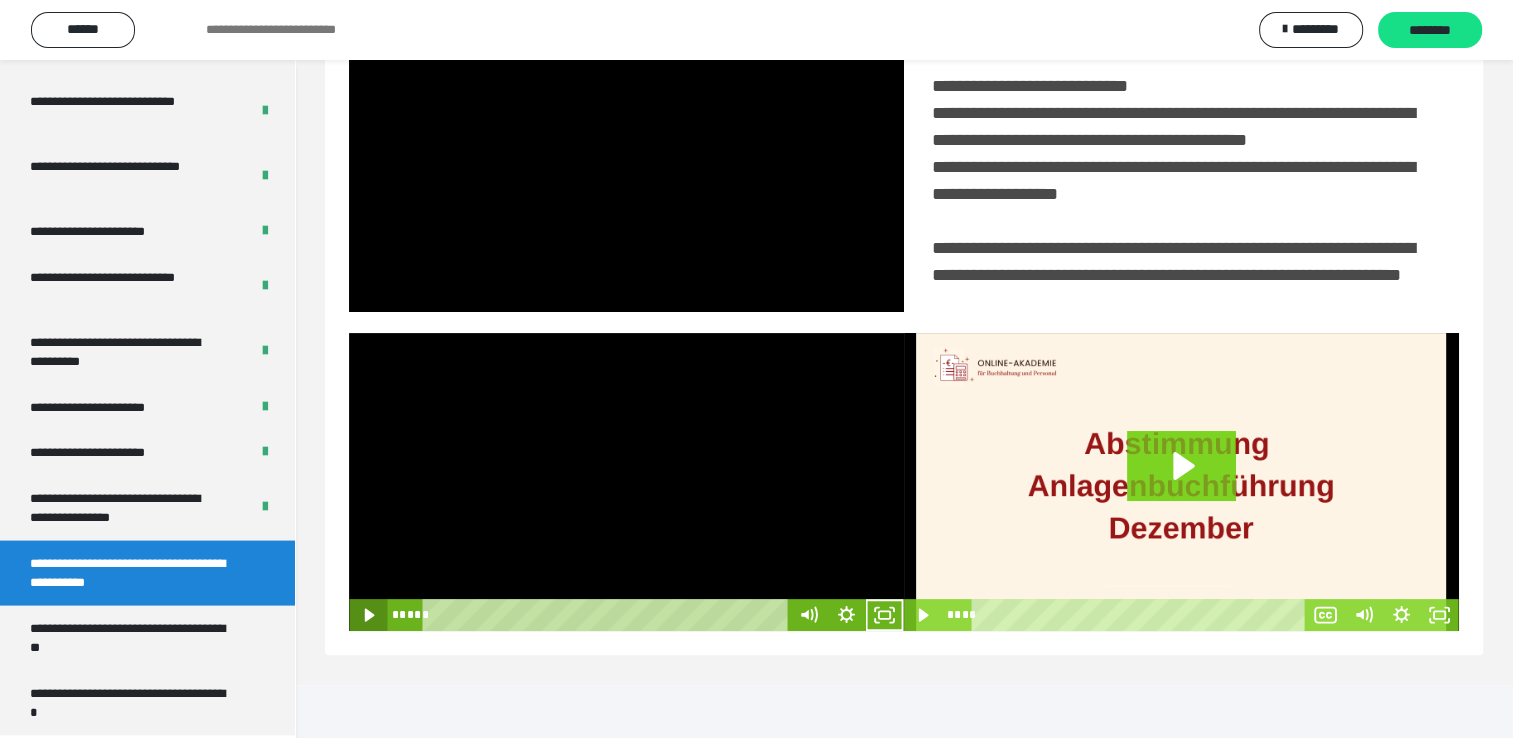 click 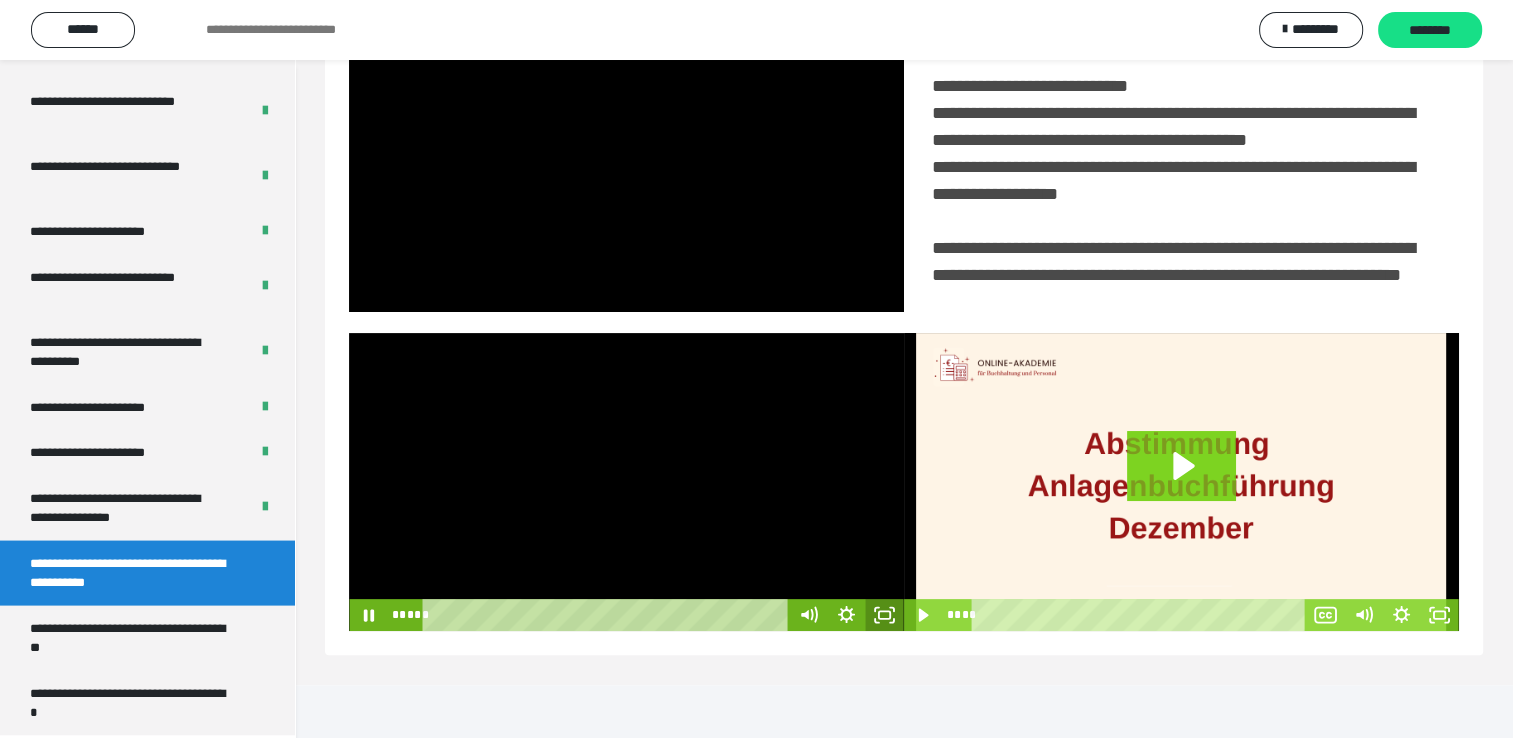 click 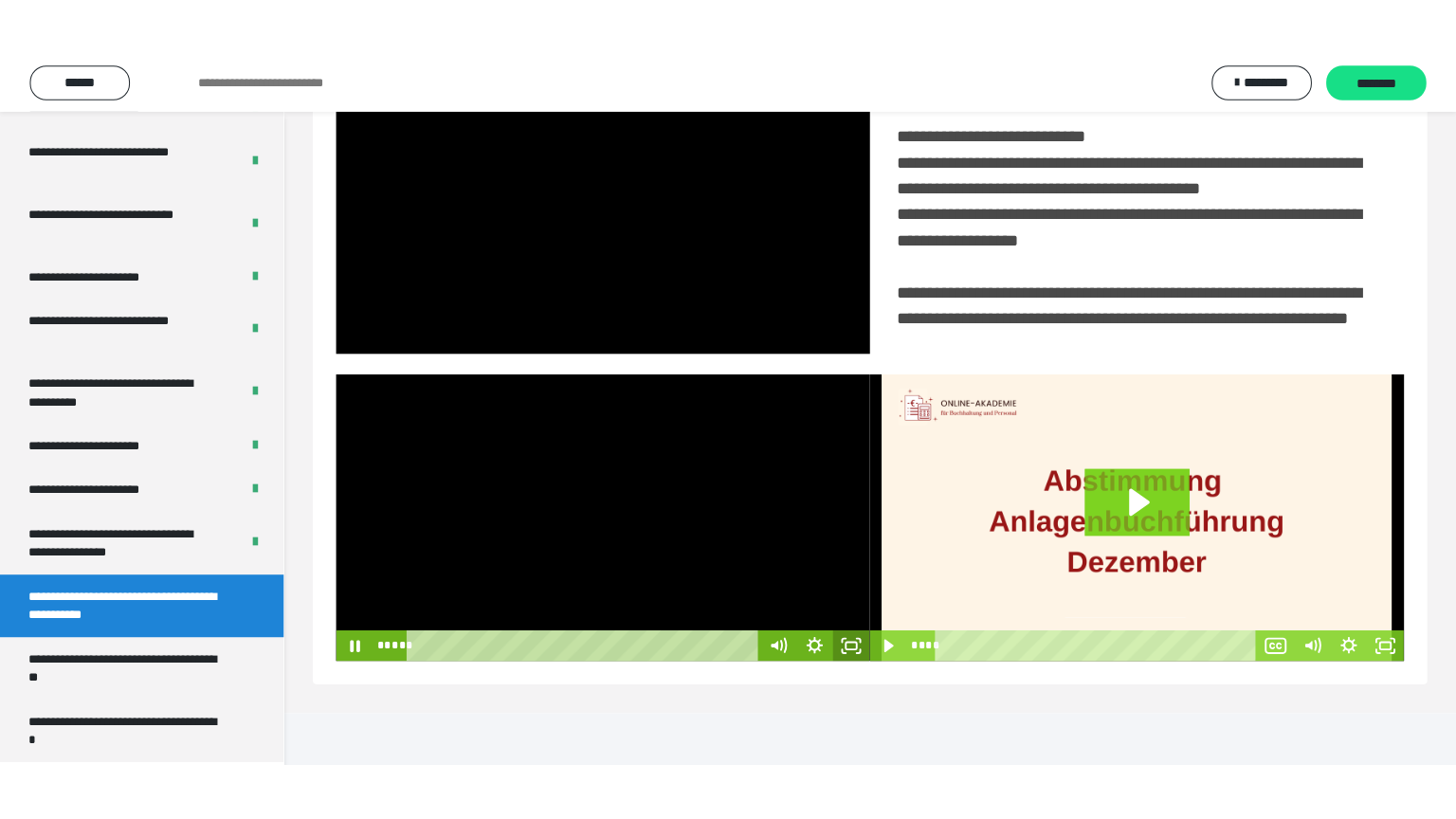 scroll, scrollTop: 317, scrollLeft: 0, axis: vertical 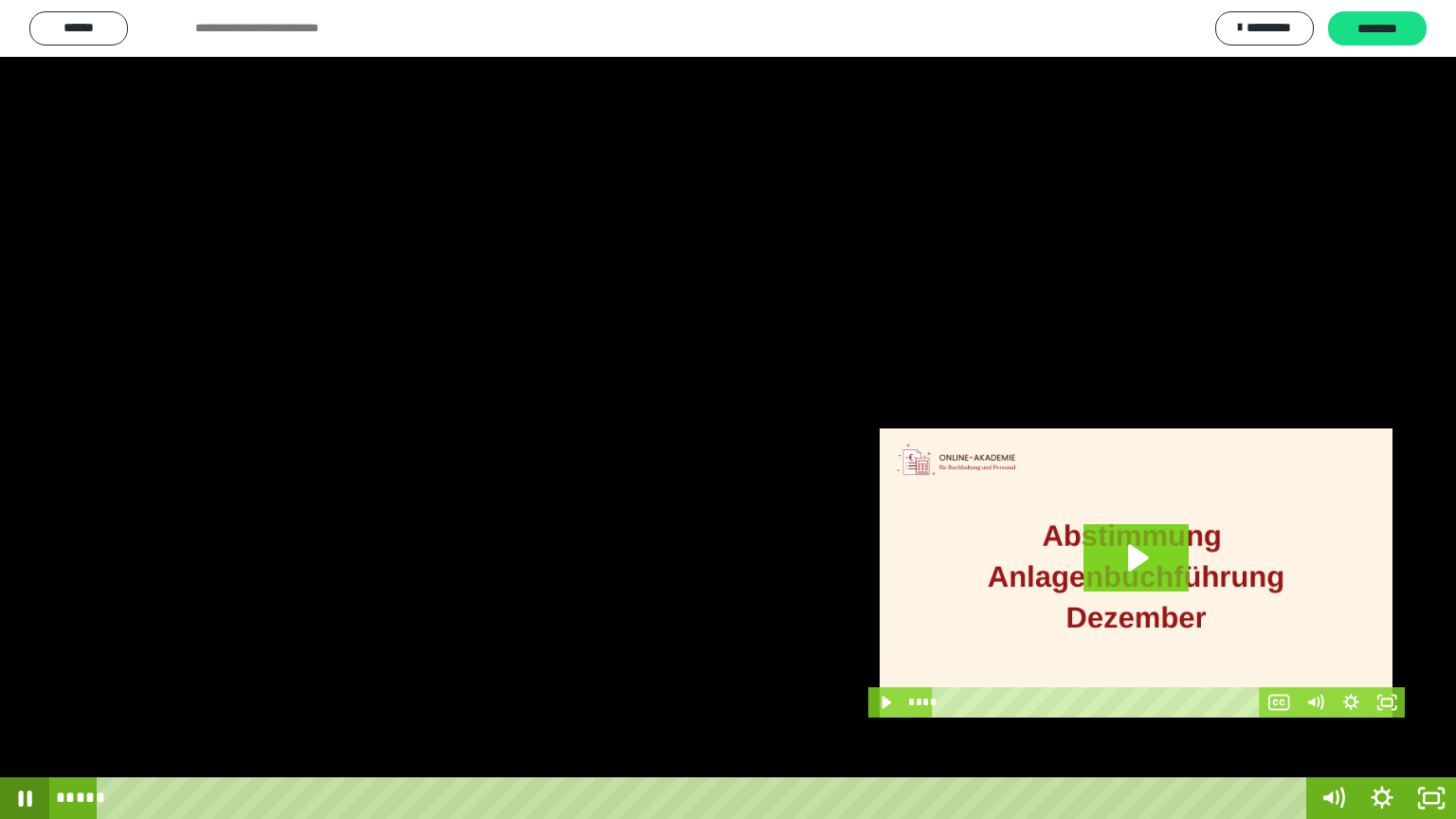 click 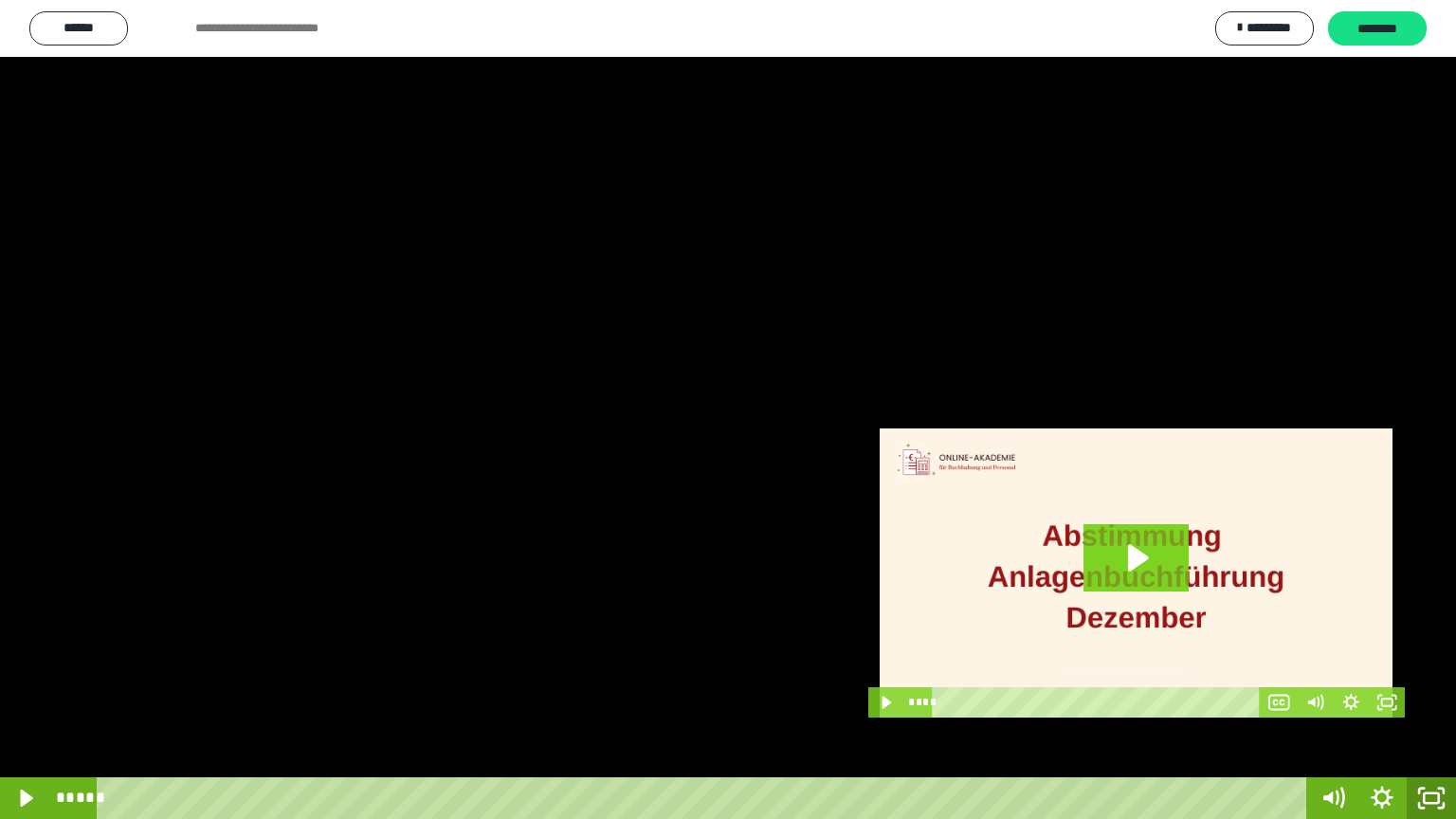 click 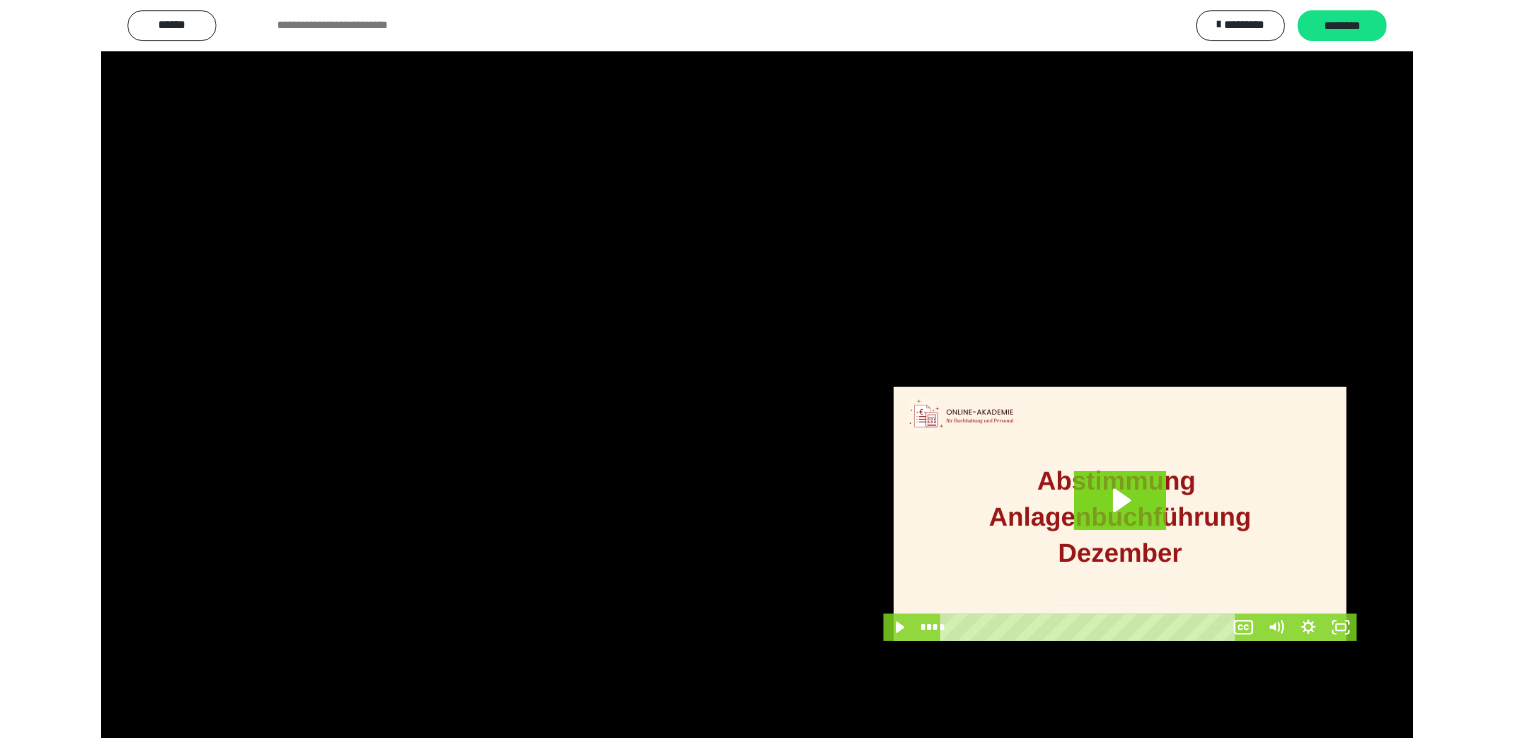 scroll, scrollTop: 324, scrollLeft: 0, axis: vertical 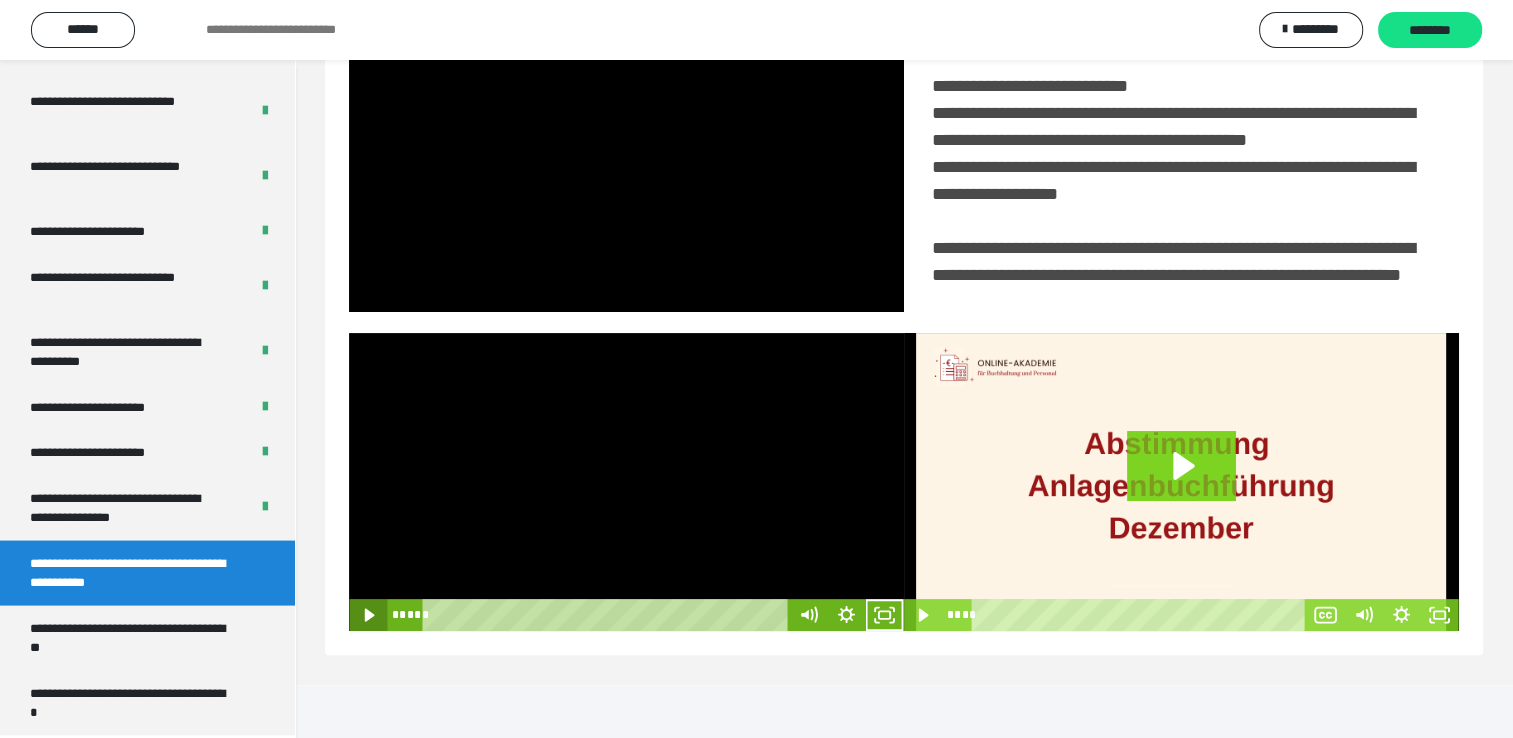 click 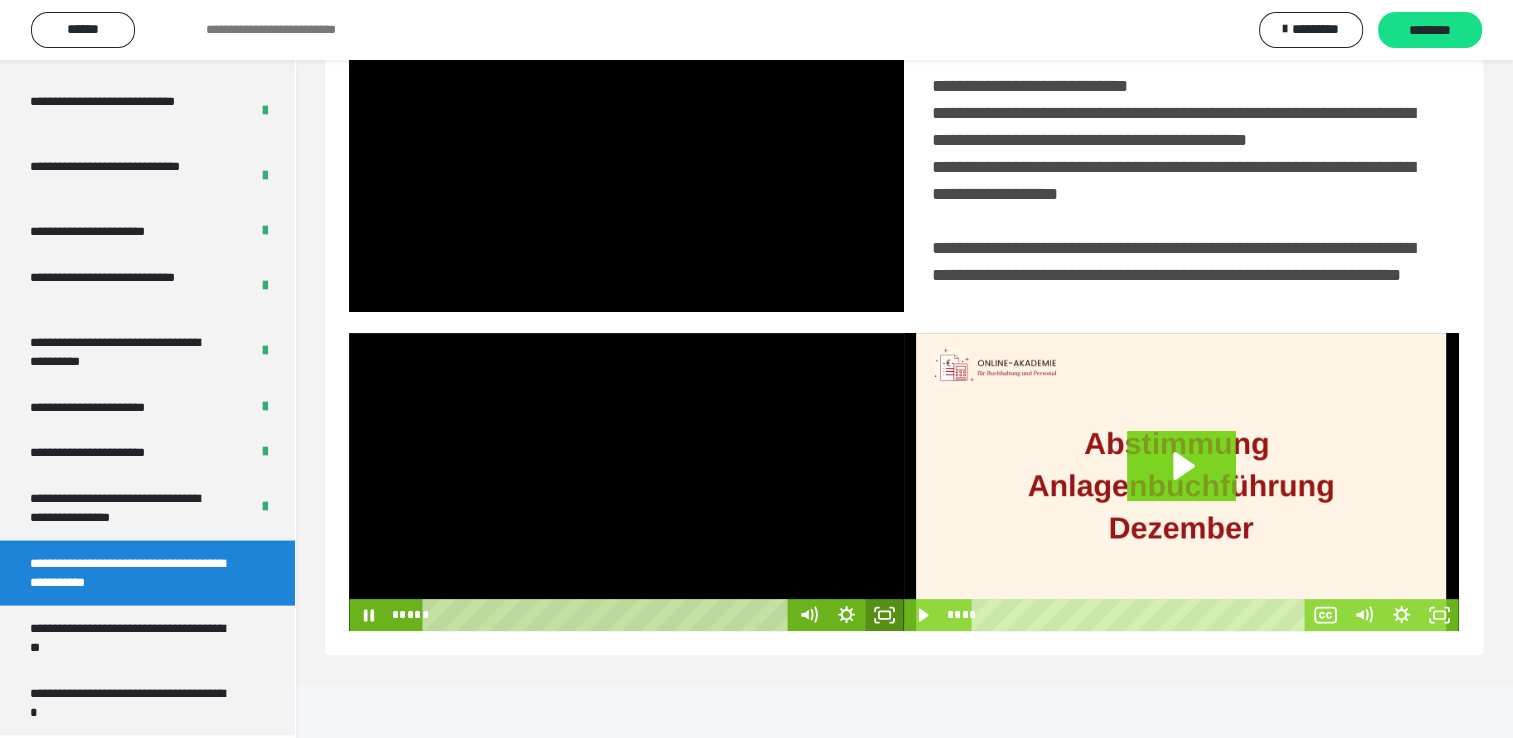 click 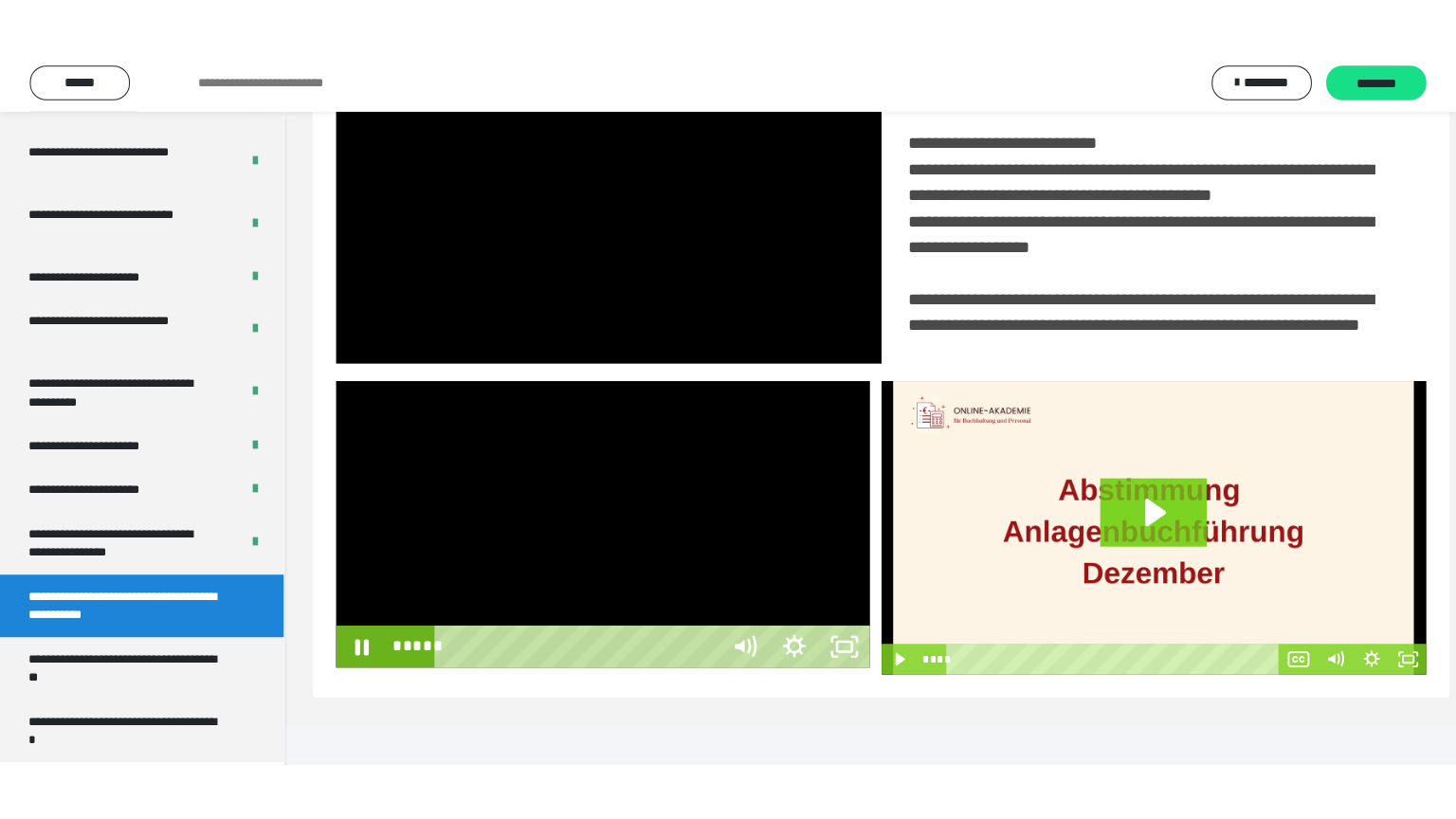 scroll, scrollTop: 317, scrollLeft: 0, axis: vertical 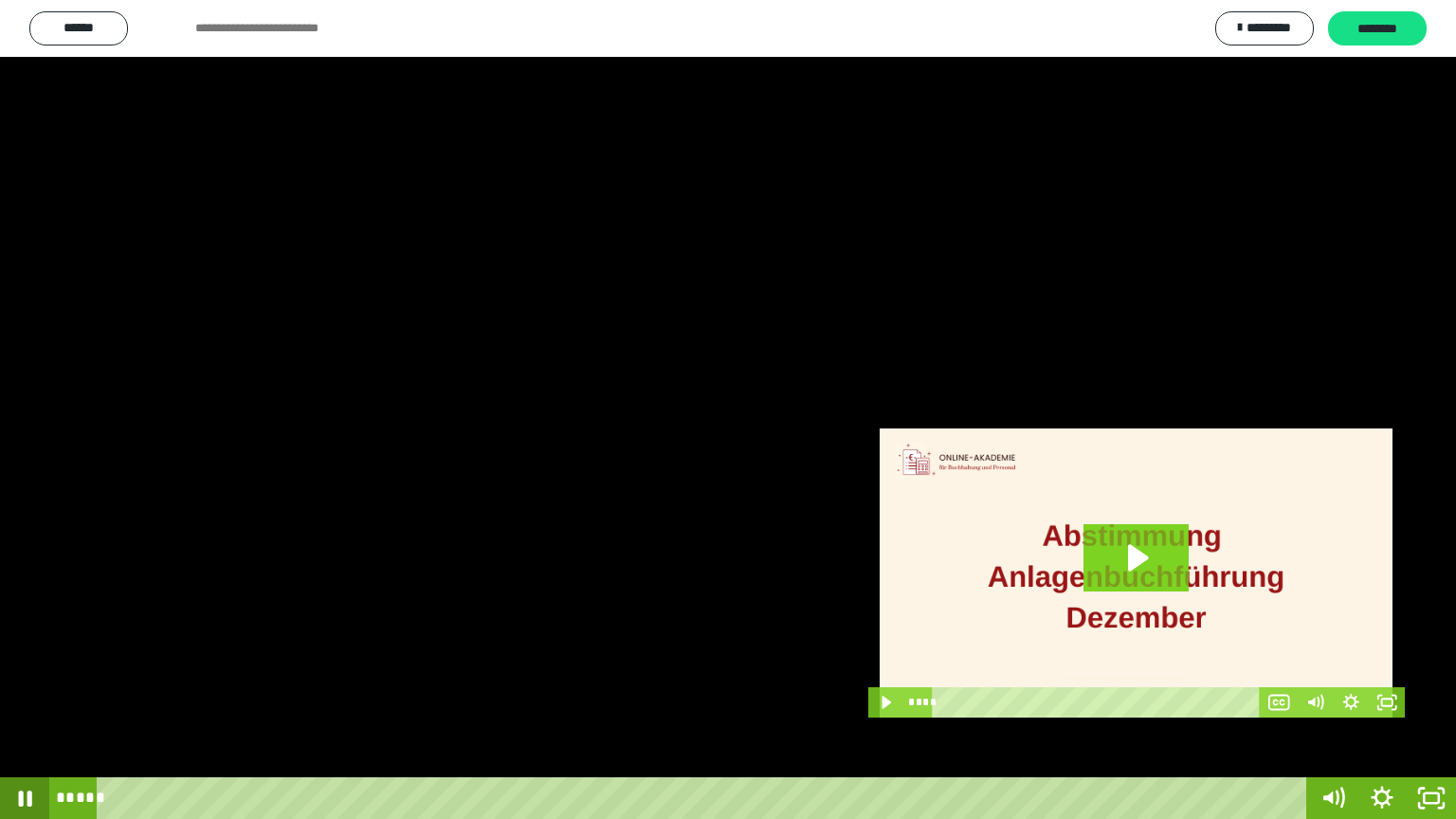 click 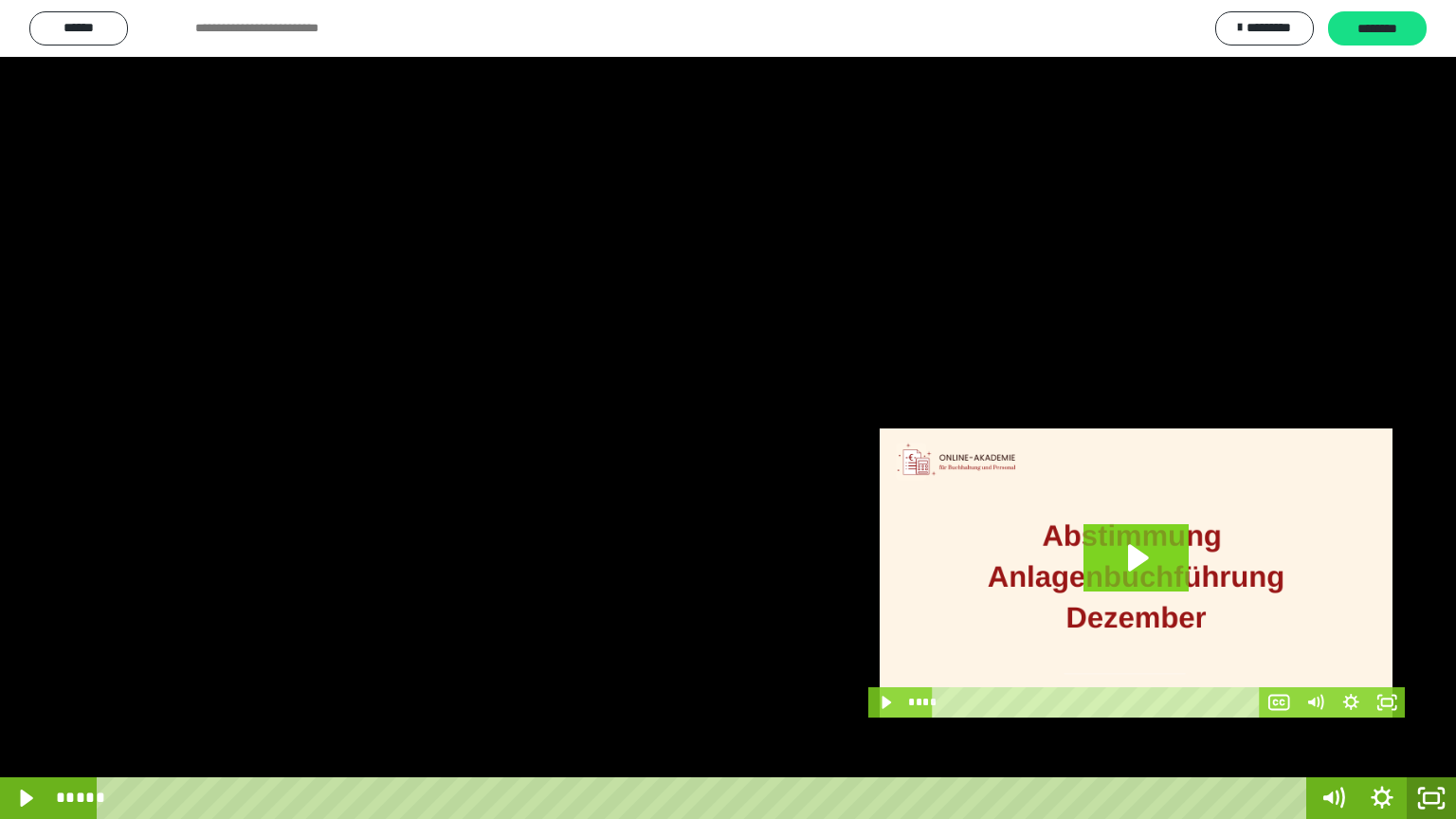 click 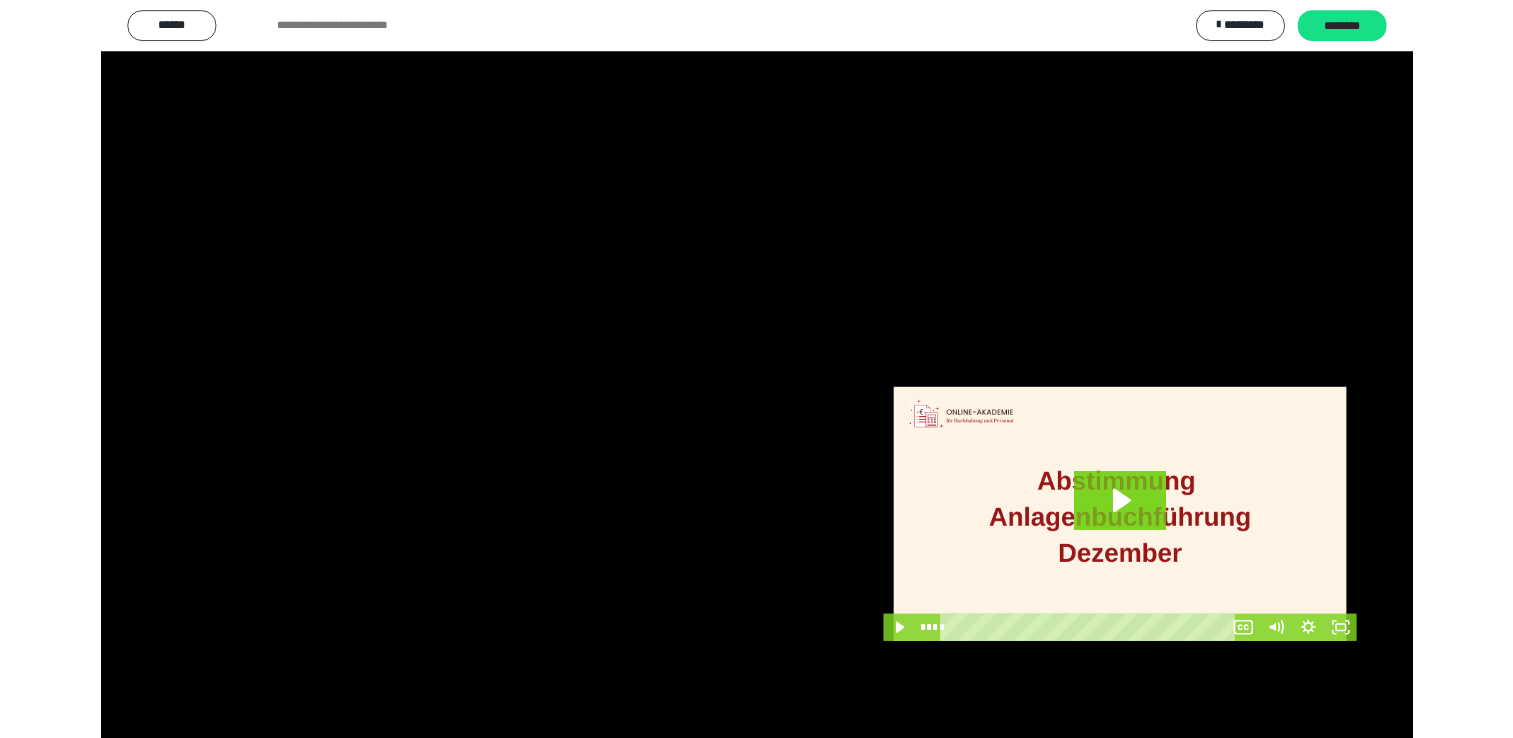 scroll, scrollTop: 324, scrollLeft: 0, axis: vertical 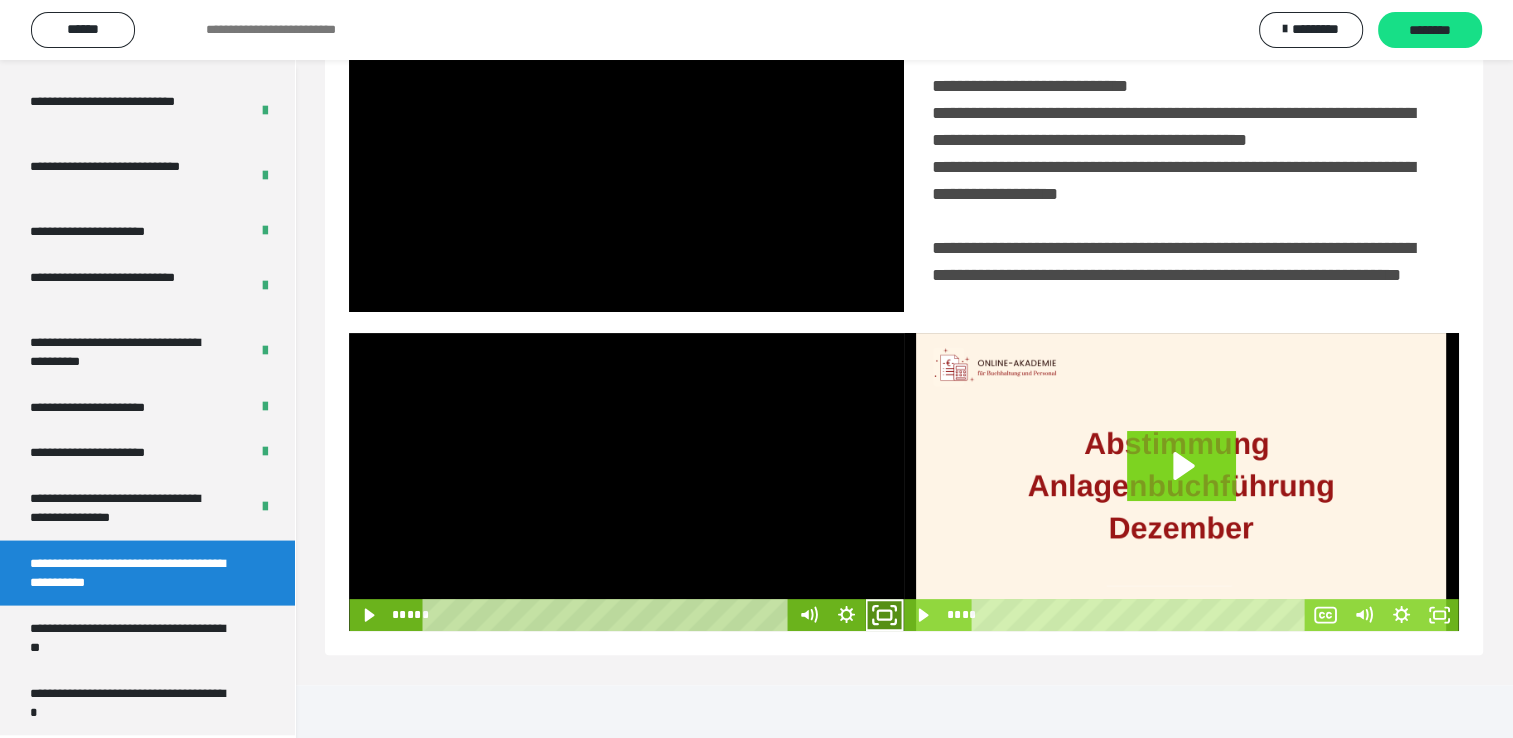 click 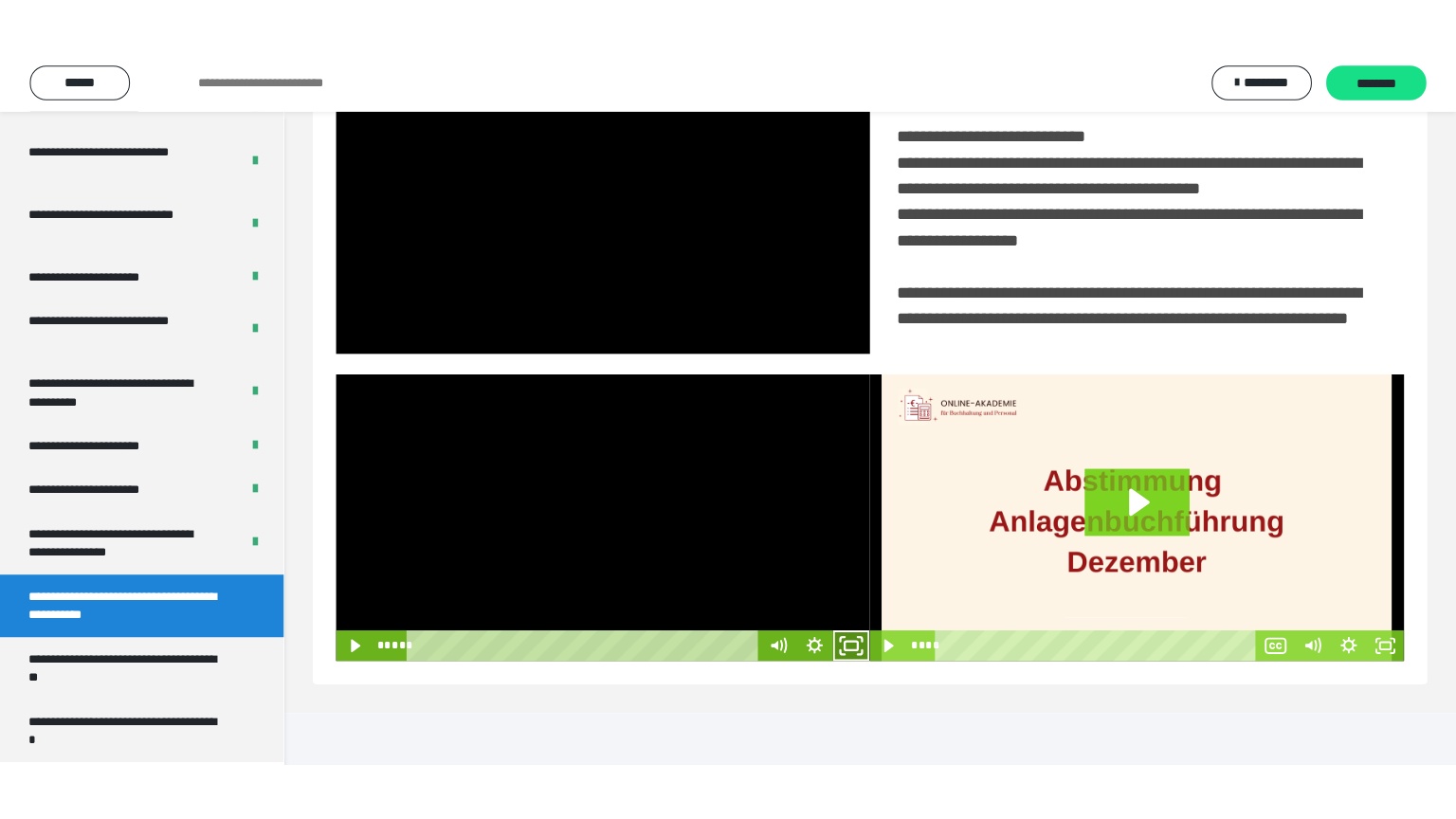scroll, scrollTop: 317, scrollLeft: 0, axis: vertical 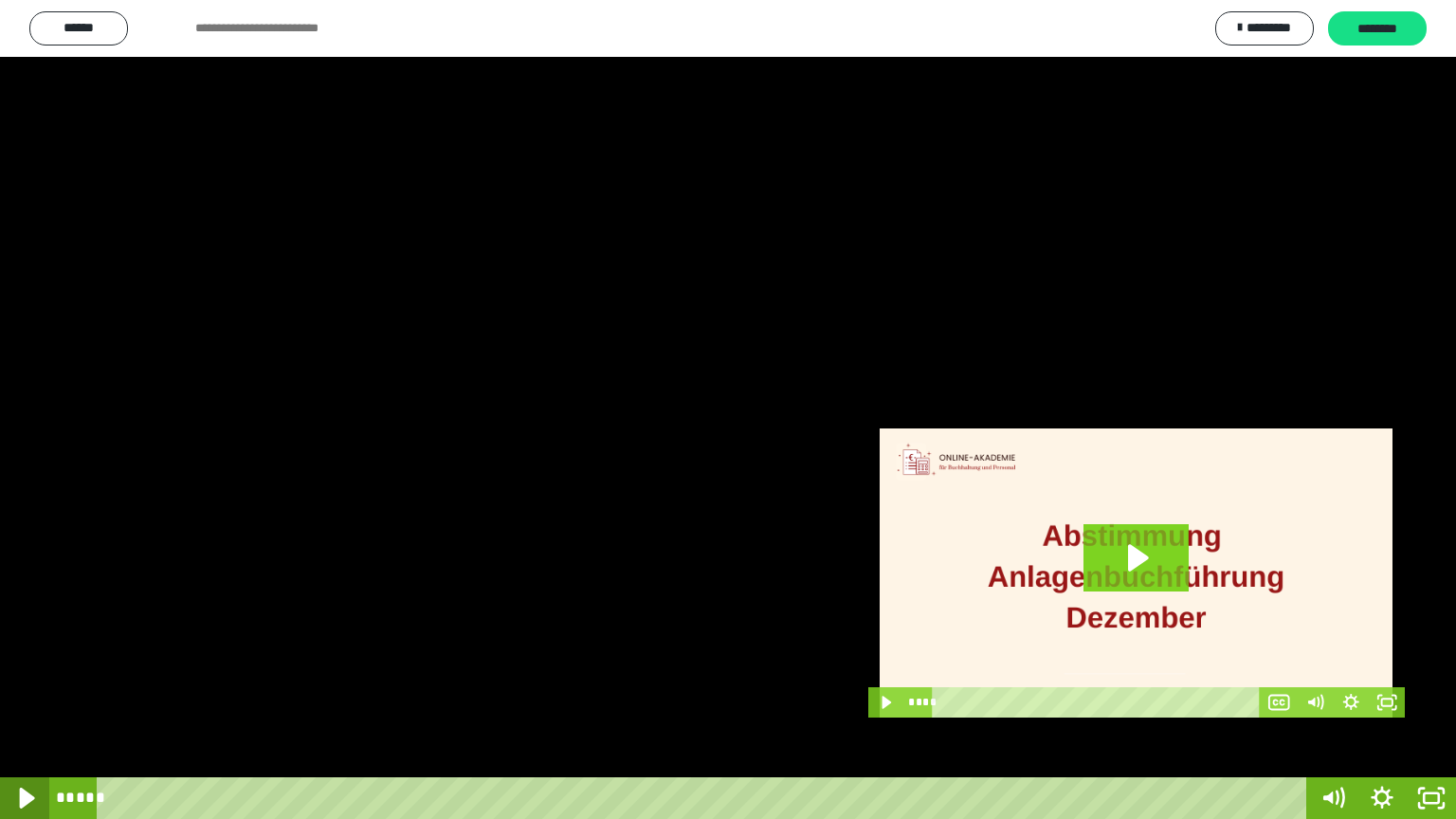 click 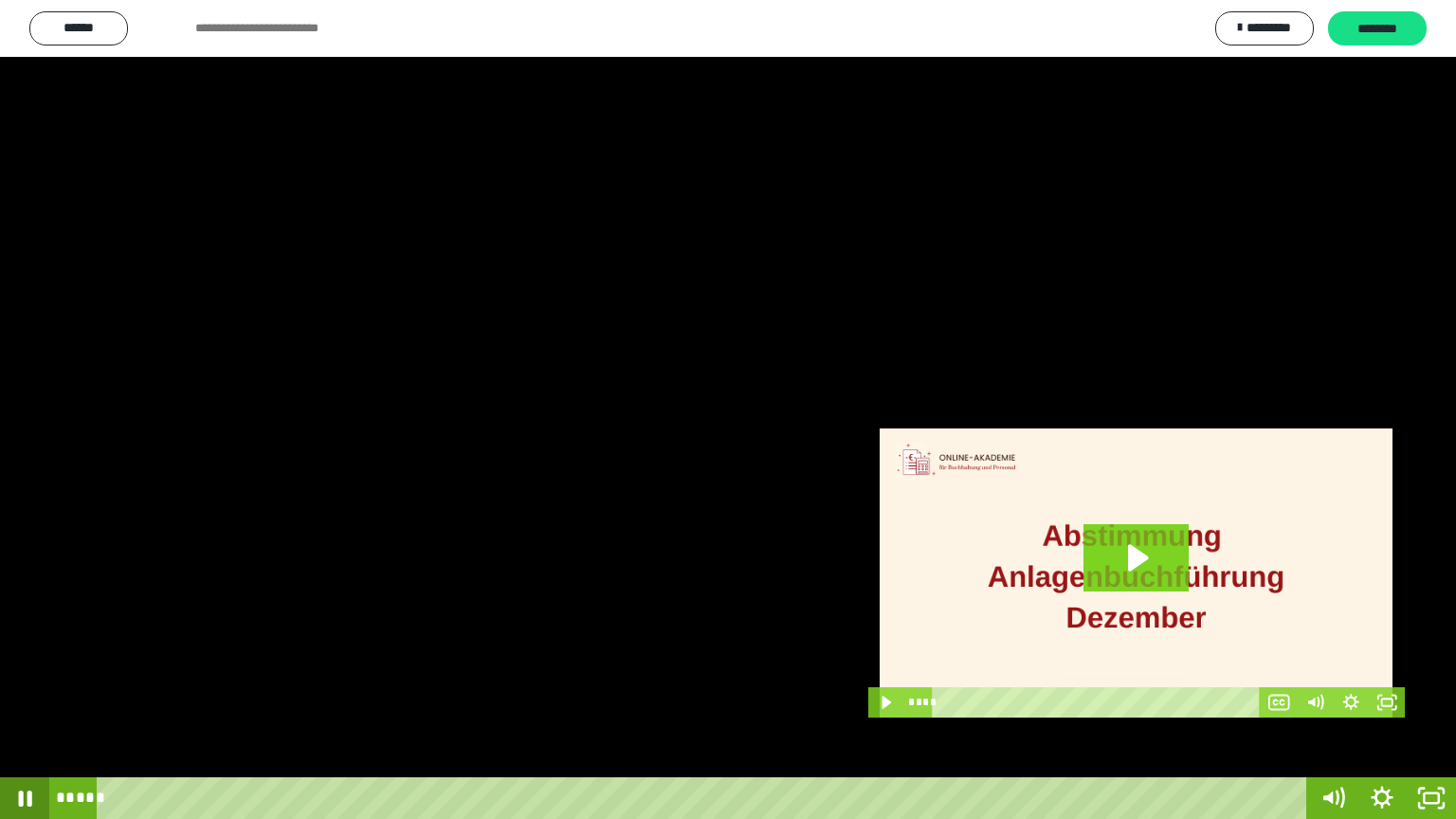 click 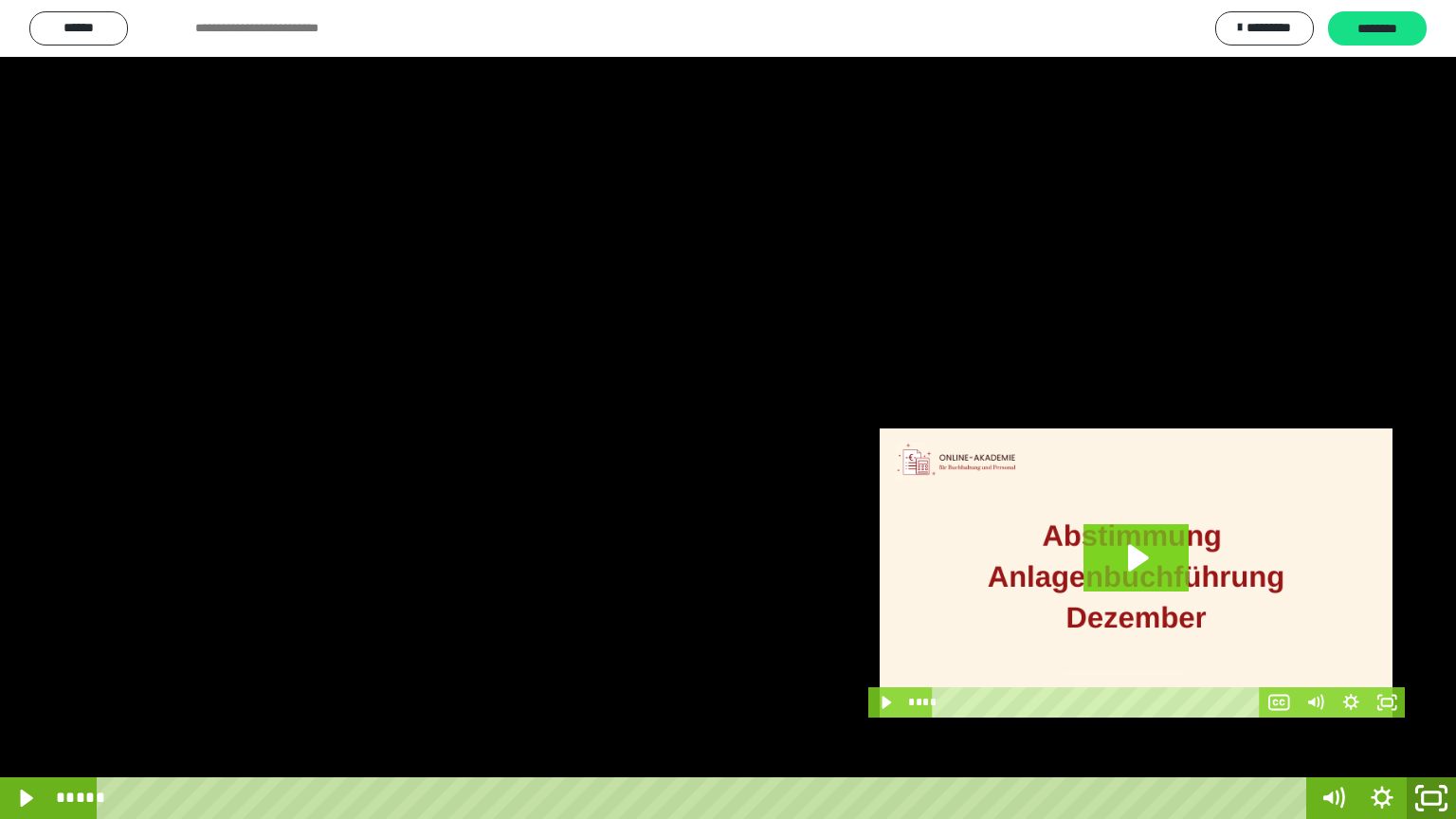 drag, startPoint x: 1430, startPoint y: 799, endPoint x: 1407, endPoint y: 655, distance: 145.8252 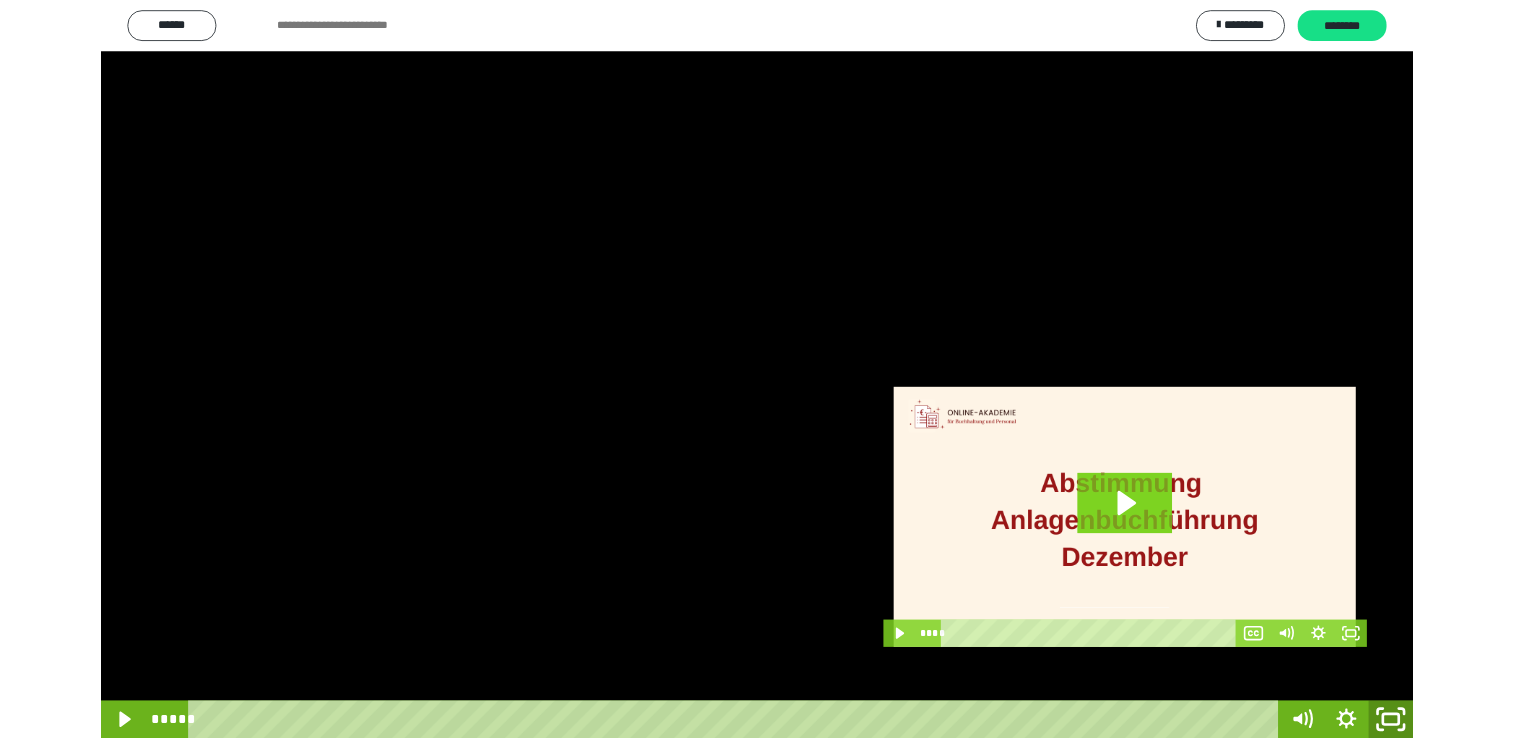 scroll, scrollTop: 324, scrollLeft: 0, axis: vertical 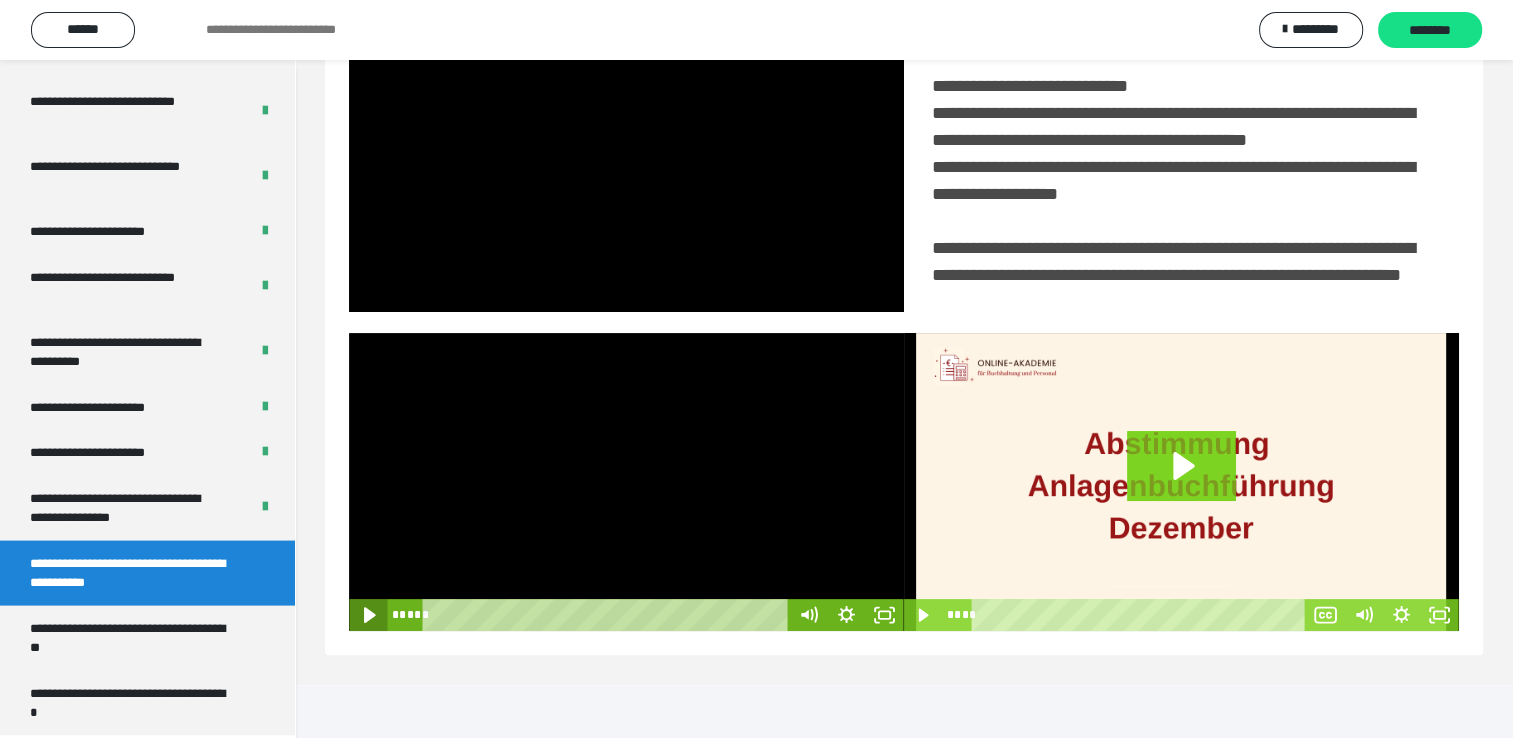 click 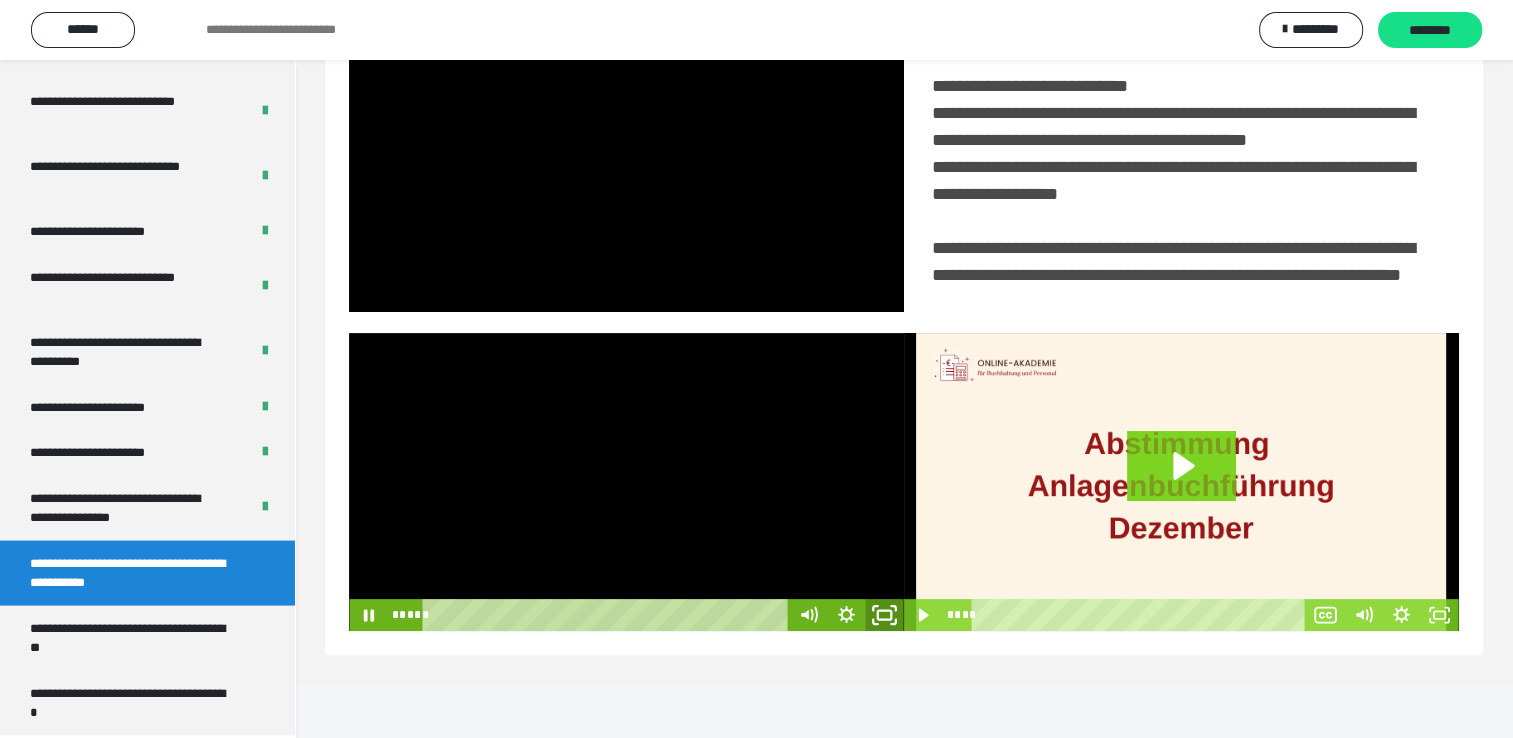 click 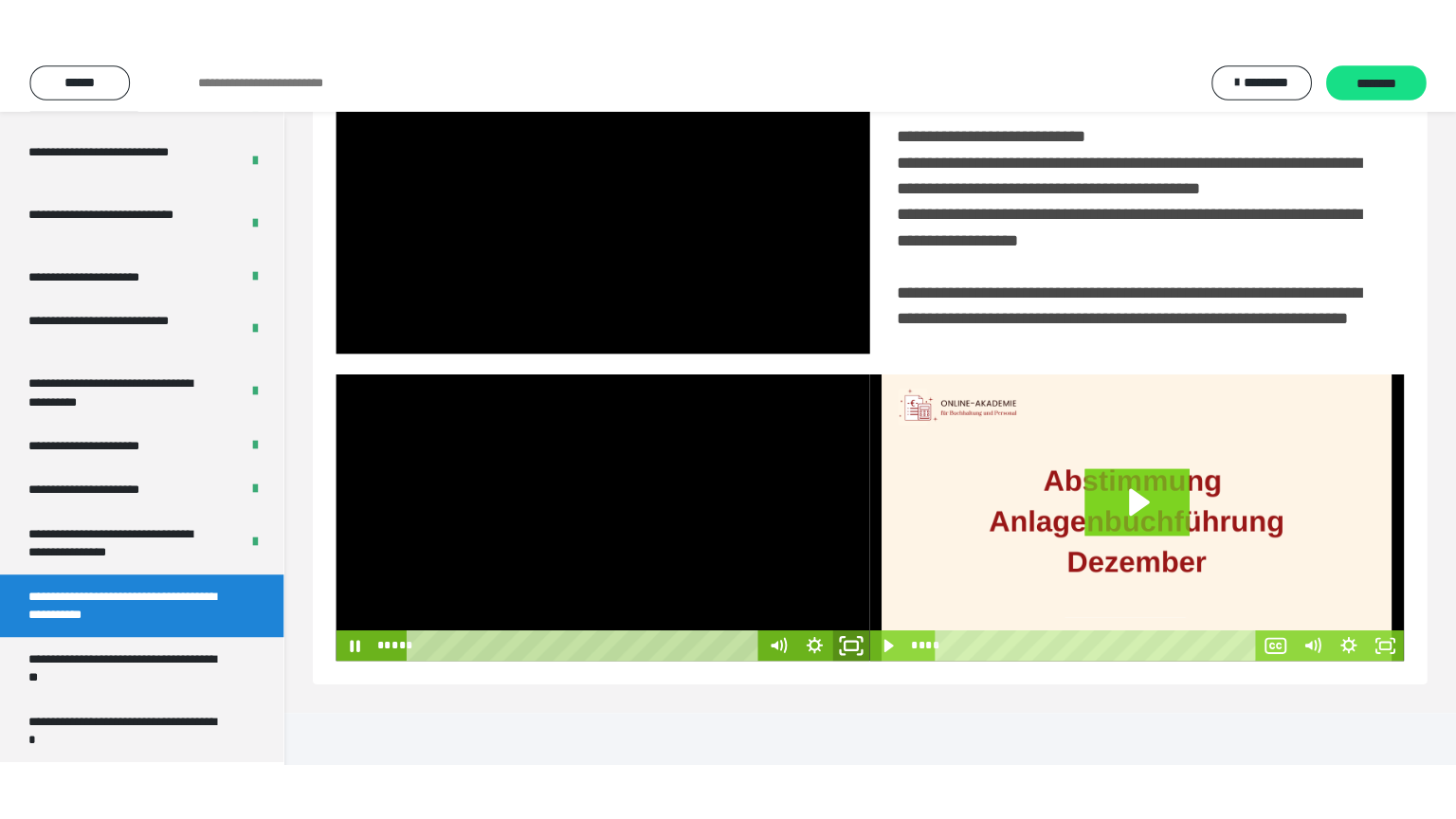 scroll, scrollTop: 317, scrollLeft: 0, axis: vertical 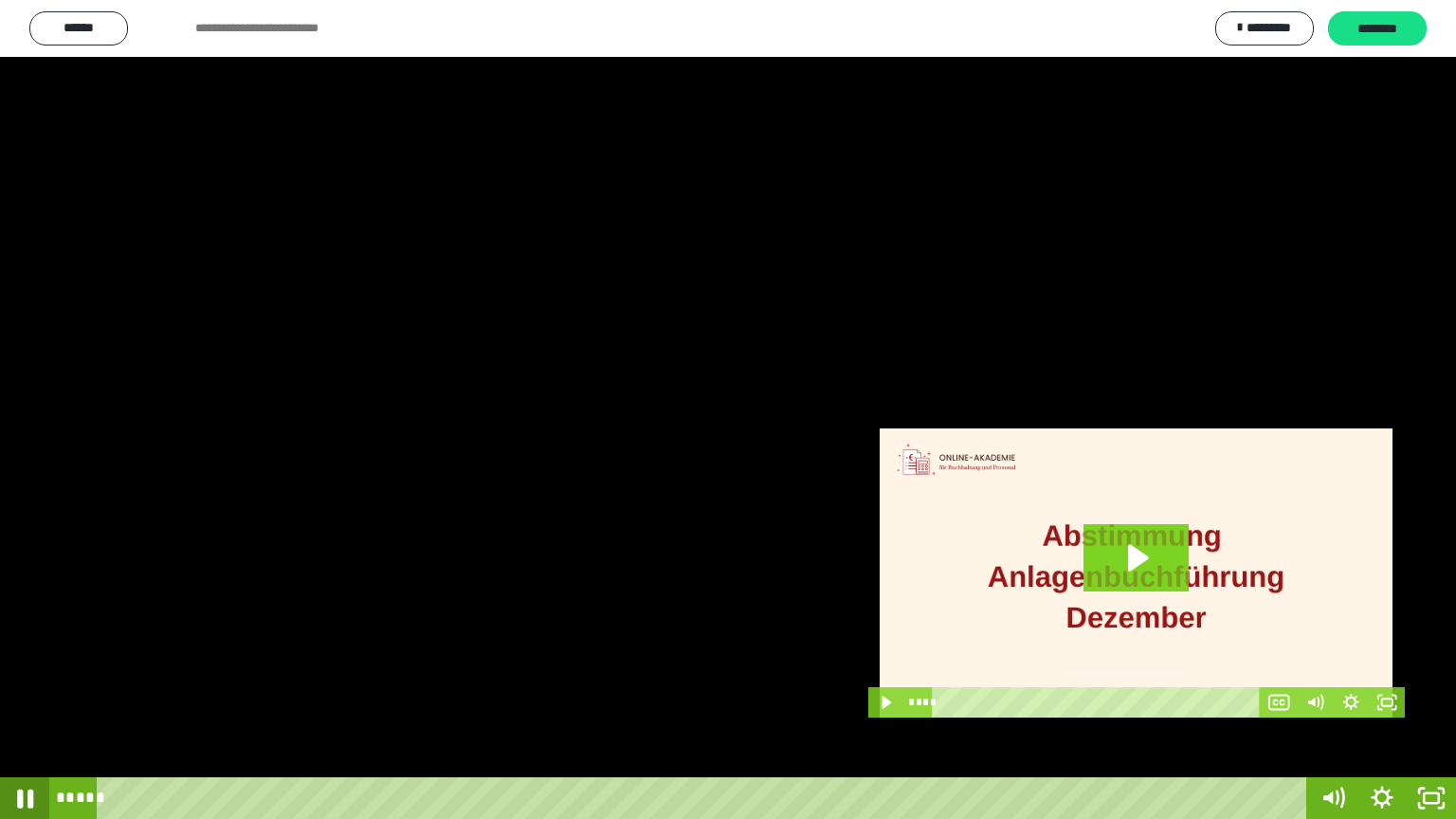 click 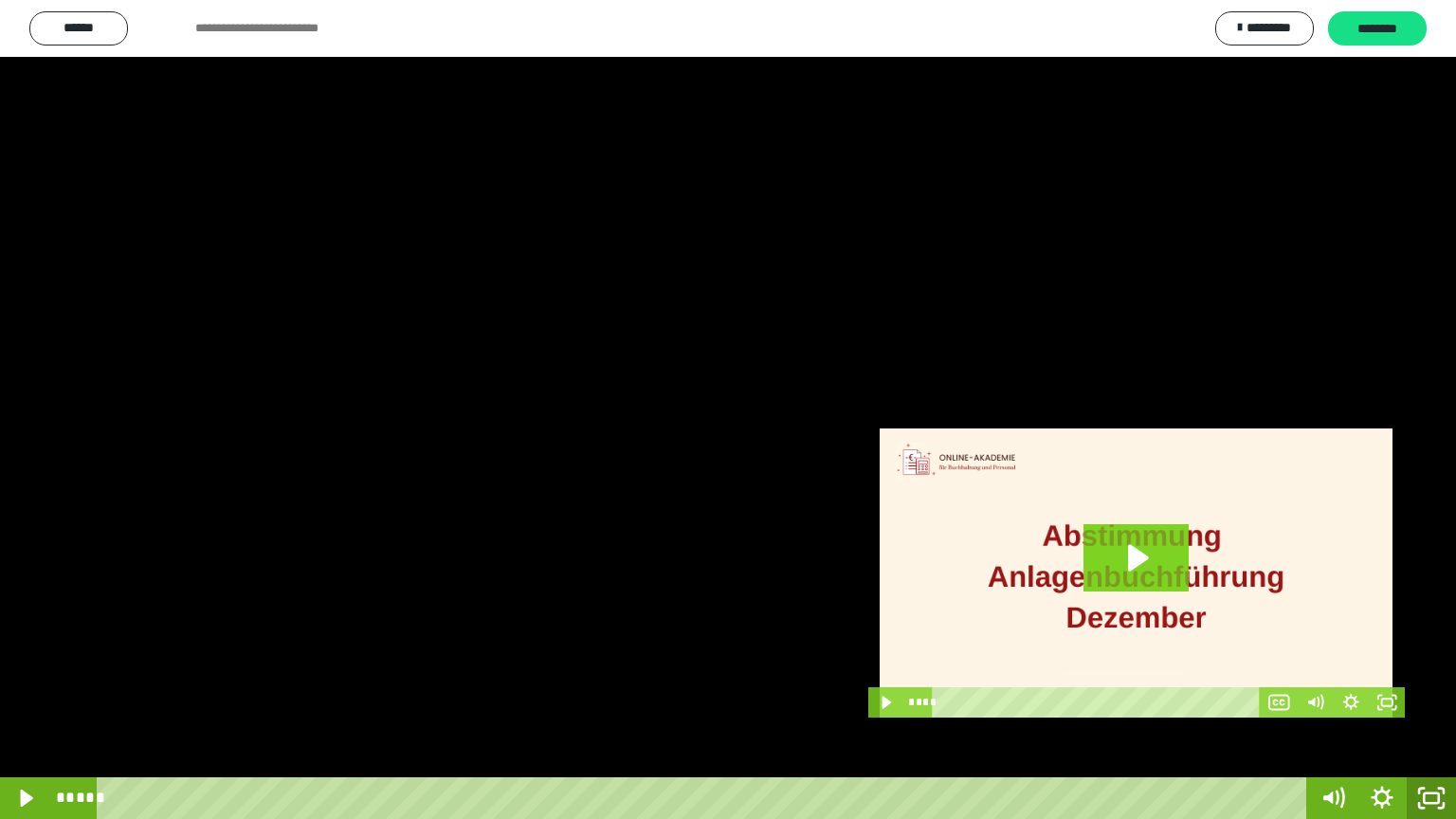 click 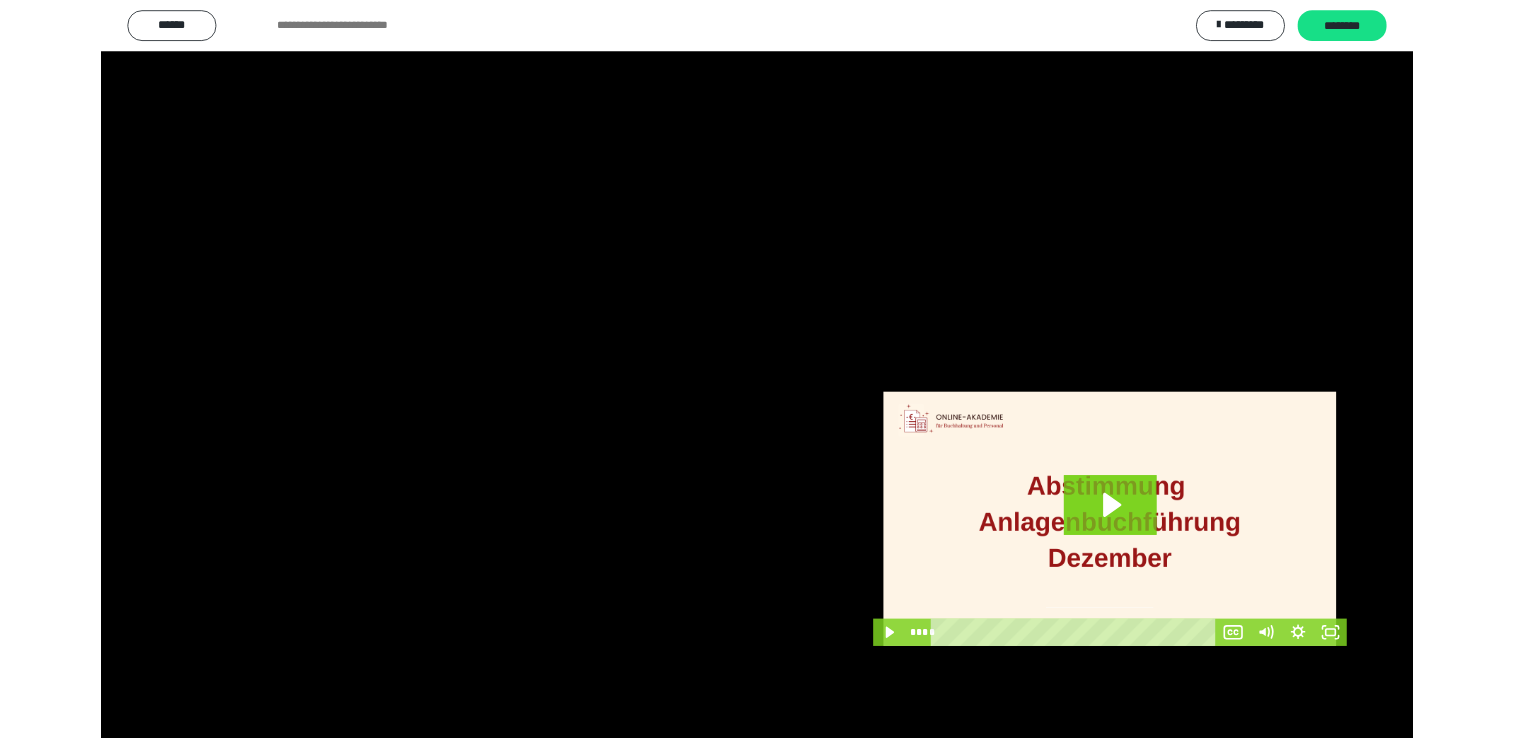 scroll, scrollTop: 324, scrollLeft: 0, axis: vertical 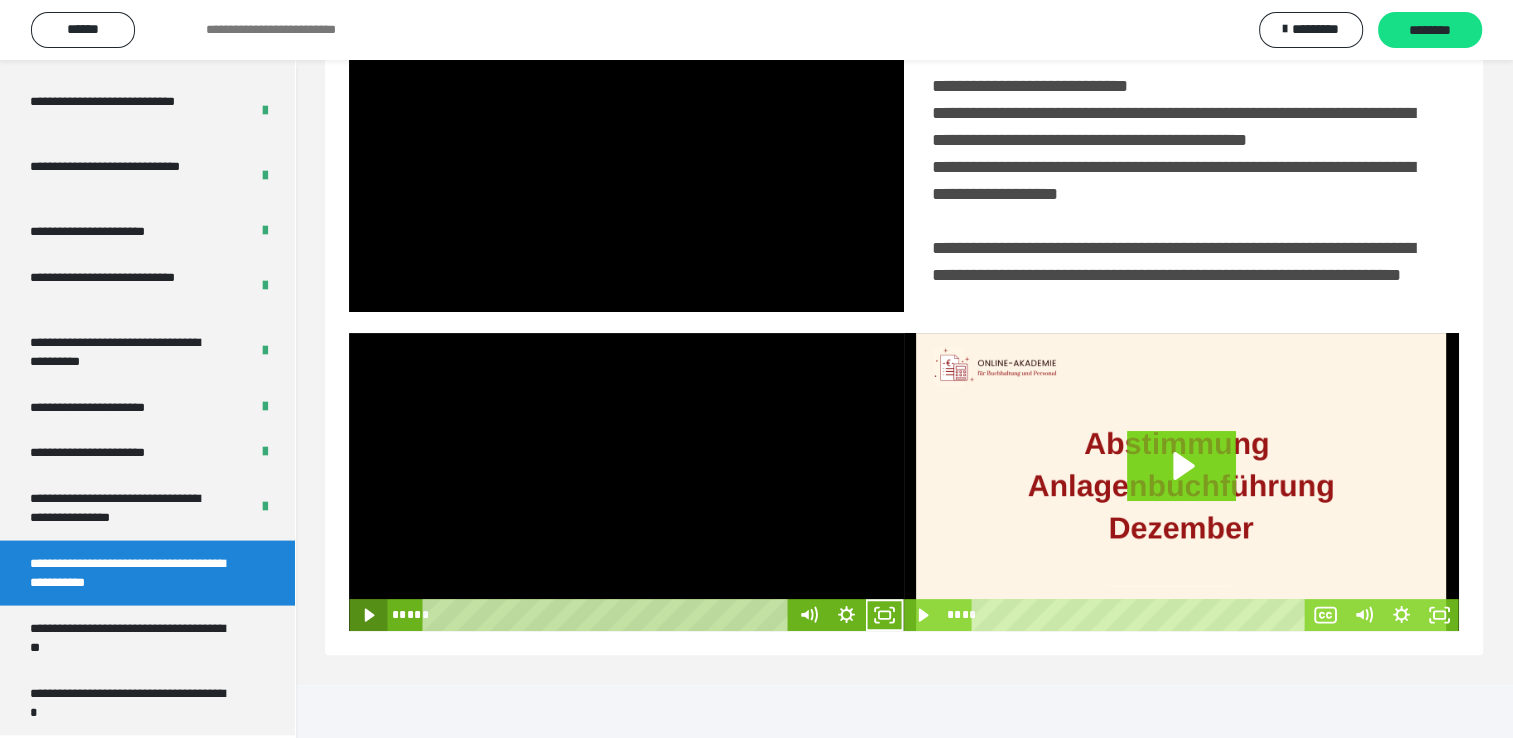 click 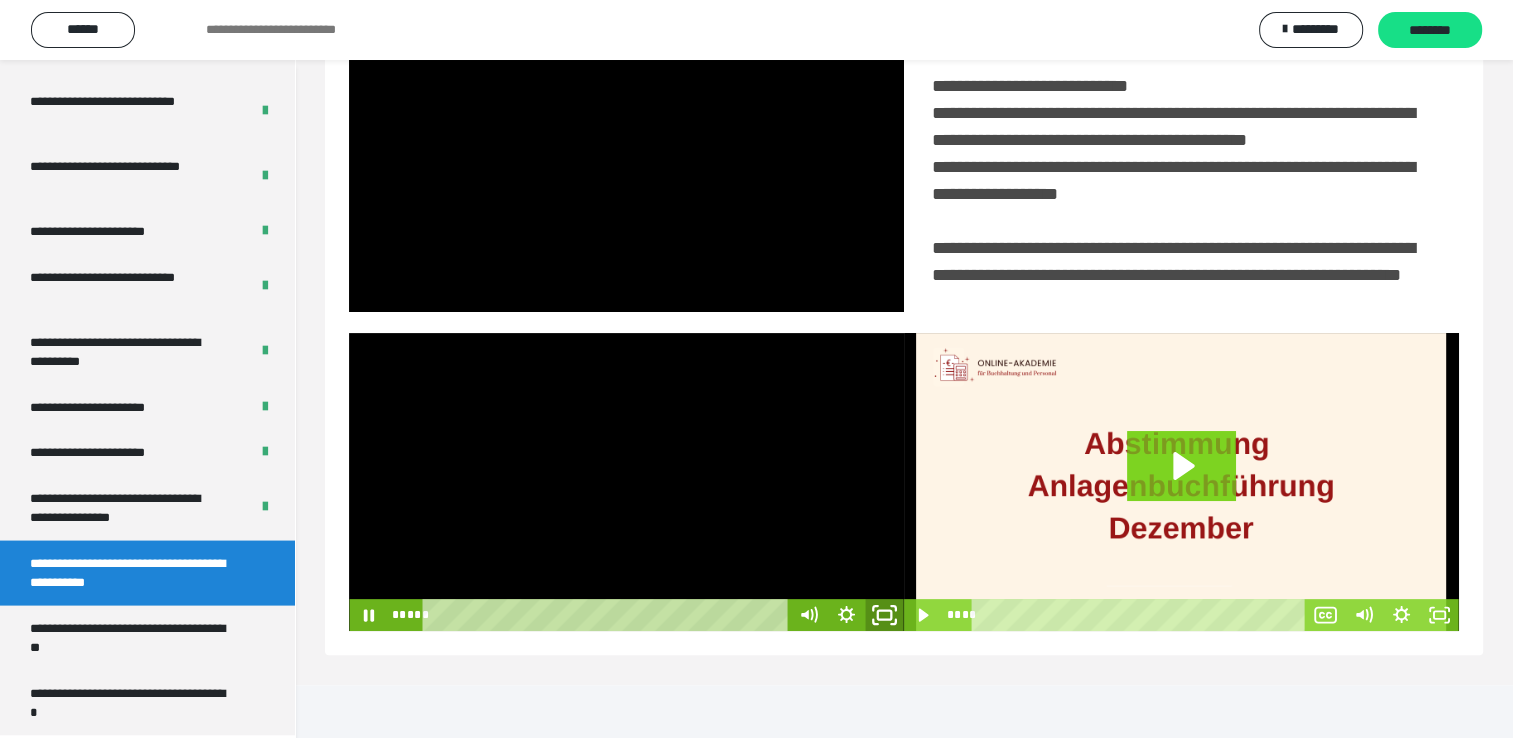 click 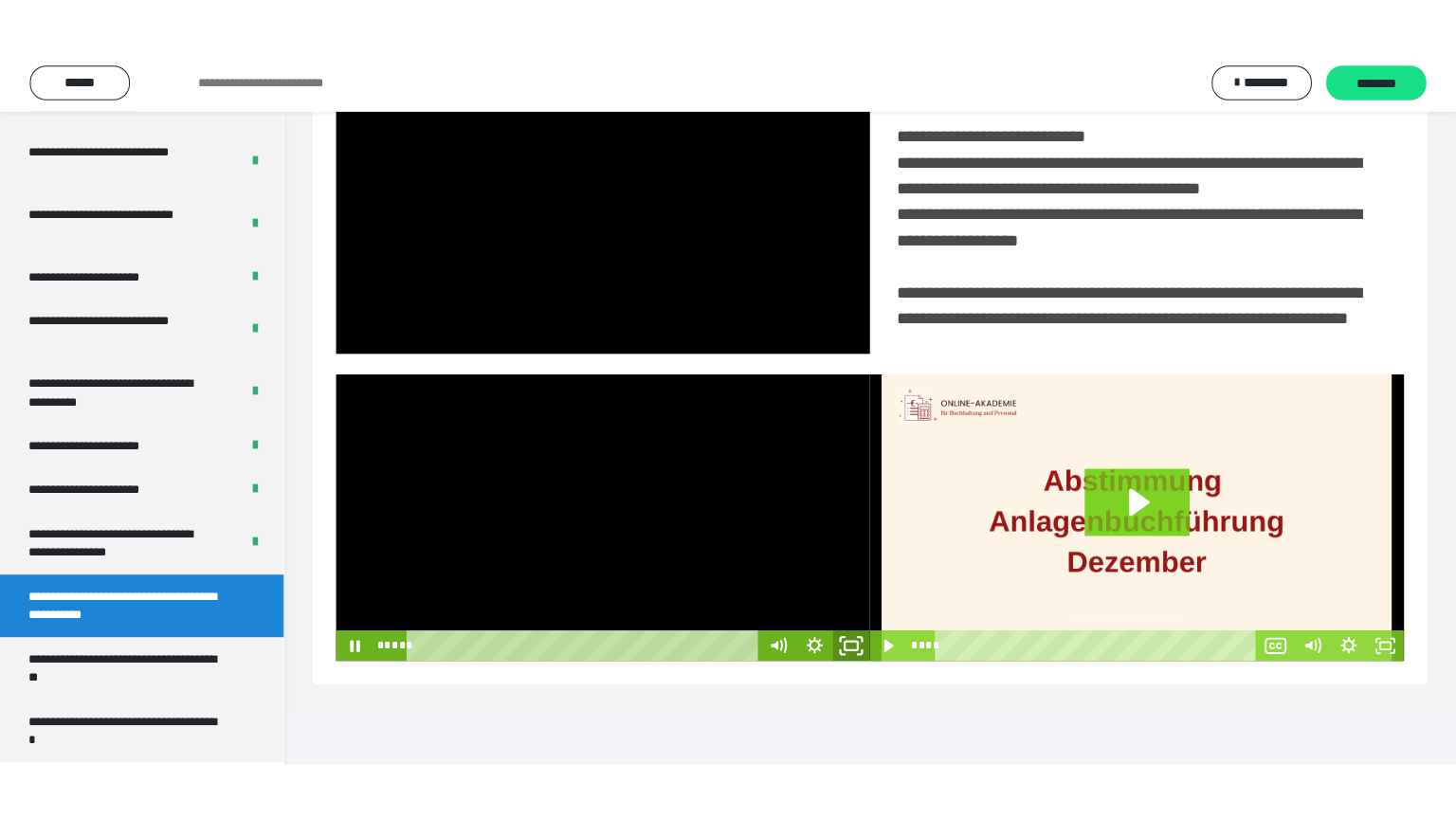 scroll, scrollTop: 317, scrollLeft: 0, axis: vertical 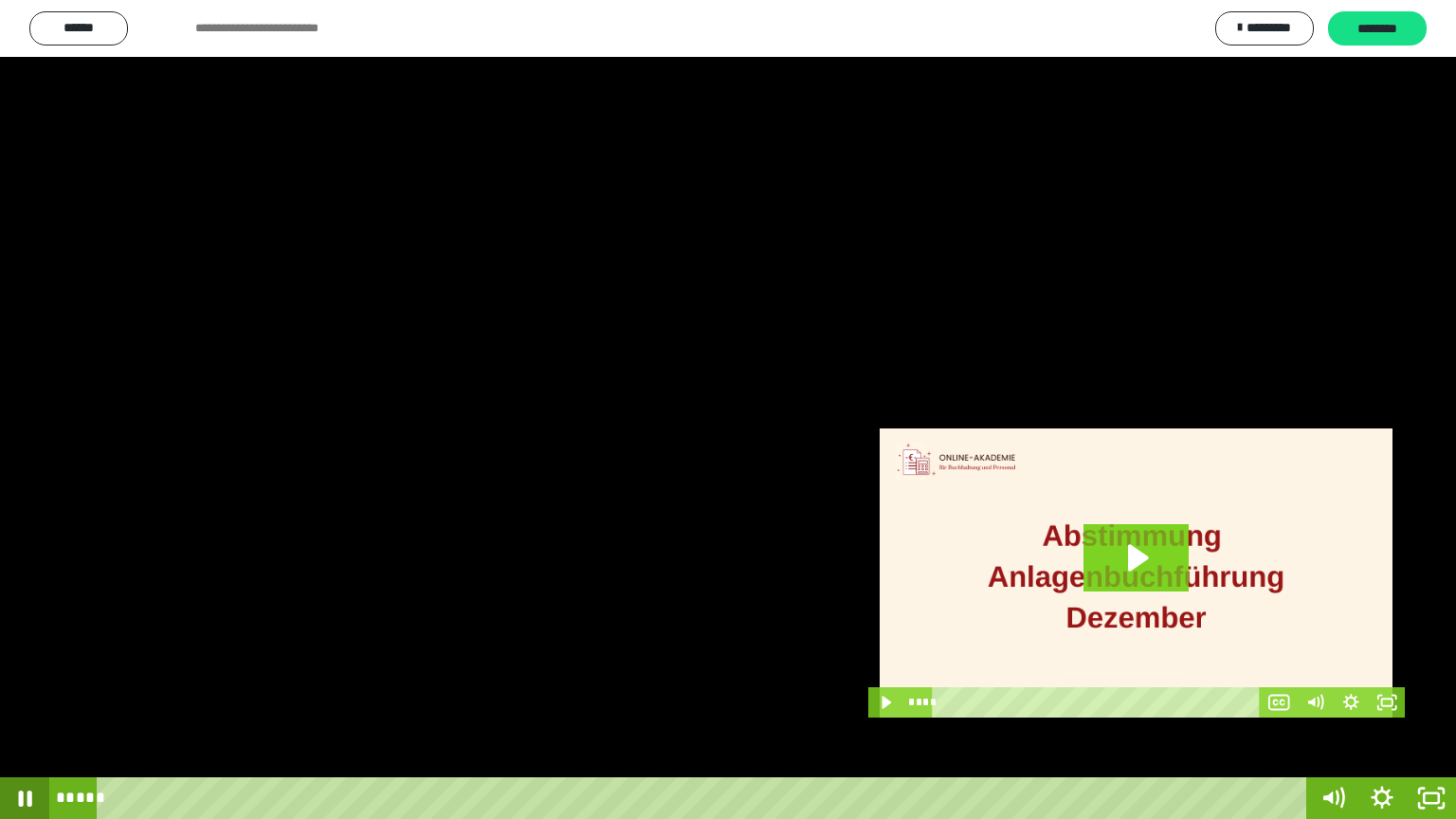click 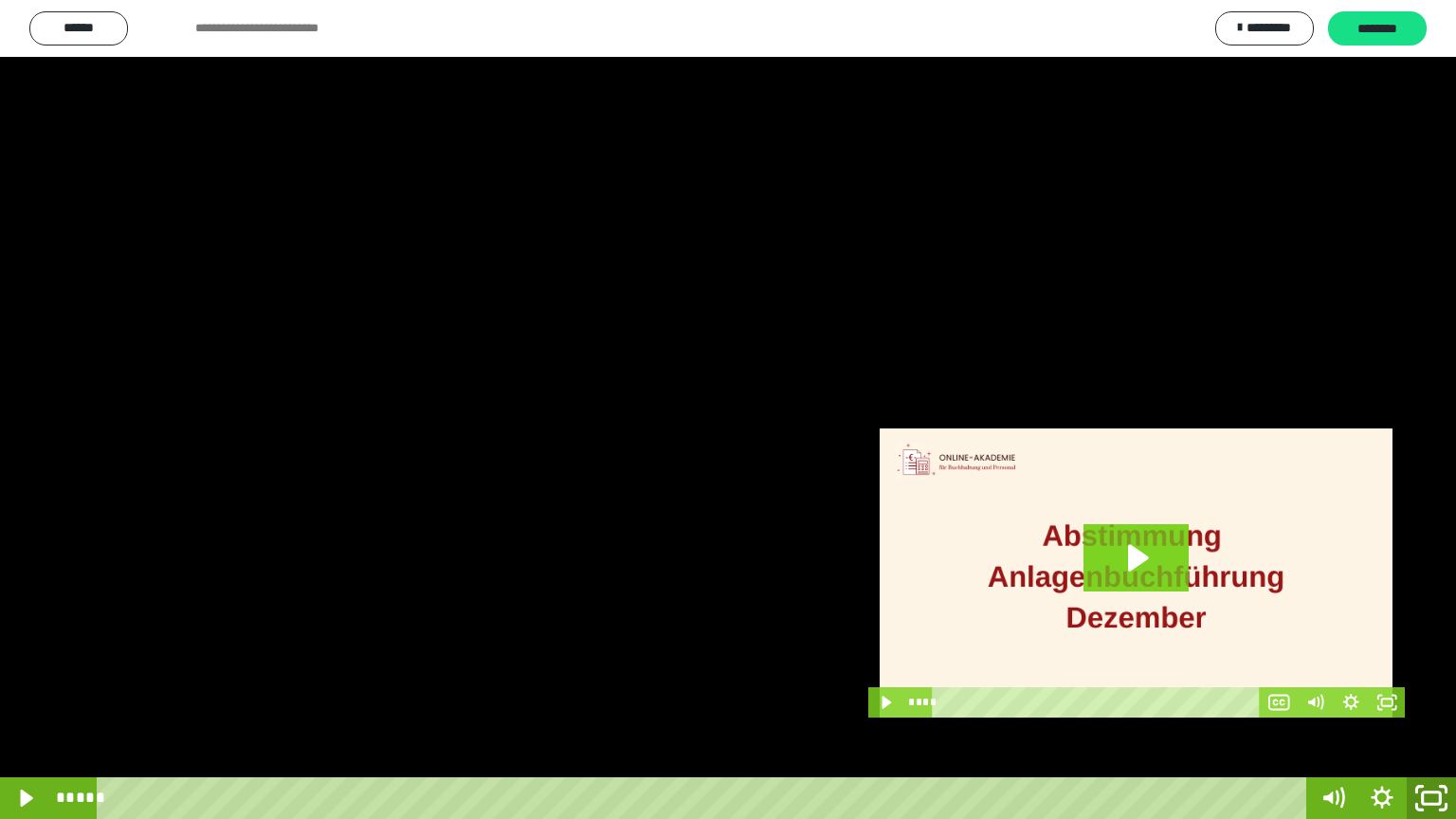 click 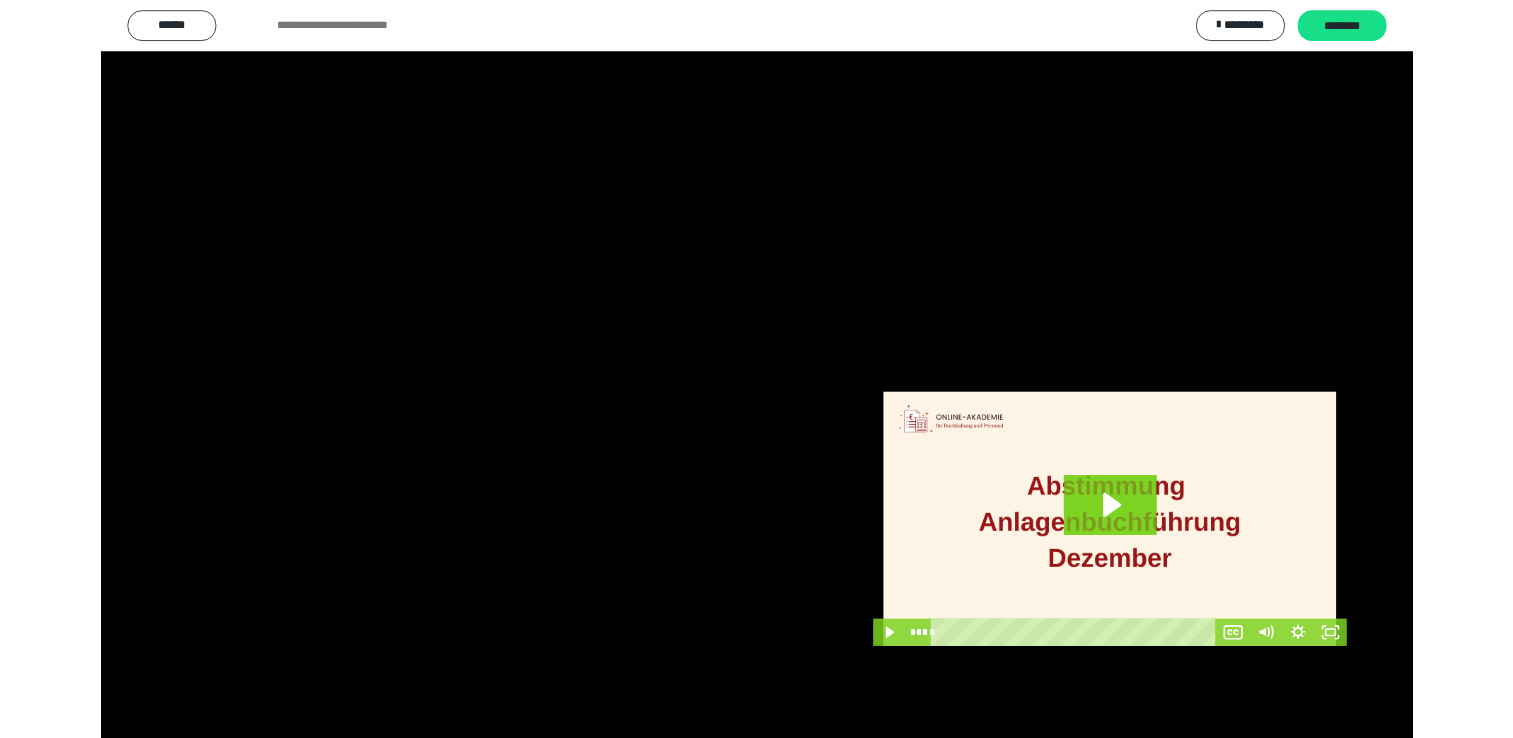scroll, scrollTop: 324, scrollLeft: 0, axis: vertical 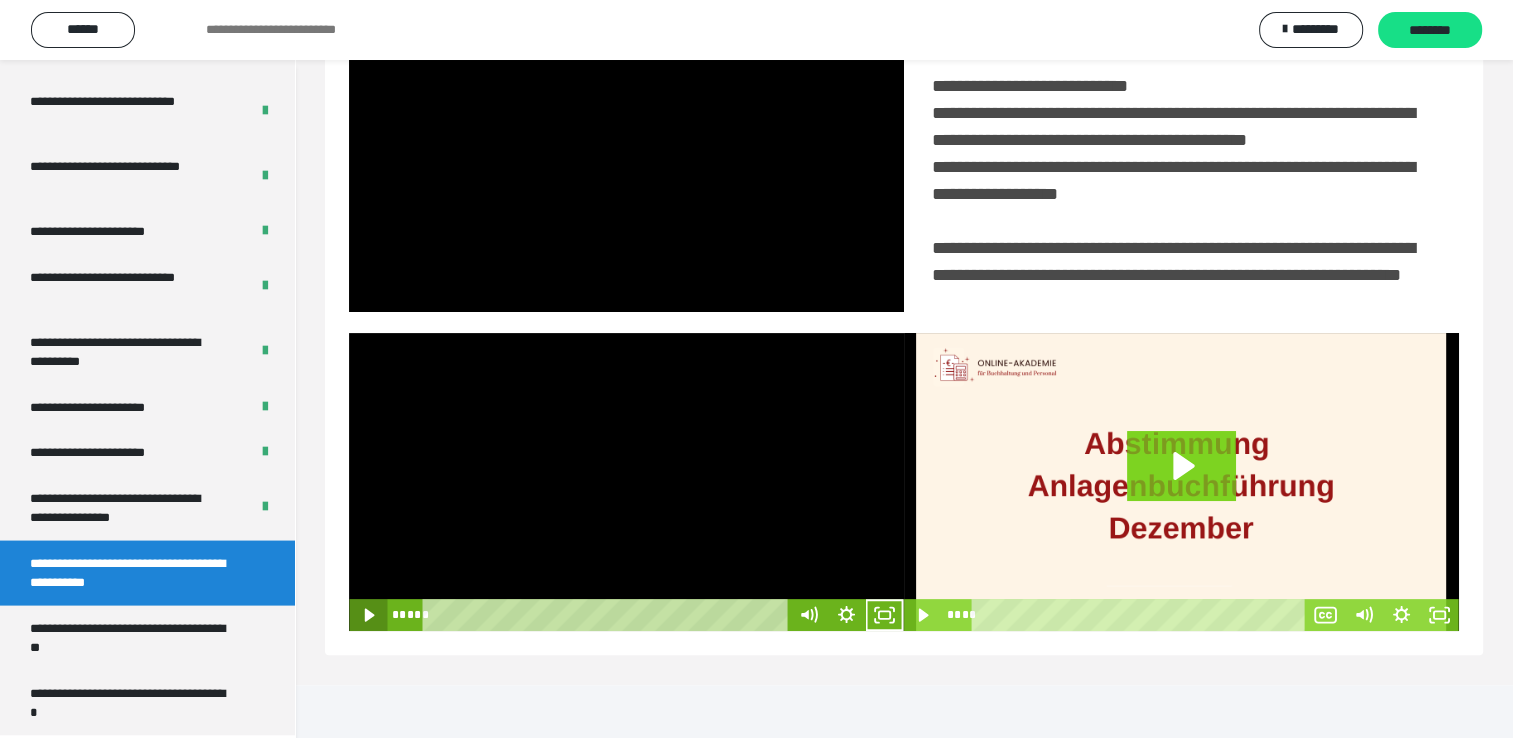 click 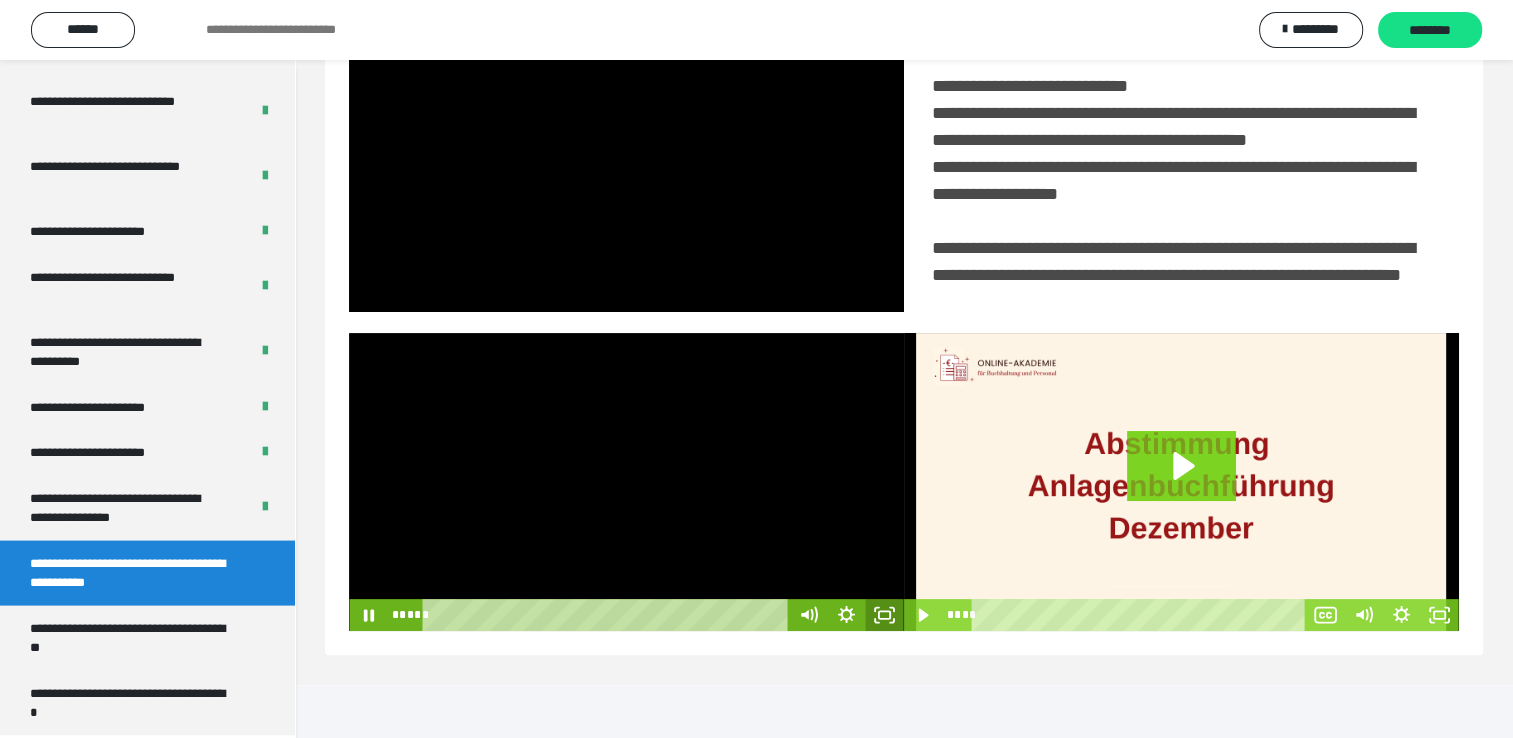 click 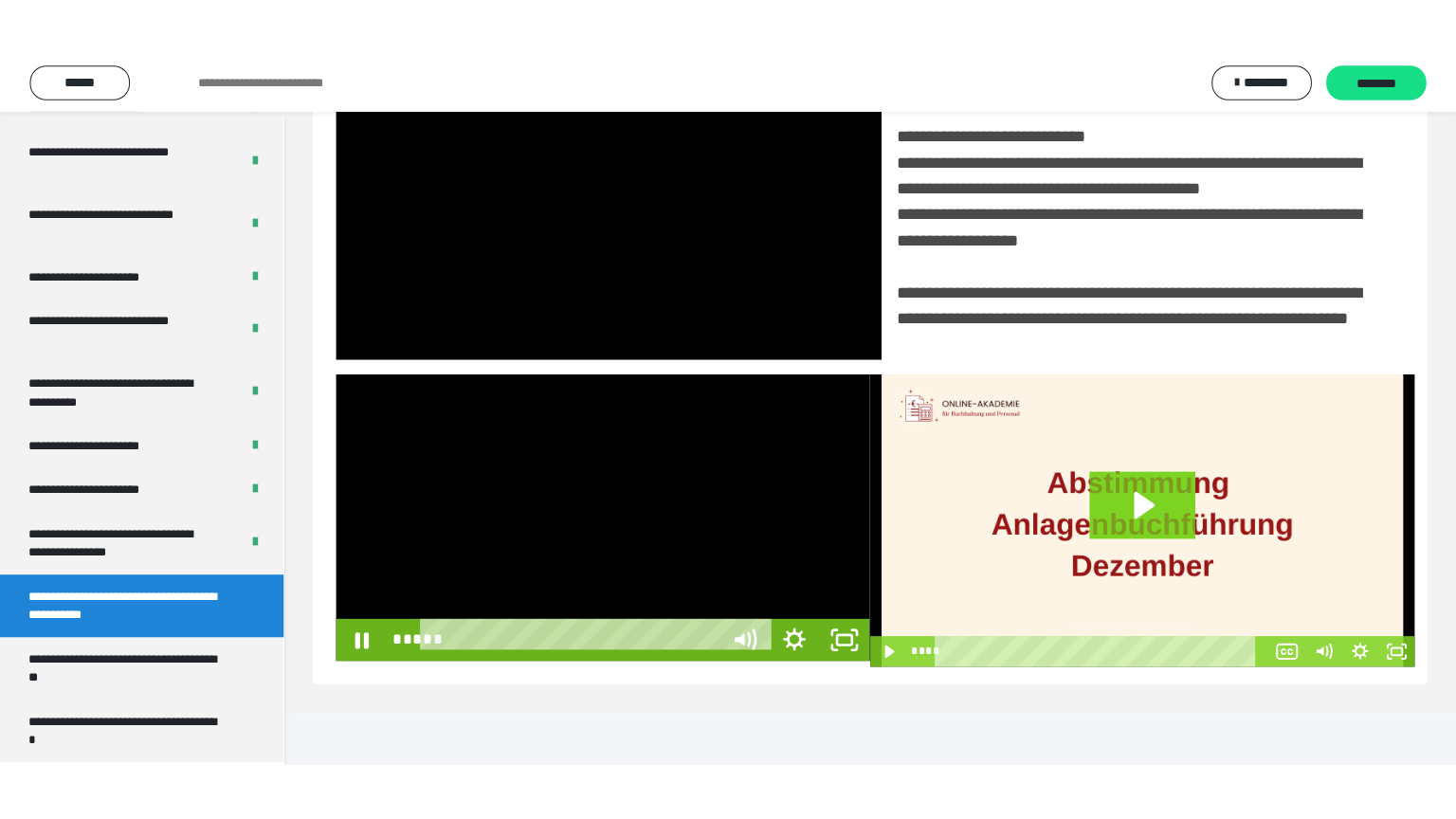 scroll, scrollTop: 317, scrollLeft: 0, axis: vertical 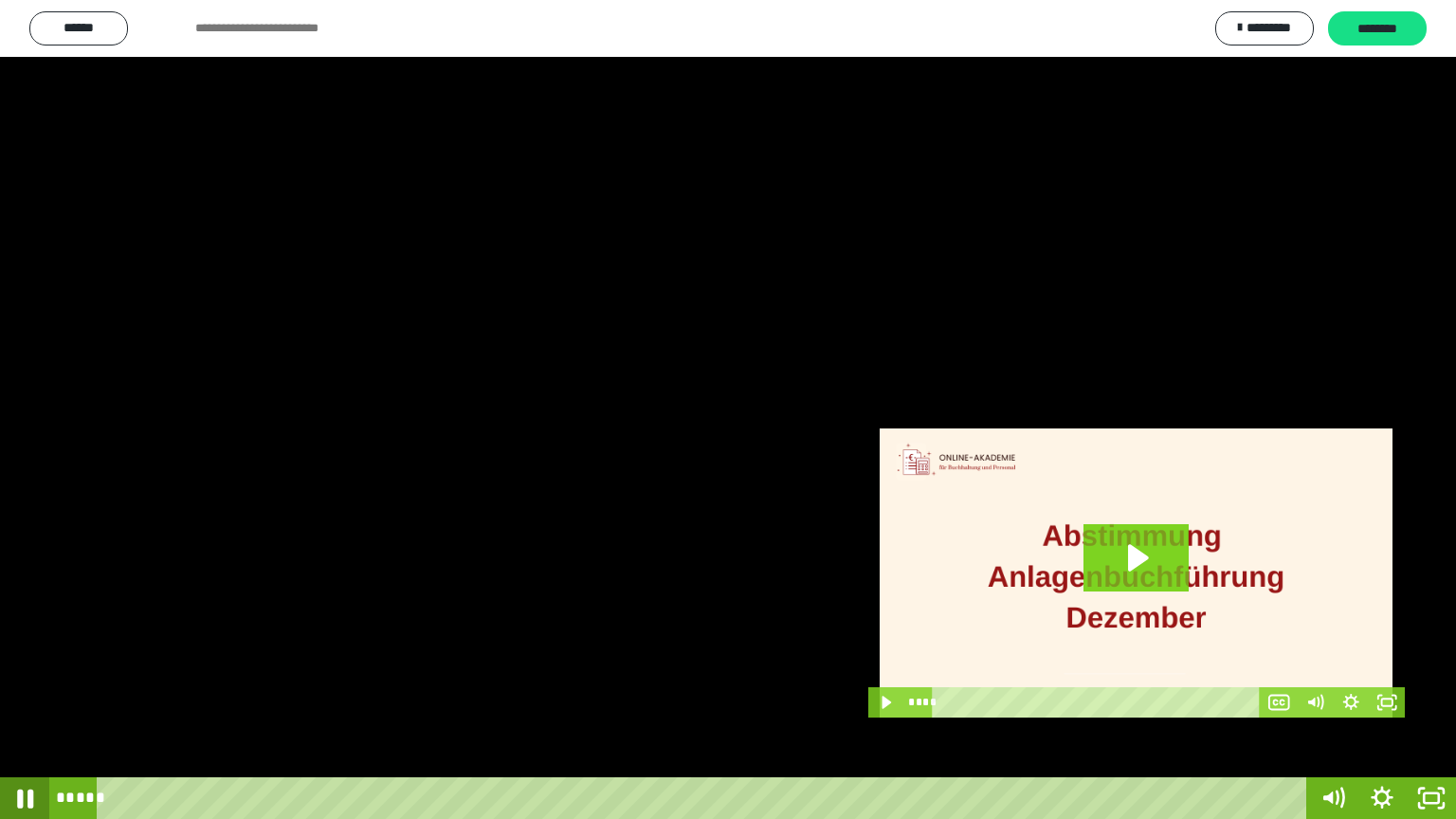click 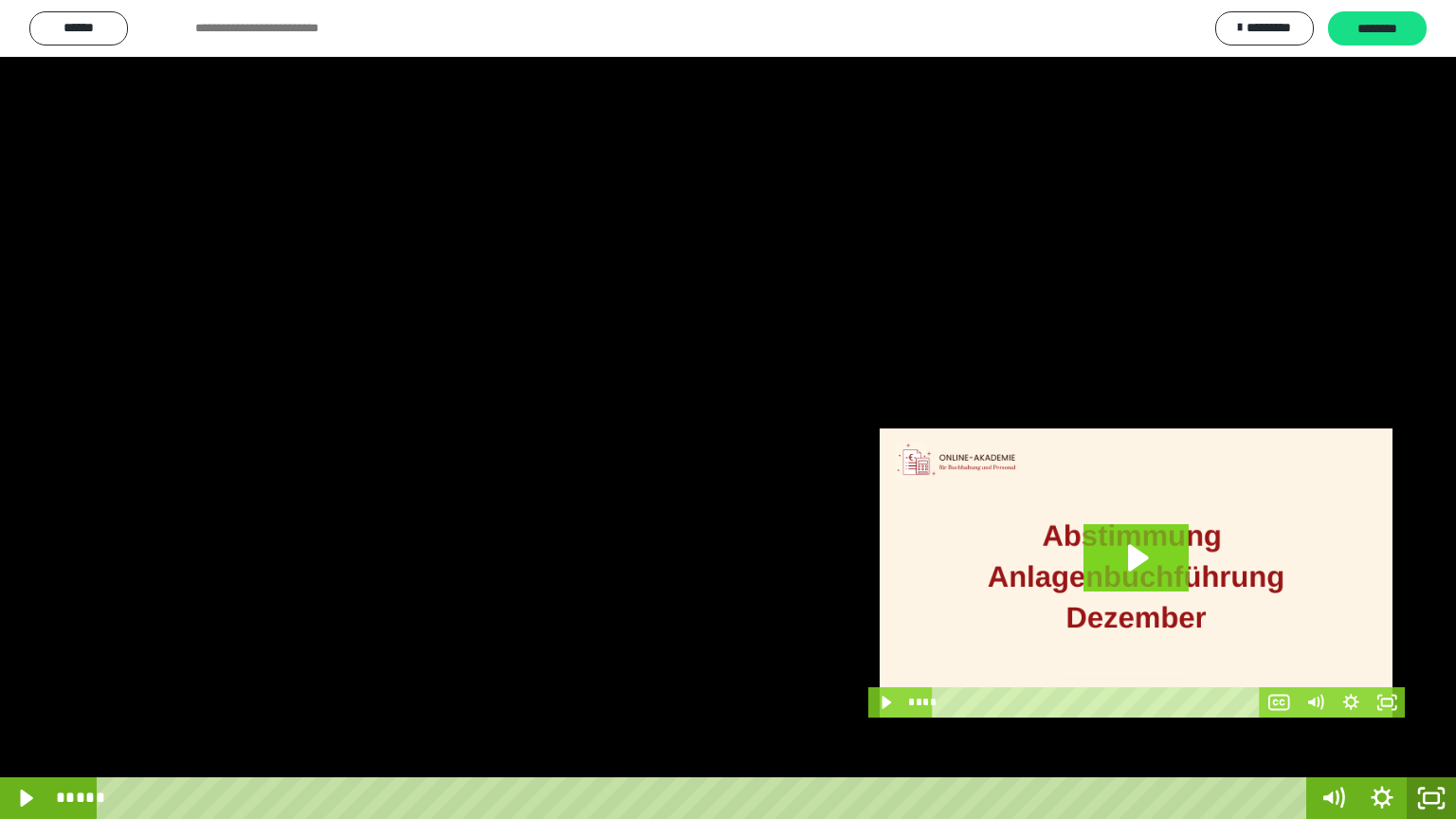 click 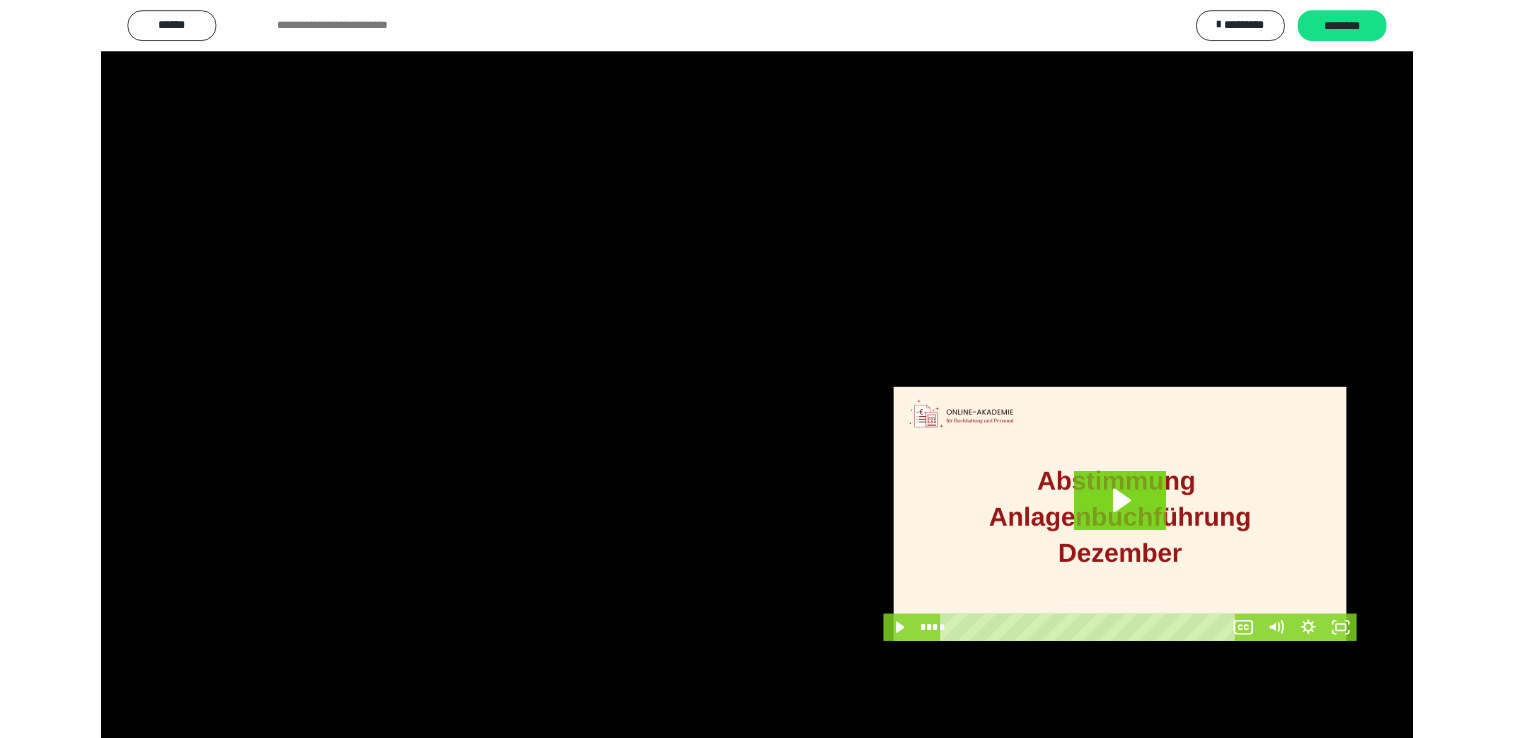scroll, scrollTop: 324, scrollLeft: 0, axis: vertical 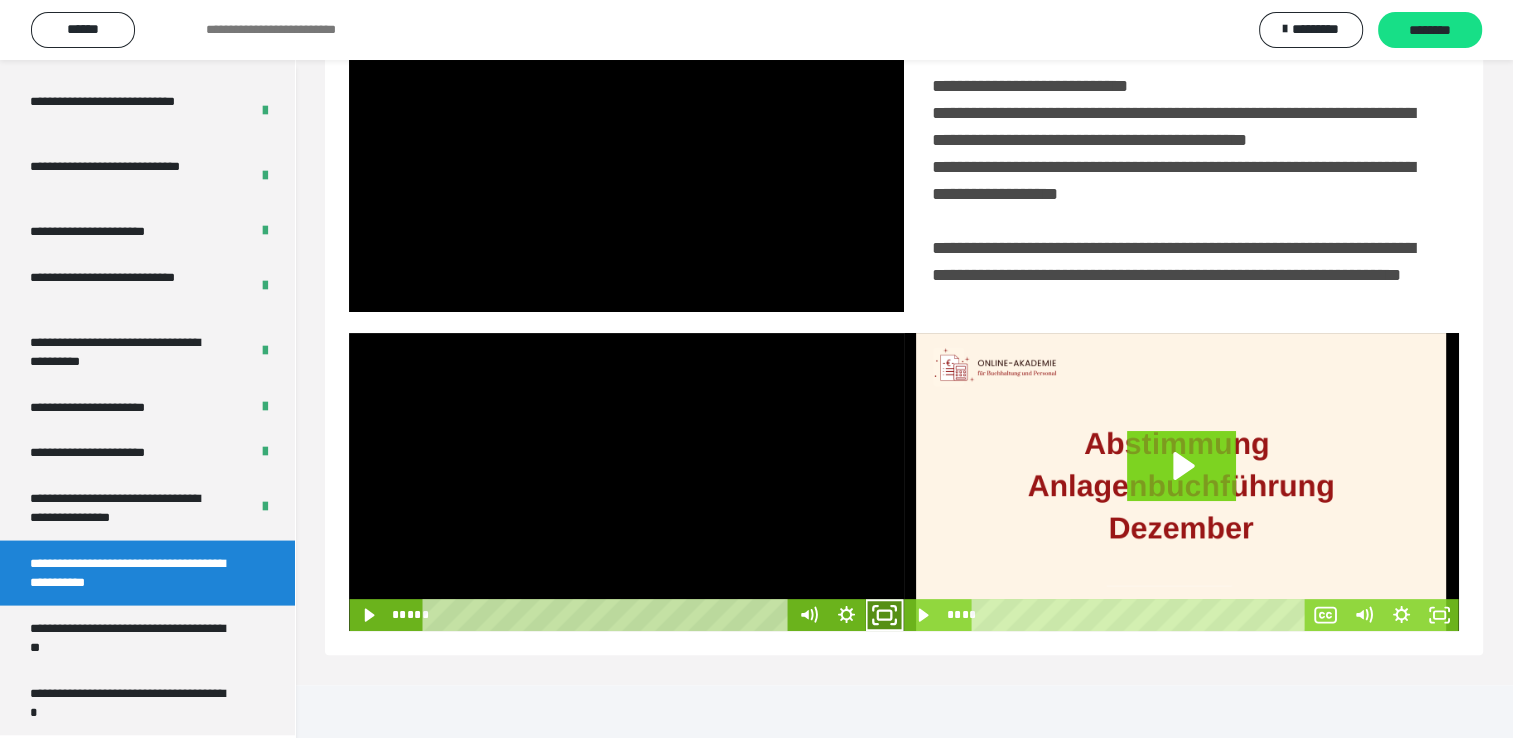 drag, startPoint x: 898, startPoint y: 668, endPoint x: 900, endPoint y: 741, distance: 73.02739 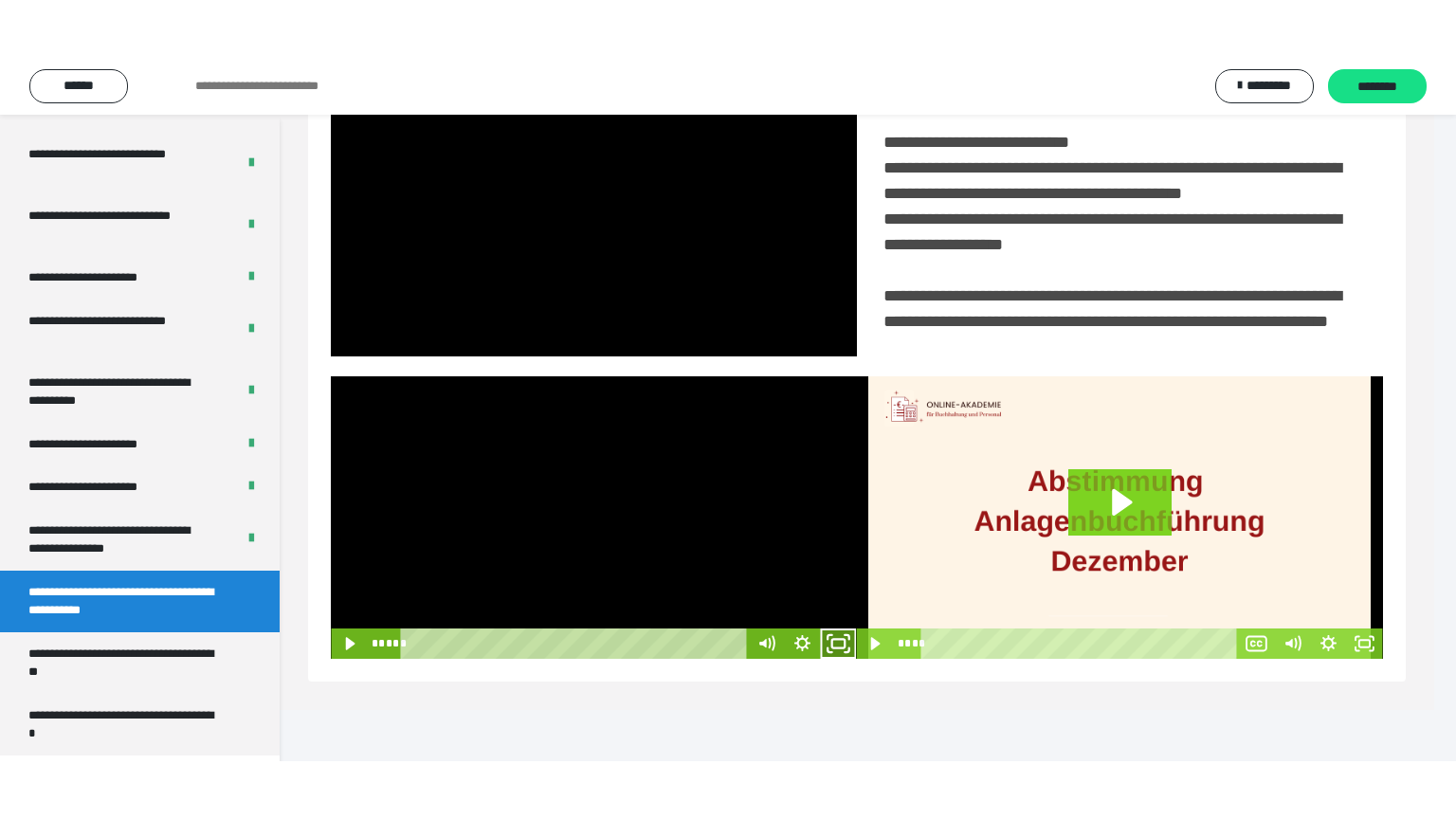 scroll, scrollTop: 317, scrollLeft: 0, axis: vertical 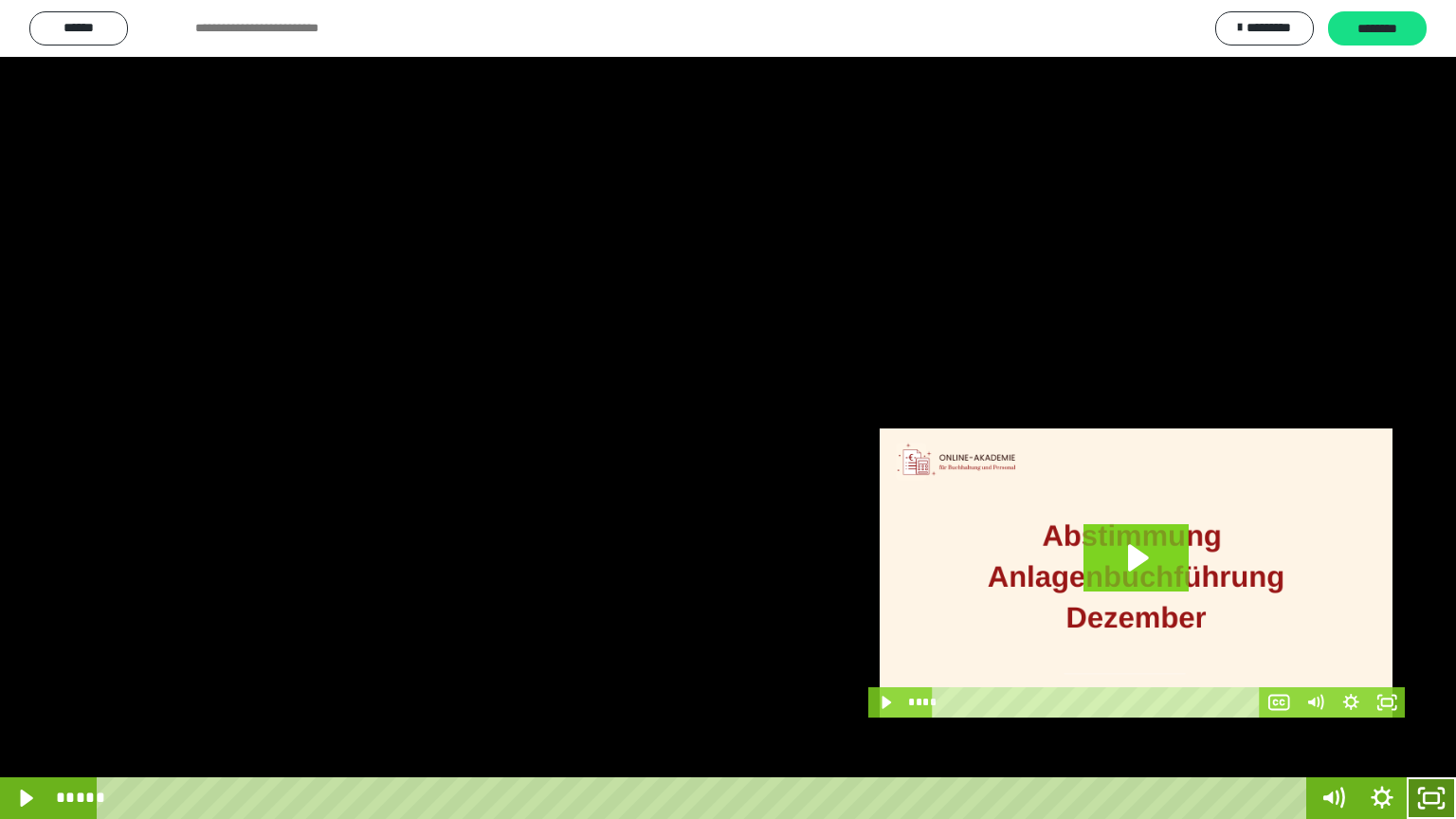 click 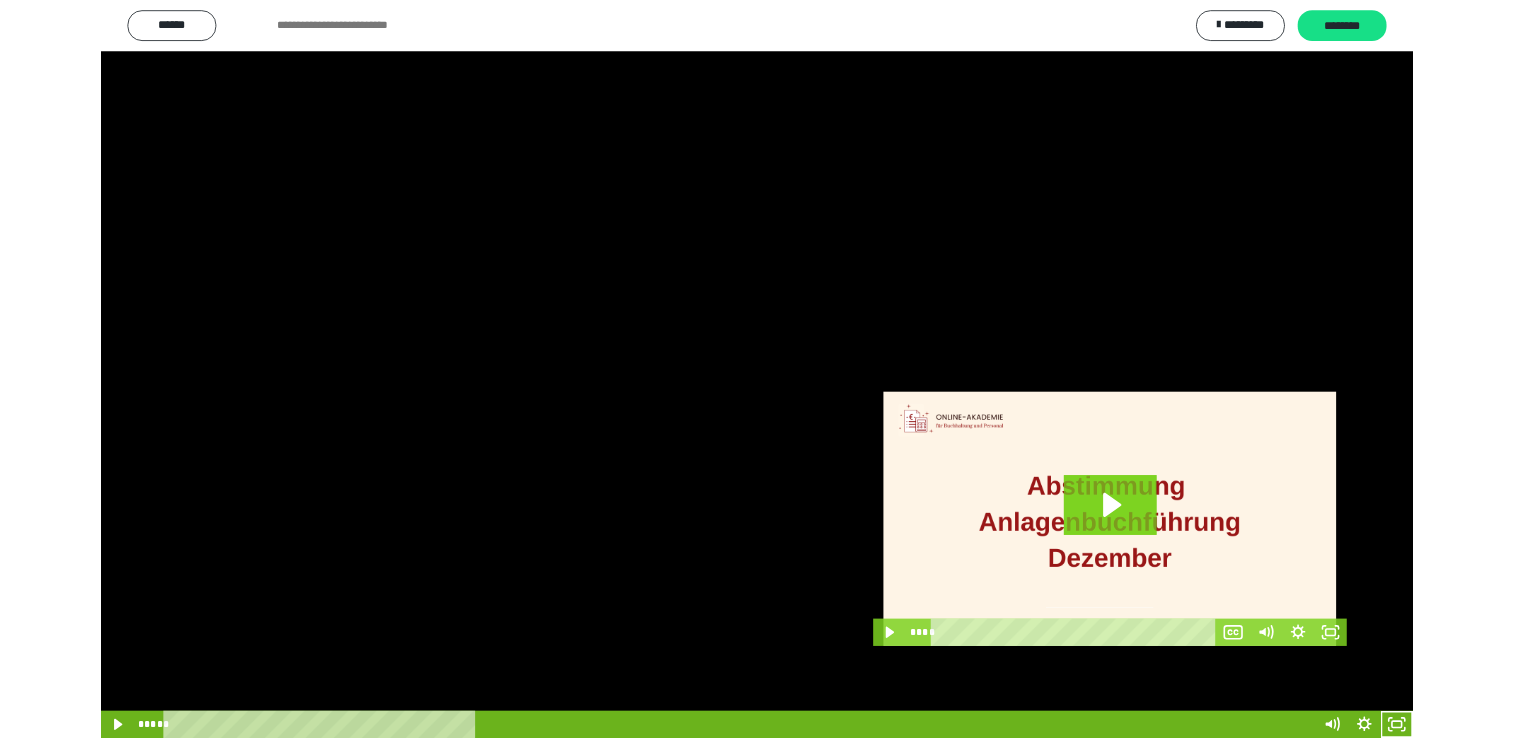scroll, scrollTop: 324, scrollLeft: 0, axis: vertical 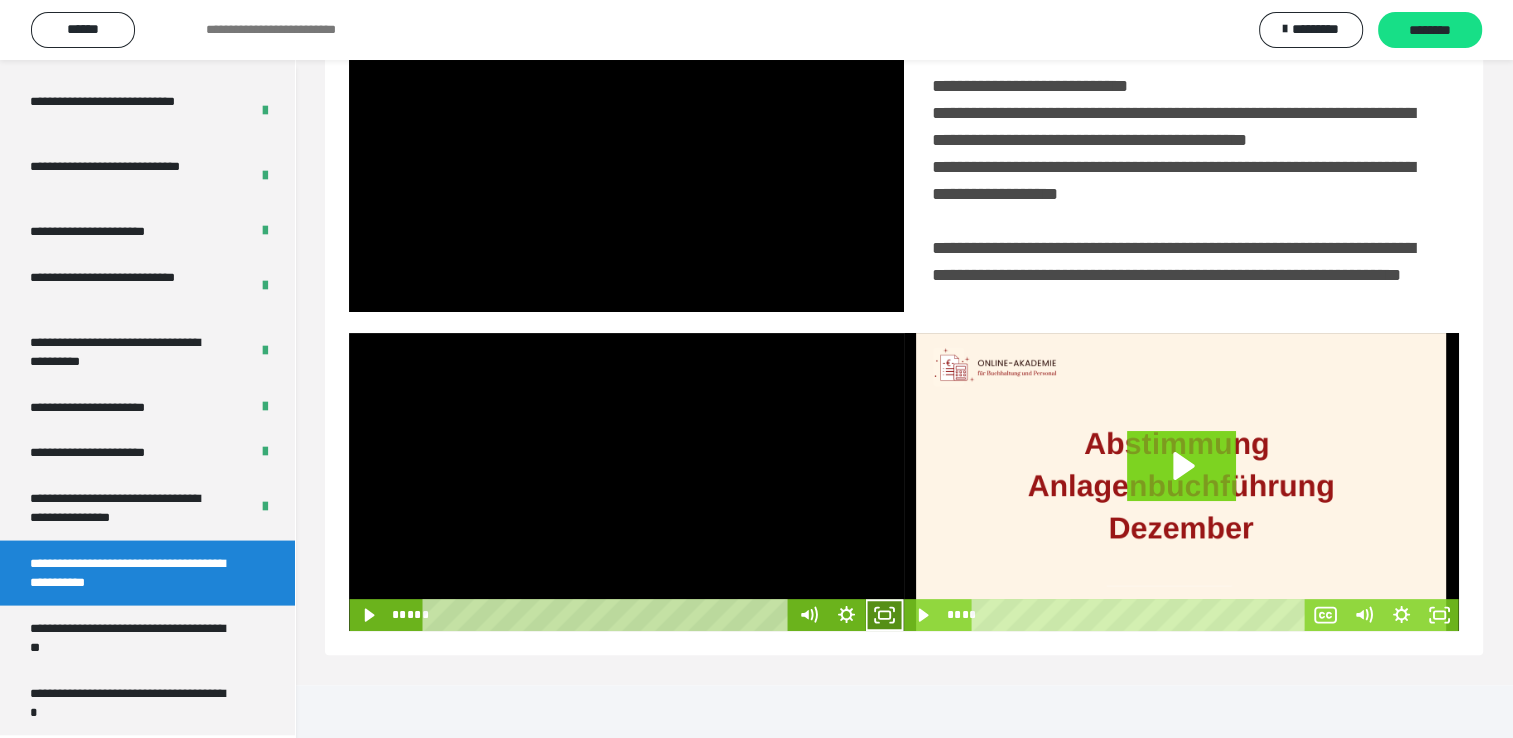 click 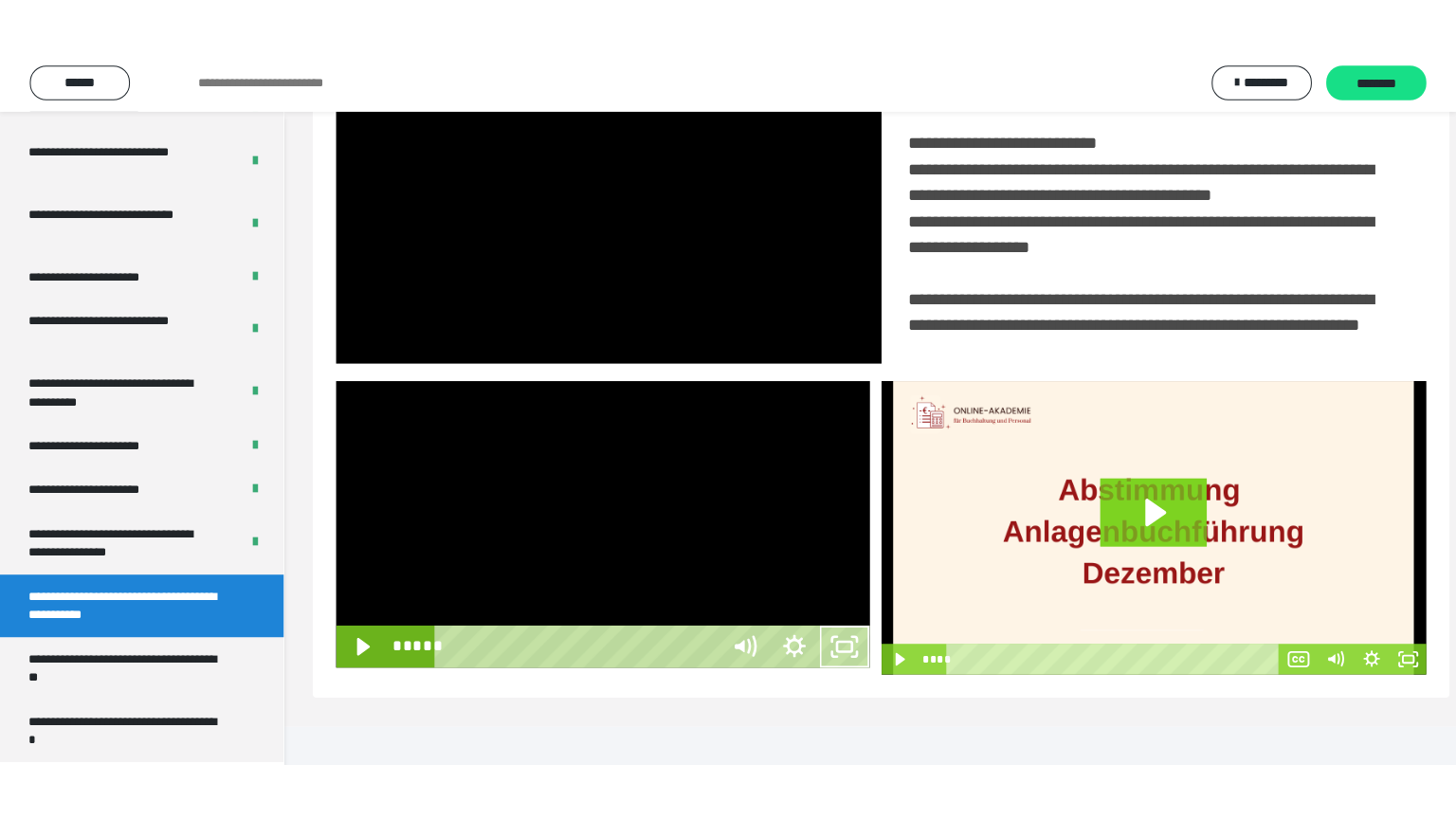 scroll, scrollTop: 317, scrollLeft: 0, axis: vertical 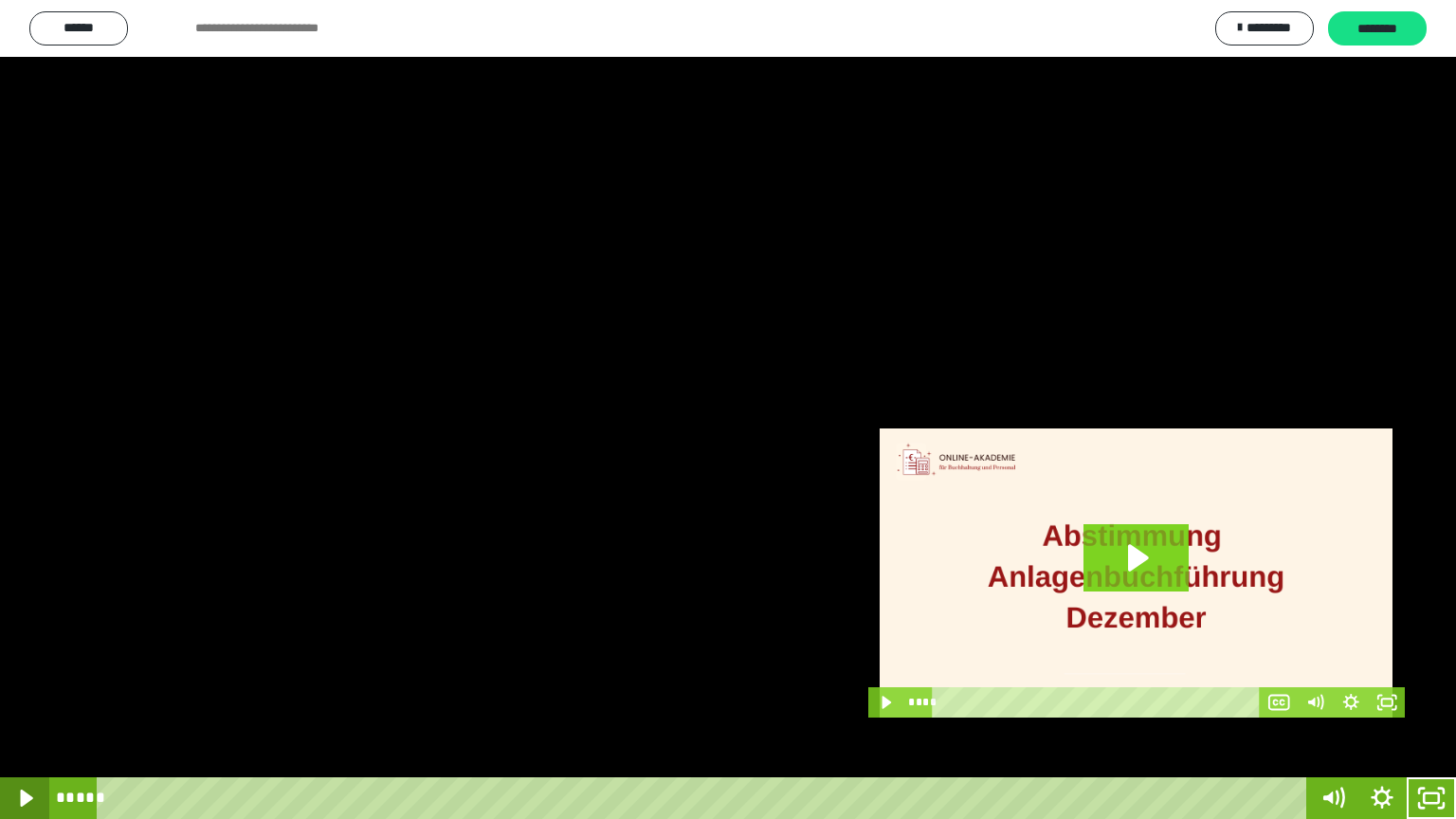 click 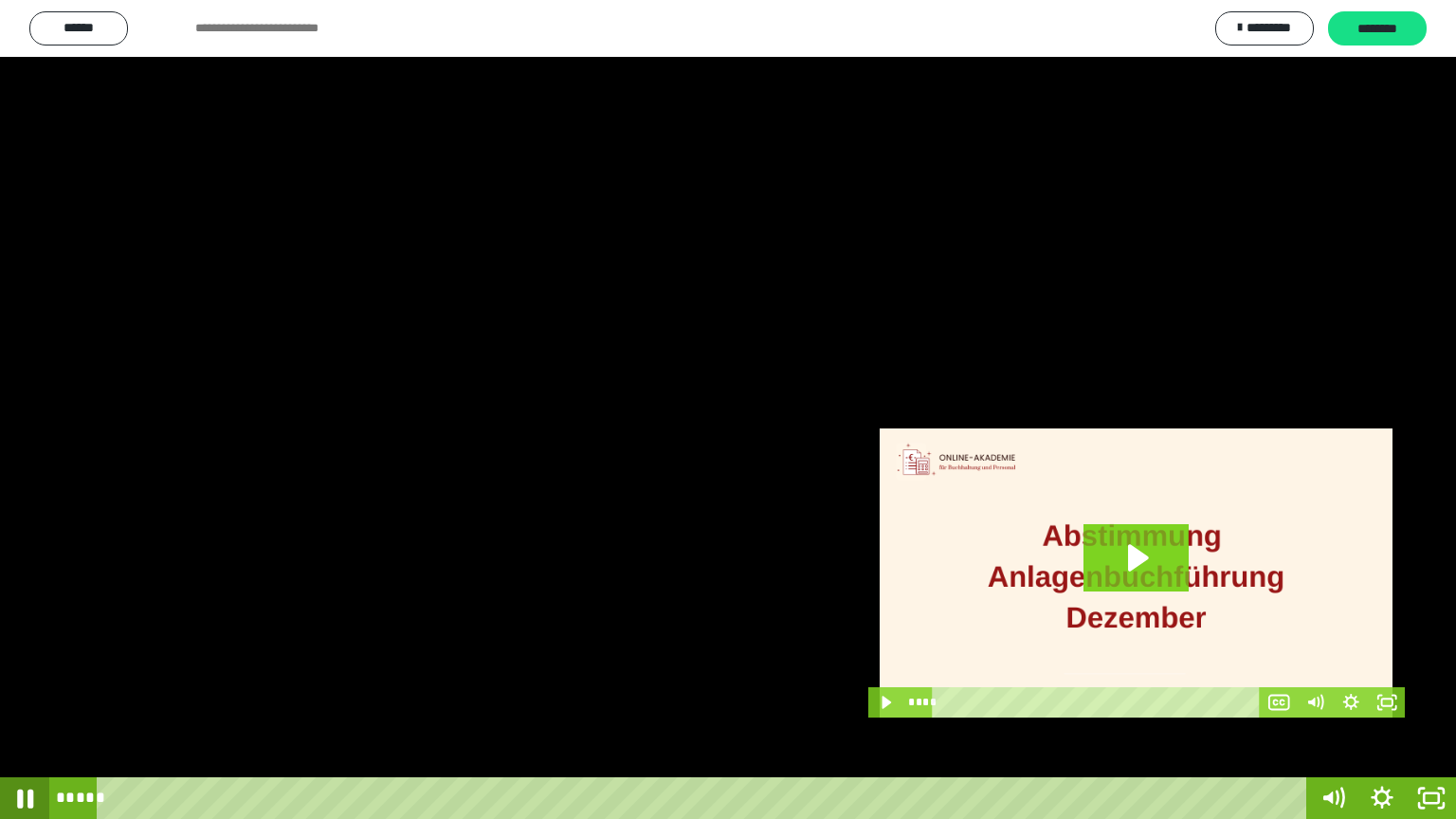 click 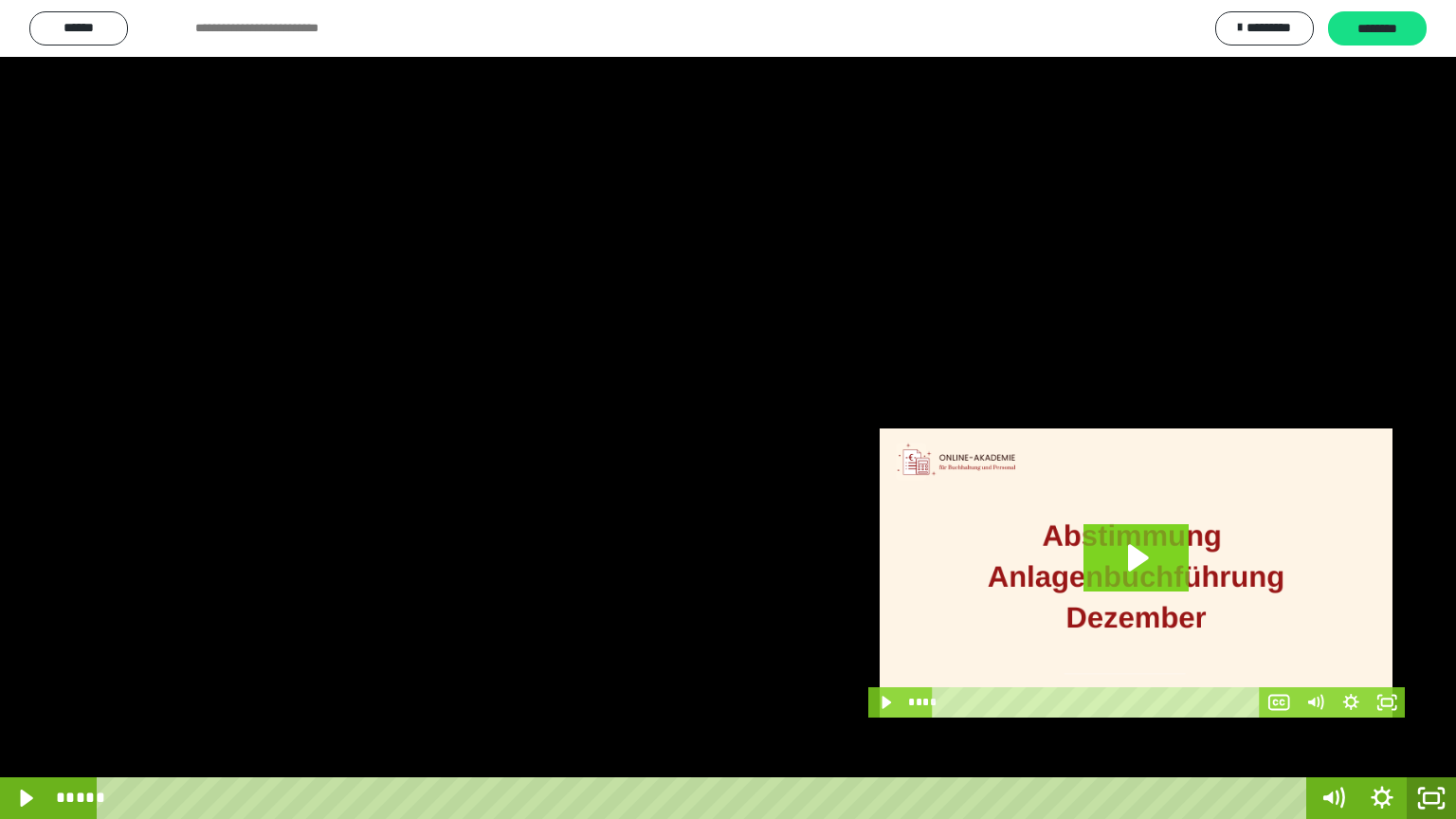 click 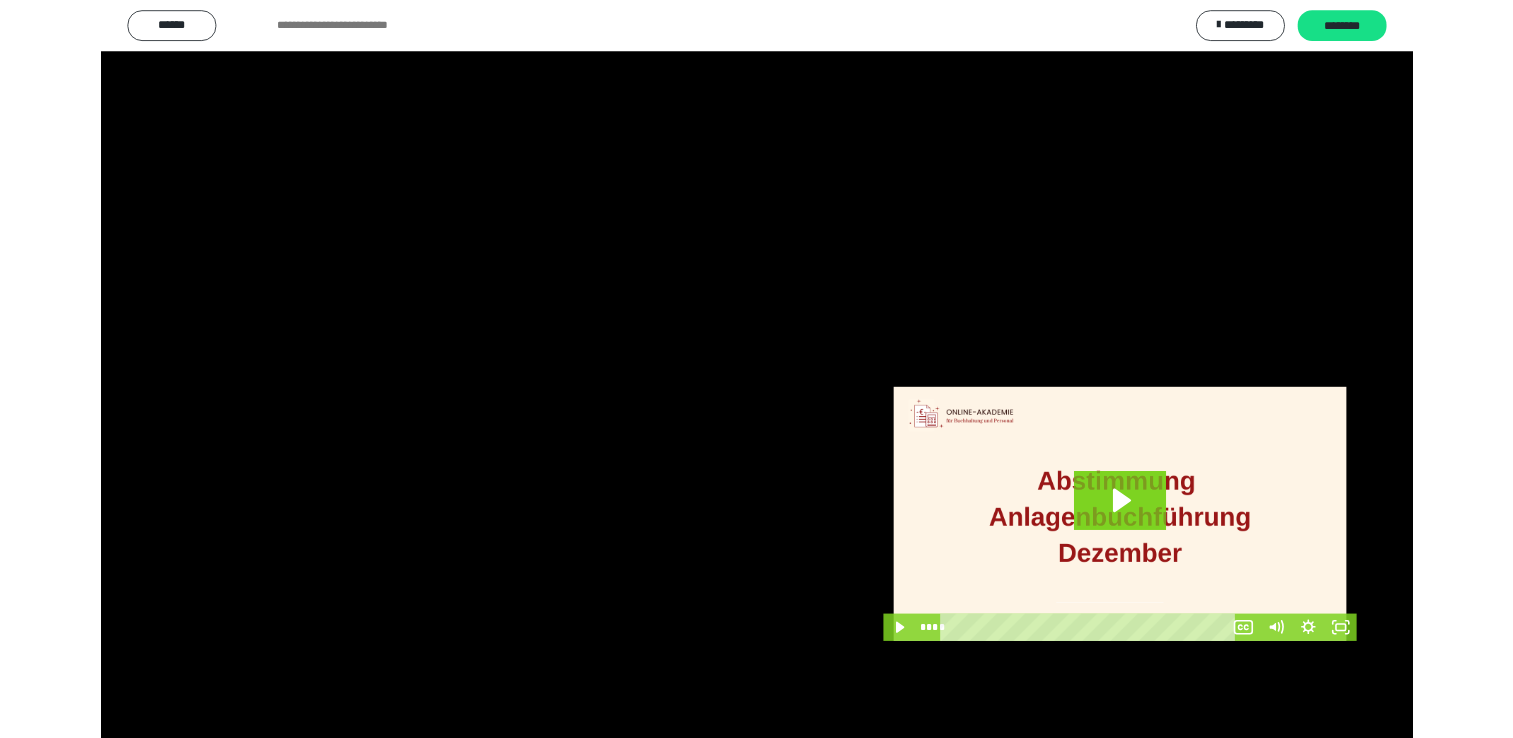 scroll, scrollTop: 324, scrollLeft: 0, axis: vertical 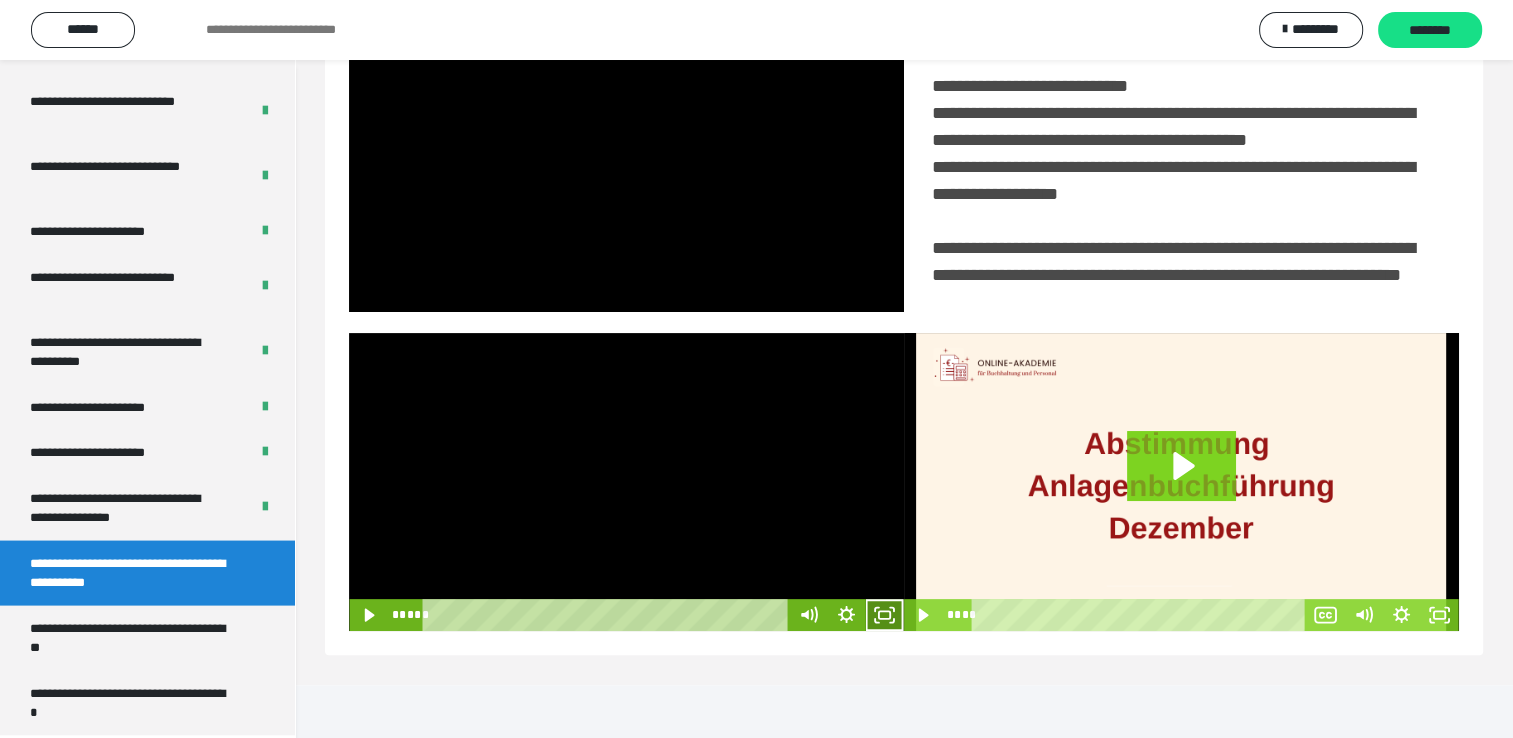 click 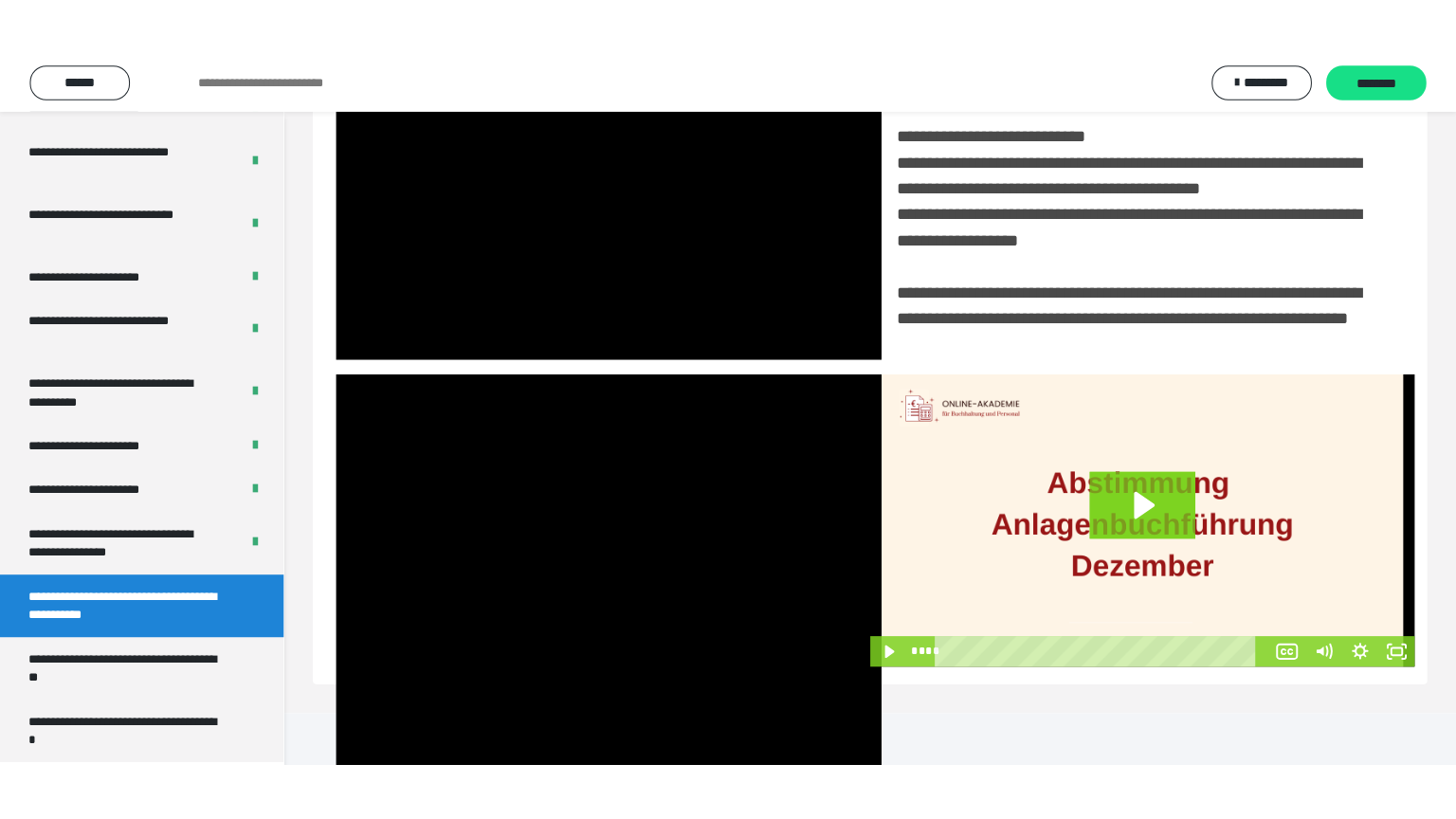 scroll, scrollTop: 317, scrollLeft: 0, axis: vertical 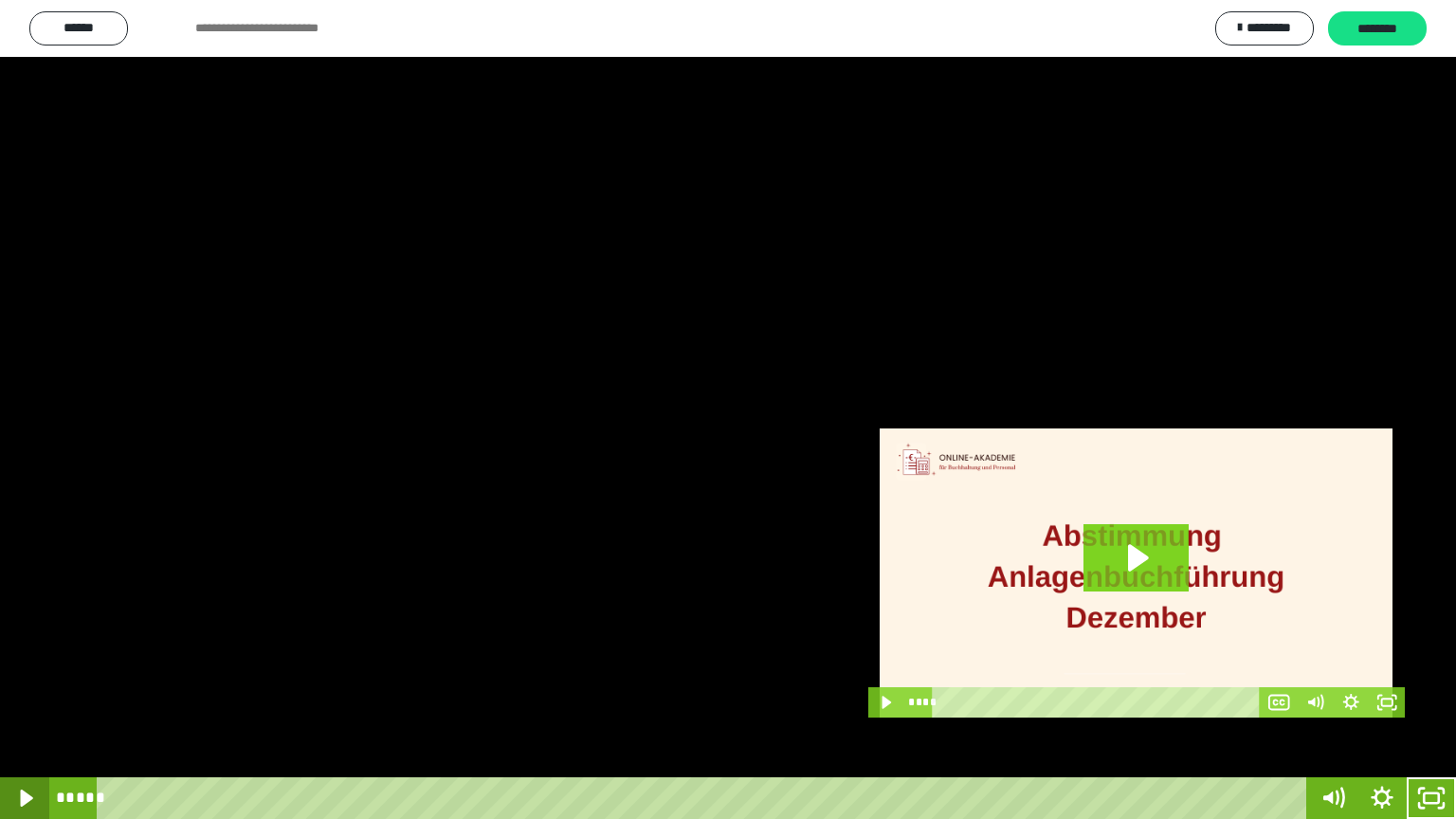 click 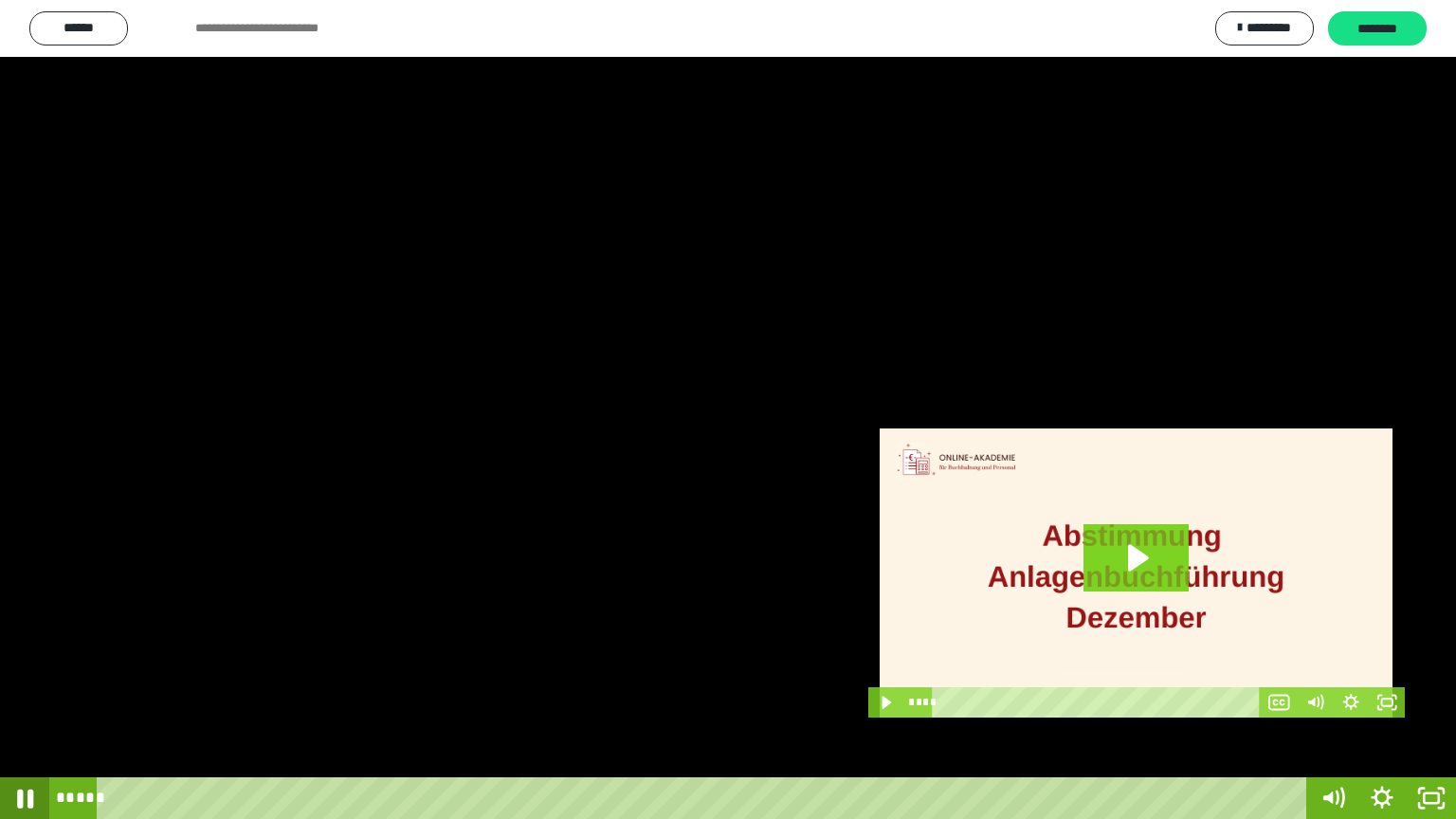 click 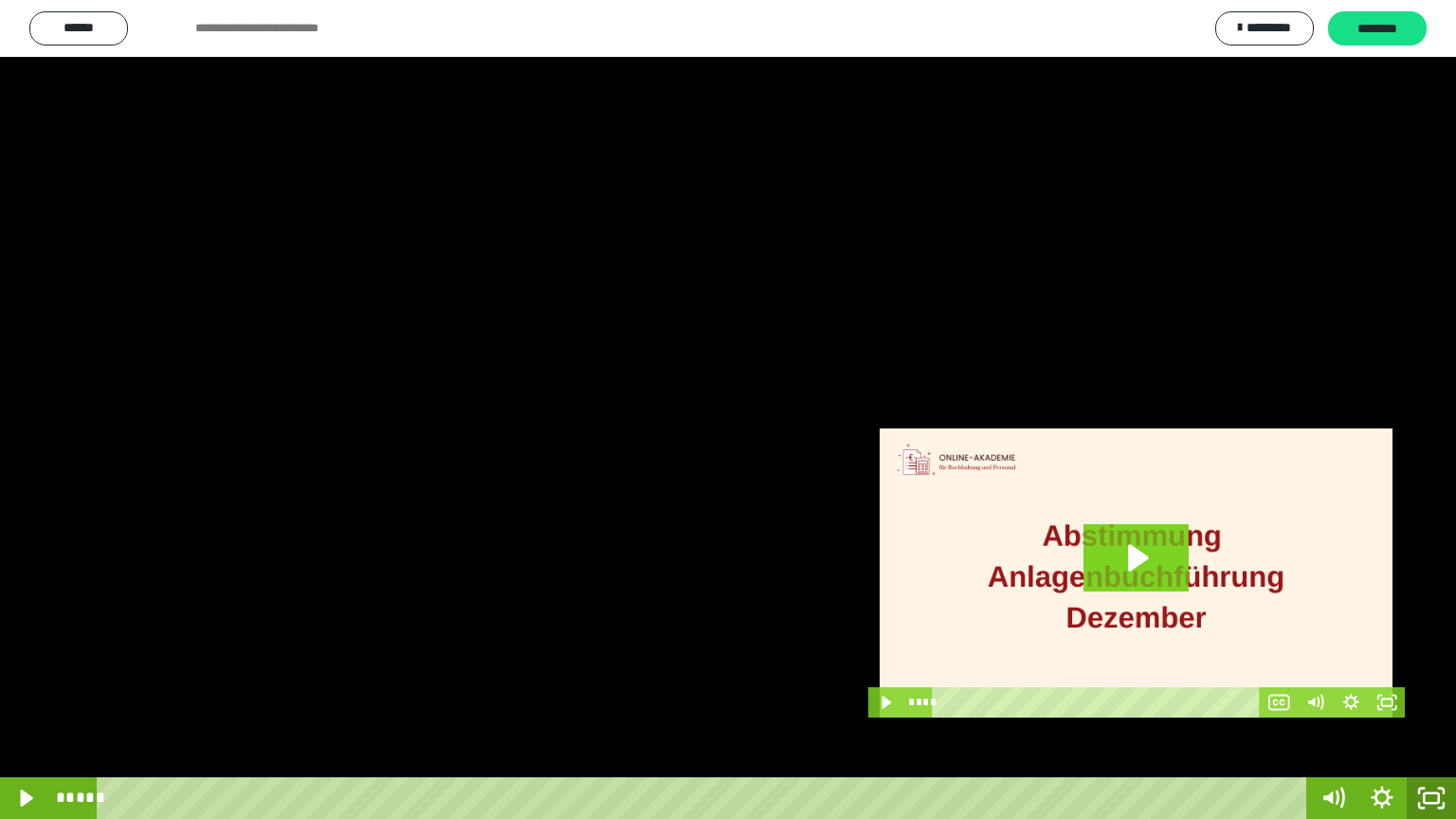 click 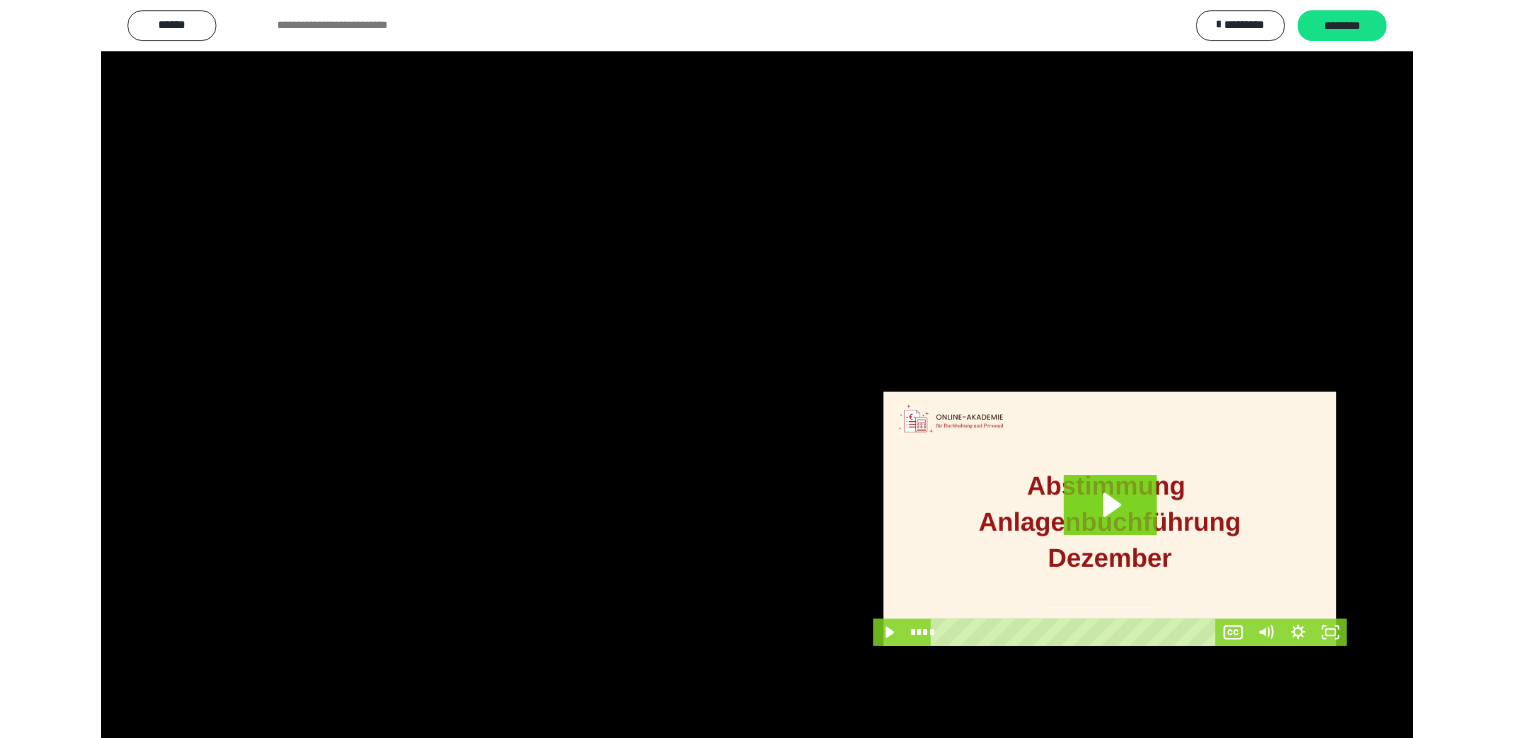 scroll, scrollTop: 324, scrollLeft: 0, axis: vertical 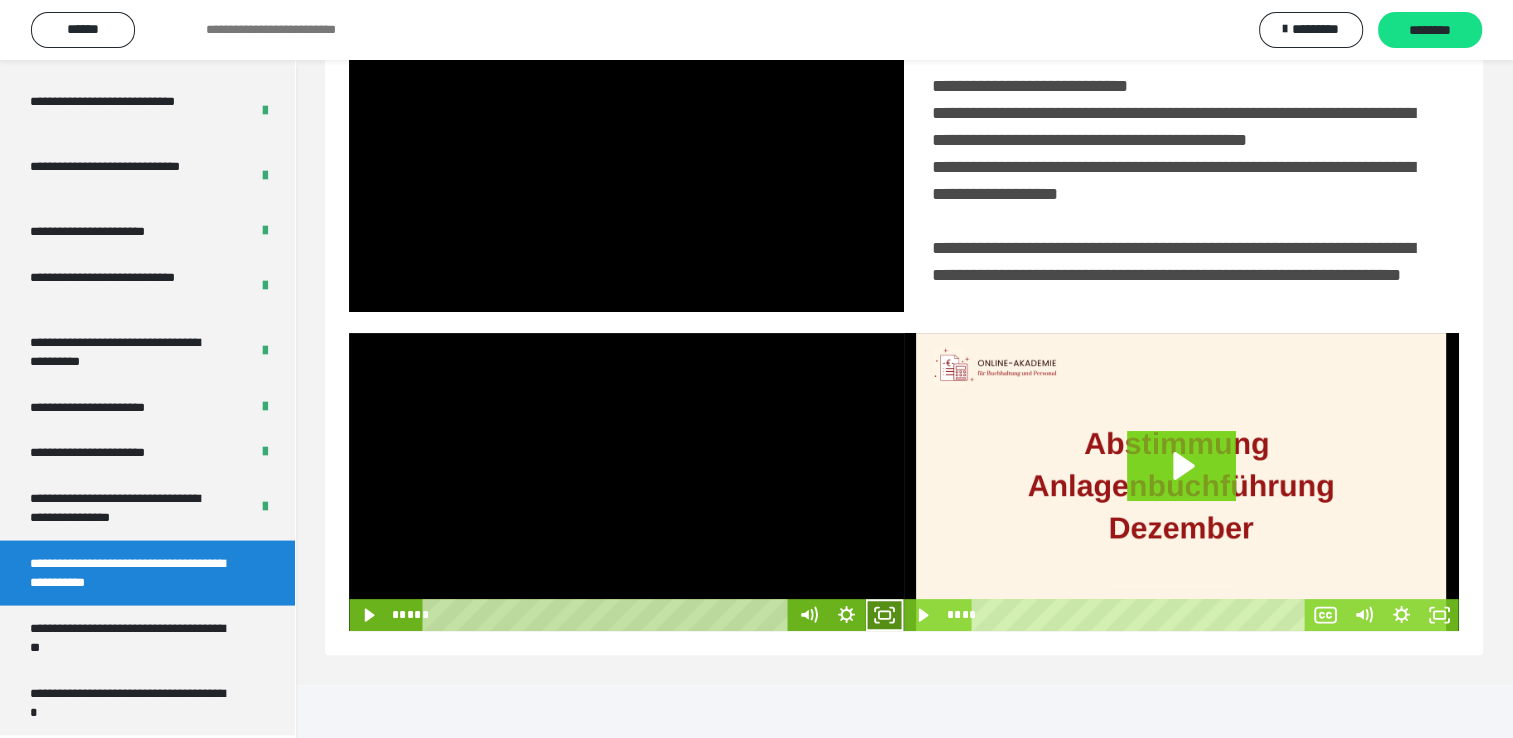click 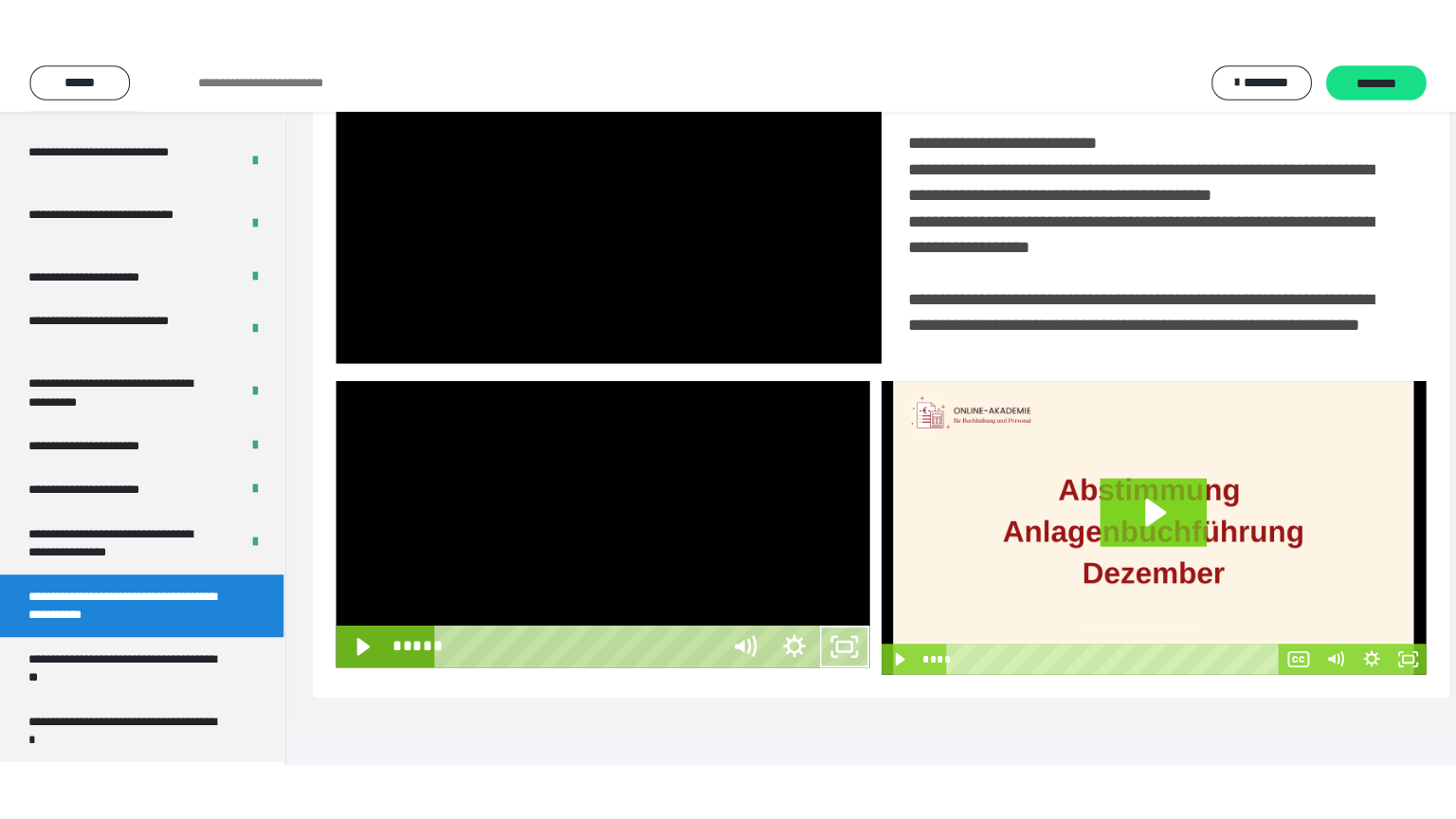 scroll, scrollTop: 317, scrollLeft: 0, axis: vertical 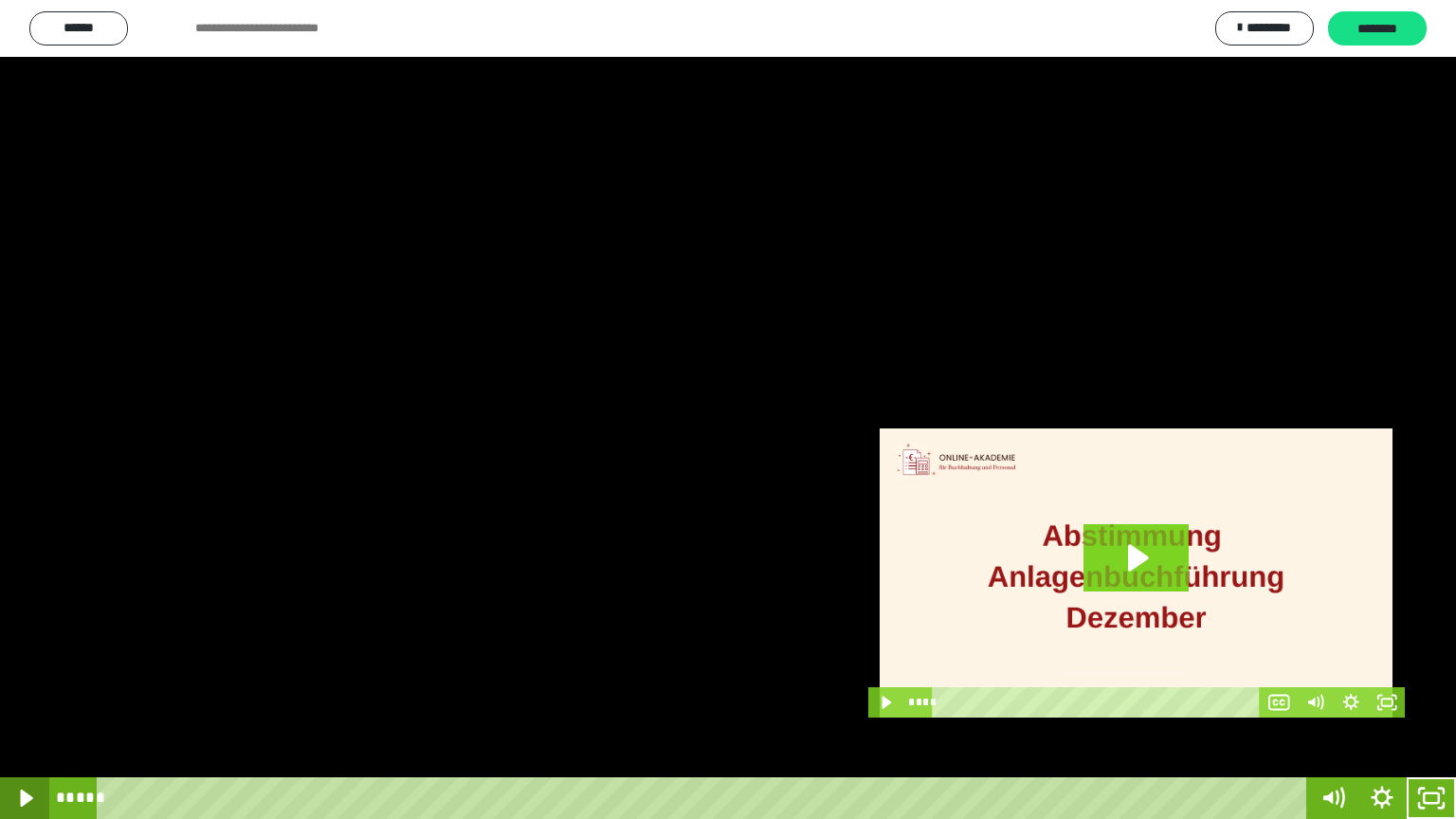 click 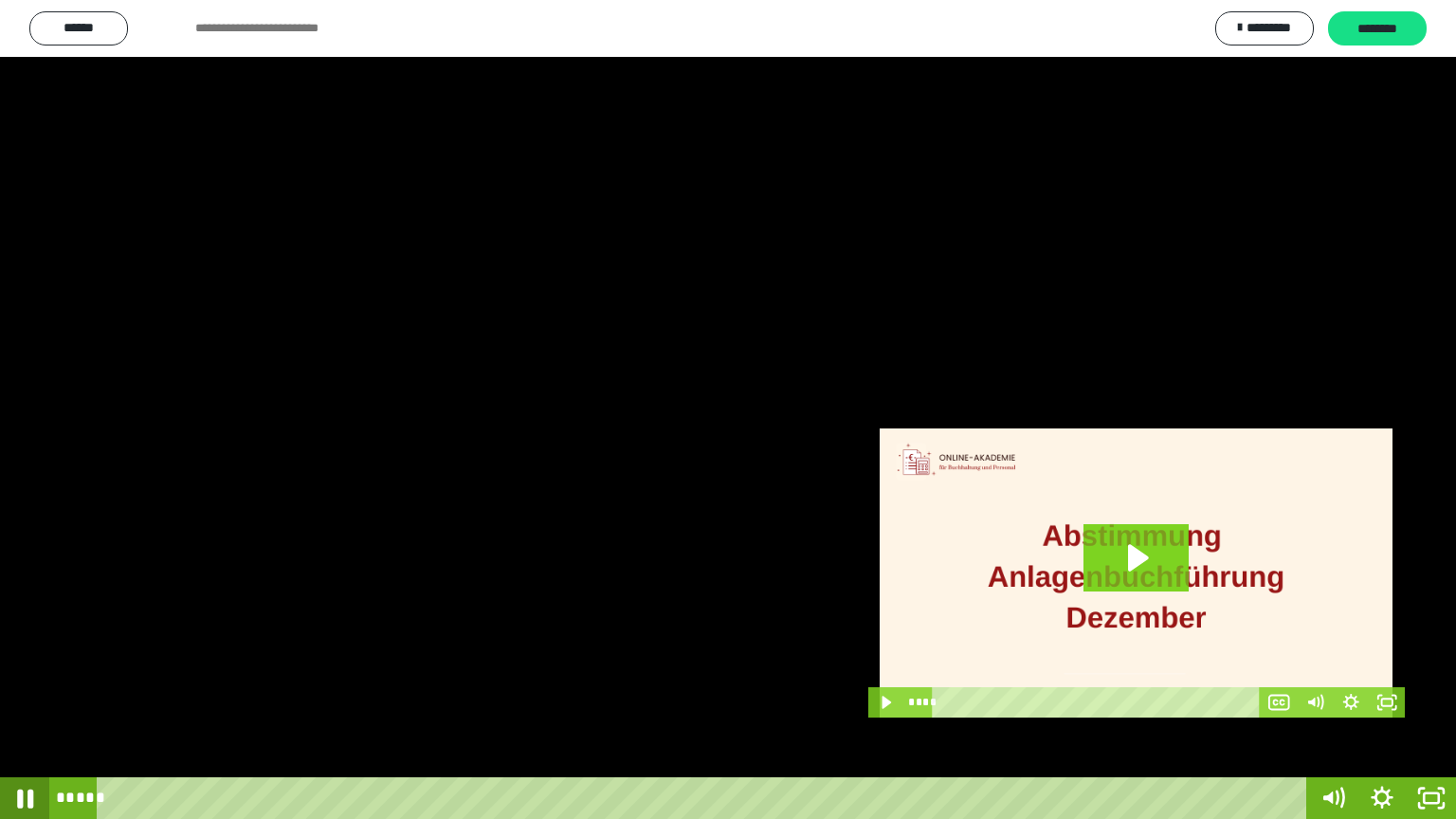 click 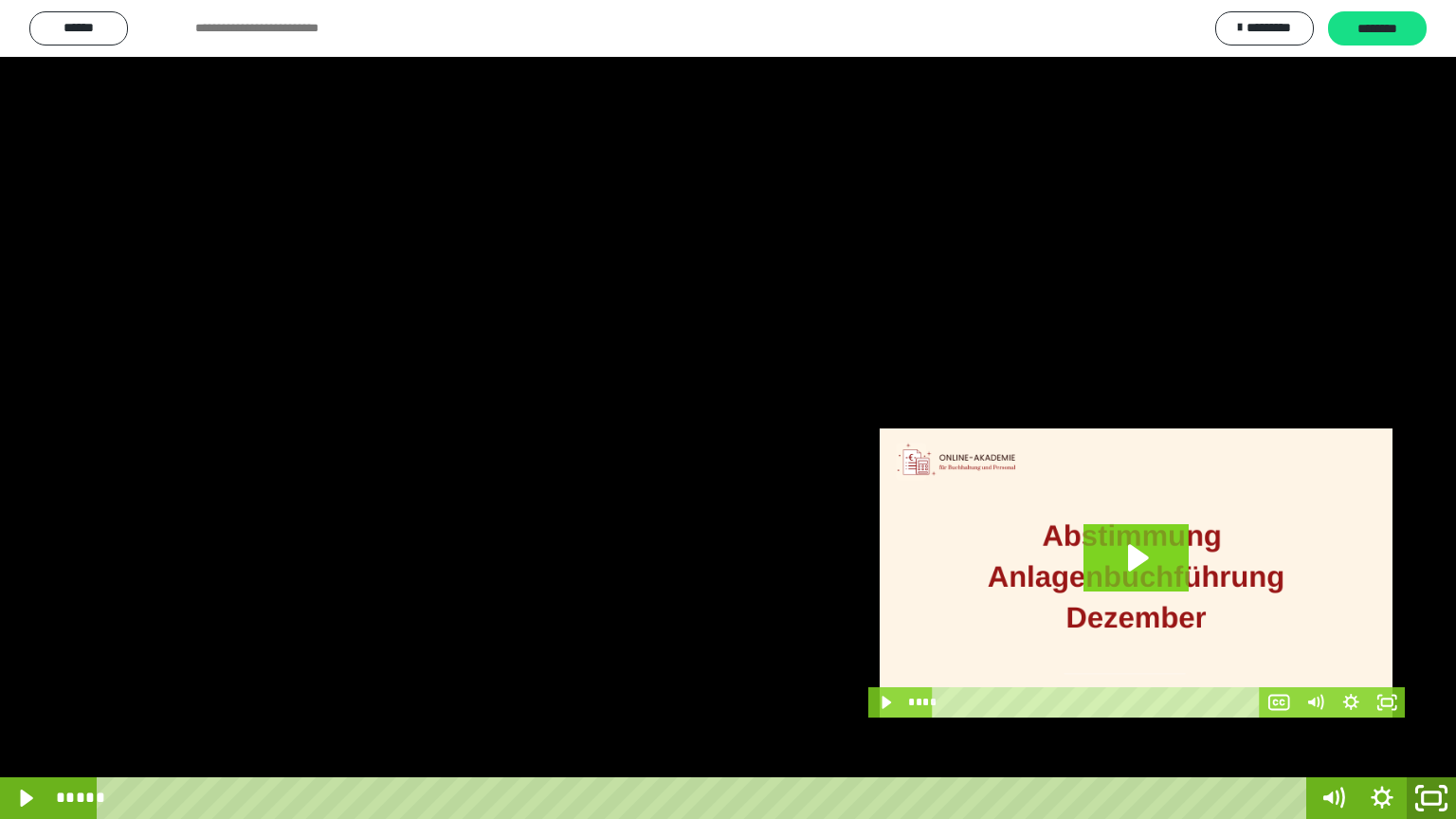 click 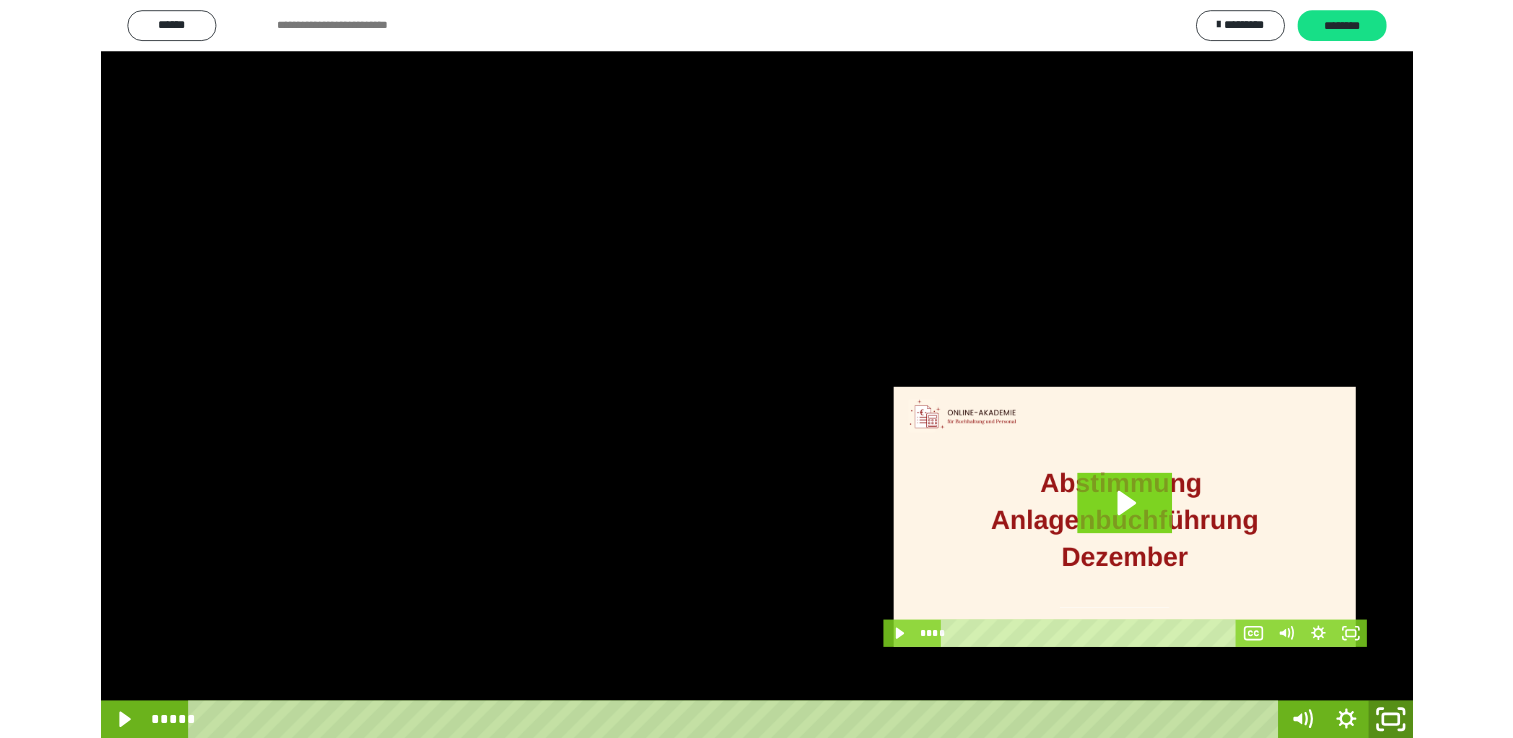 scroll, scrollTop: 324, scrollLeft: 0, axis: vertical 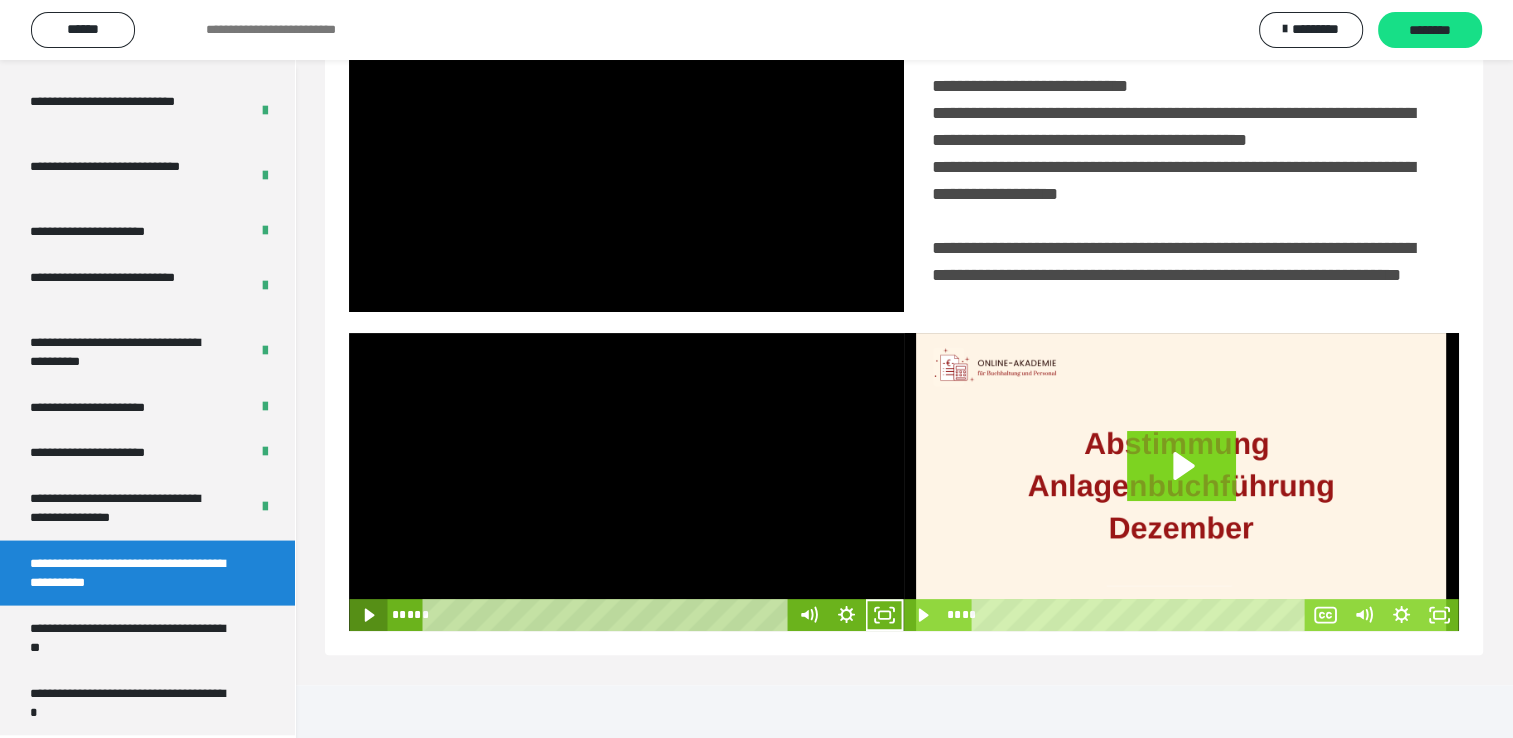 click 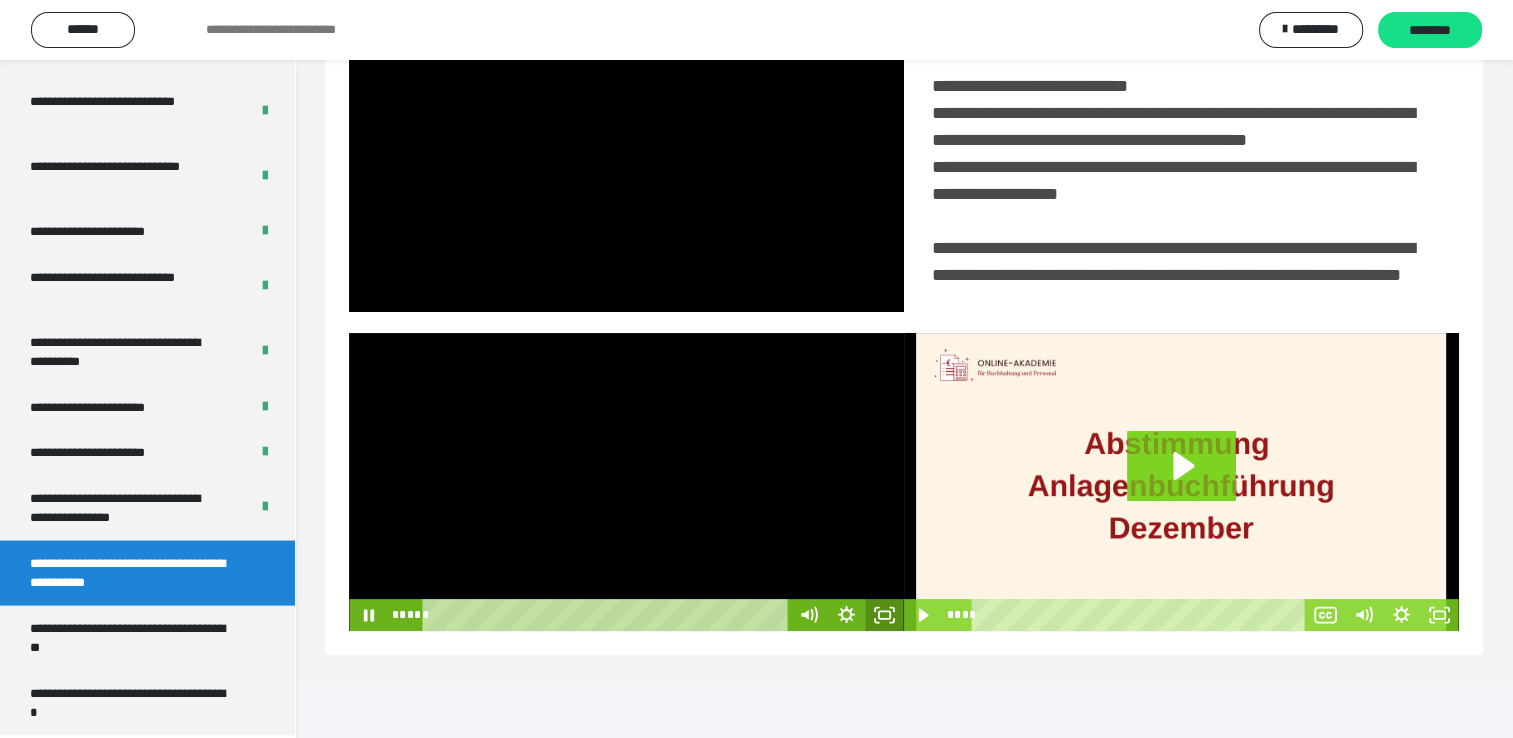 click 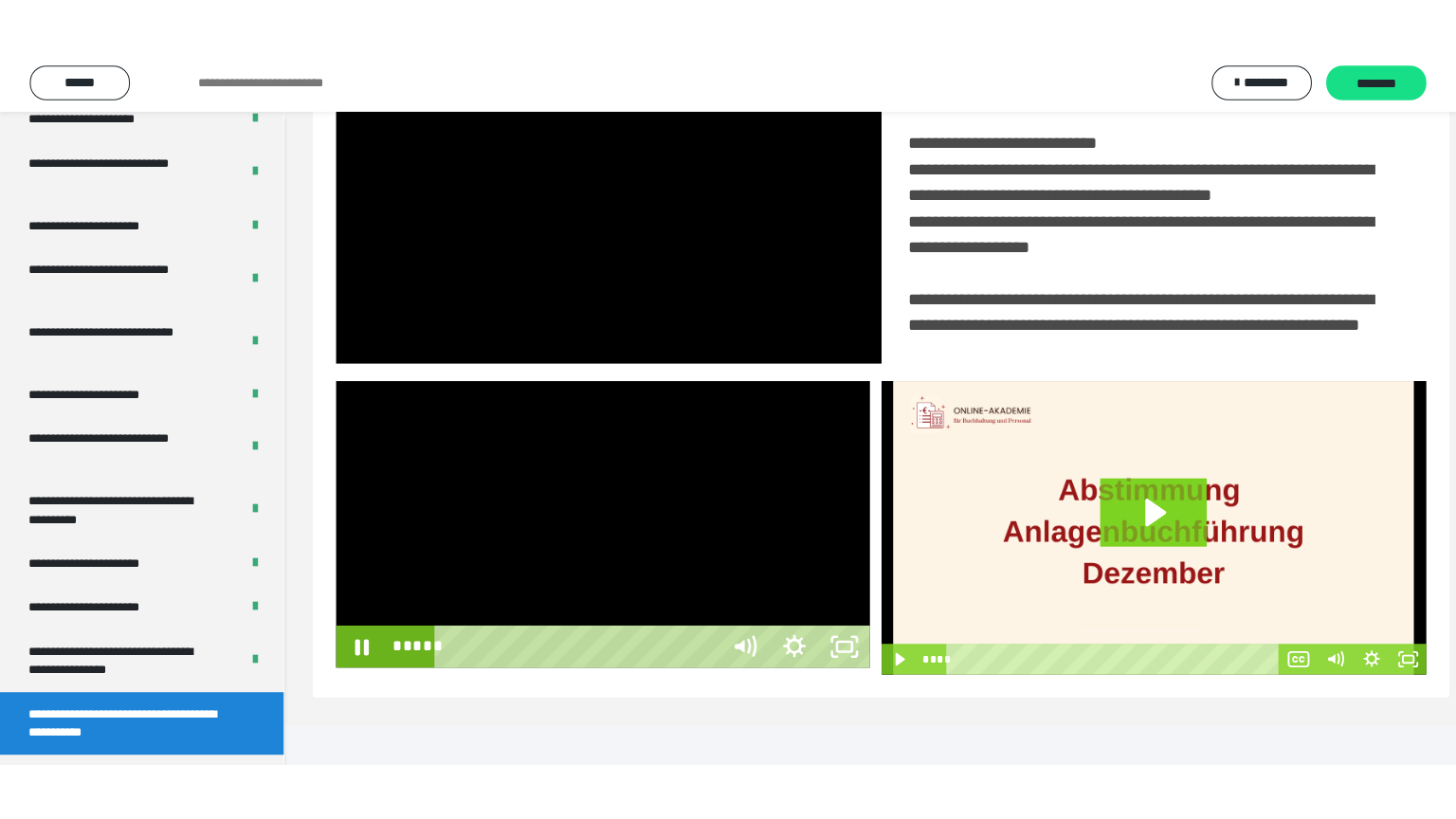scroll, scrollTop: 317, scrollLeft: 0, axis: vertical 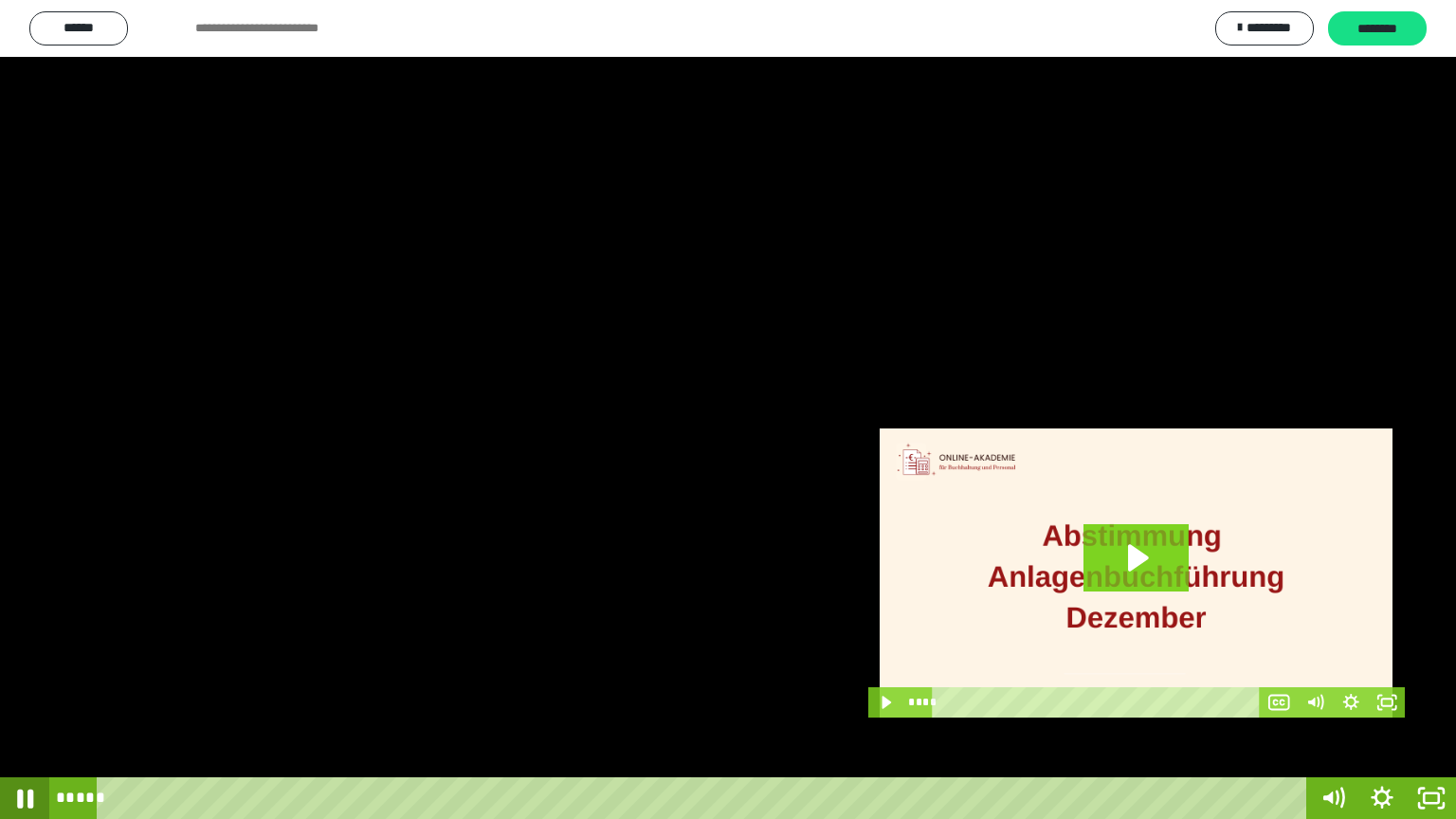 click 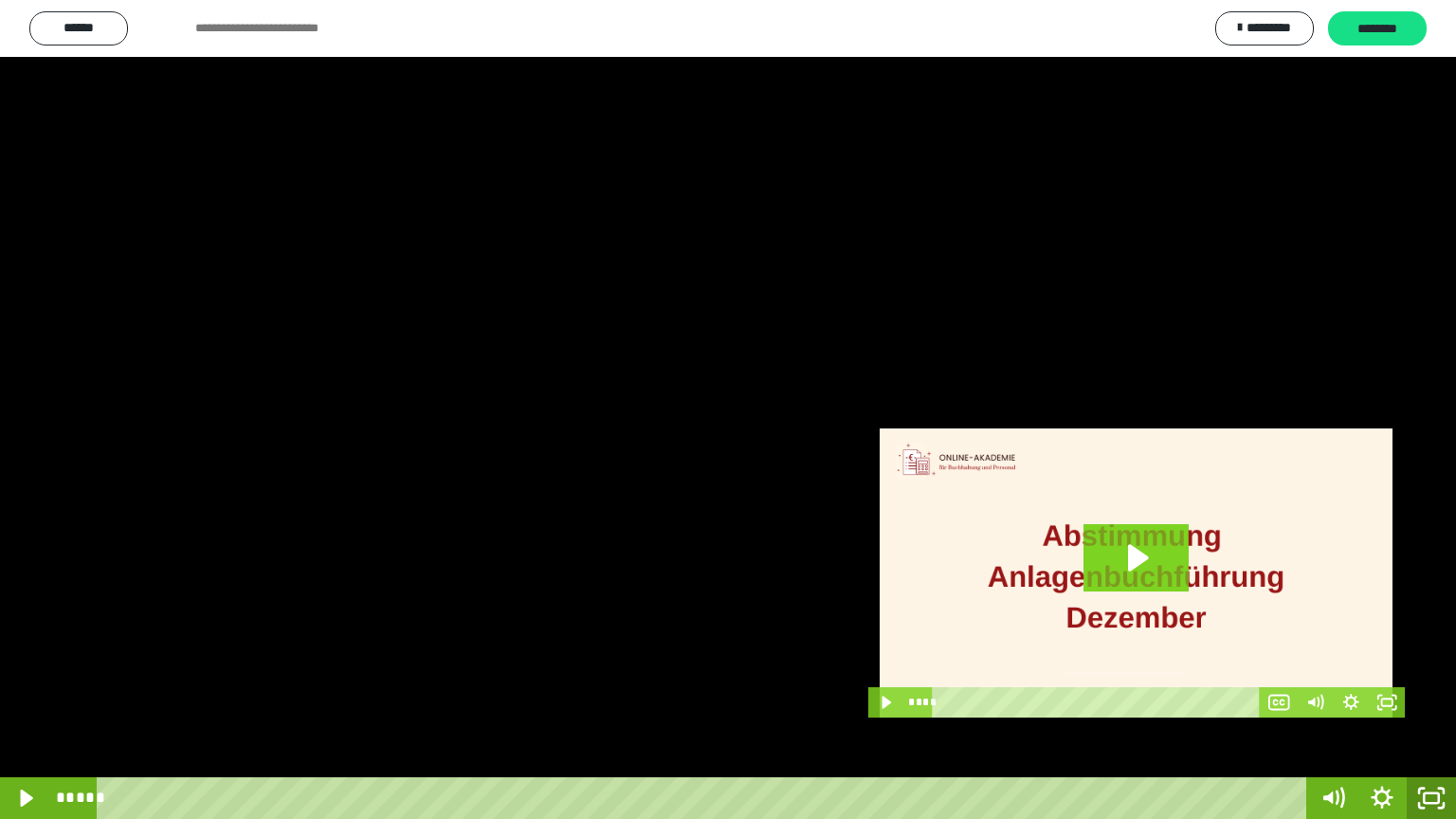 click 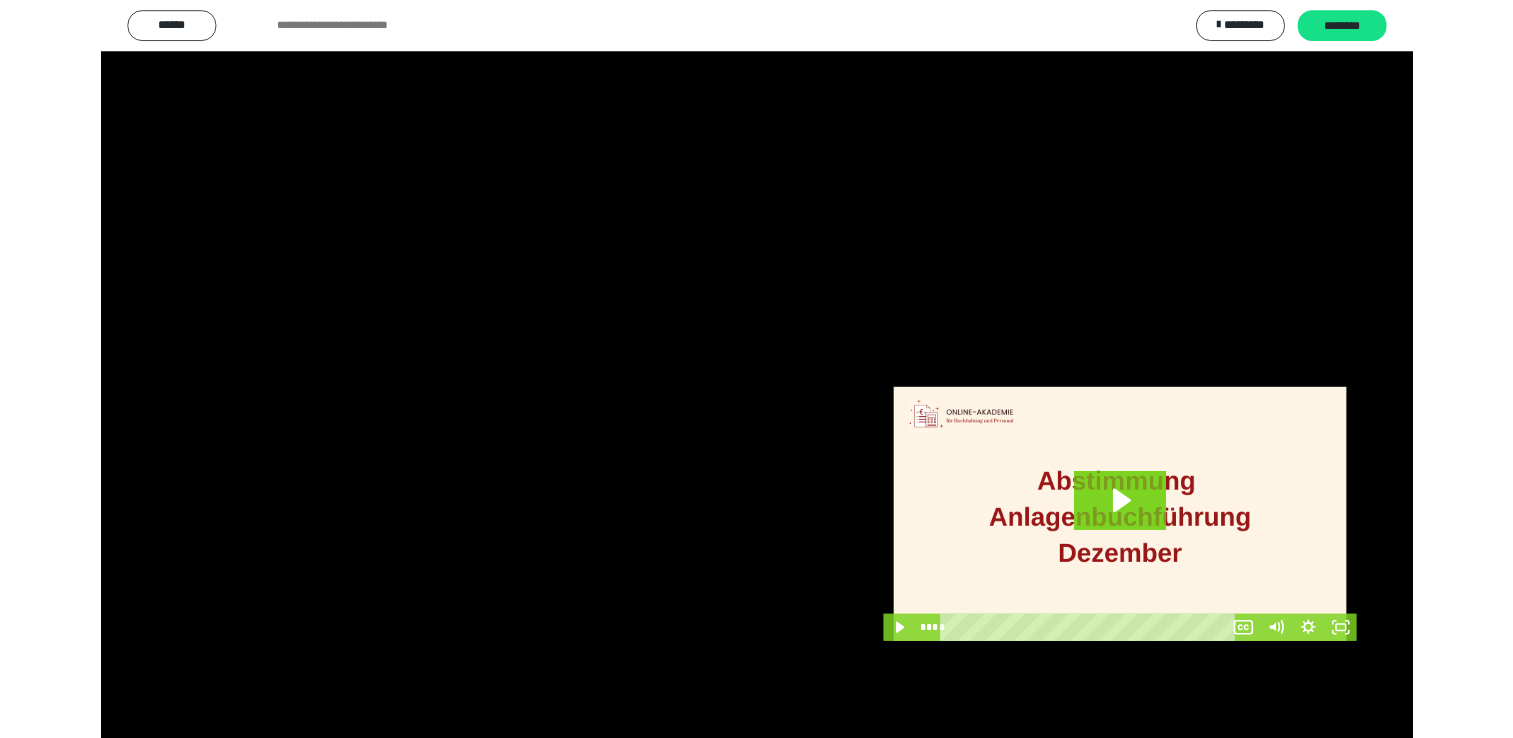 scroll, scrollTop: 324, scrollLeft: 0, axis: vertical 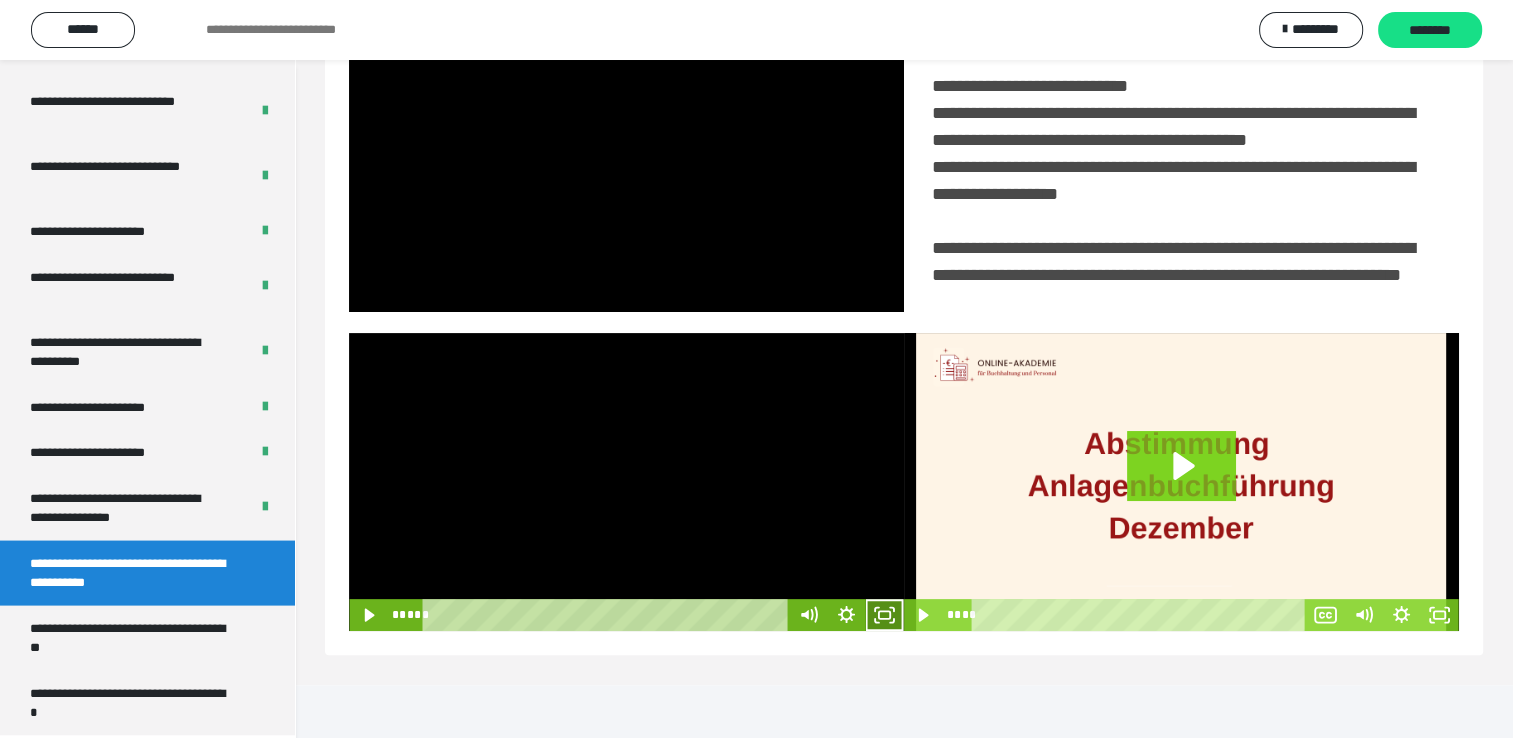 click 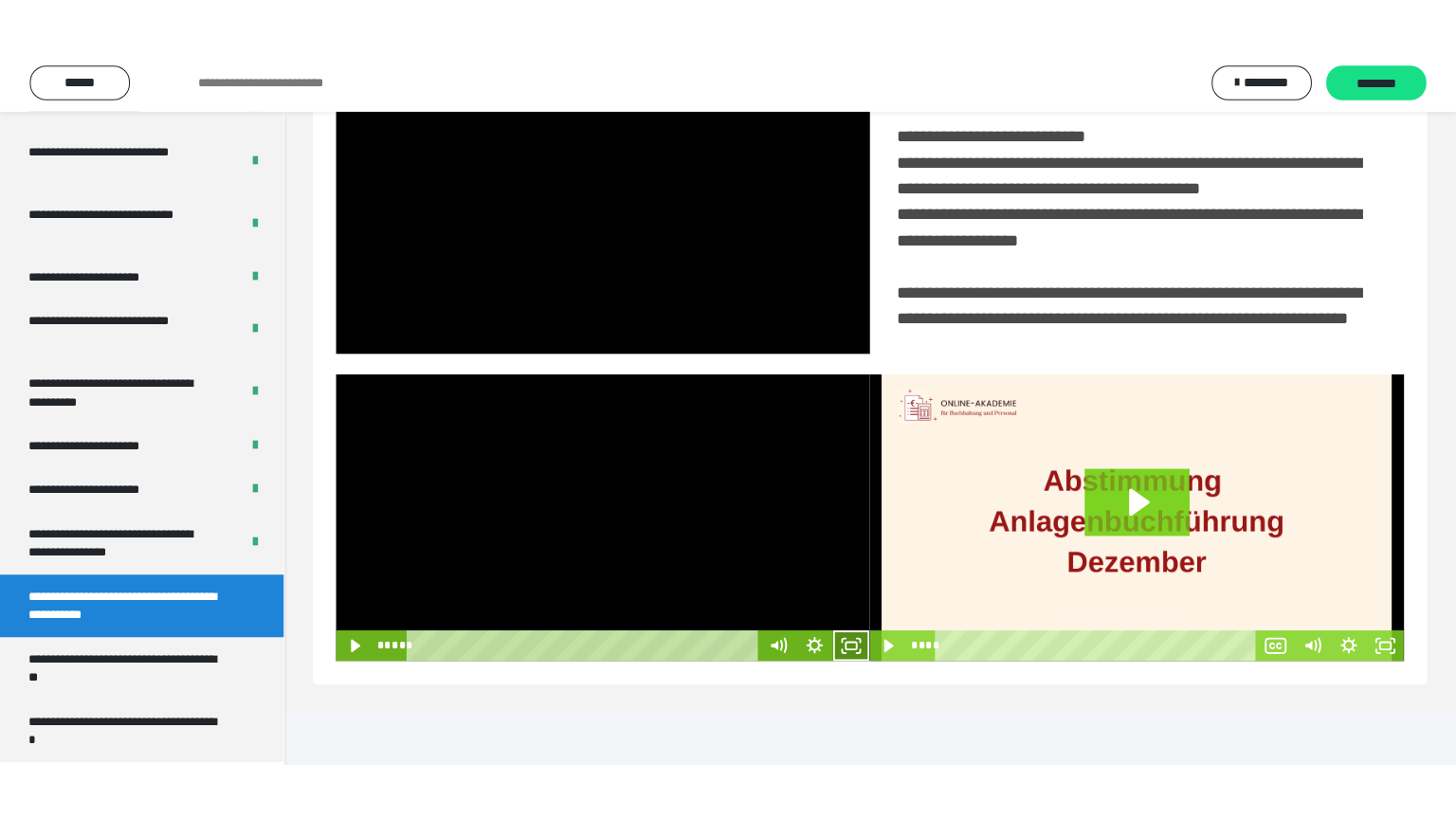 scroll, scrollTop: 317, scrollLeft: 0, axis: vertical 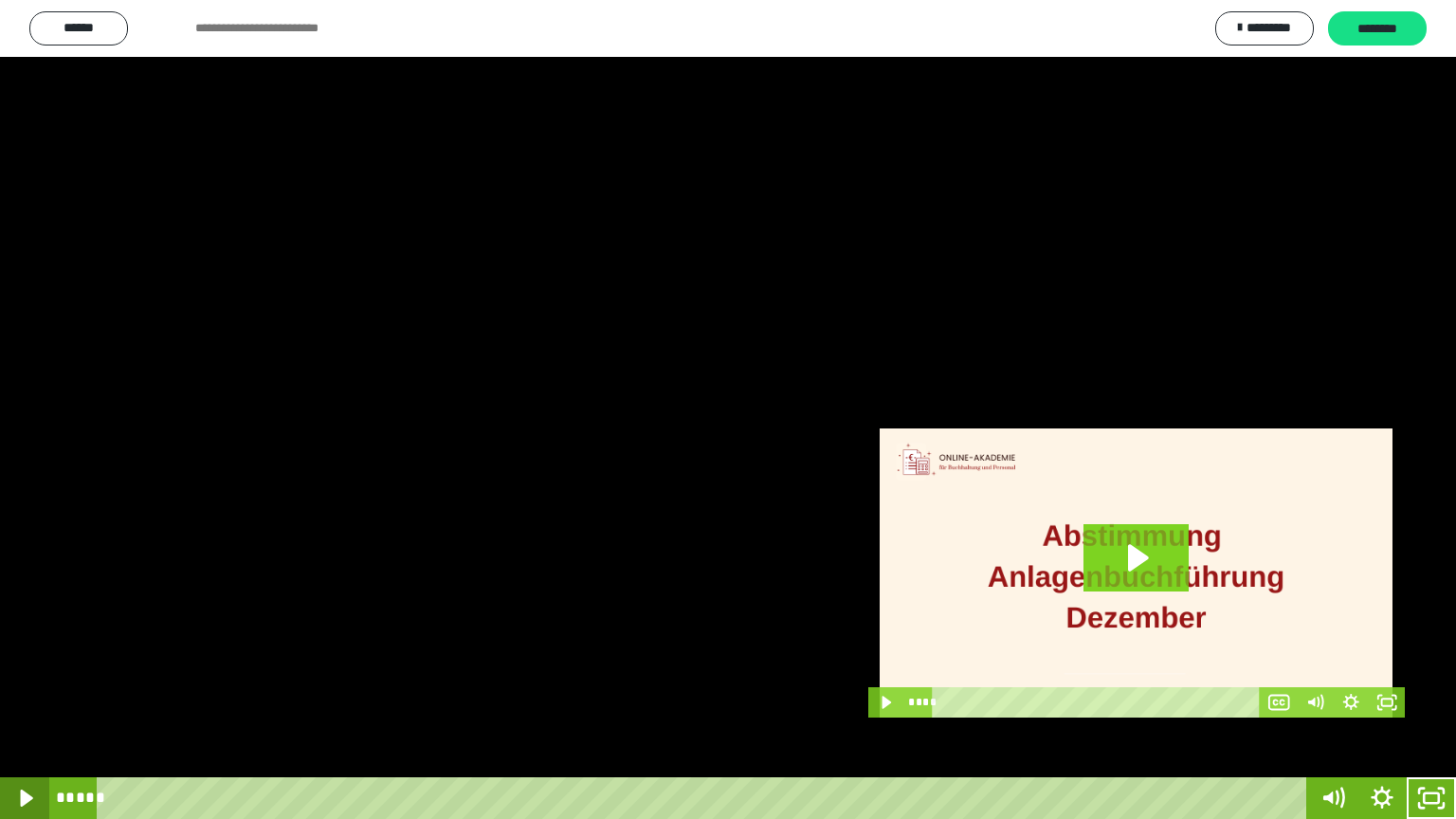 click 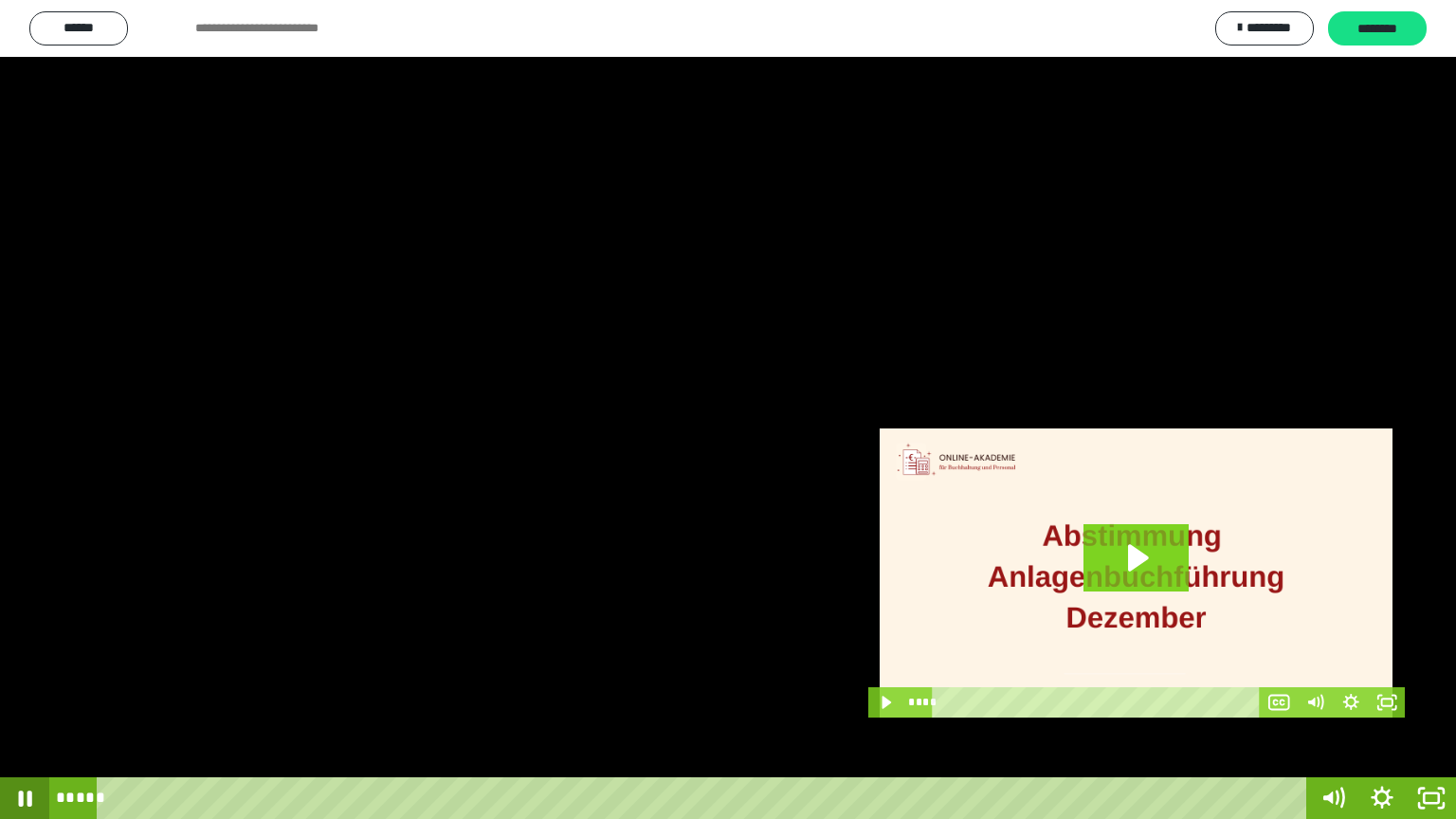 click 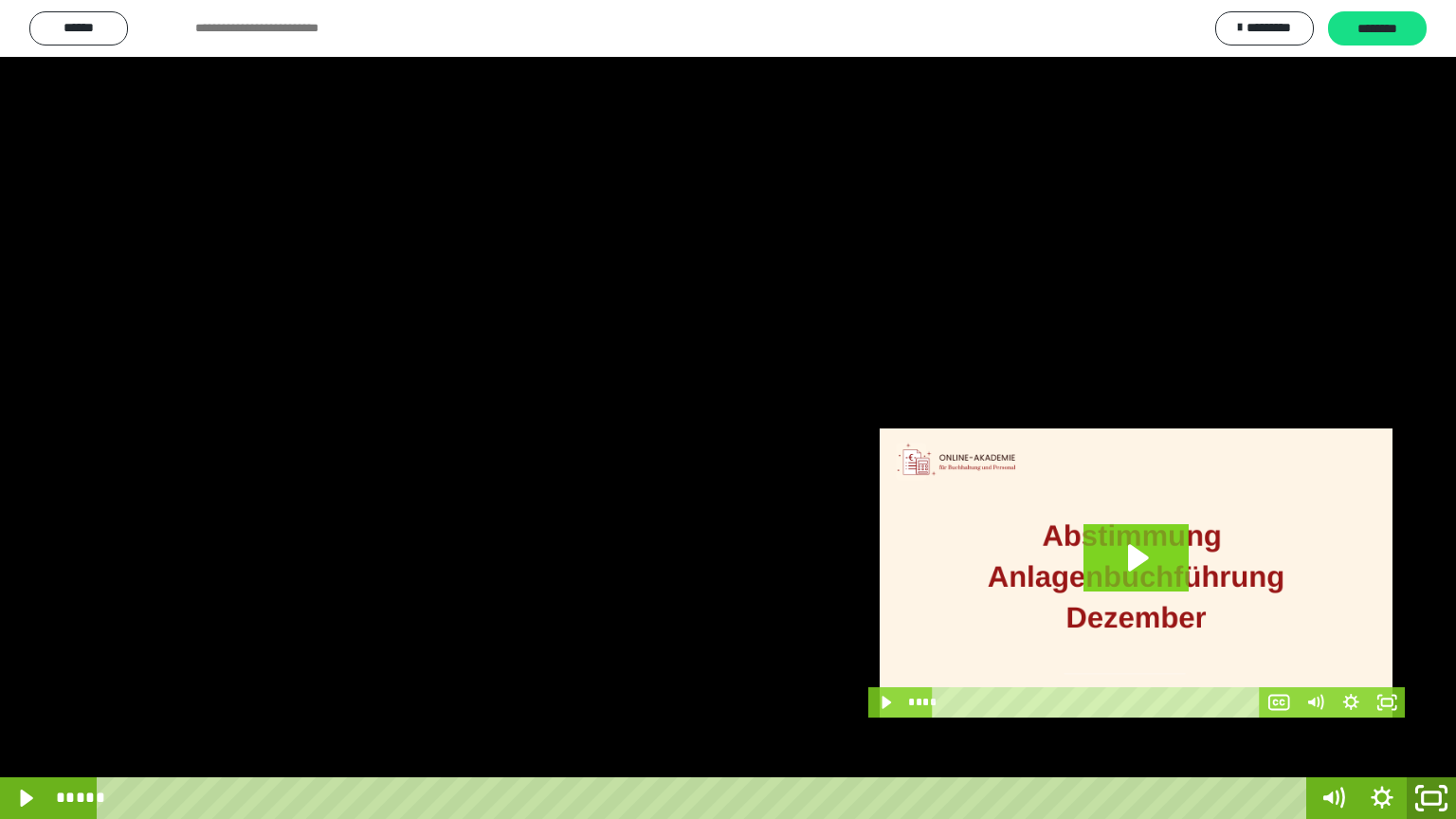 click 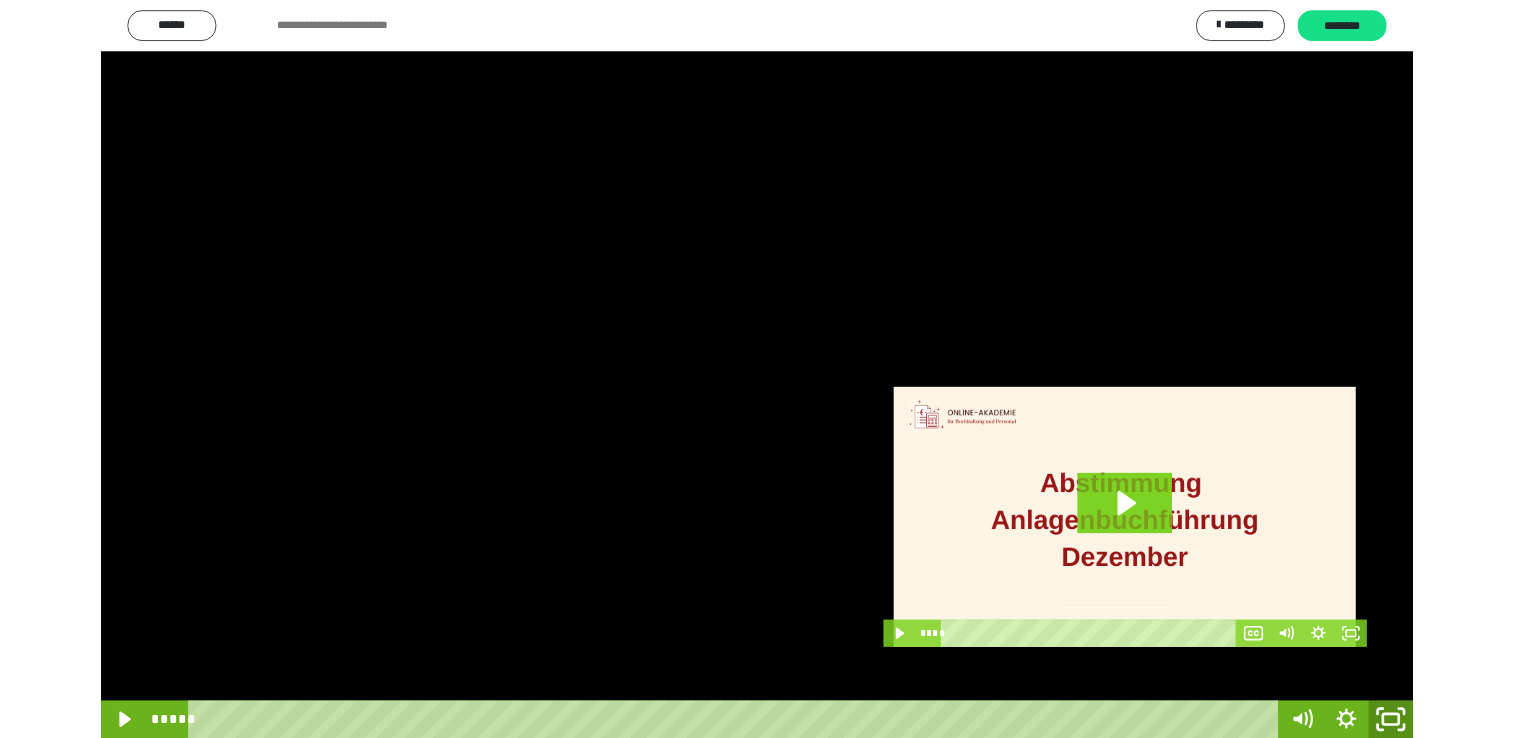 scroll, scrollTop: 324, scrollLeft: 0, axis: vertical 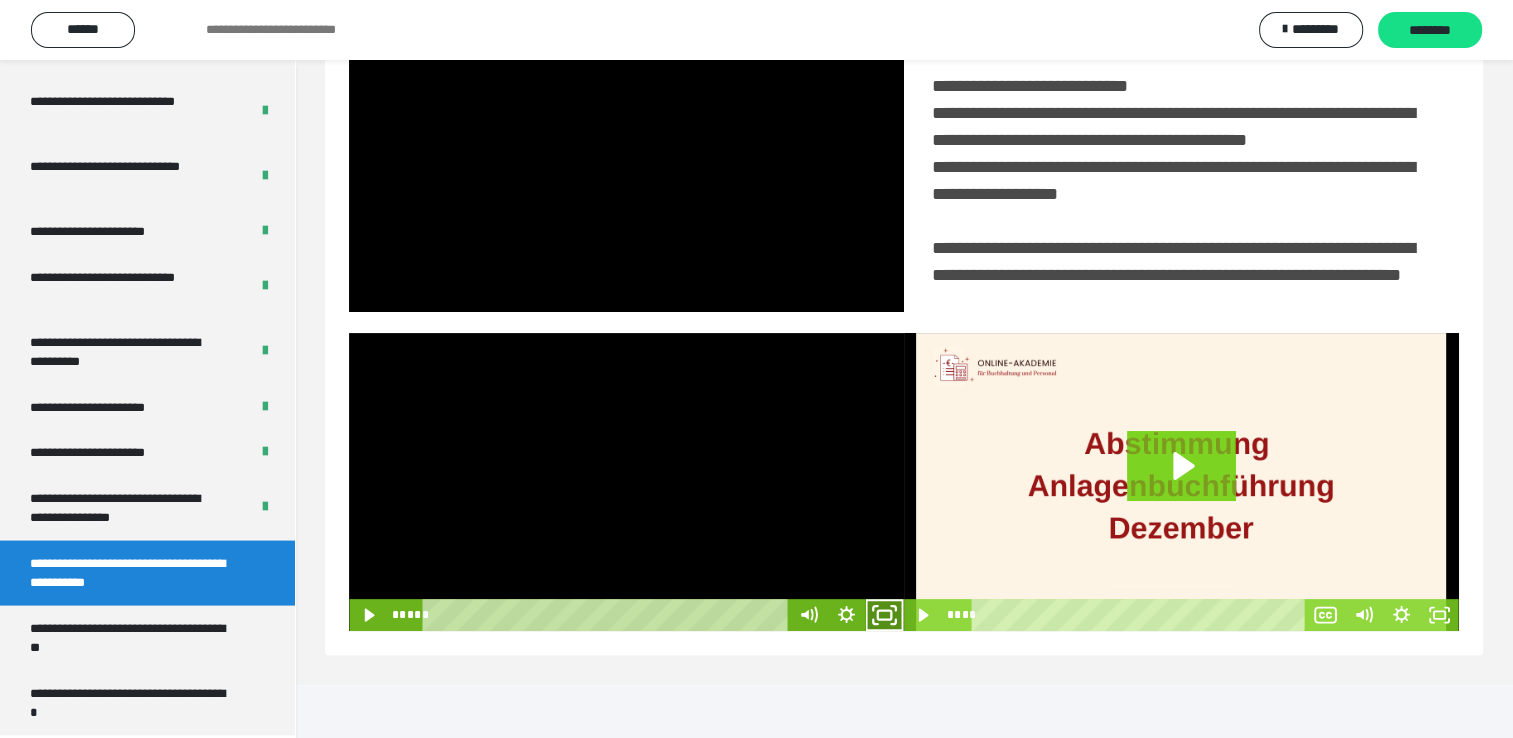click 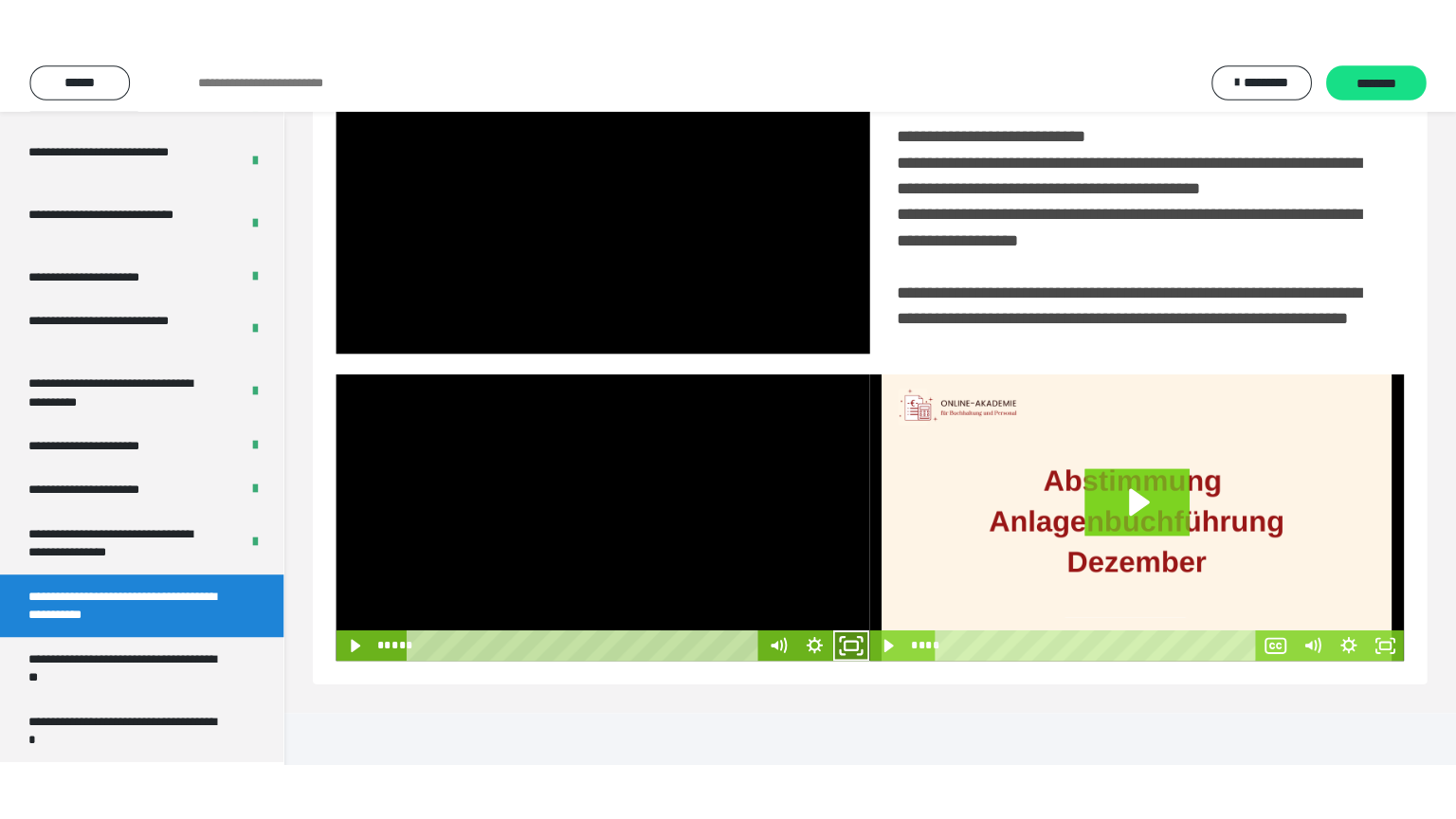 scroll, scrollTop: 317, scrollLeft: 0, axis: vertical 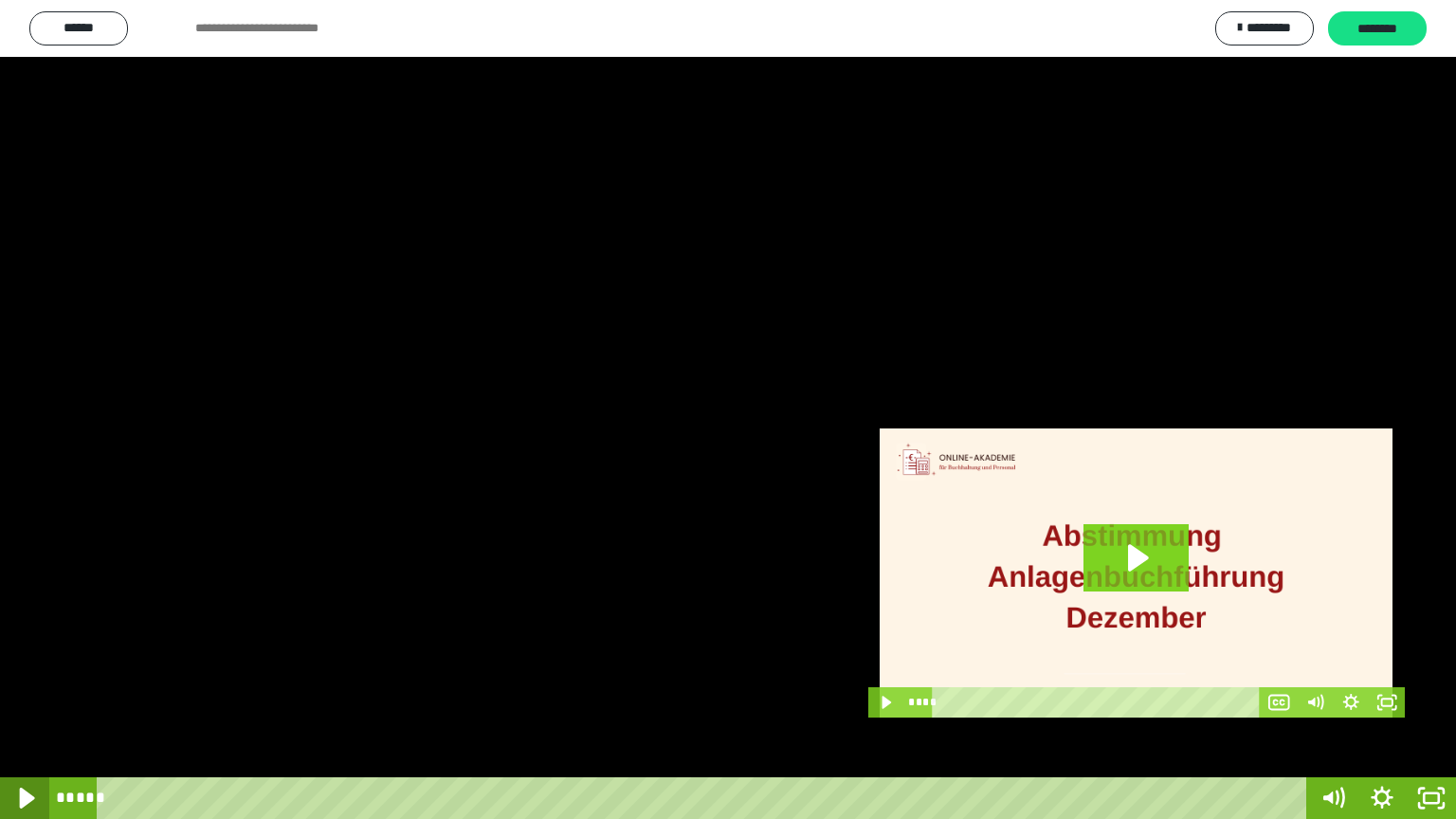 click 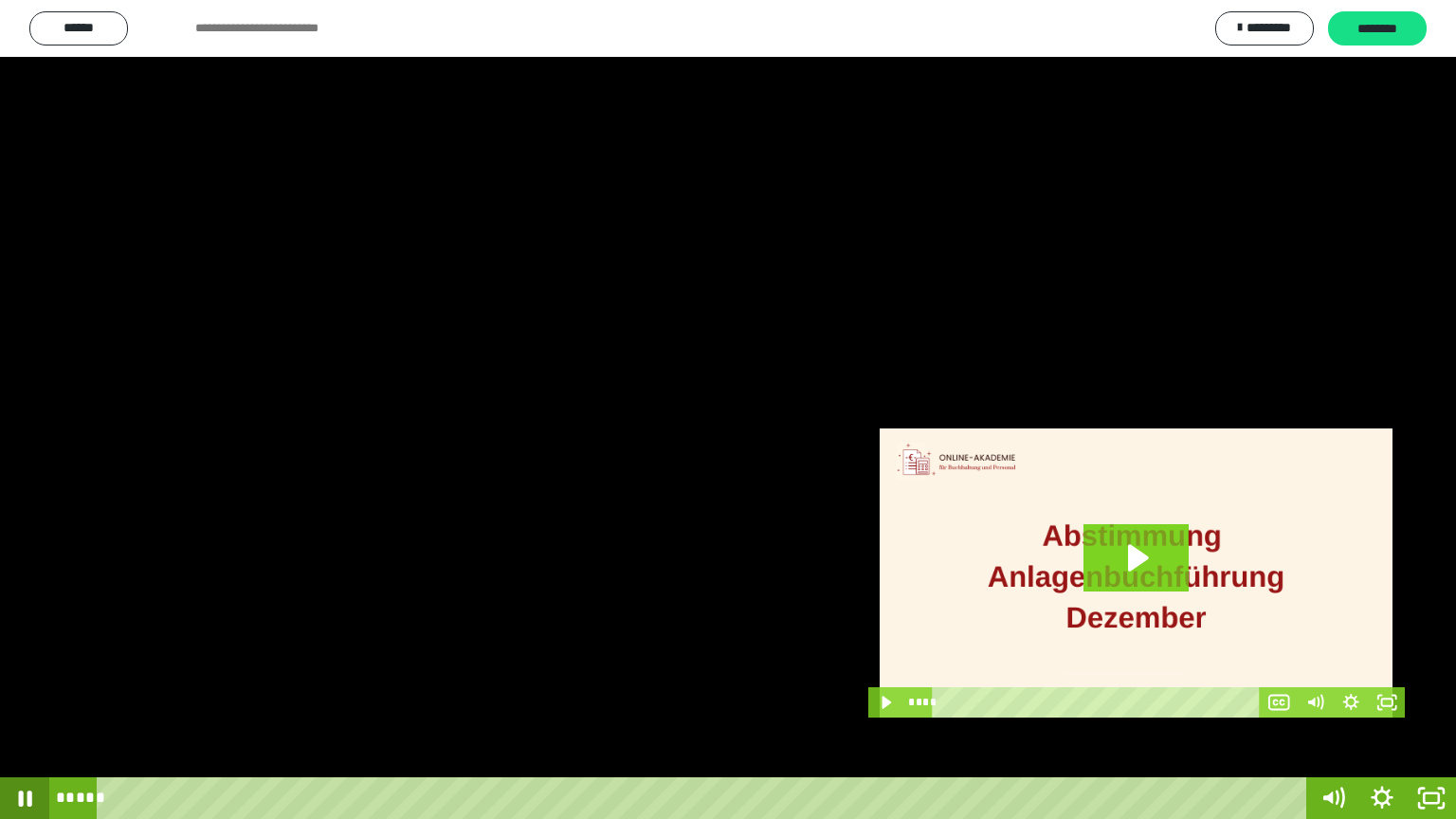 click 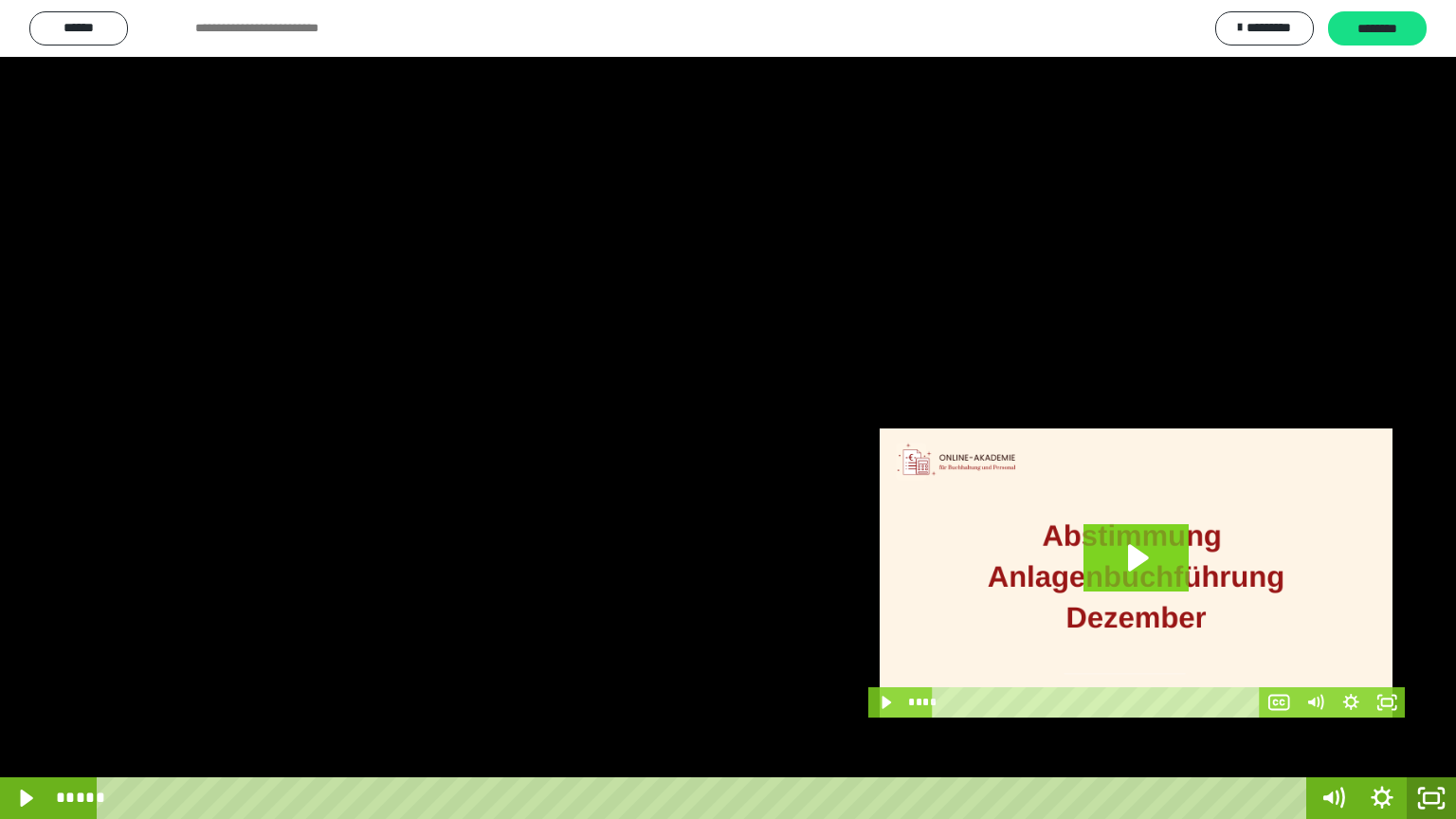 click 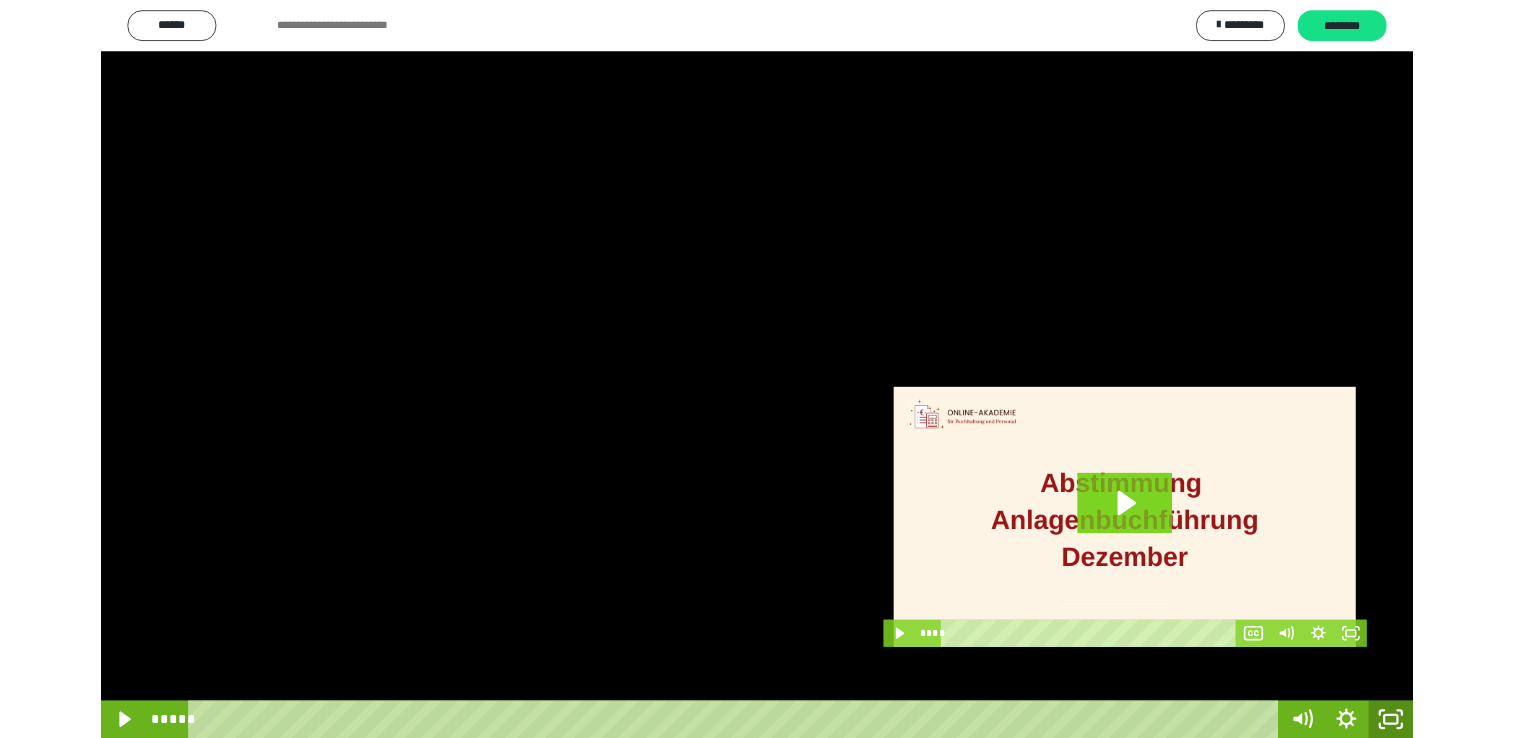 scroll, scrollTop: 324, scrollLeft: 0, axis: vertical 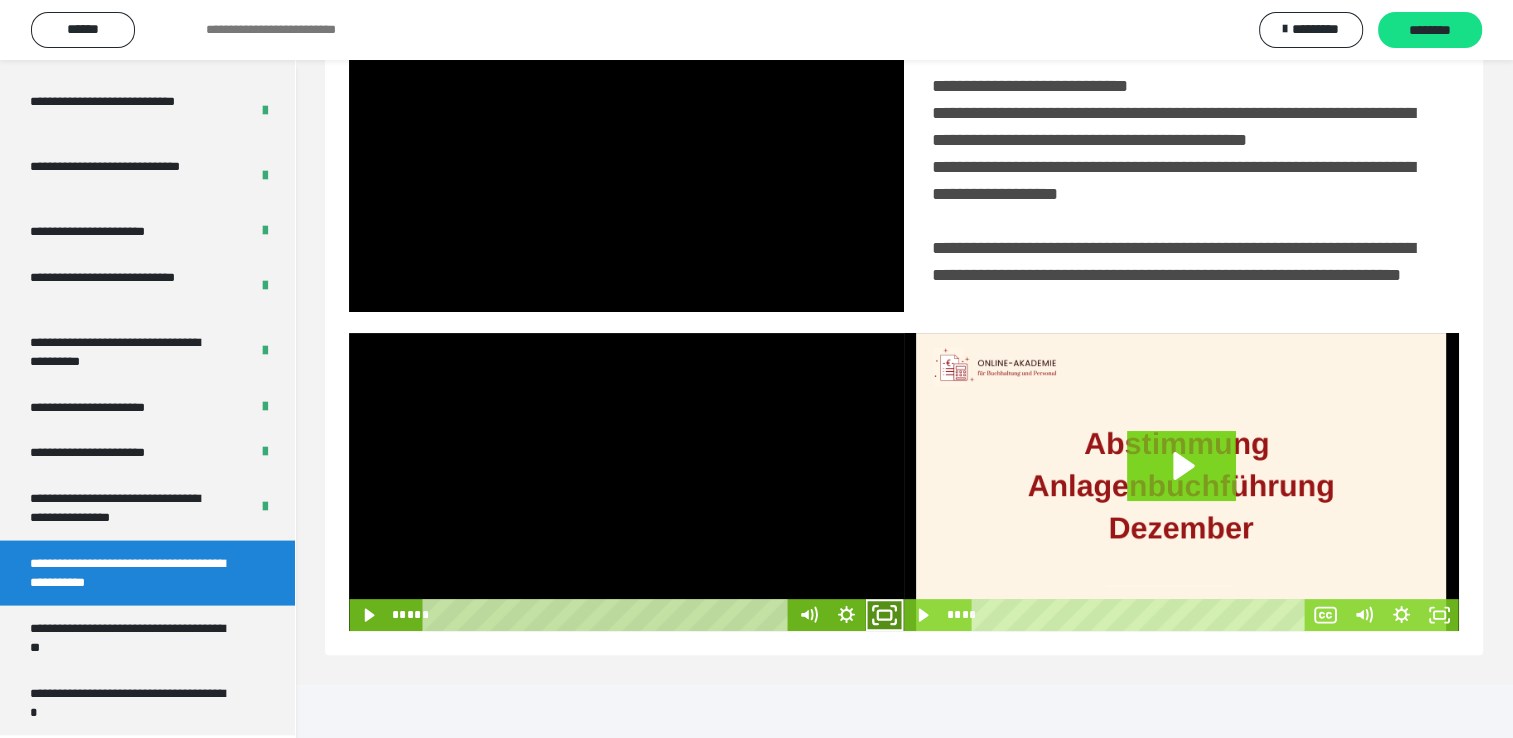 click 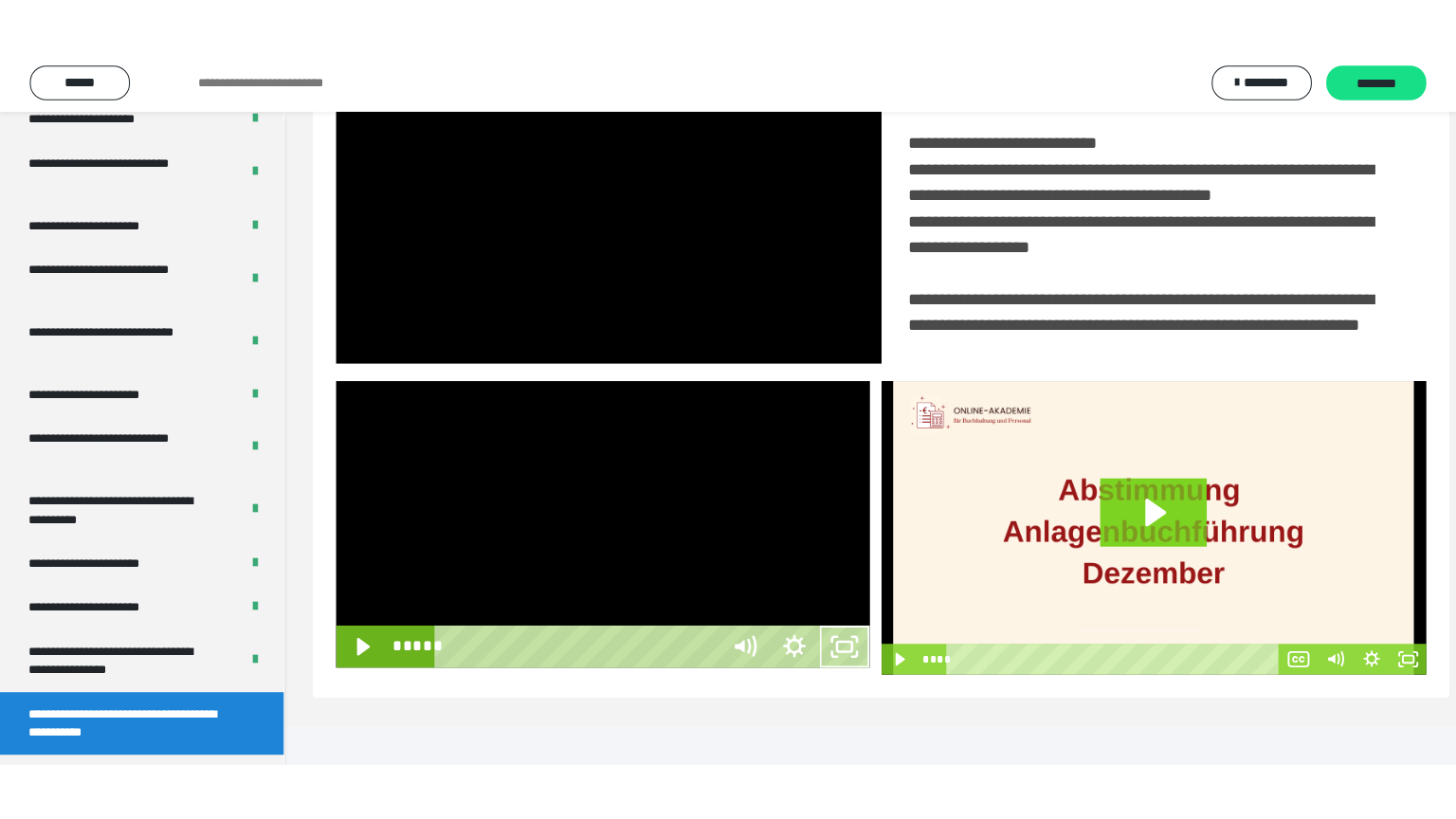 scroll, scrollTop: 317, scrollLeft: 0, axis: vertical 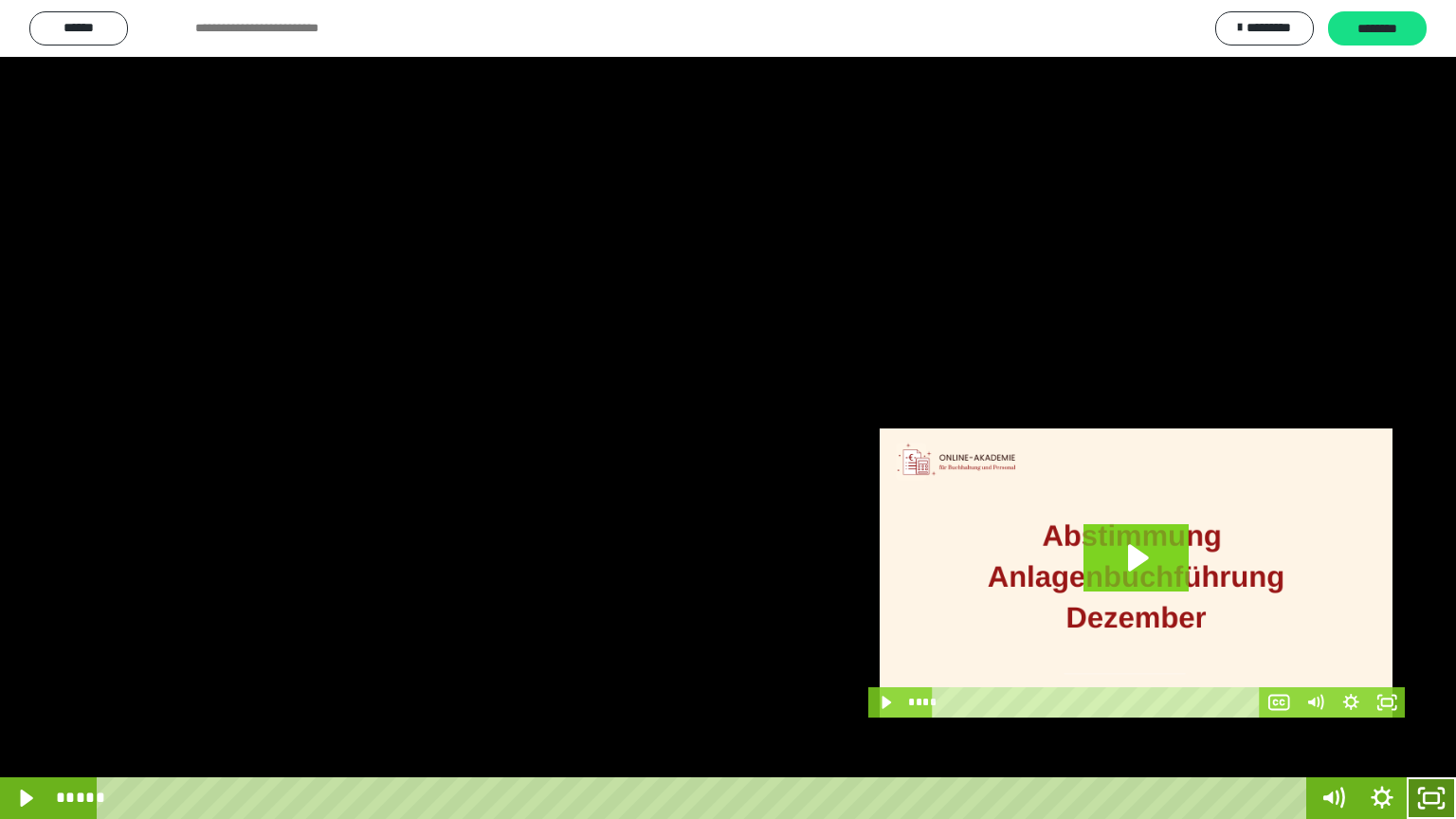 click 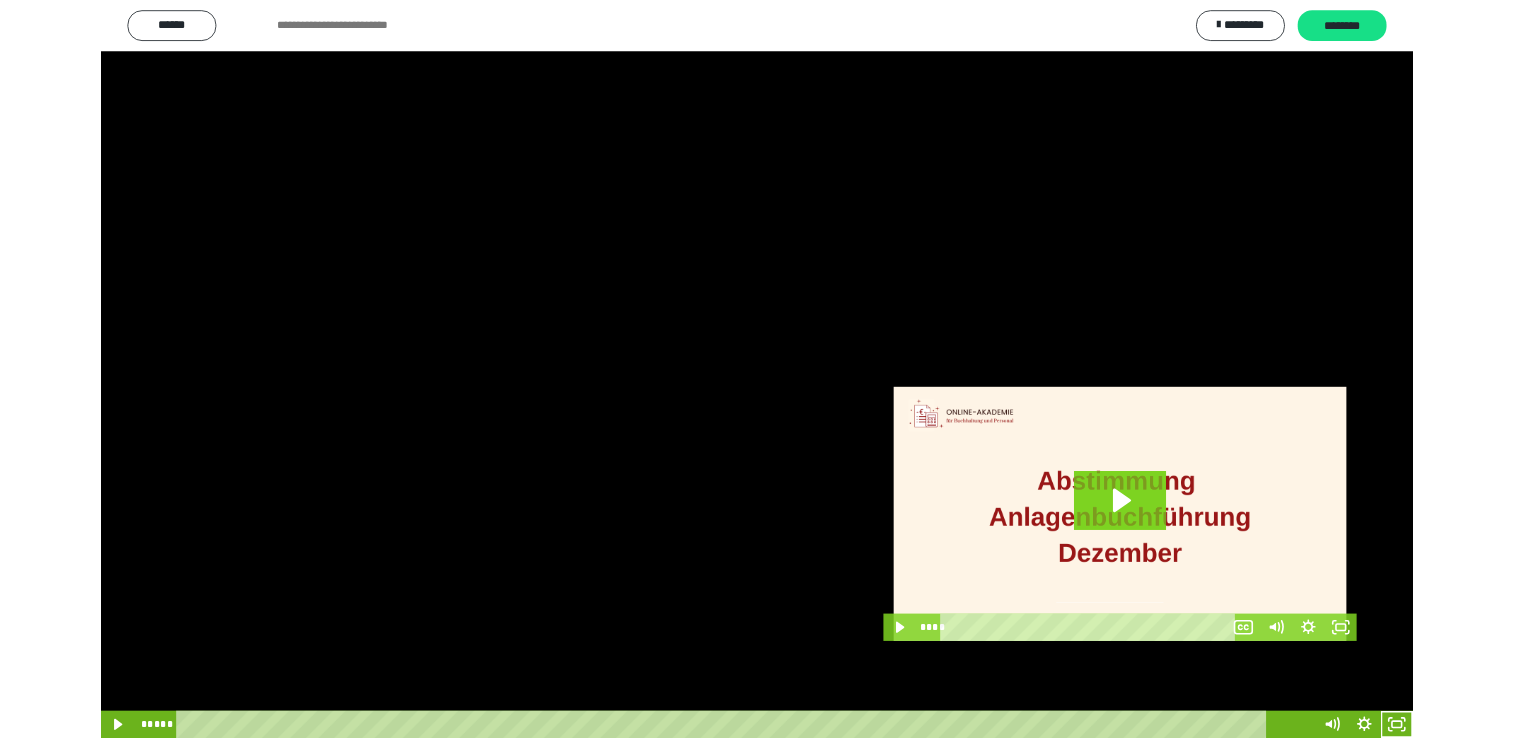 scroll, scrollTop: 324, scrollLeft: 0, axis: vertical 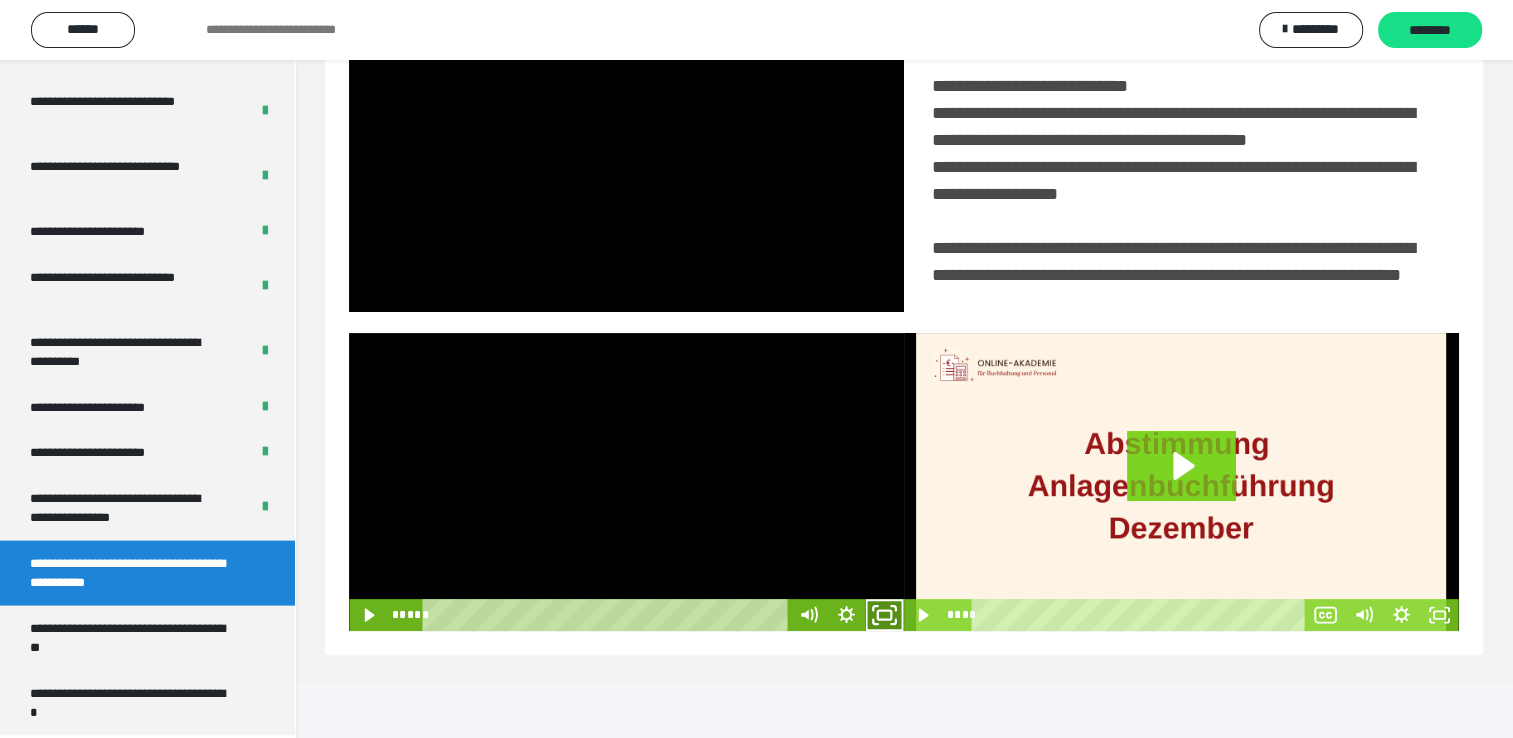 click 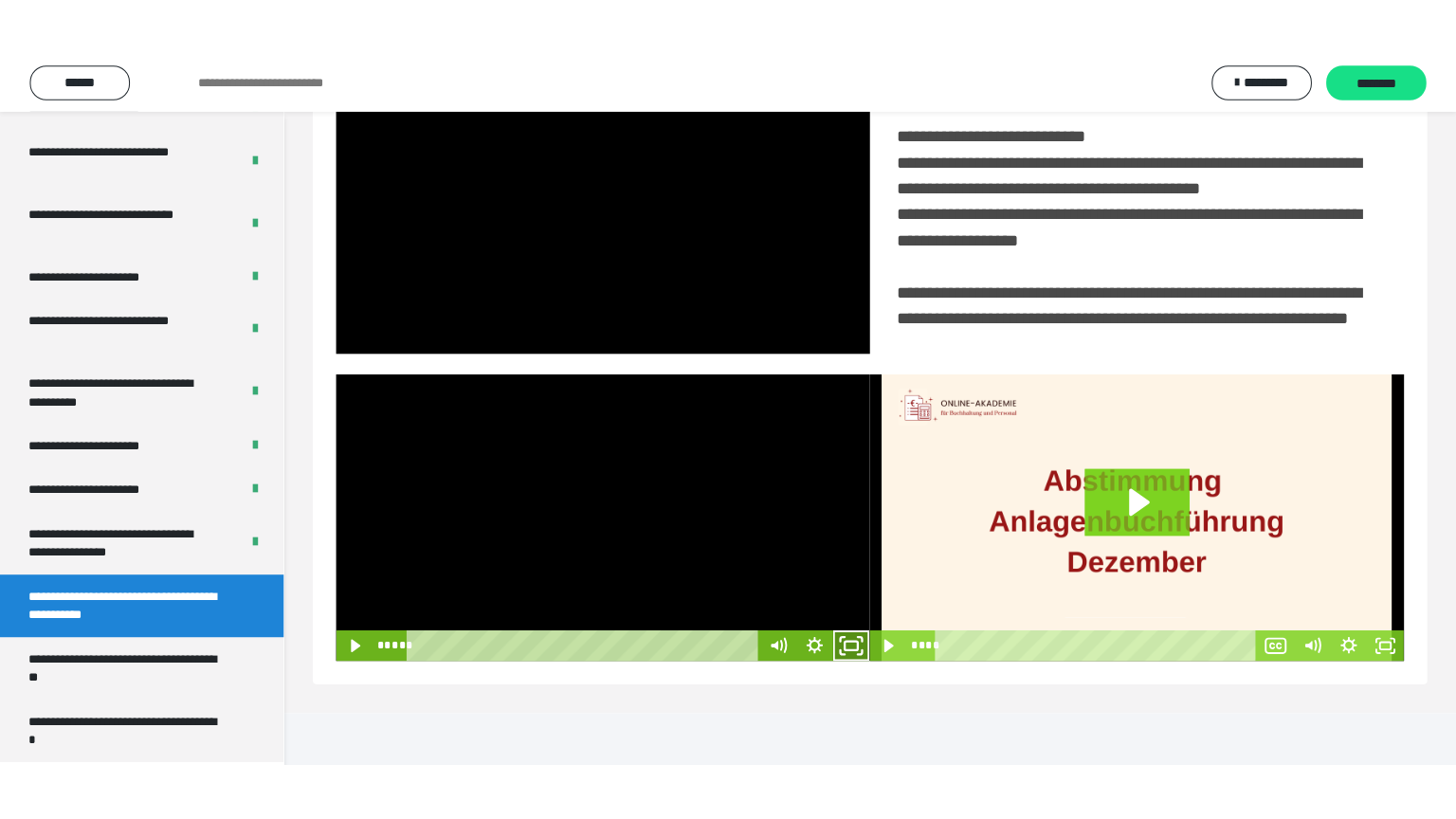 scroll, scrollTop: 317, scrollLeft: 0, axis: vertical 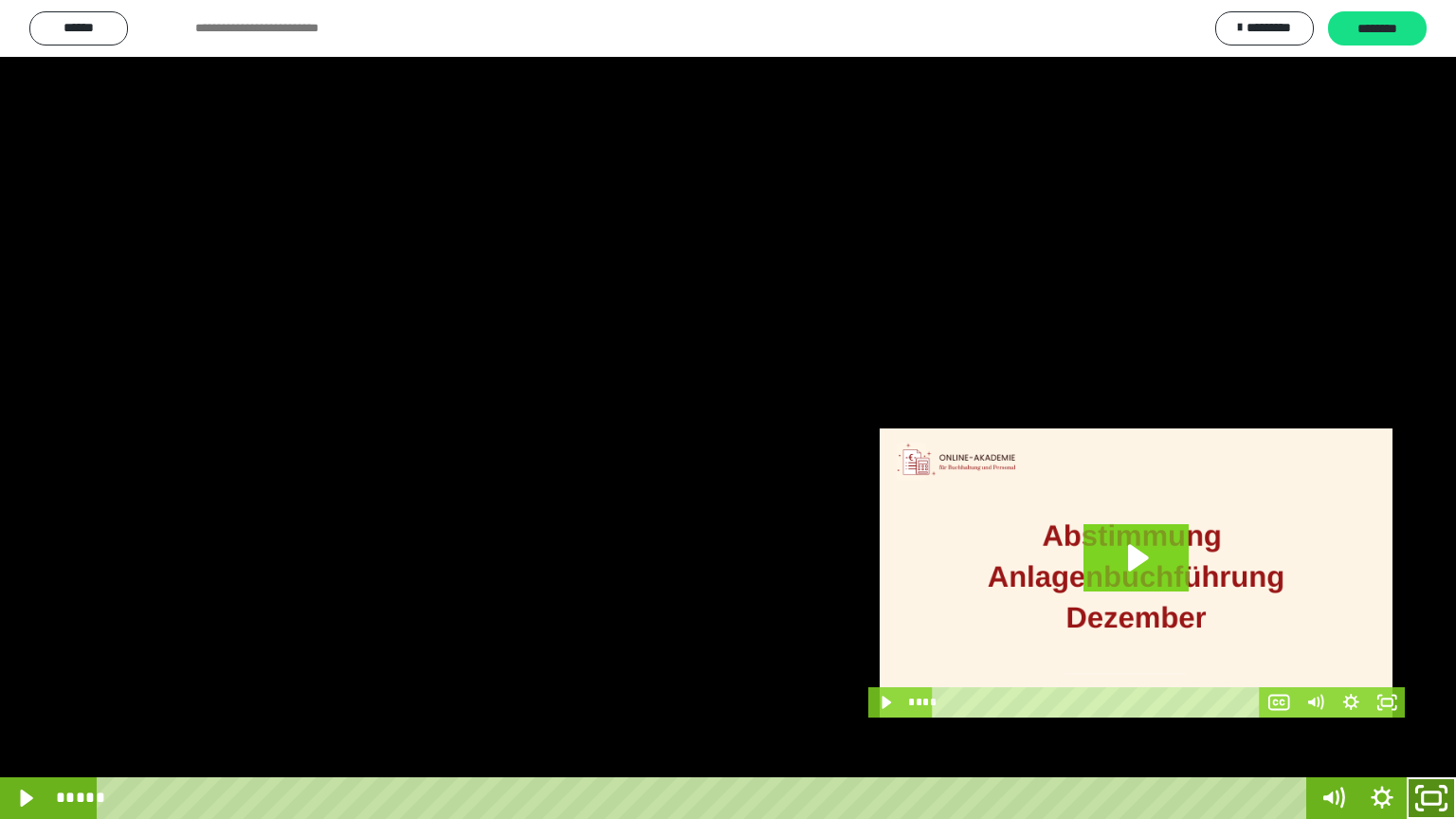 click 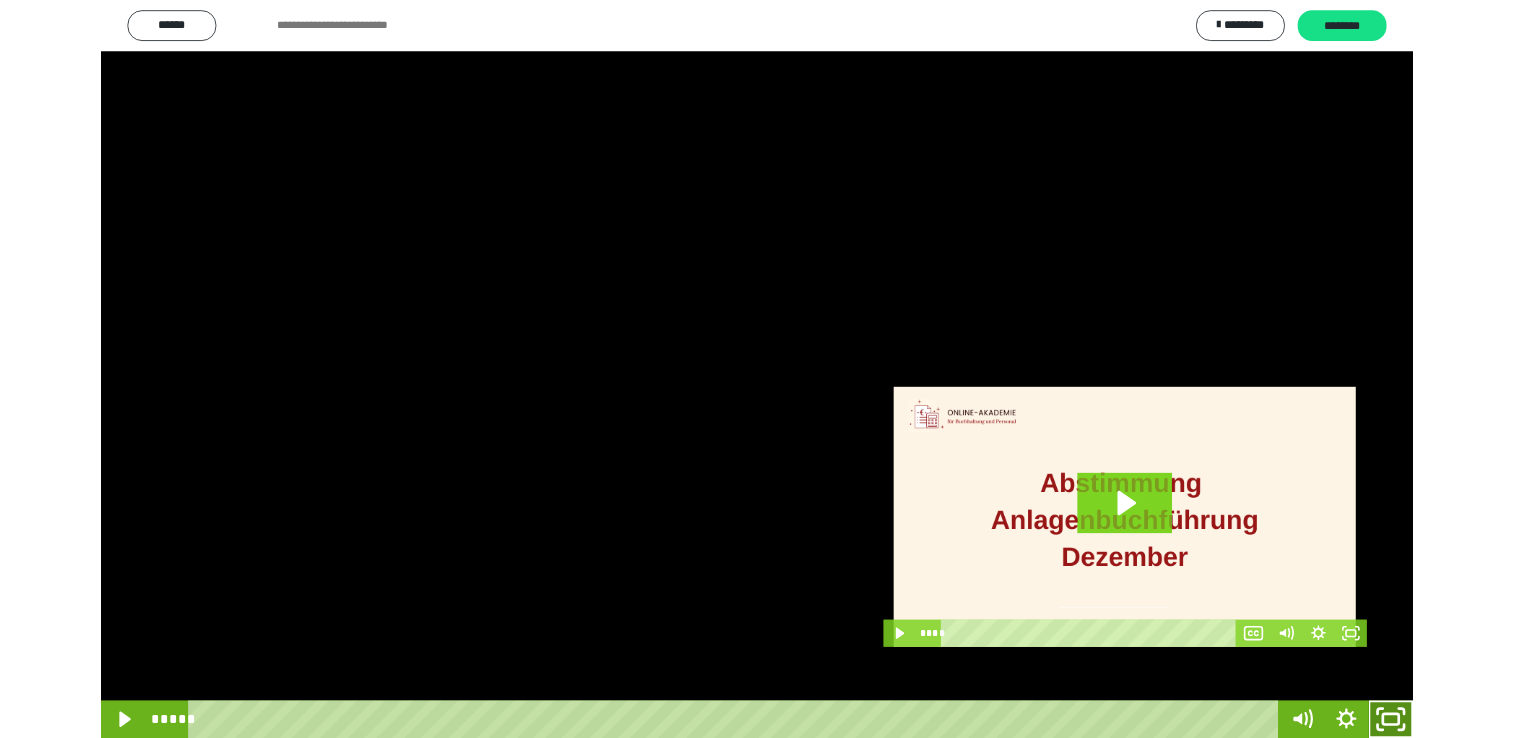 scroll, scrollTop: 324, scrollLeft: 0, axis: vertical 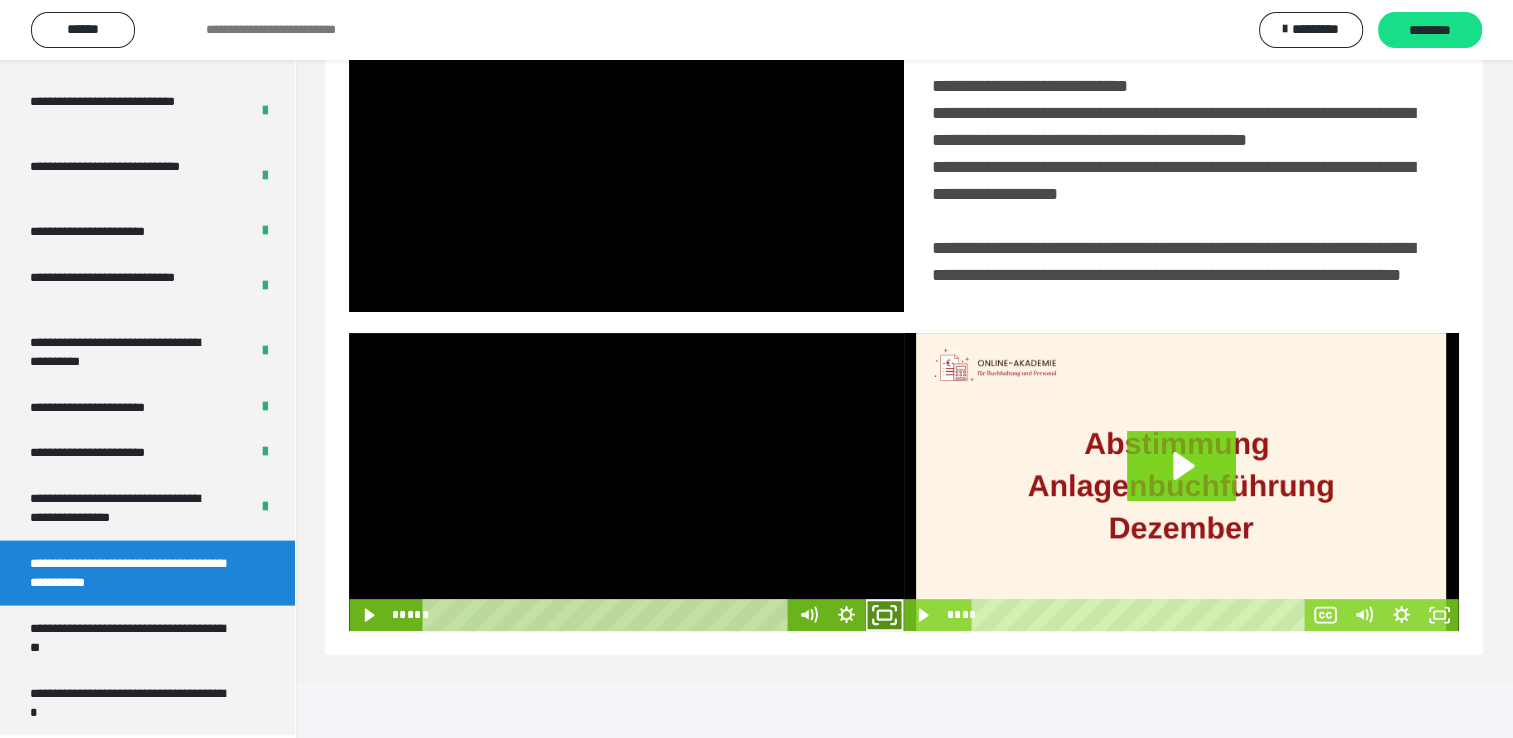 click 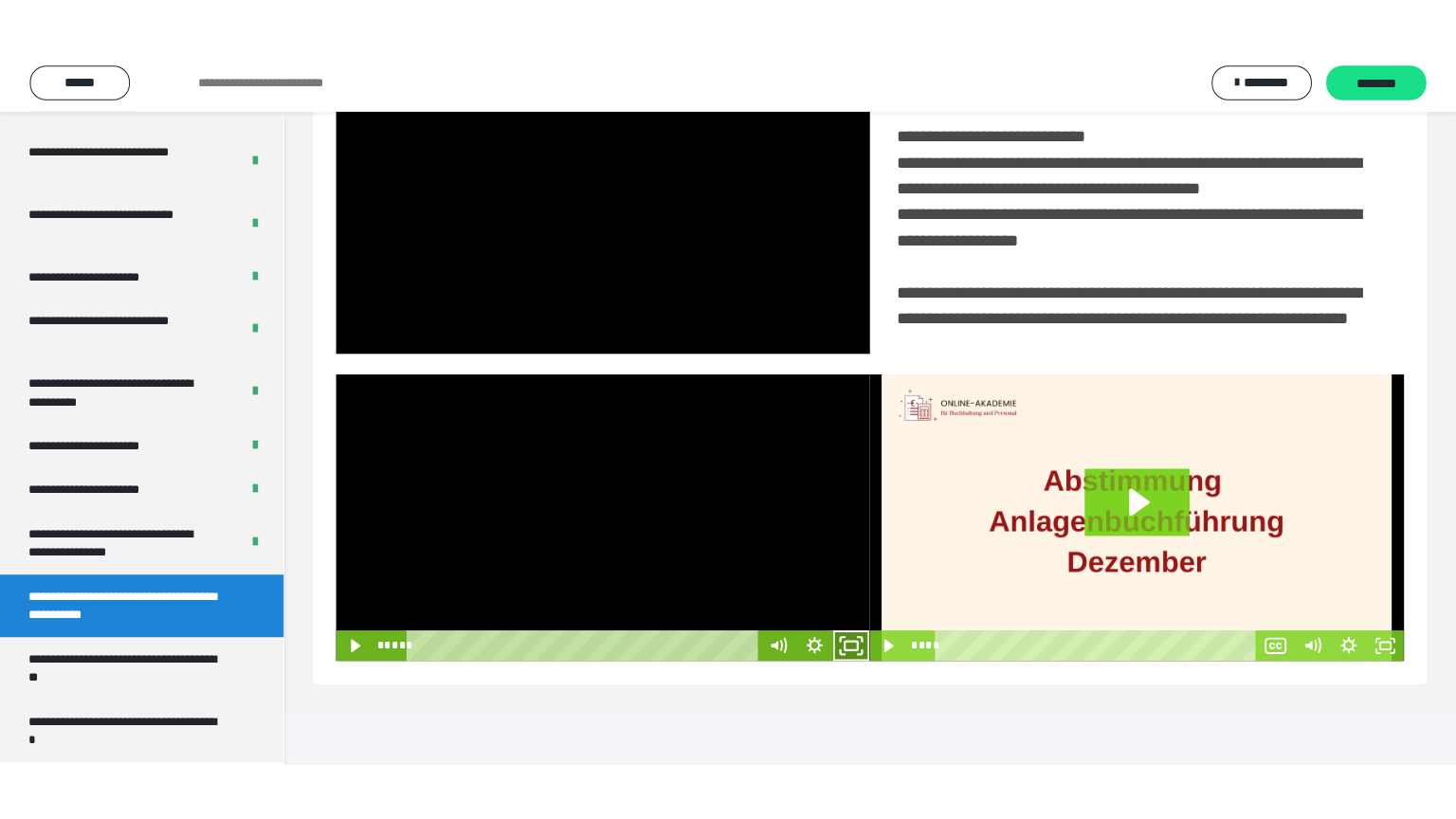 scroll, scrollTop: 317, scrollLeft: 0, axis: vertical 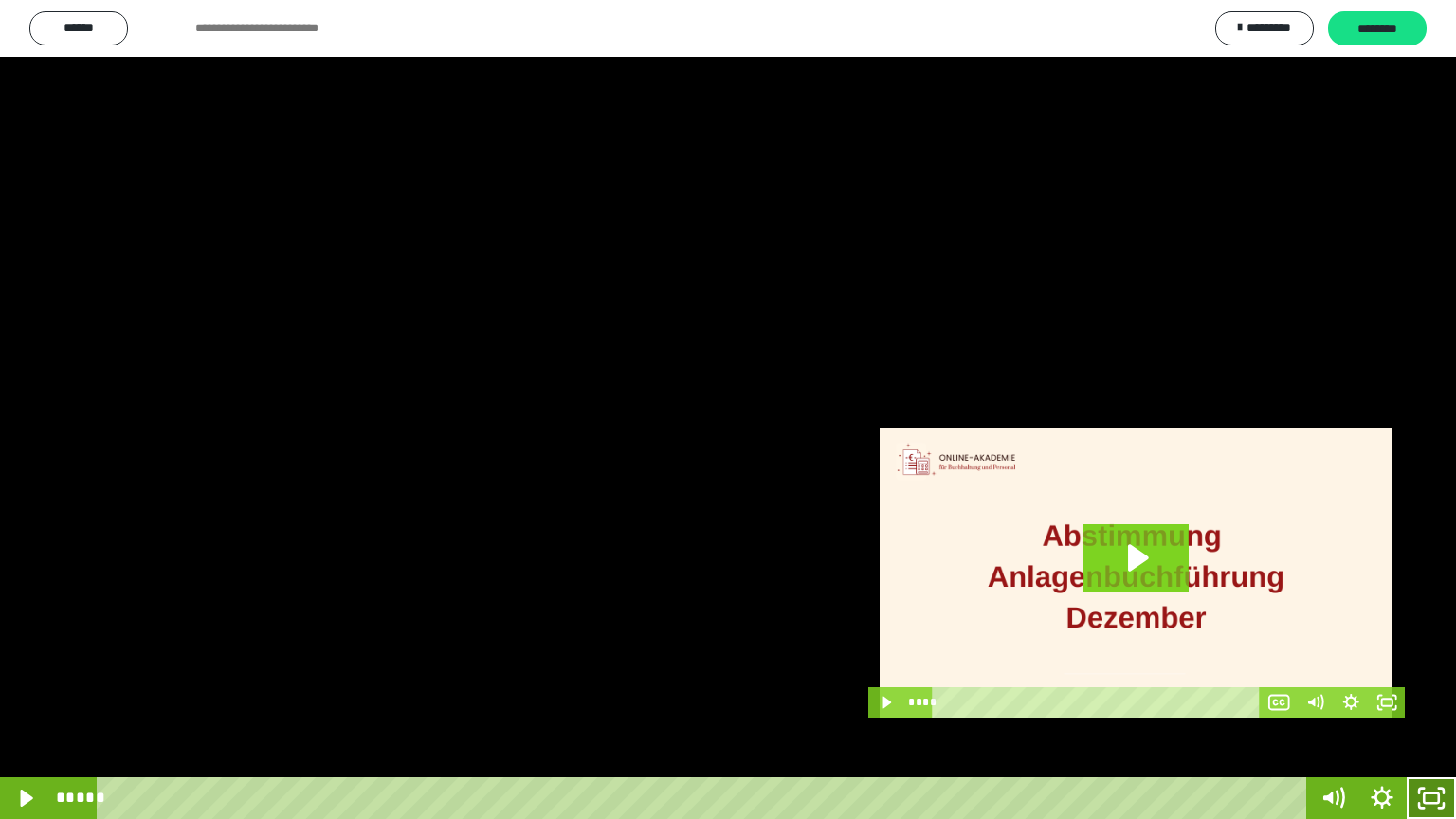click 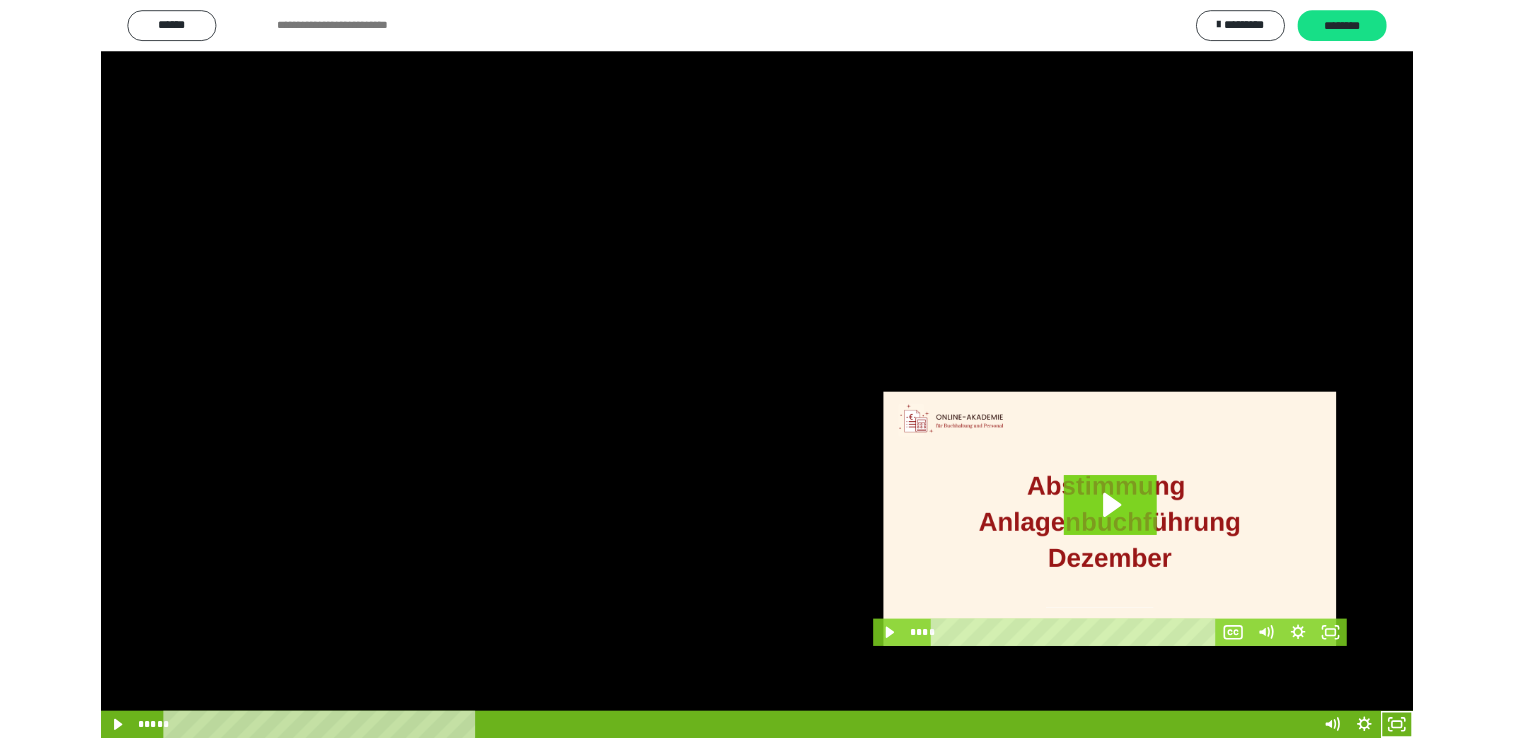 scroll, scrollTop: 324, scrollLeft: 0, axis: vertical 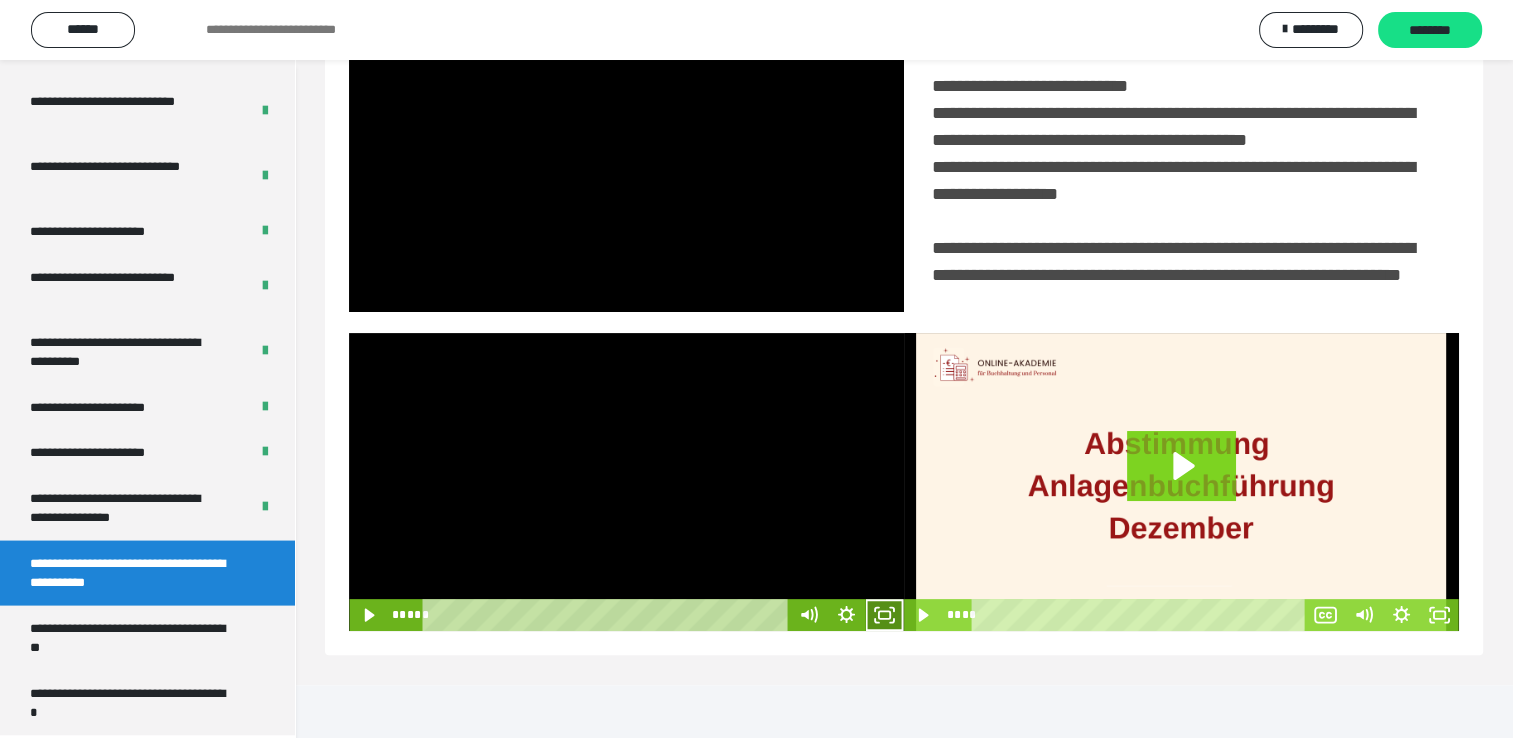 click 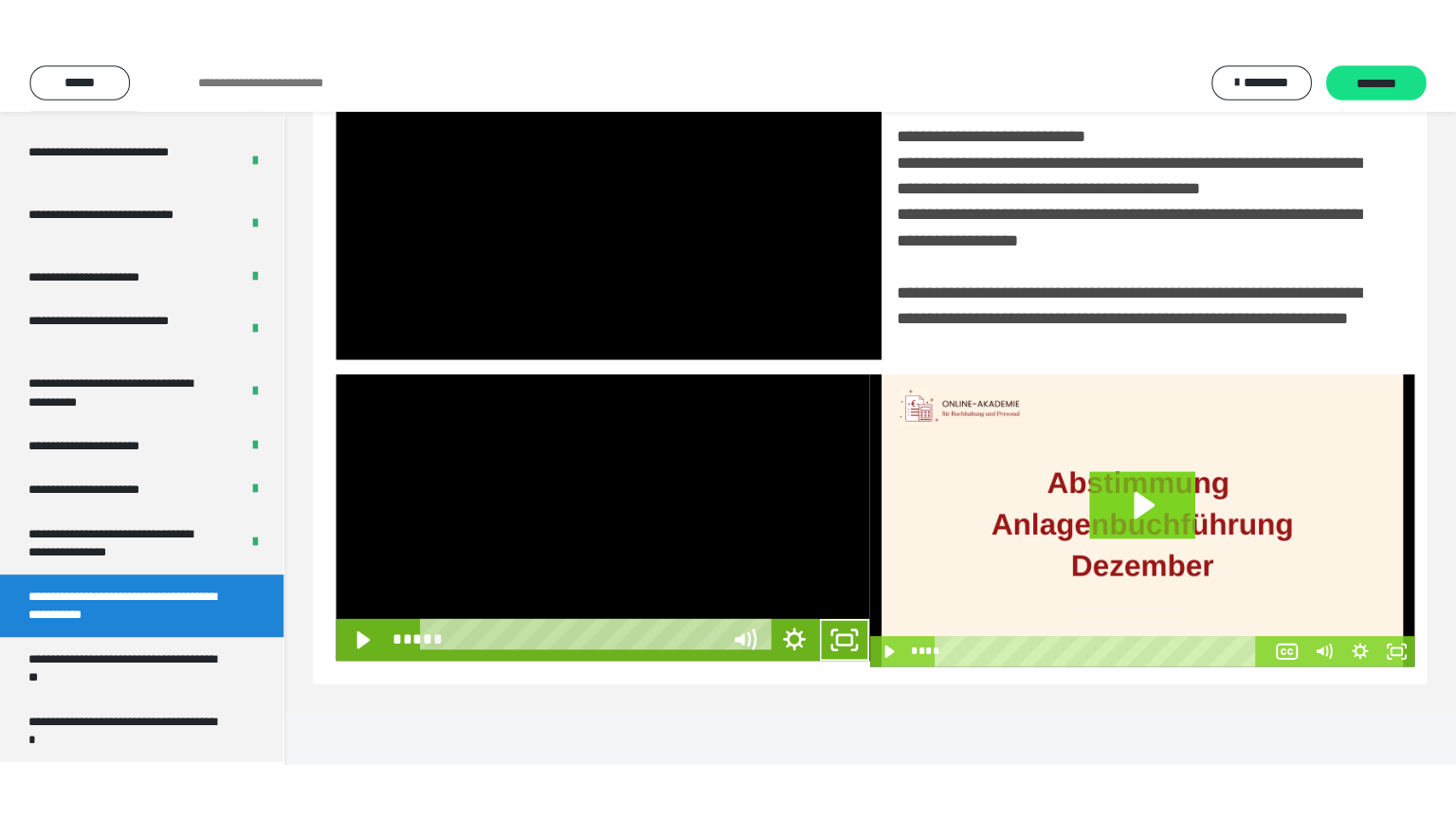 scroll, scrollTop: 317, scrollLeft: 0, axis: vertical 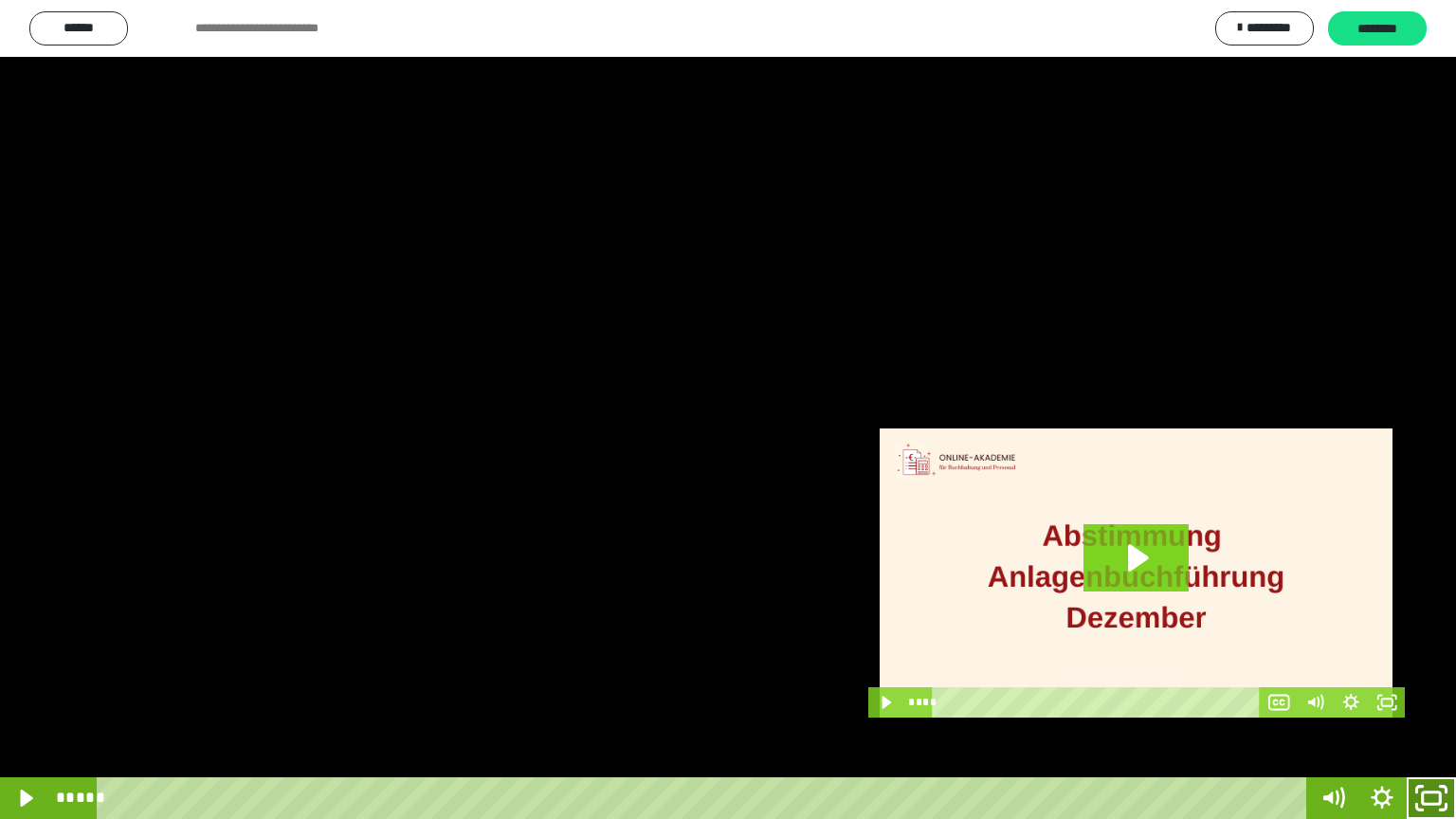 click 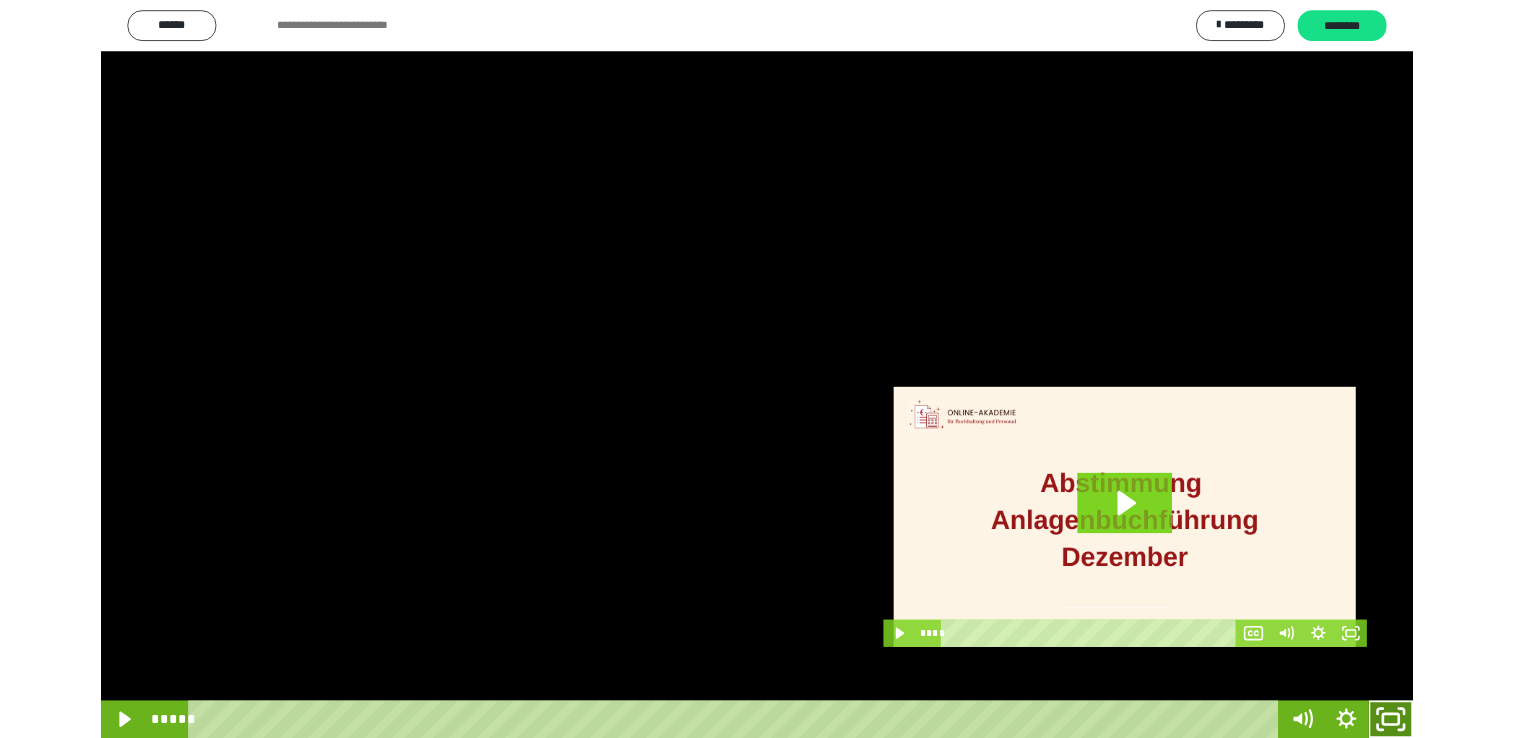 scroll, scrollTop: 324, scrollLeft: 0, axis: vertical 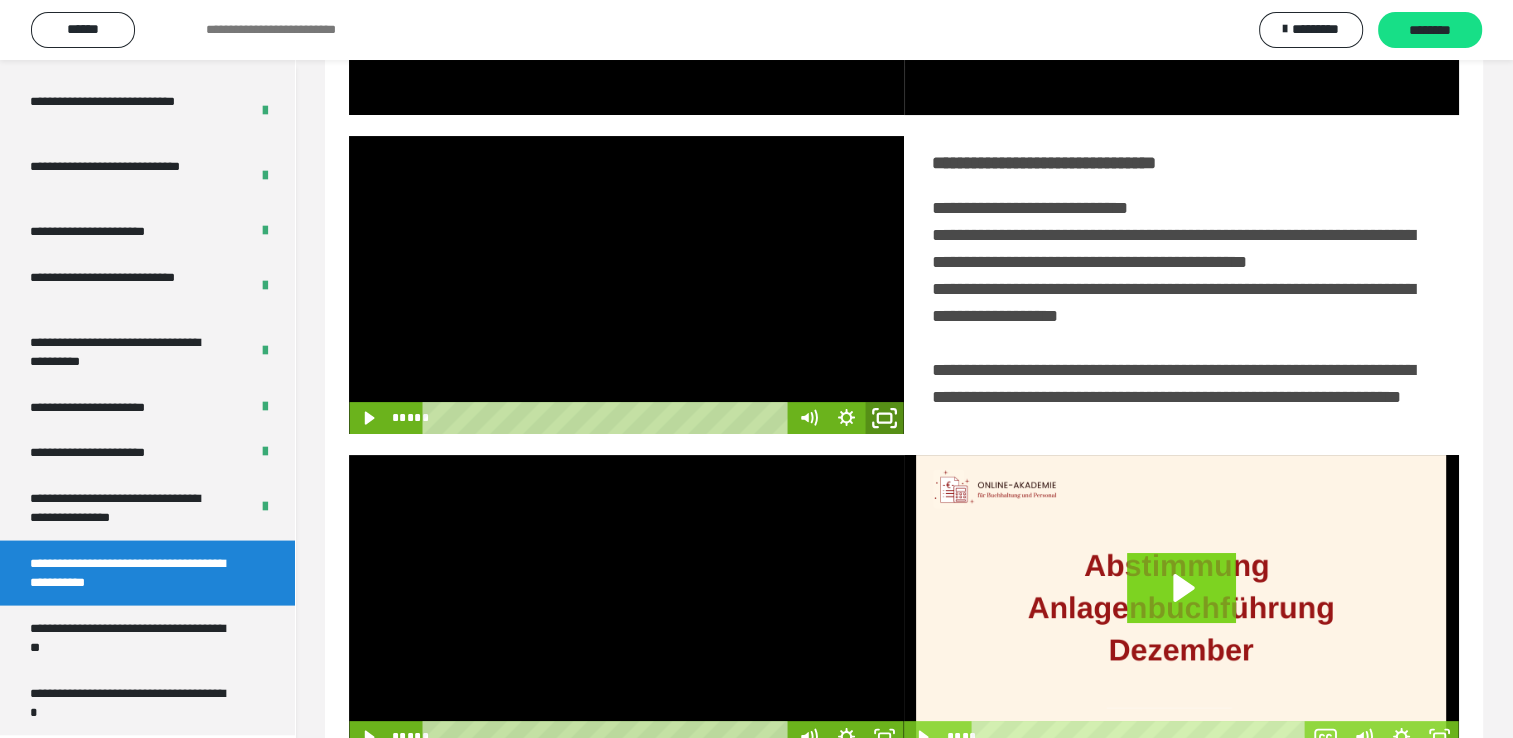 click 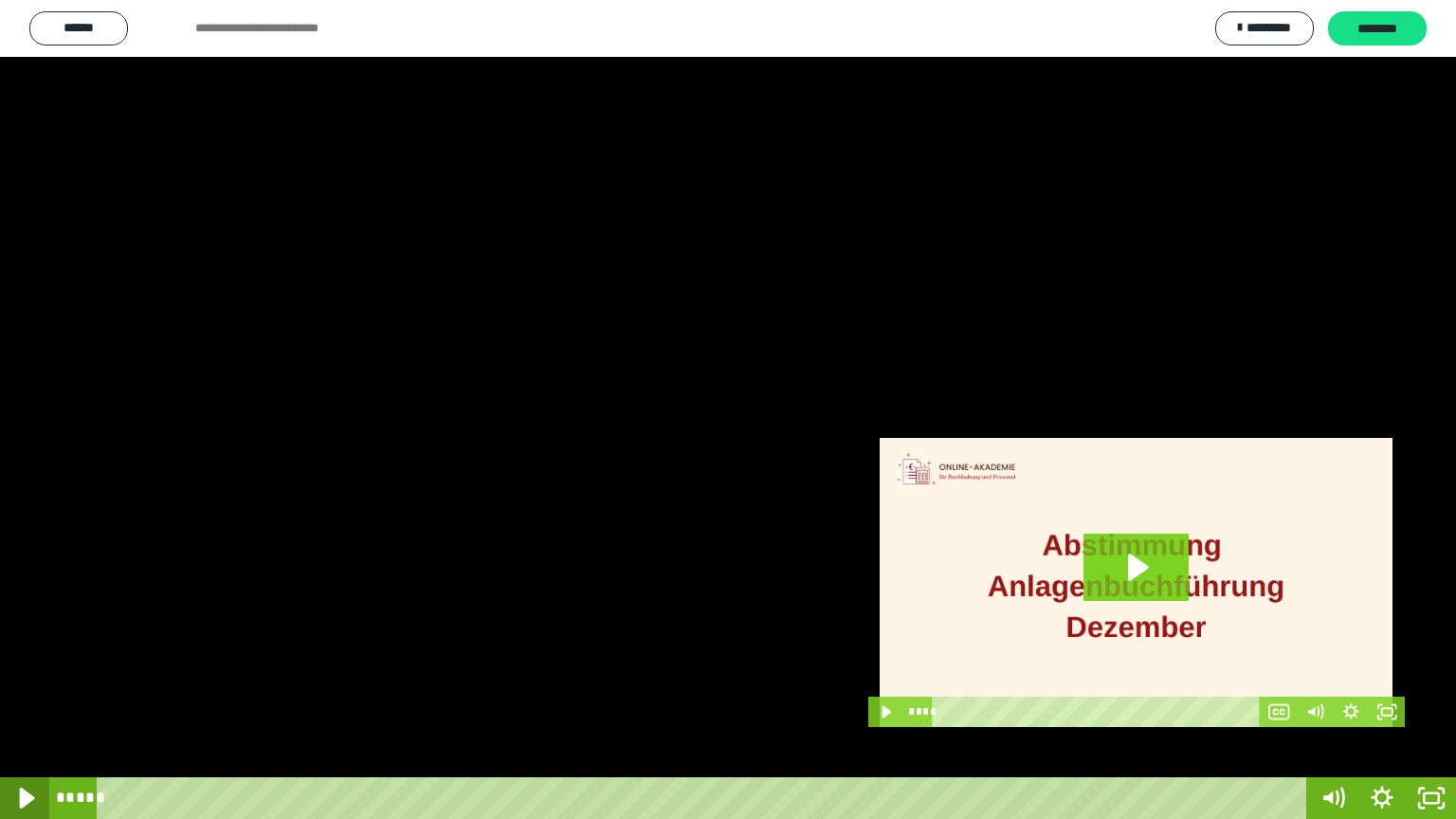 click 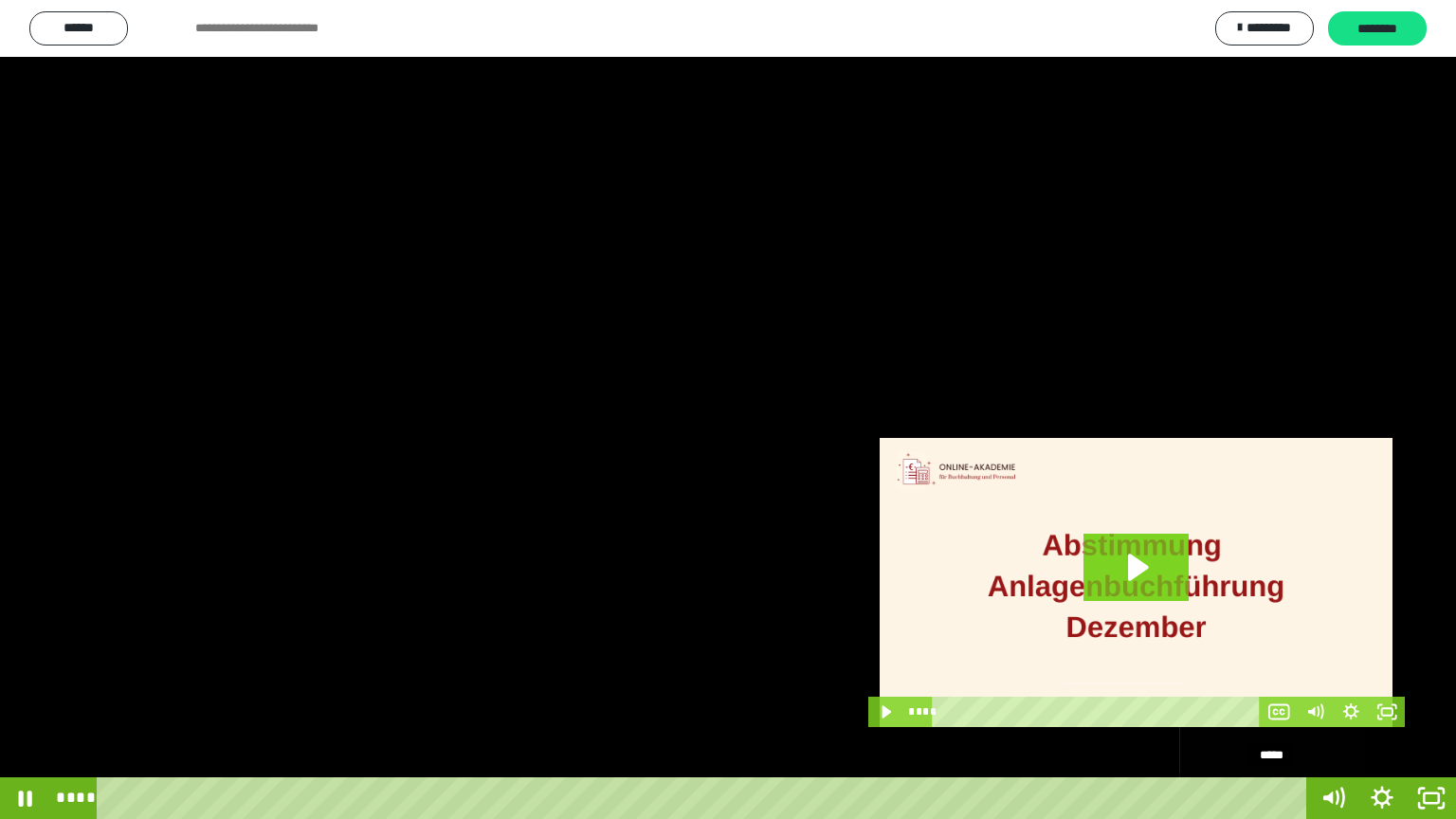 click on "*****" at bounding box center (705, 798) 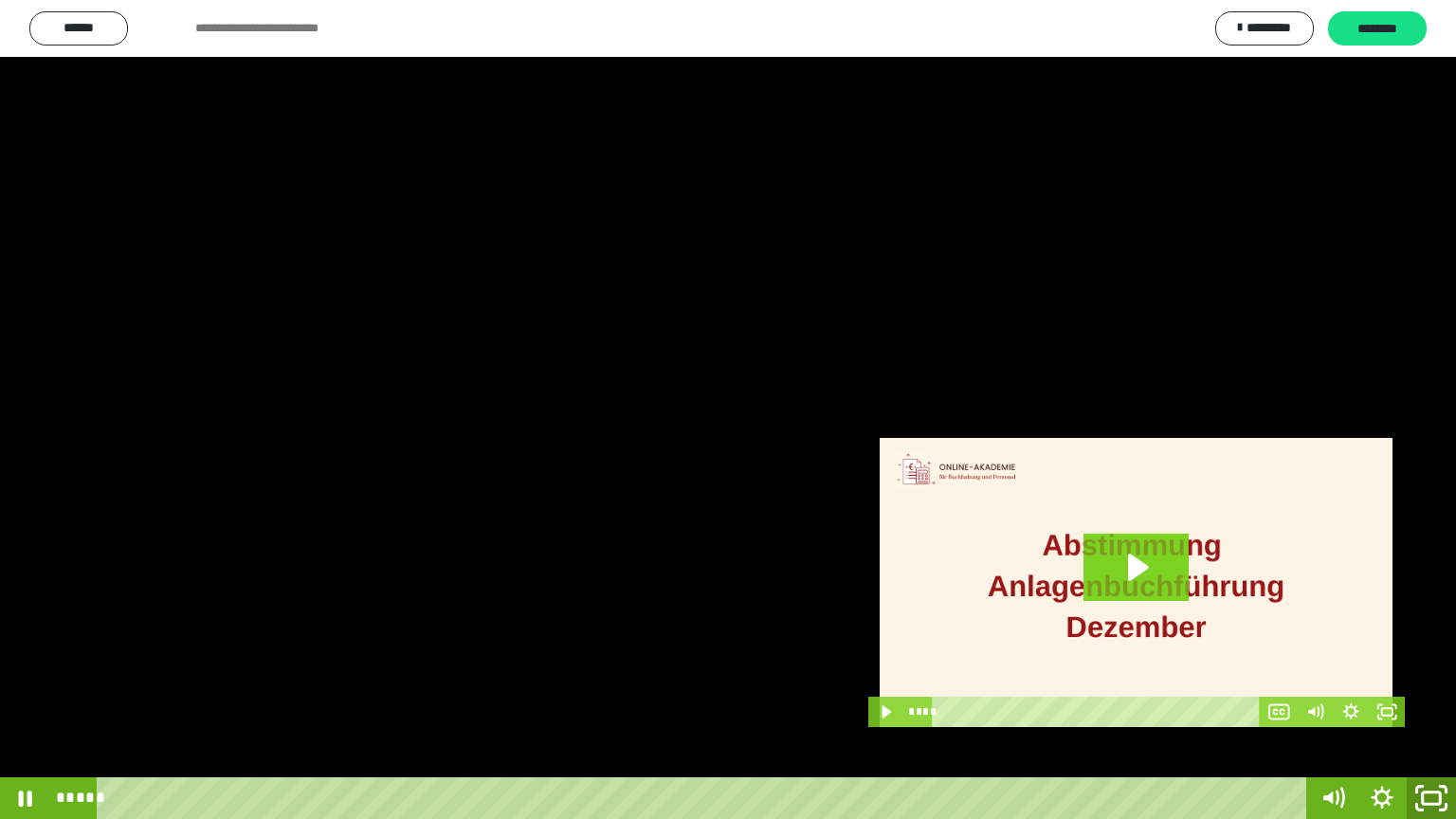 click 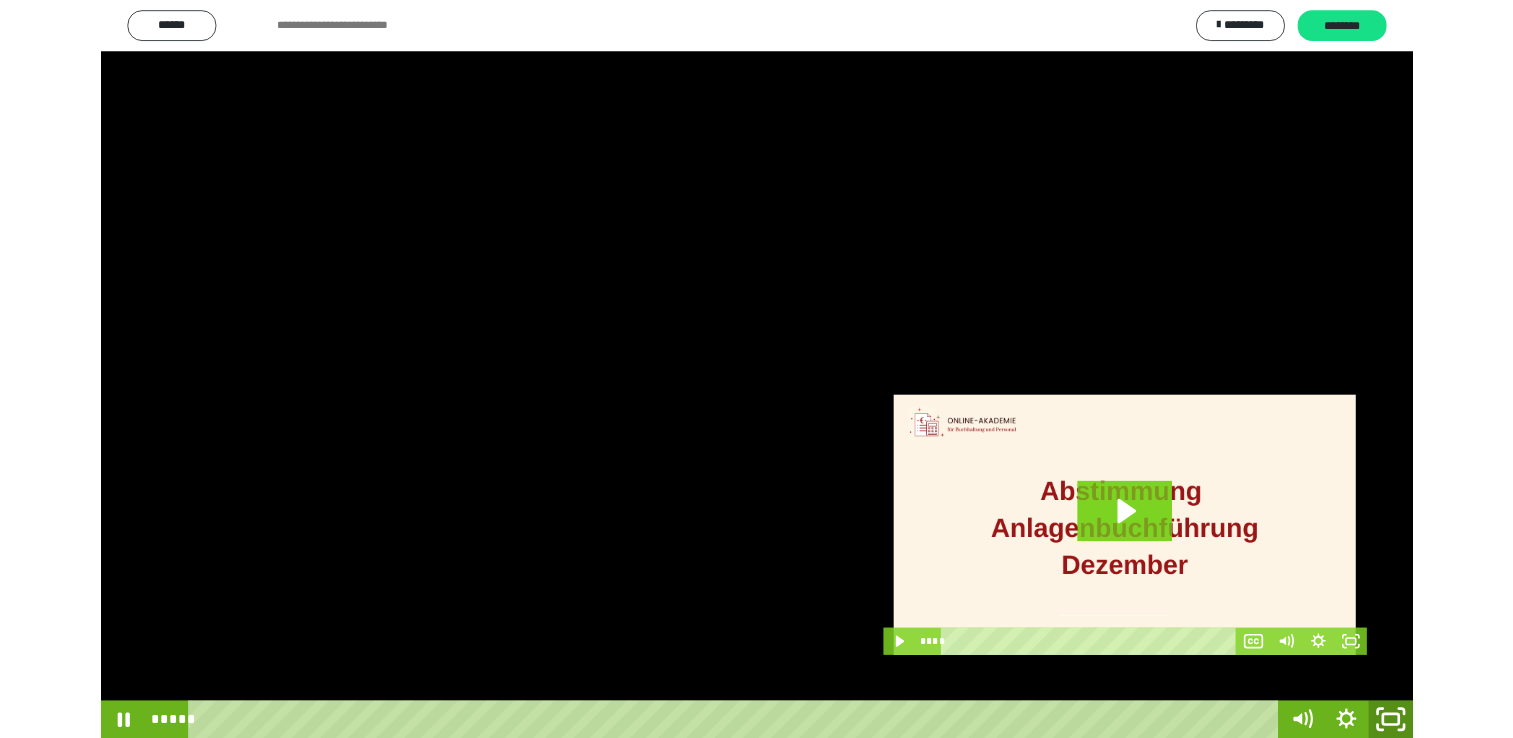 scroll, scrollTop: 3903, scrollLeft: 0, axis: vertical 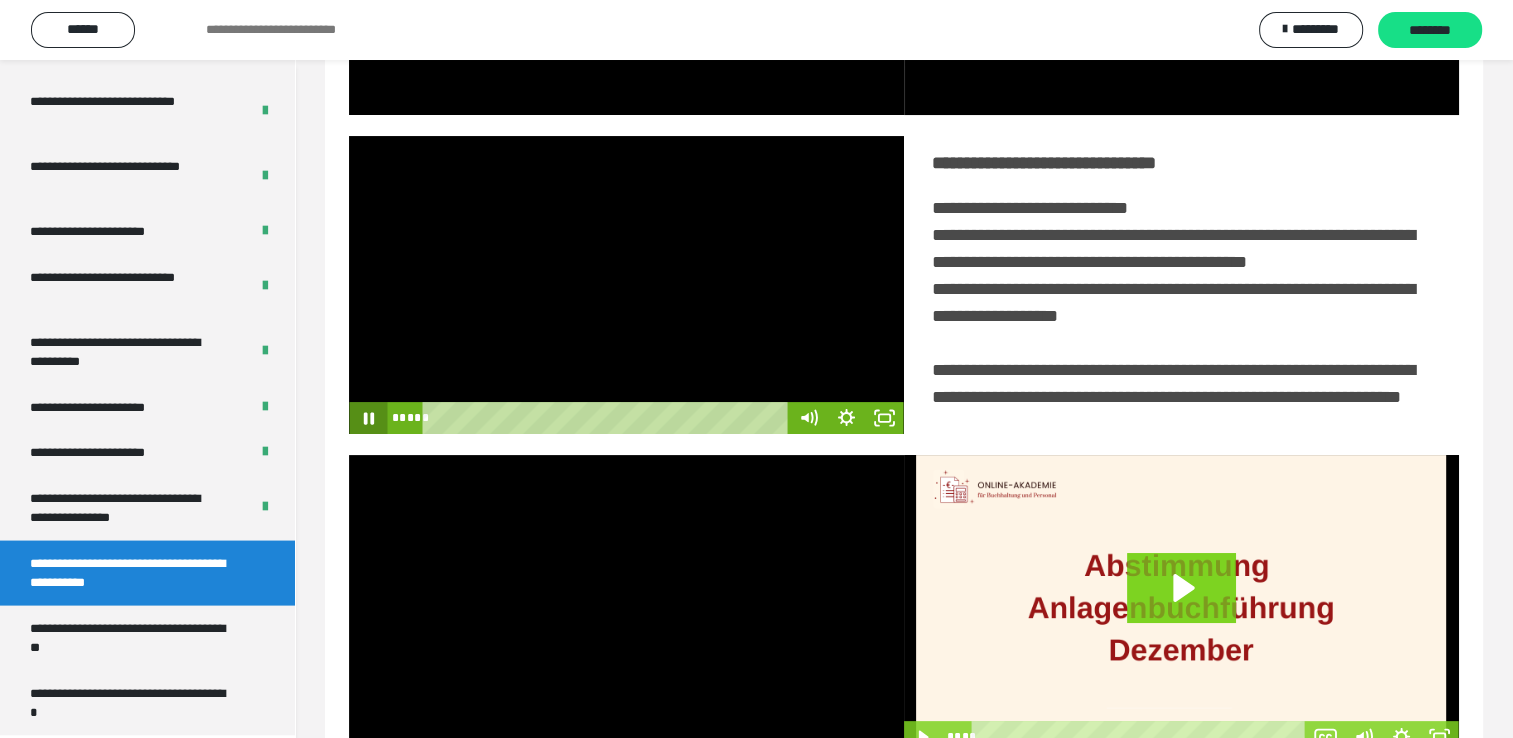 click 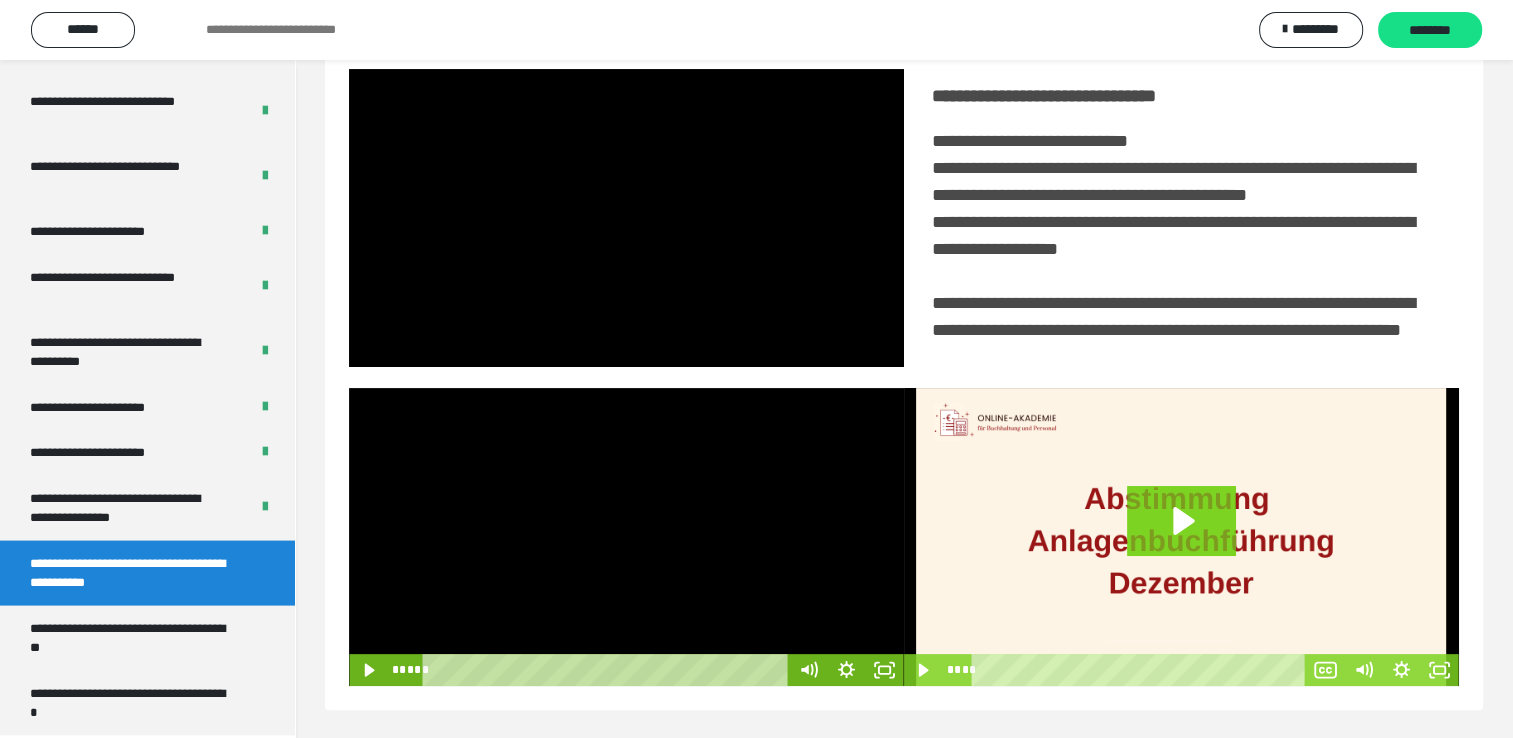 scroll, scrollTop: 446, scrollLeft: 0, axis: vertical 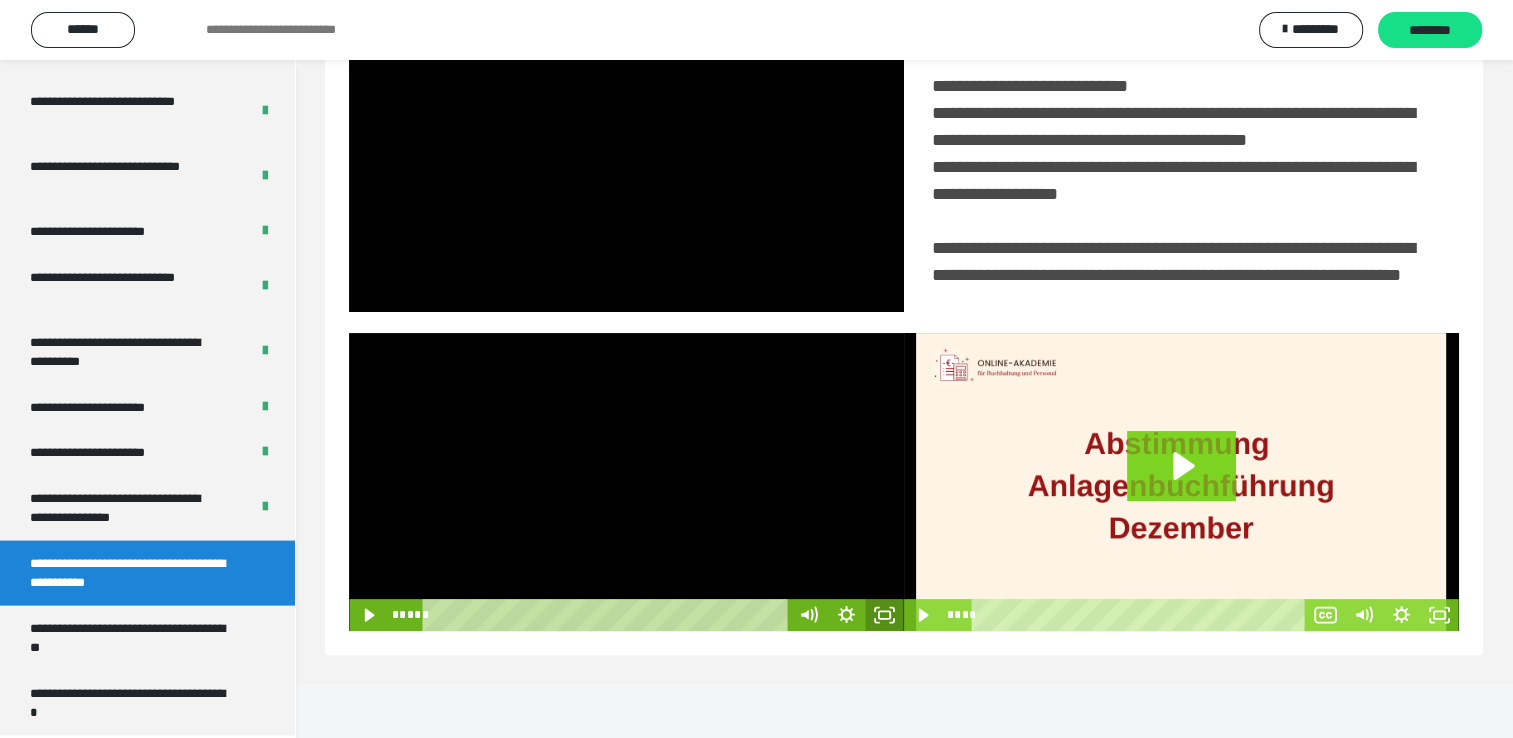 click 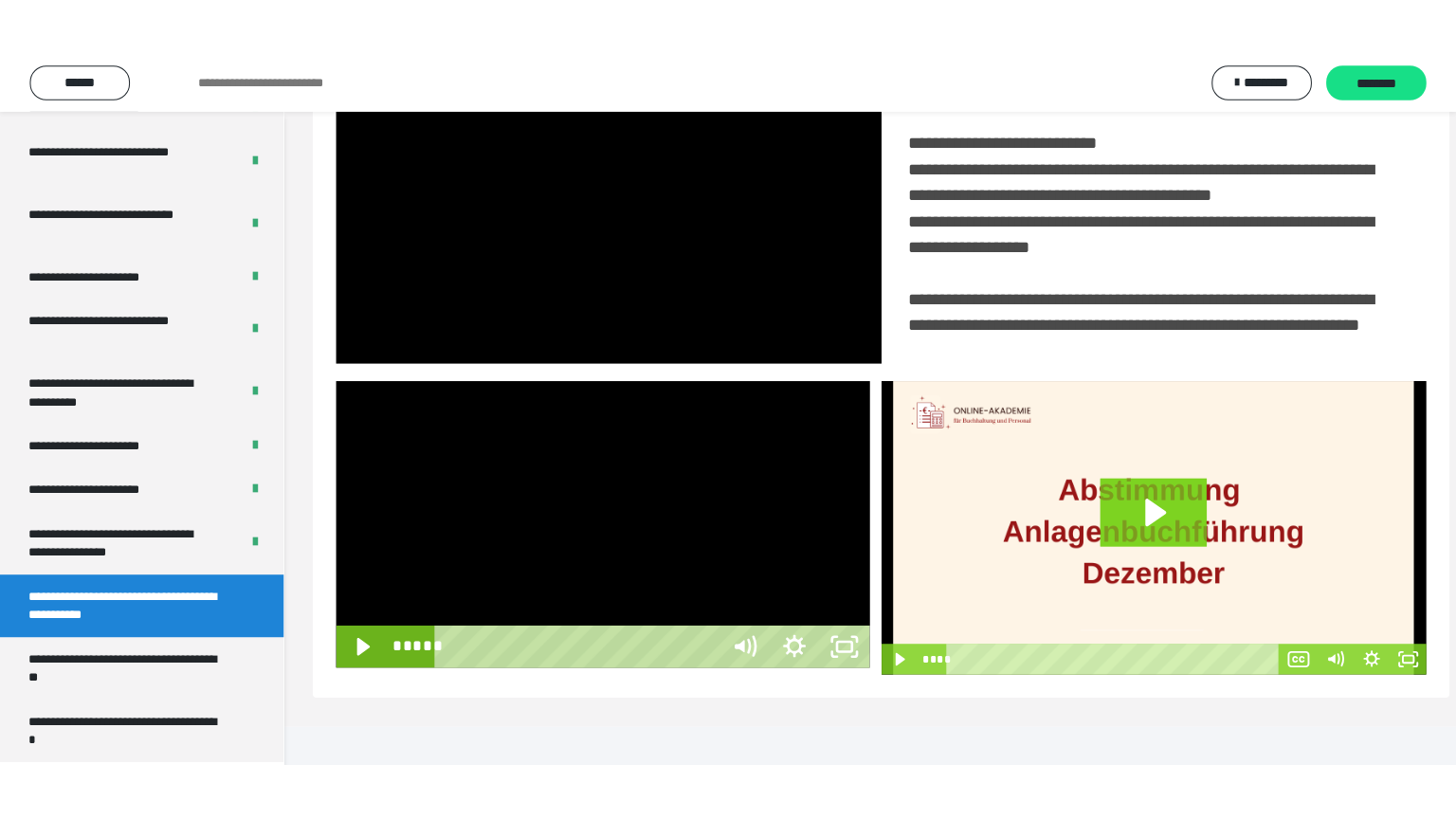 scroll, scrollTop: 317, scrollLeft: 0, axis: vertical 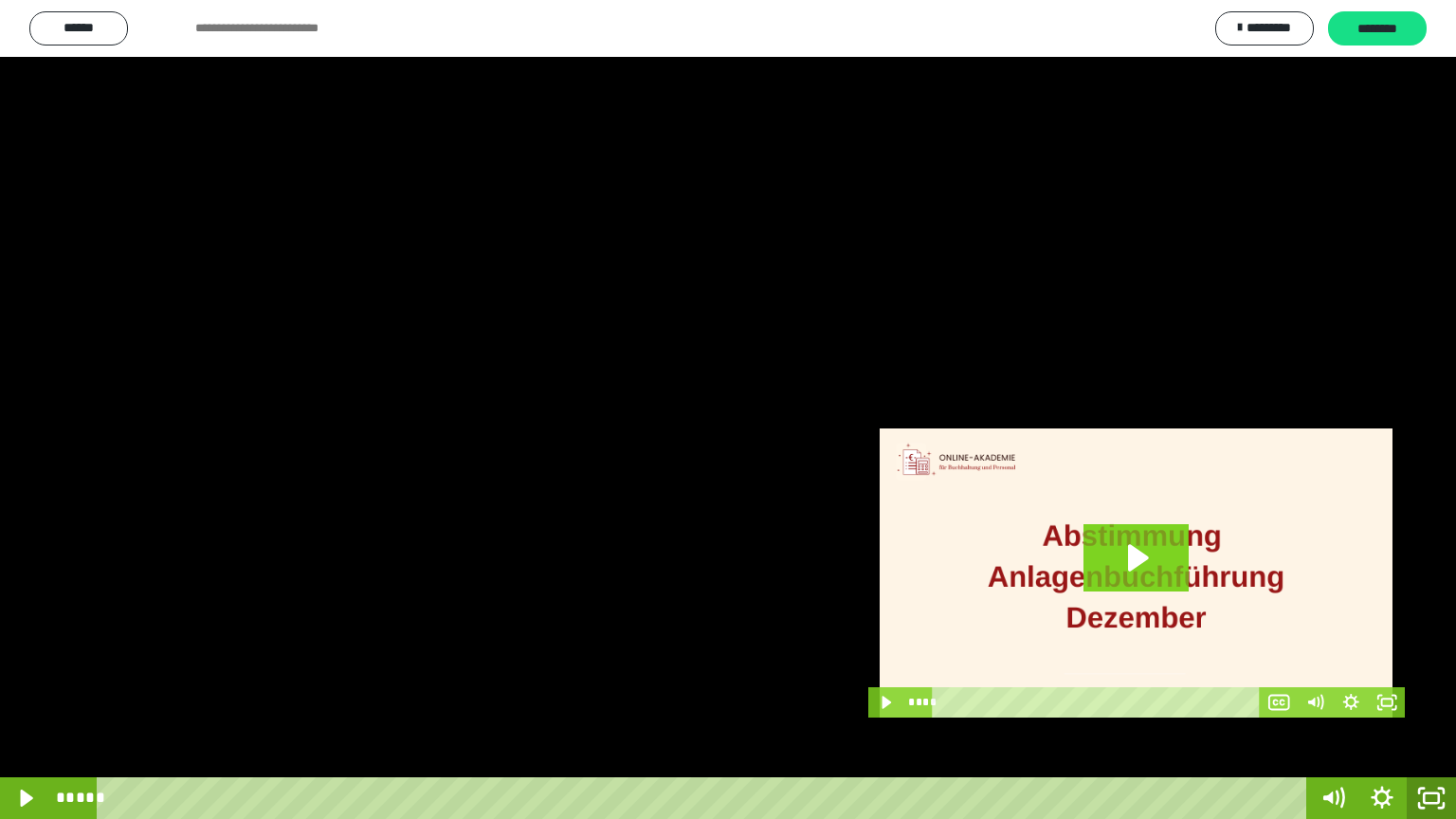 click 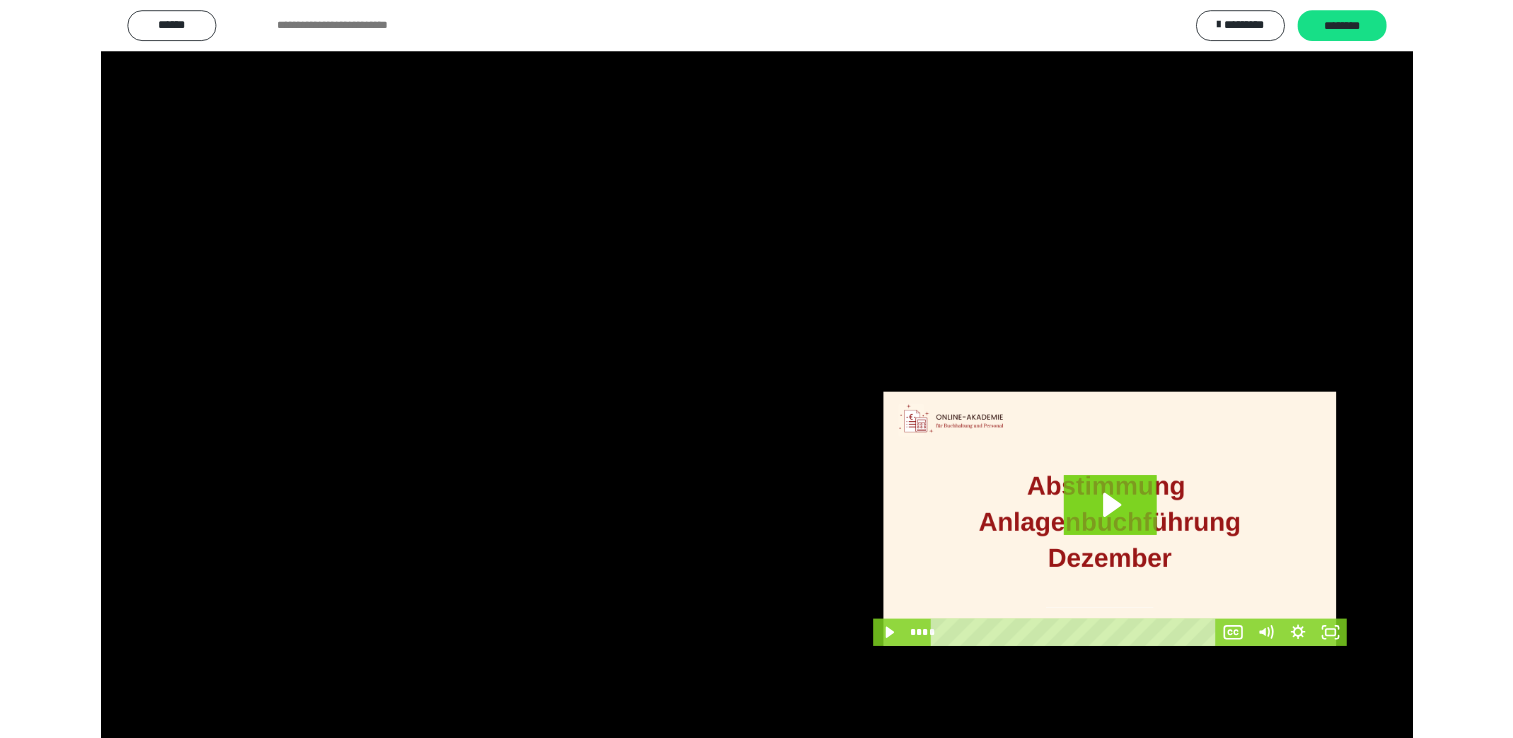 scroll, scrollTop: 324, scrollLeft: 0, axis: vertical 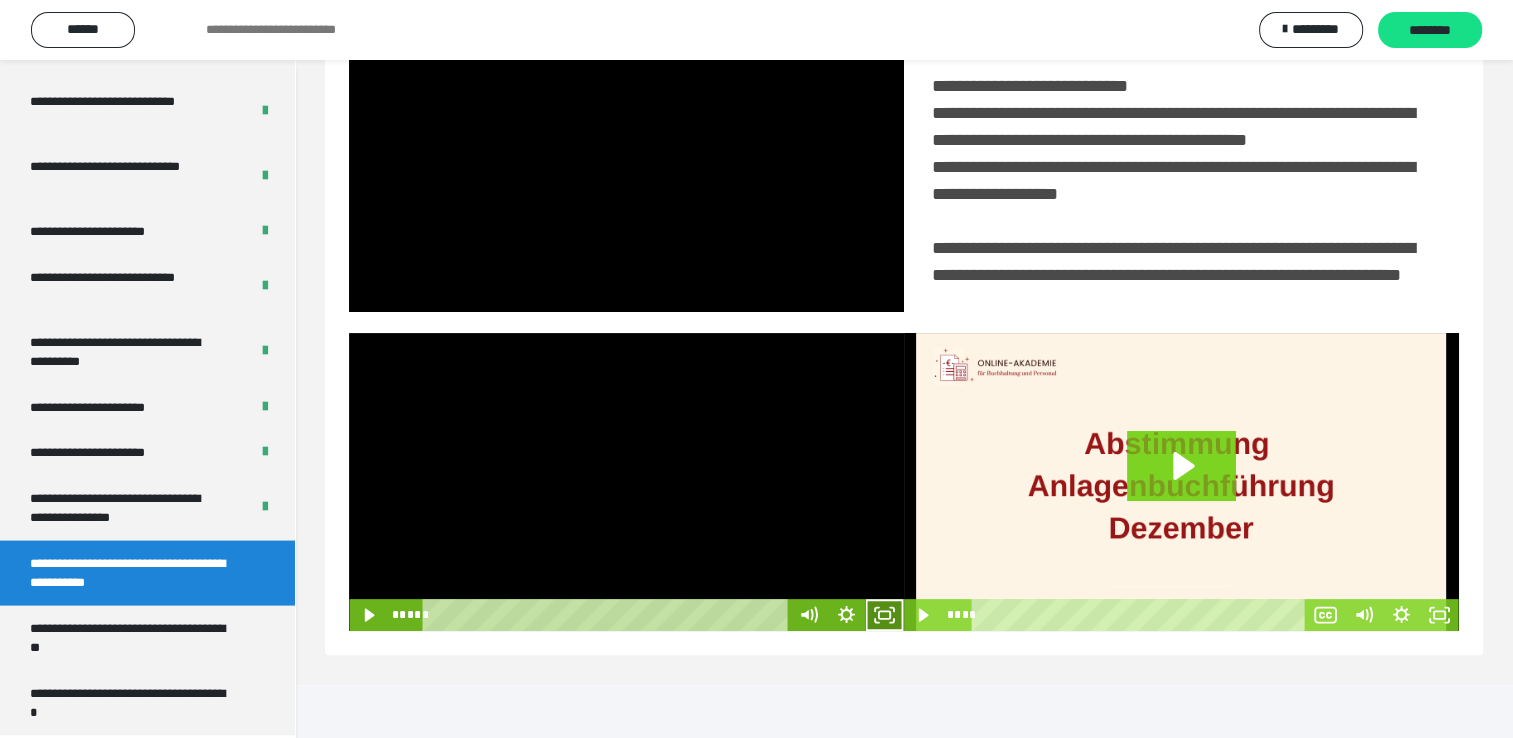 drag, startPoint x: 885, startPoint y: 664, endPoint x: 884, endPoint y: 733, distance: 69.00725 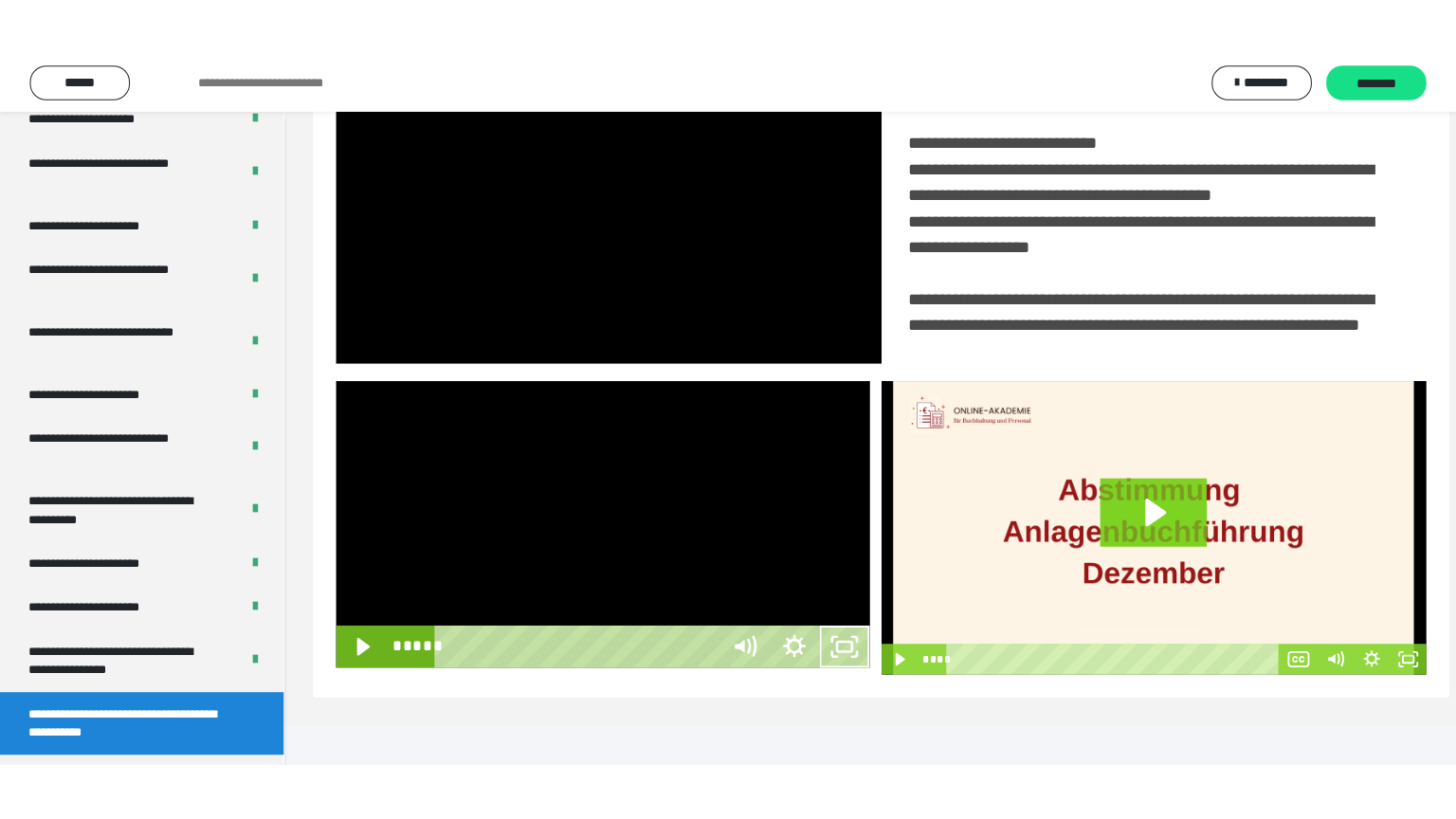 scroll, scrollTop: 317, scrollLeft: 0, axis: vertical 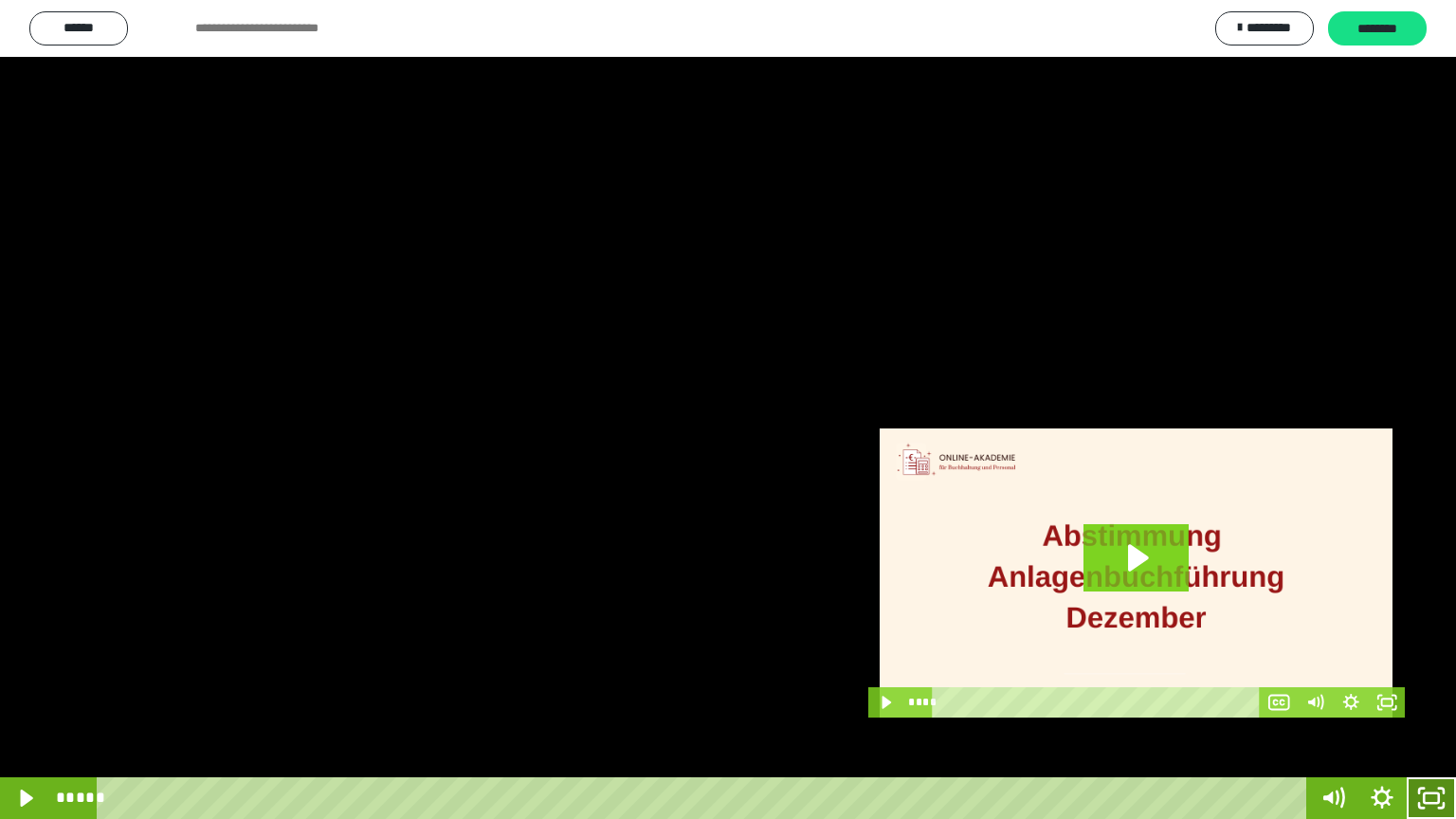 click 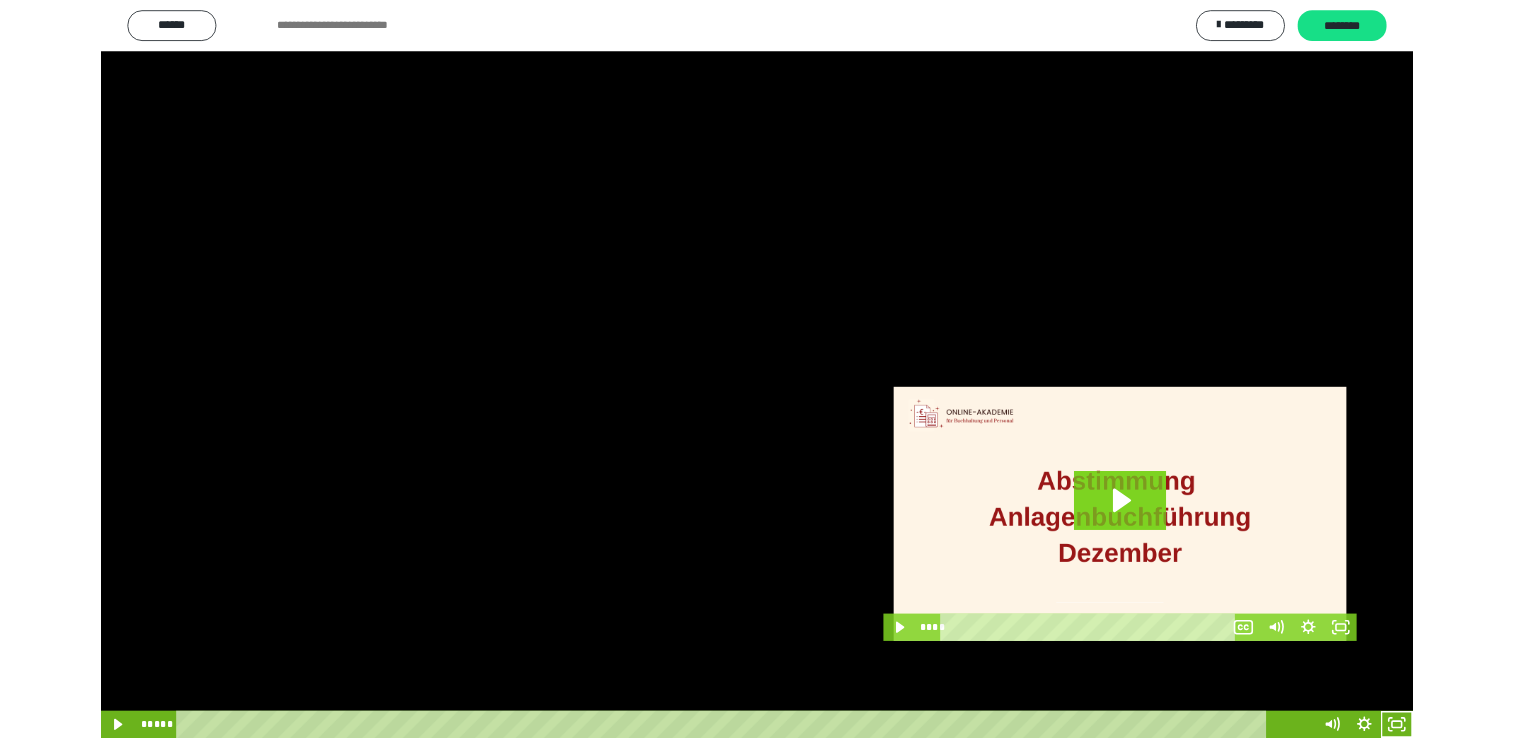 scroll, scrollTop: 324, scrollLeft: 0, axis: vertical 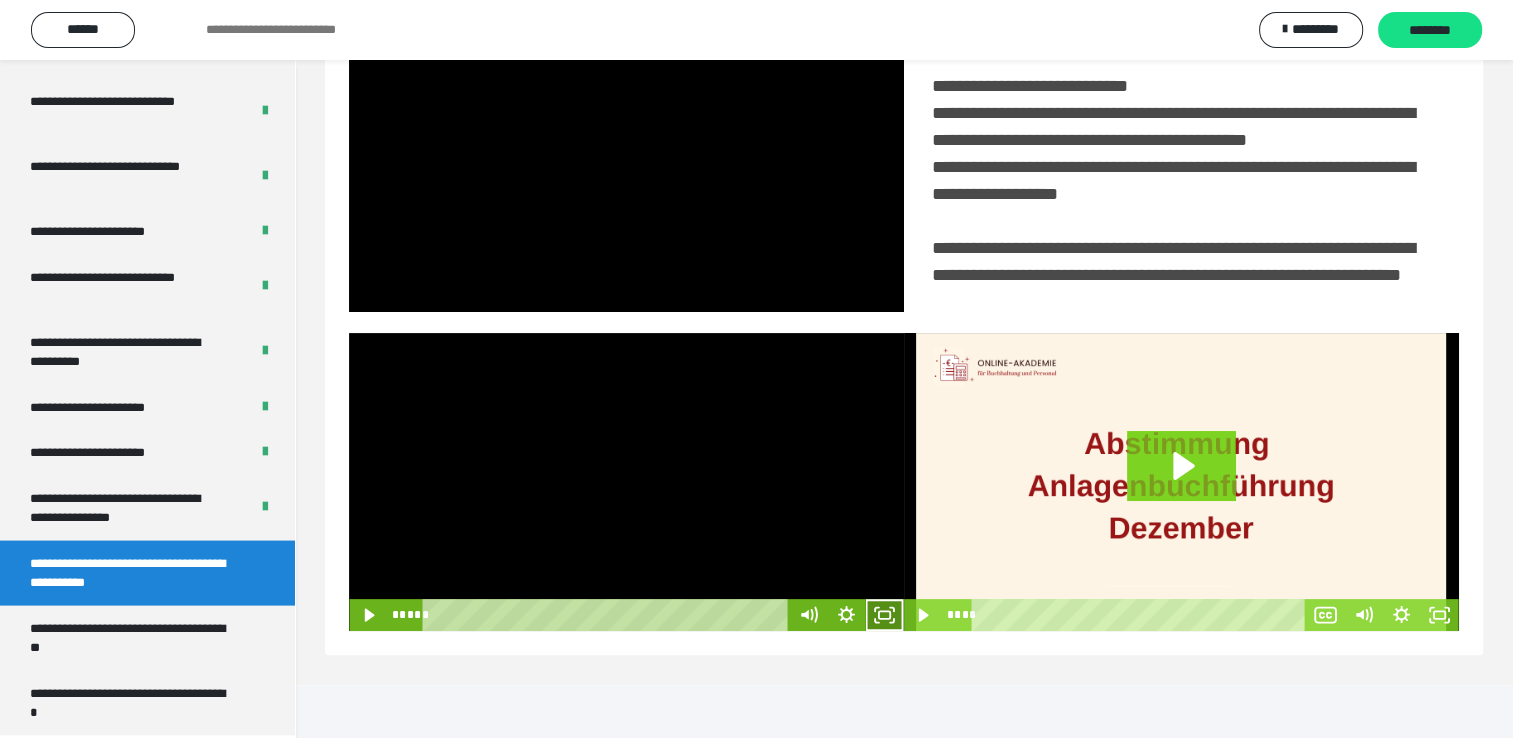 click 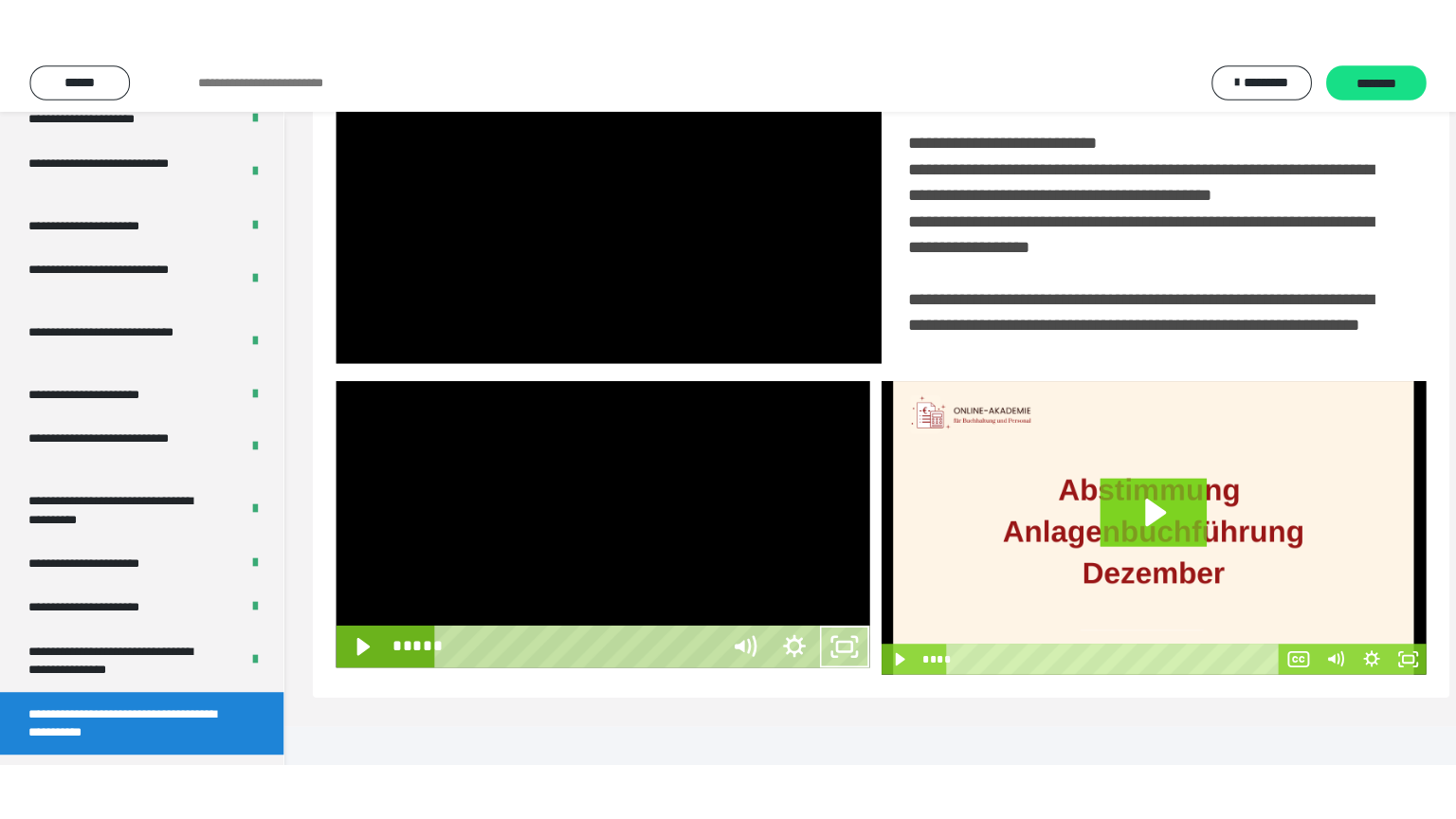 scroll, scrollTop: 317, scrollLeft: 0, axis: vertical 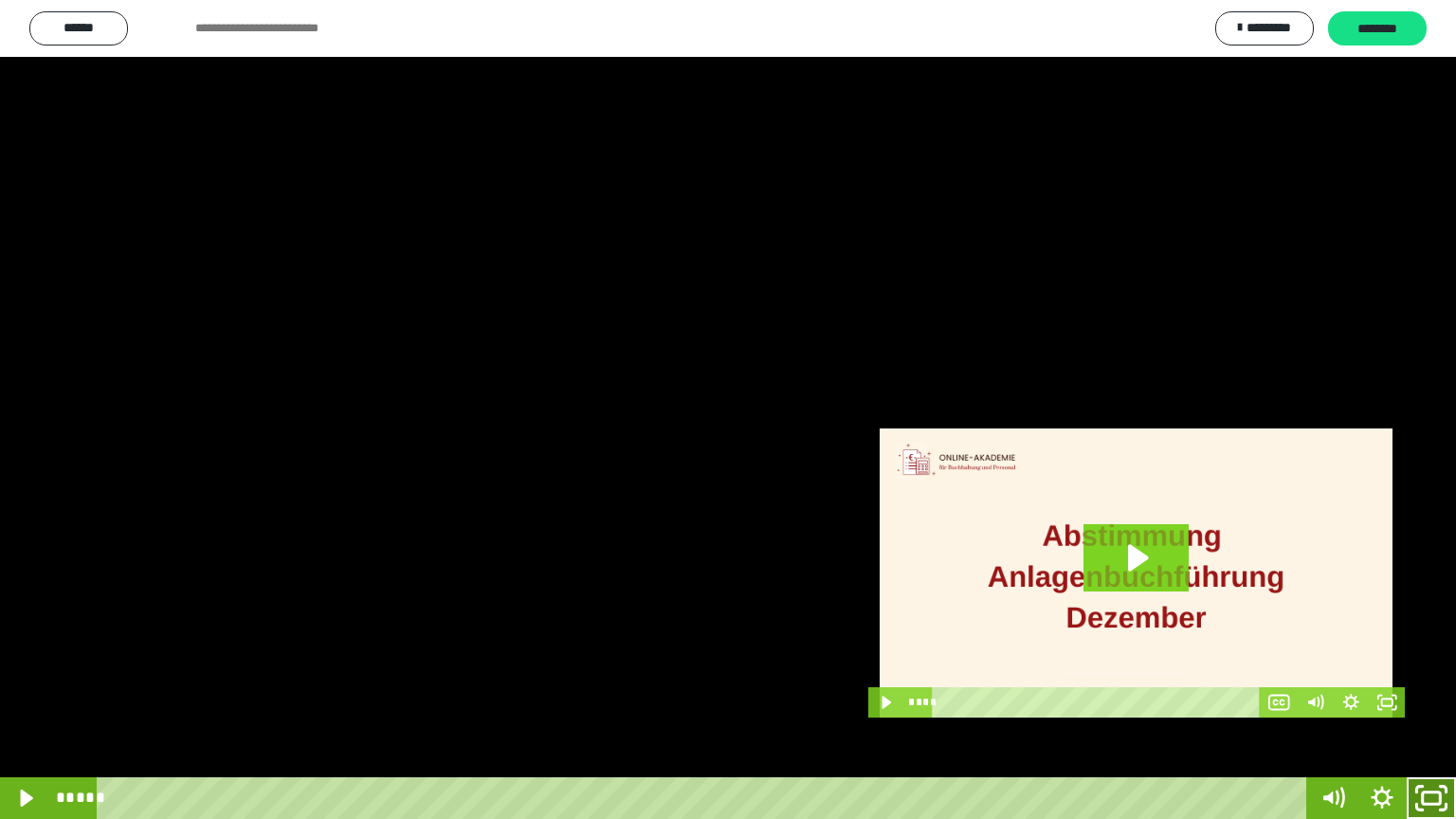 click 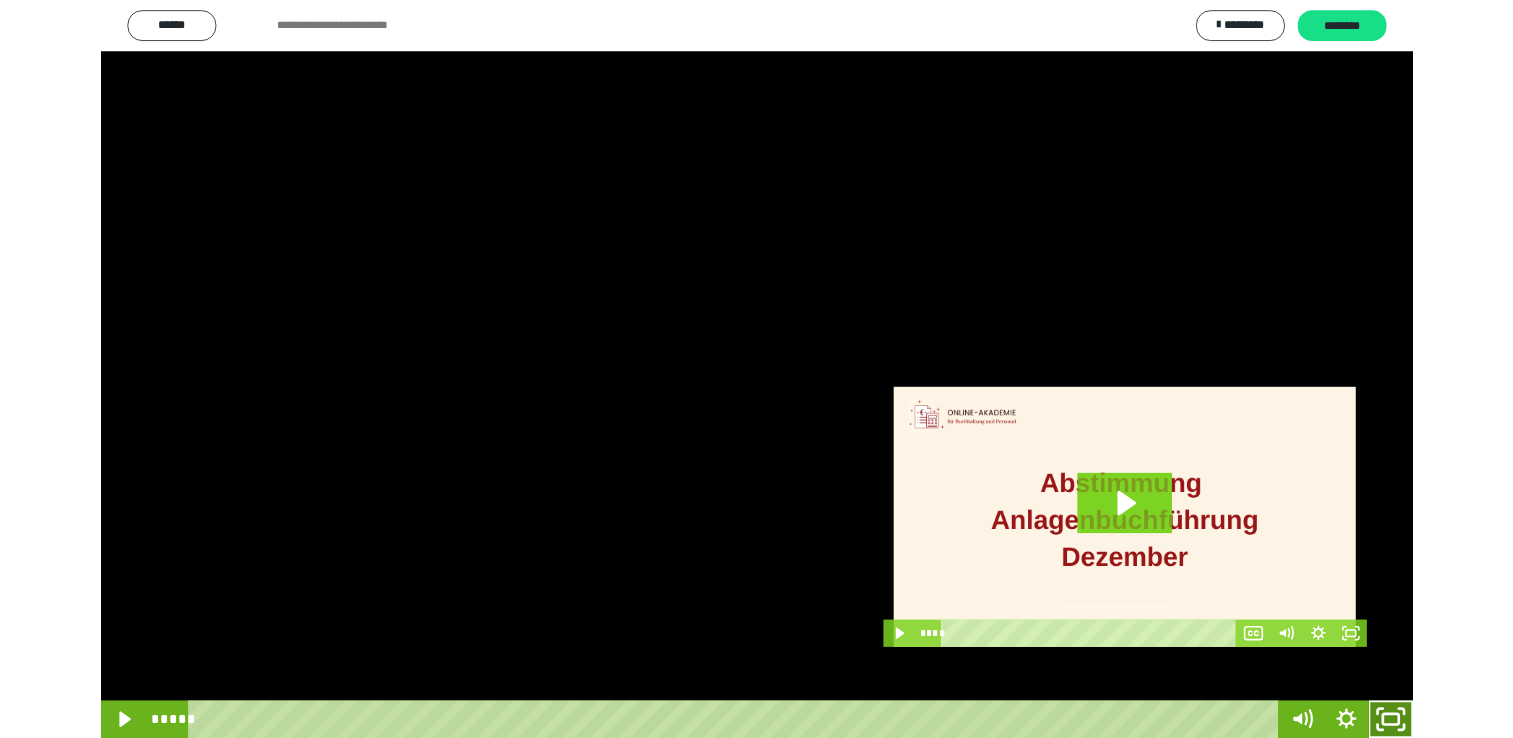 scroll, scrollTop: 324, scrollLeft: 0, axis: vertical 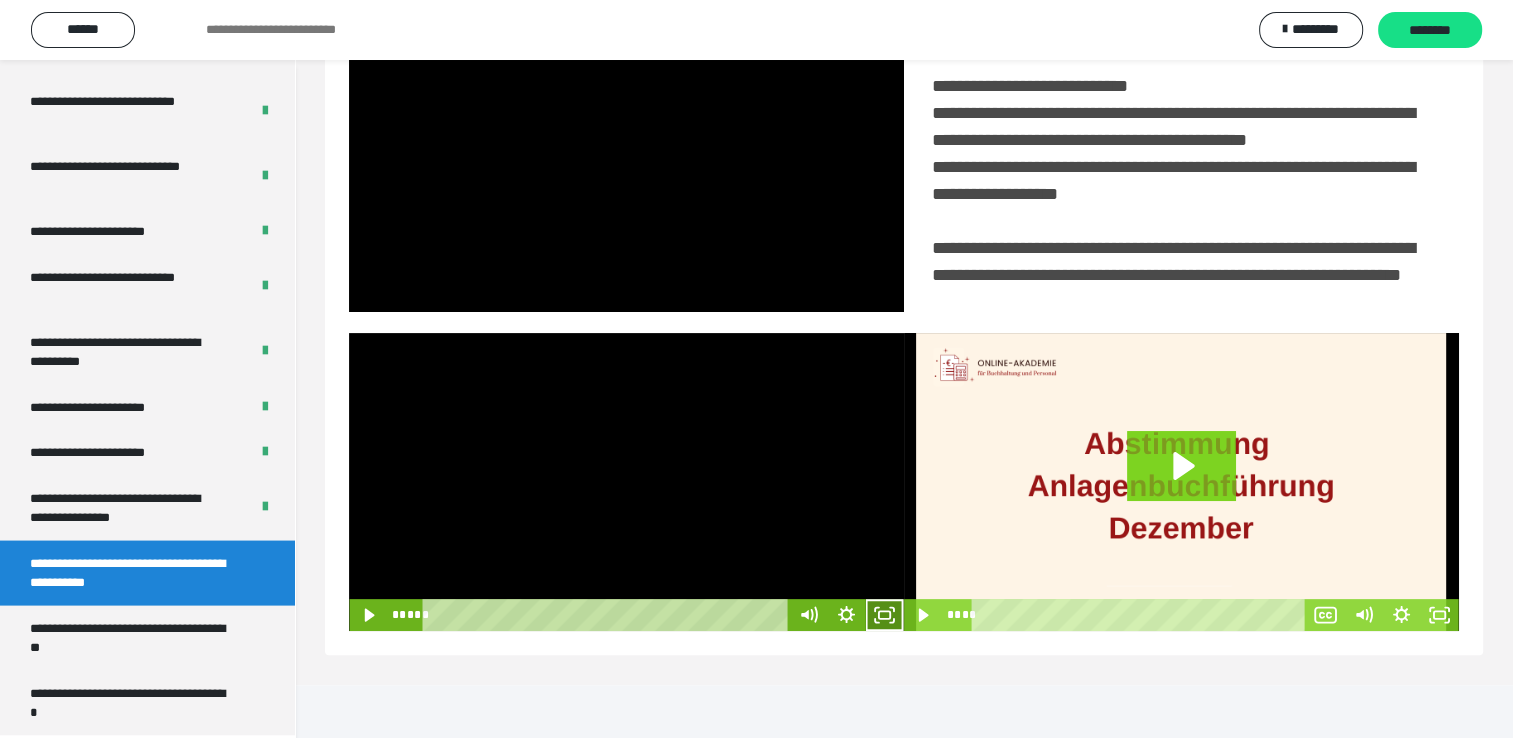 drag, startPoint x: 896, startPoint y: 669, endPoint x: 900, endPoint y: 741, distance: 72.11102 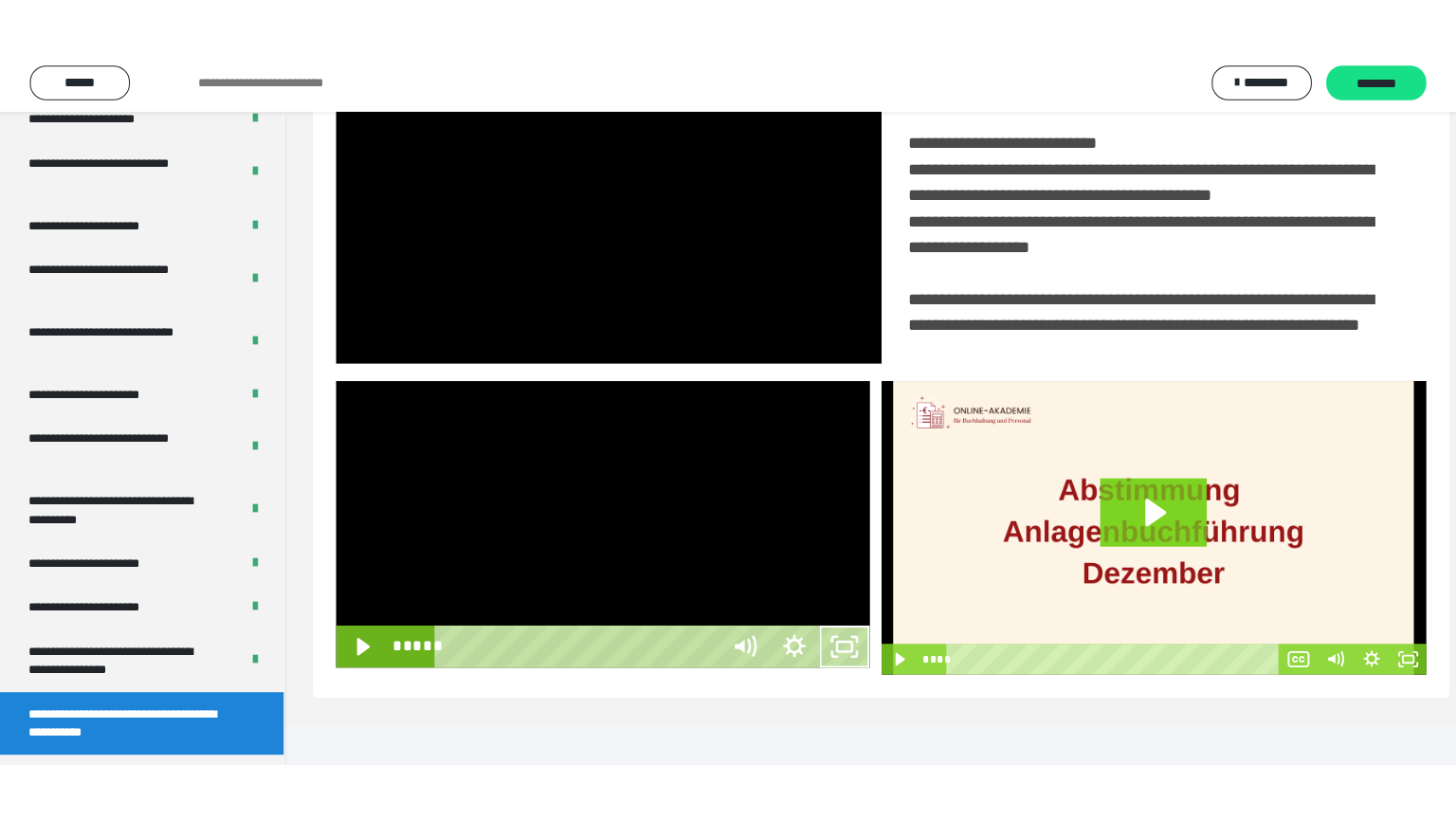 scroll, scrollTop: 317, scrollLeft: 0, axis: vertical 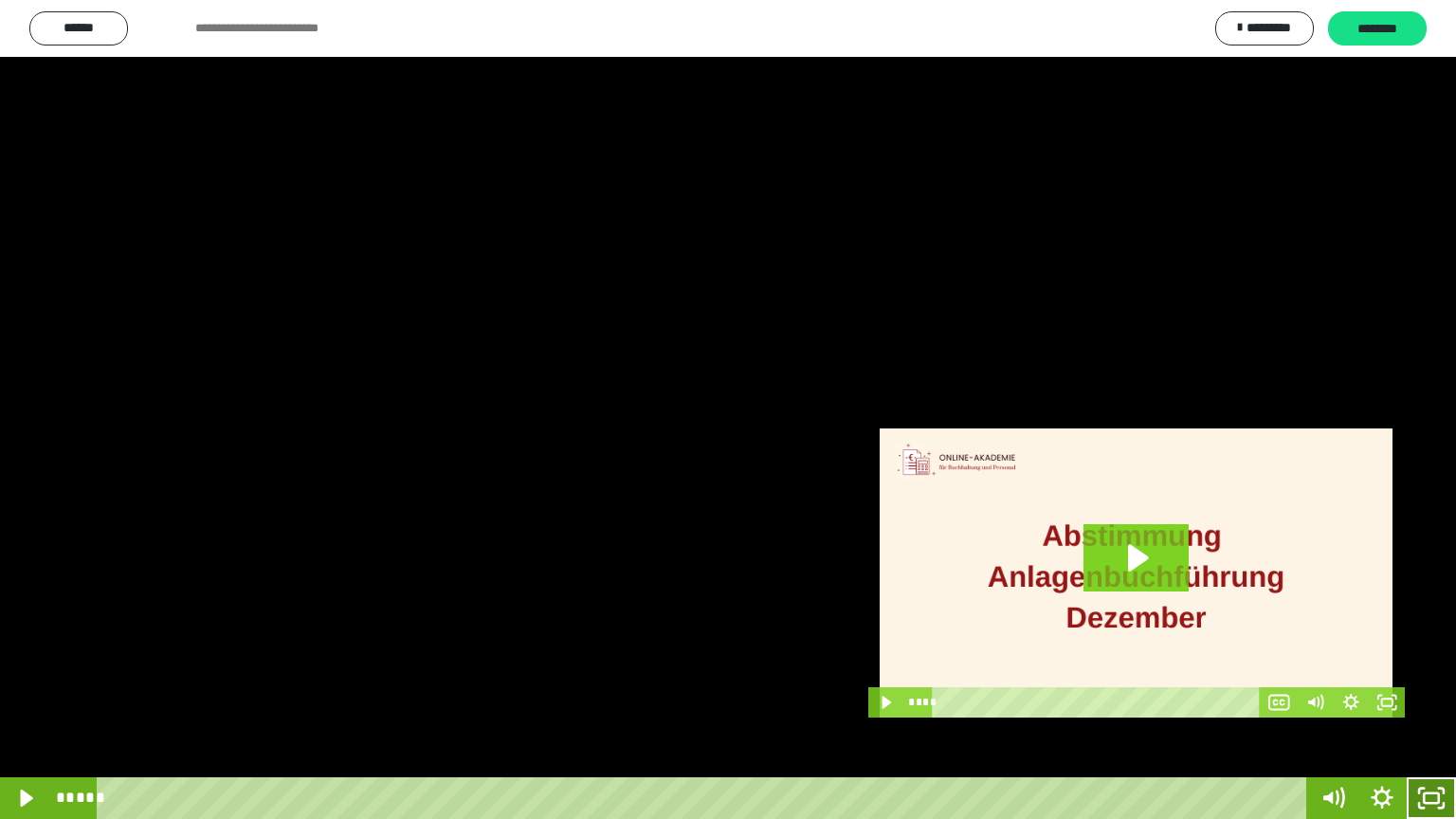 click 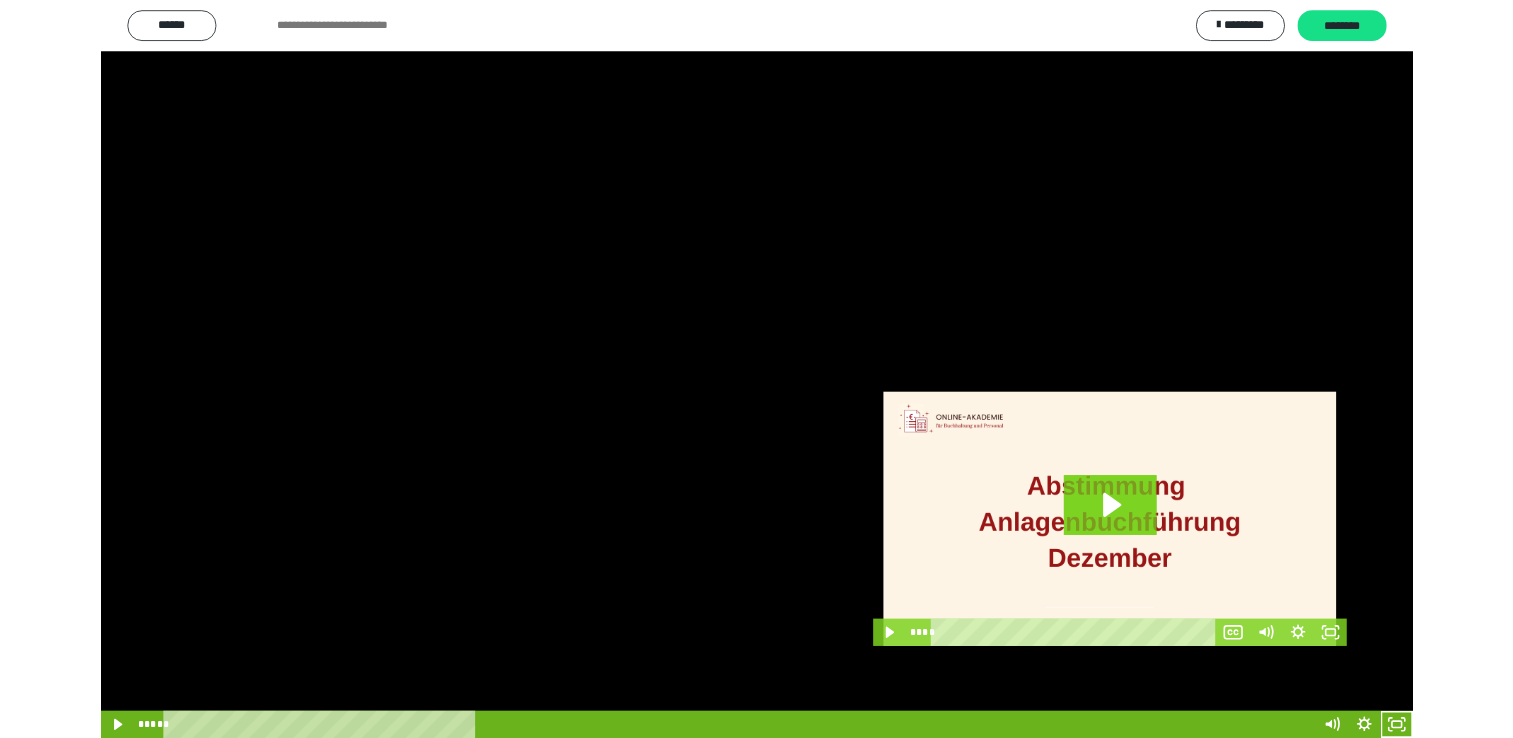 scroll, scrollTop: 324, scrollLeft: 0, axis: vertical 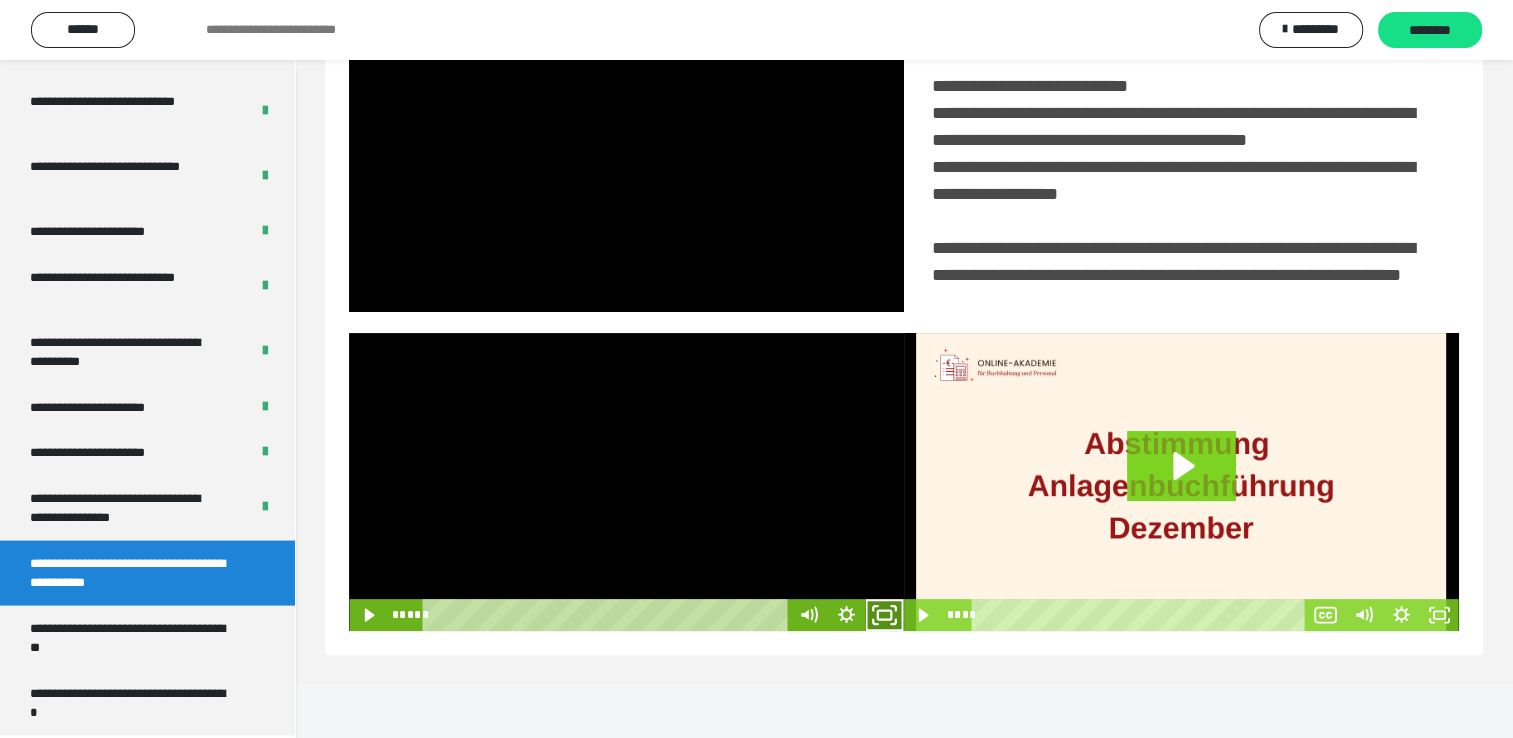 click 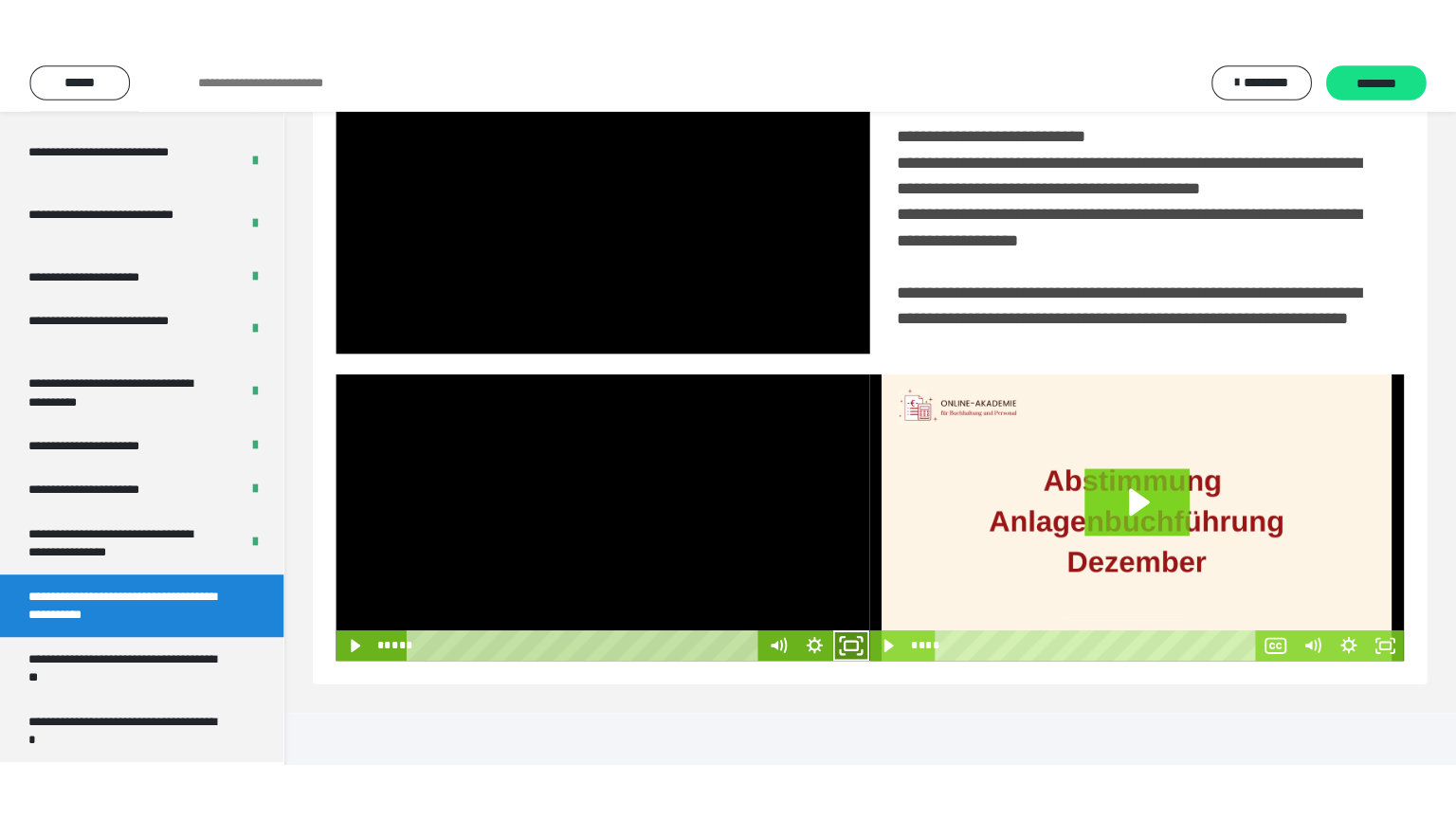 scroll, scrollTop: 317, scrollLeft: 0, axis: vertical 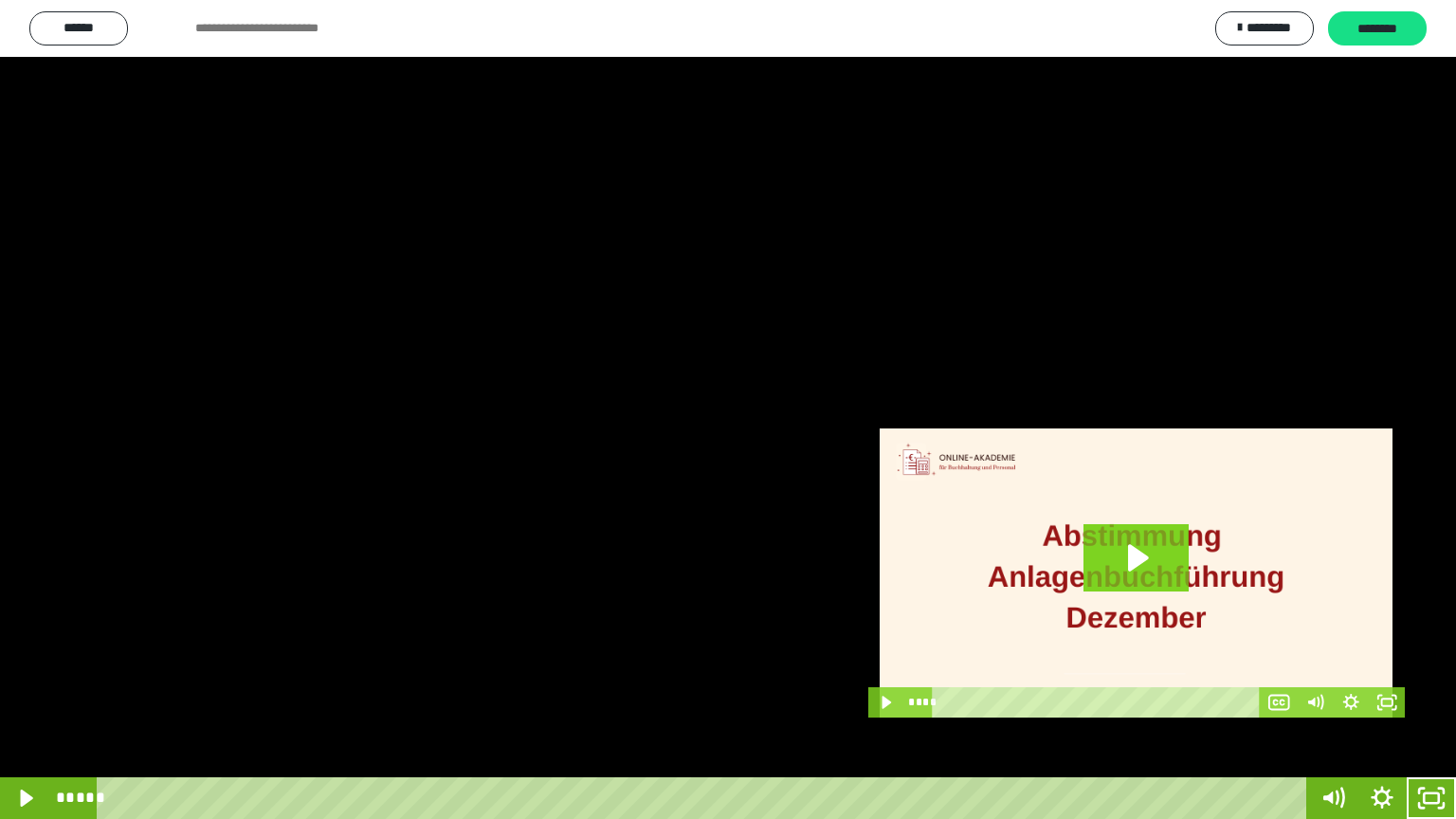 click at bounding box center (728, 410) 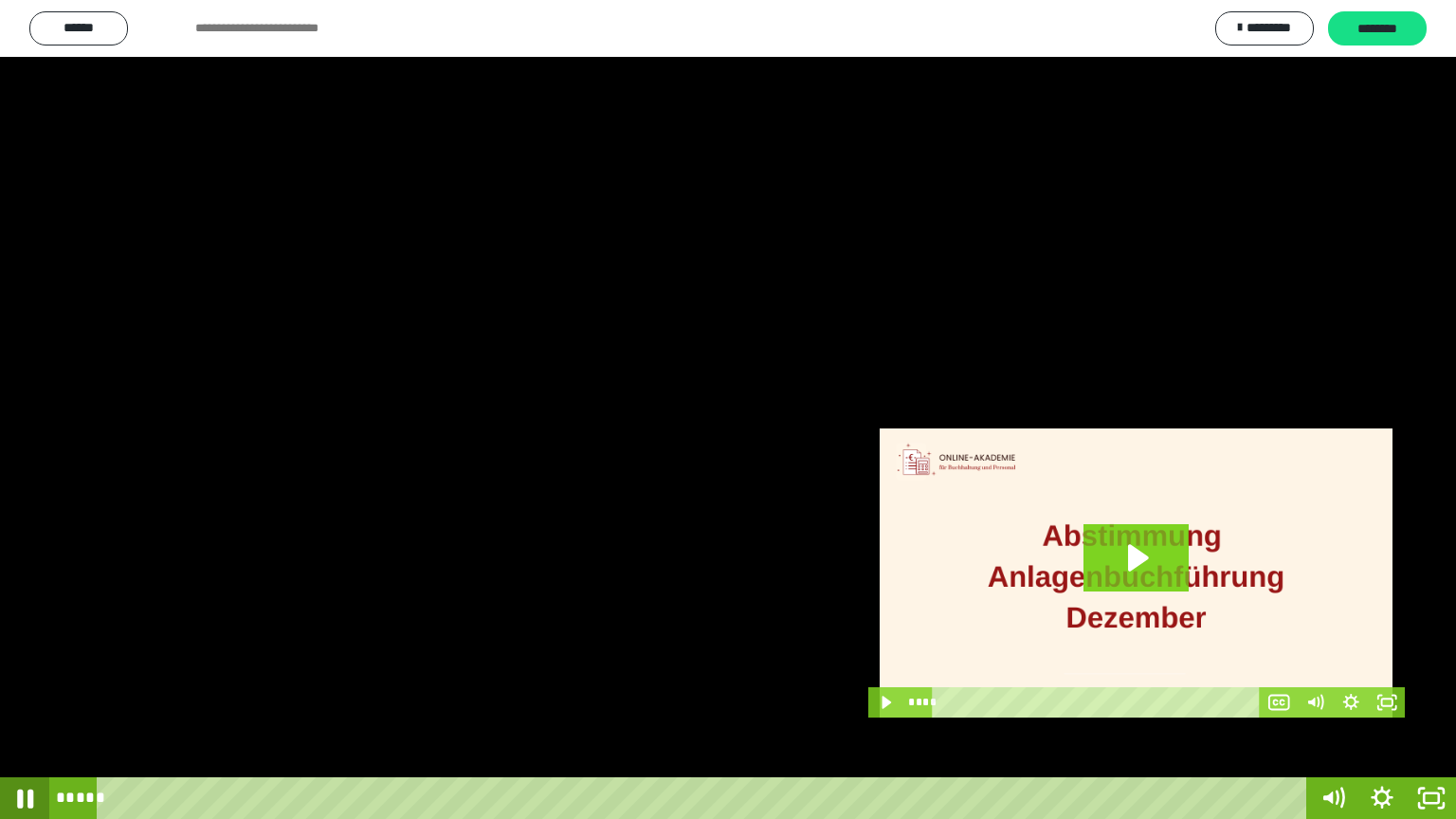 click 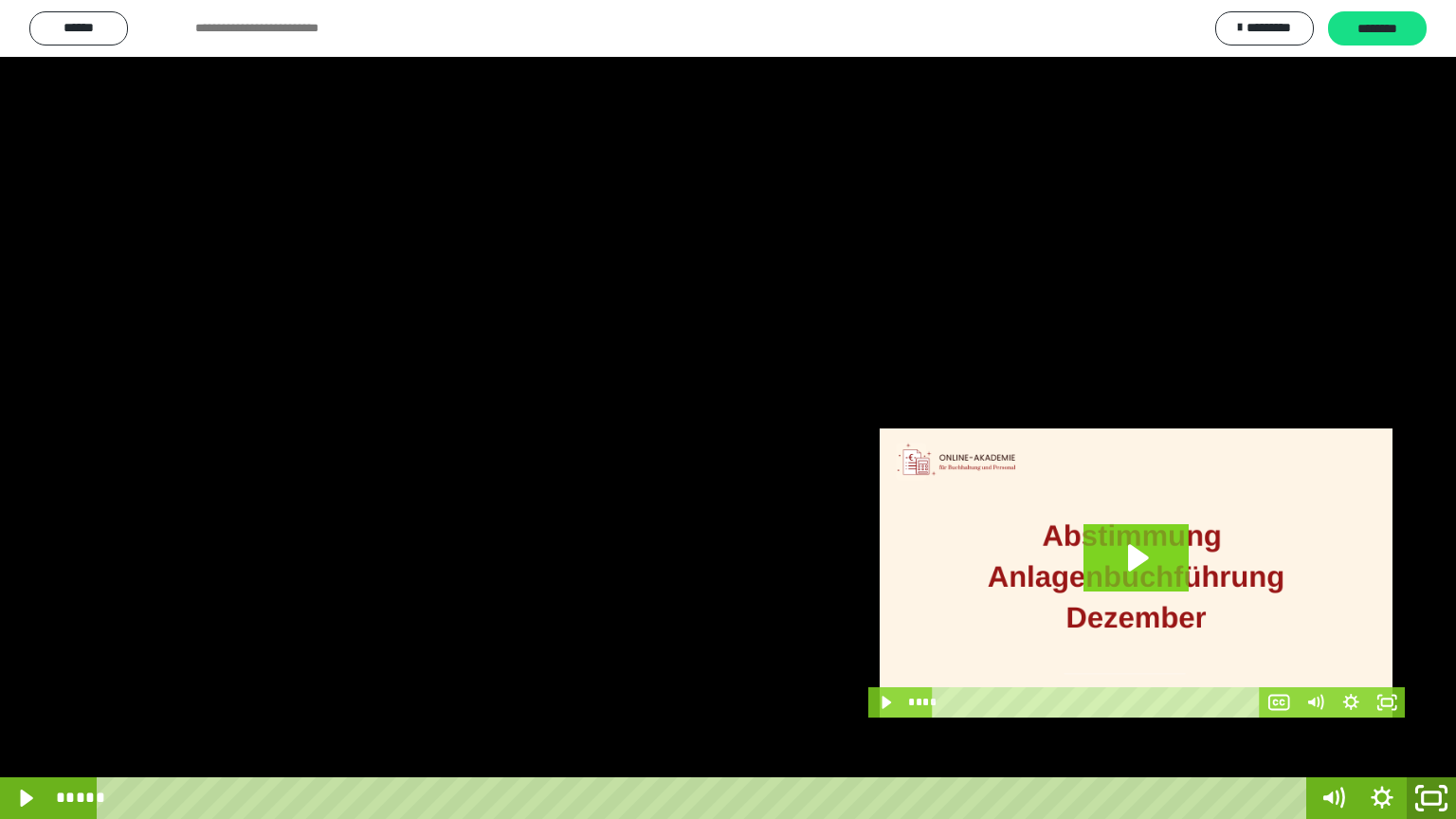 click 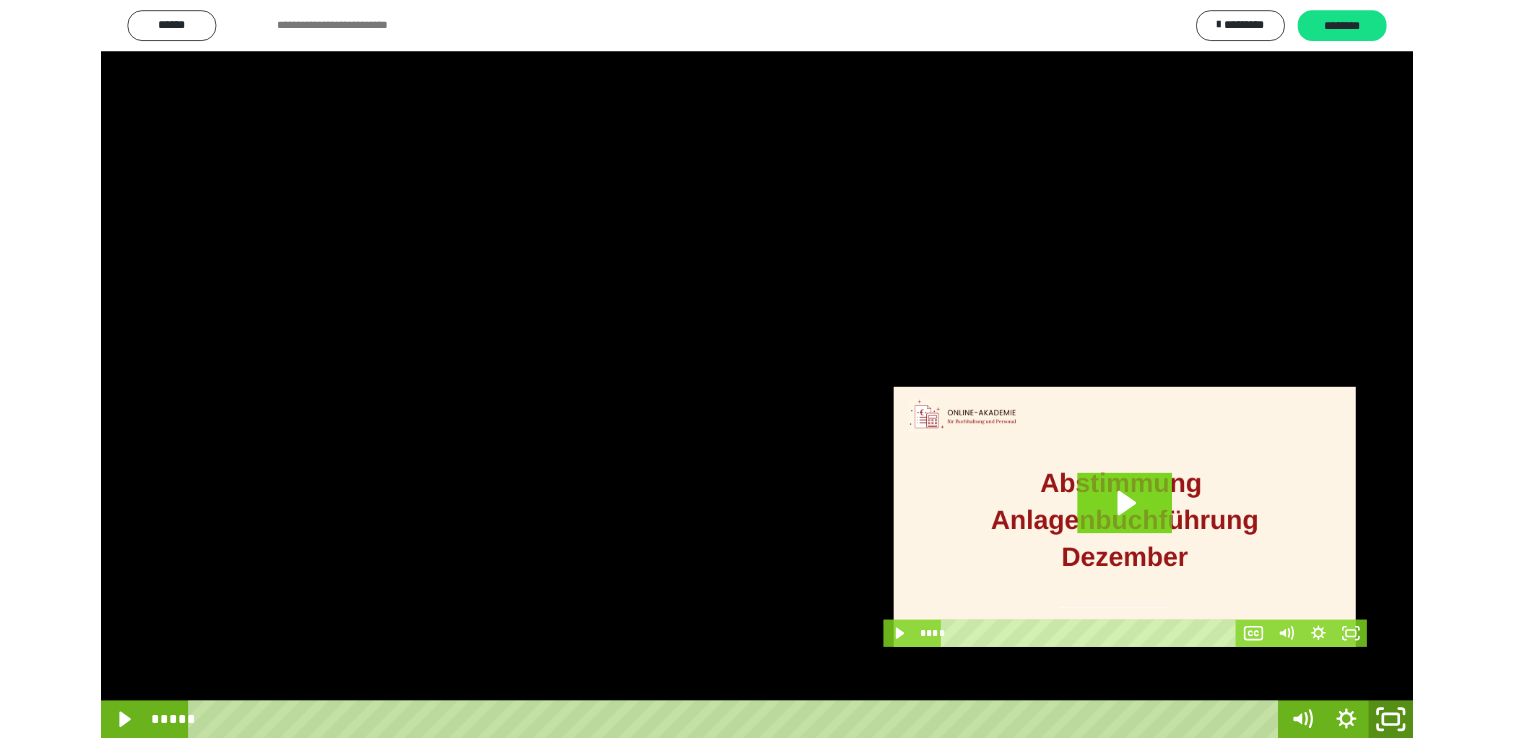 scroll, scrollTop: 324, scrollLeft: 0, axis: vertical 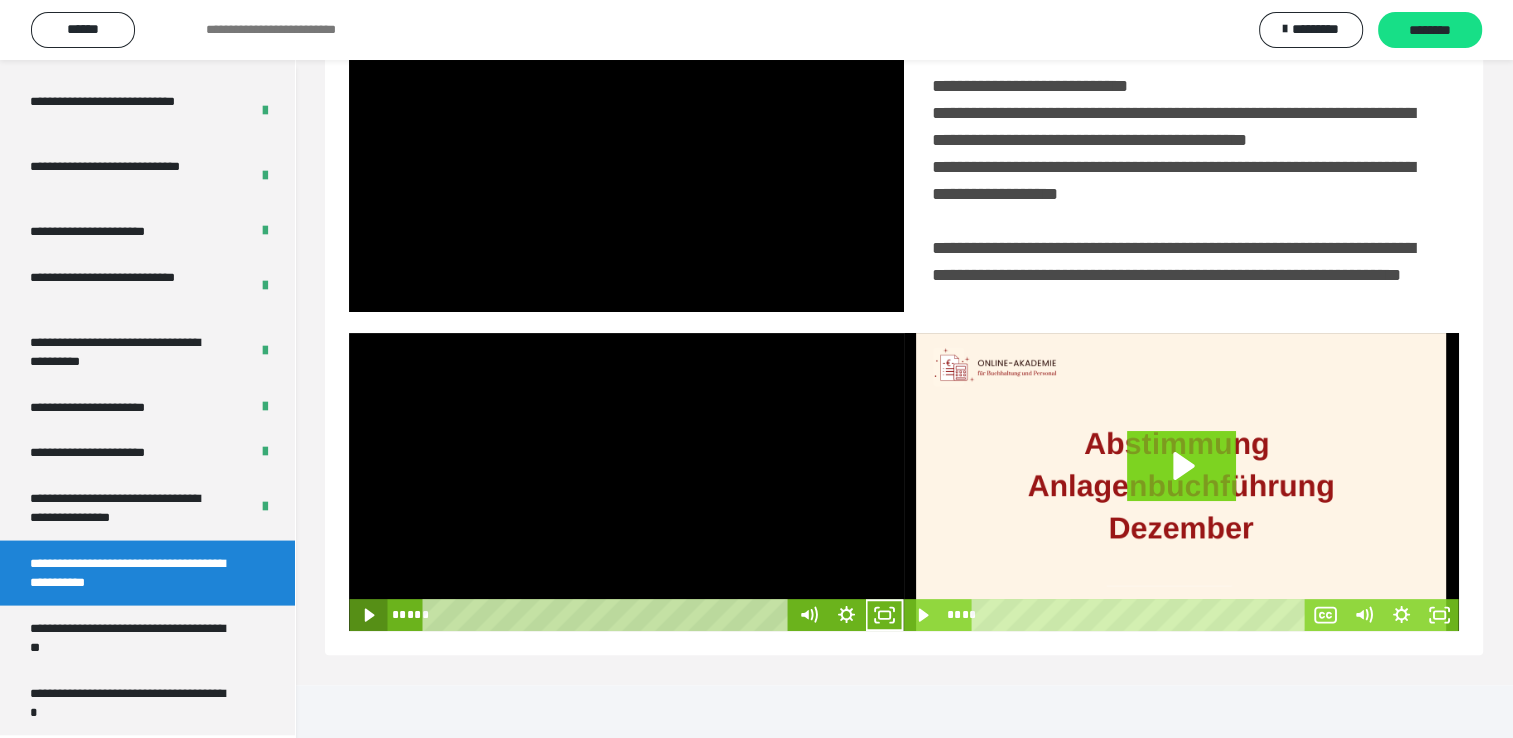 click 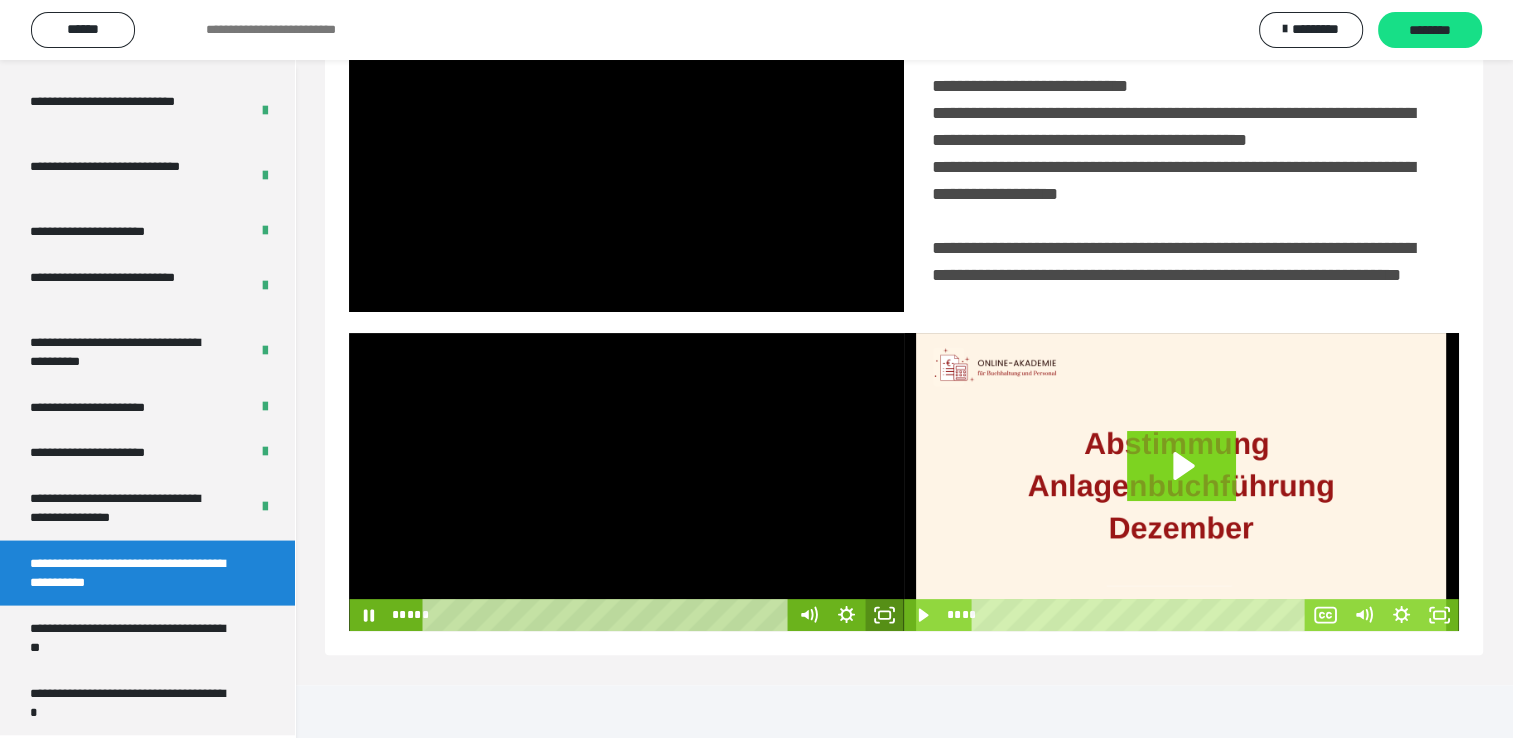 click 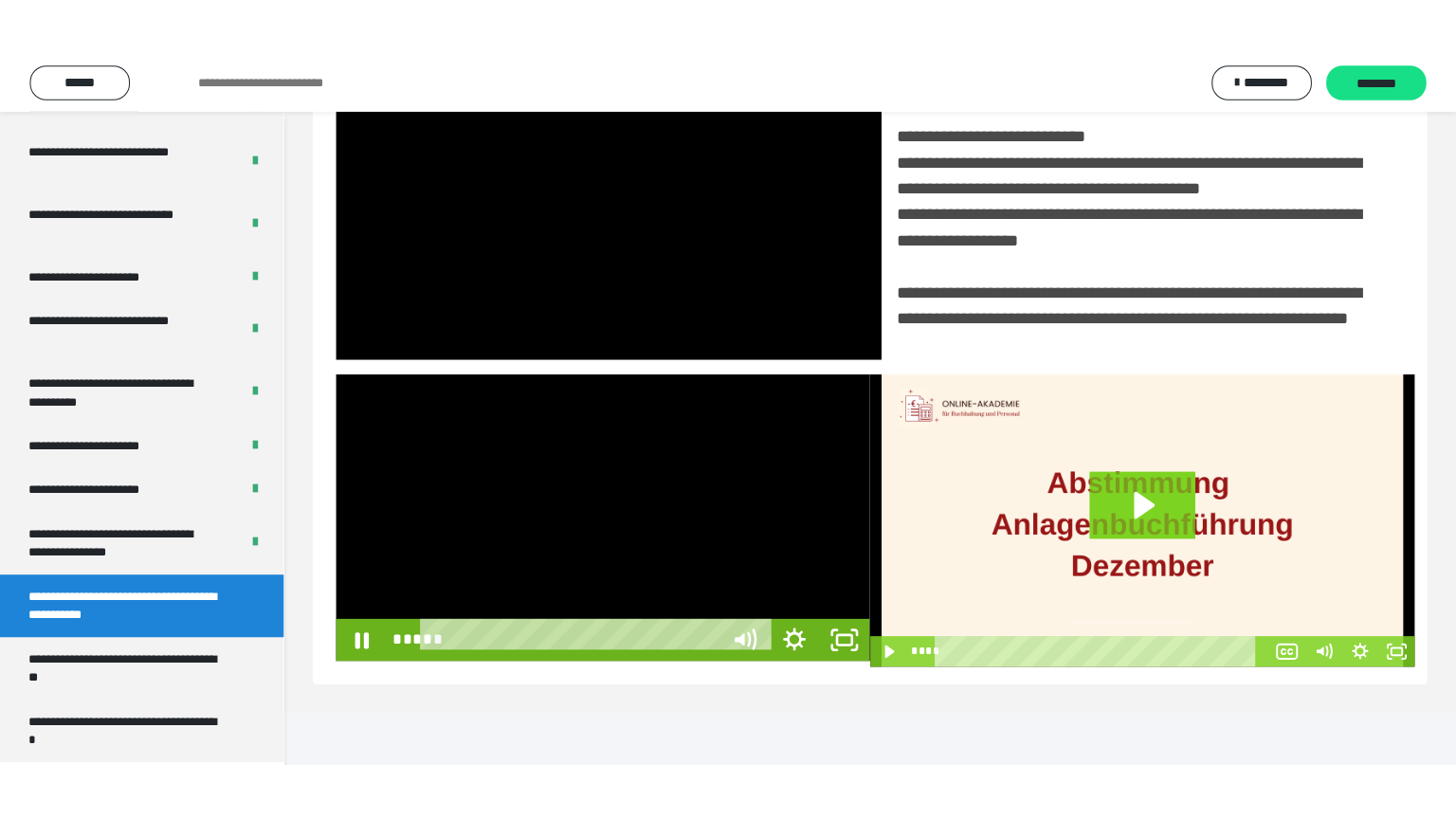 scroll, scrollTop: 317, scrollLeft: 0, axis: vertical 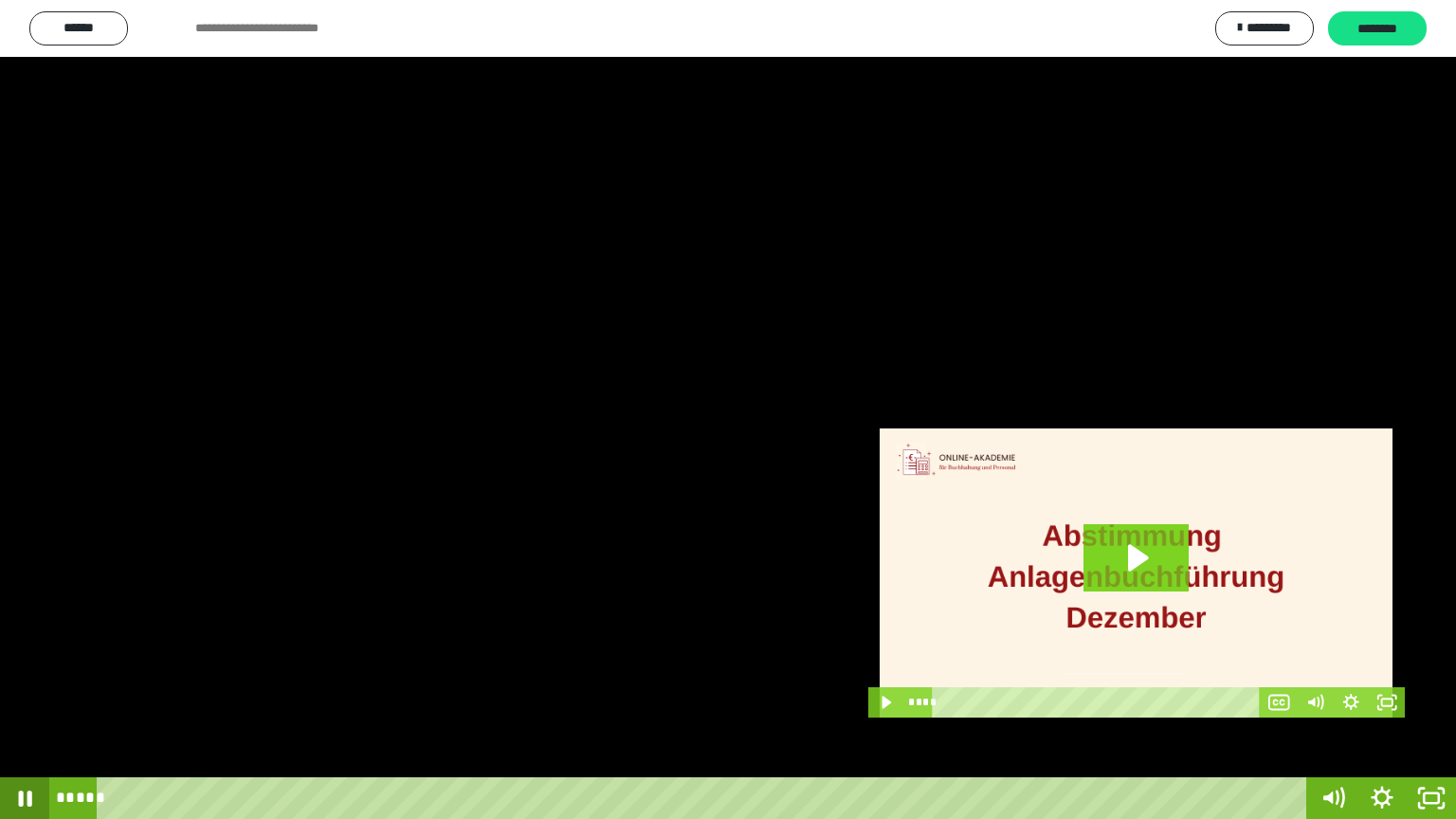 click 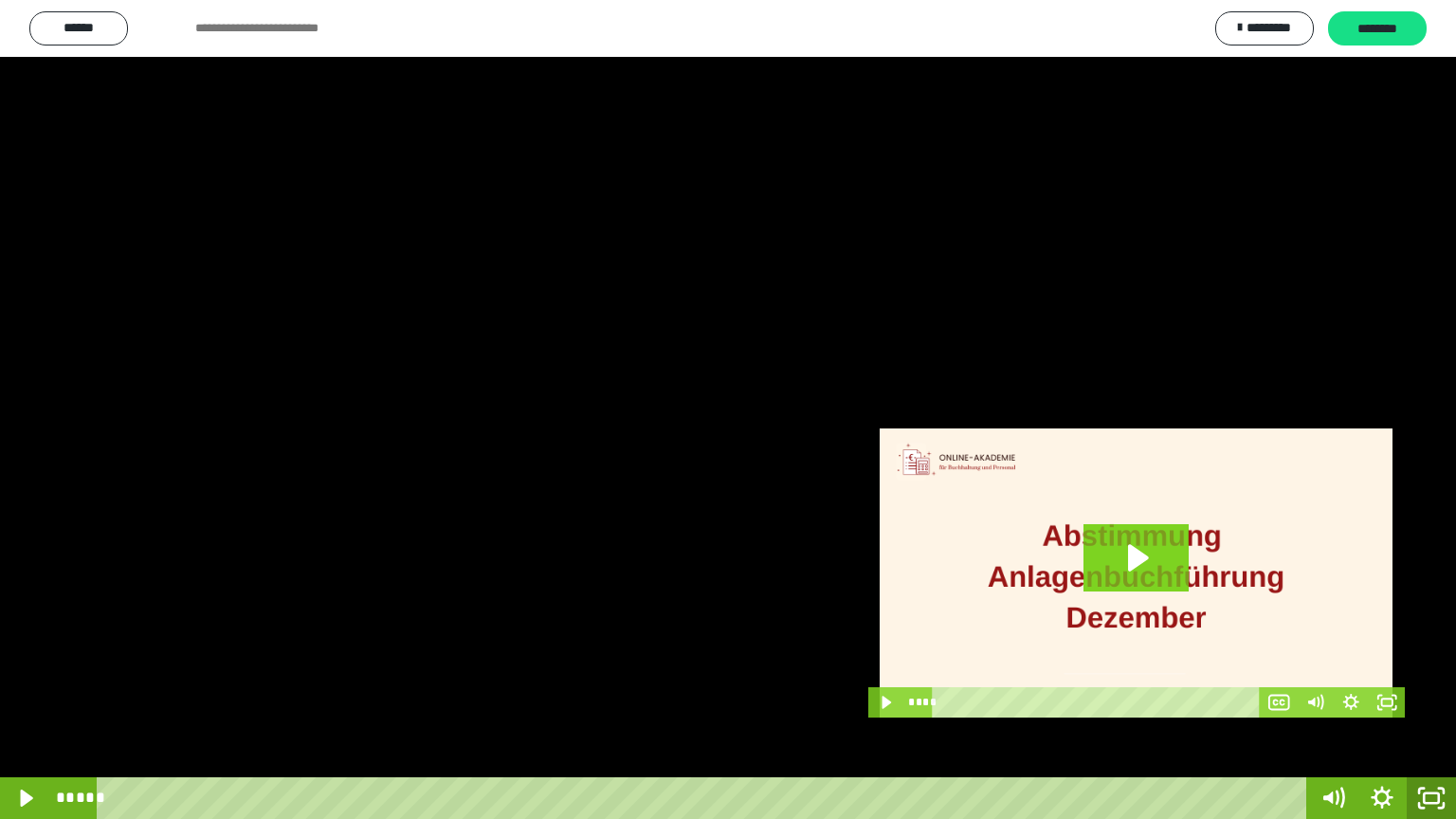 click 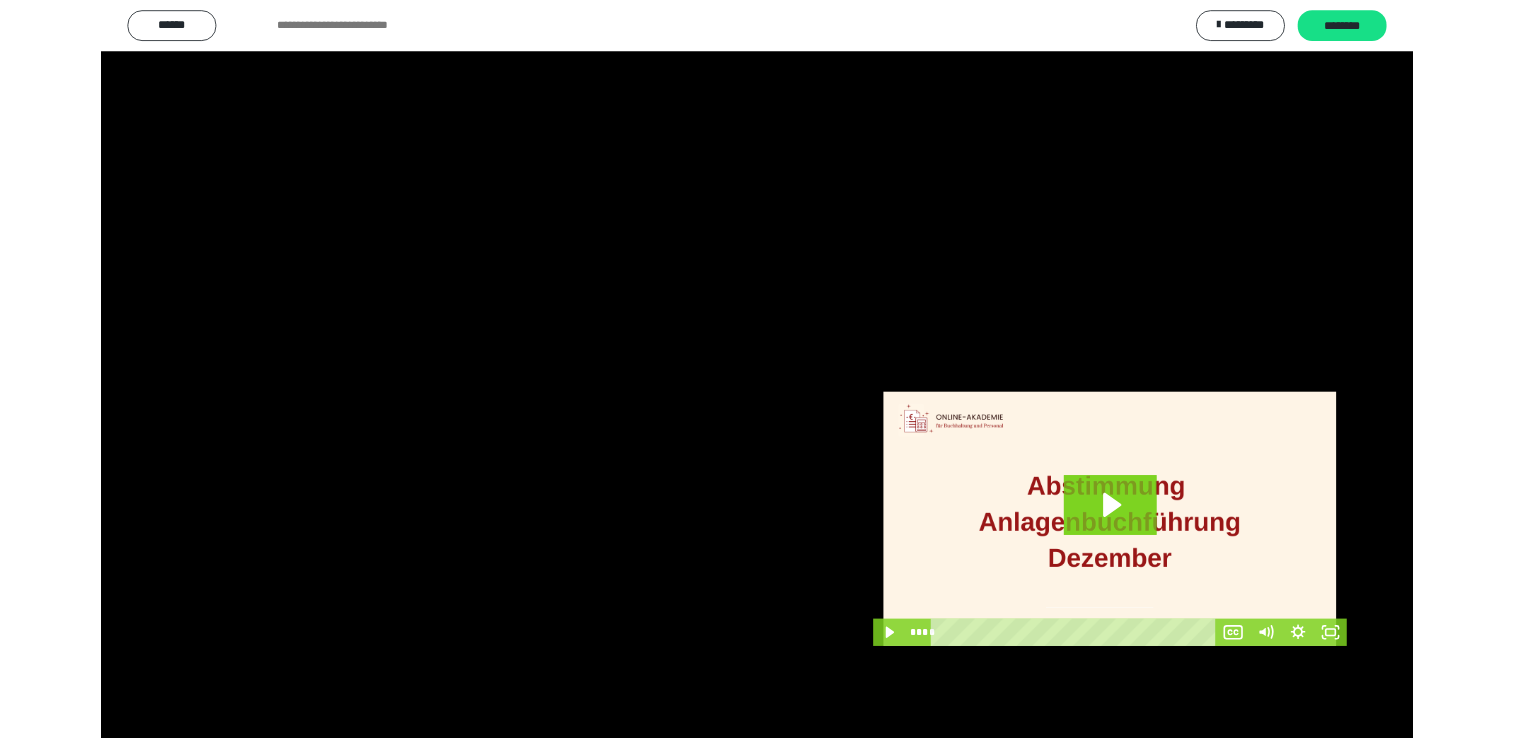 scroll, scrollTop: 324, scrollLeft: 0, axis: vertical 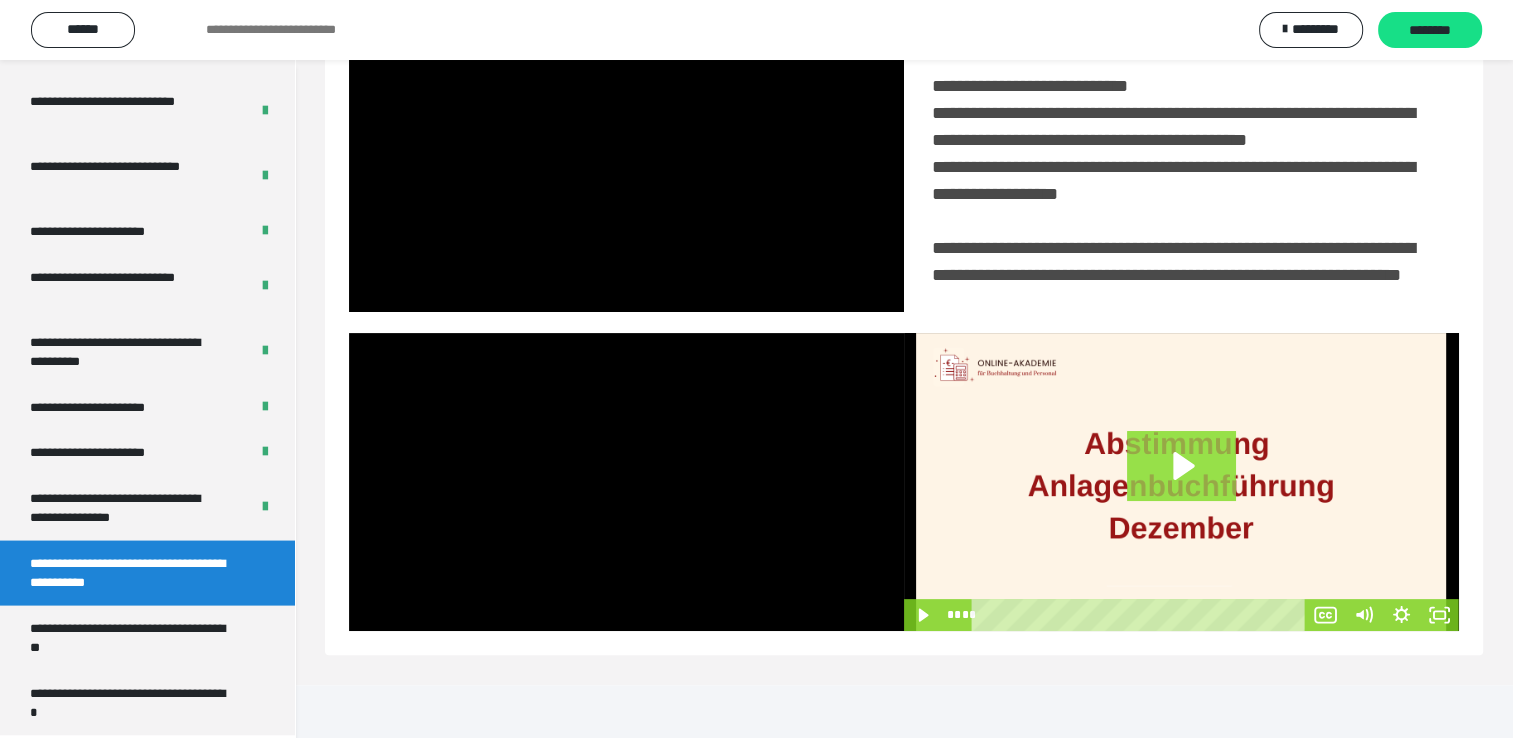 click 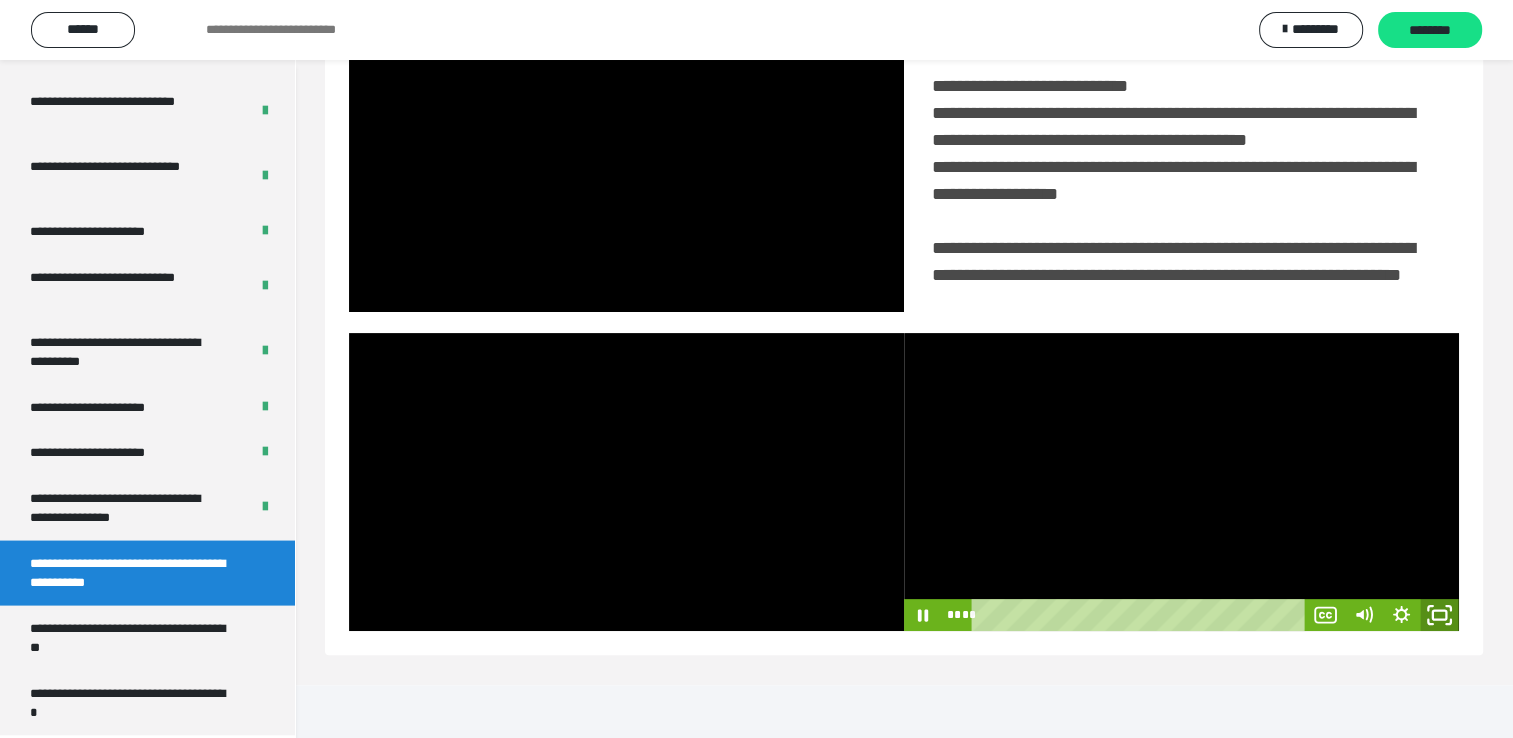 click 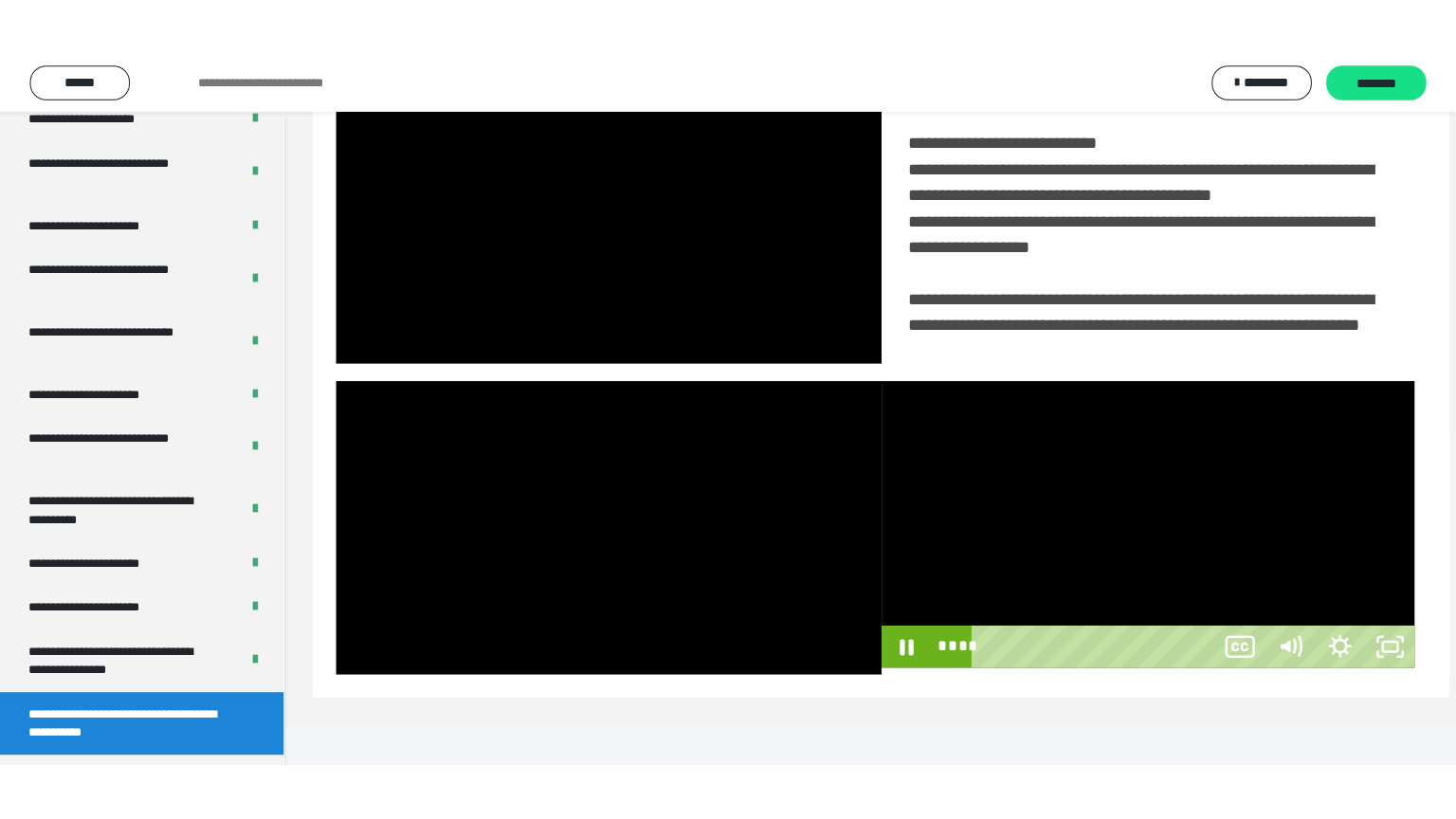 scroll, scrollTop: 317, scrollLeft: 0, axis: vertical 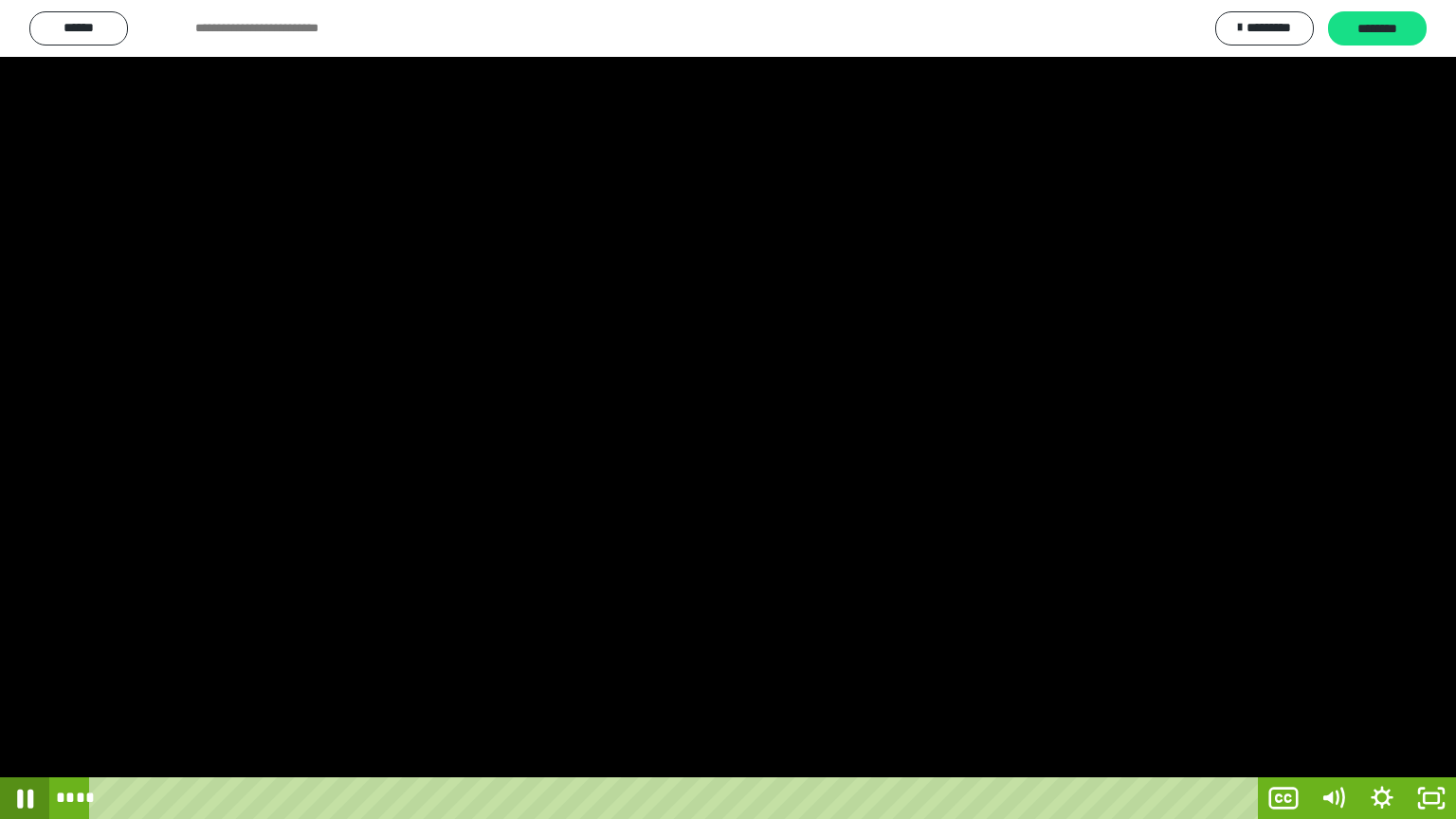 click 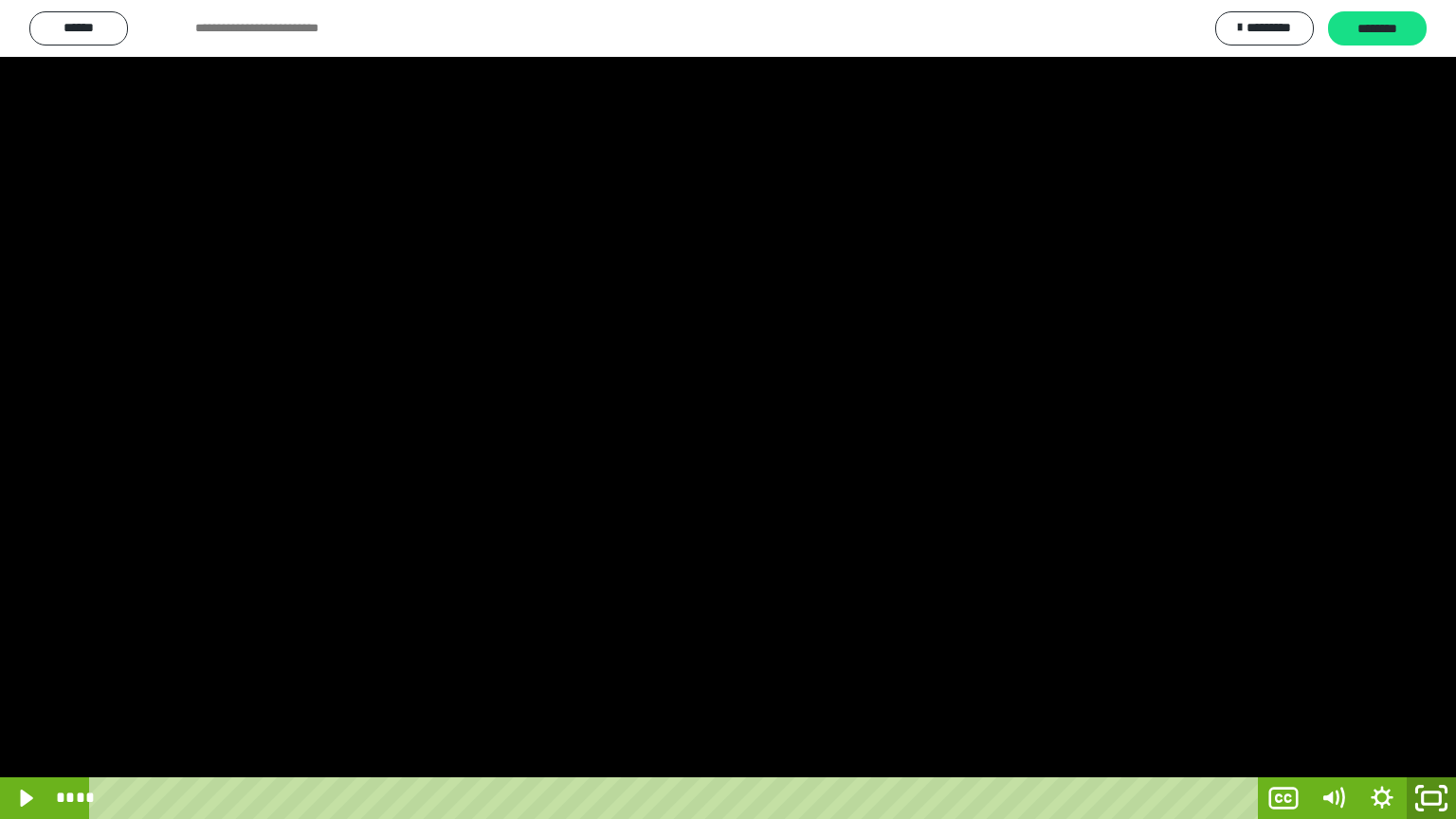 click 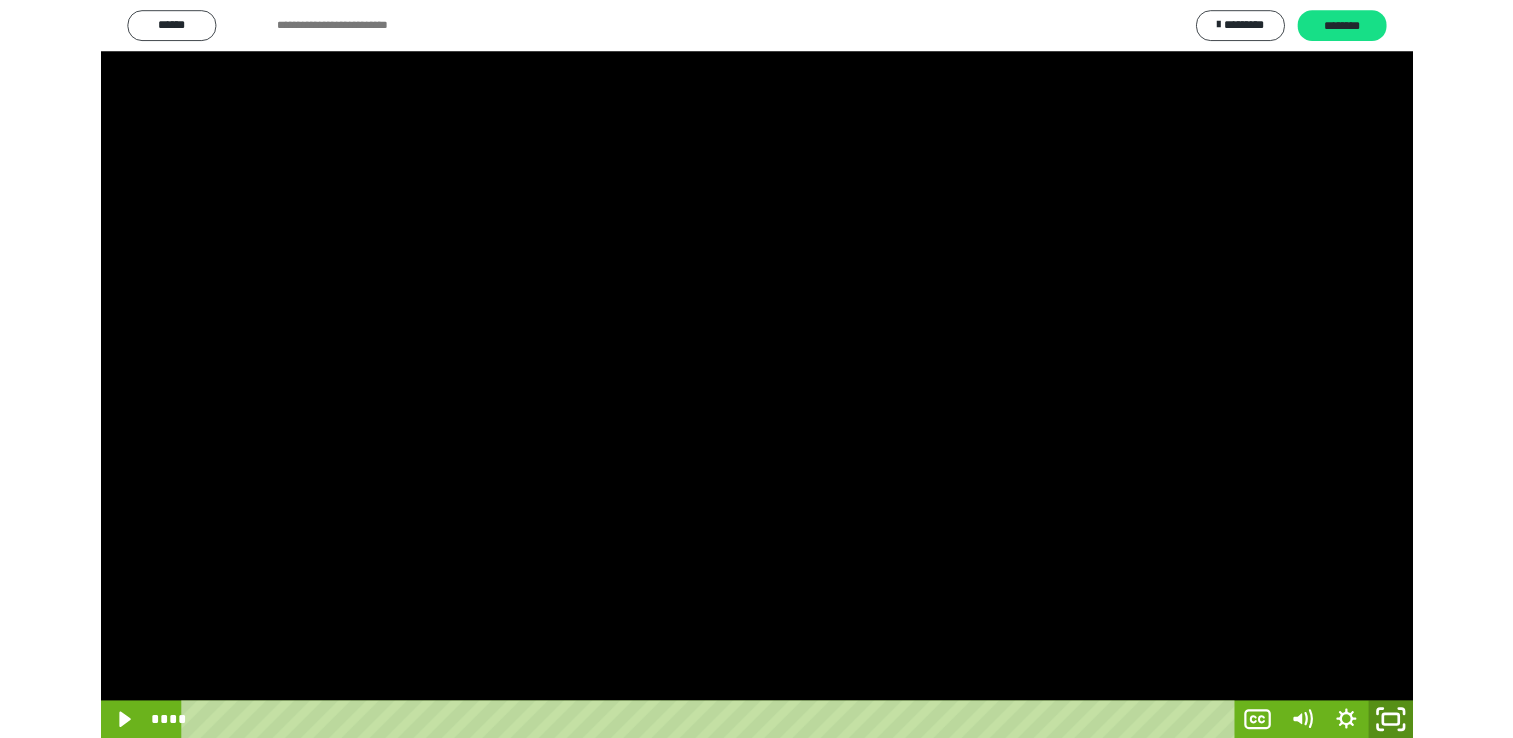 scroll, scrollTop: 324, scrollLeft: 0, axis: vertical 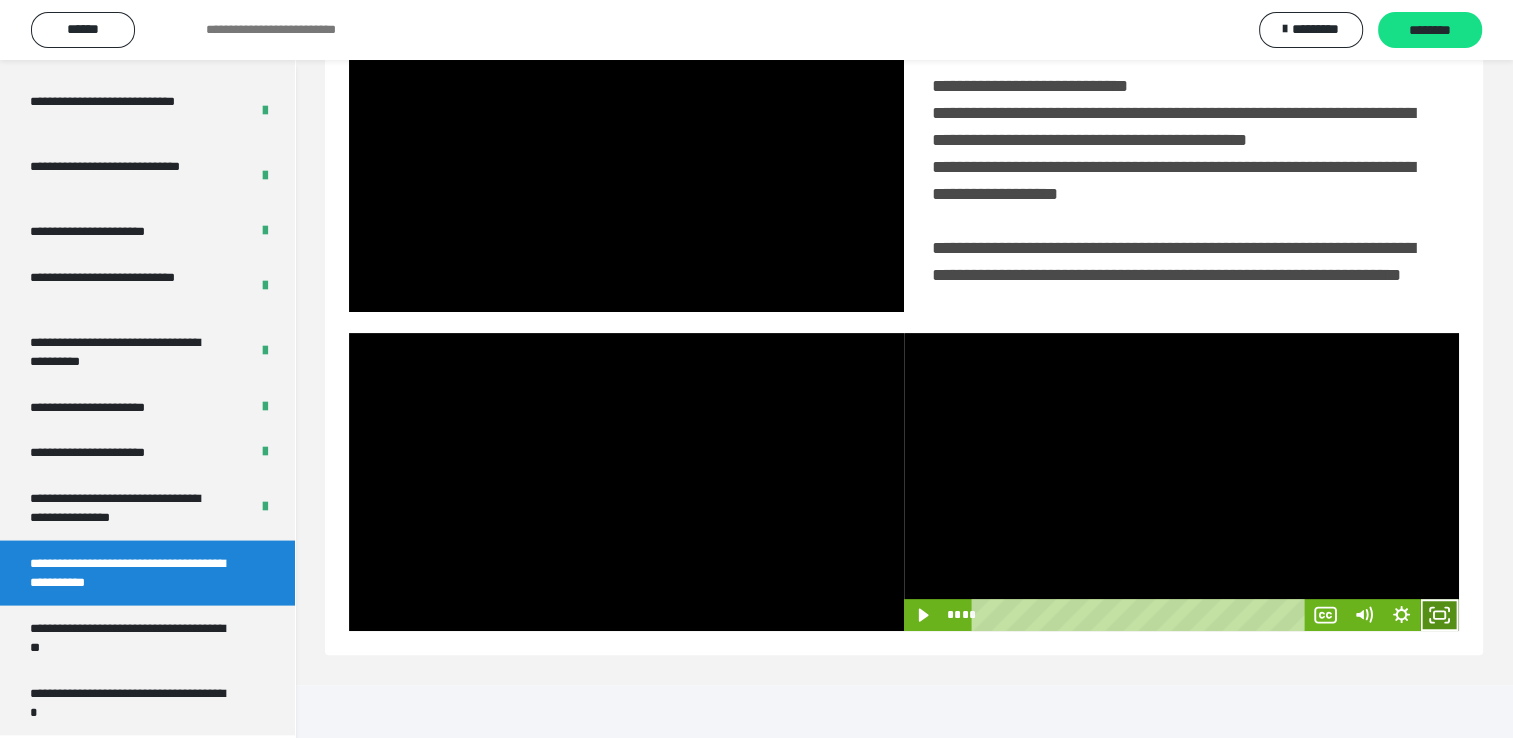 click 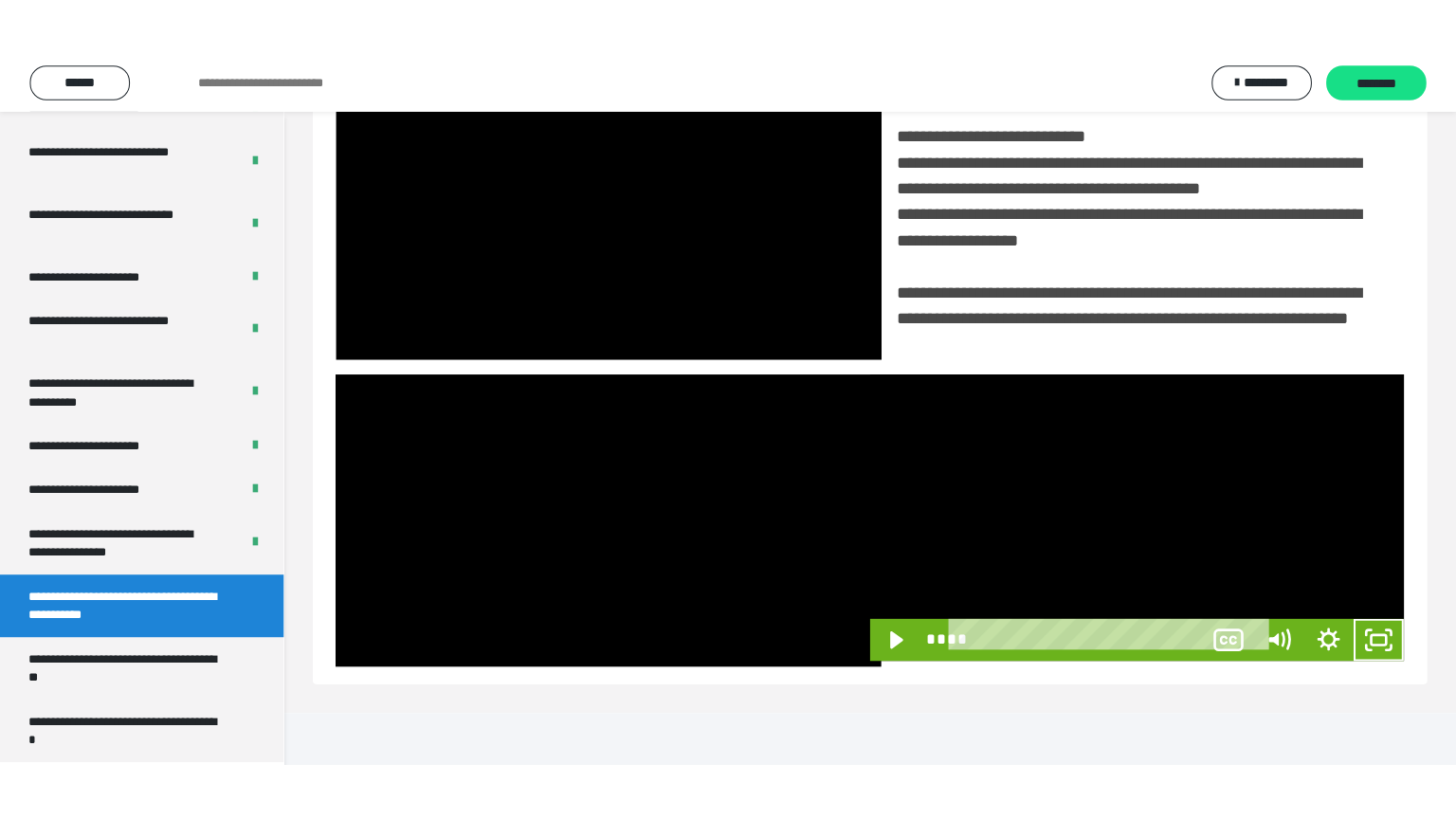 scroll, scrollTop: 317, scrollLeft: 0, axis: vertical 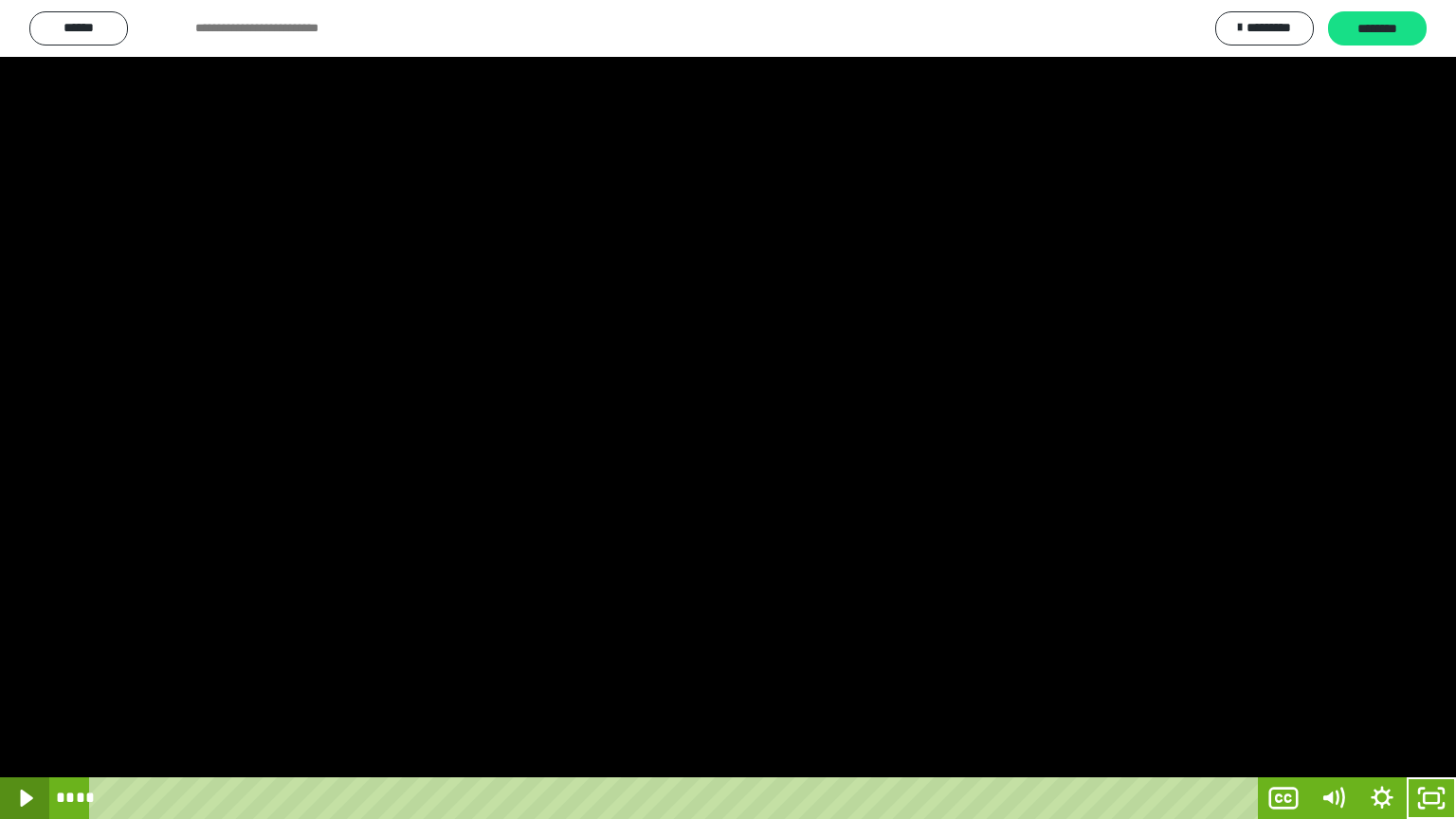click 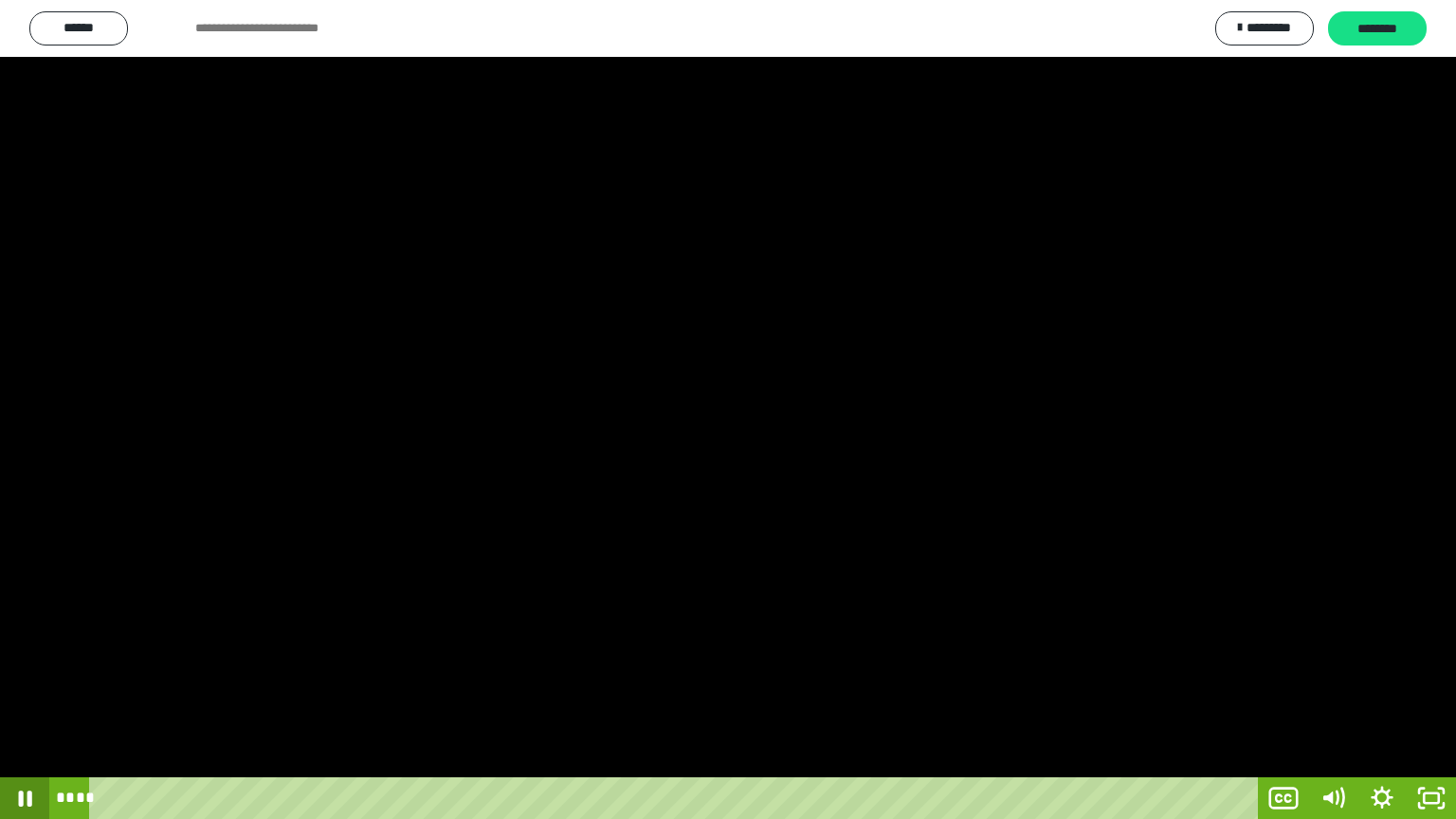 click 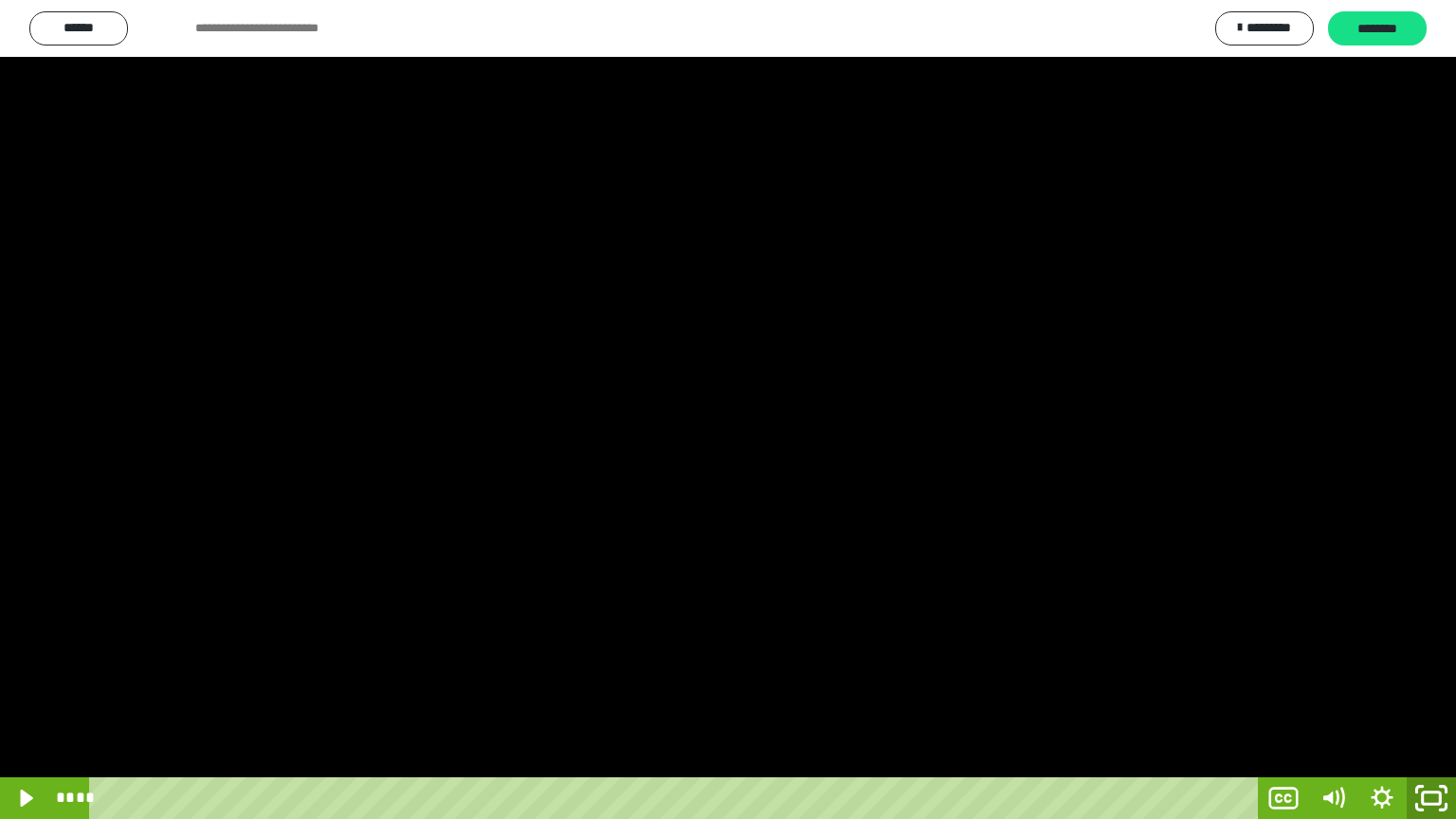 click 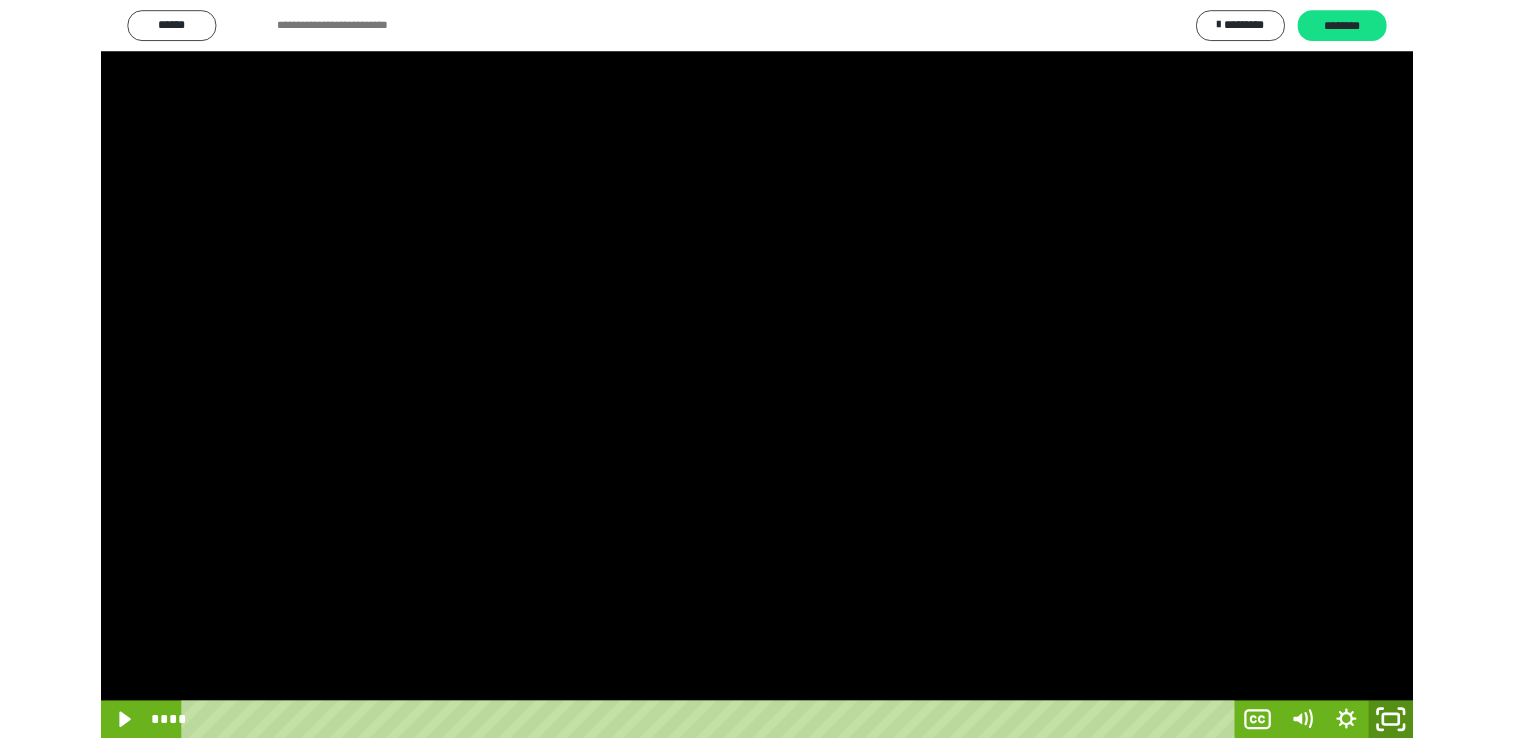 scroll, scrollTop: 324, scrollLeft: 0, axis: vertical 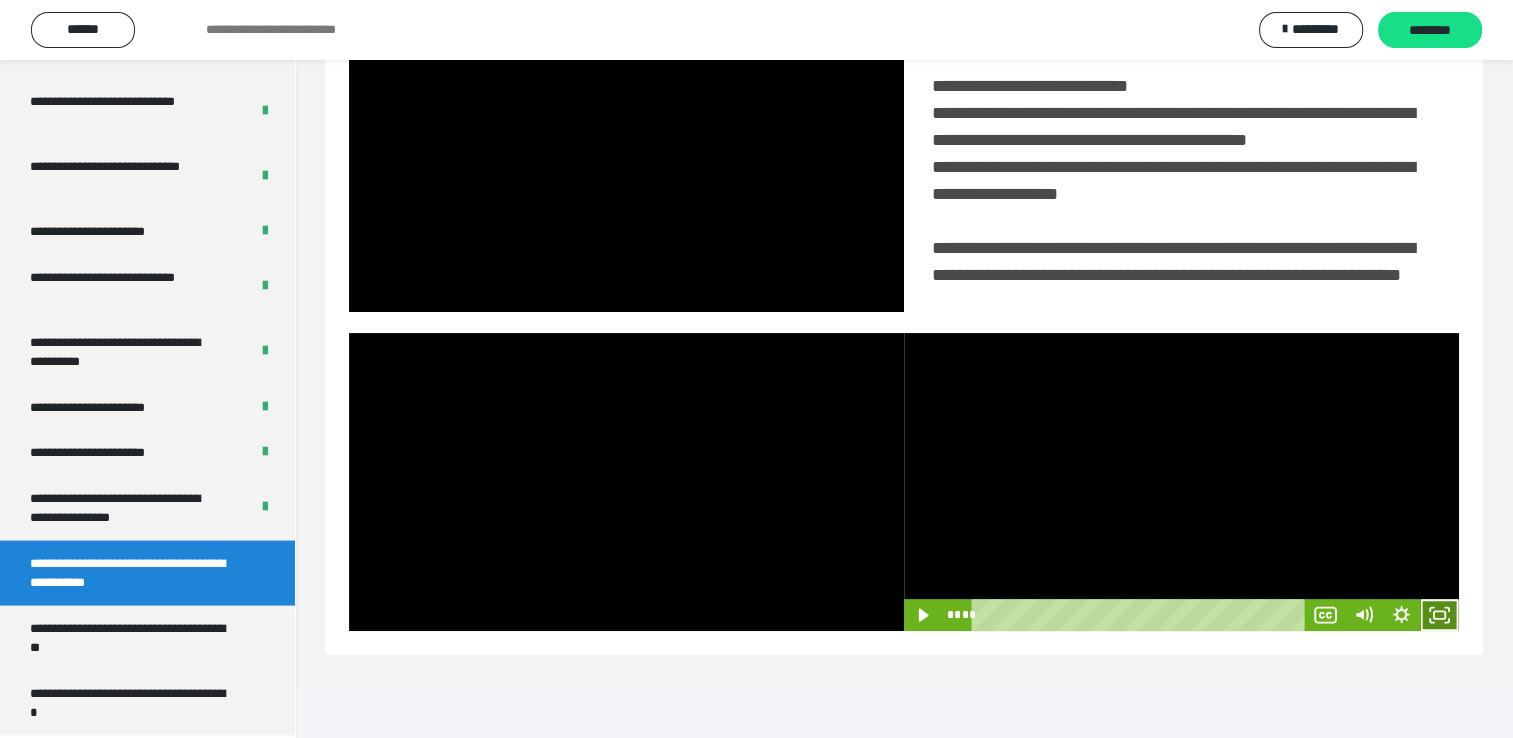 click 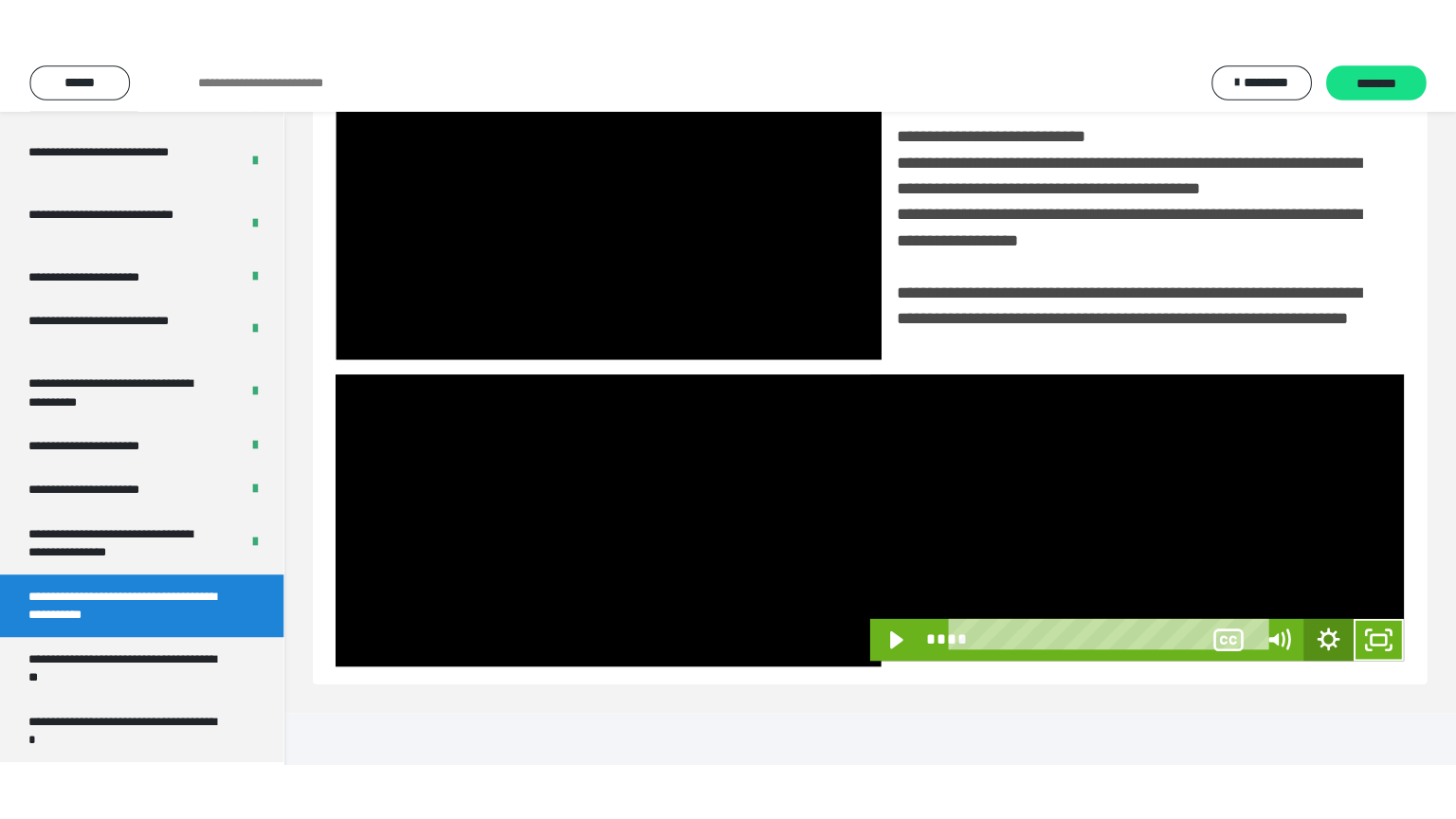scroll, scrollTop: 317, scrollLeft: 0, axis: vertical 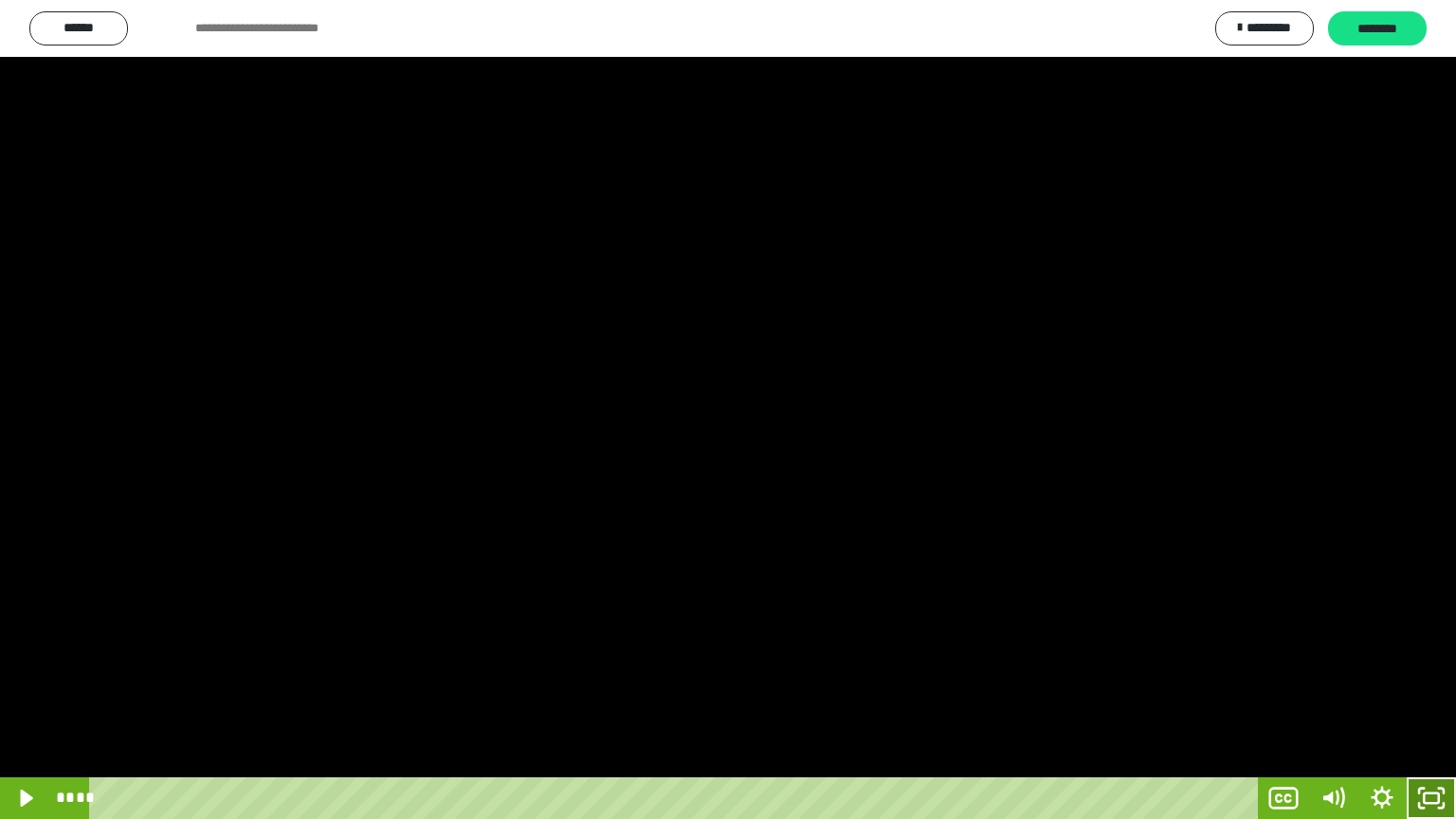 click 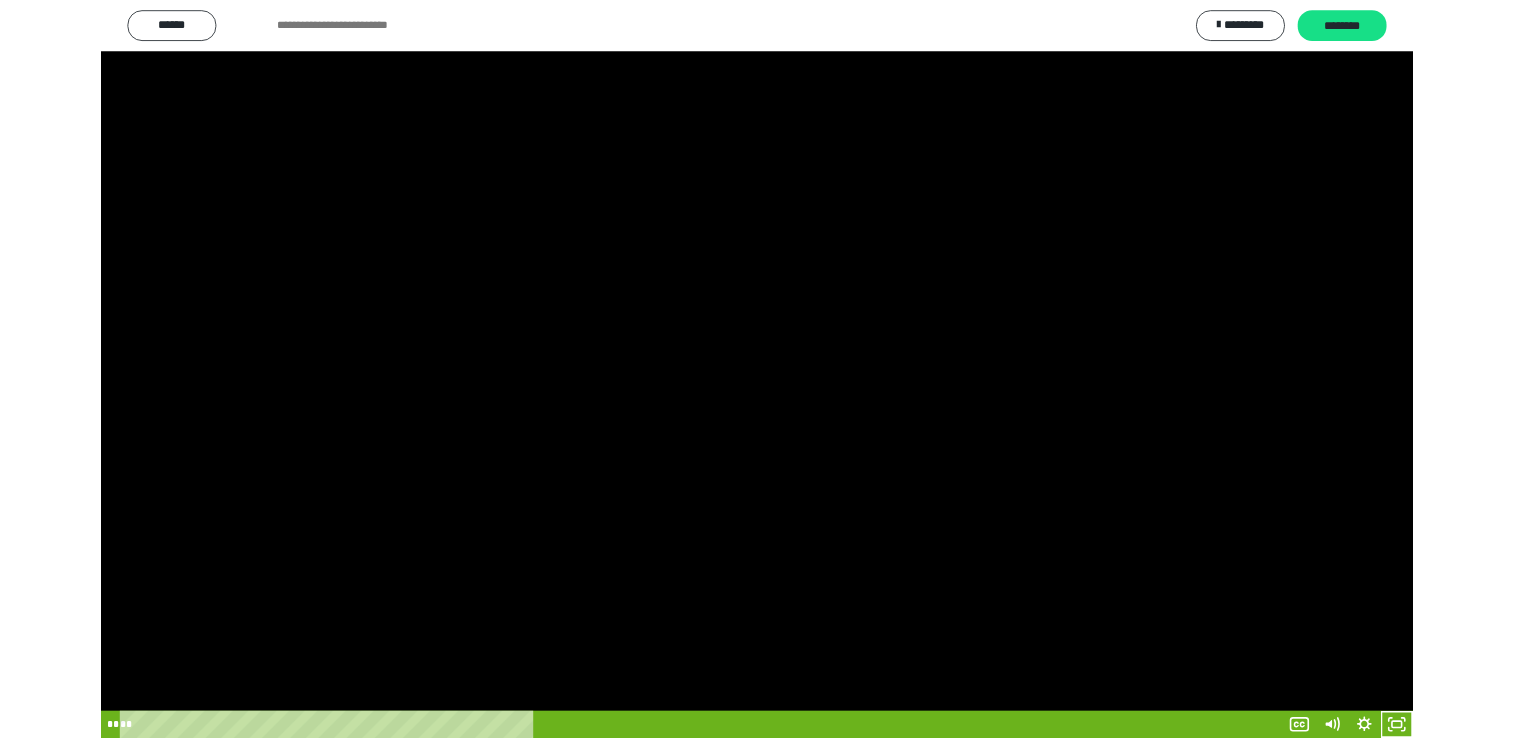 scroll, scrollTop: 324, scrollLeft: 0, axis: vertical 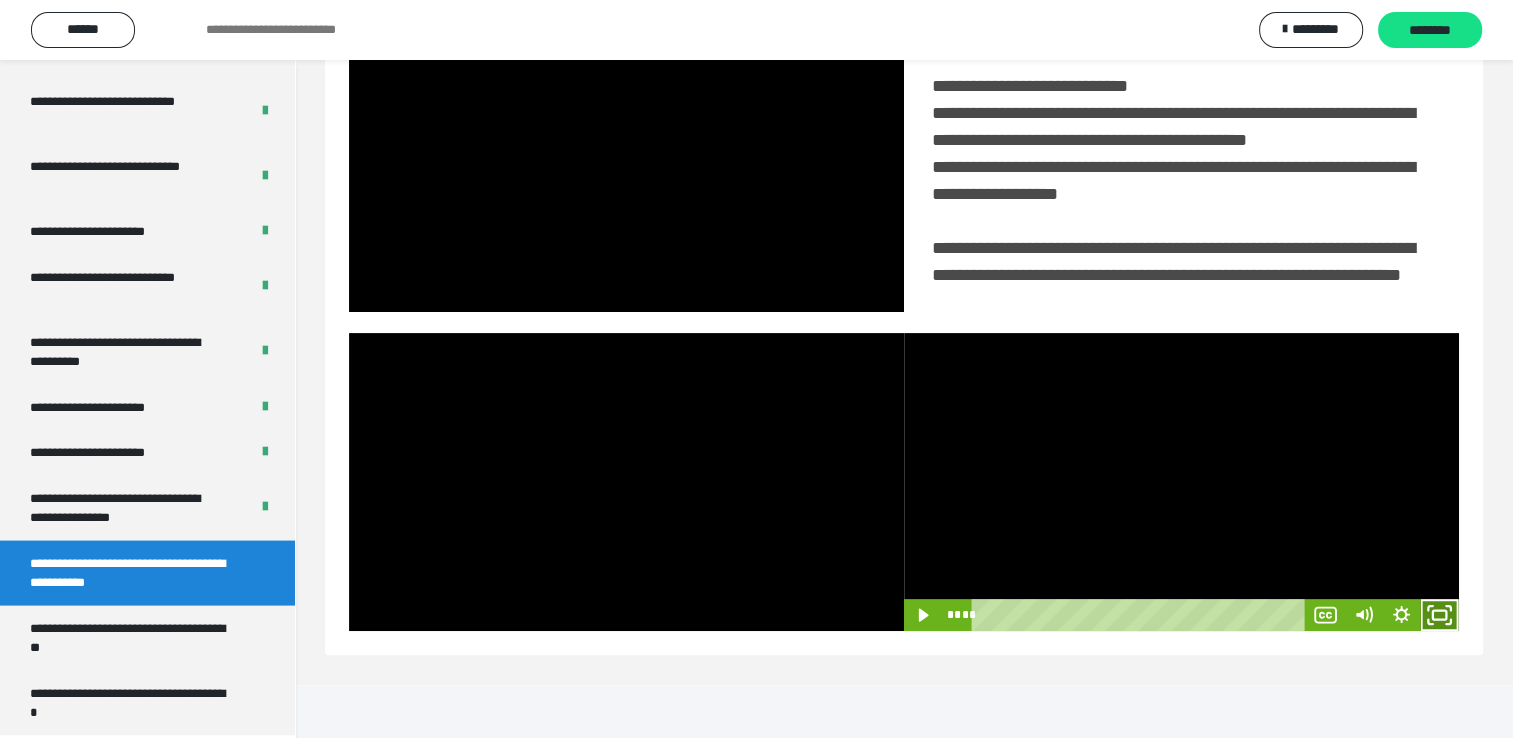 click 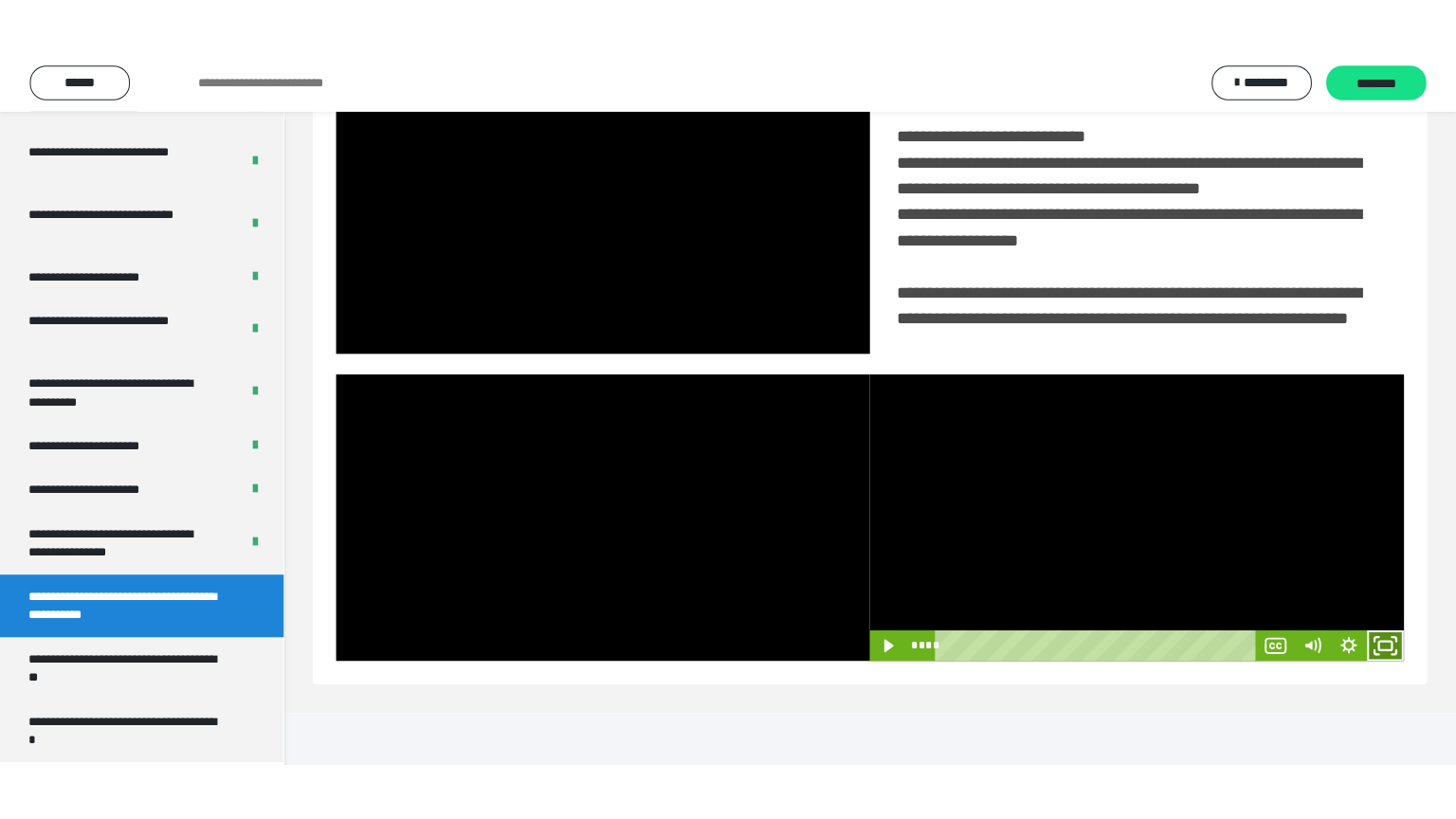 scroll, scrollTop: 317, scrollLeft: 0, axis: vertical 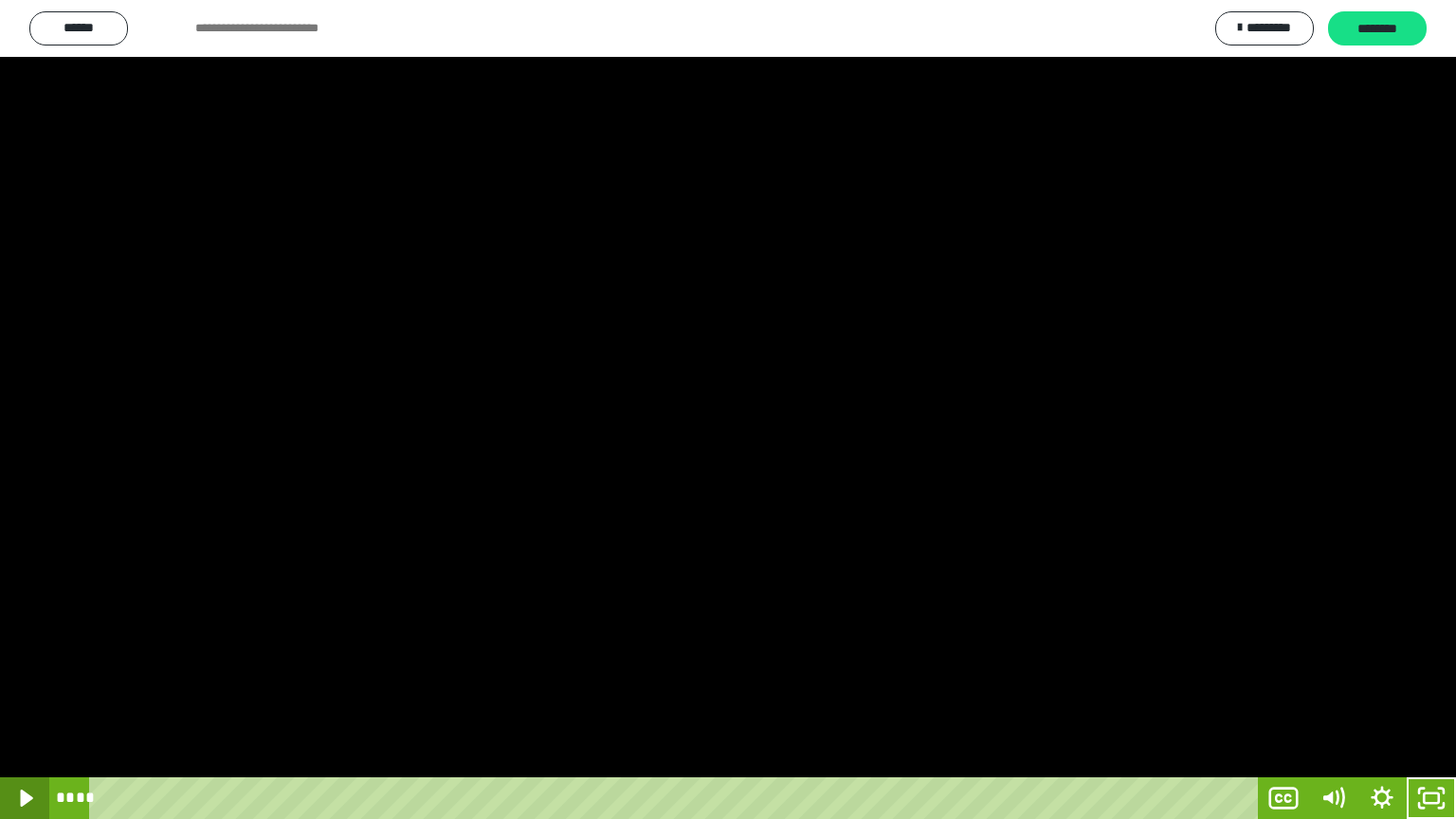 click 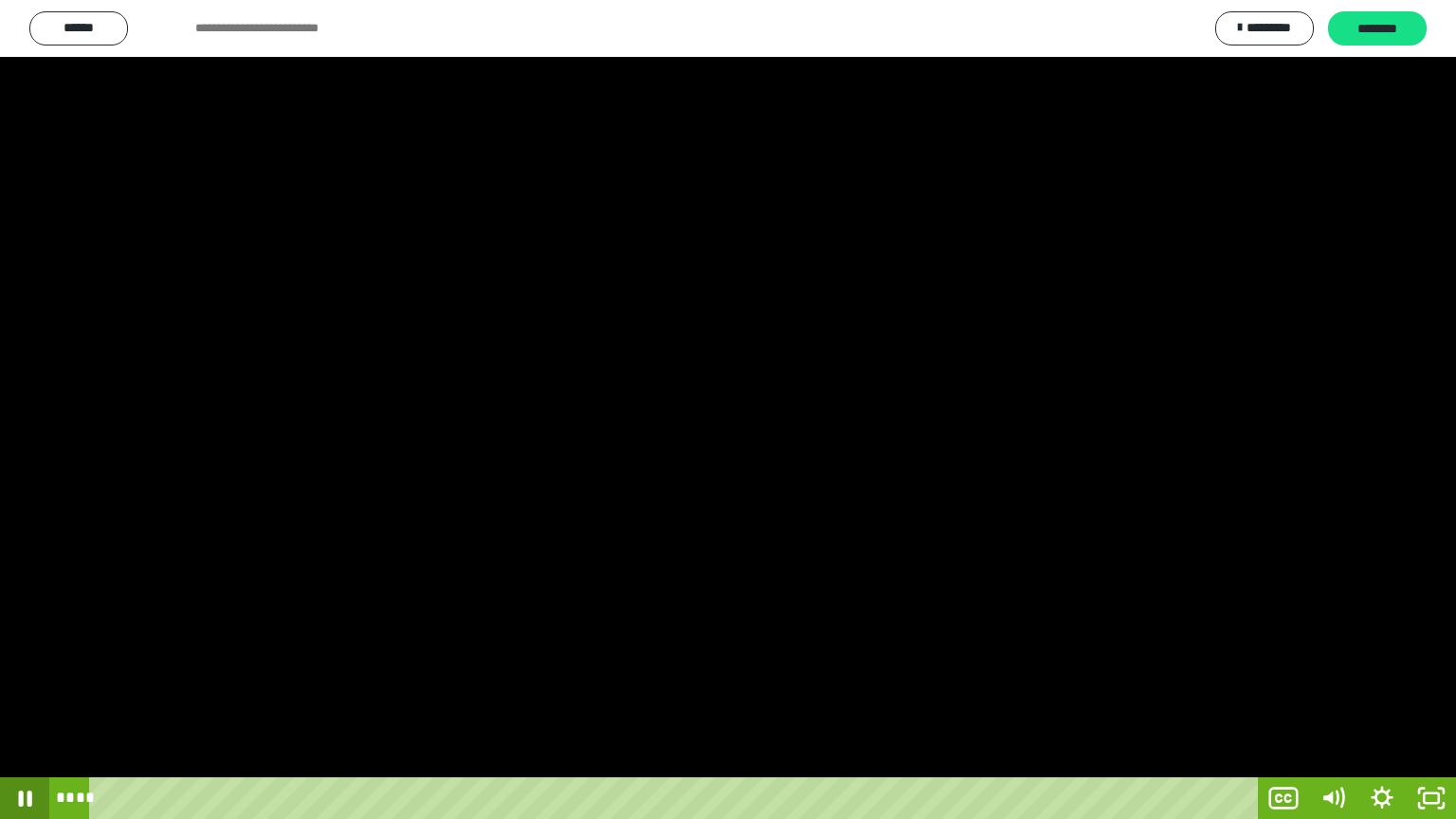 click 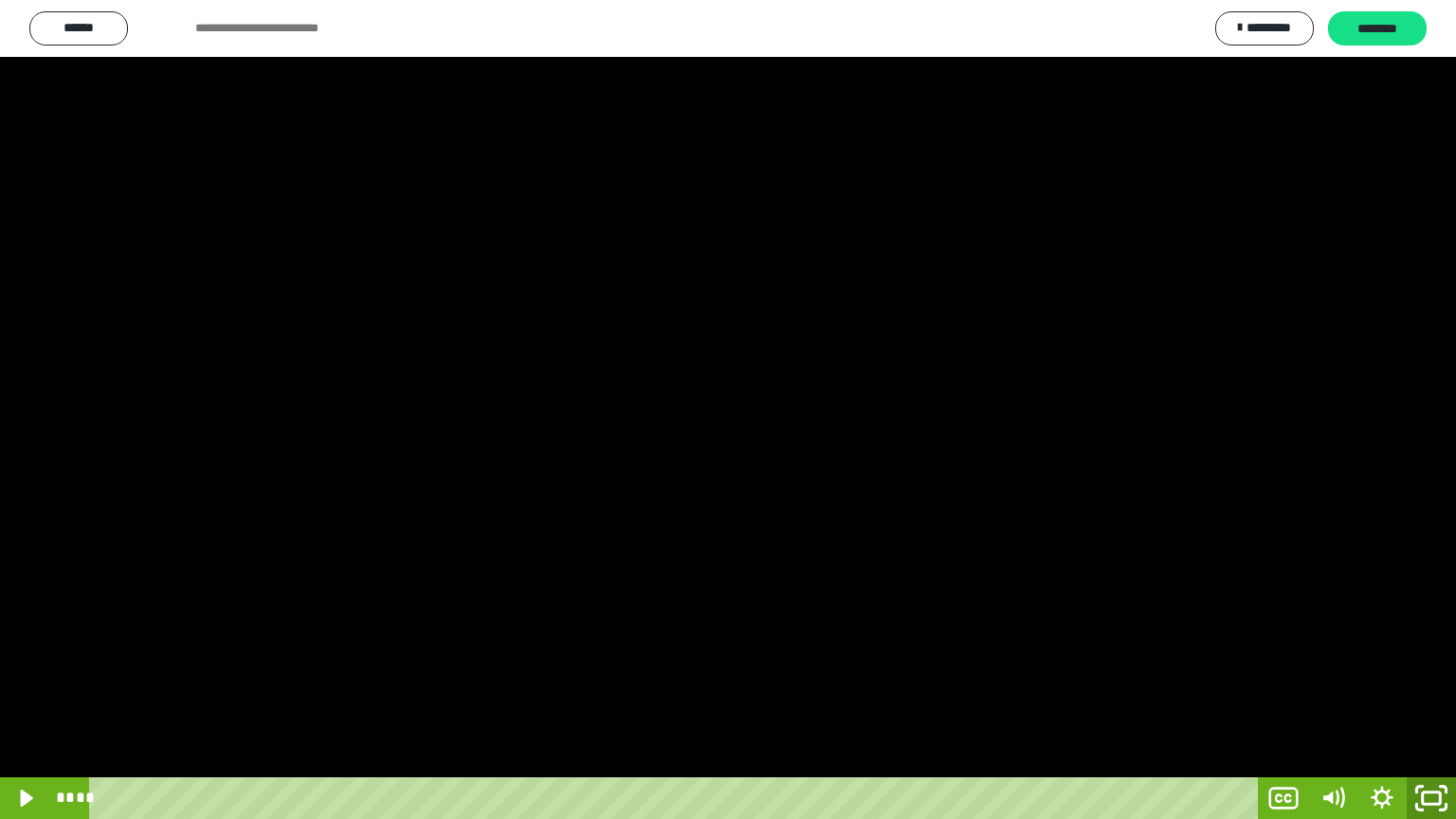 click 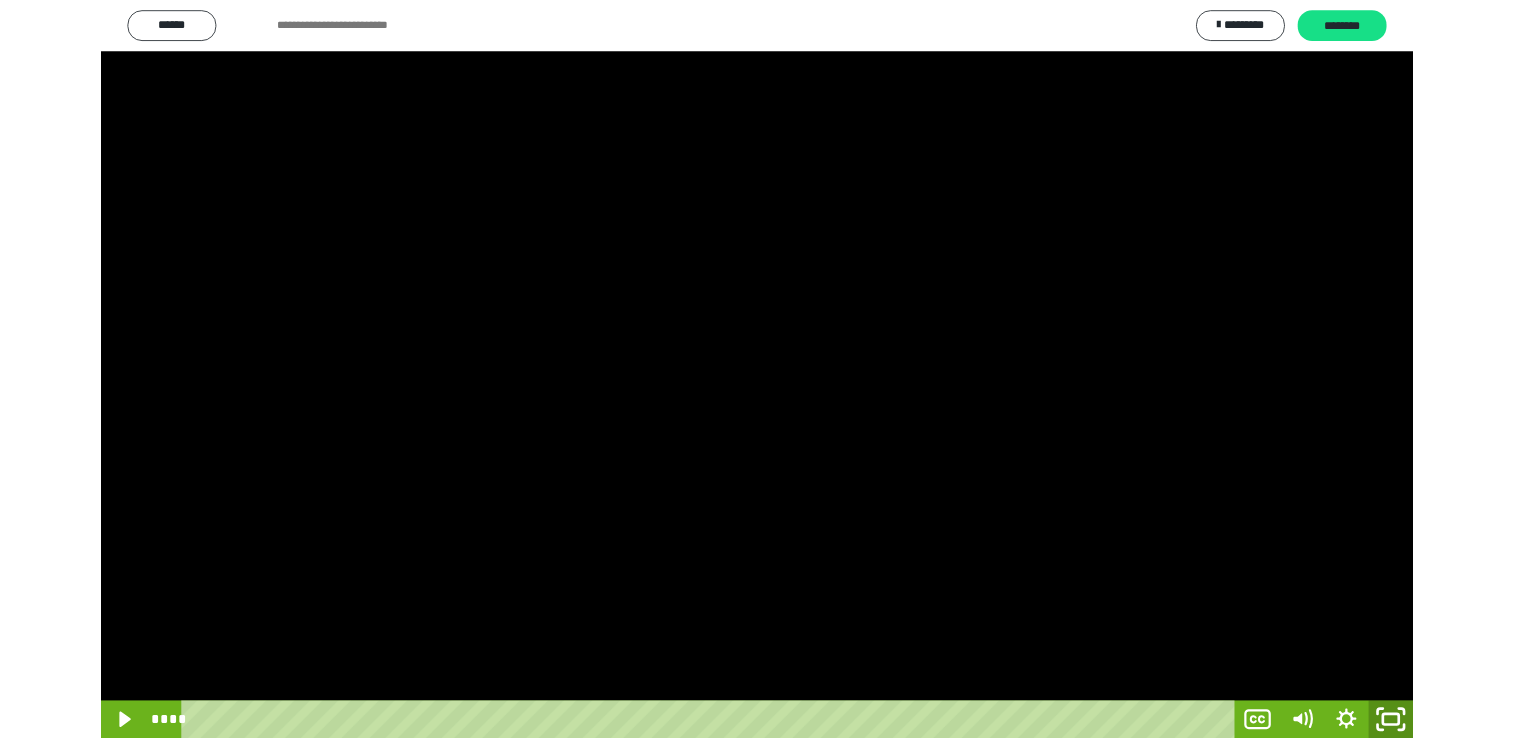 scroll, scrollTop: 324, scrollLeft: 0, axis: vertical 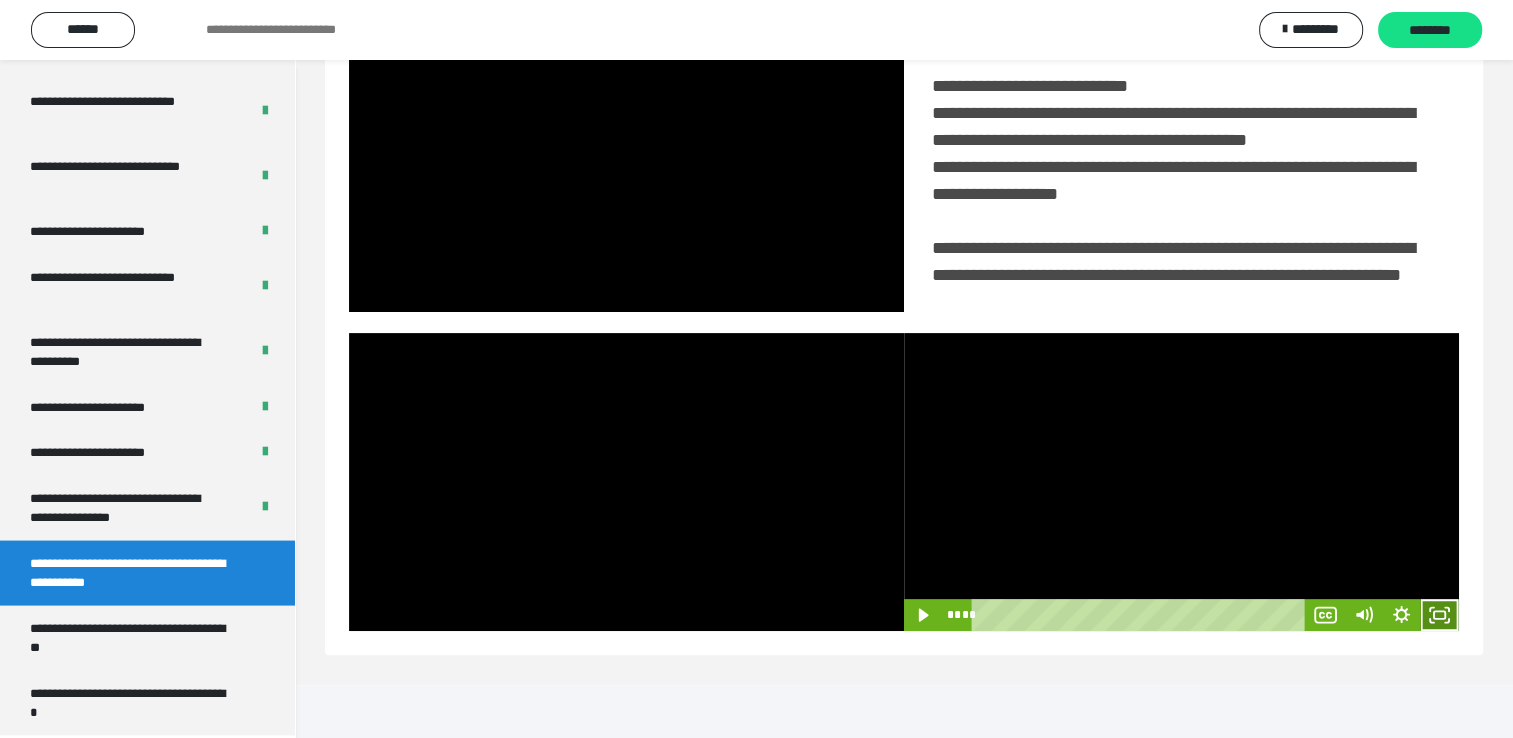 click 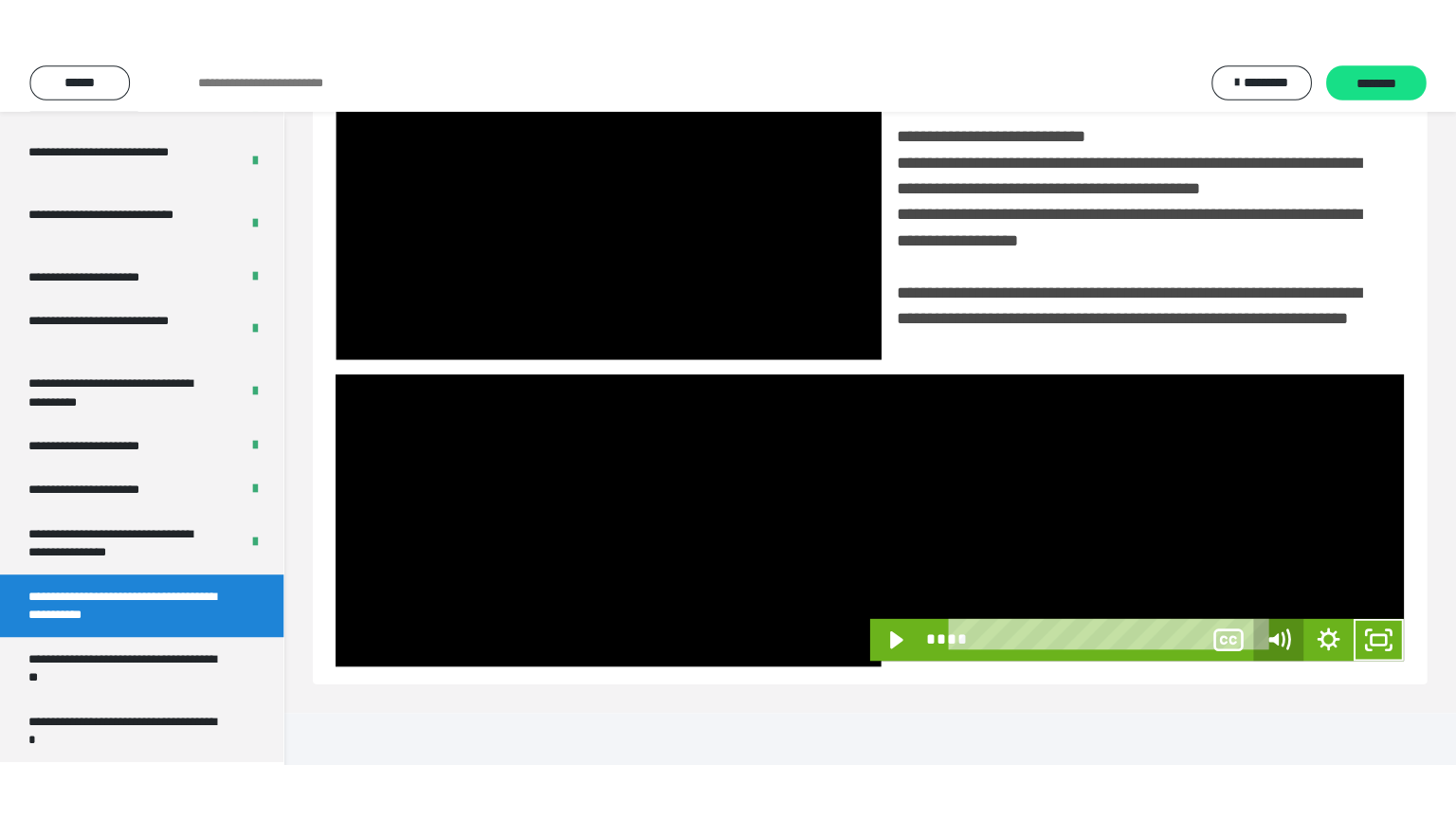 scroll, scrollTop: 317, scrollLeft: 0, axis: vertical 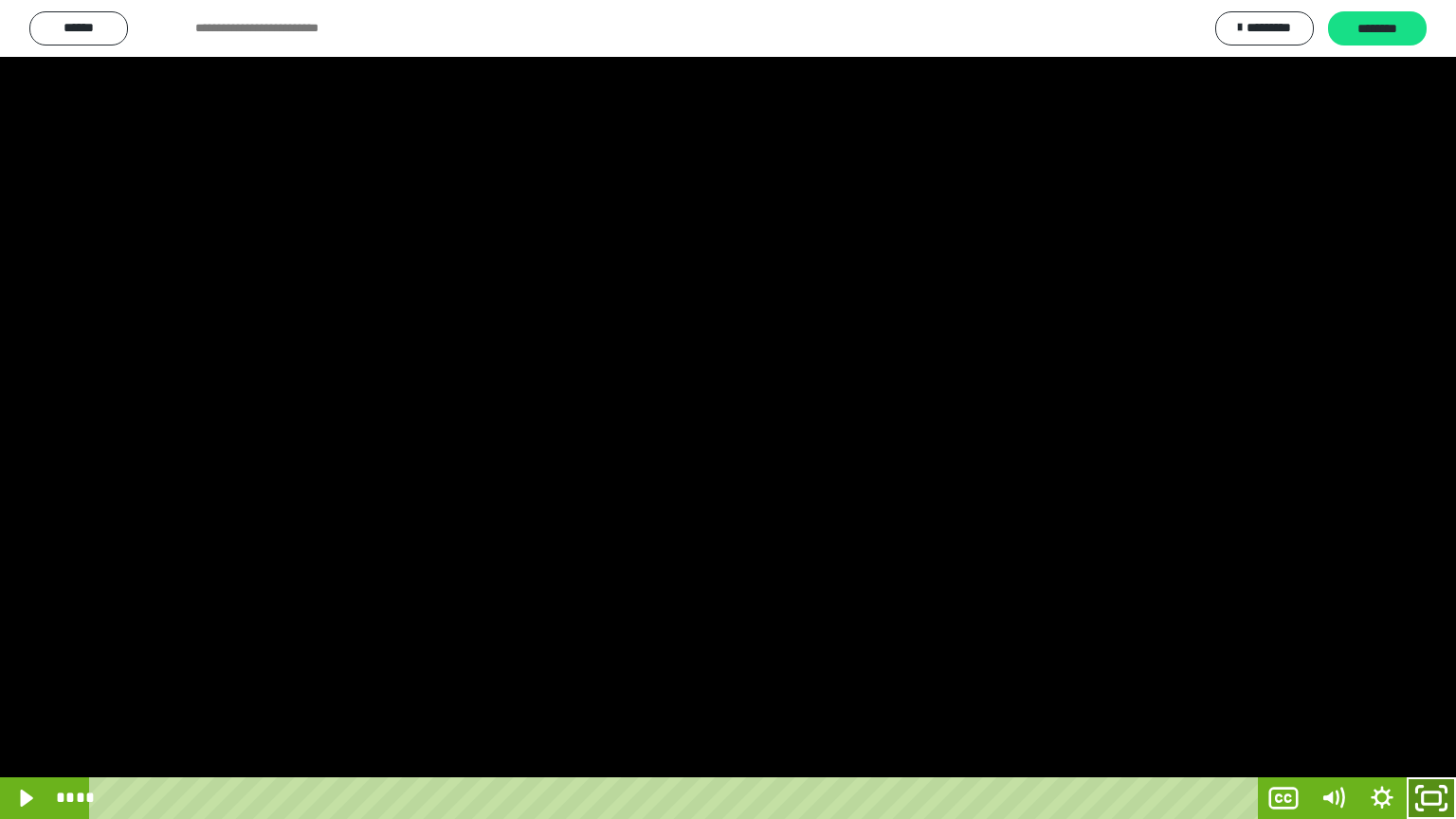 click 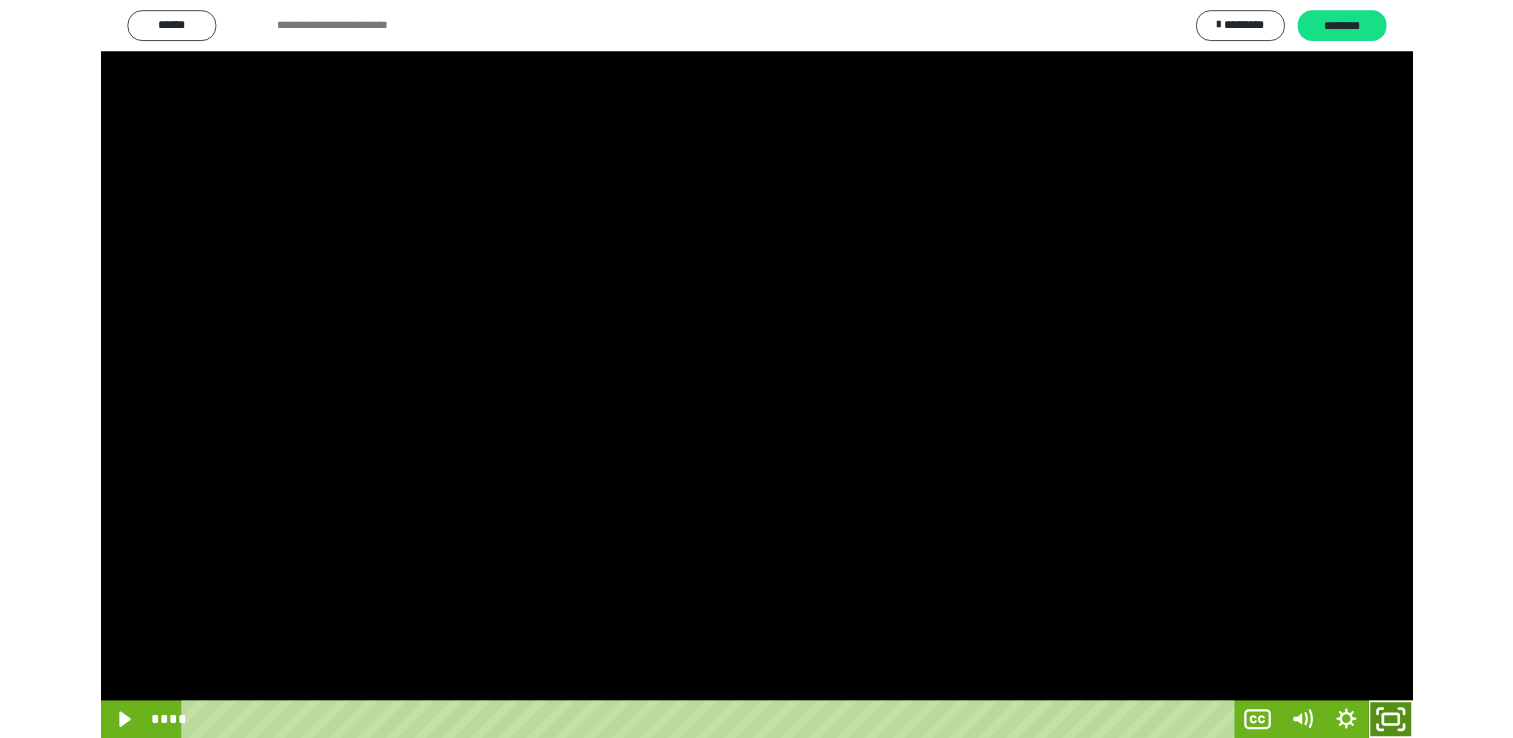 scroll, scrollTop: 324, scrollLeft: 0, axis: vertical 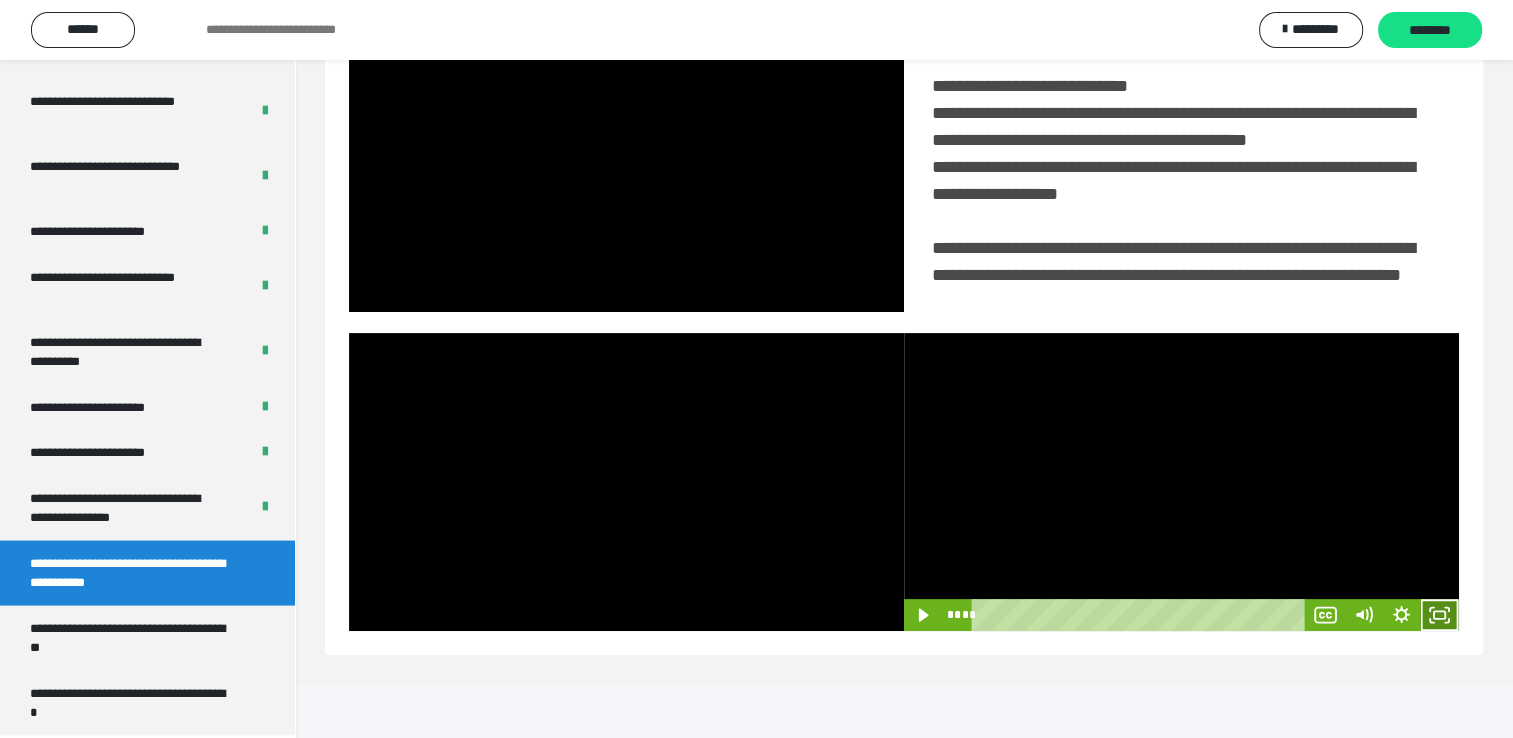 click 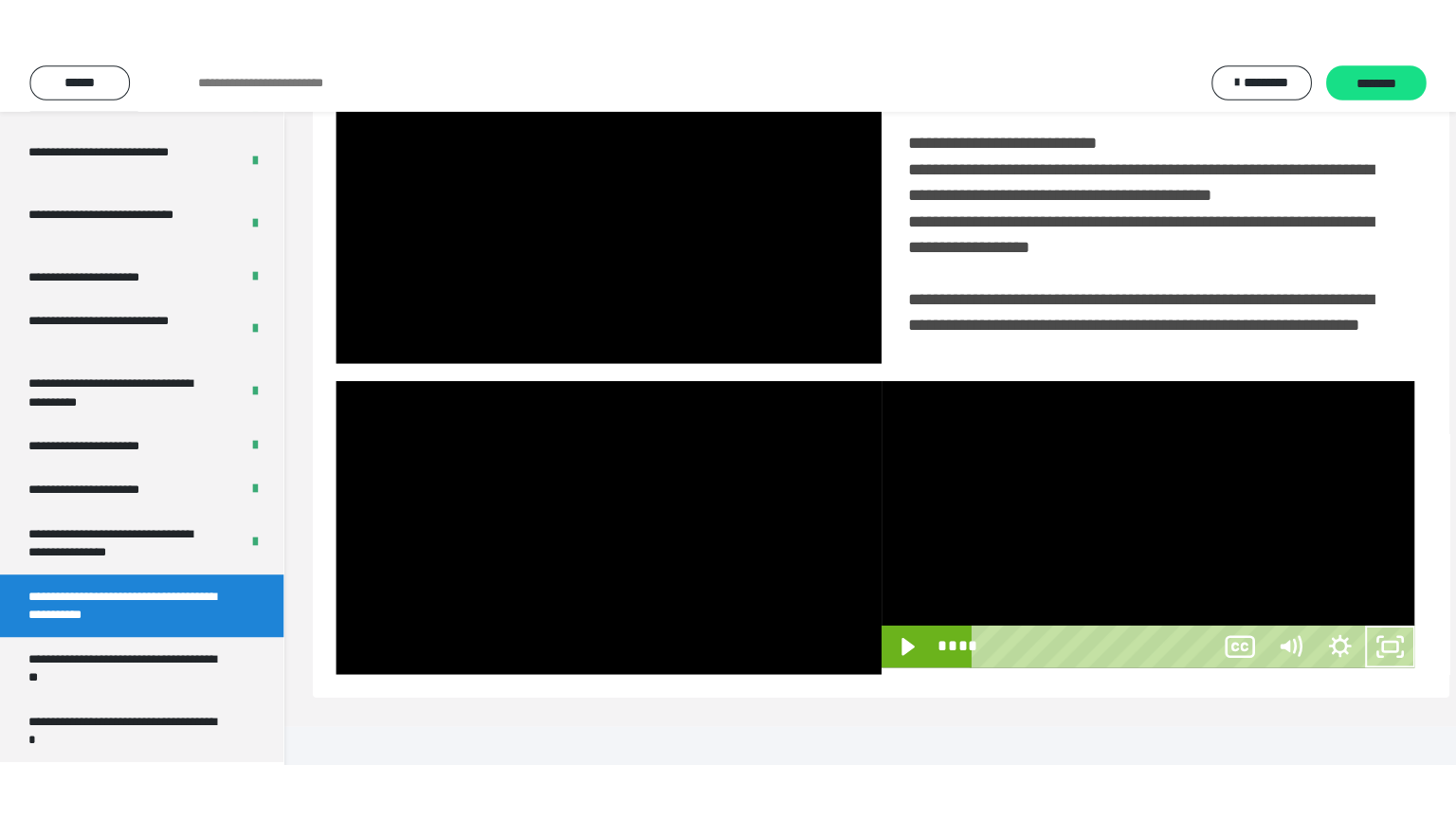 scroll, scrollTop: 317, scrollLeft: 0, axis: vertical 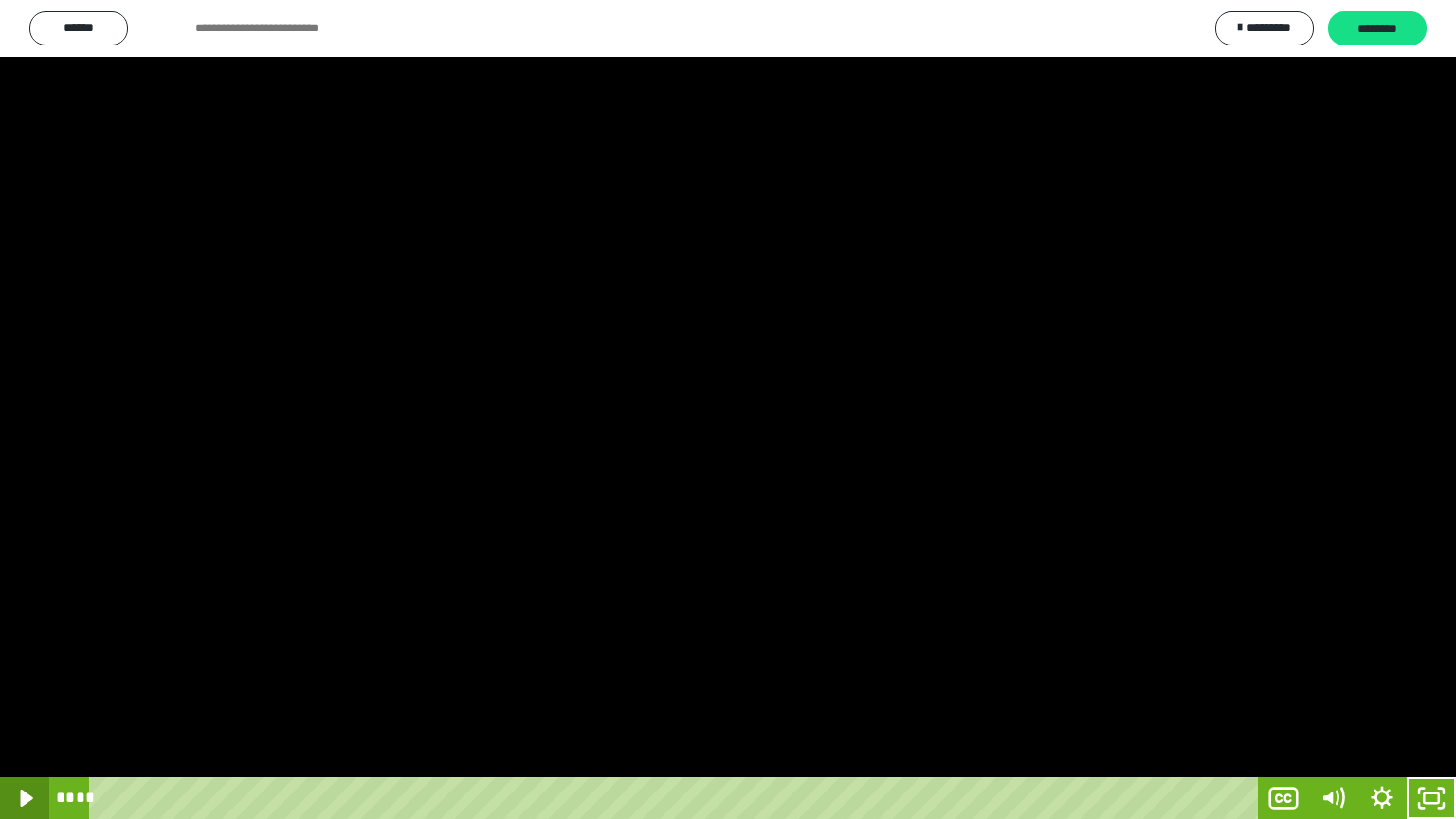 click 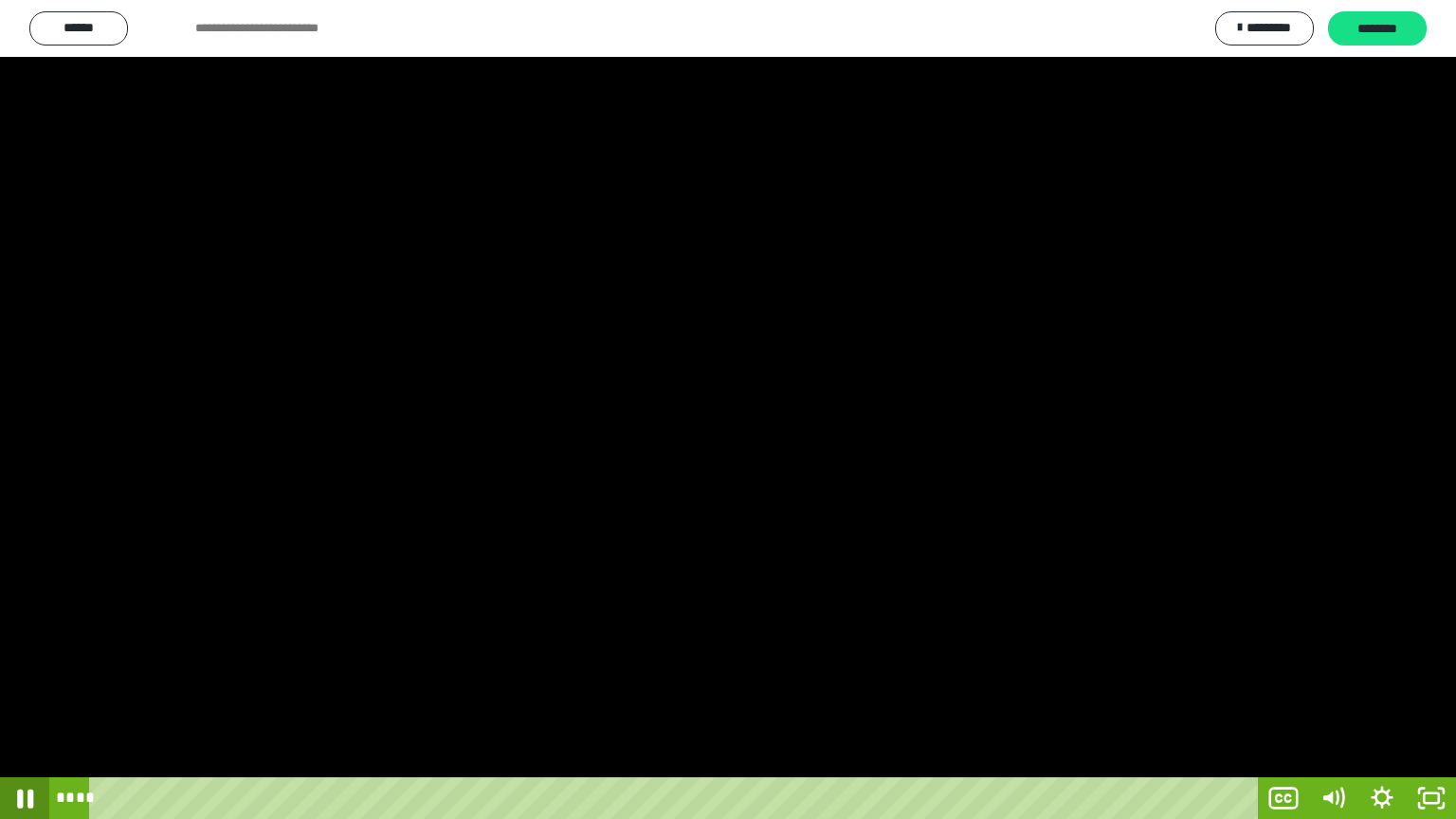 click 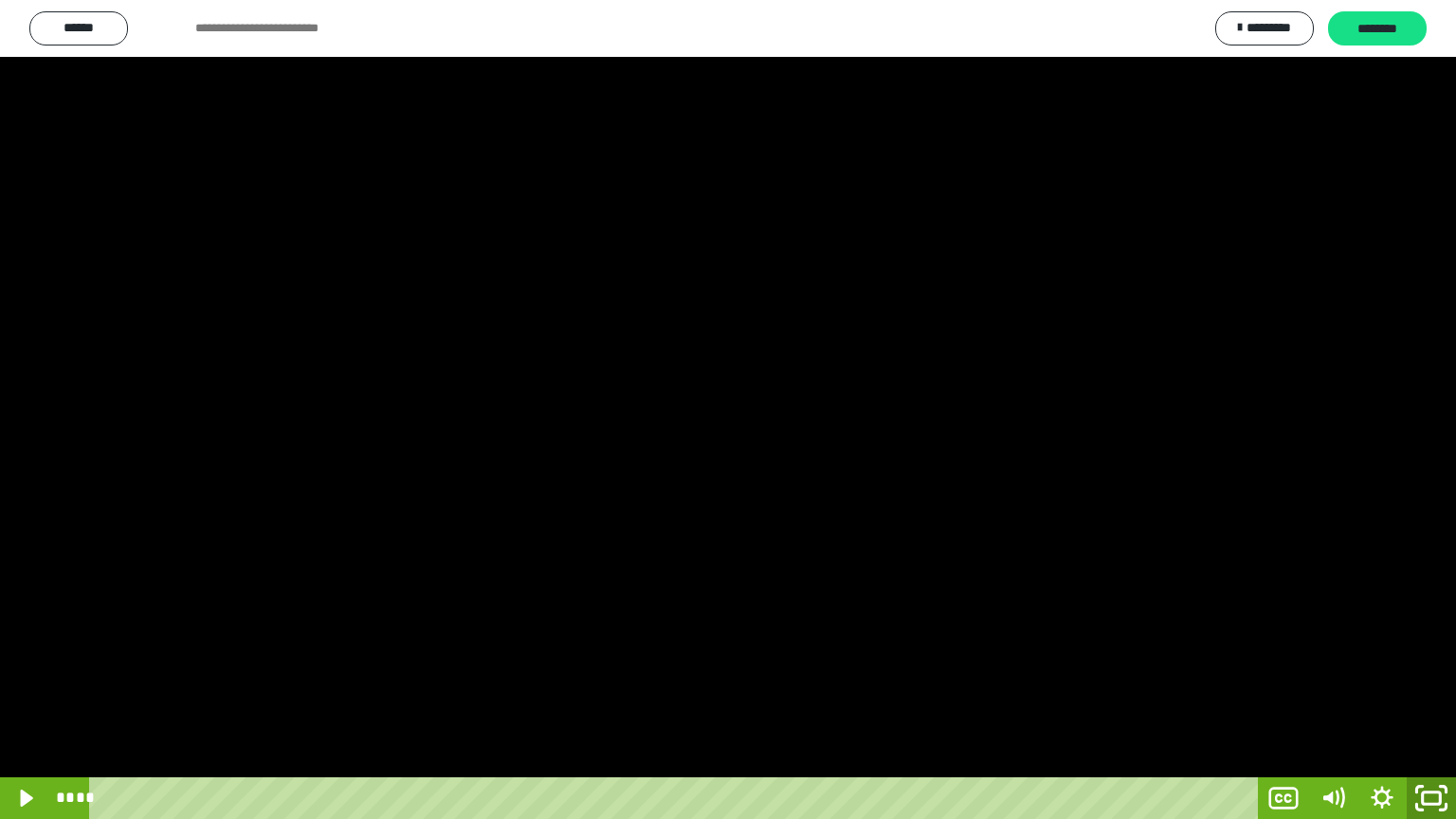 click 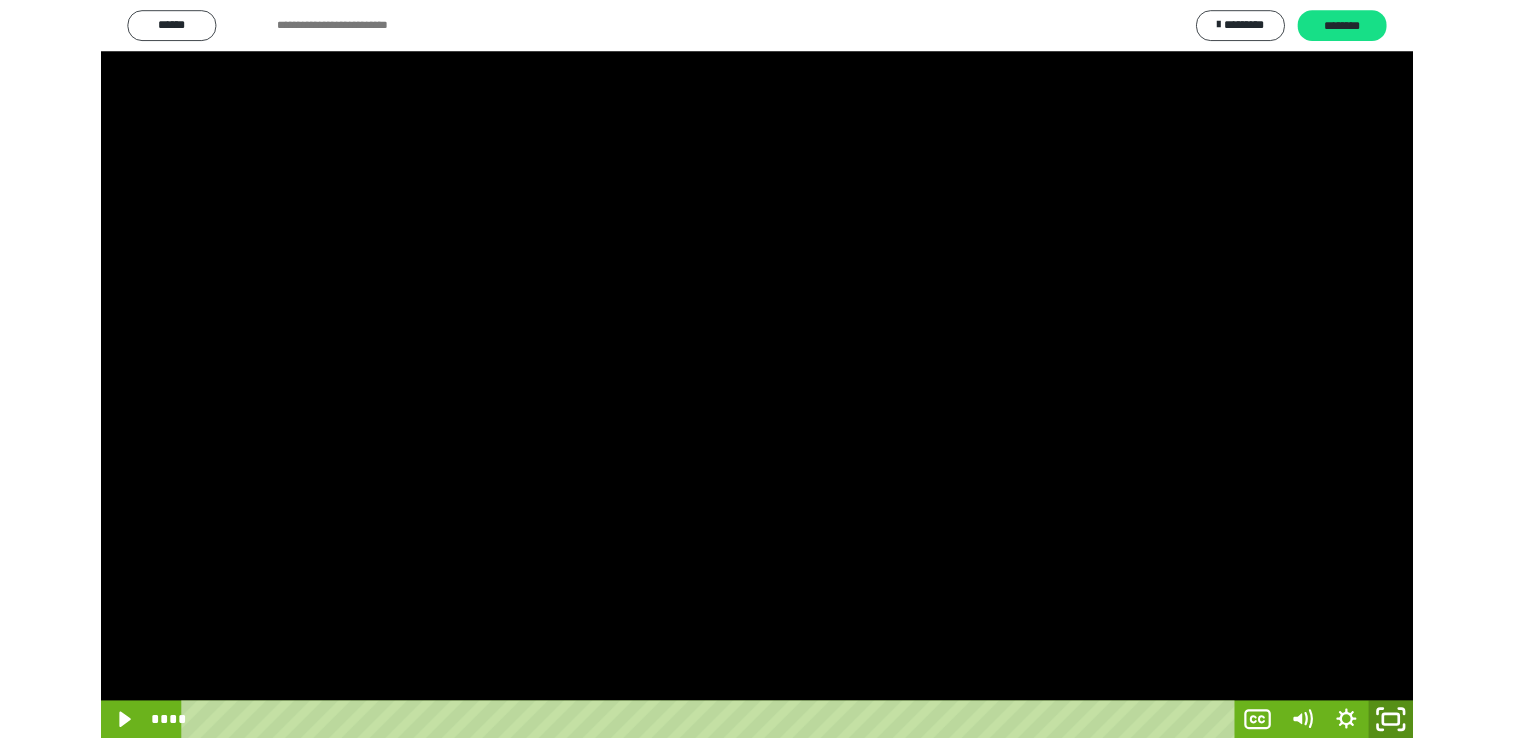 scroll, scrollTop: 324, scrollLeft: 0, axis: vertical 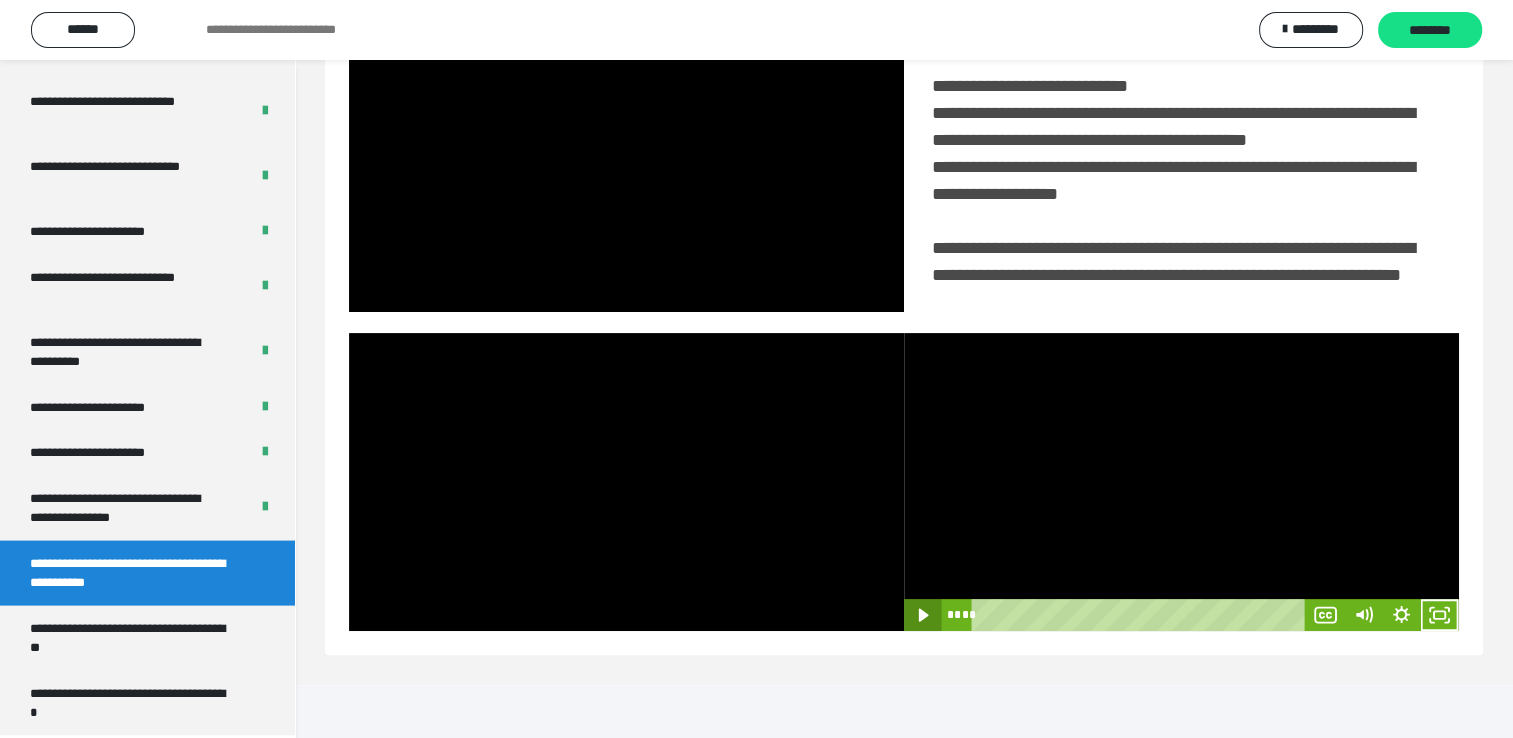 click 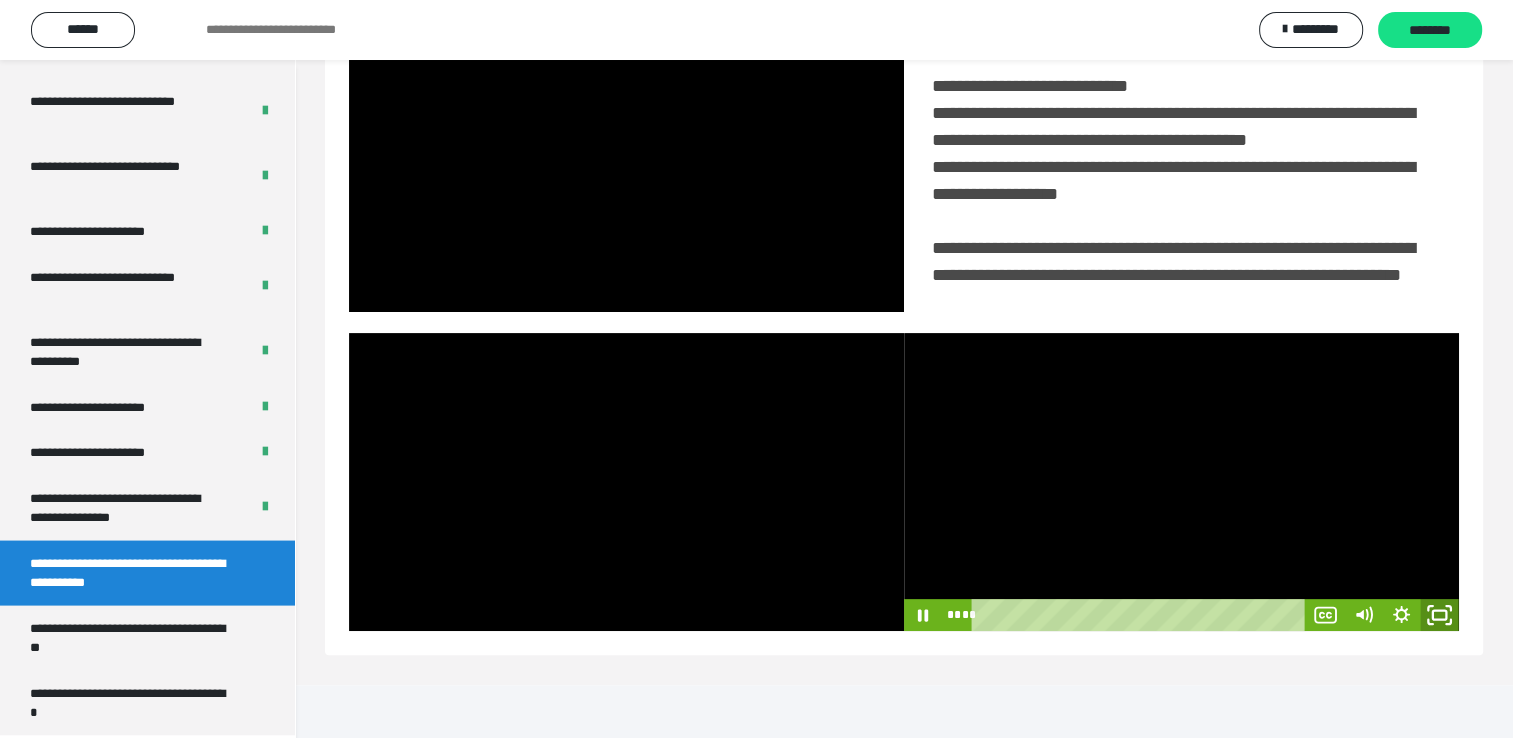 click 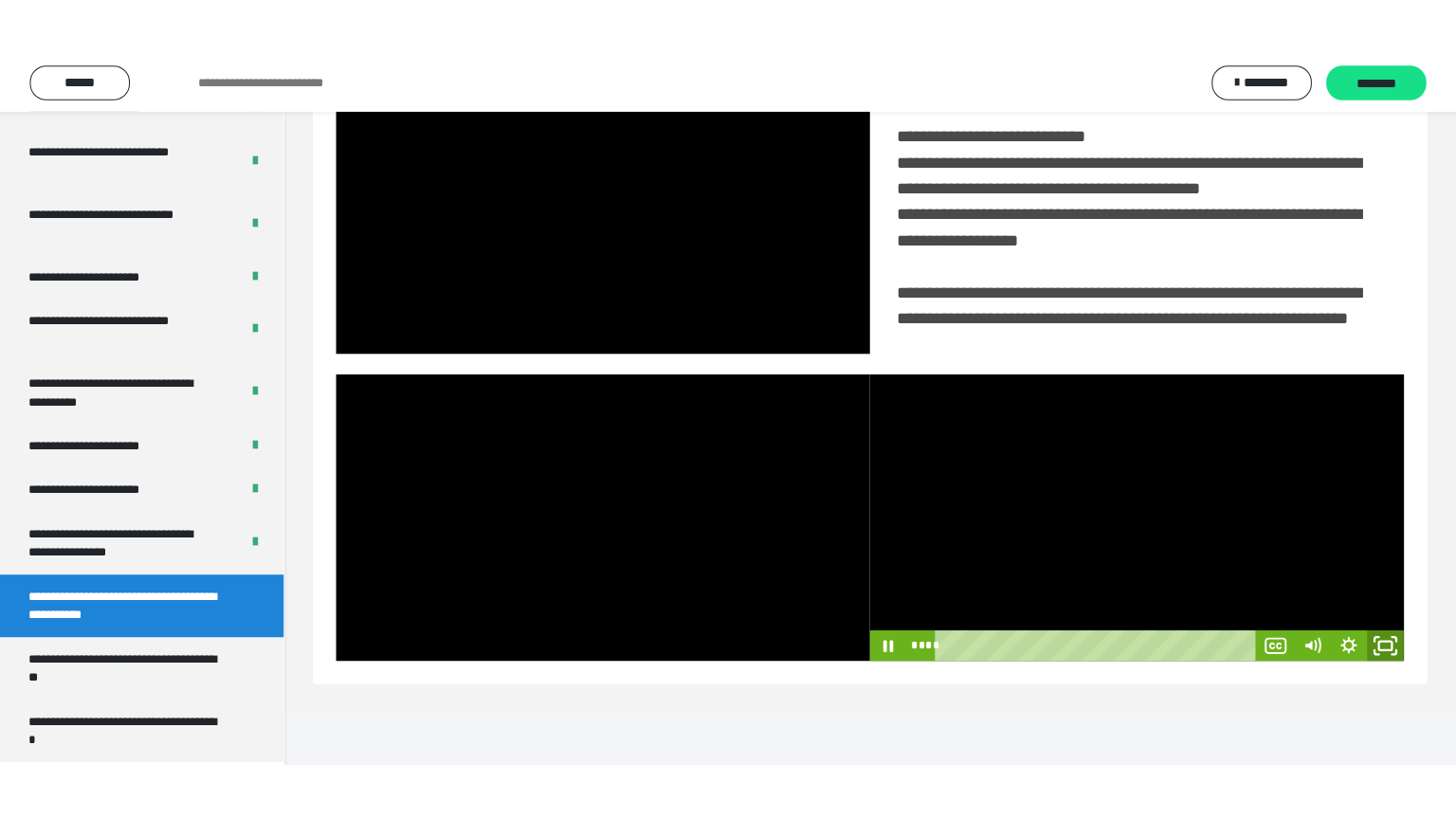 scroll, scrollTop: 317, scrollLeft: 0, axis: vertical 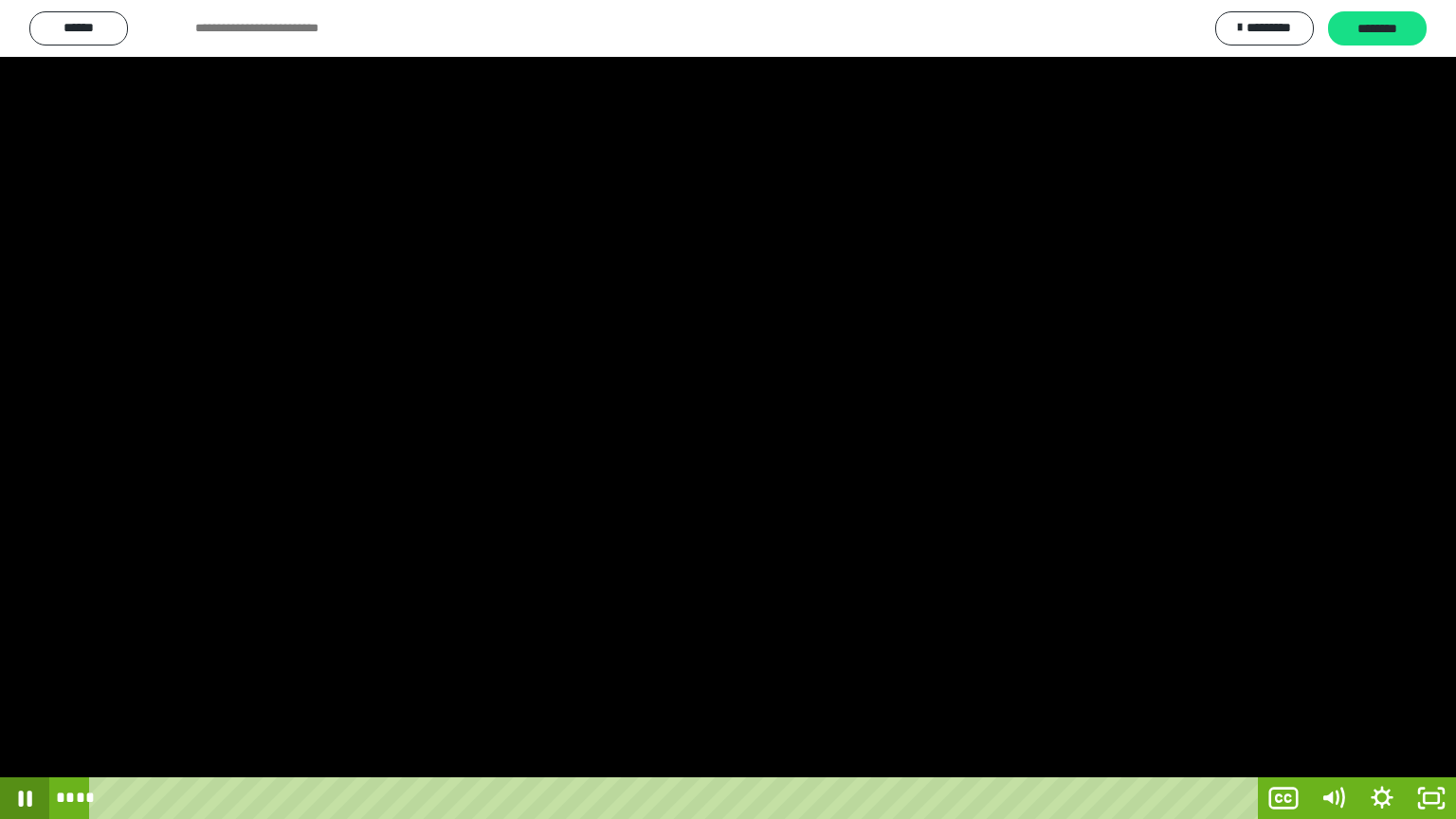 click 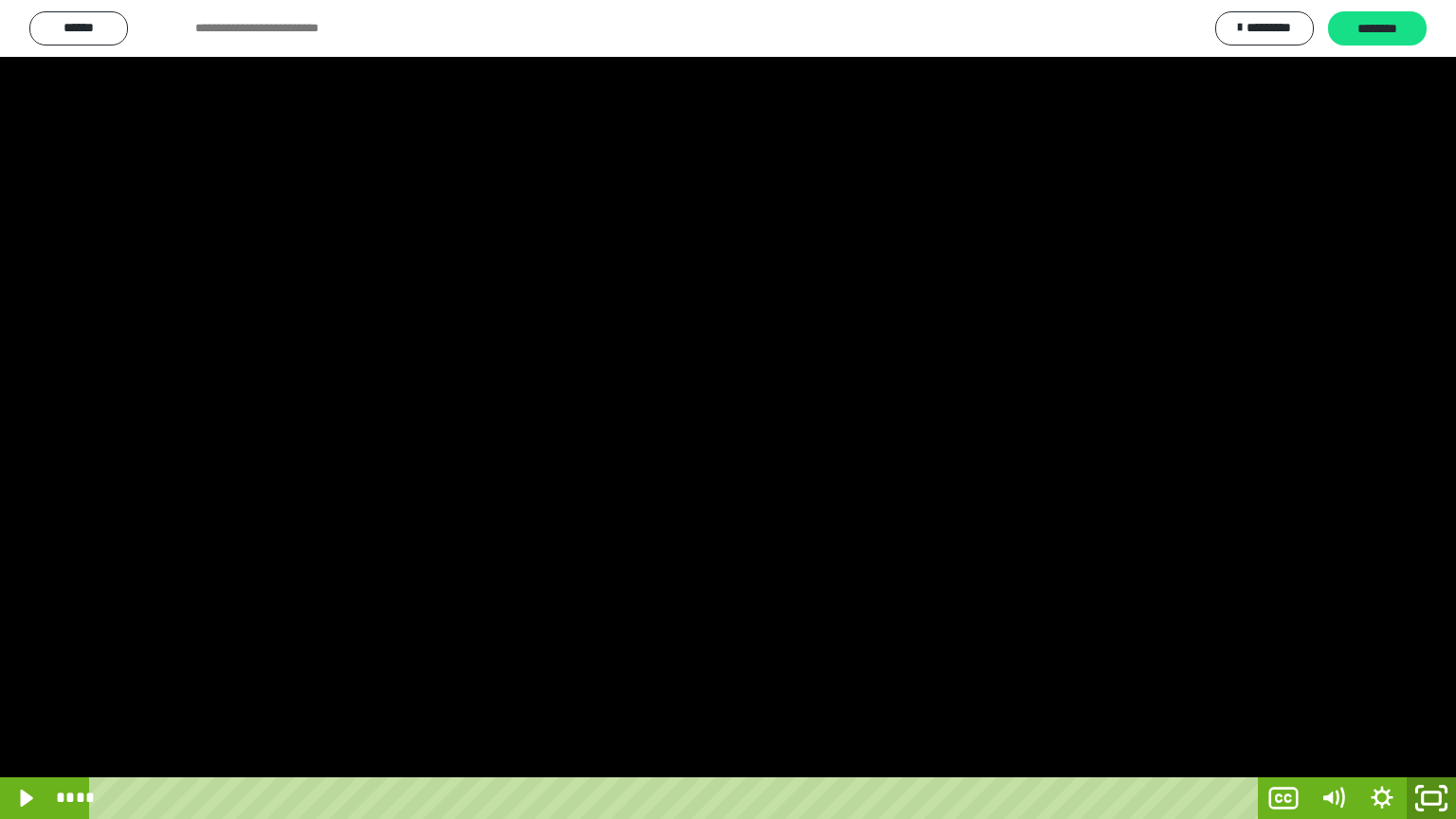 click 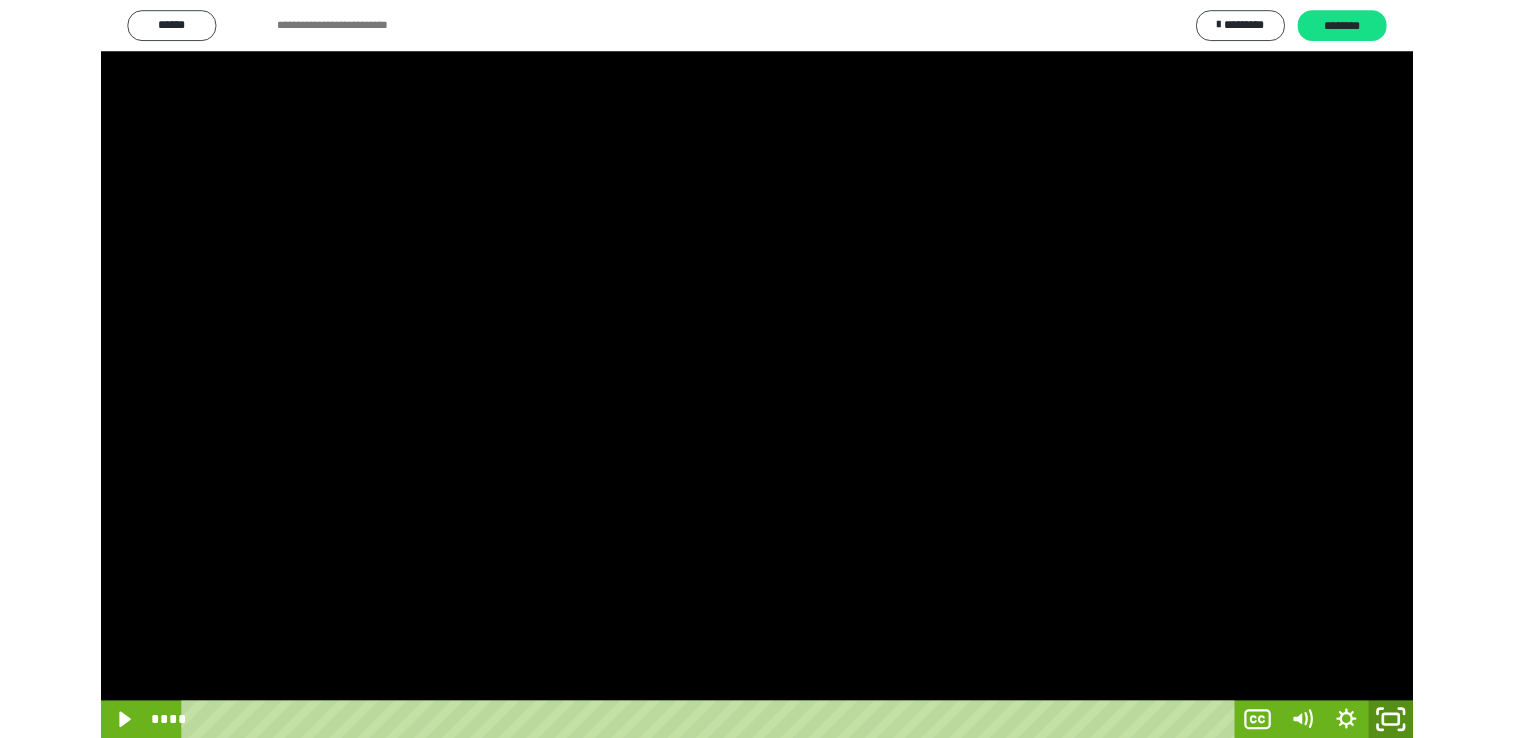 scroll, scrollTop: 324, scrollLeft: 0, axis: vertical 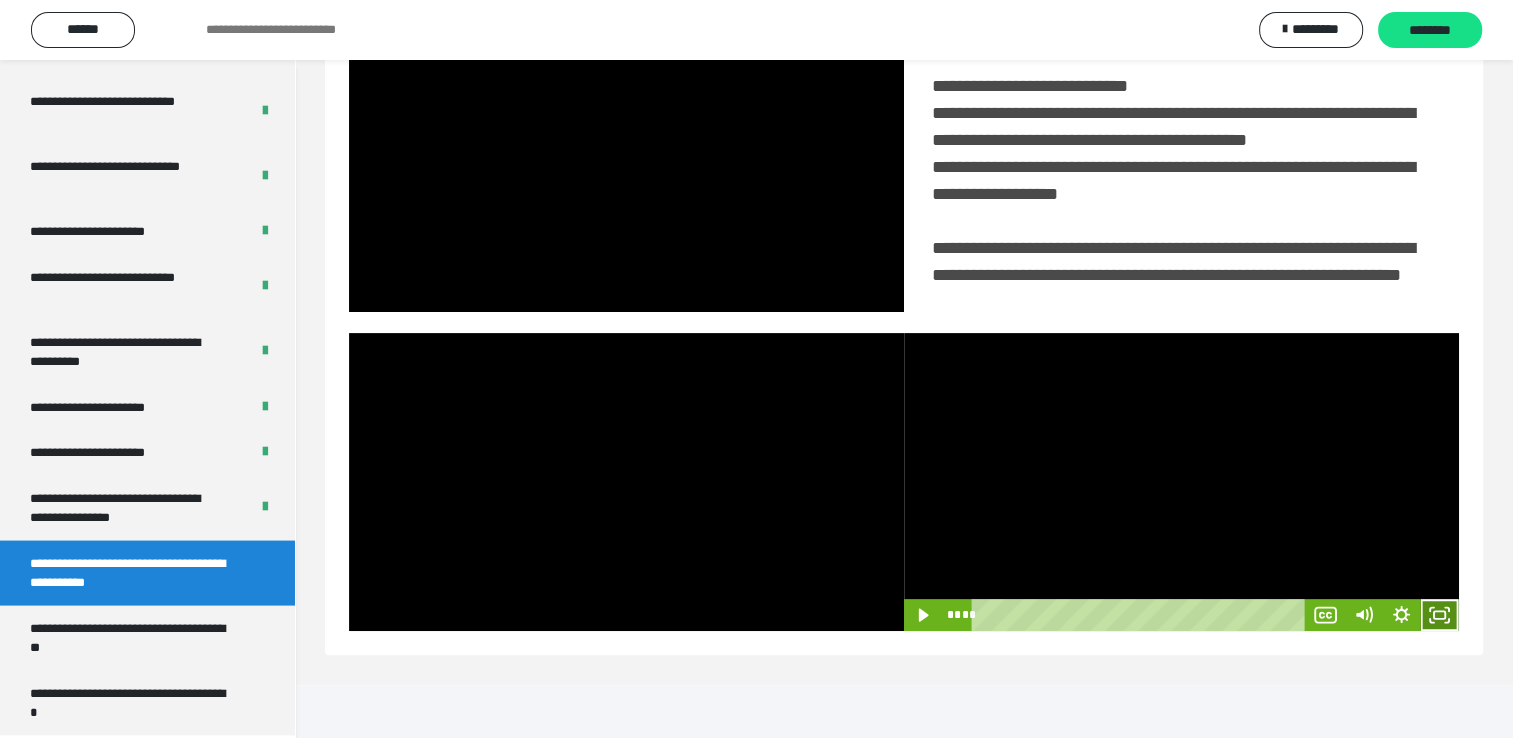 click 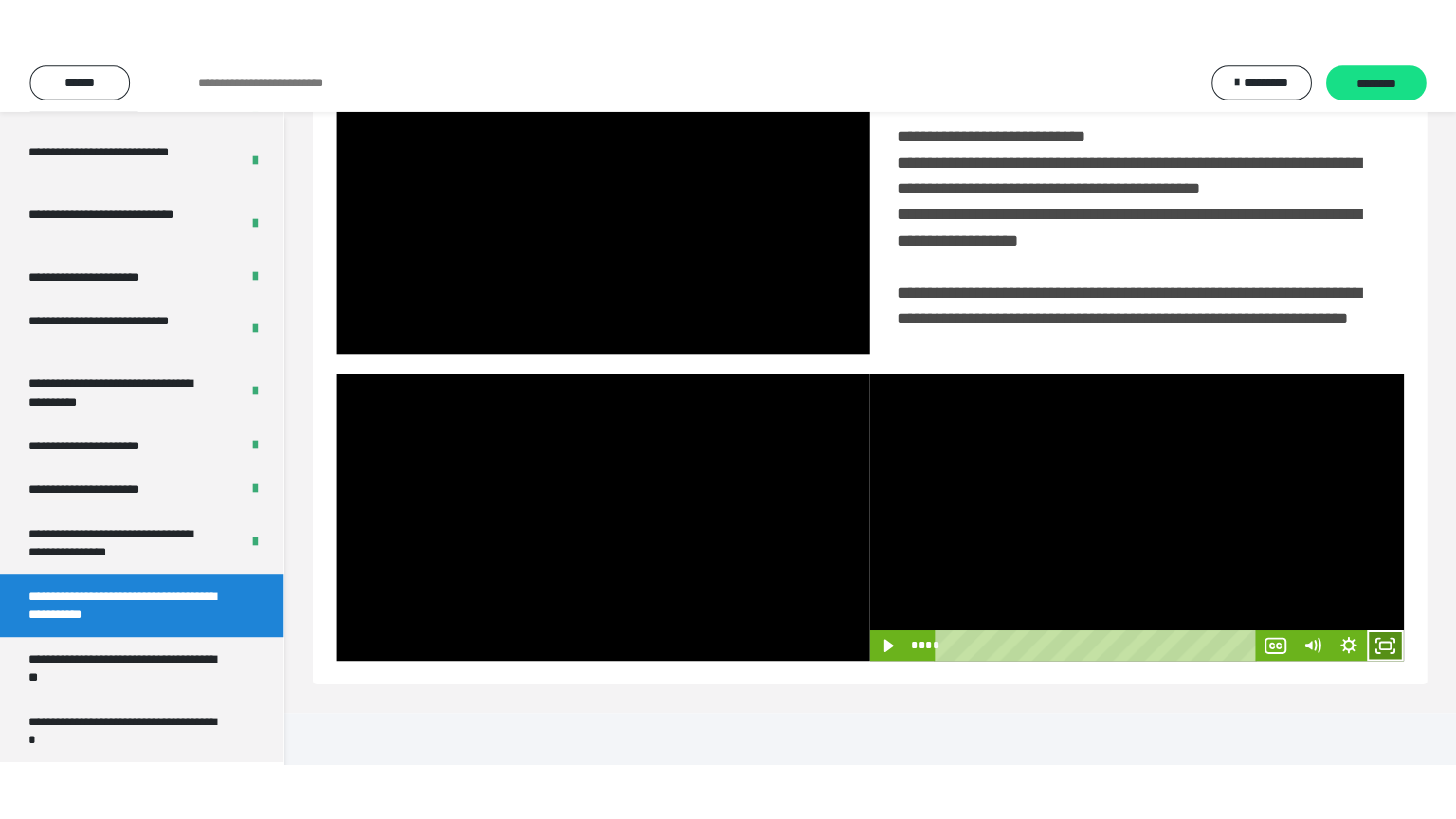 scroll, scrollTop: 317, scrollLeft: 0, axis: vertical 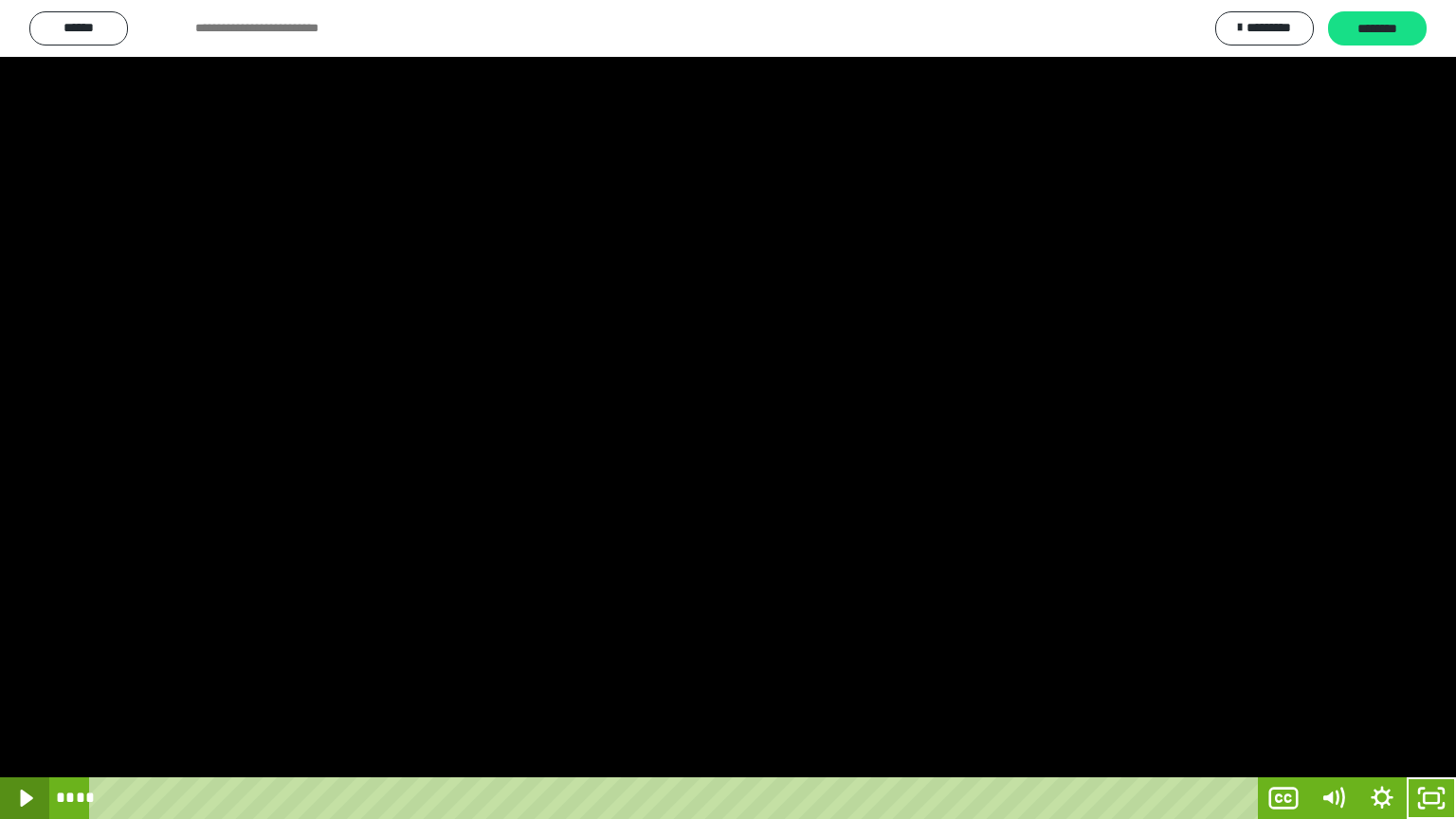 click 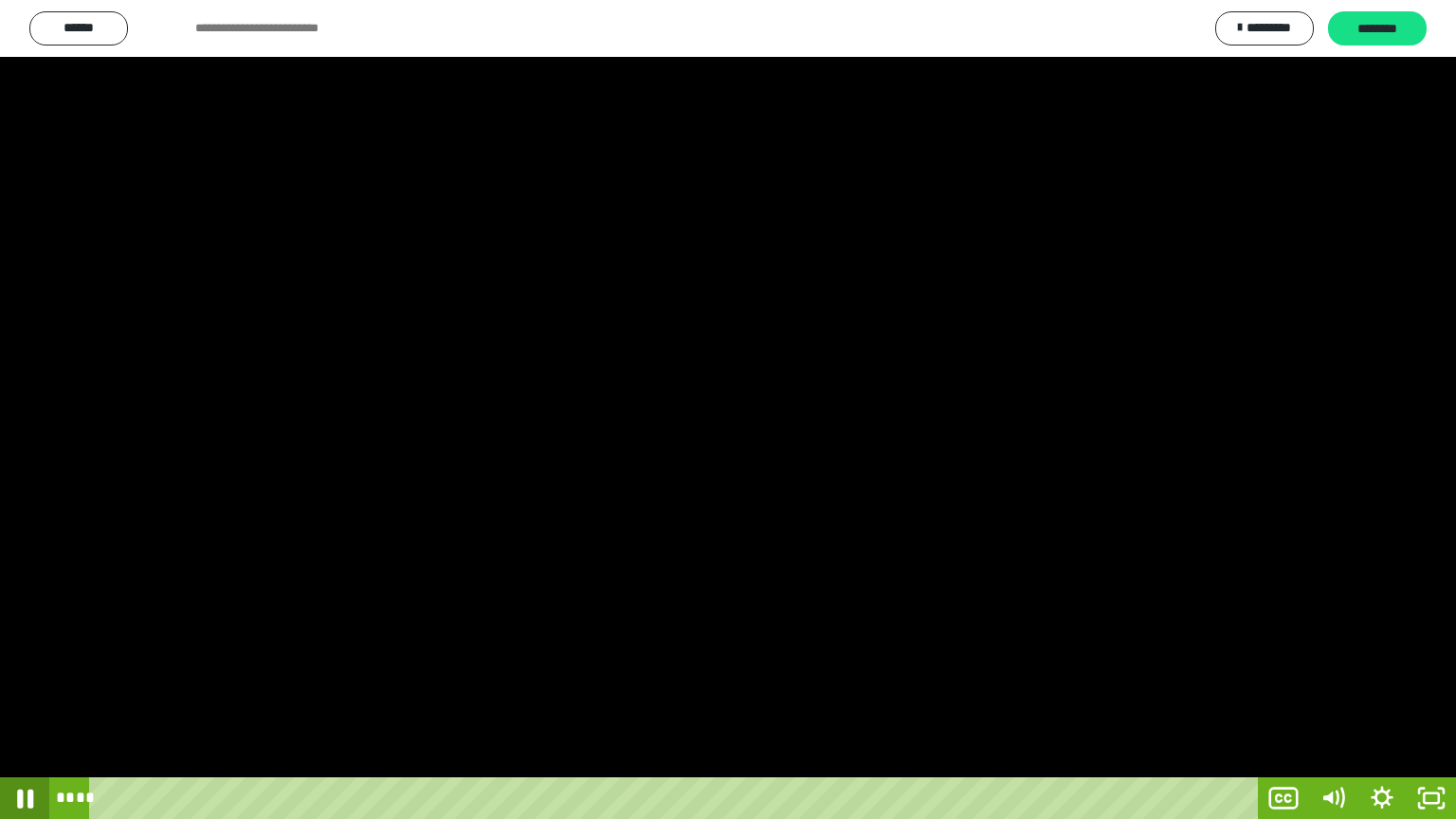 click 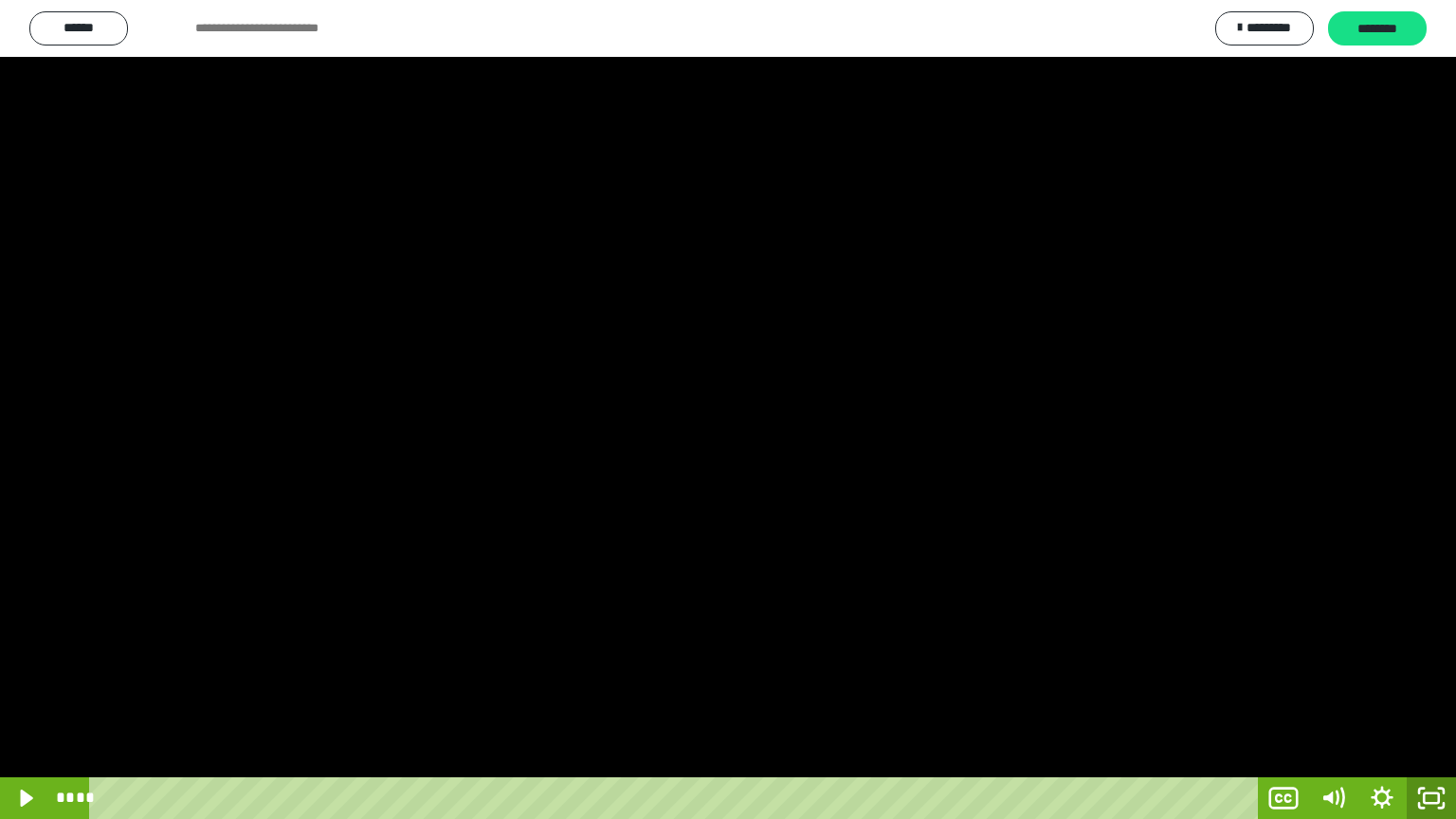 drag, startPoint x: 1437, startPoint y: 801, endPoint x: 1301, endPoint y: 613, distance: 232.03448 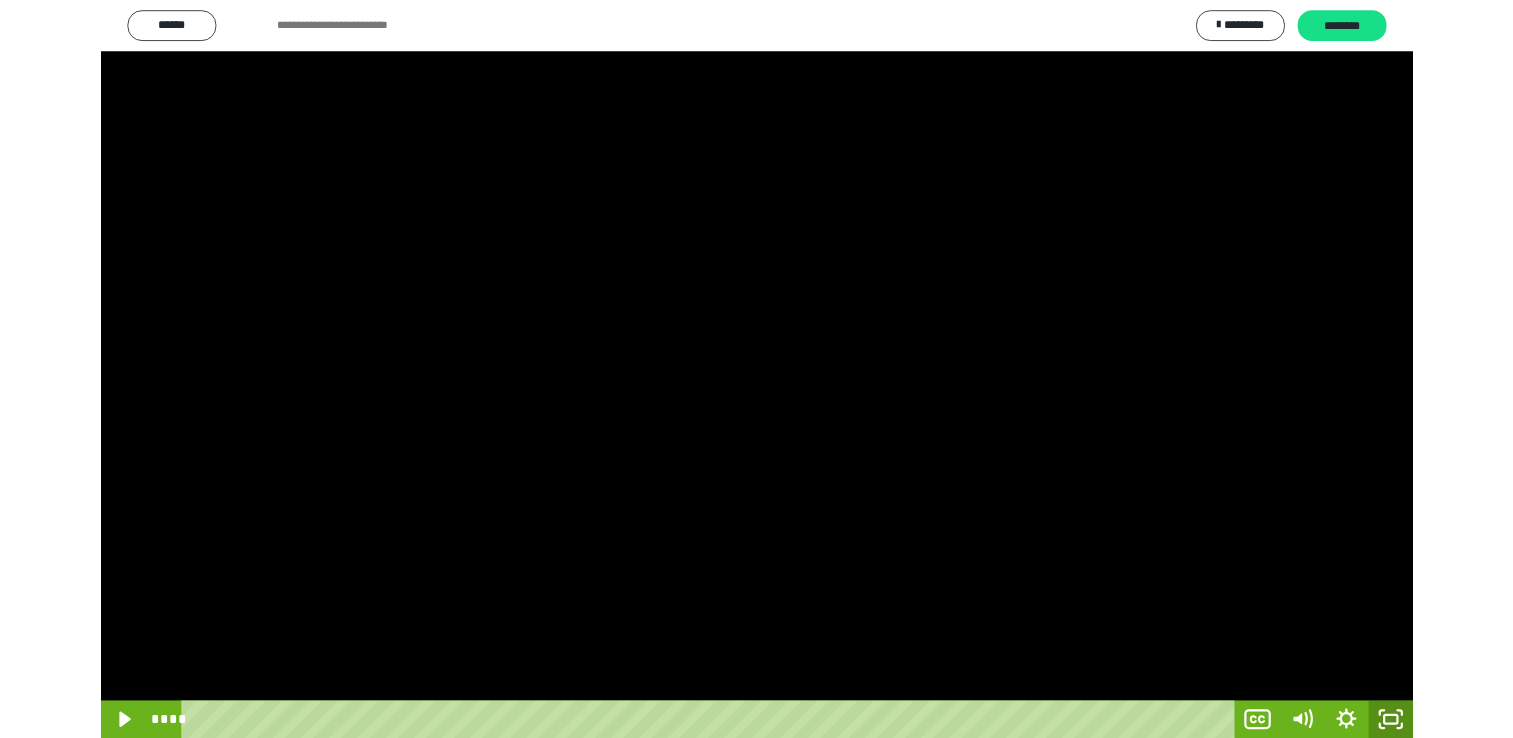 scroll, scrollTop: 324, scrollLeft: 0, axis: vertical 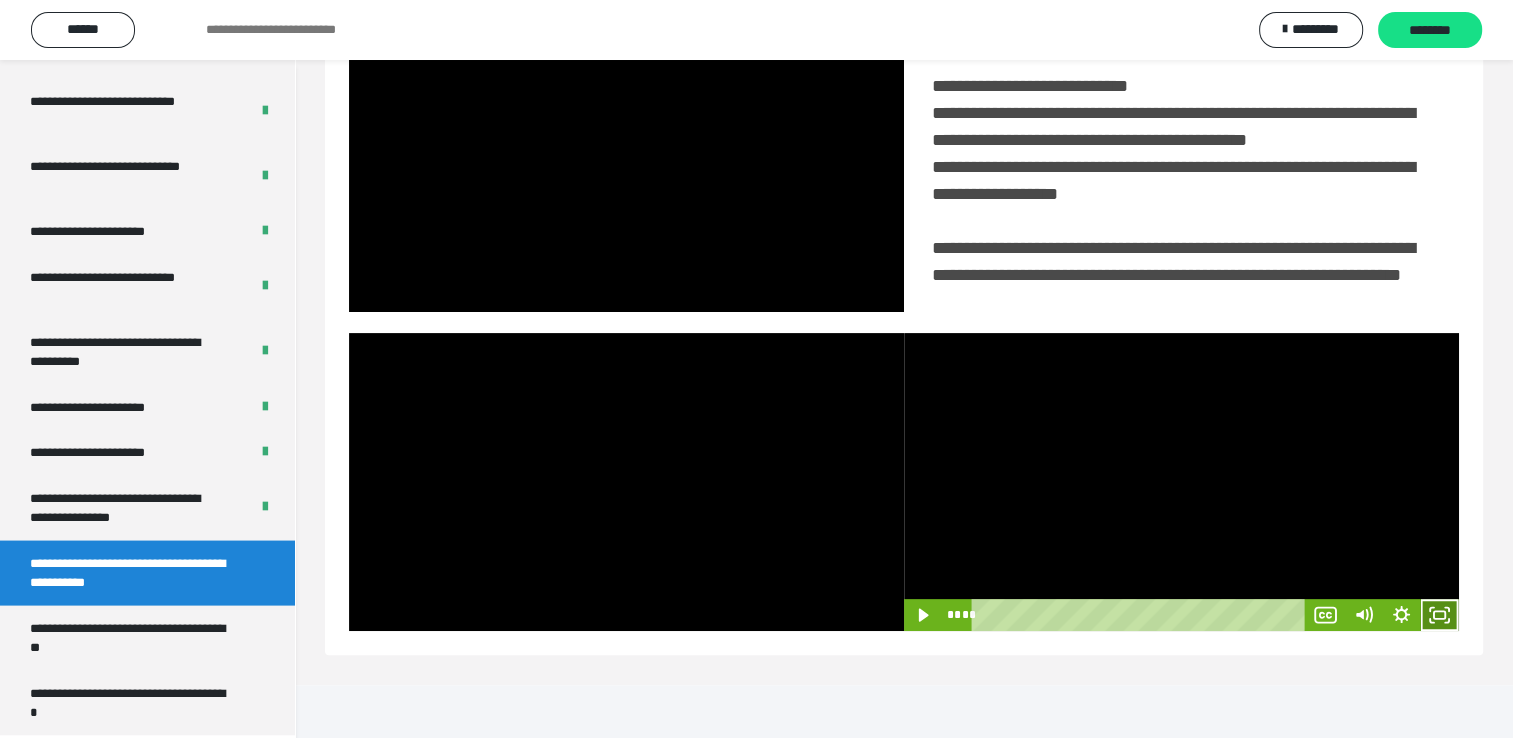click 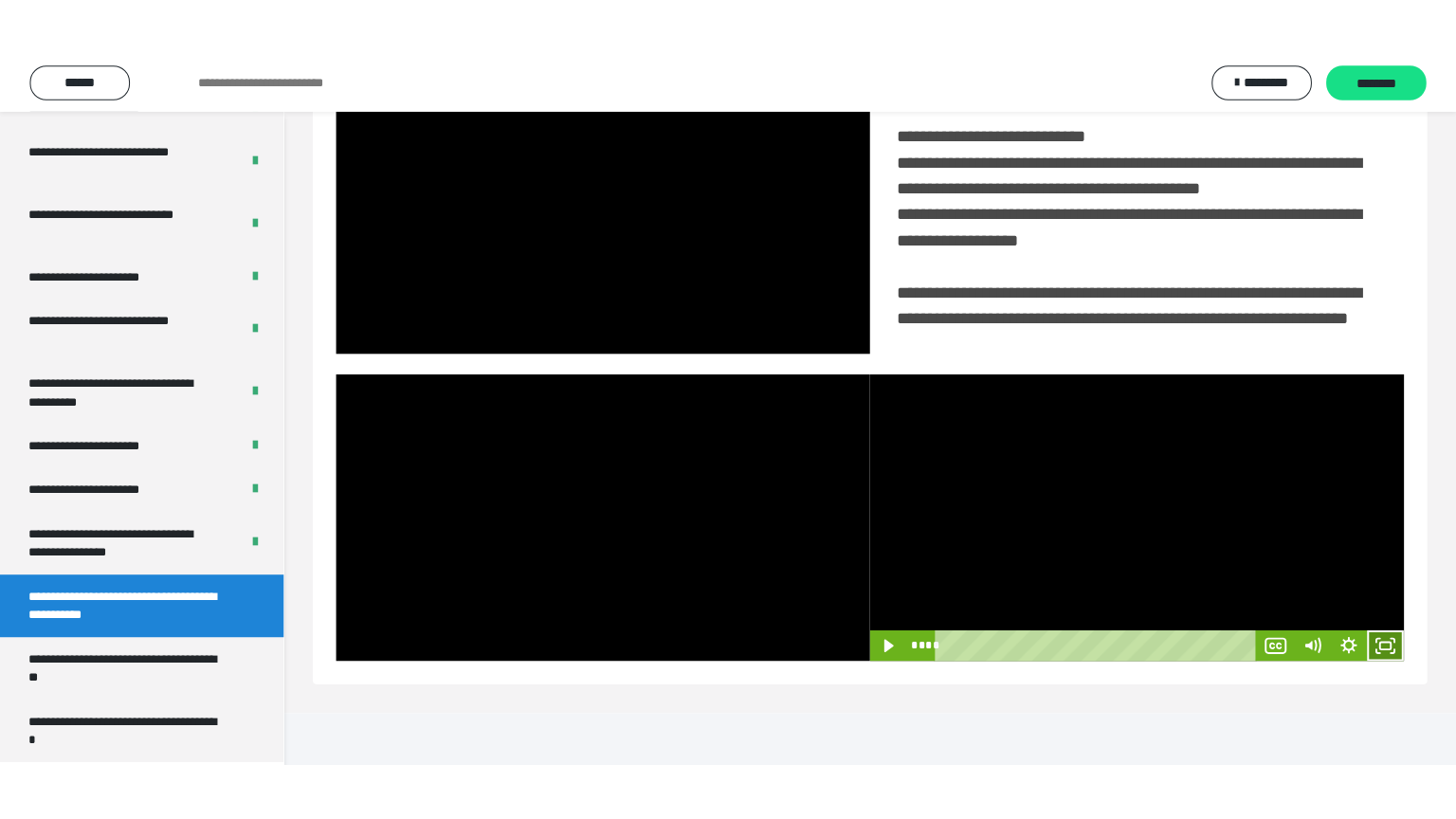 scroll, scrollTop: 317, scrollLeft: 0, axis: vertical 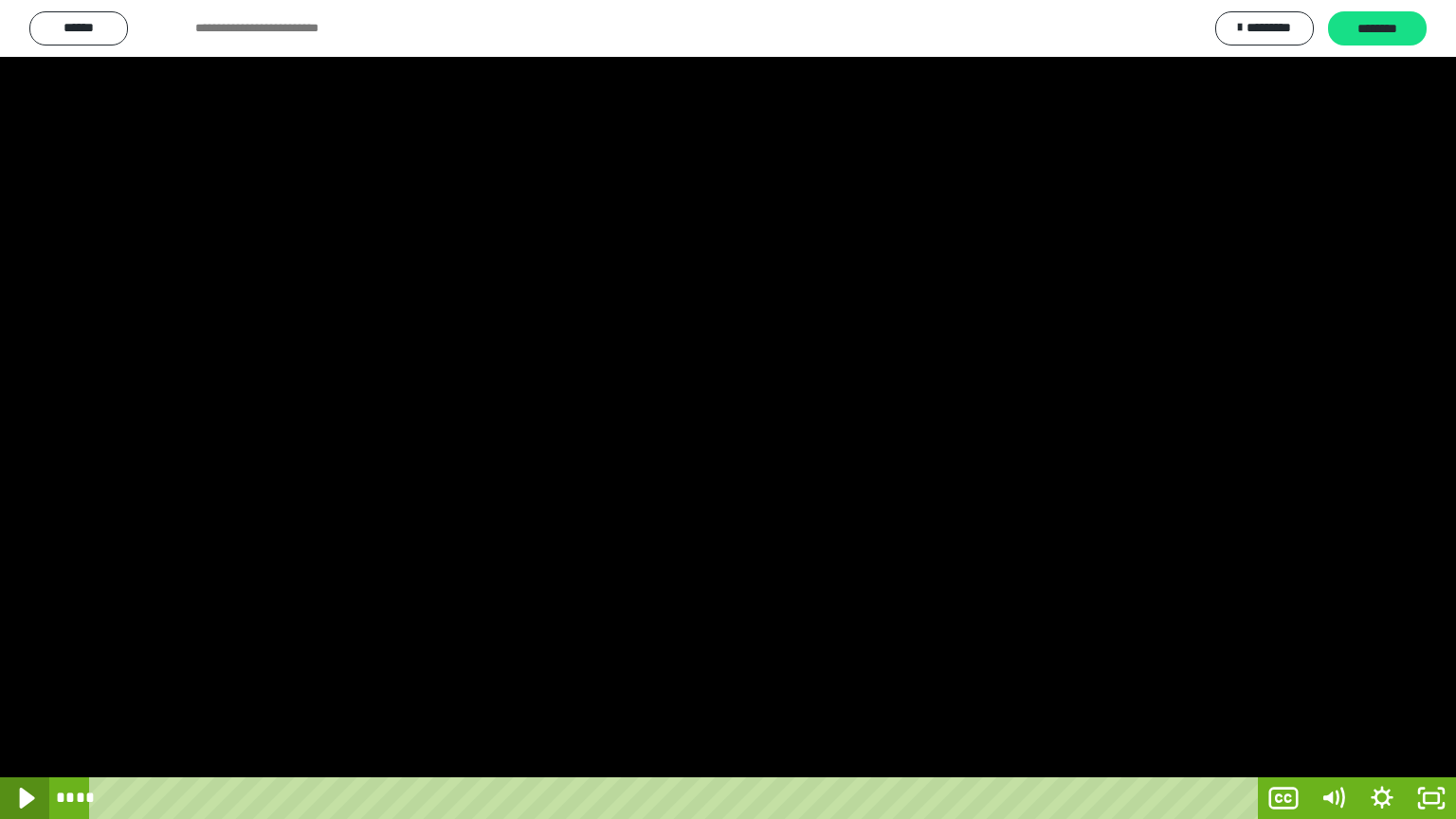 click 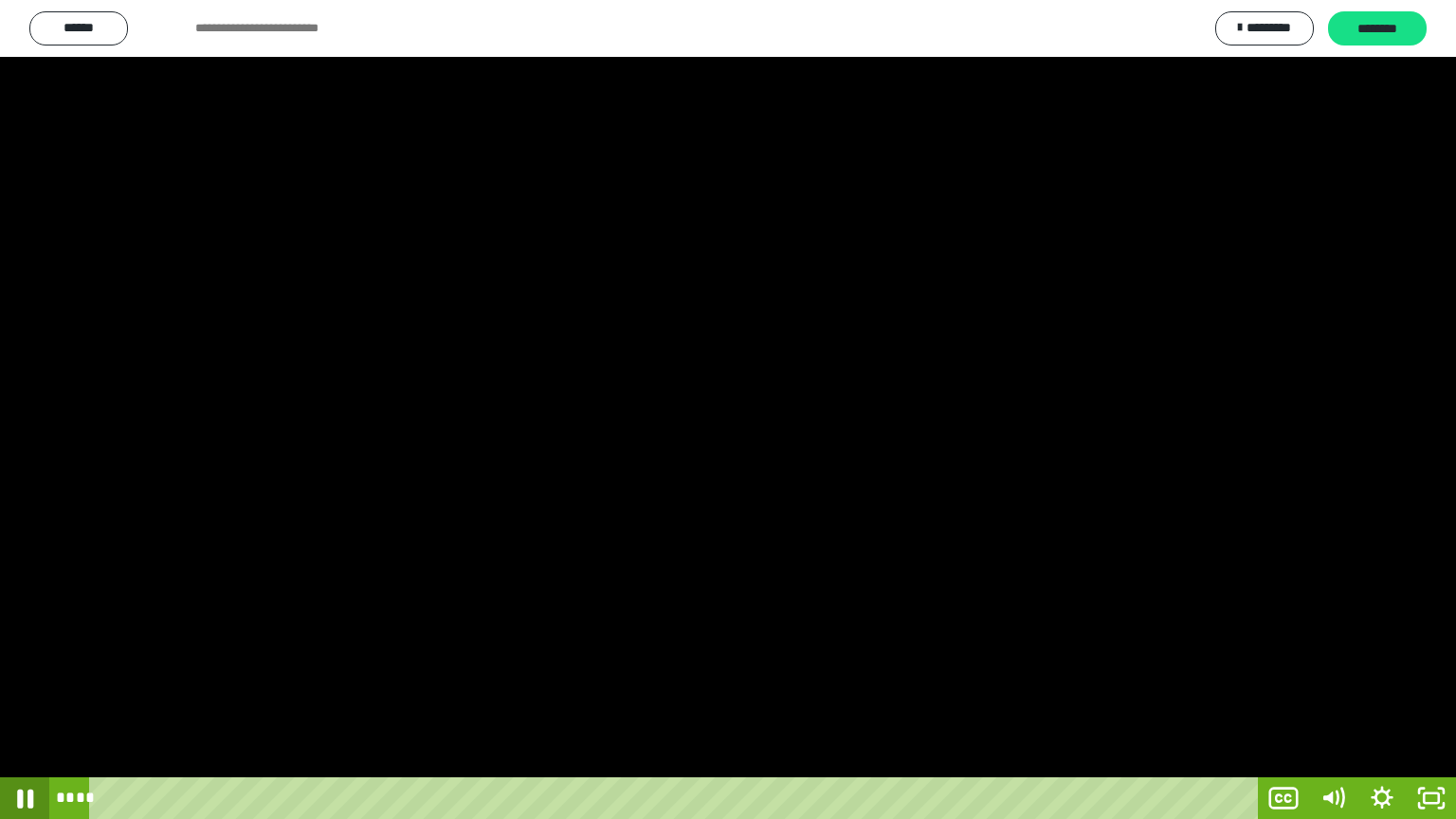 click 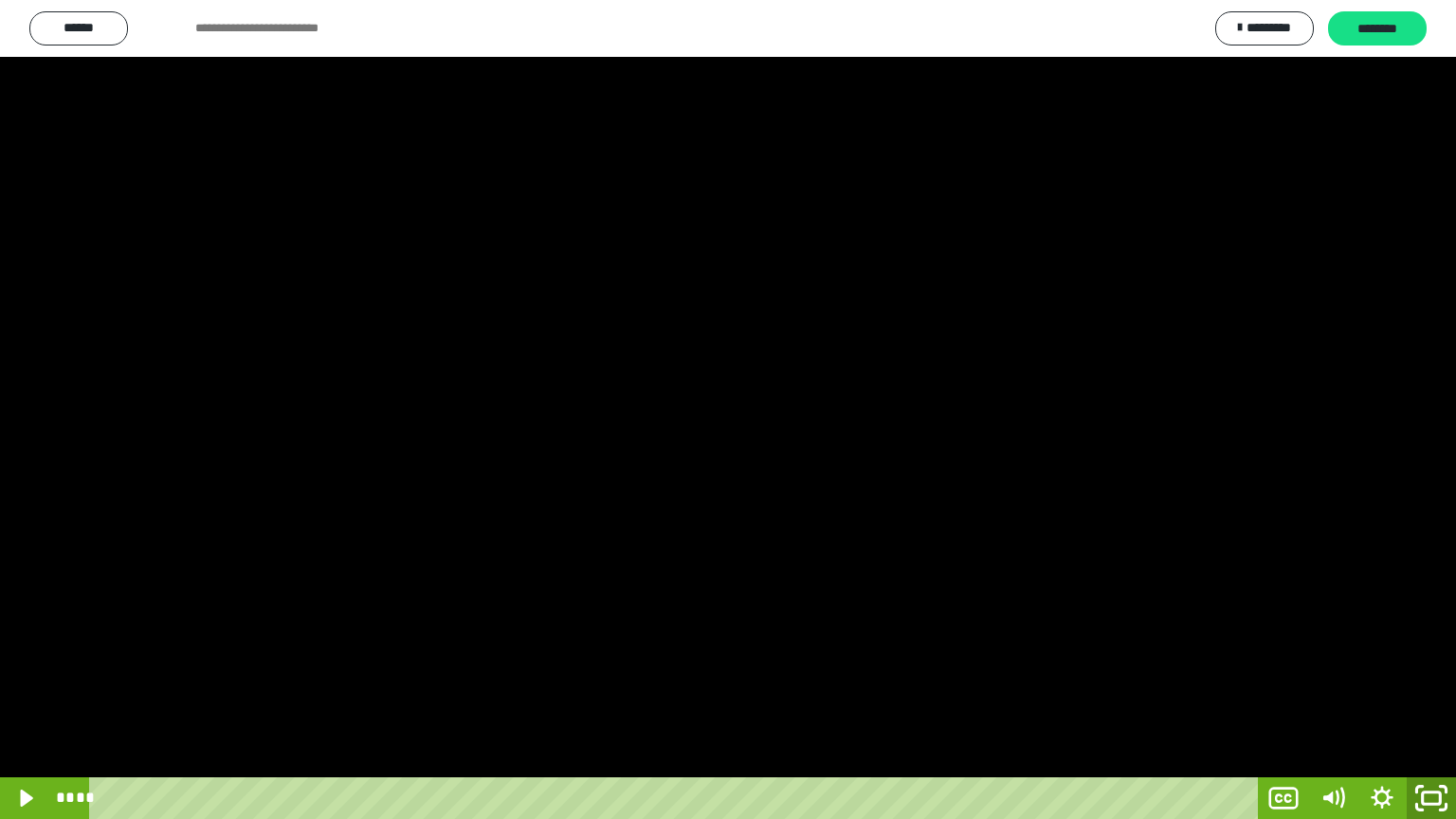 click 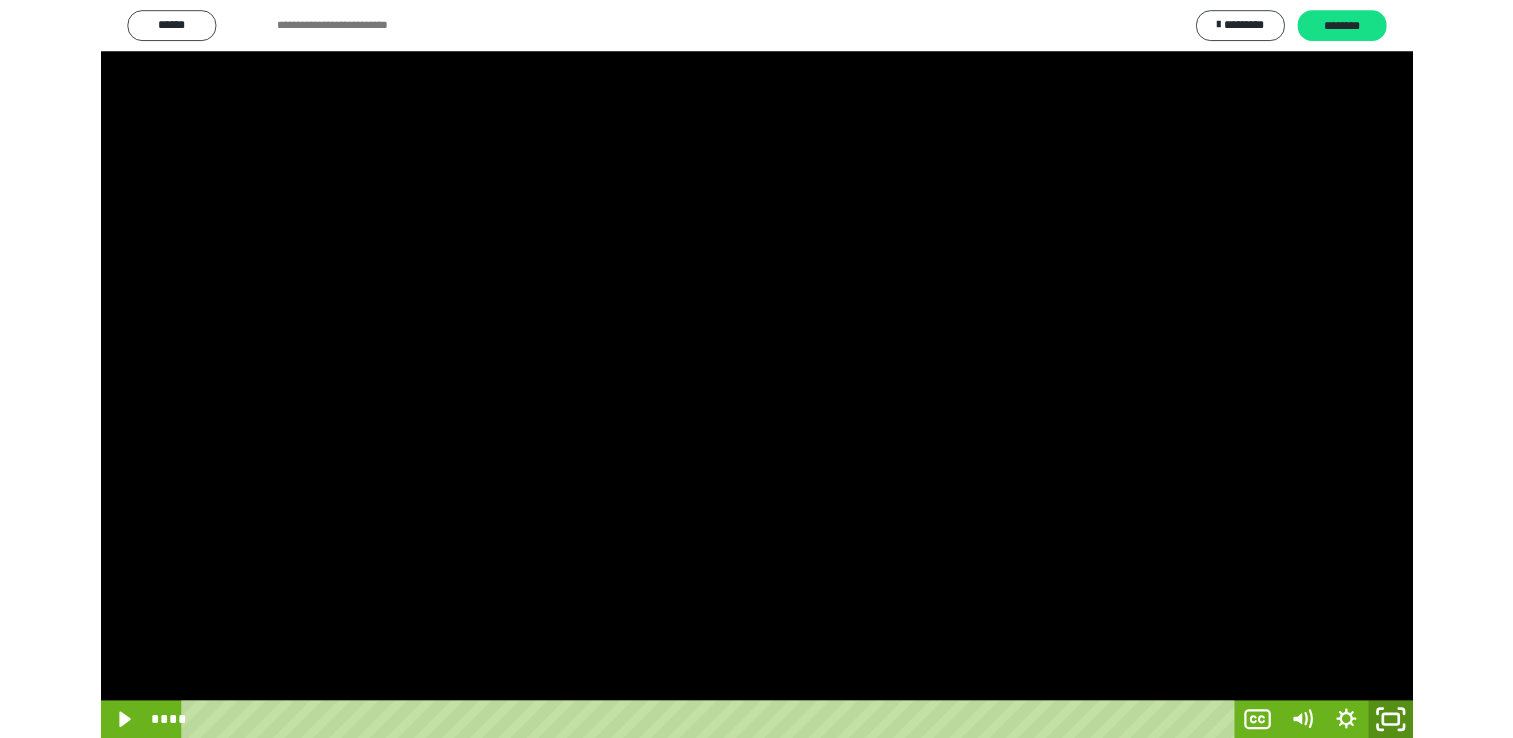 scroll, scrollTop: 324, scrollLeft: 0, axis: vertical 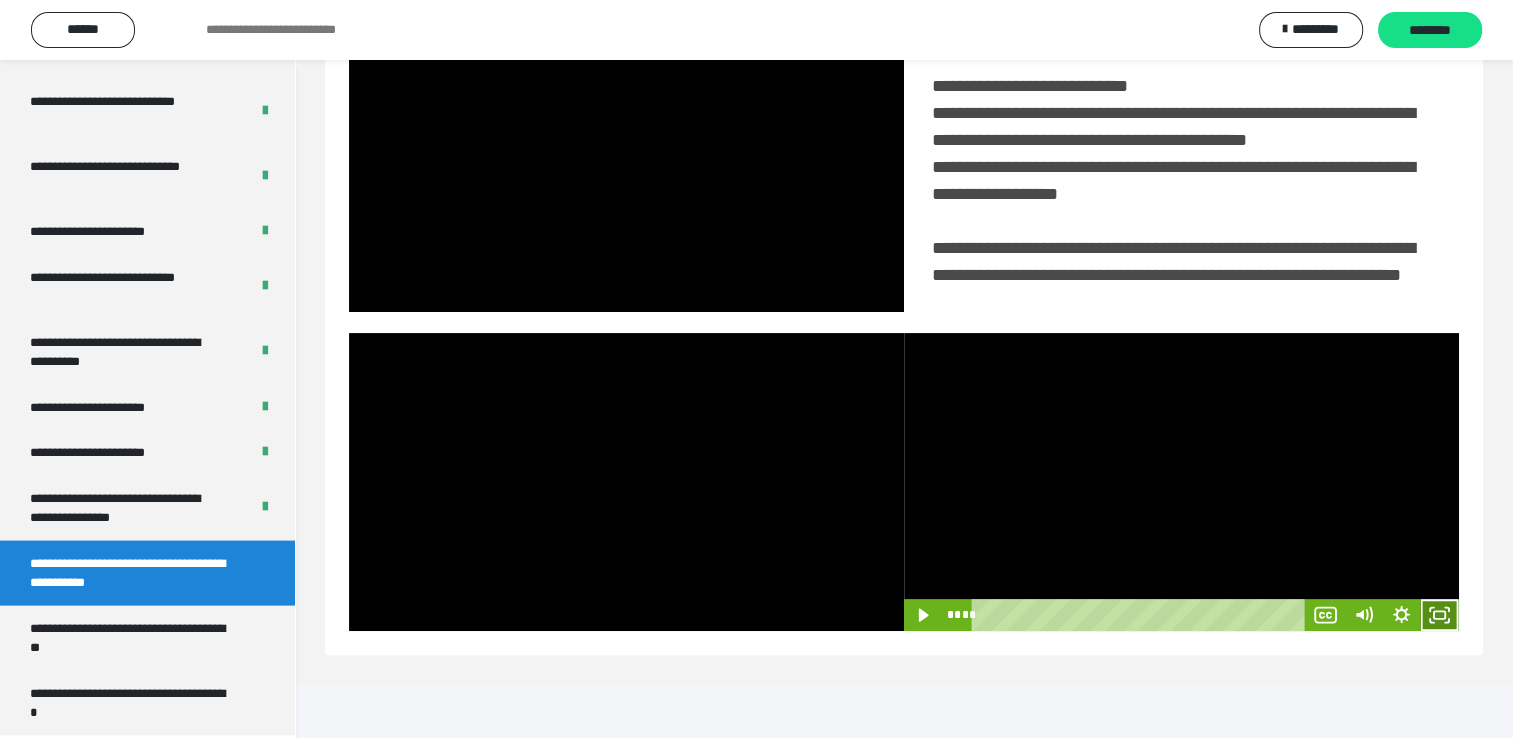 click 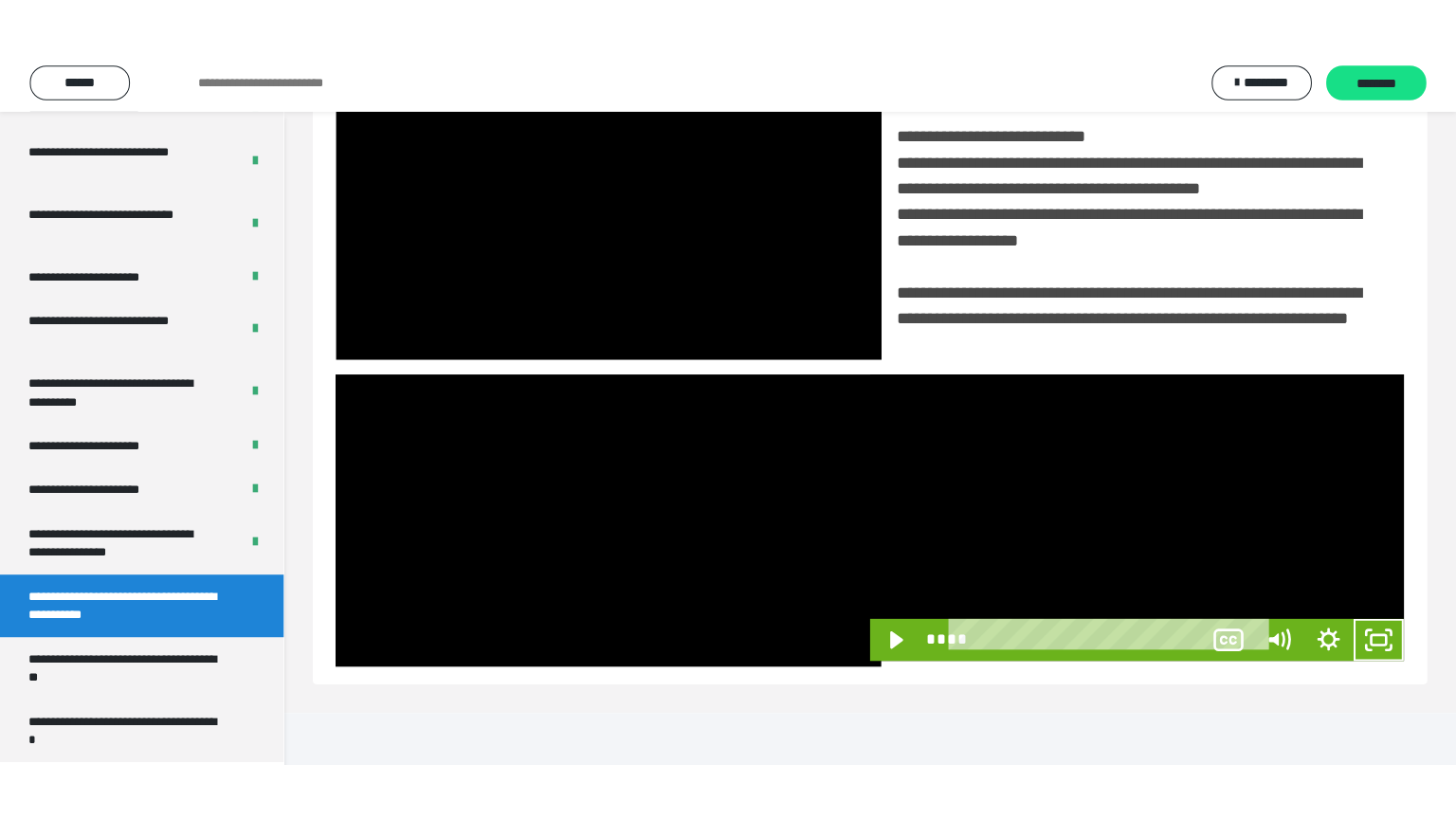scroll, scrollTop: 317, scrollLeft: 0, axis: vertical 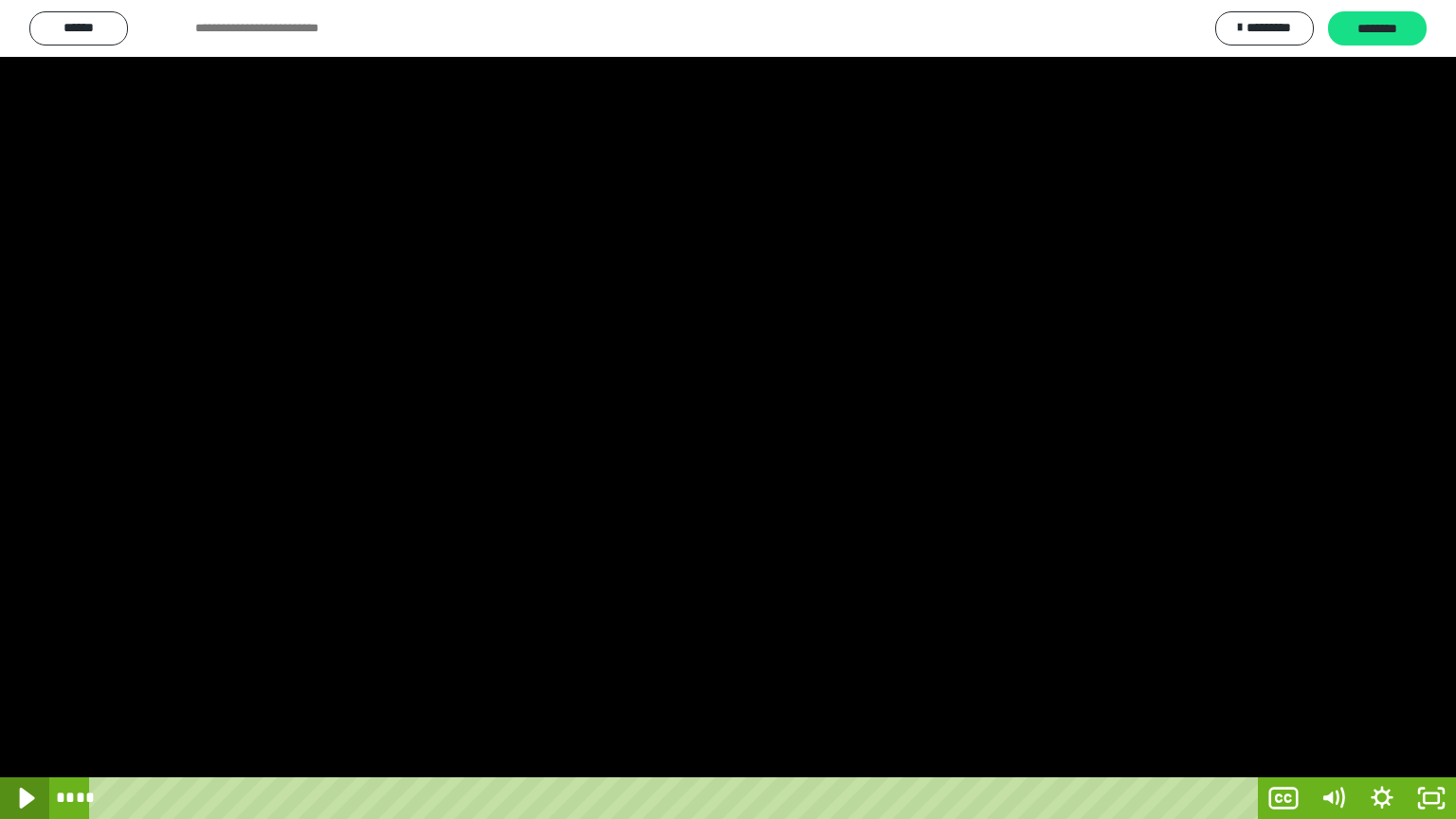 click 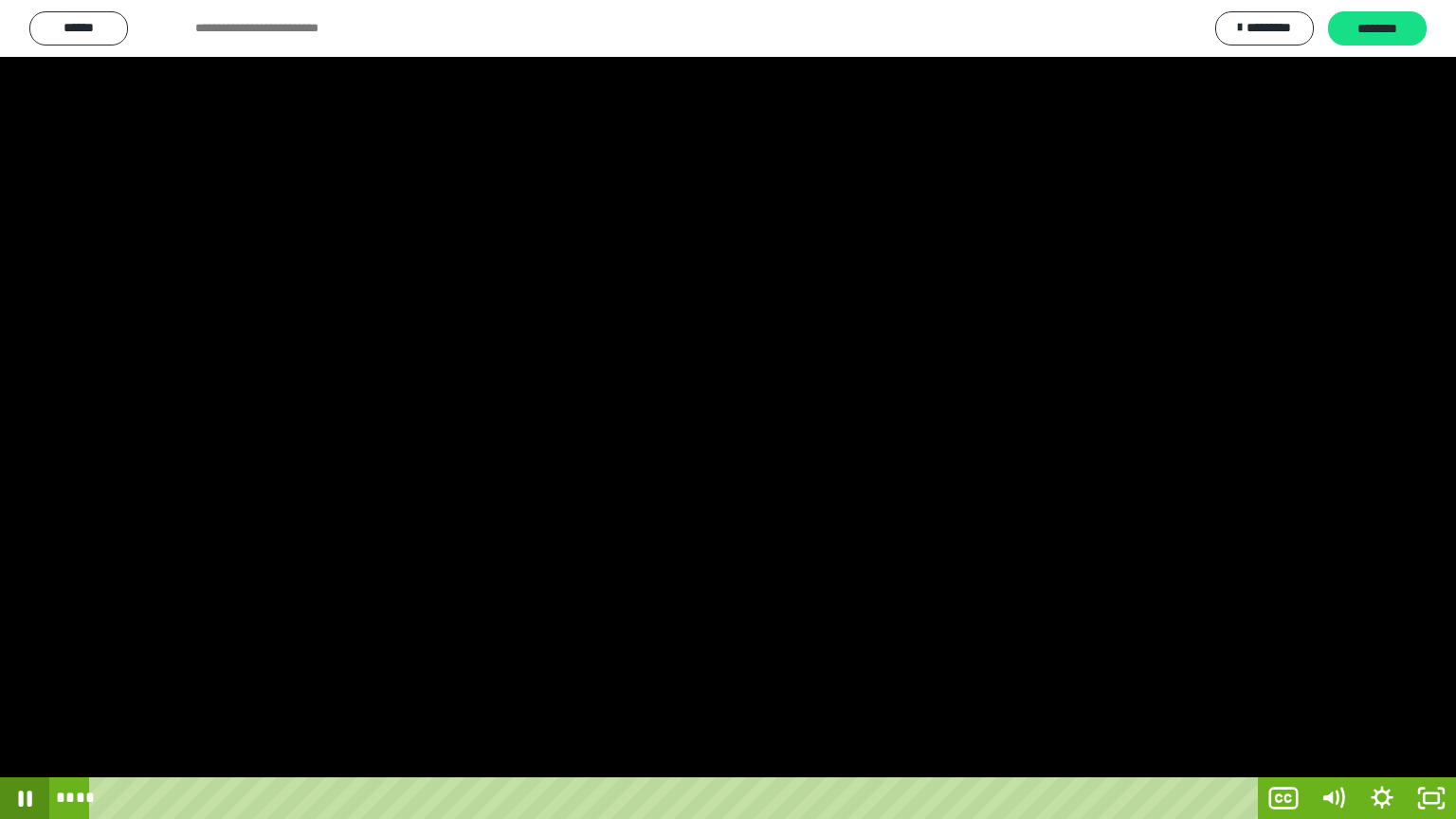 click 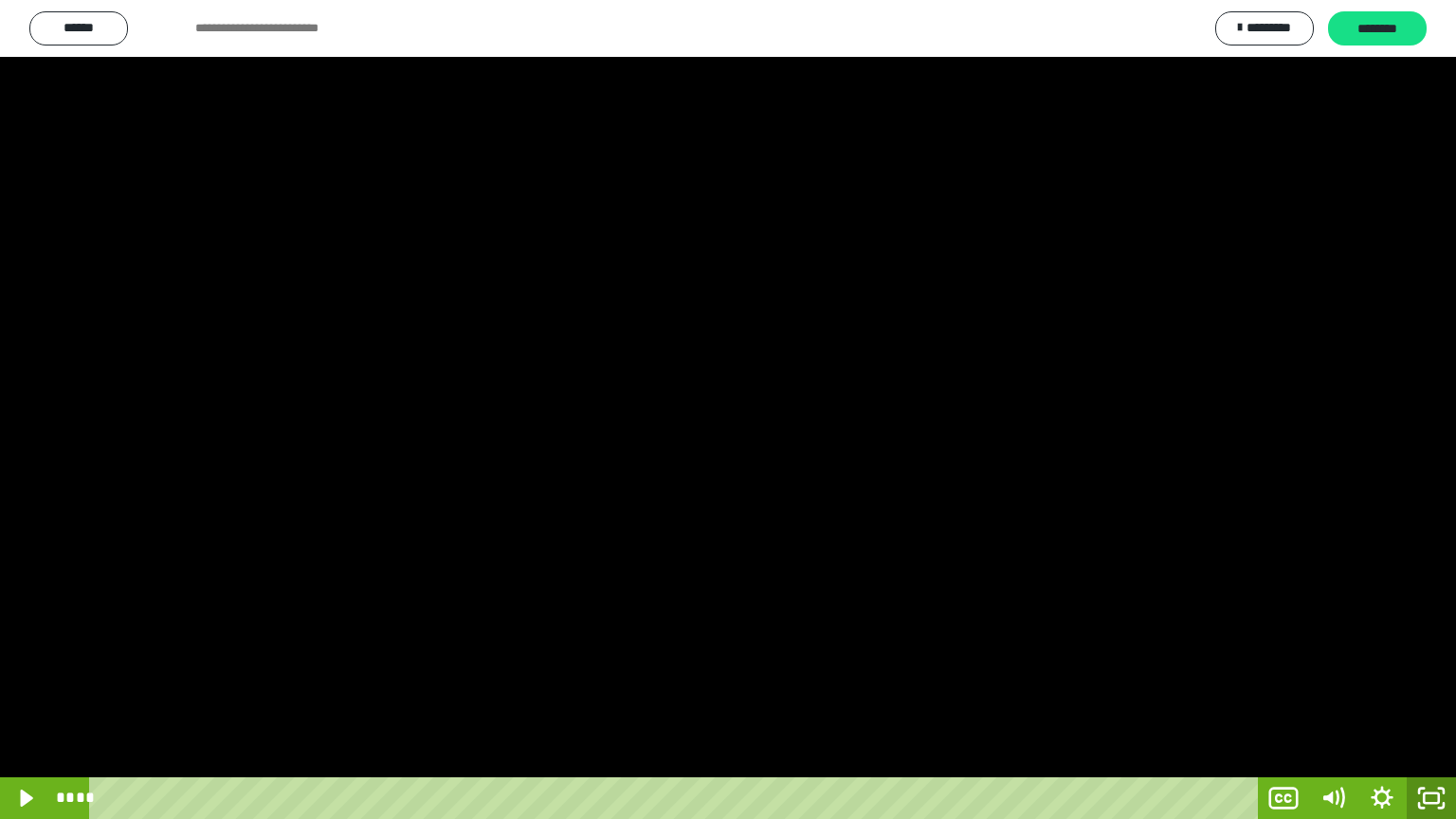 click 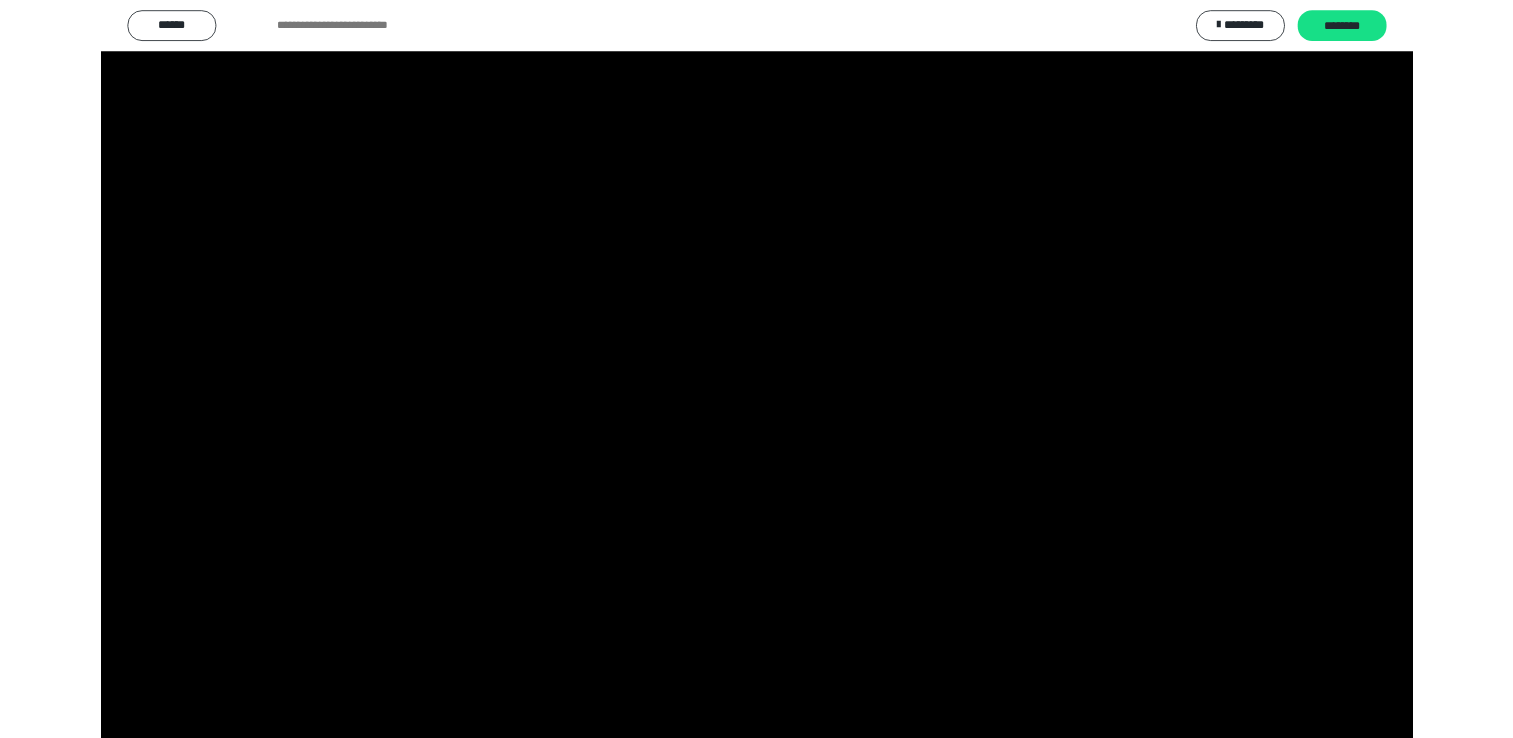 scroll, scrollTop: 324, scrollLeft: 0, axis: vertical 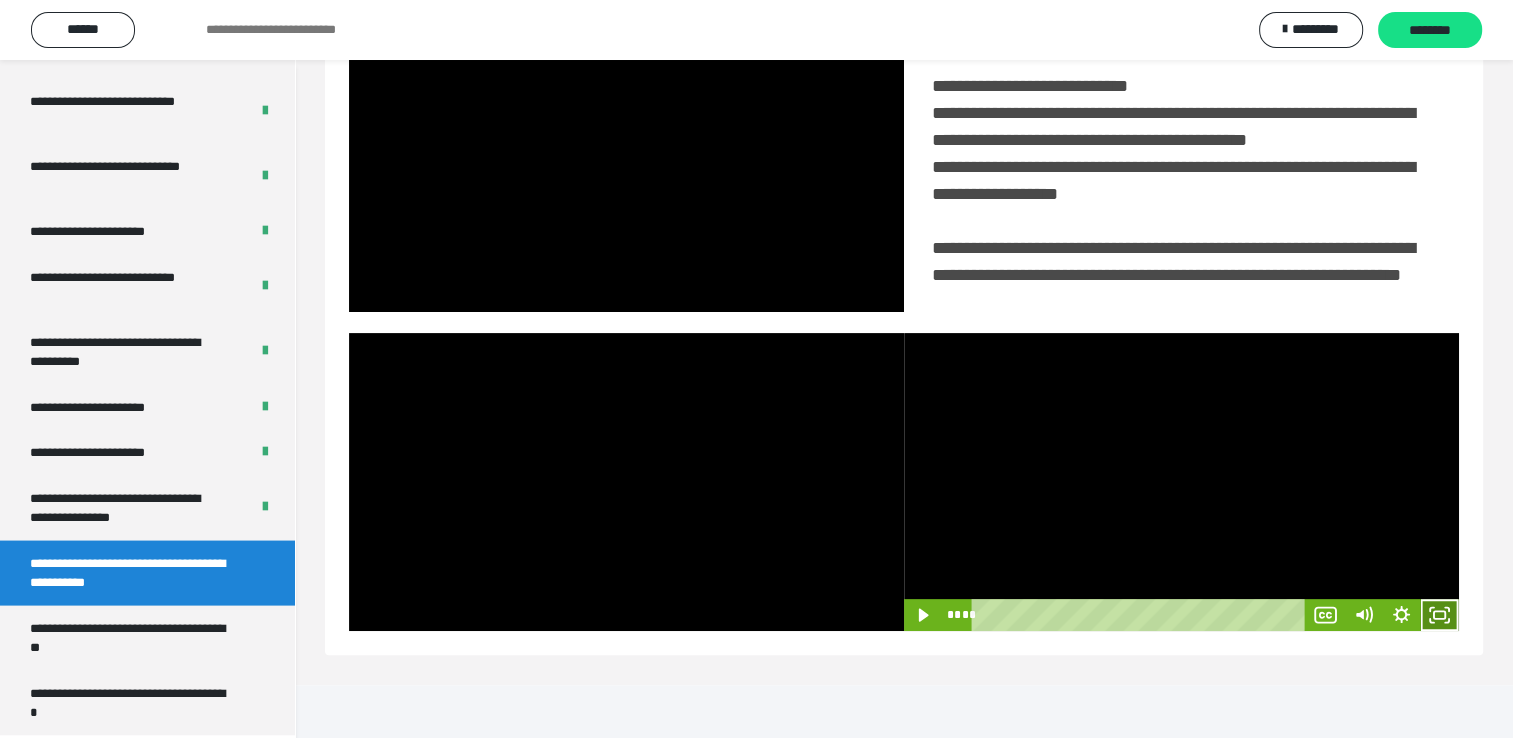 click 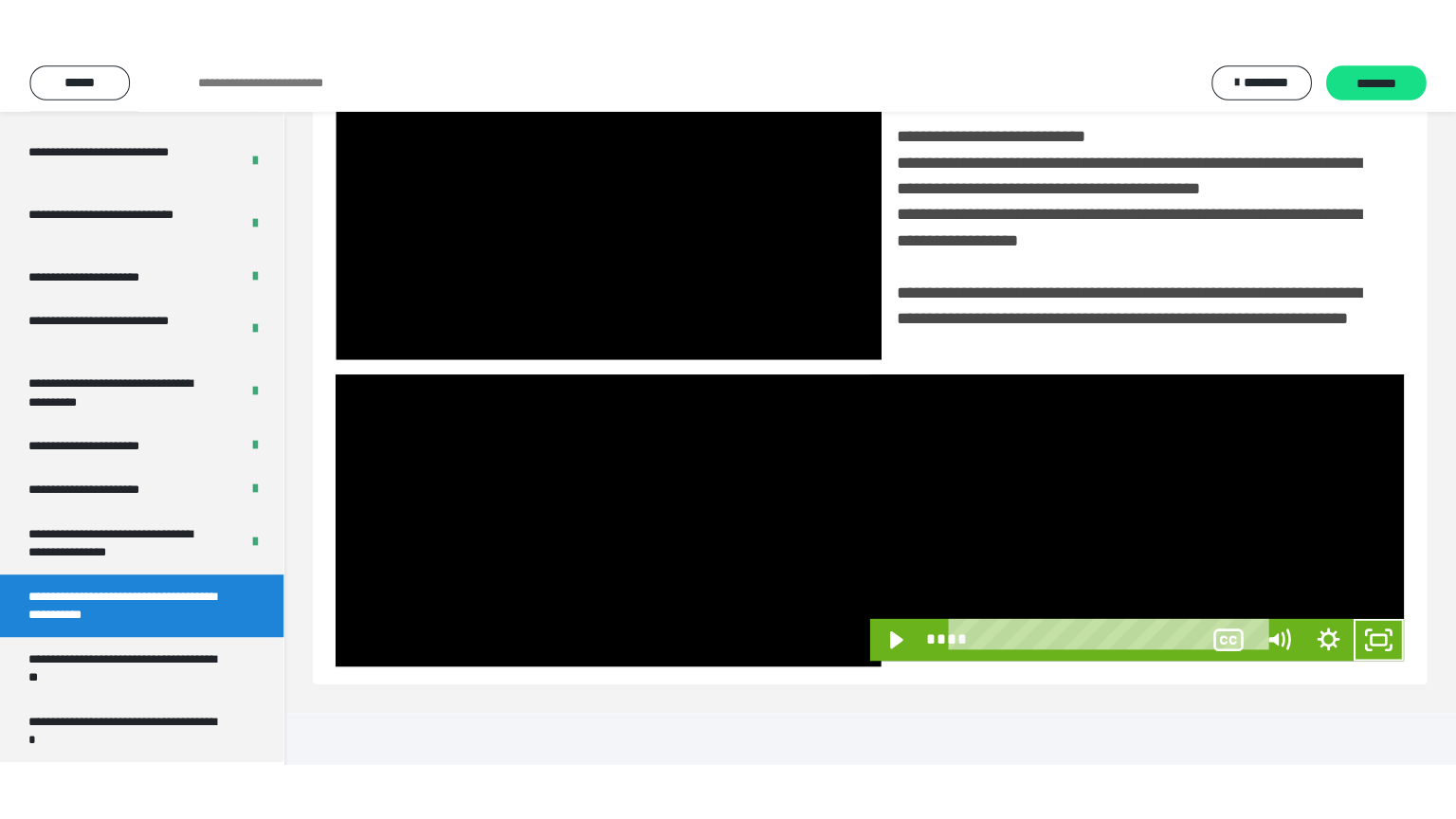 scroll, scrollTop: 317, scrollLeft: 0, axis: vertical 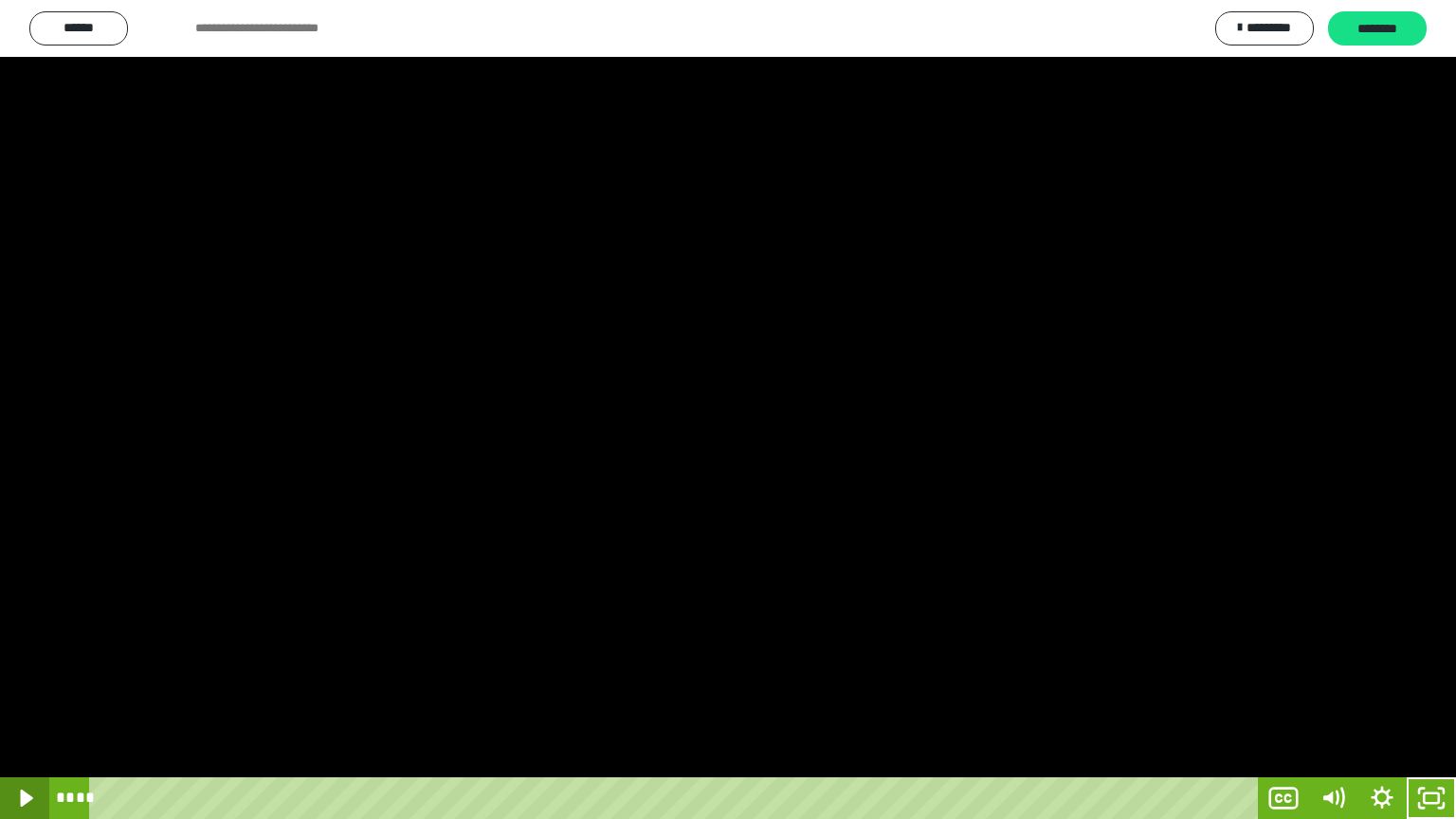 click 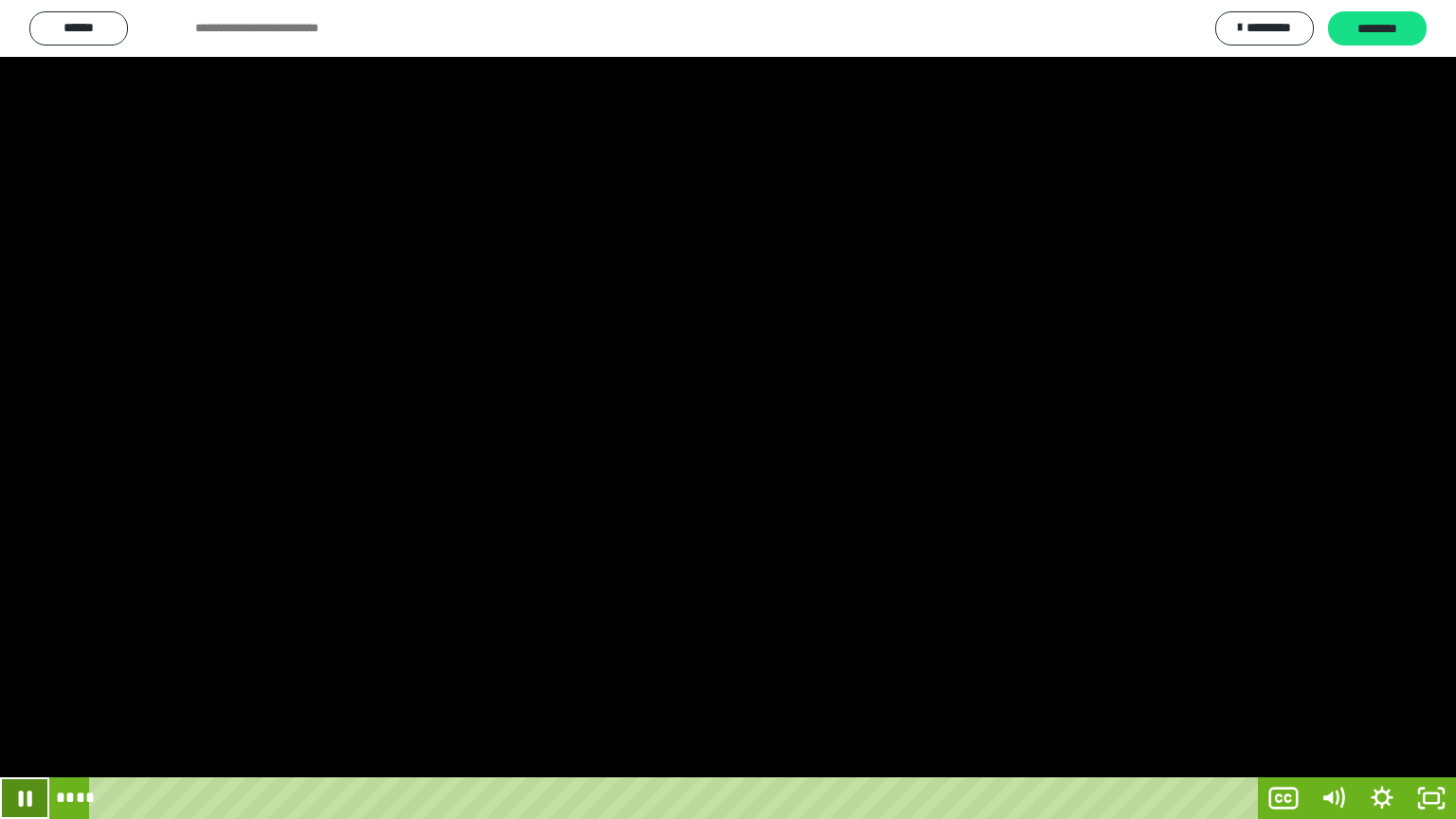 click 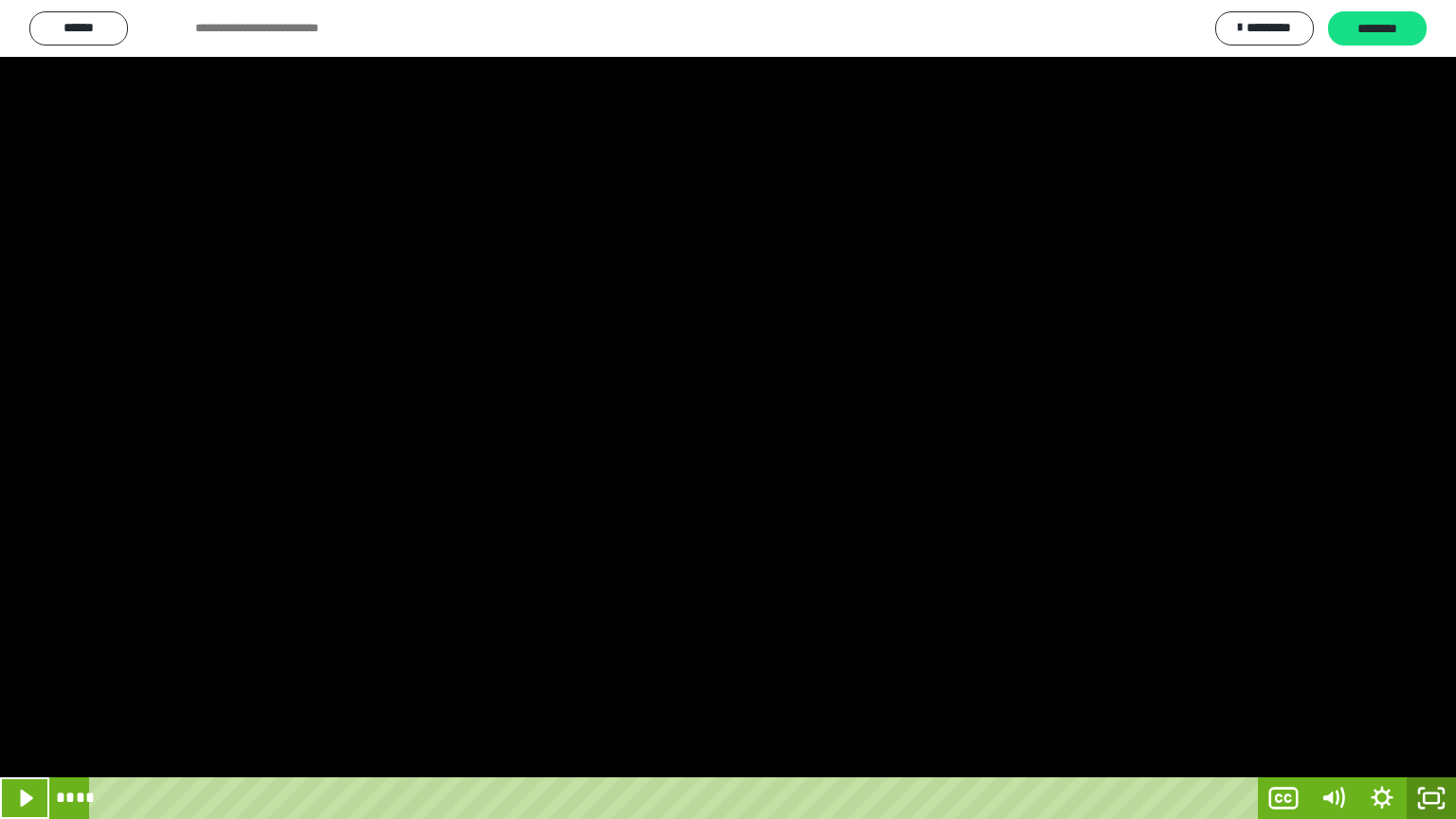 click 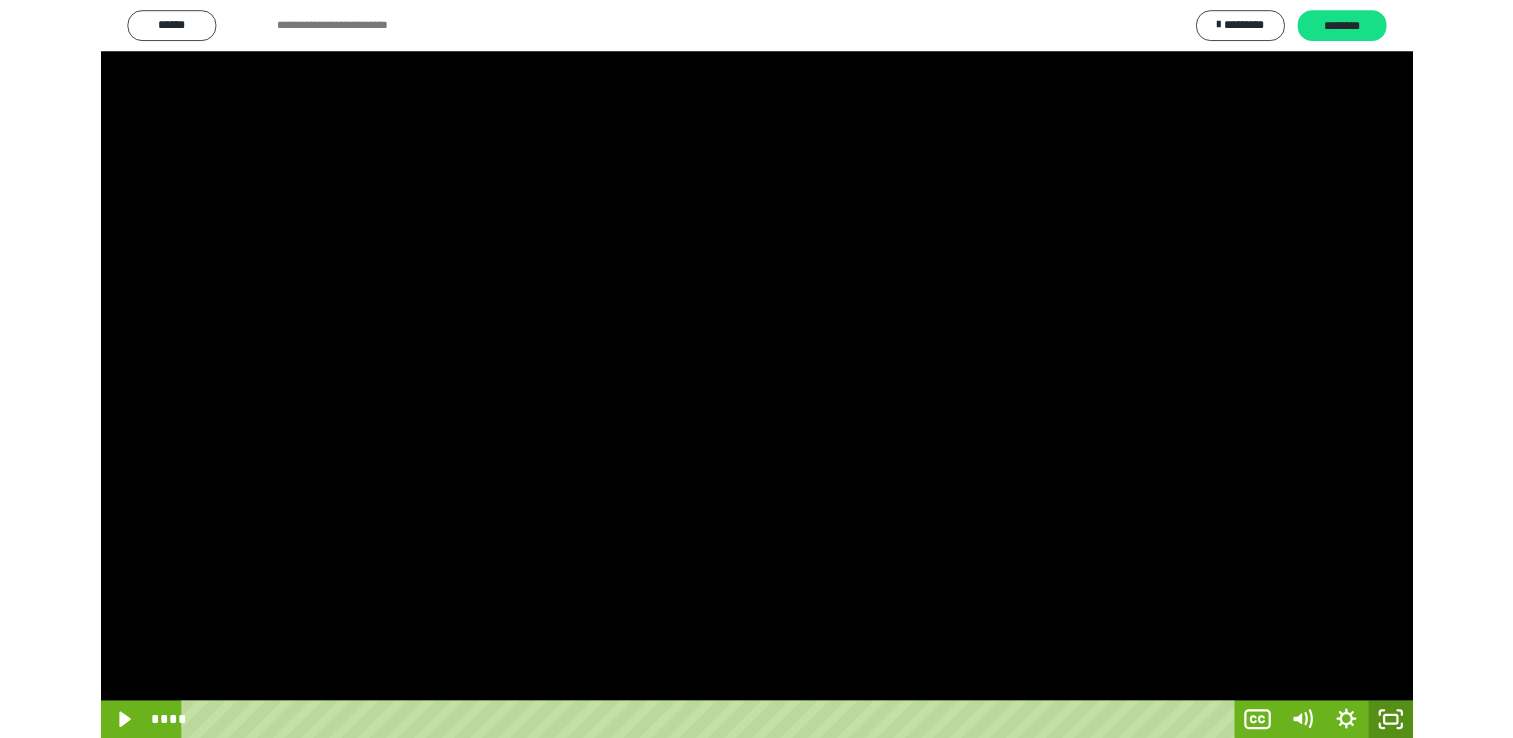 scroll, scrollTop: 324, scrollLeft: 0, axis: vertical 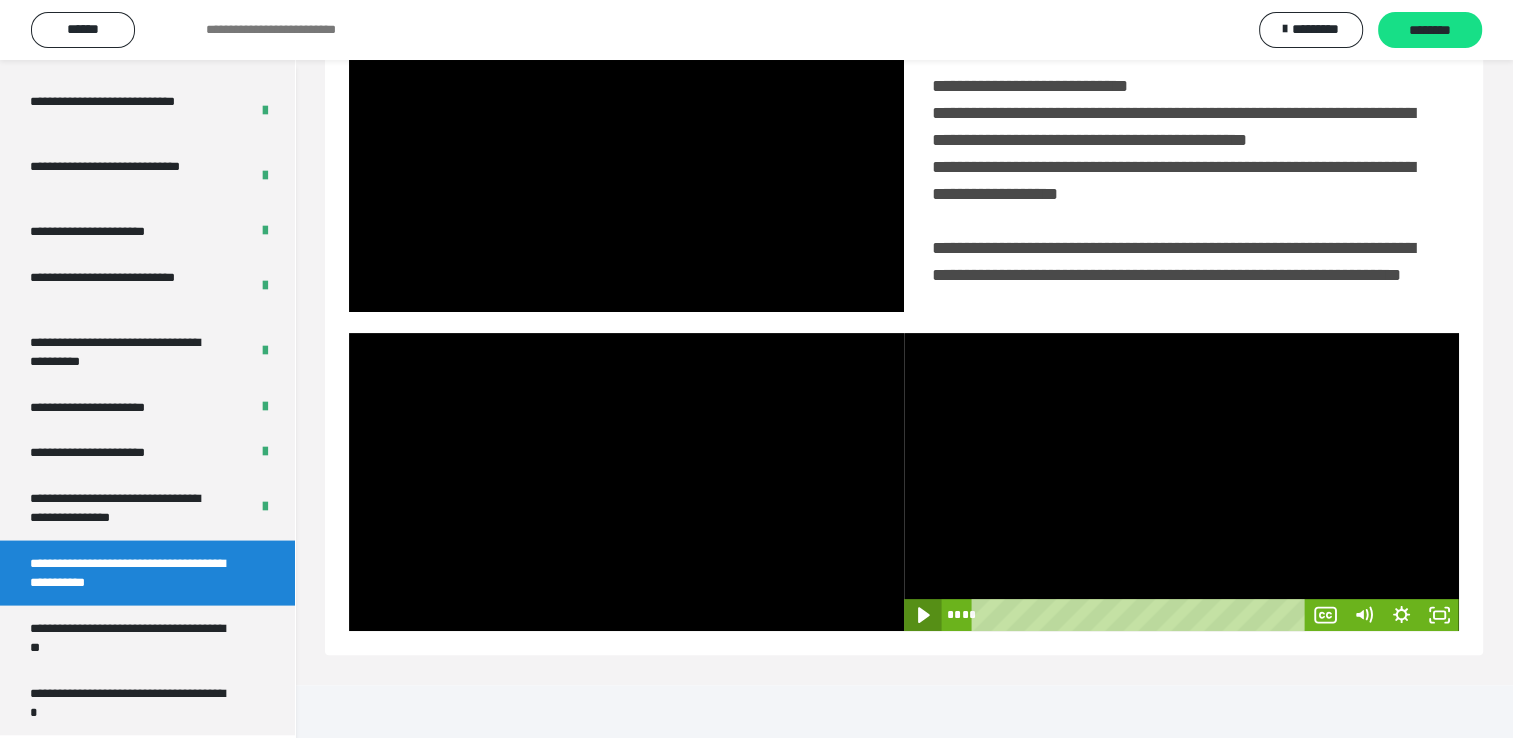 click 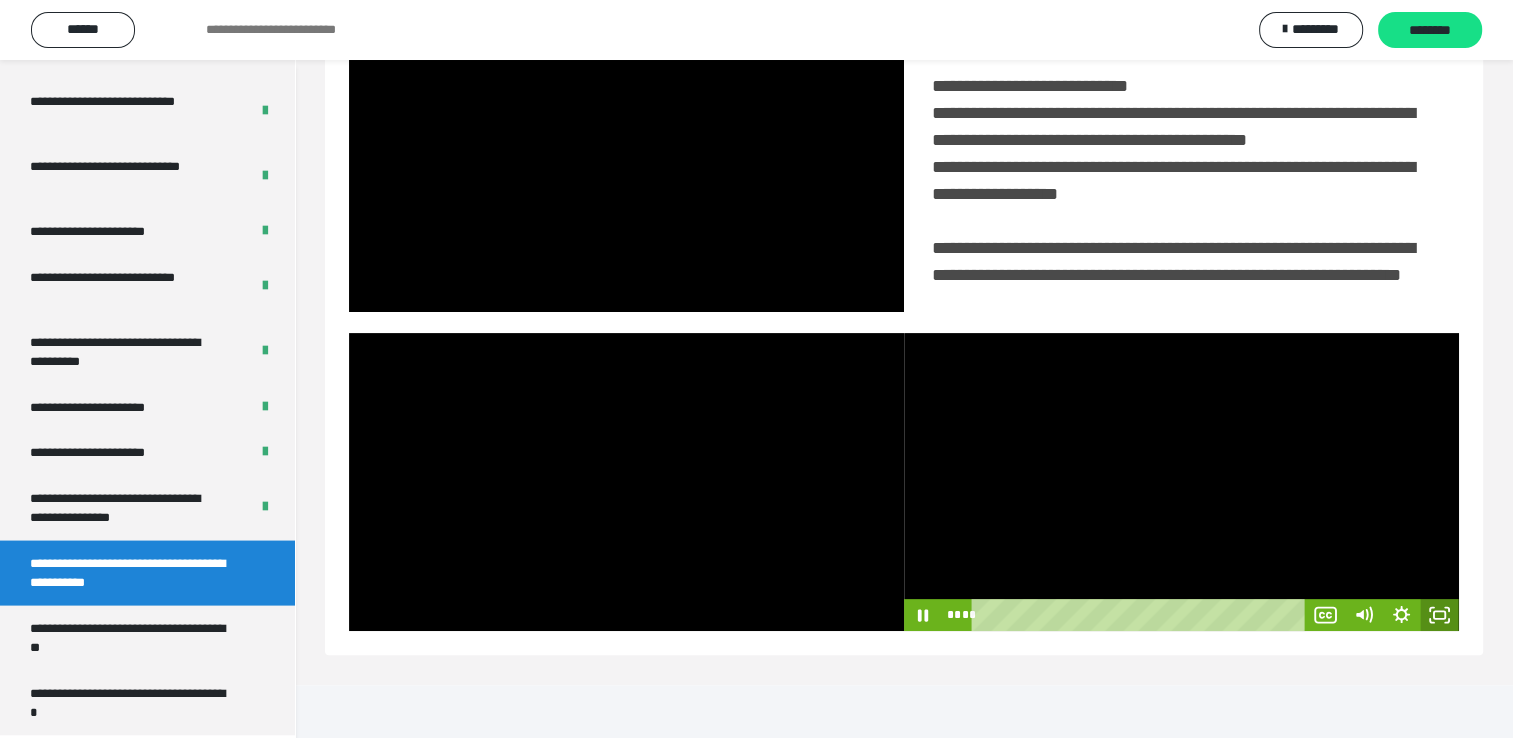 click 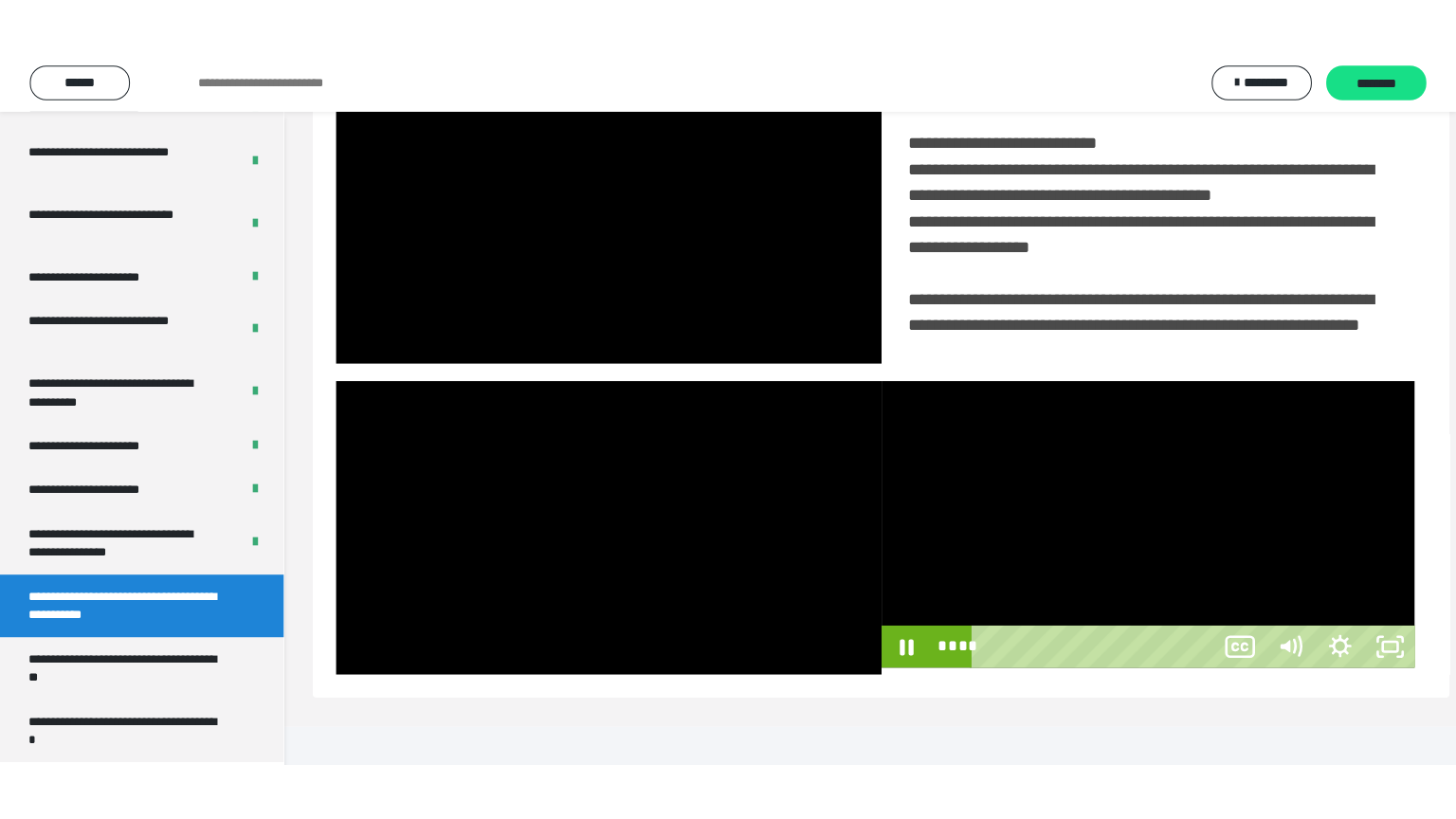 scroll, scrollTop: 317, scrollLeft: 0, axis: vertical 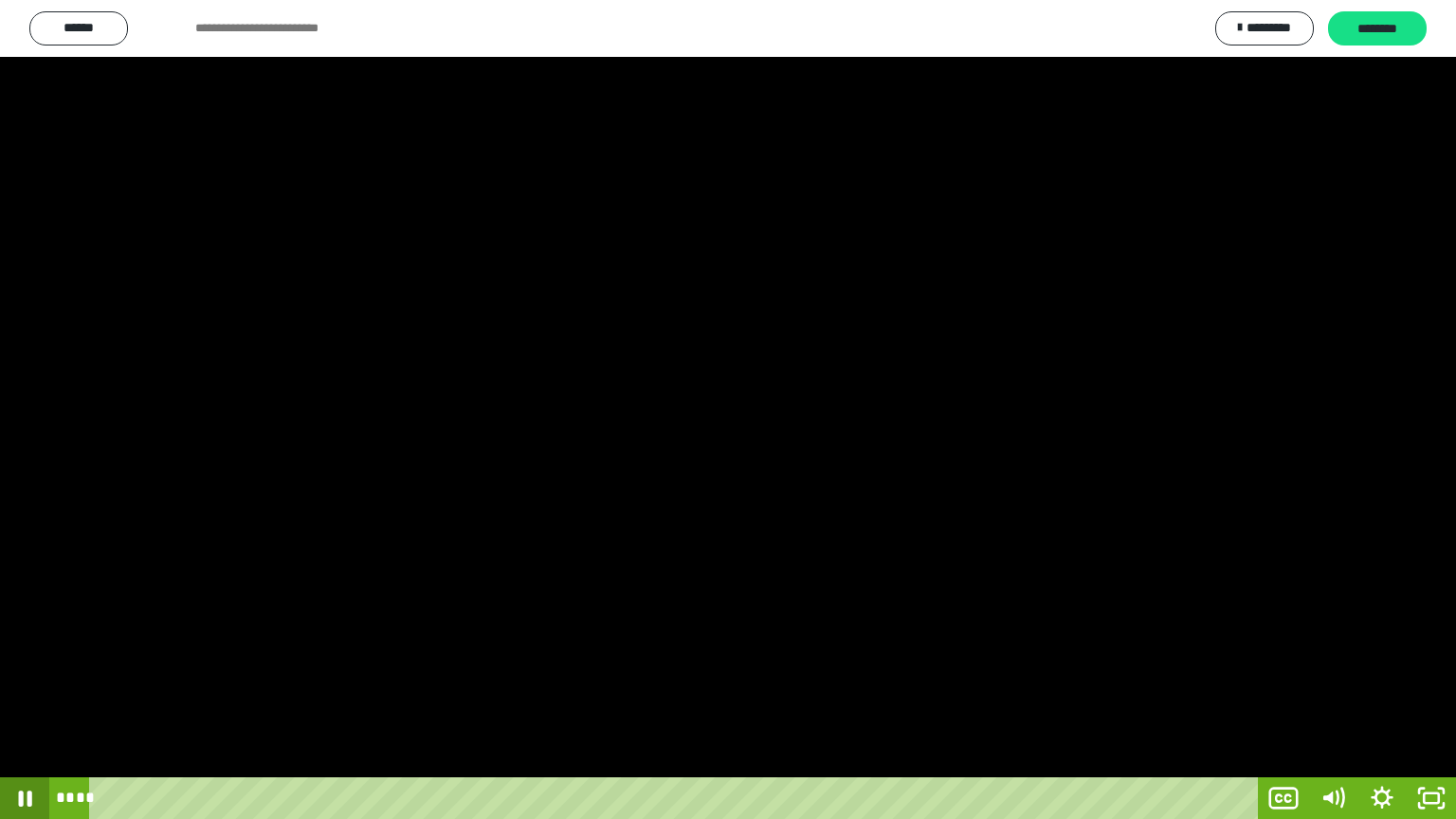 click 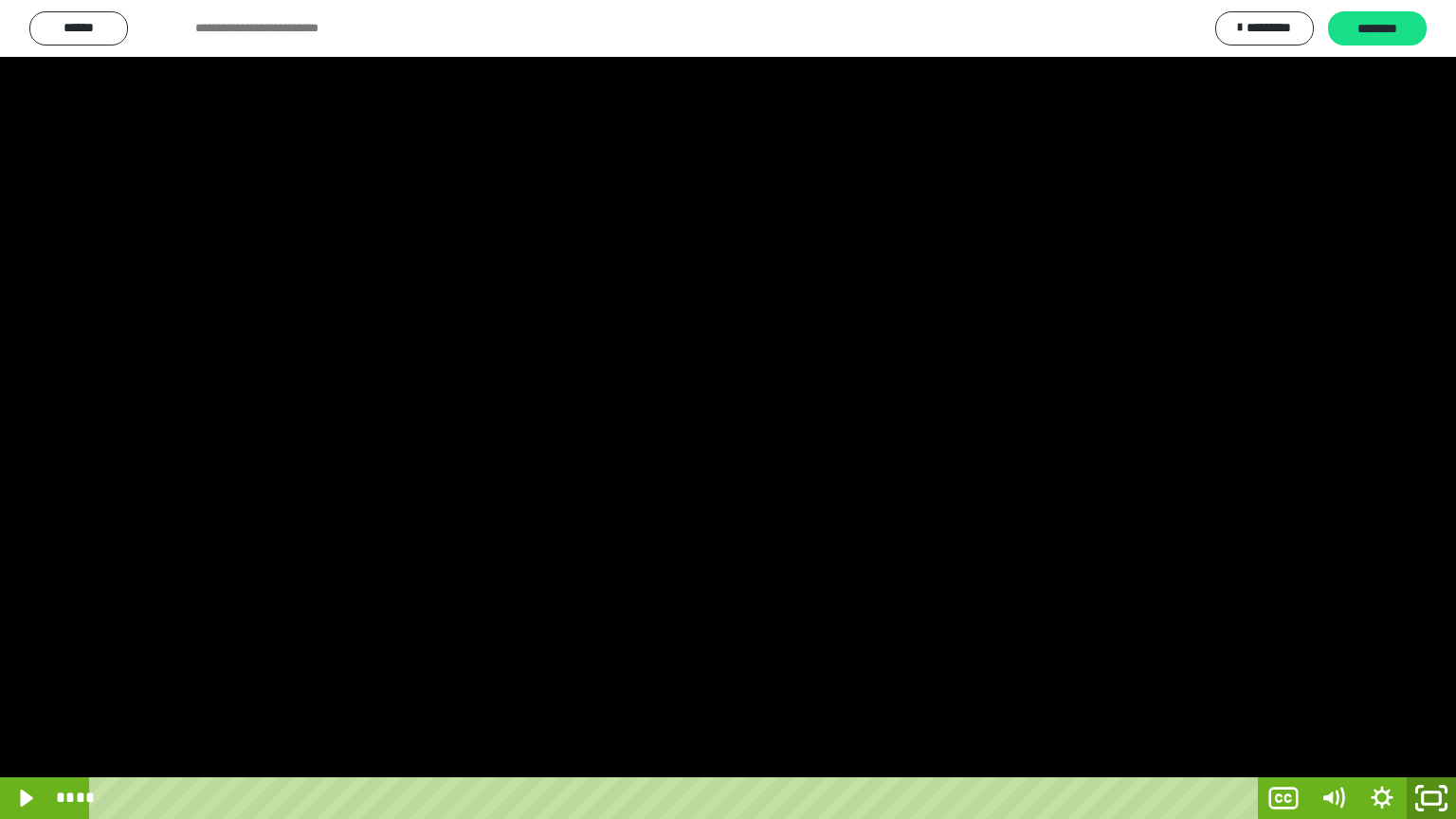 click 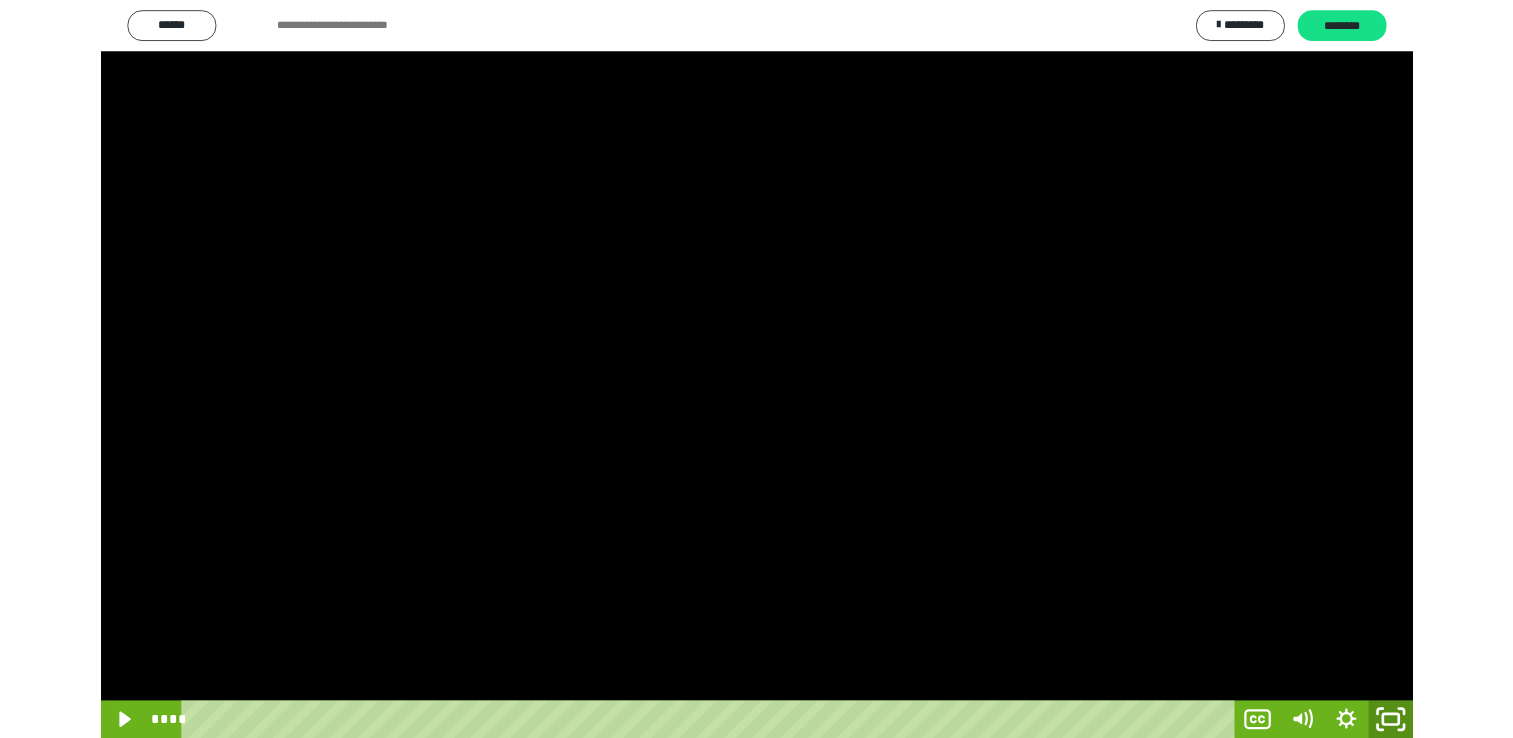 scroll, scrollTop: 324, scrollLeft: 0, axis: vertical 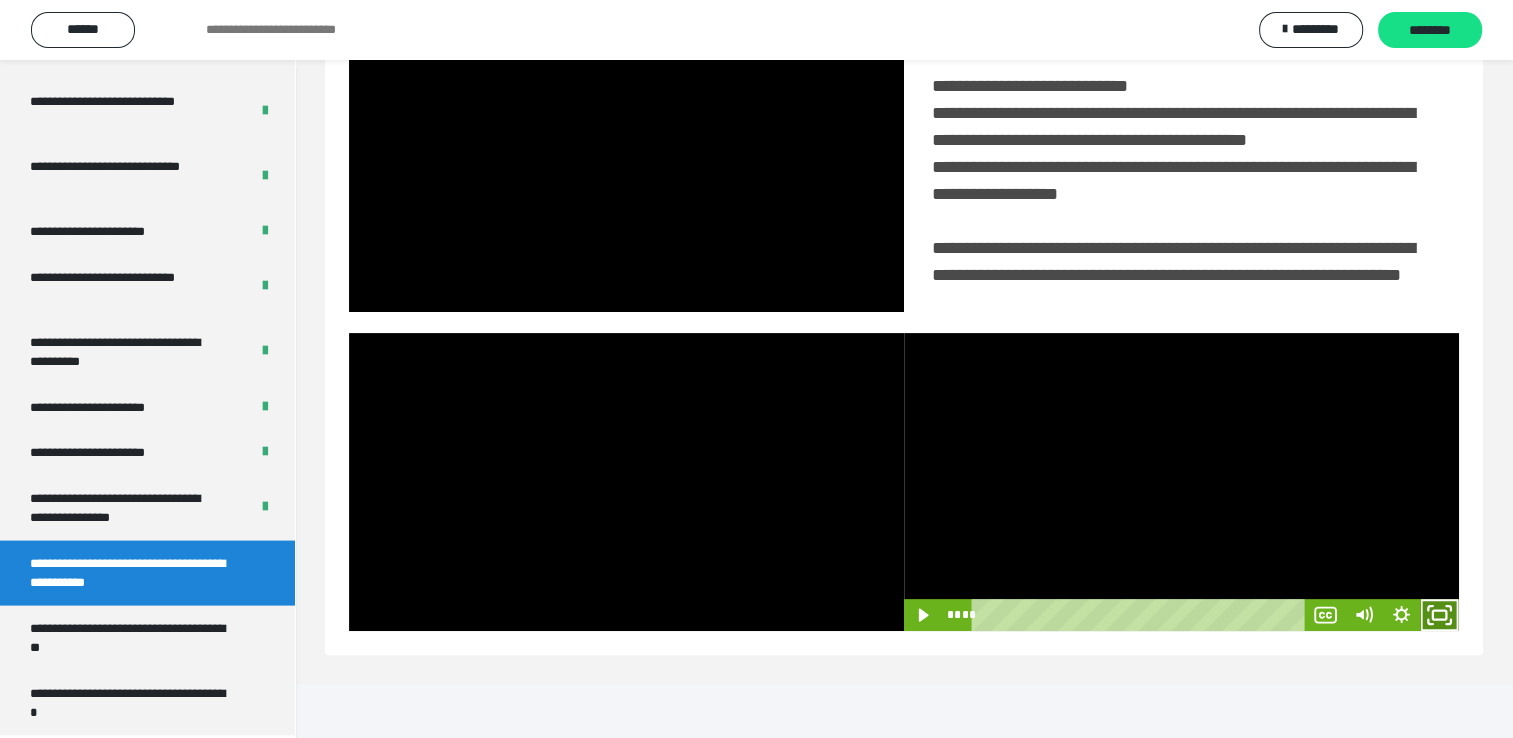 click 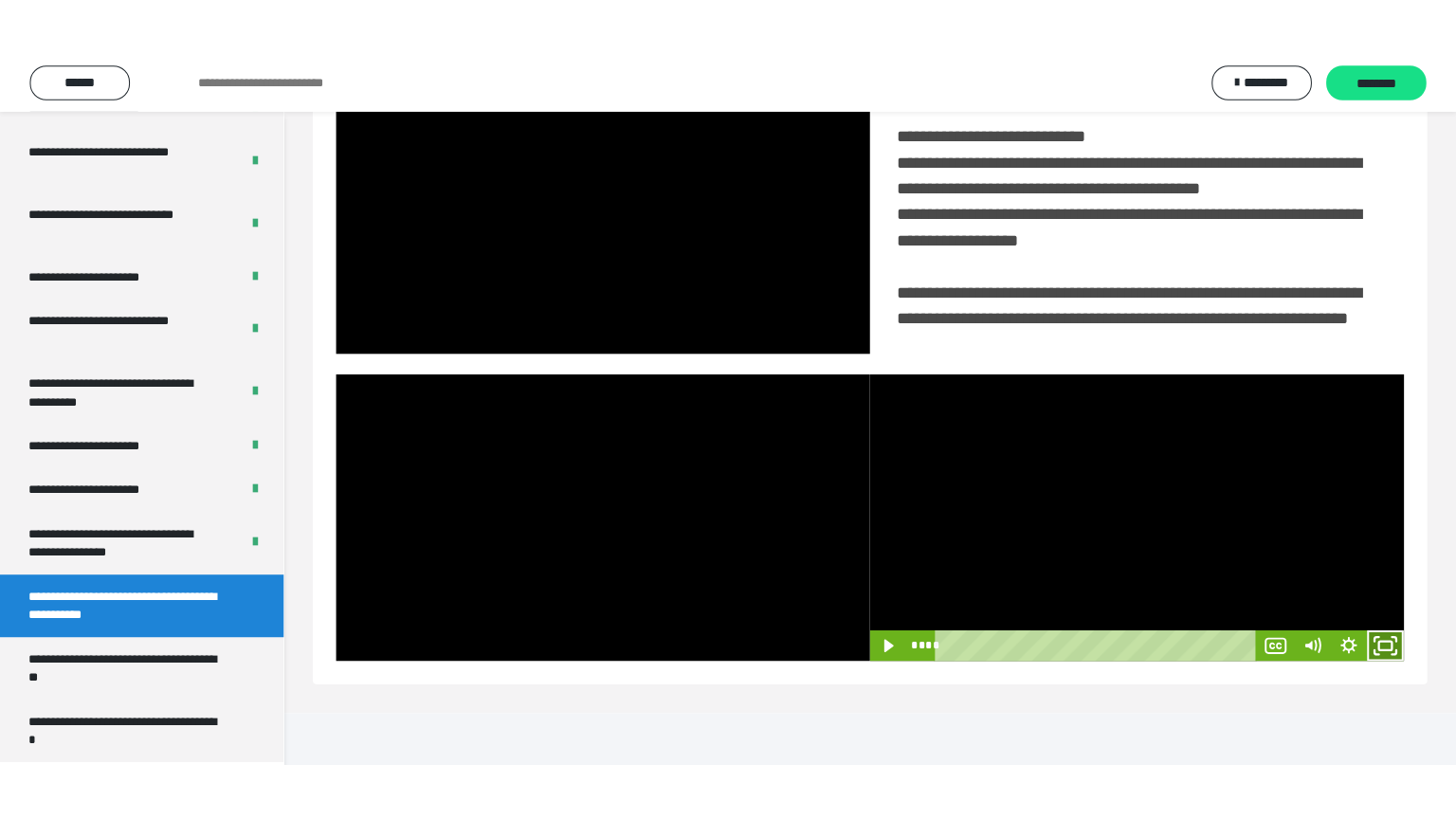 scroll, scrollTop: 317, scrollLeft: 0, axis: vertical 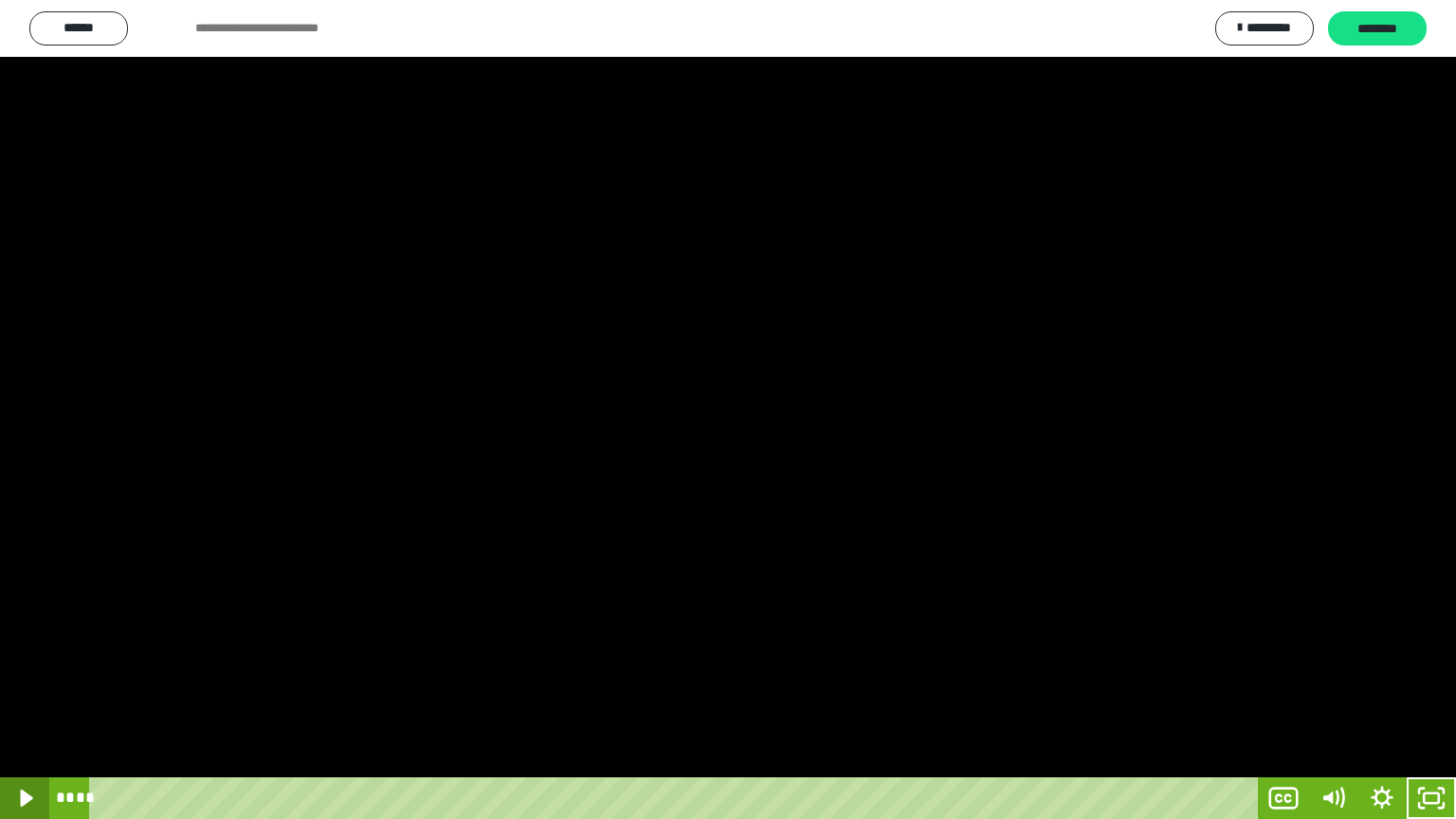 click 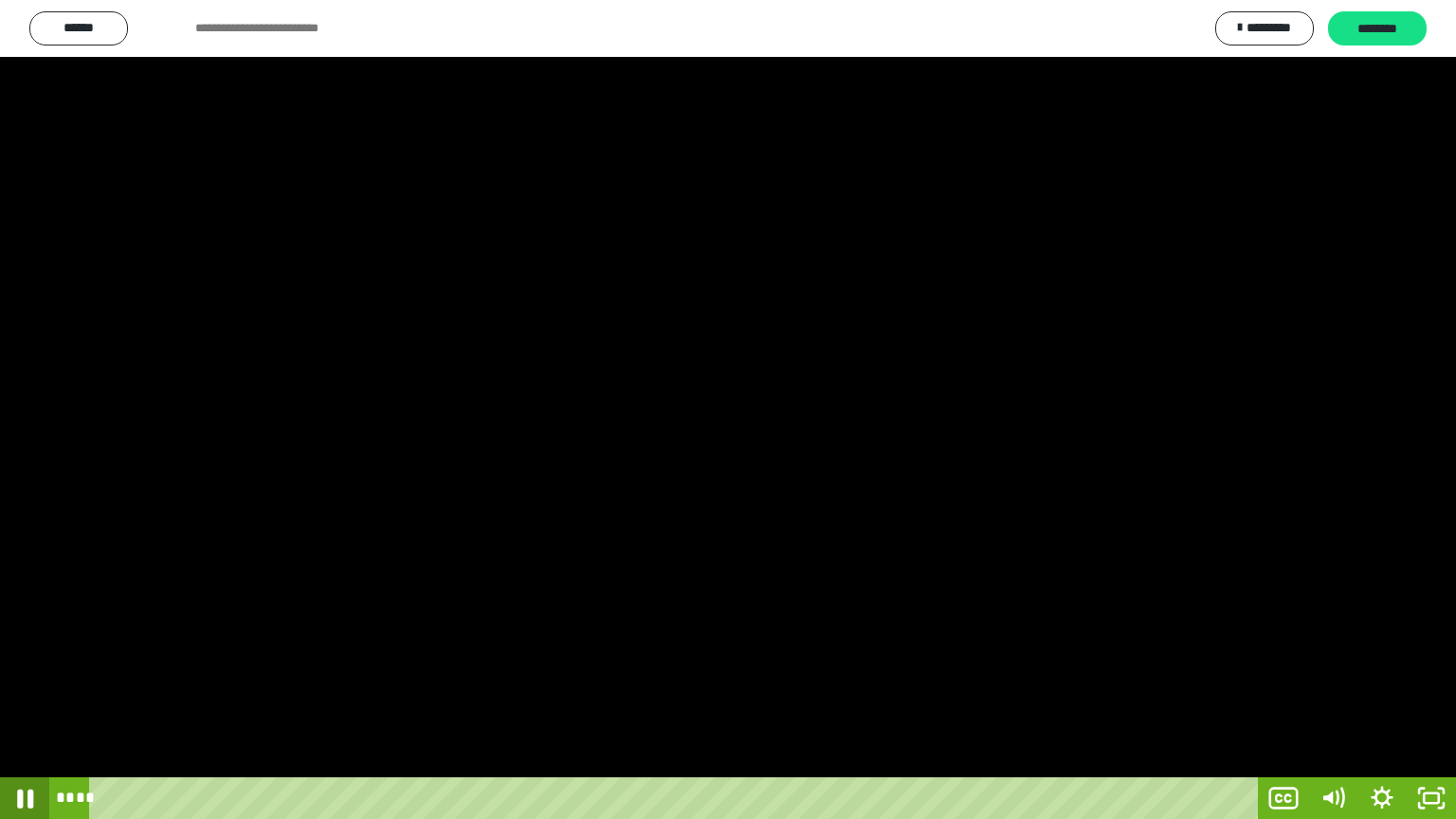 click 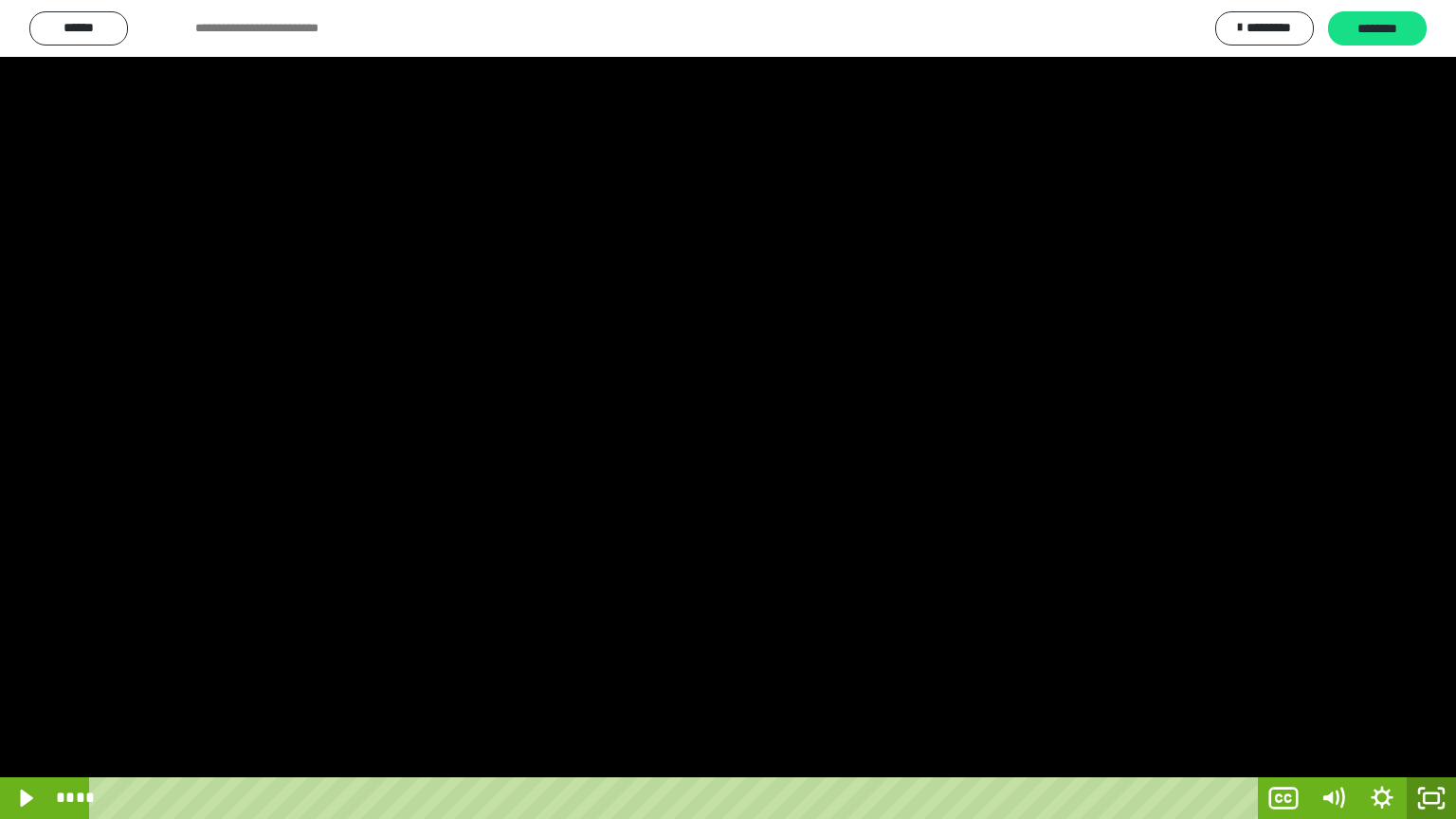 click 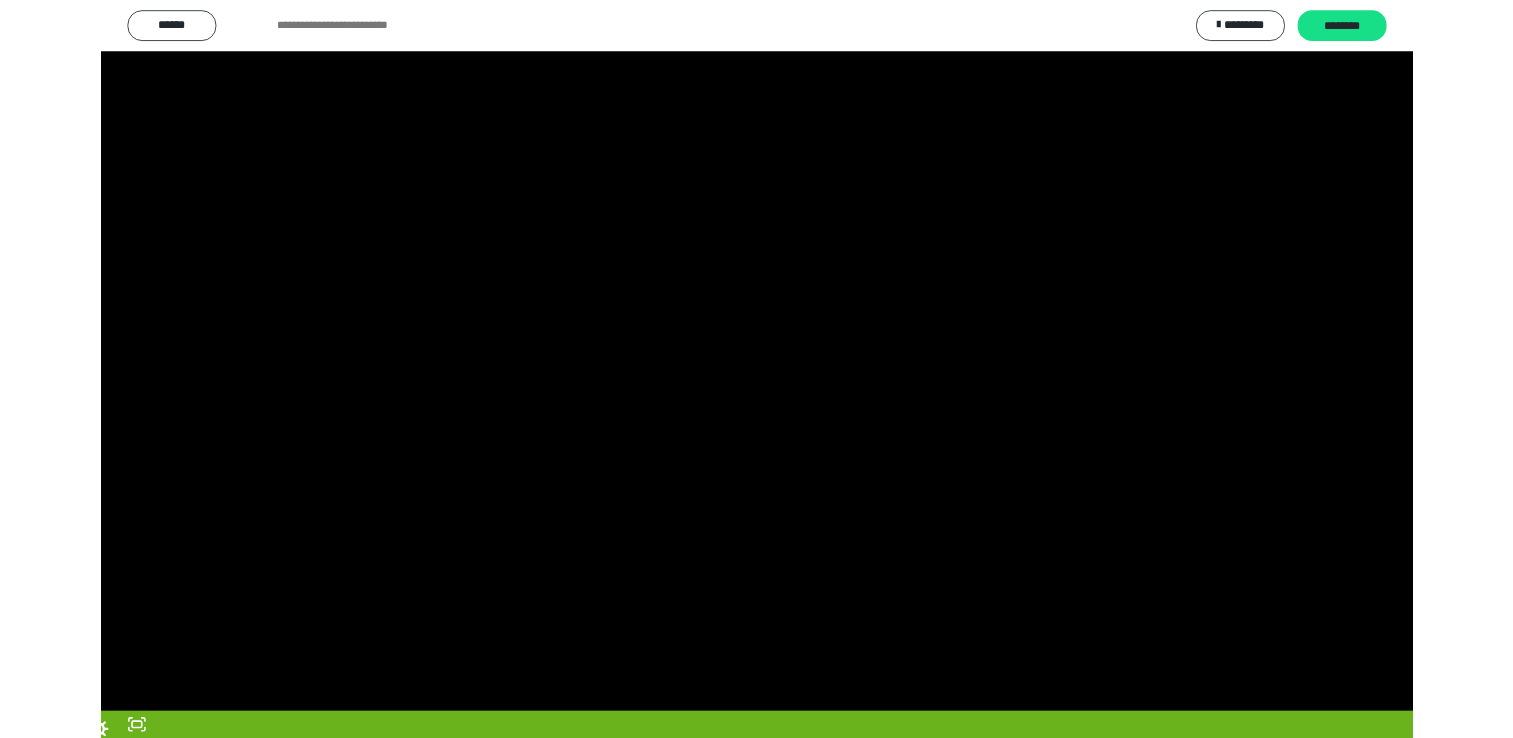 scroll, scrollTop: 324, scrollLeft: 0, axis: vertical 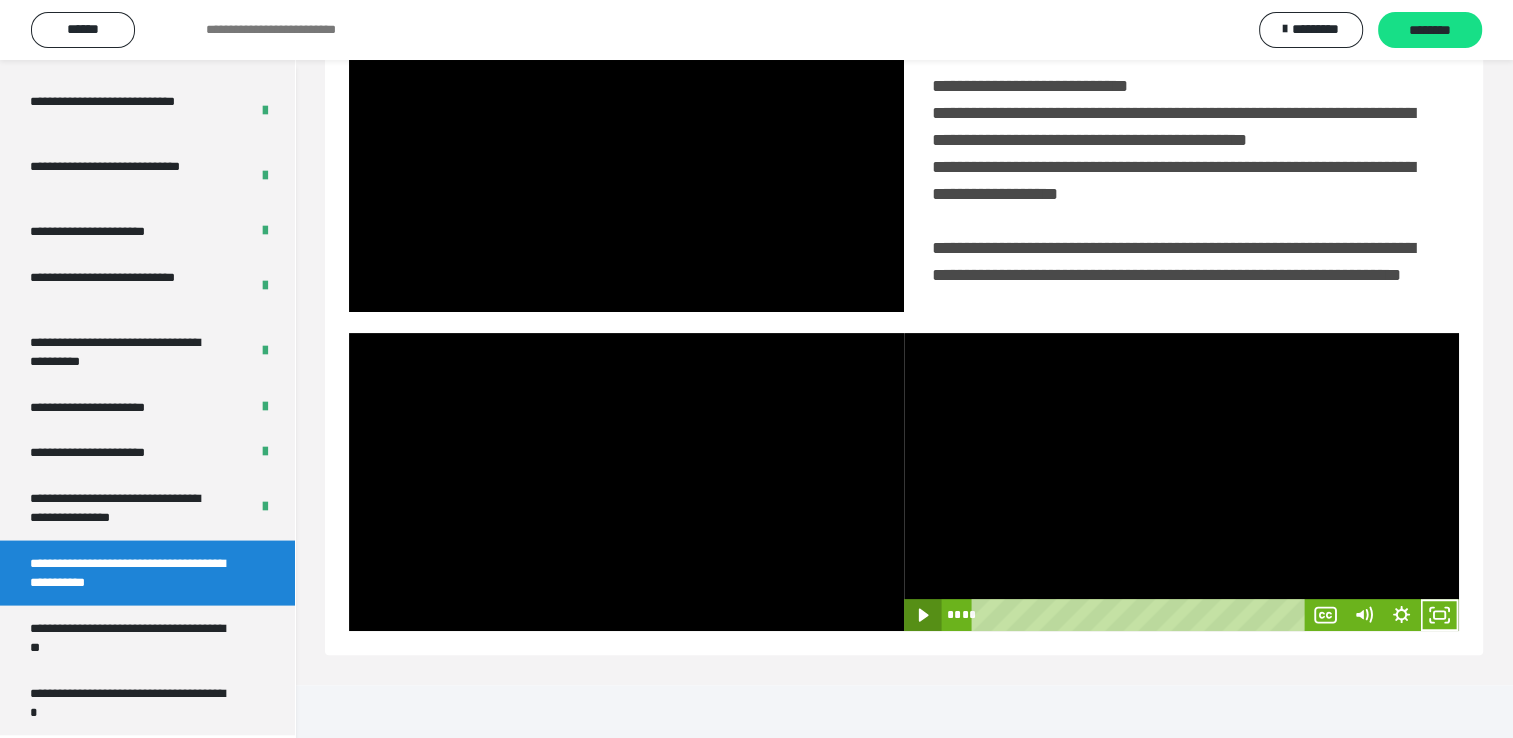 click 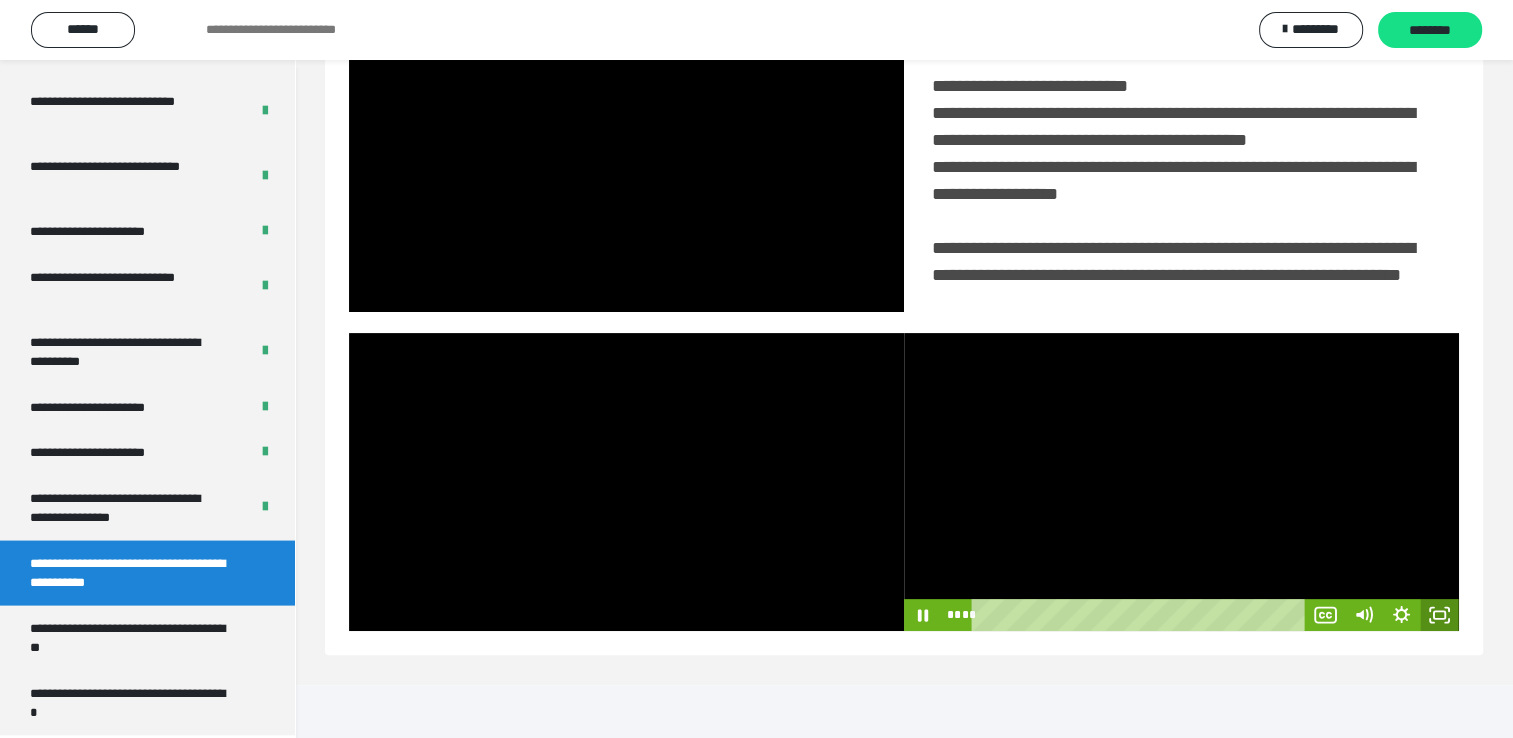 click 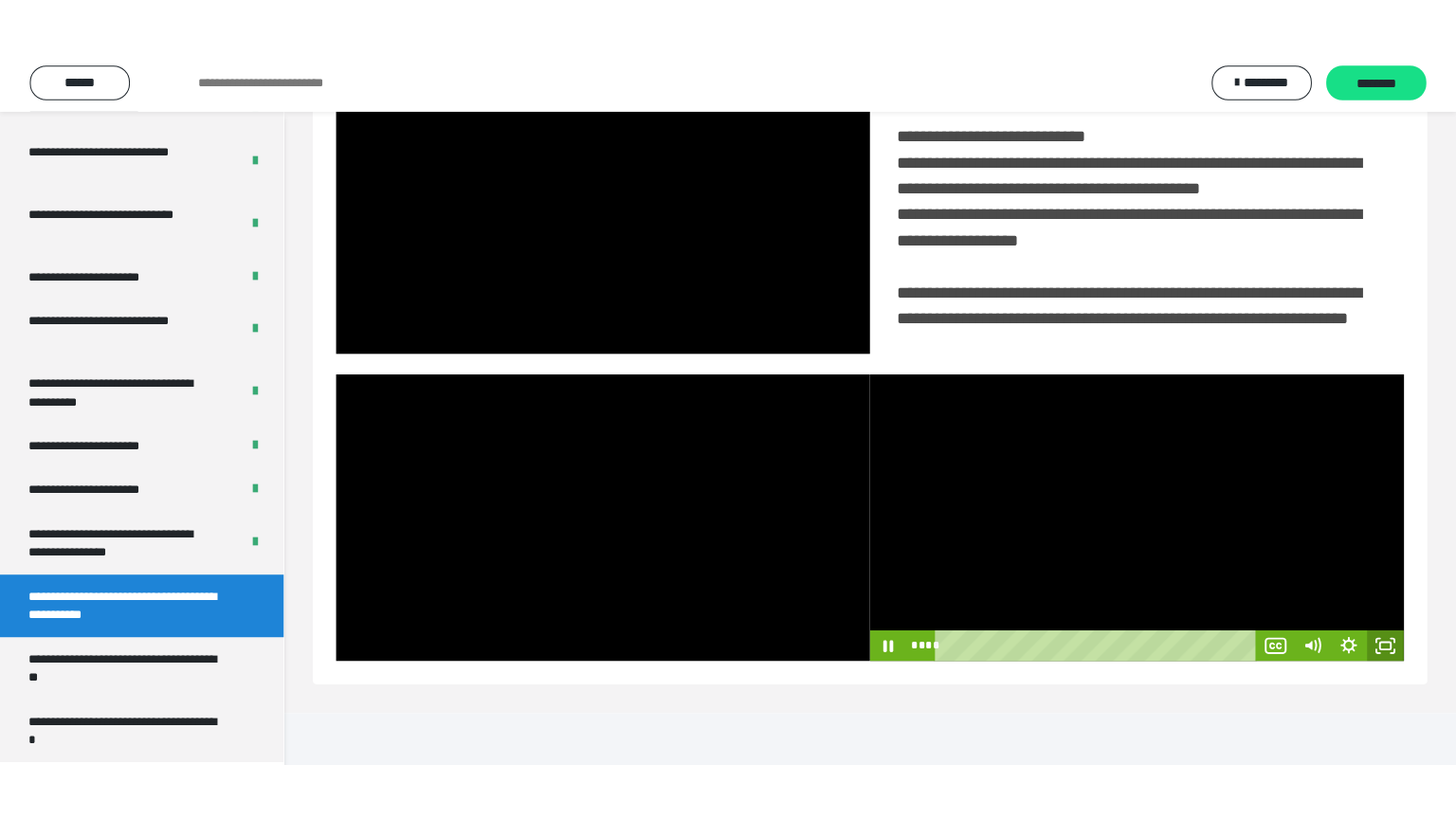 scroll, scrollTop: 317, scrollLeft: 0, axis: vertical 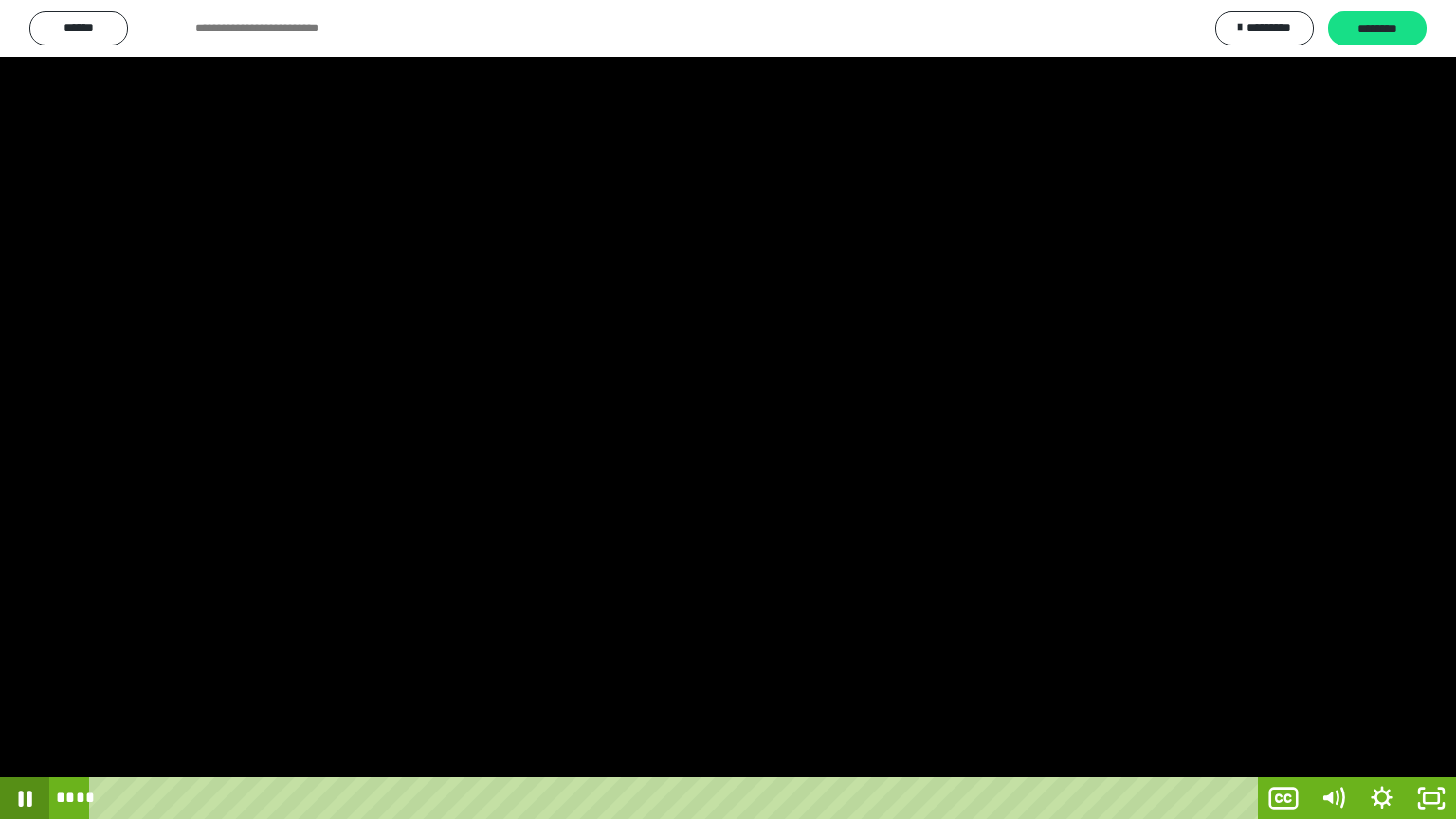 click 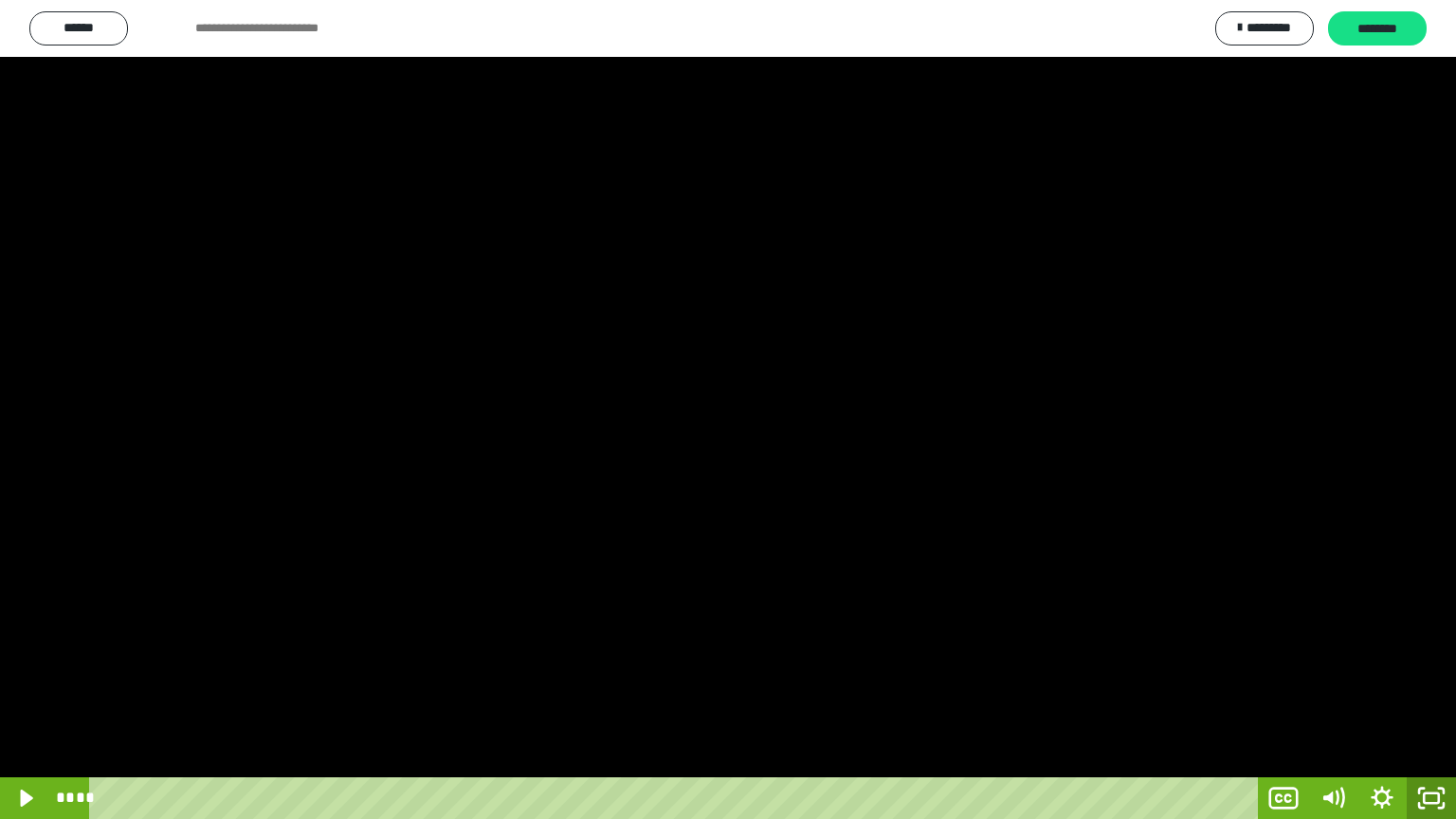 click 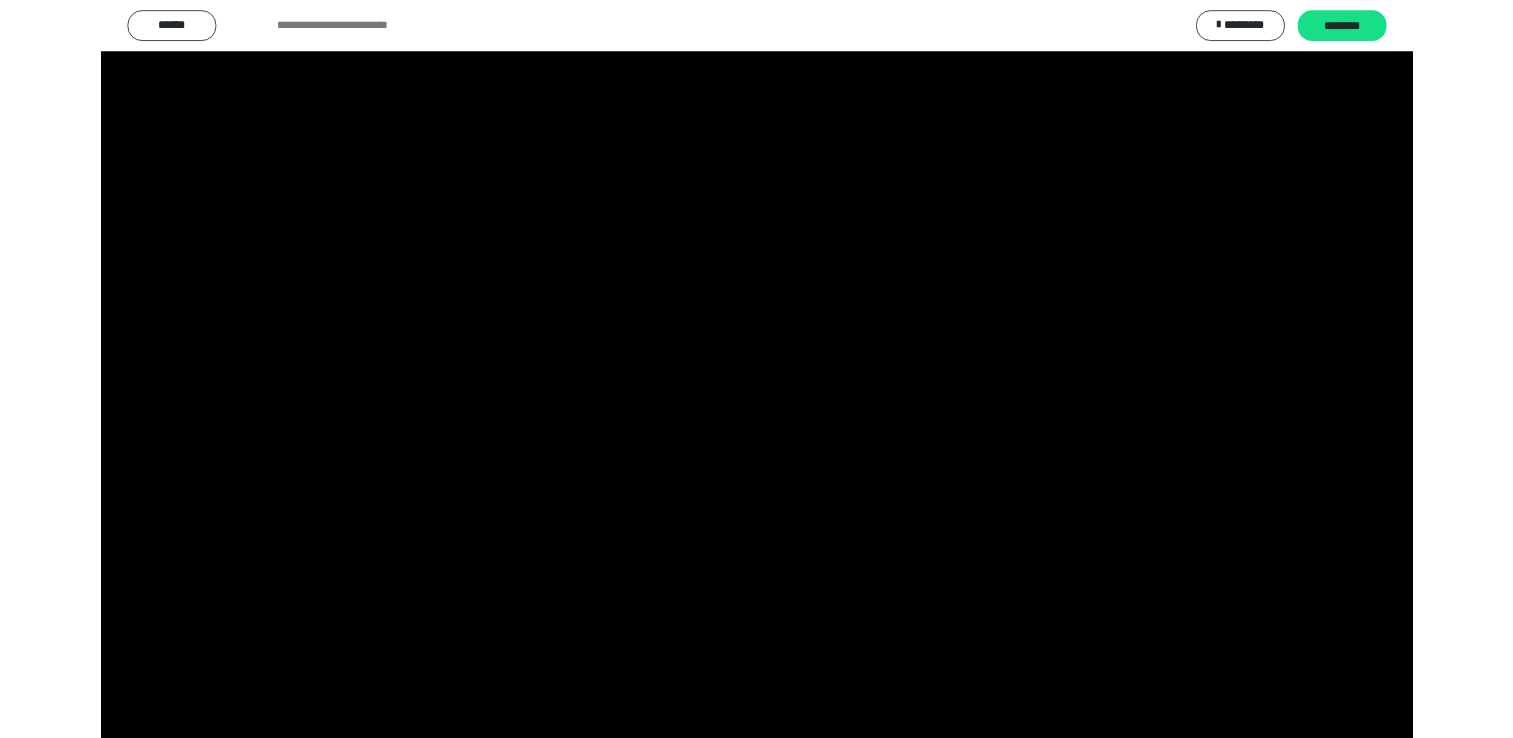 scroll, scrollTop: 324, scrollLeft: 0, axis: vertical 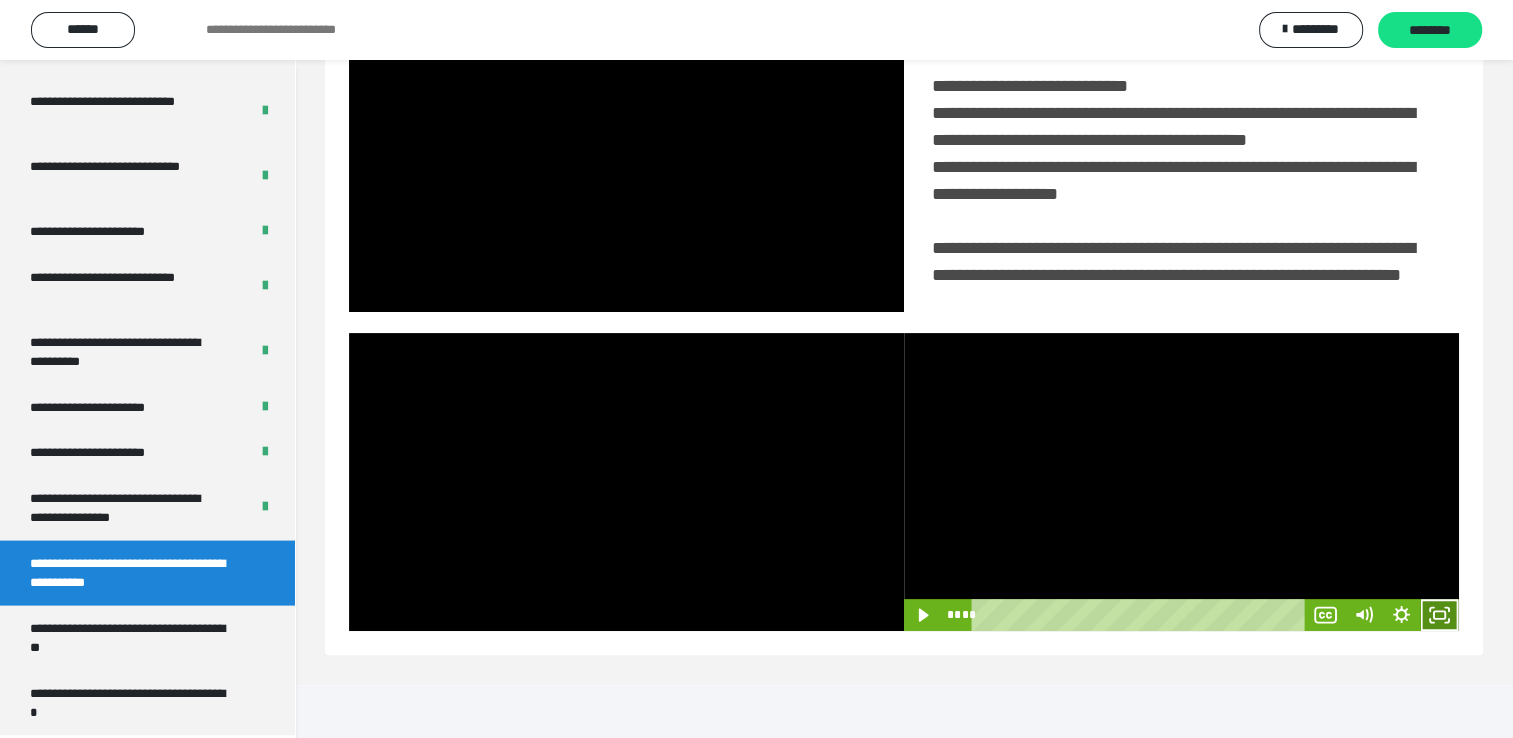 click 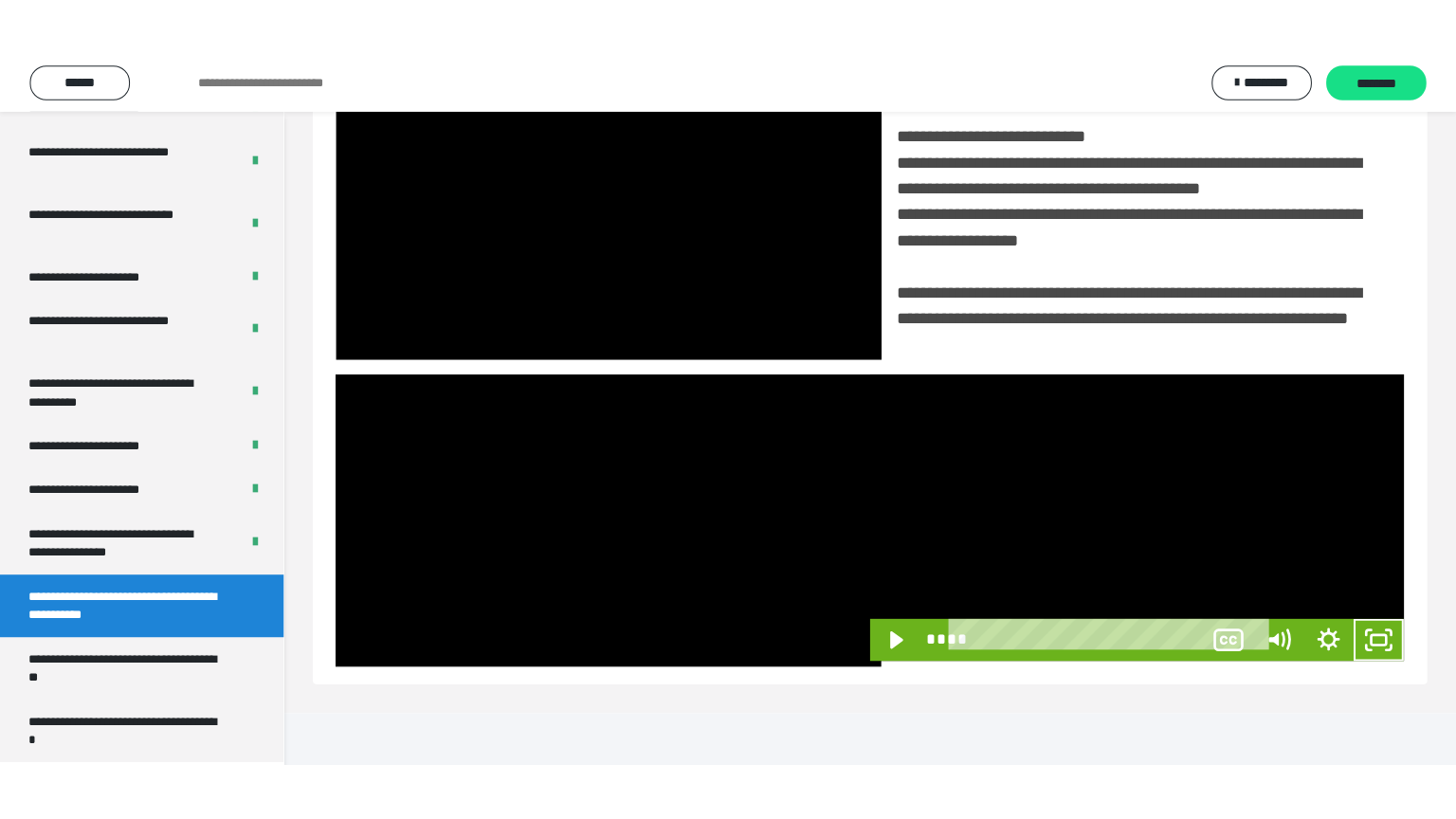 scroll, scrollTop: 317, scrollLeft: 0, axis: vertical 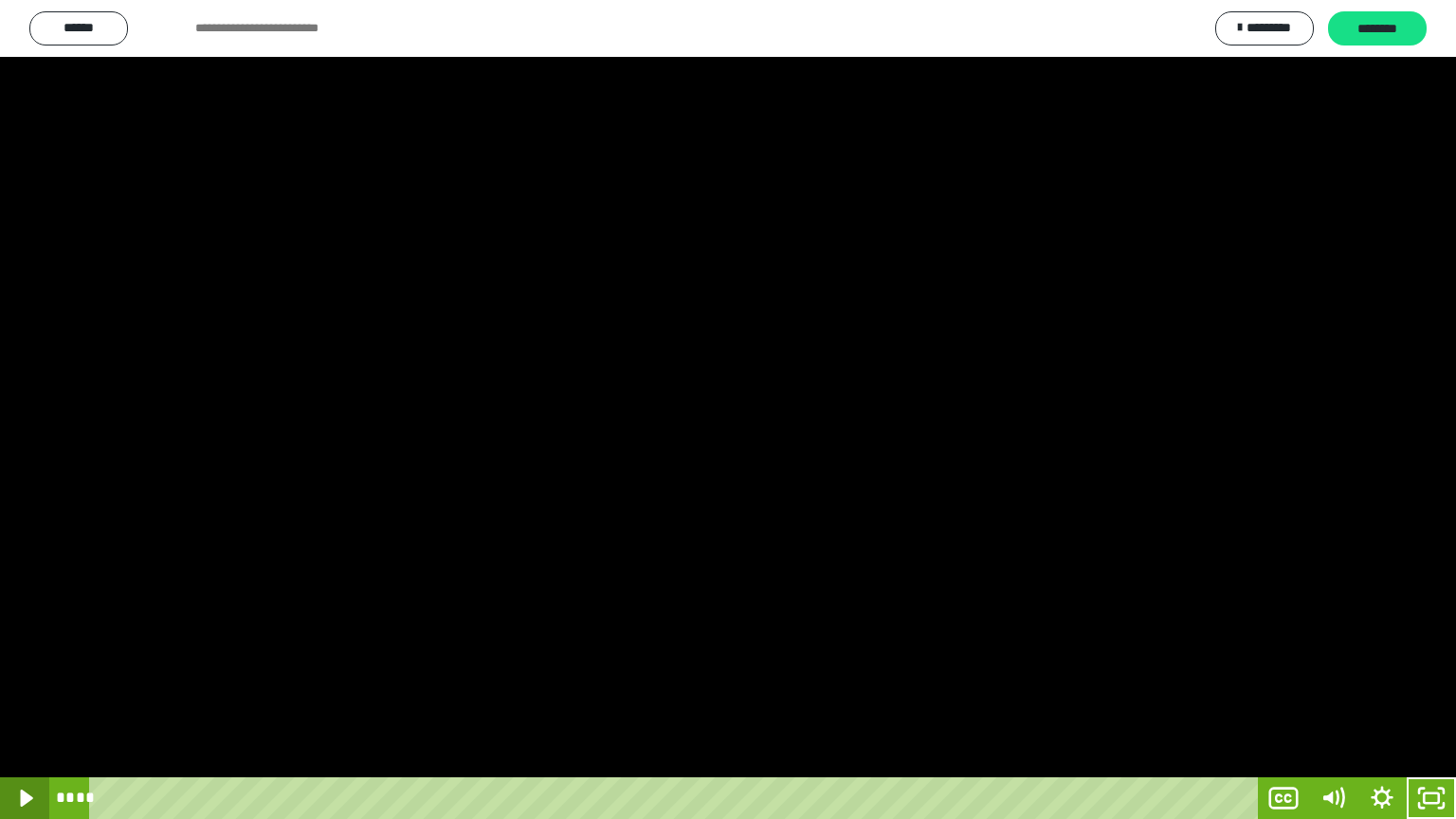 click 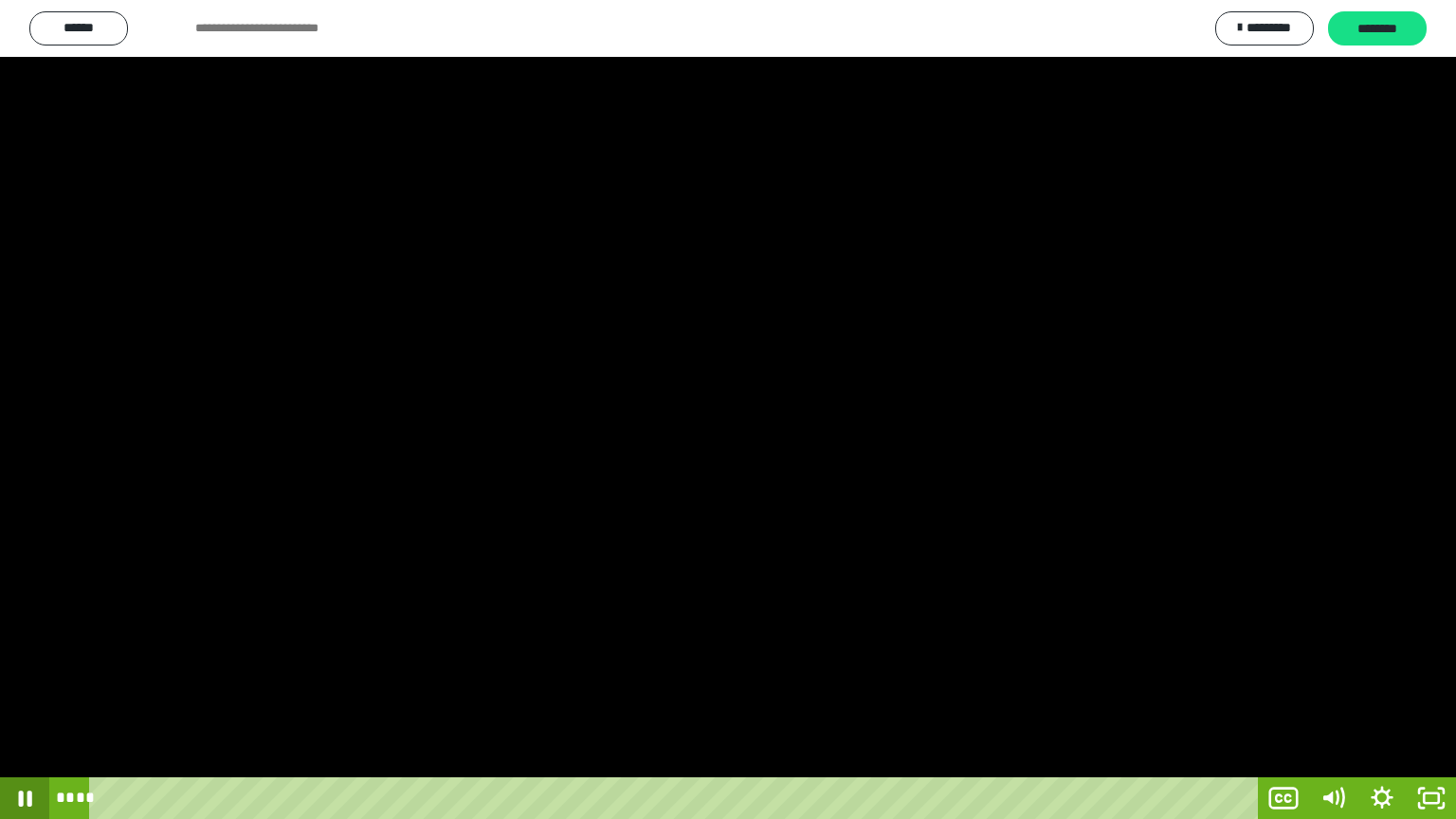 click 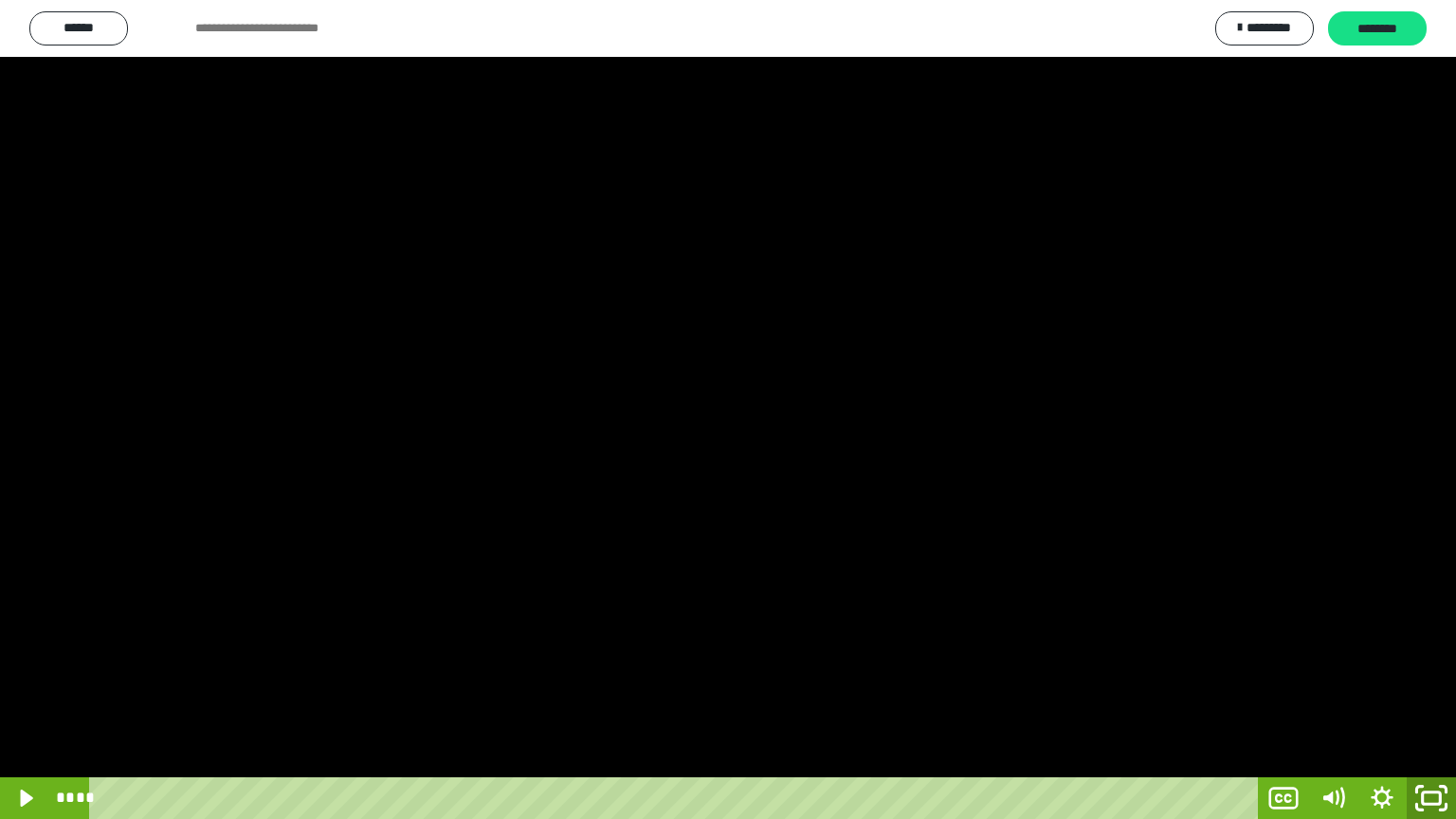 click 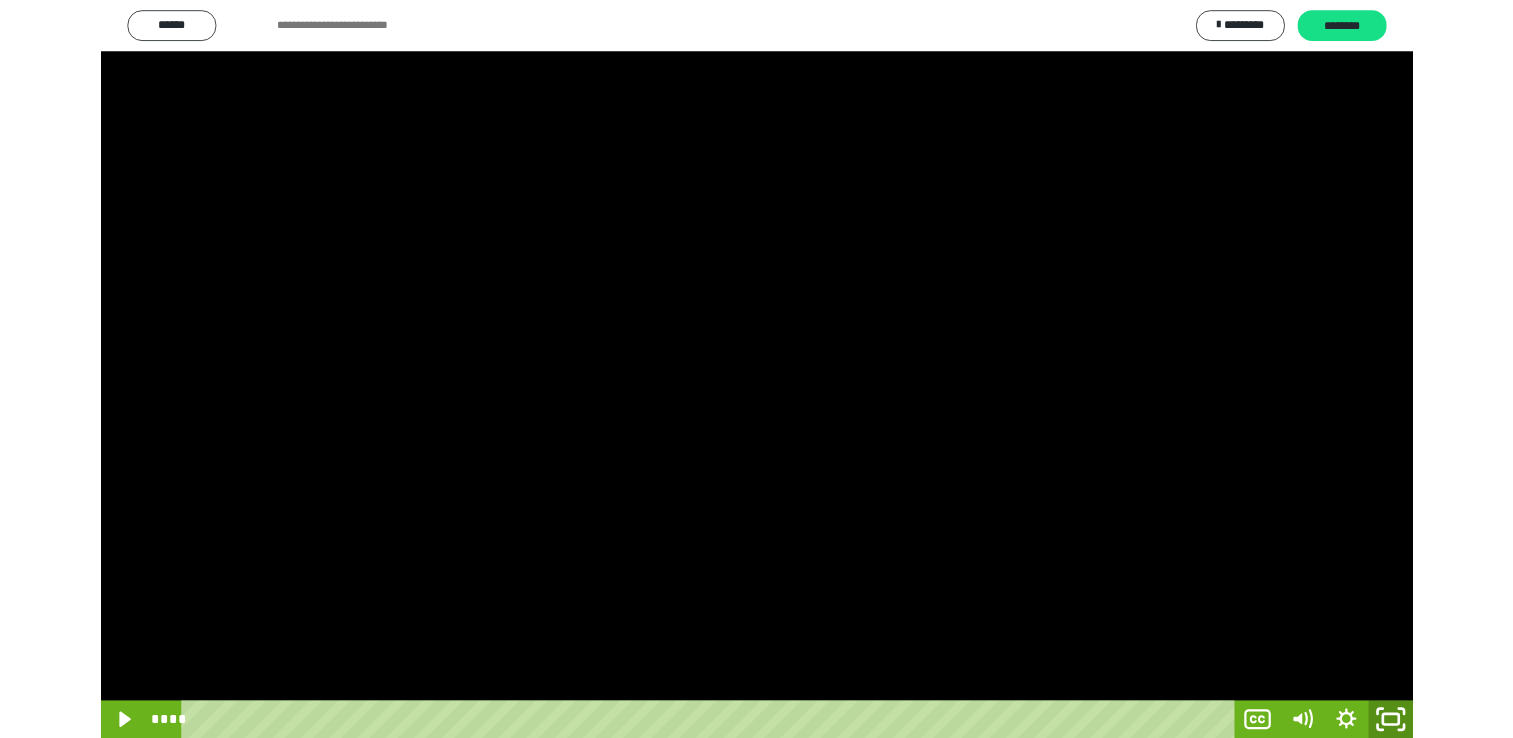 scroll, scrollTop: 324, scrollLeft: 0, axis: vertical 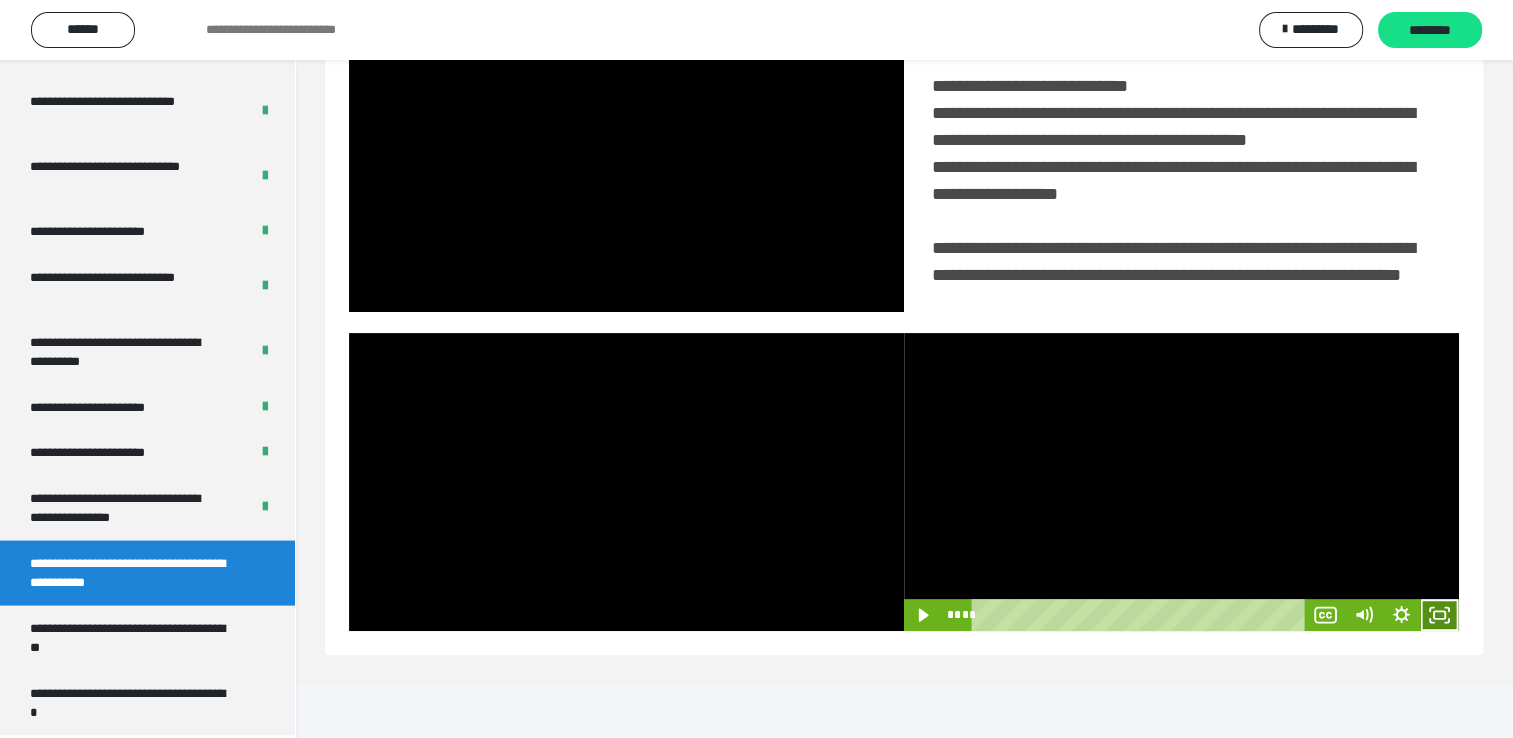 click 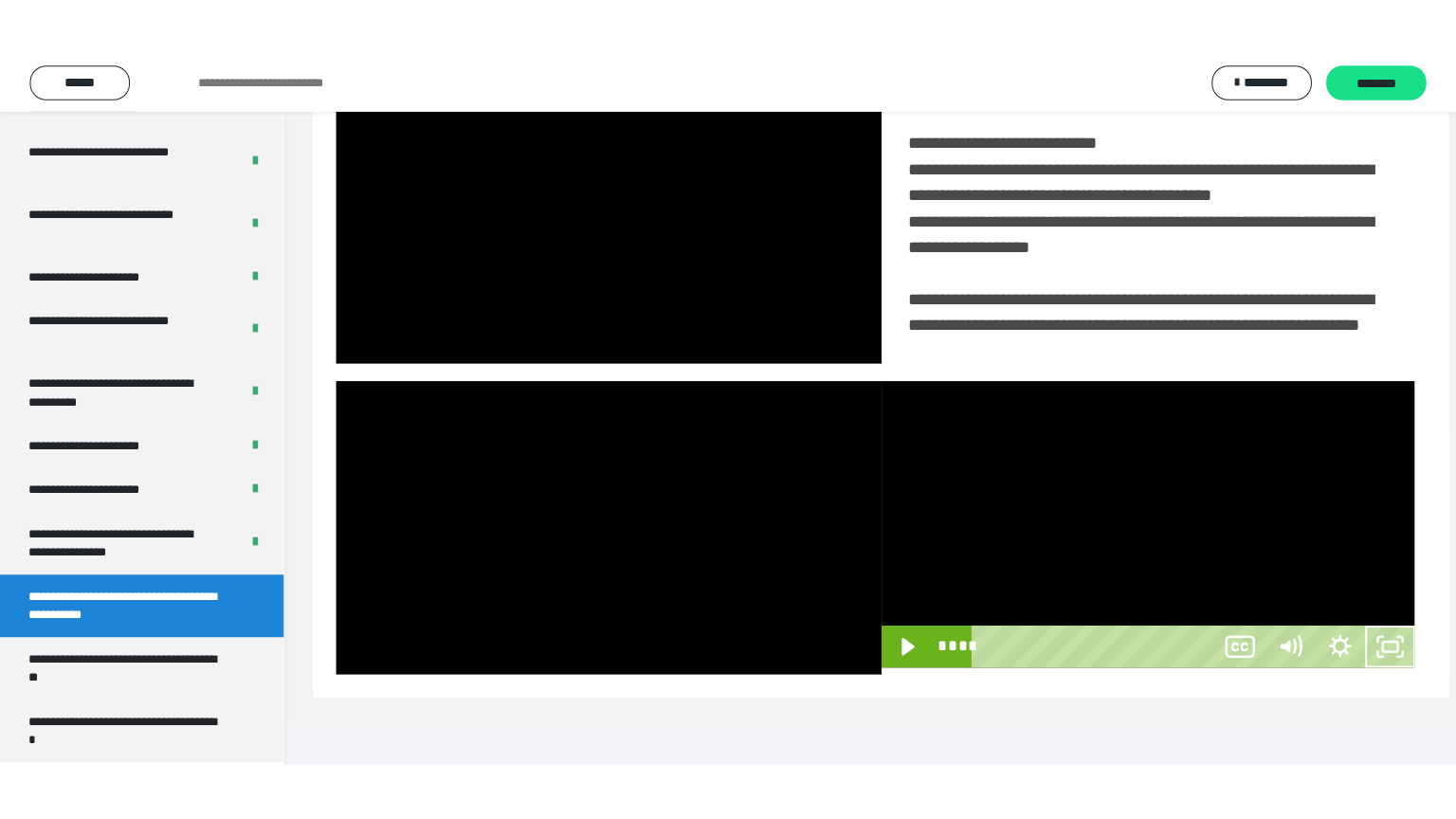 scroll, scrollTop: 317, scrollLeft: 0, axis: vertical 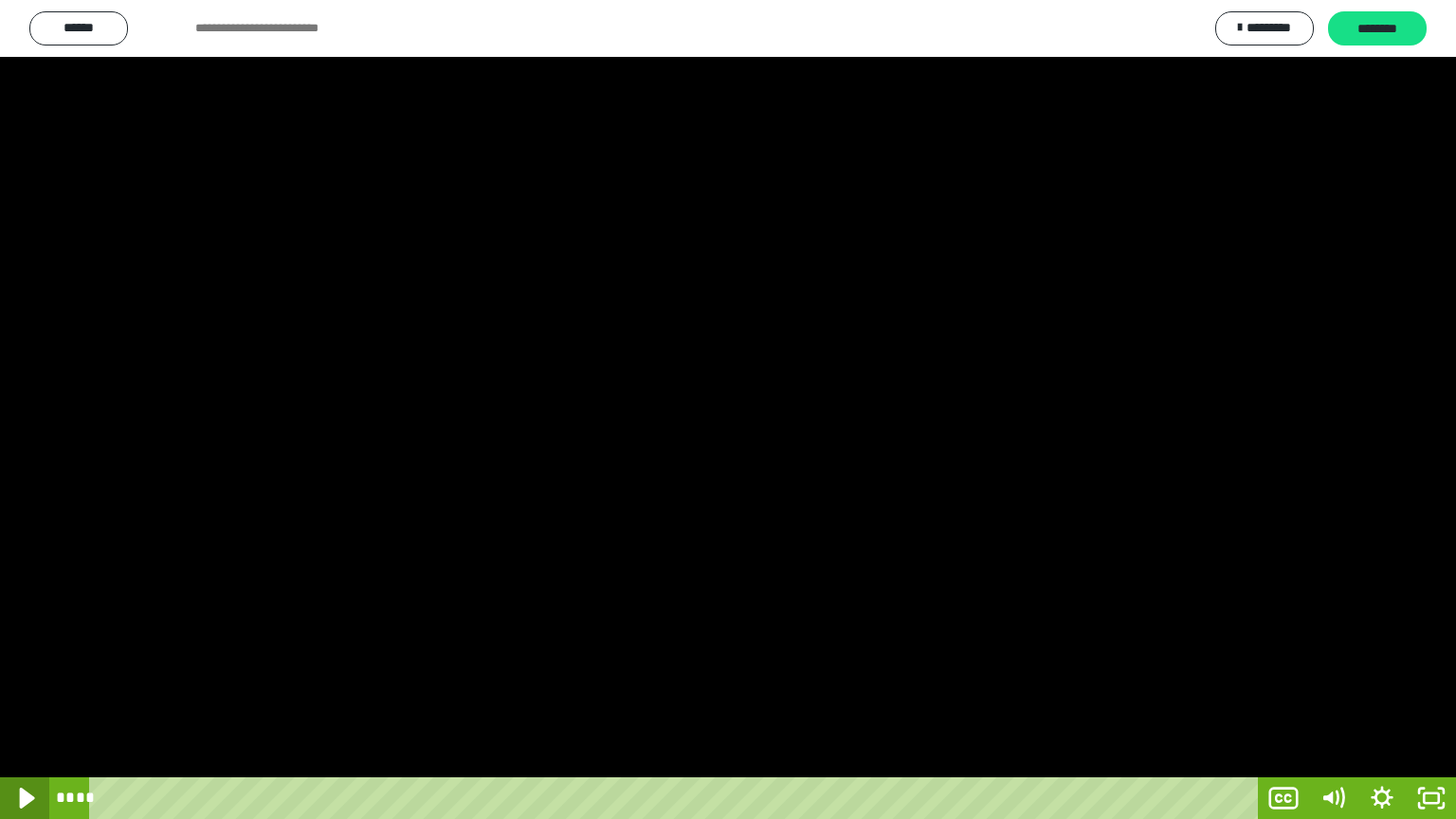 click 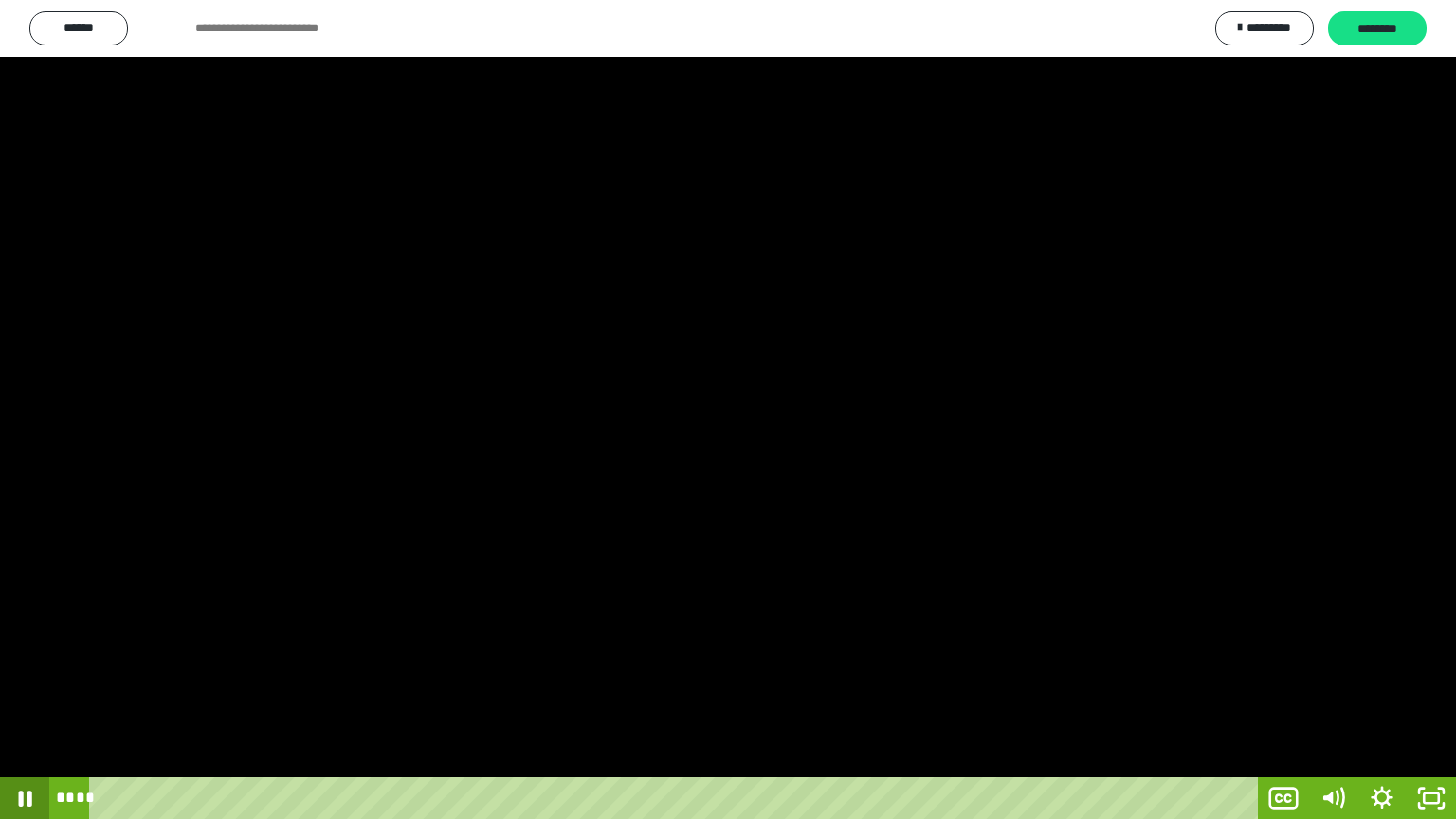 click 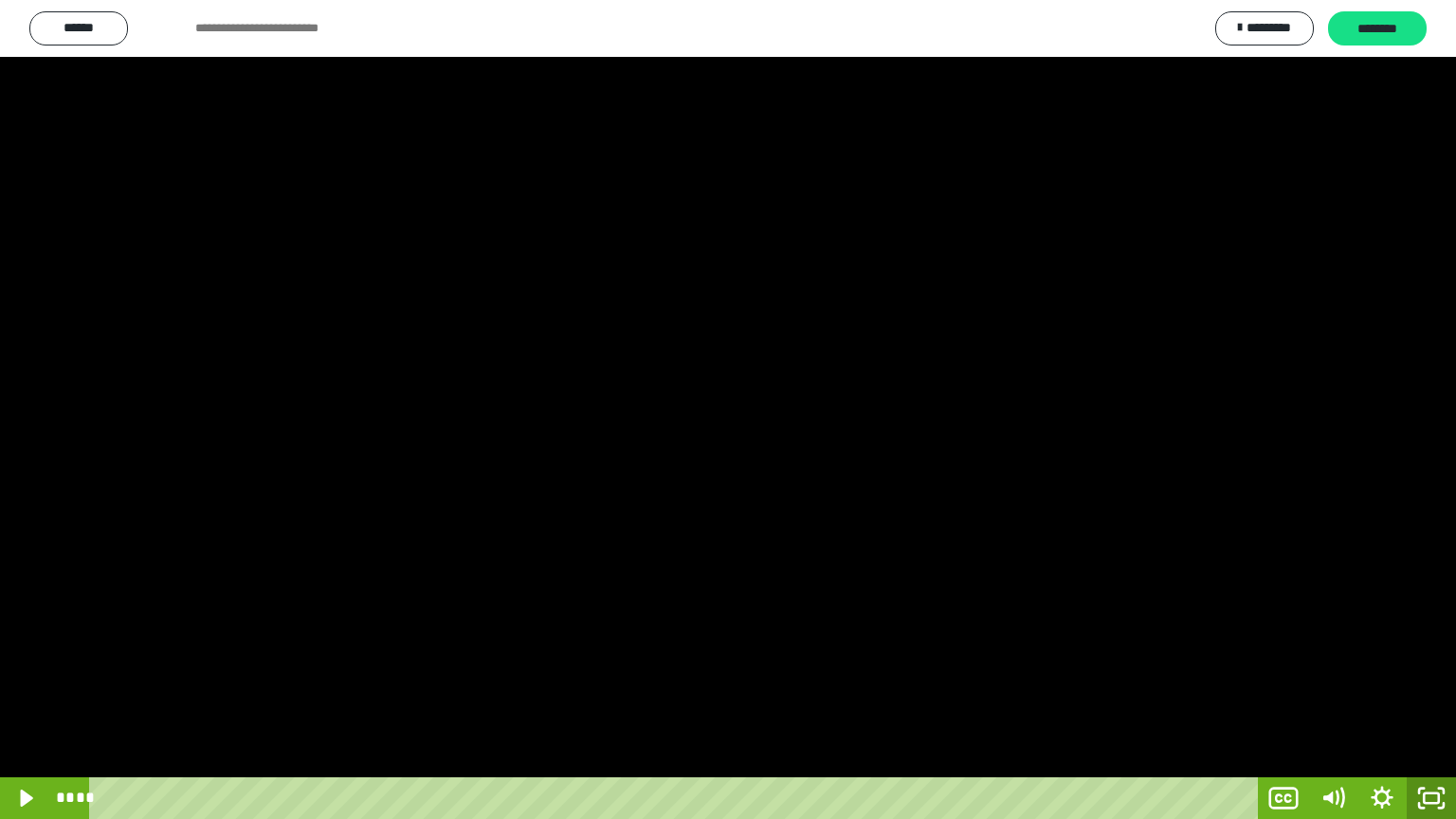 click 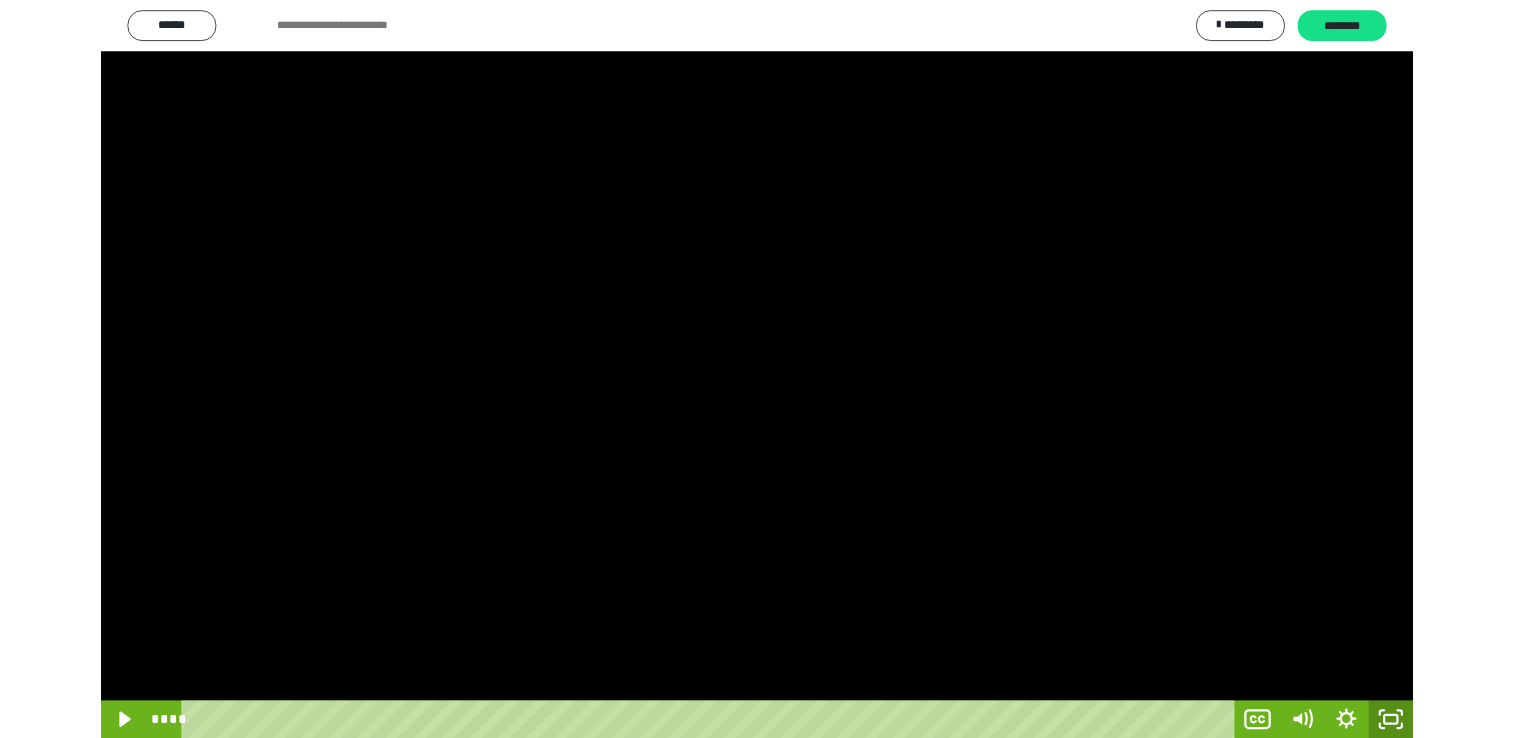scroll, scrollTop: 324, scrollLeft: 0, axis: vertical 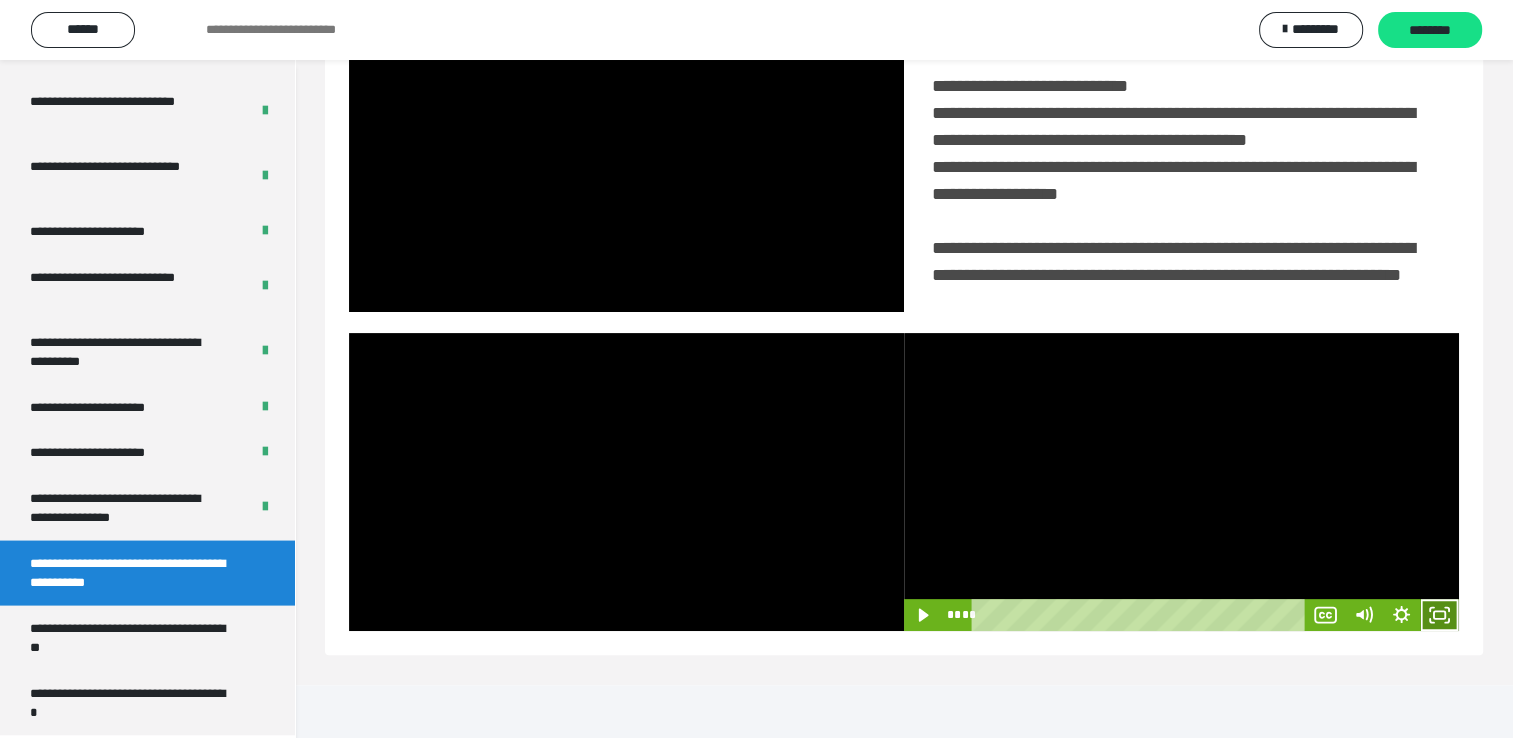 click 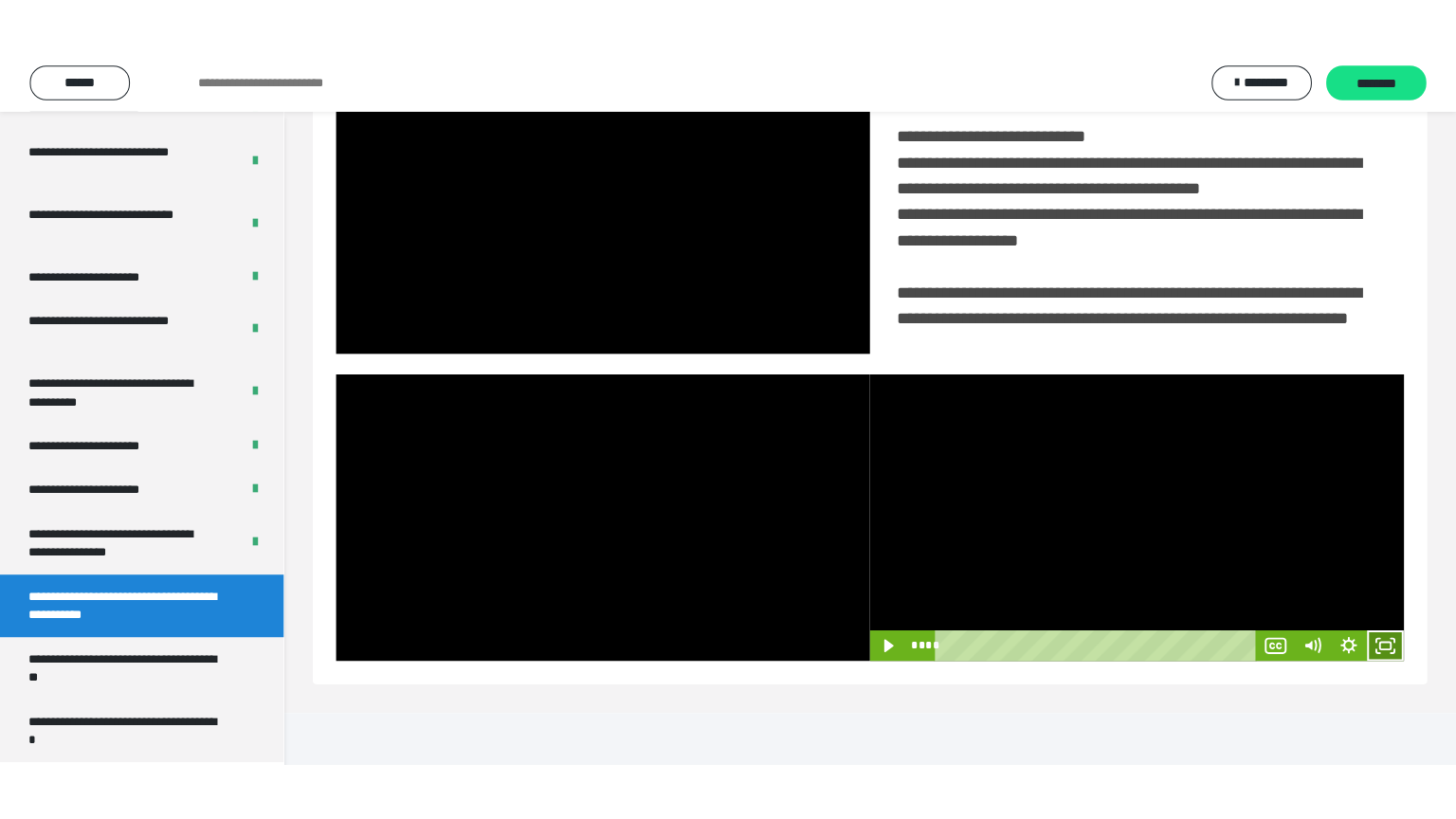 scroll, scrollTop: 317, scrollLeft: 0, axis: vertical 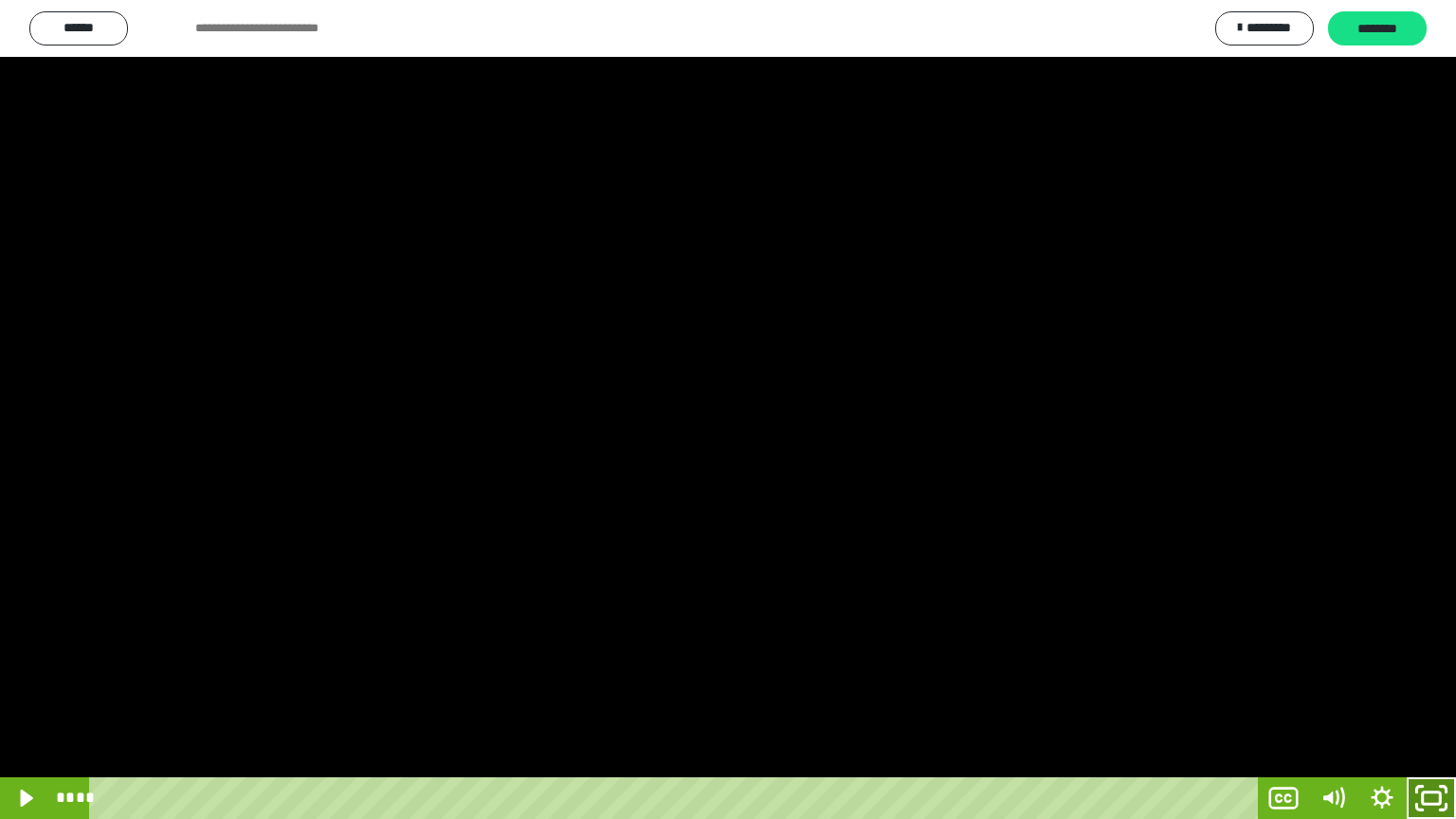 click 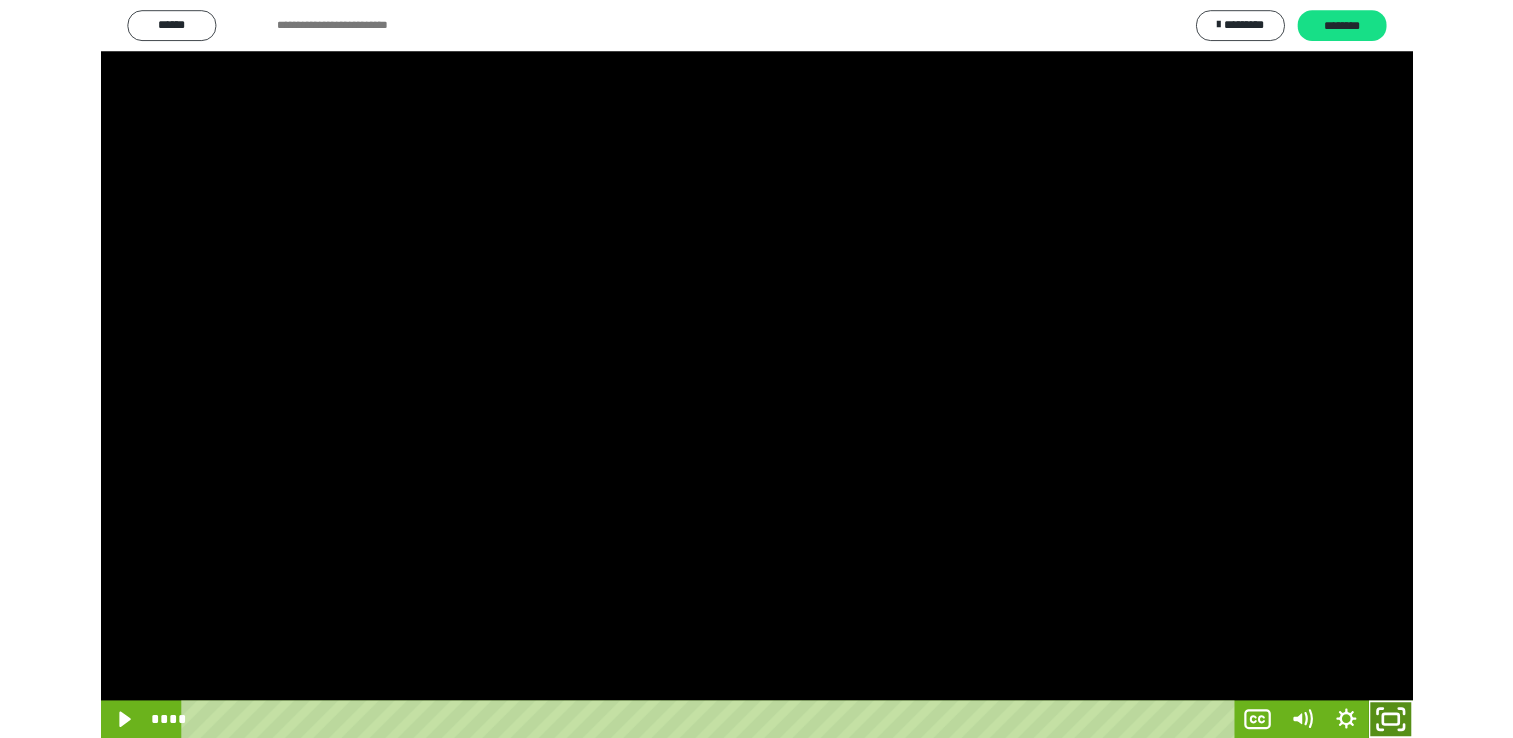 scroll, scrollTop: 324, scrollLeft: 0, axis: vertical 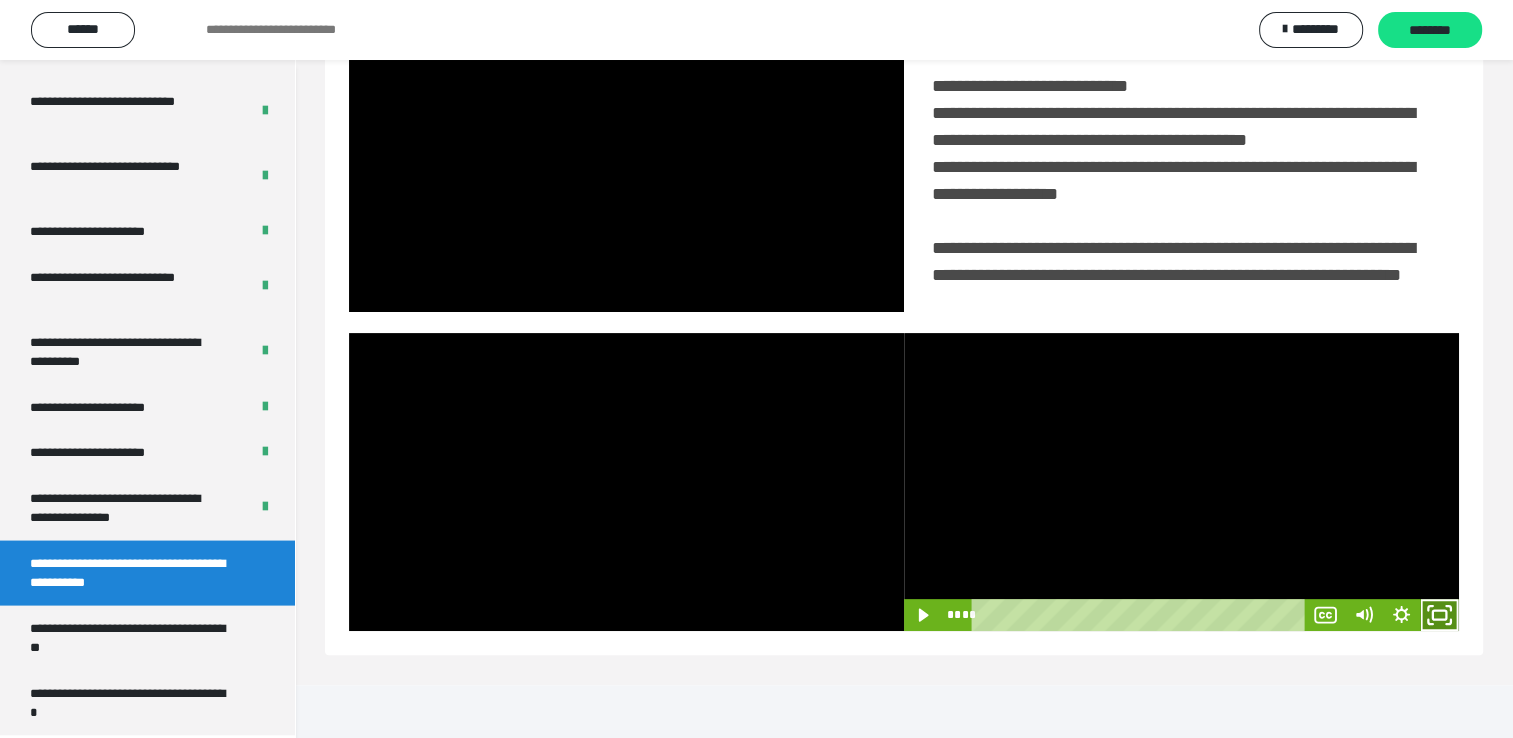 click 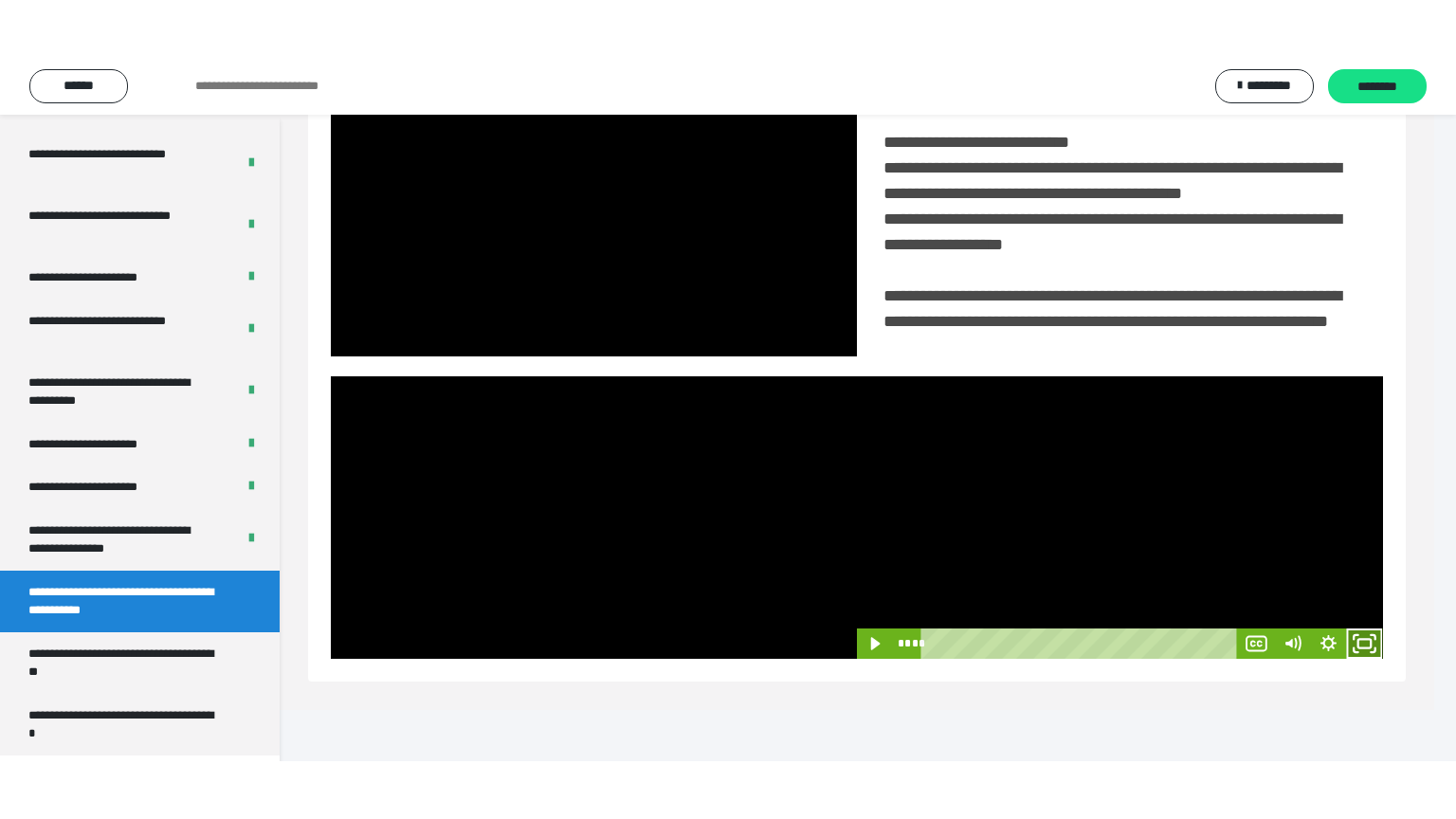 scroll, scrollTop: 317, scrollLeft: 0, axis: vertical 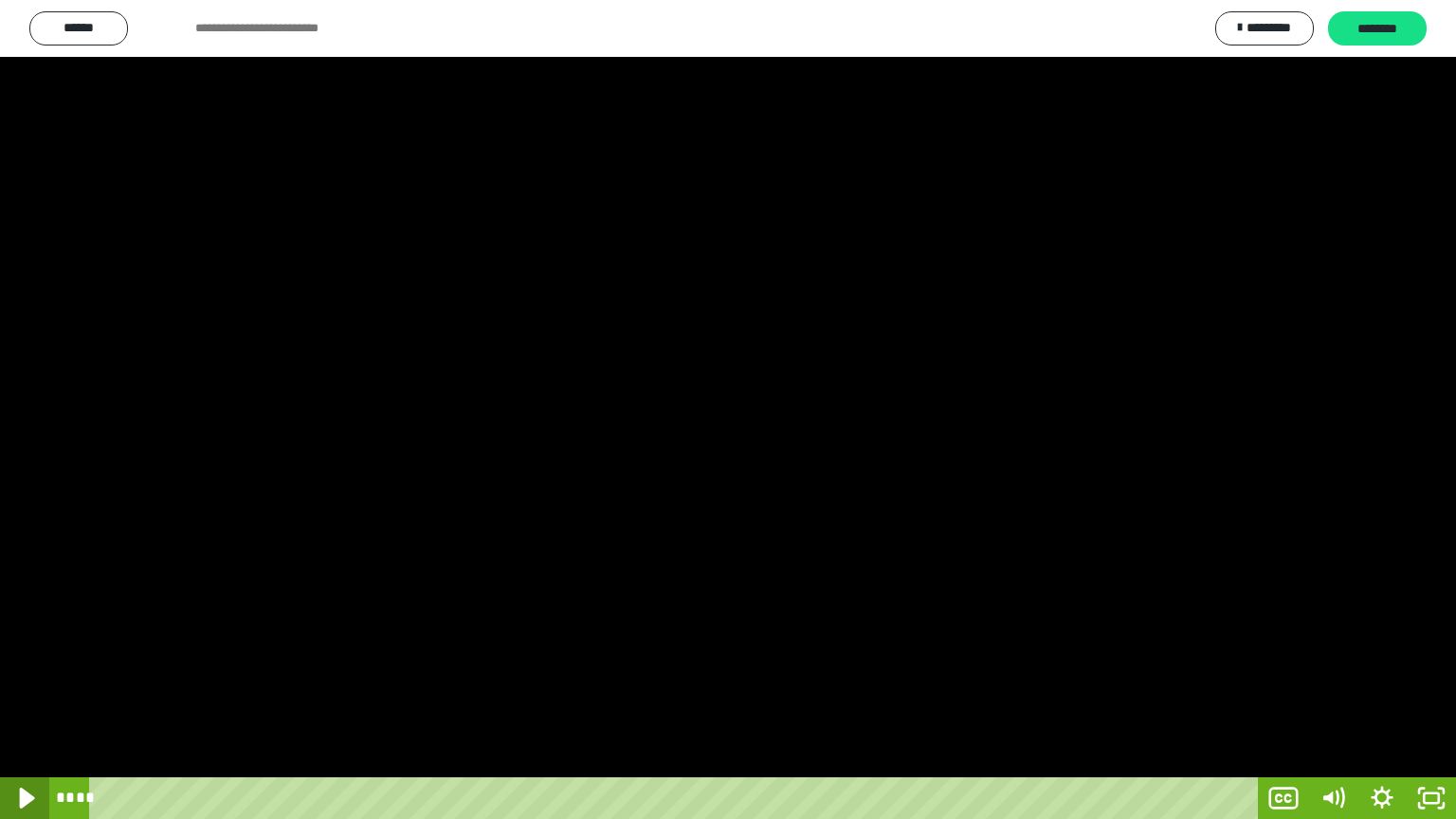 click 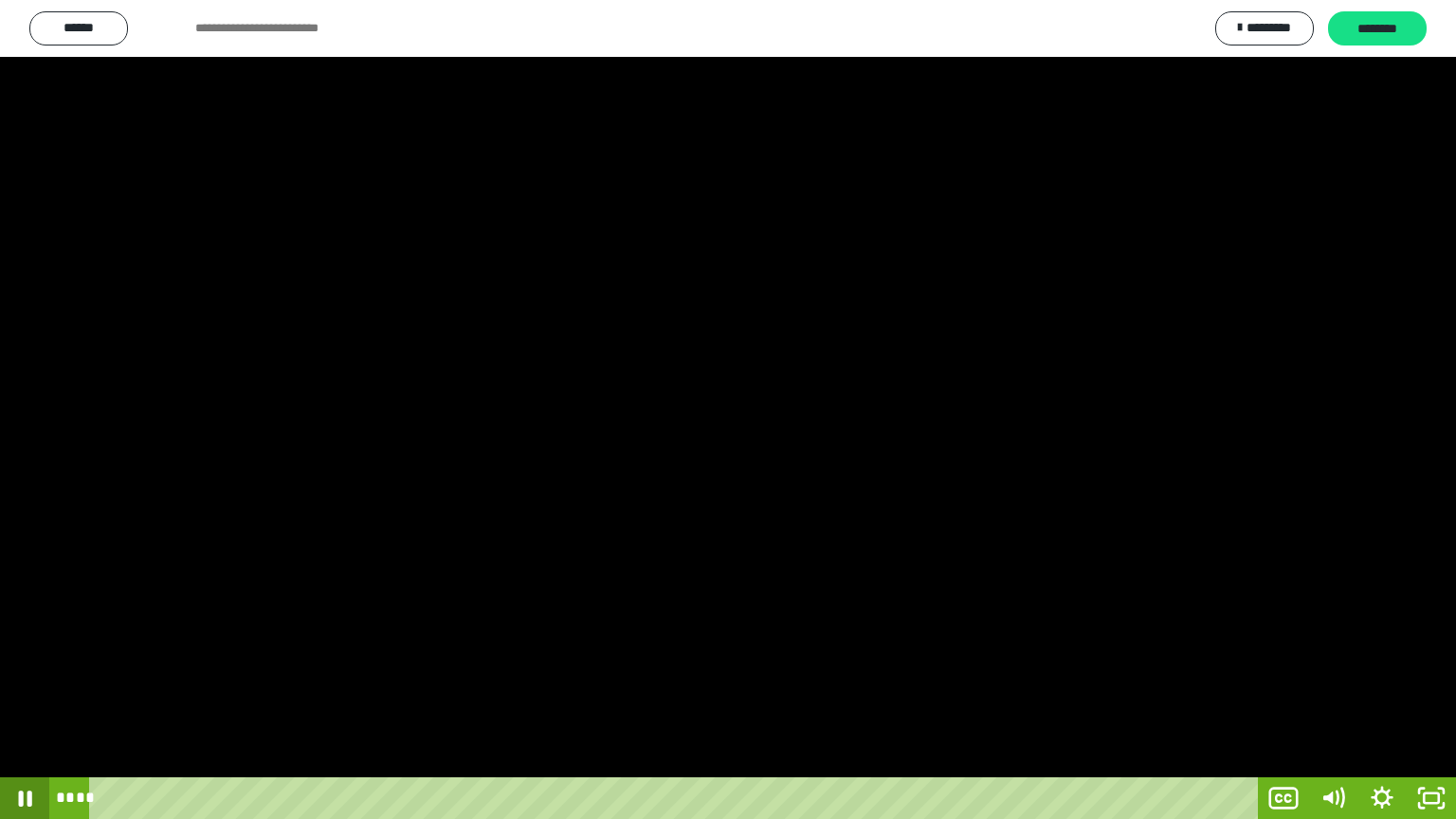 click 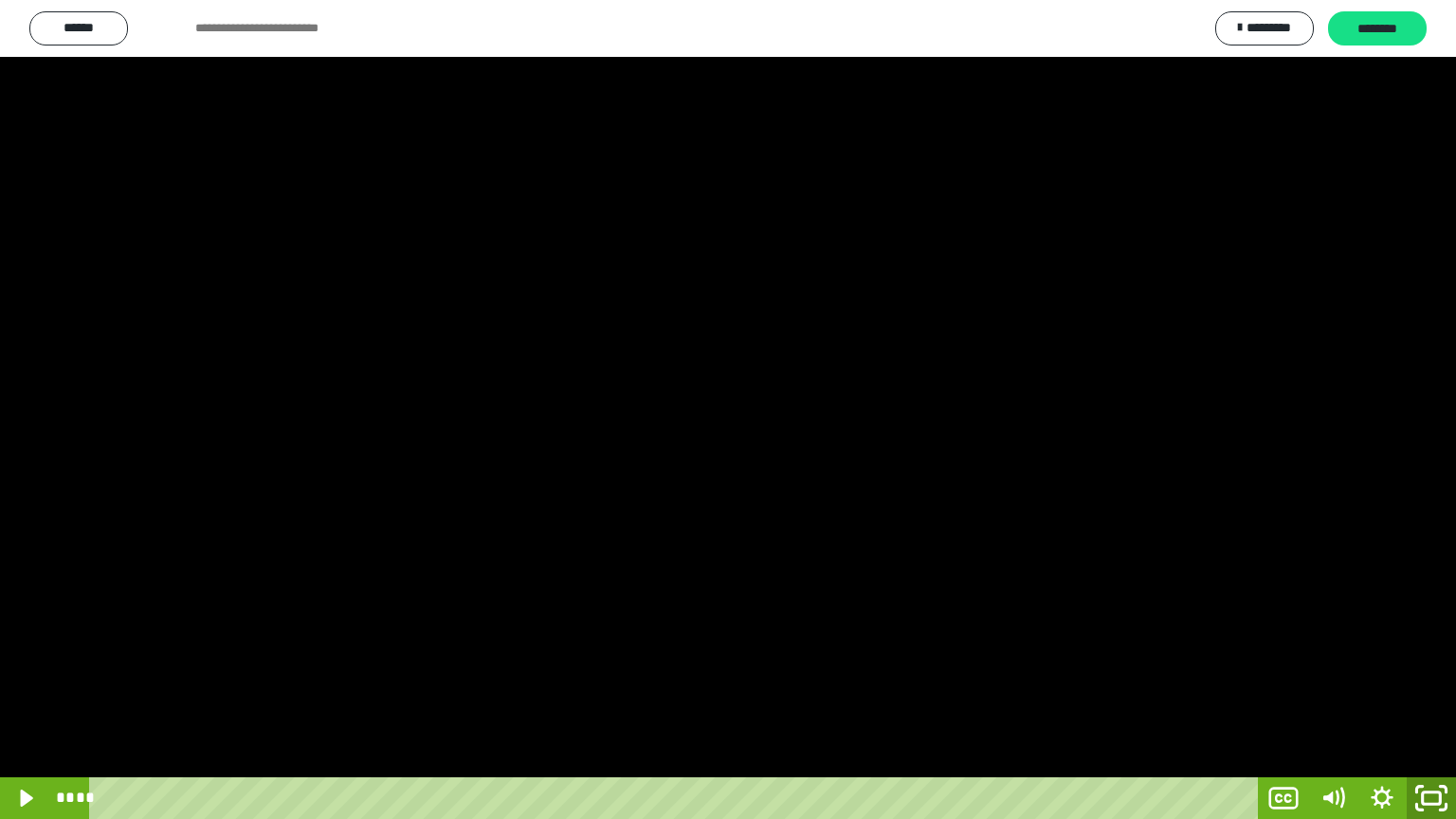 click 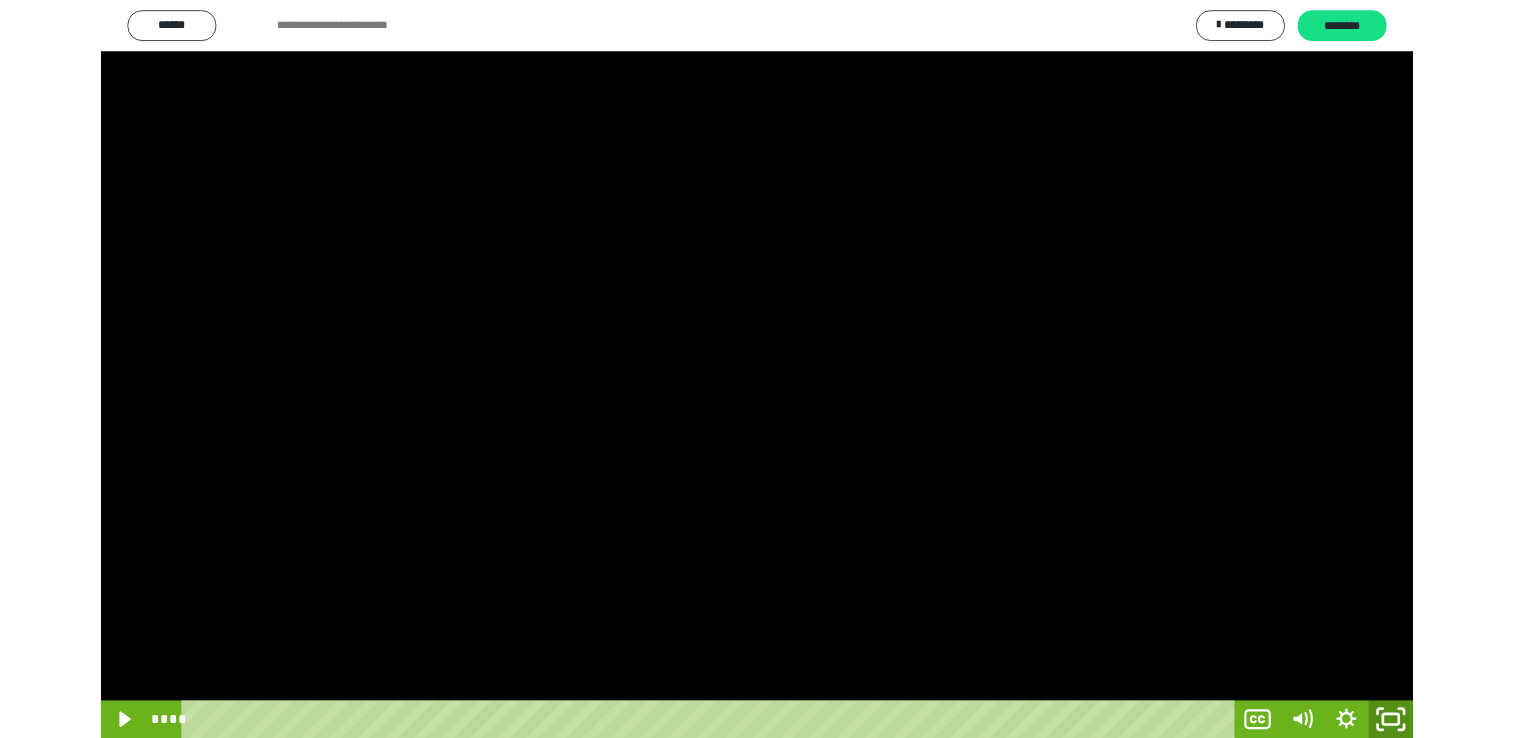 scroll, scrollTop: 324, scrollLeft: 0, axis: vertical 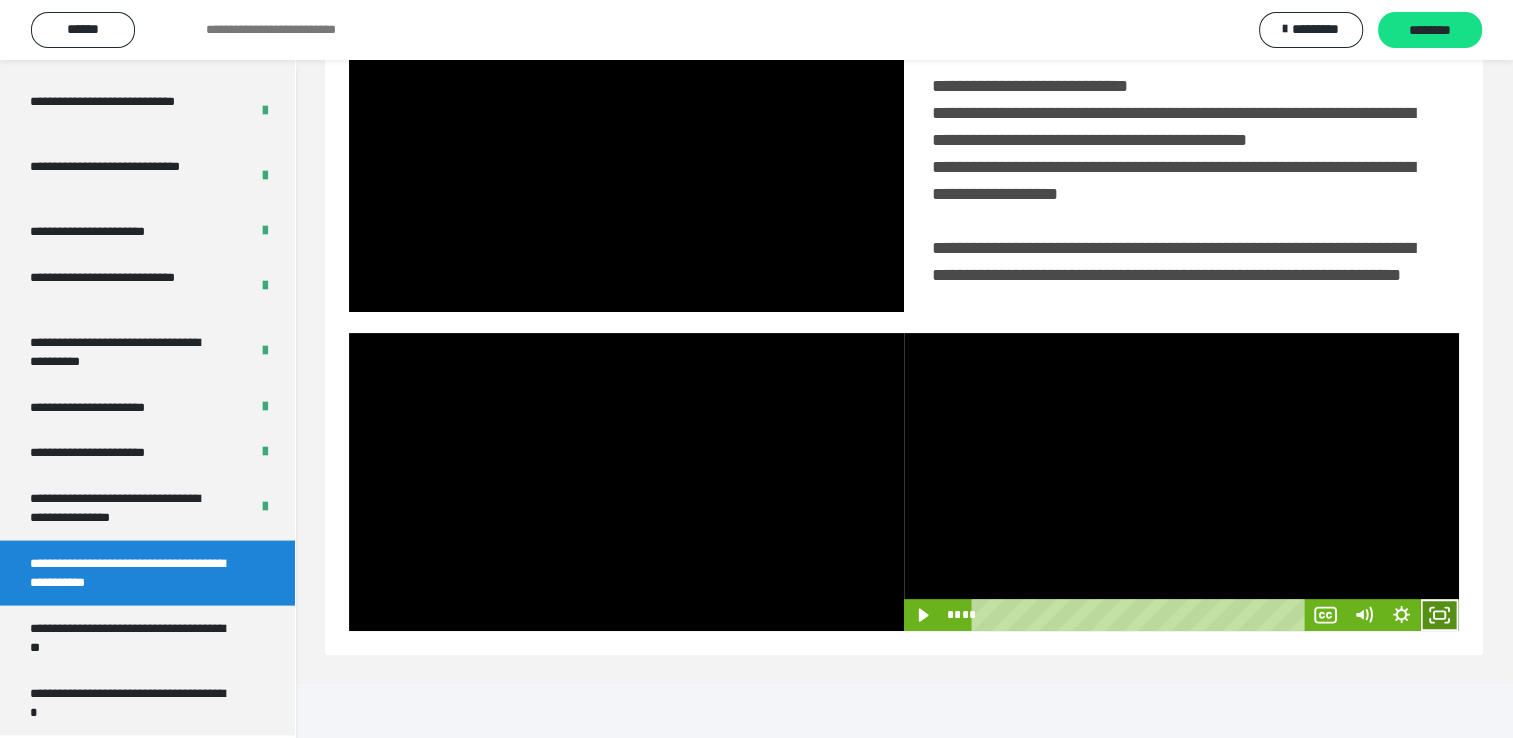 click 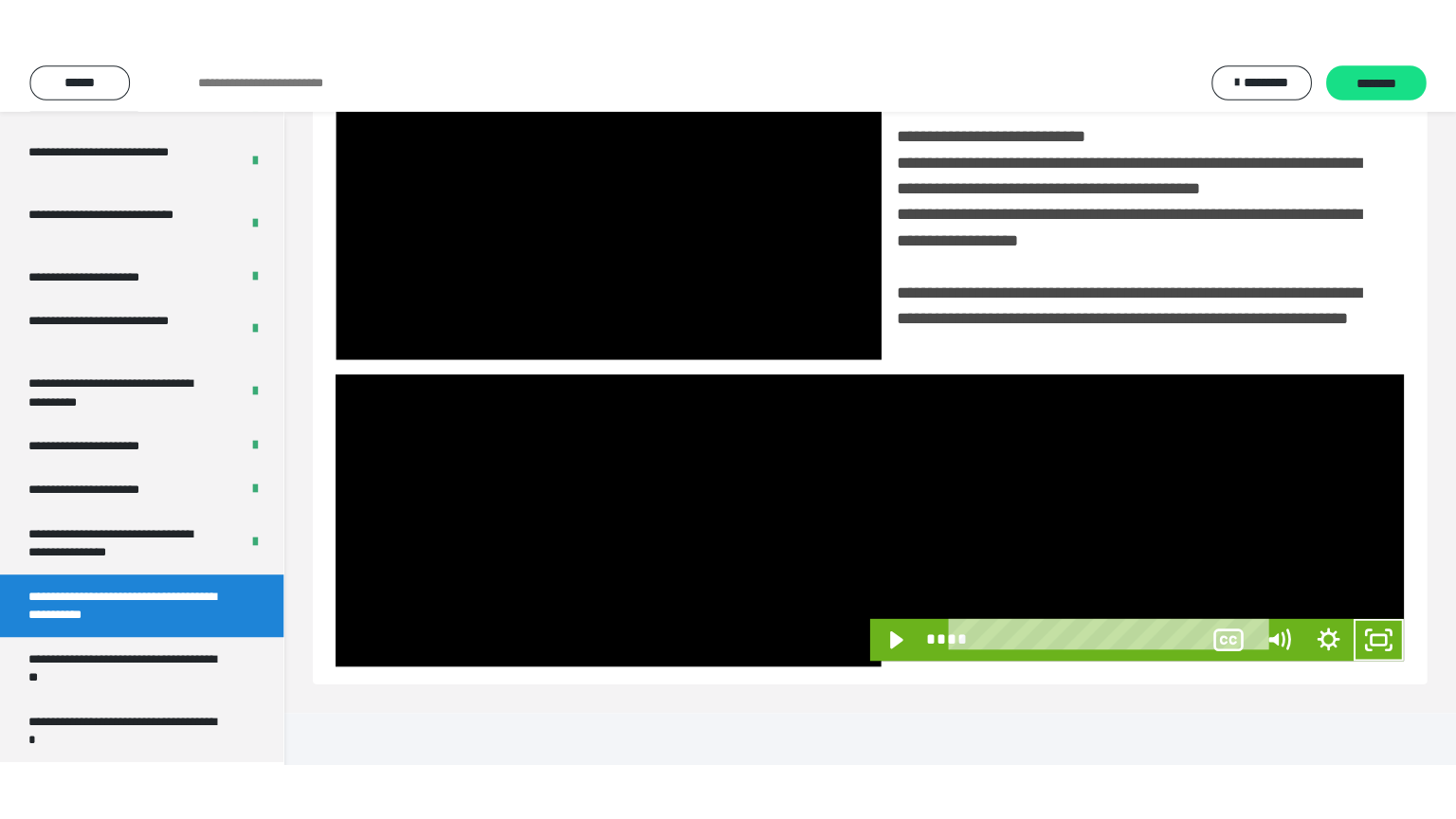 scroll, scrollTop: 317, scrollLeft: 0, axis: vertical 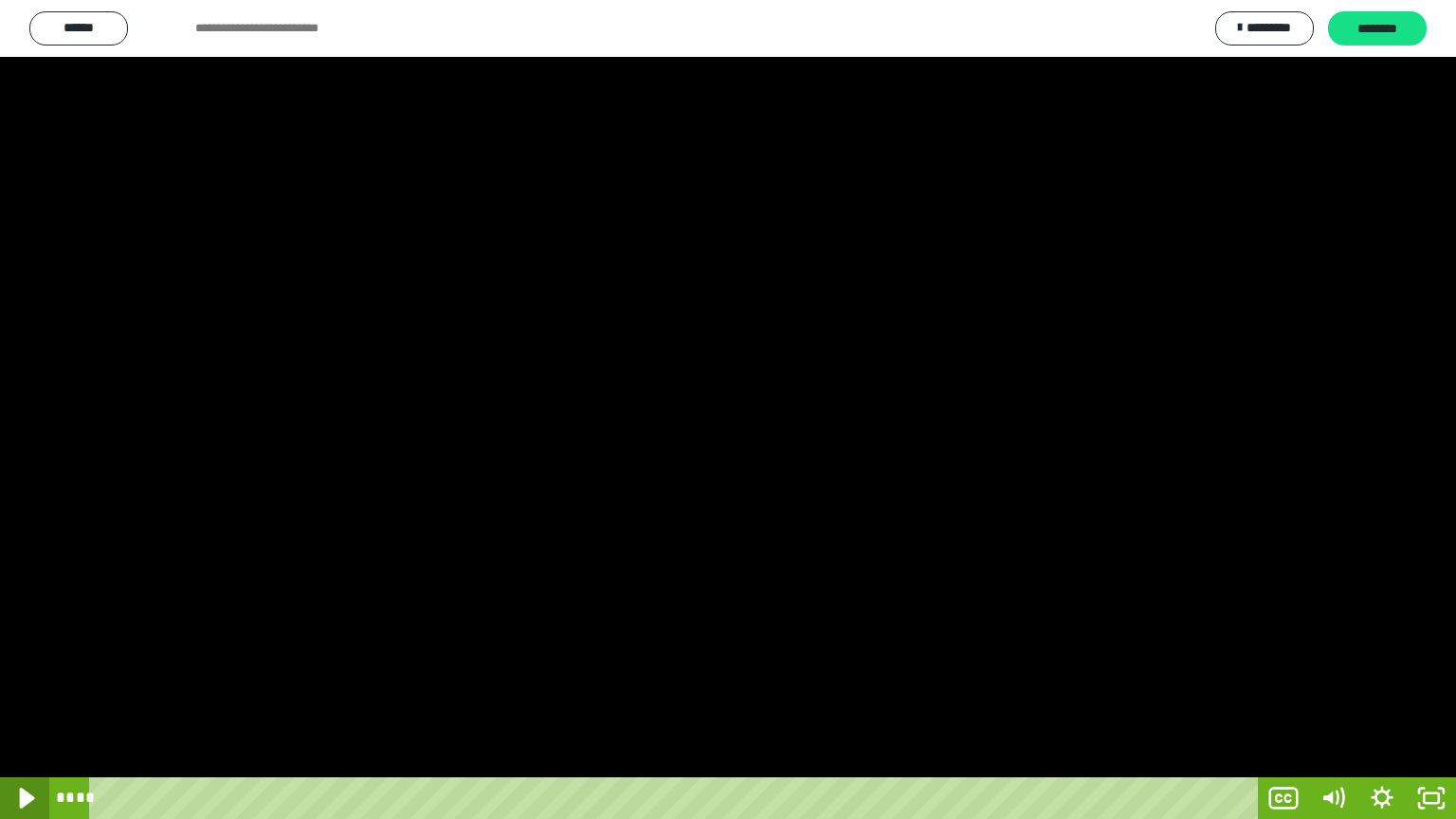 click 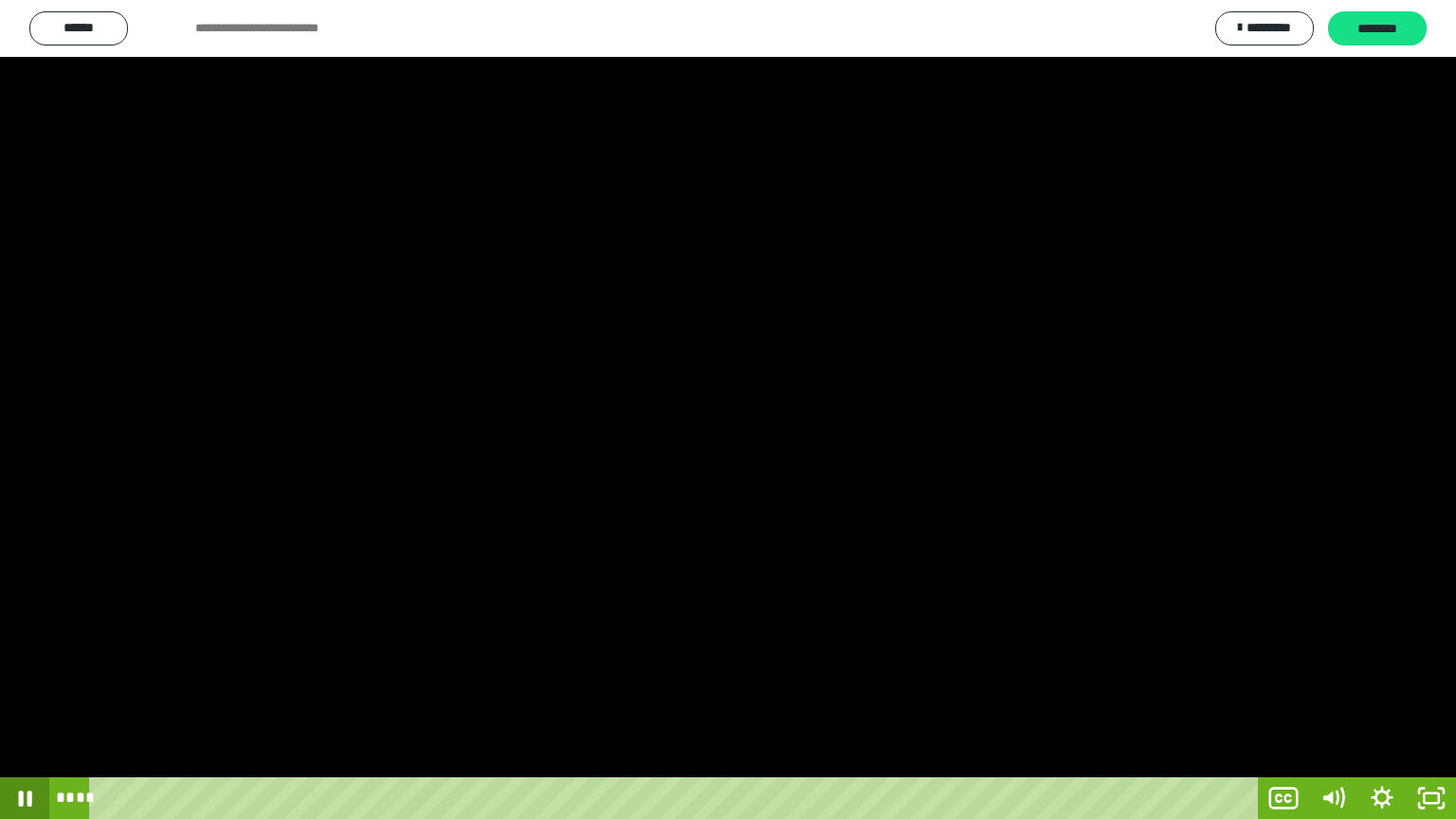 click 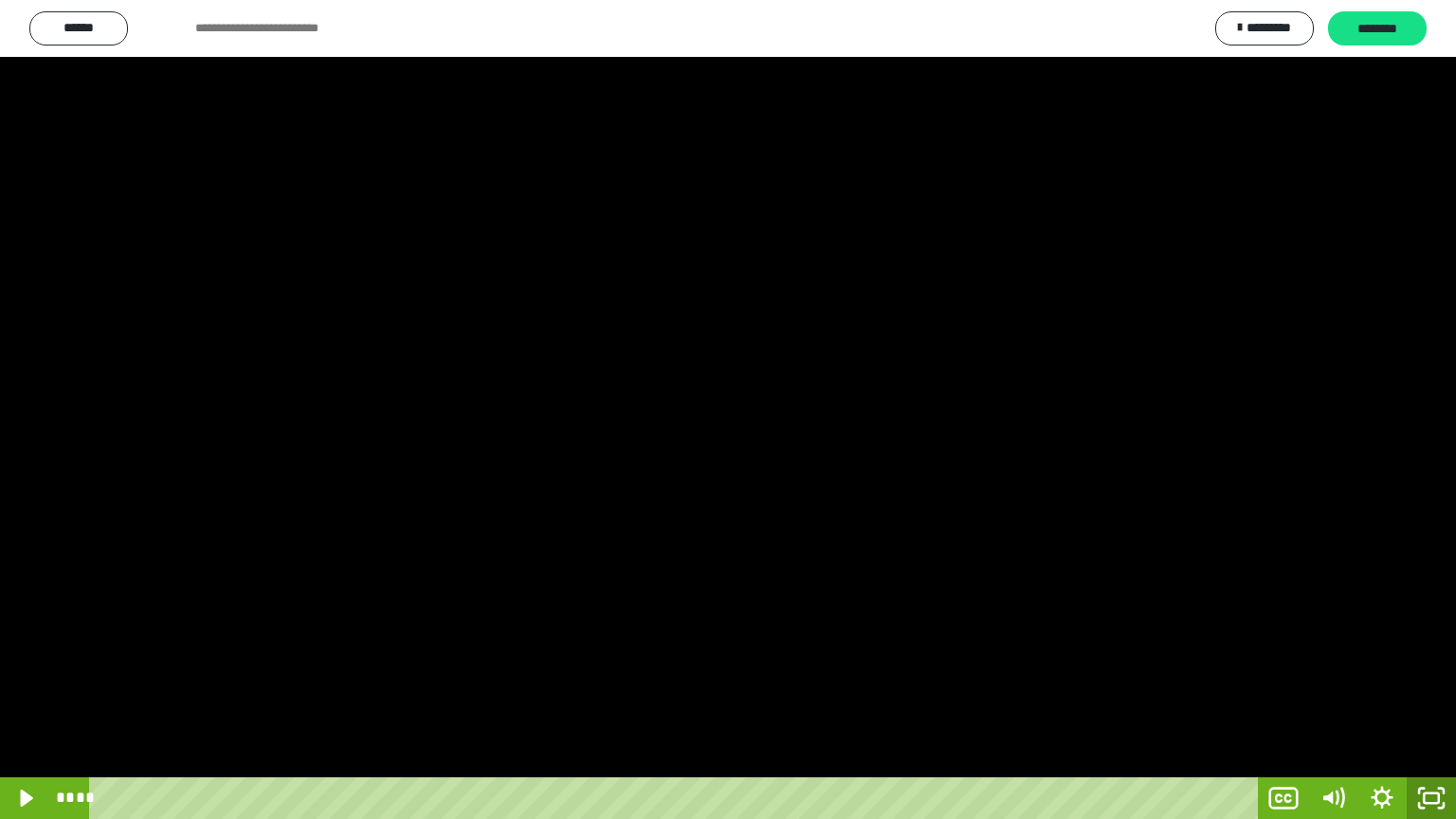 click 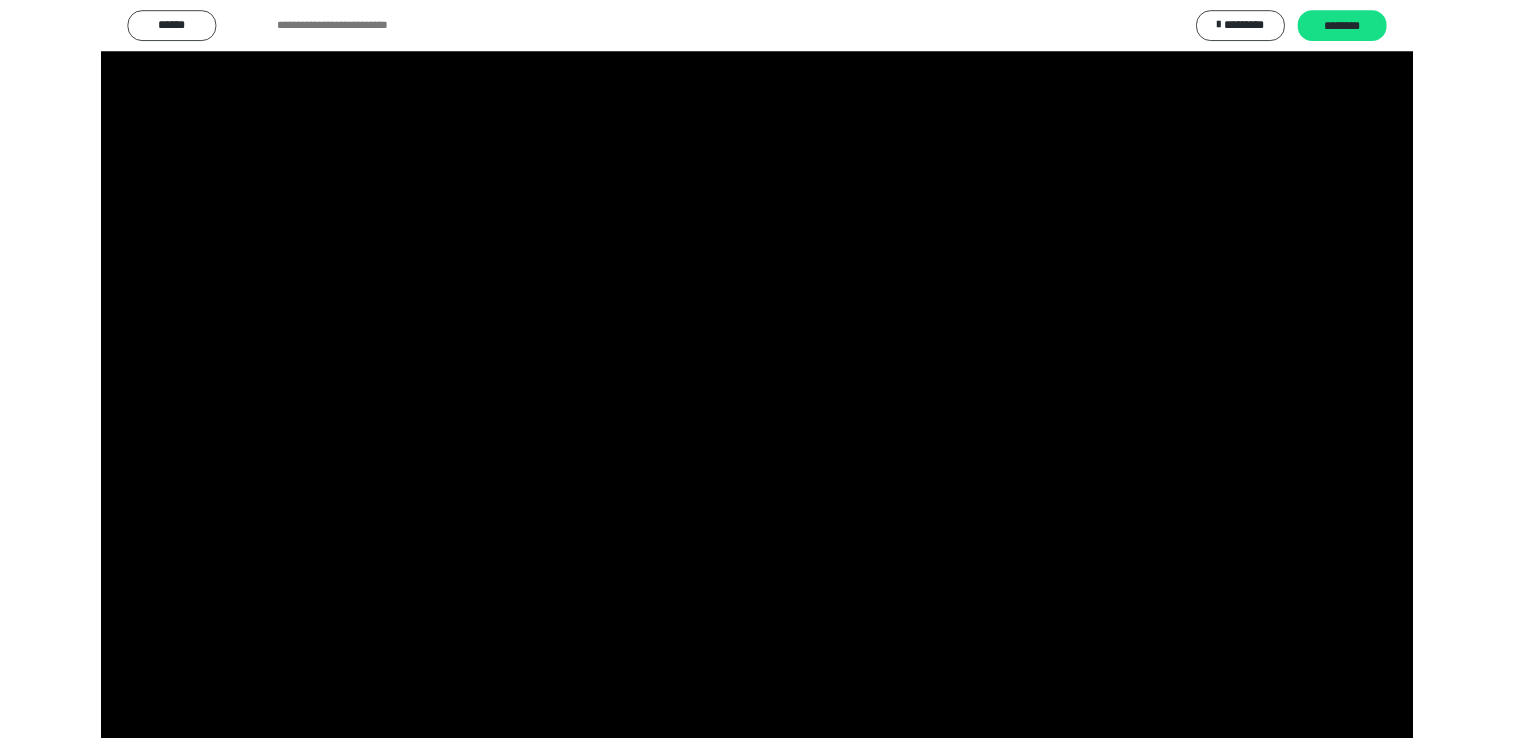 scroll, scrollTop: 324, scrollLeft: 0, axis: vertical 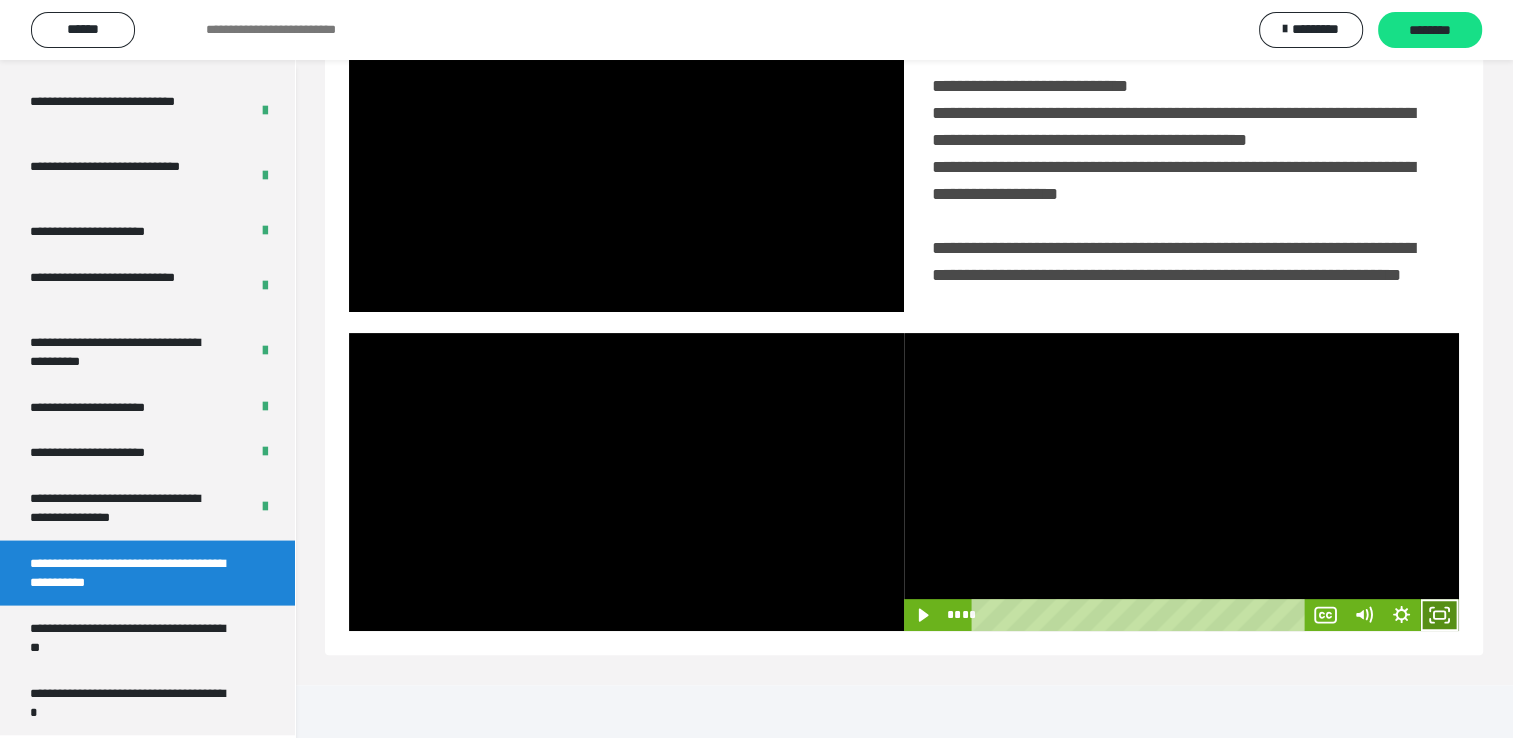 click 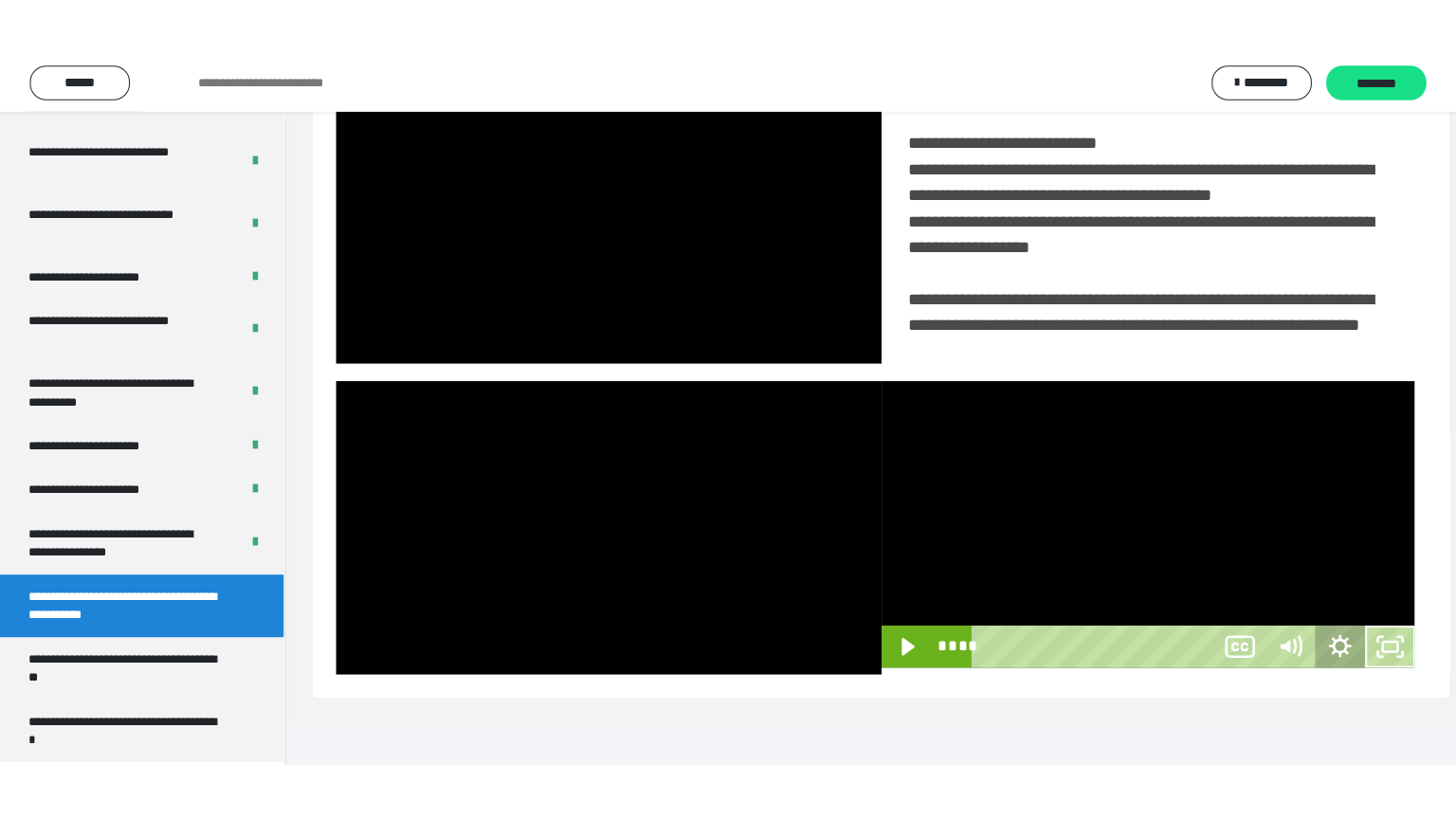 scroll, scrollTop: 317, scrollLeft: 0, axis: vertical 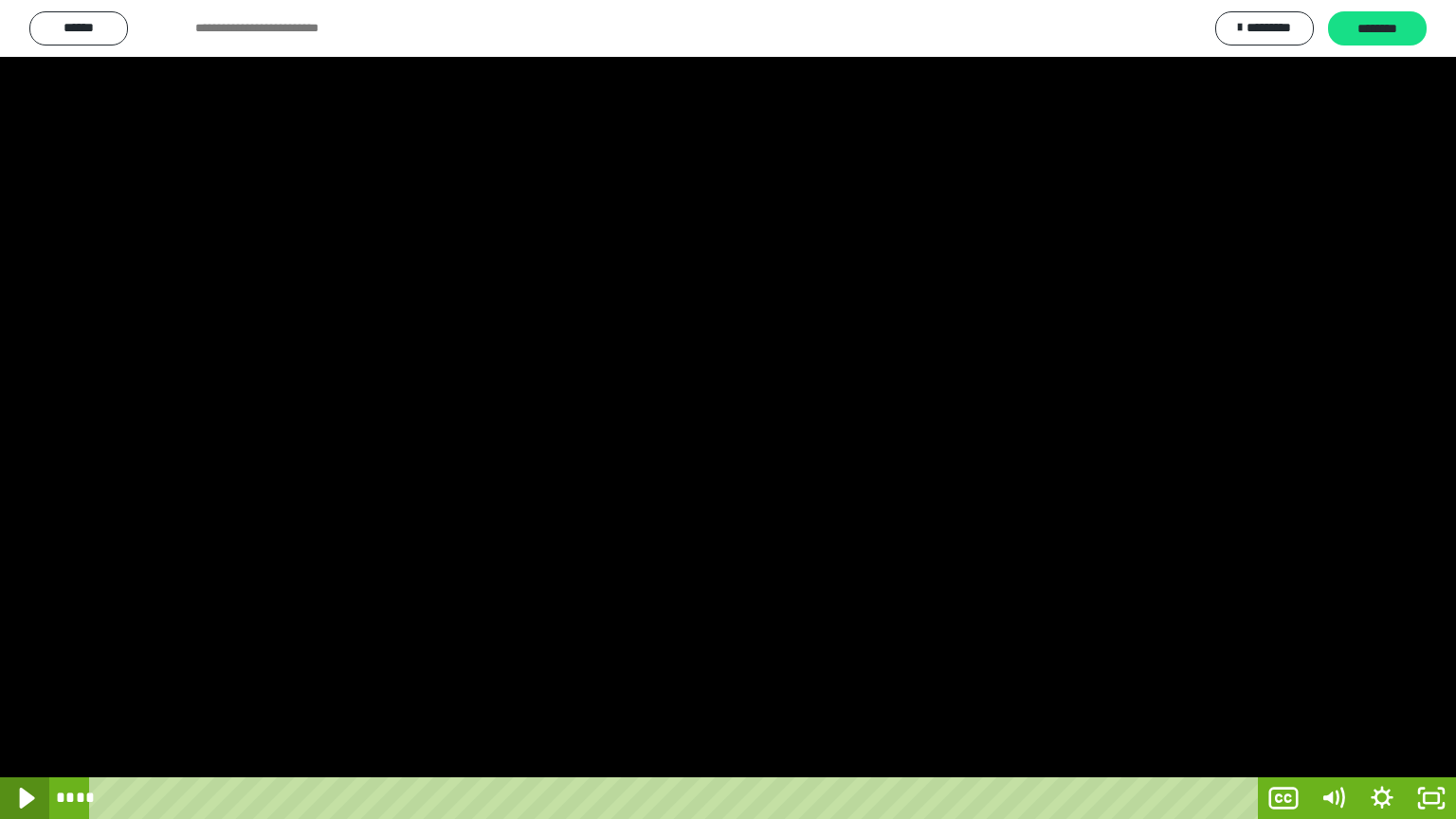 click 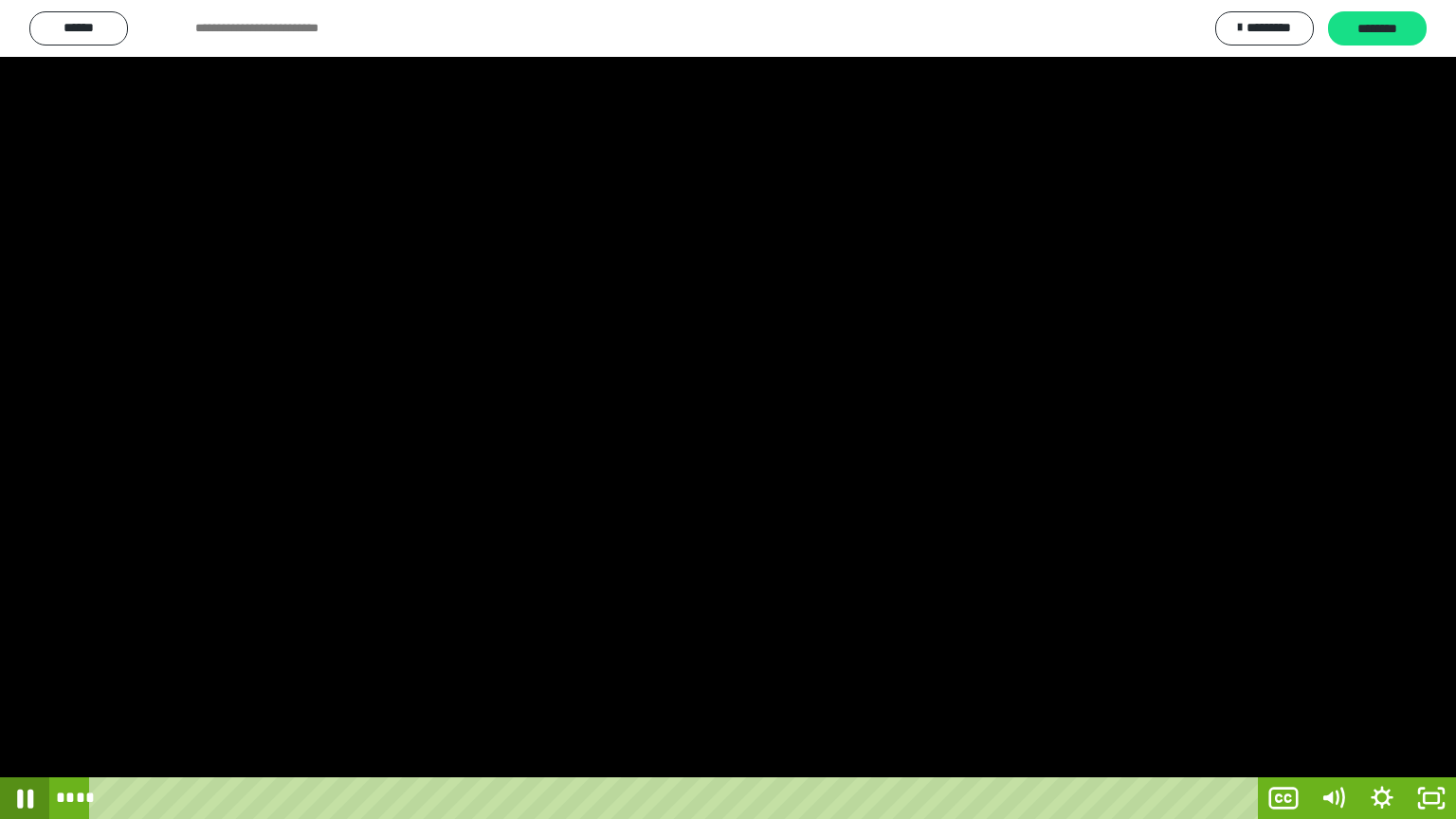 click 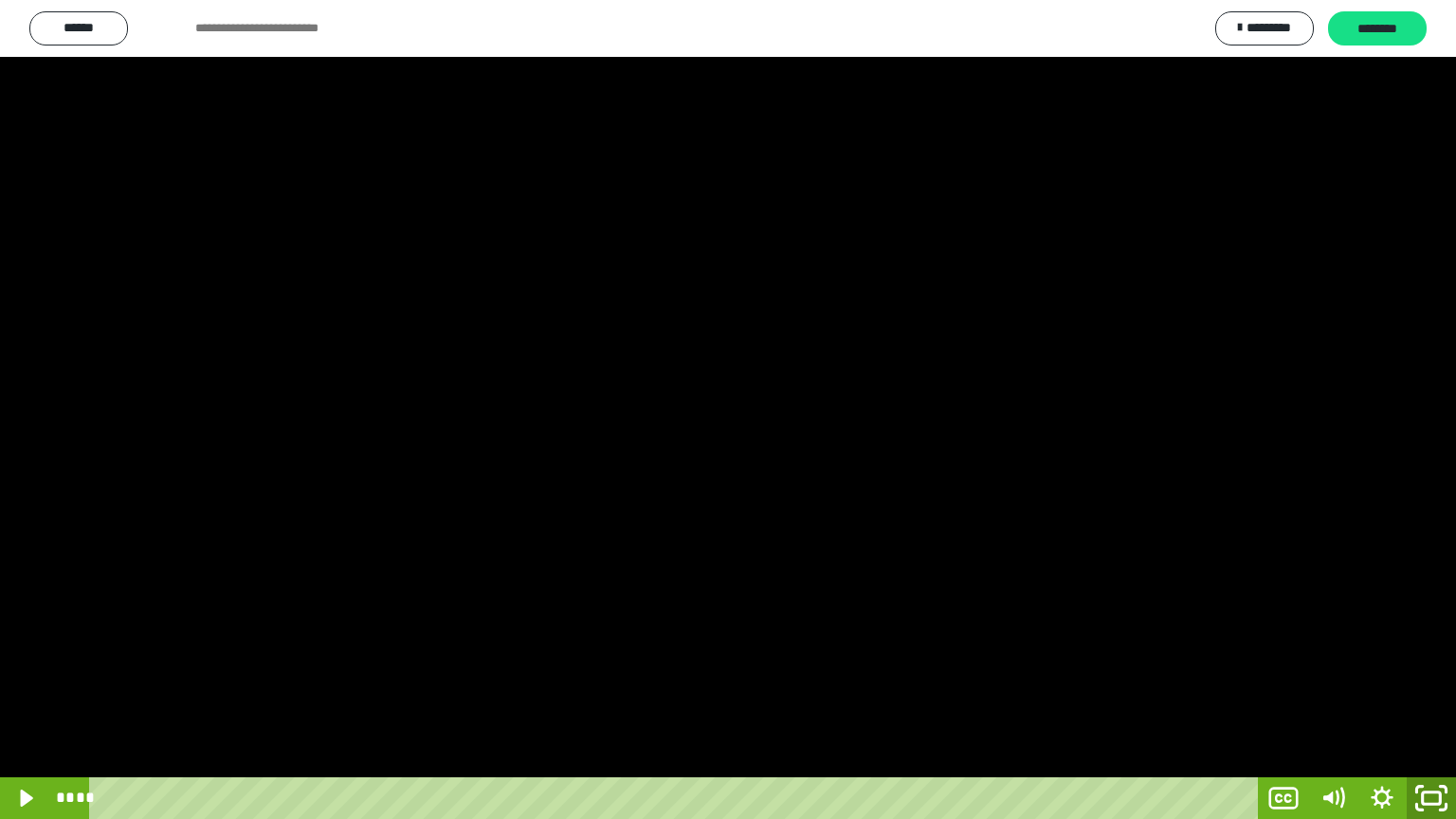click 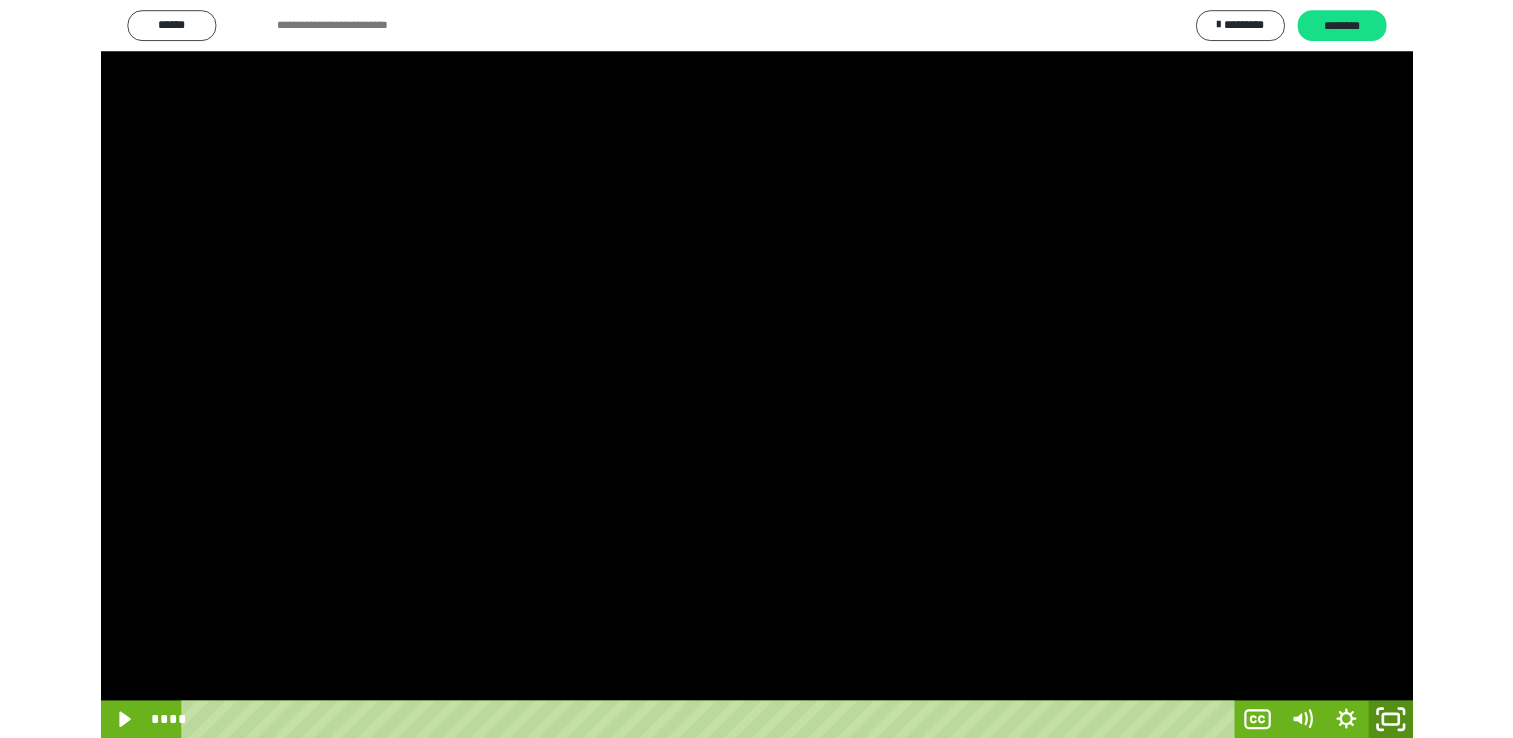 scroll, scrollTop: 324, scrollLeft: 0, axis: vertical 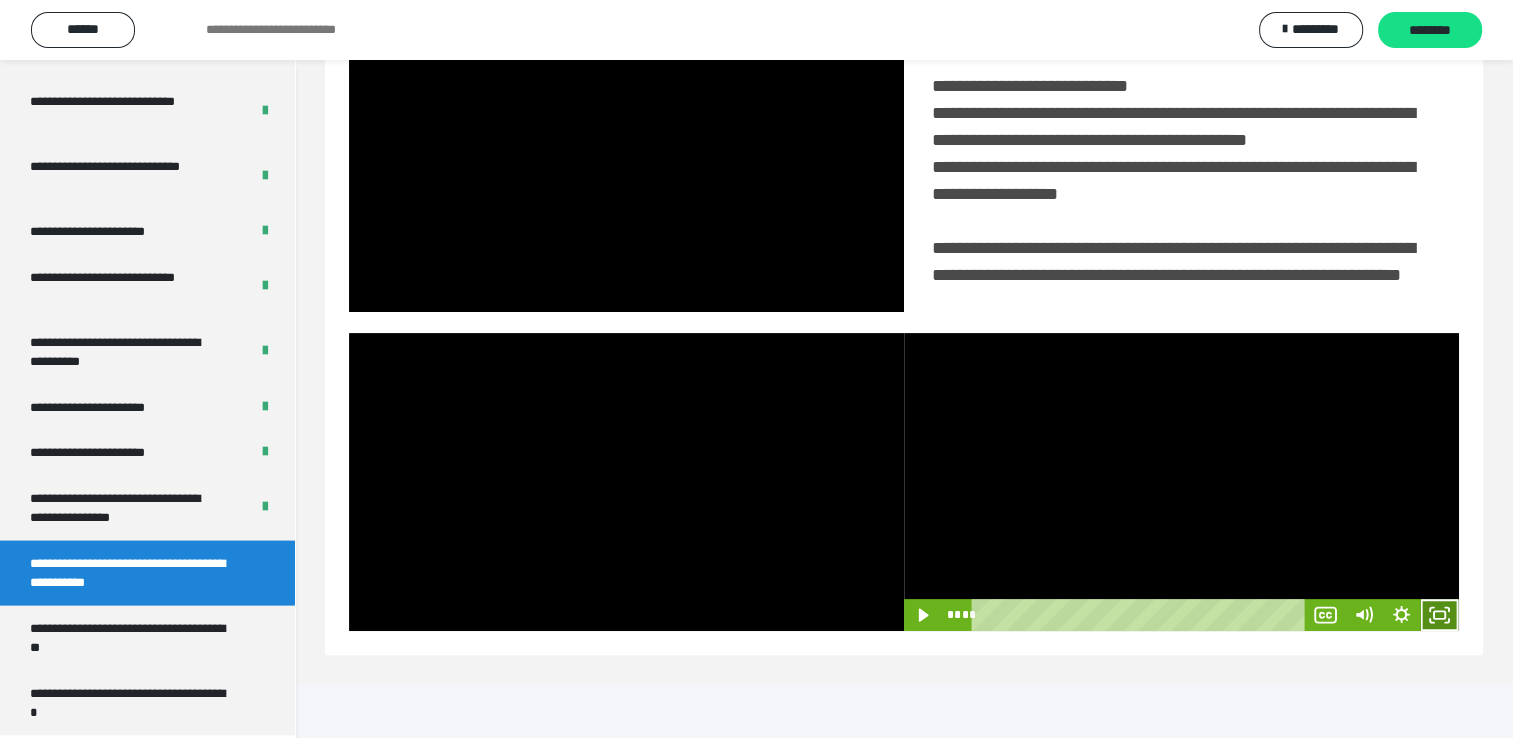 click 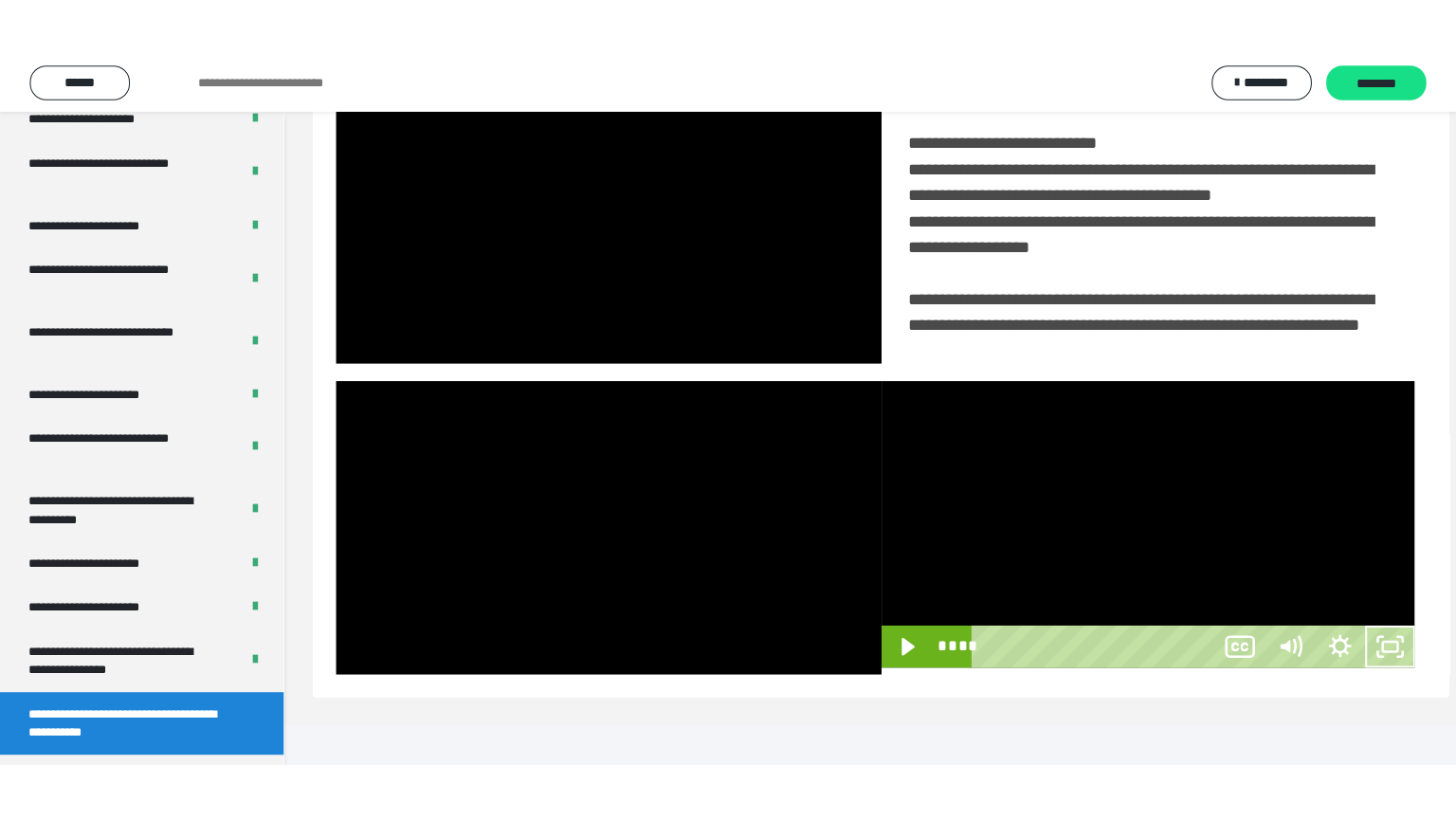 scroll, scrollTop: 317, scrollLeft: 0, axis: vertical 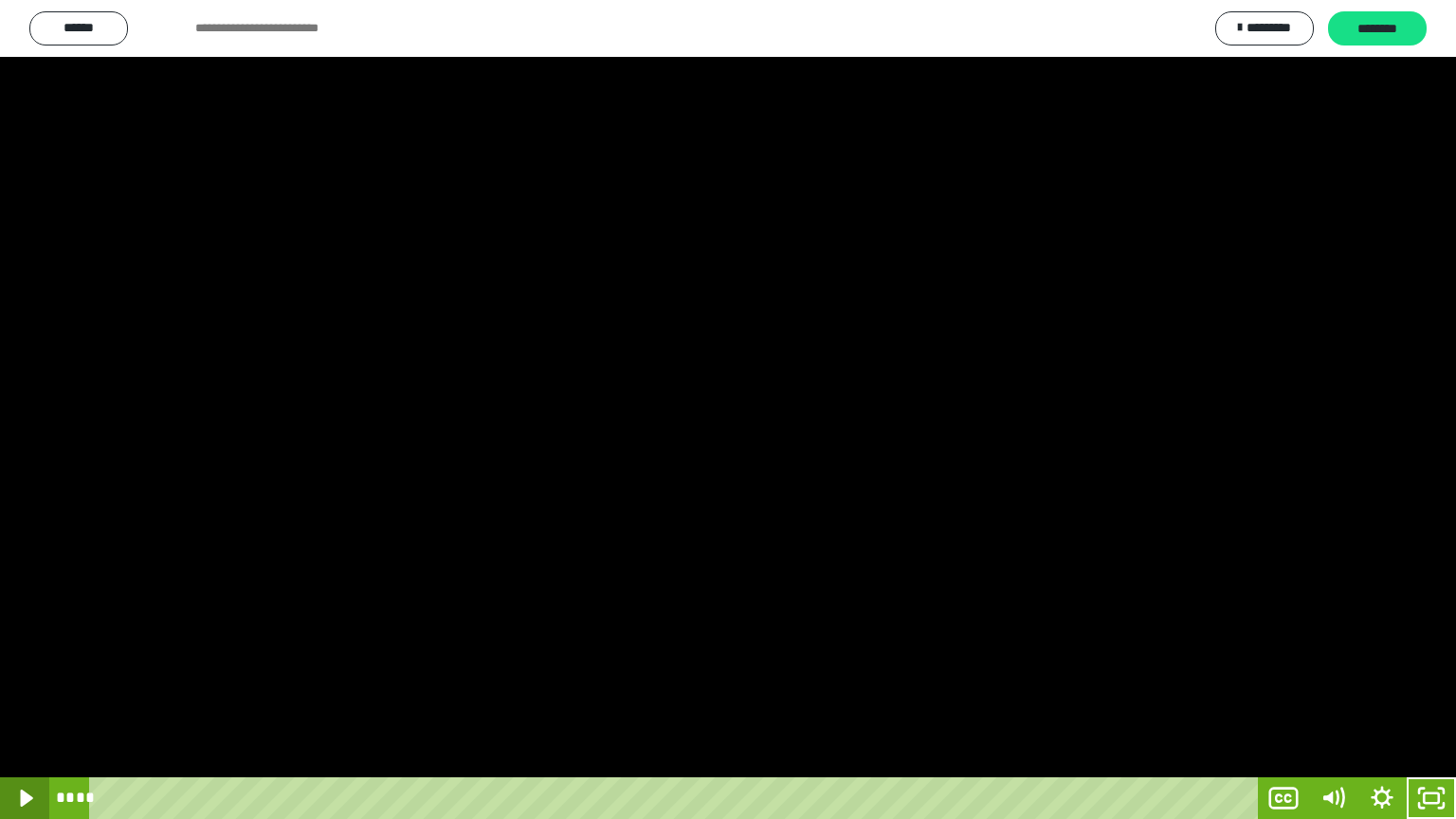 click 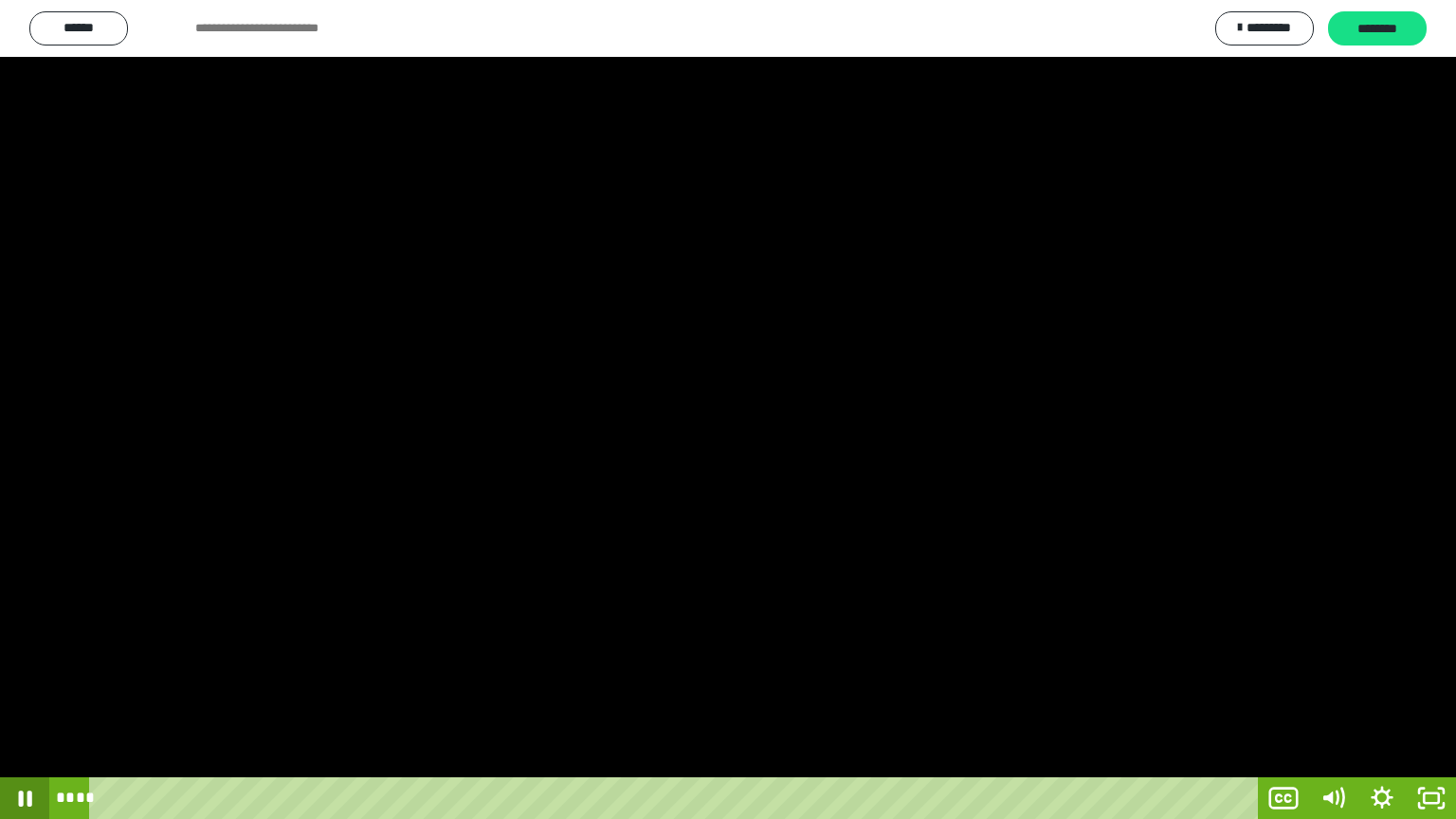 click 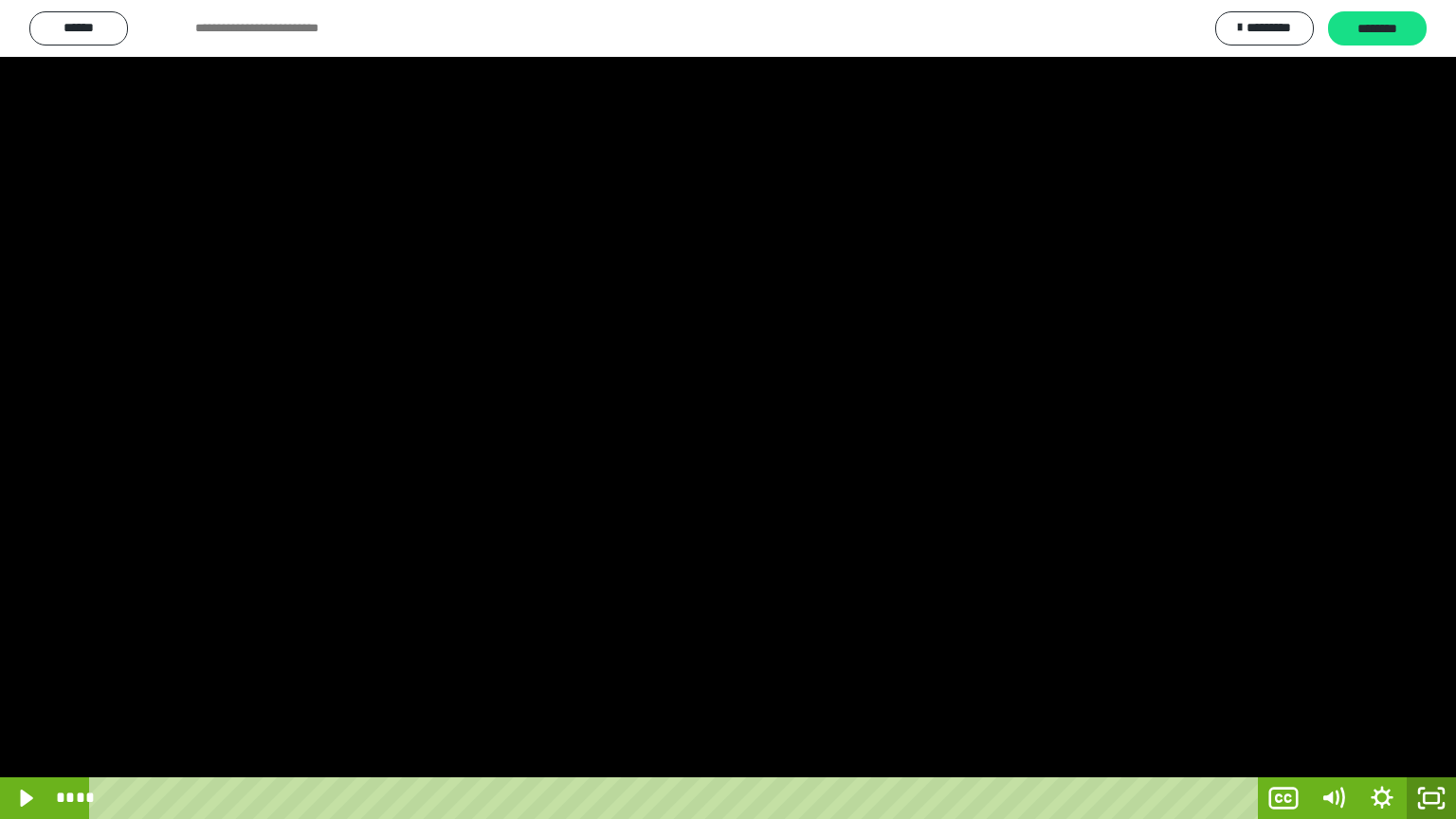 click 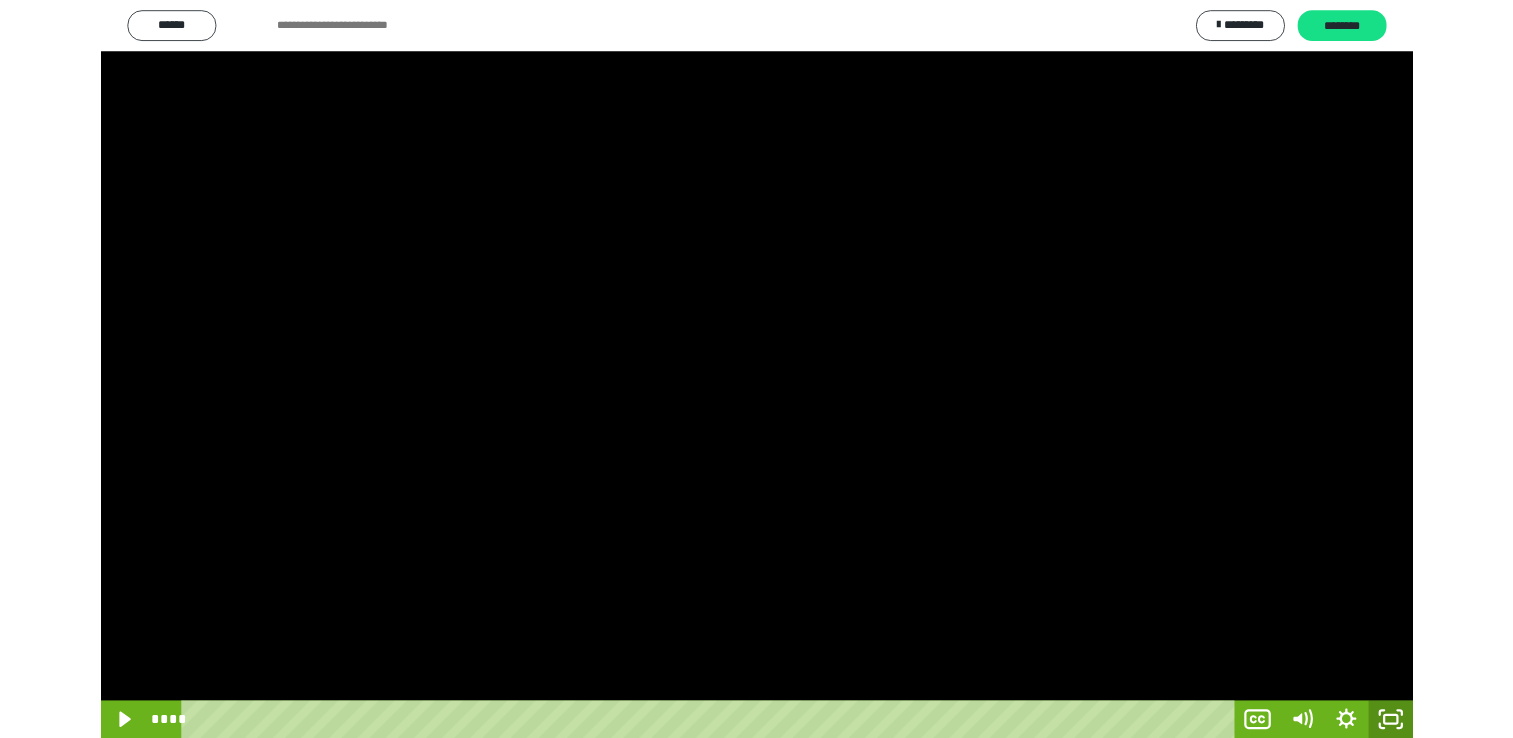 scroll, scrollTop: 324, scrollLeft: 0, axis: vertical 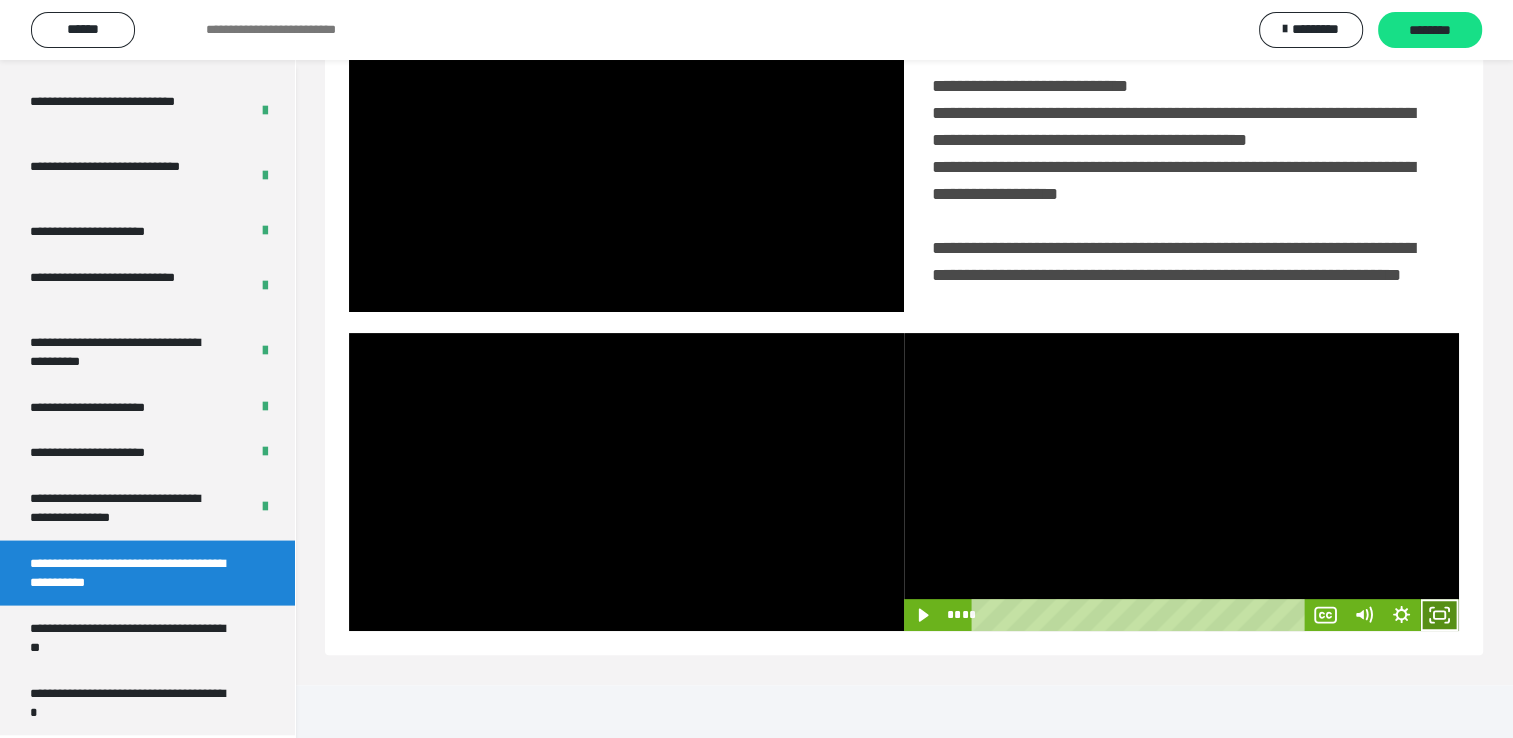 click 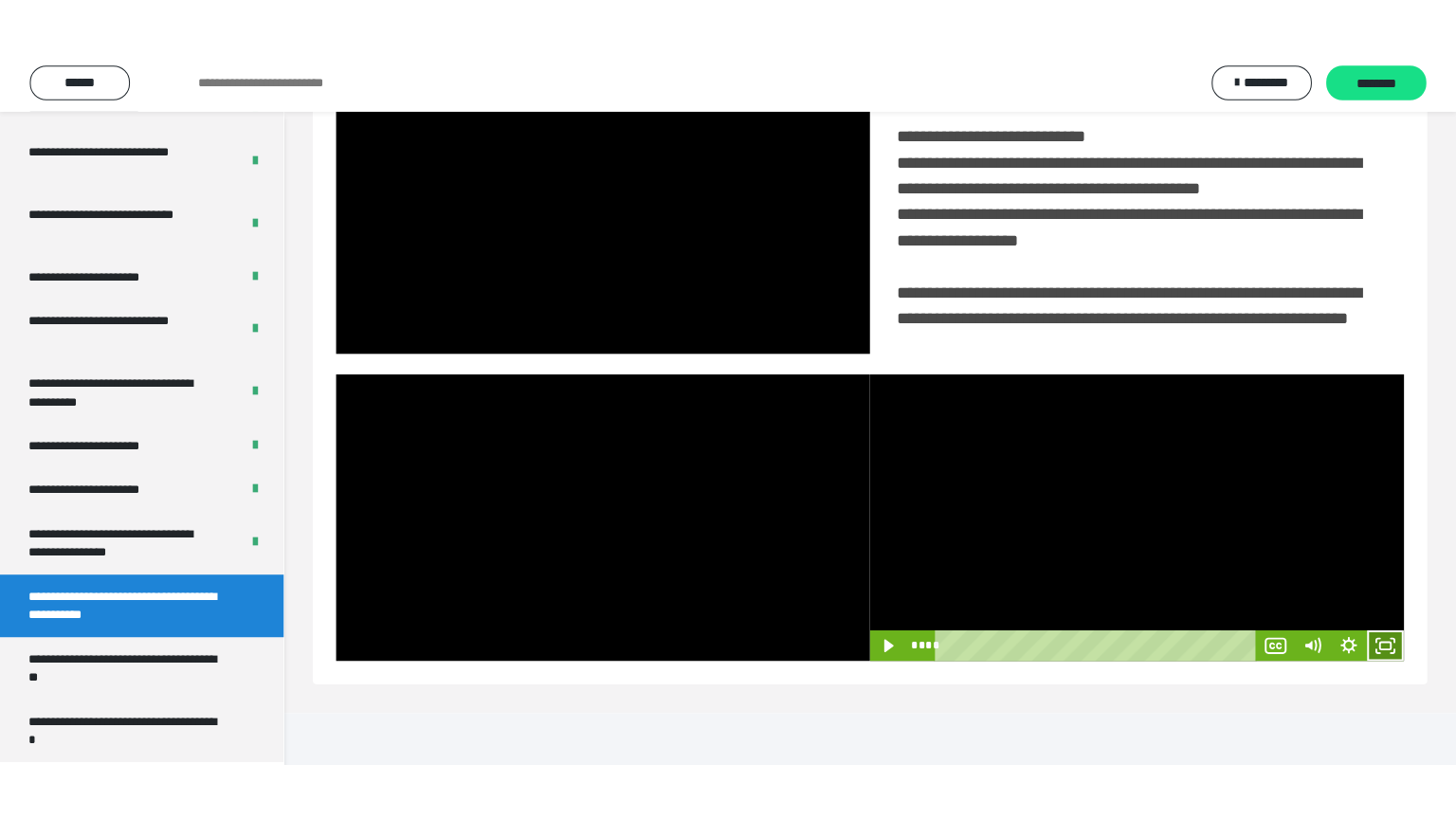 scroll, scrollTop: 317, scrollLeft: 0, axis: vertical 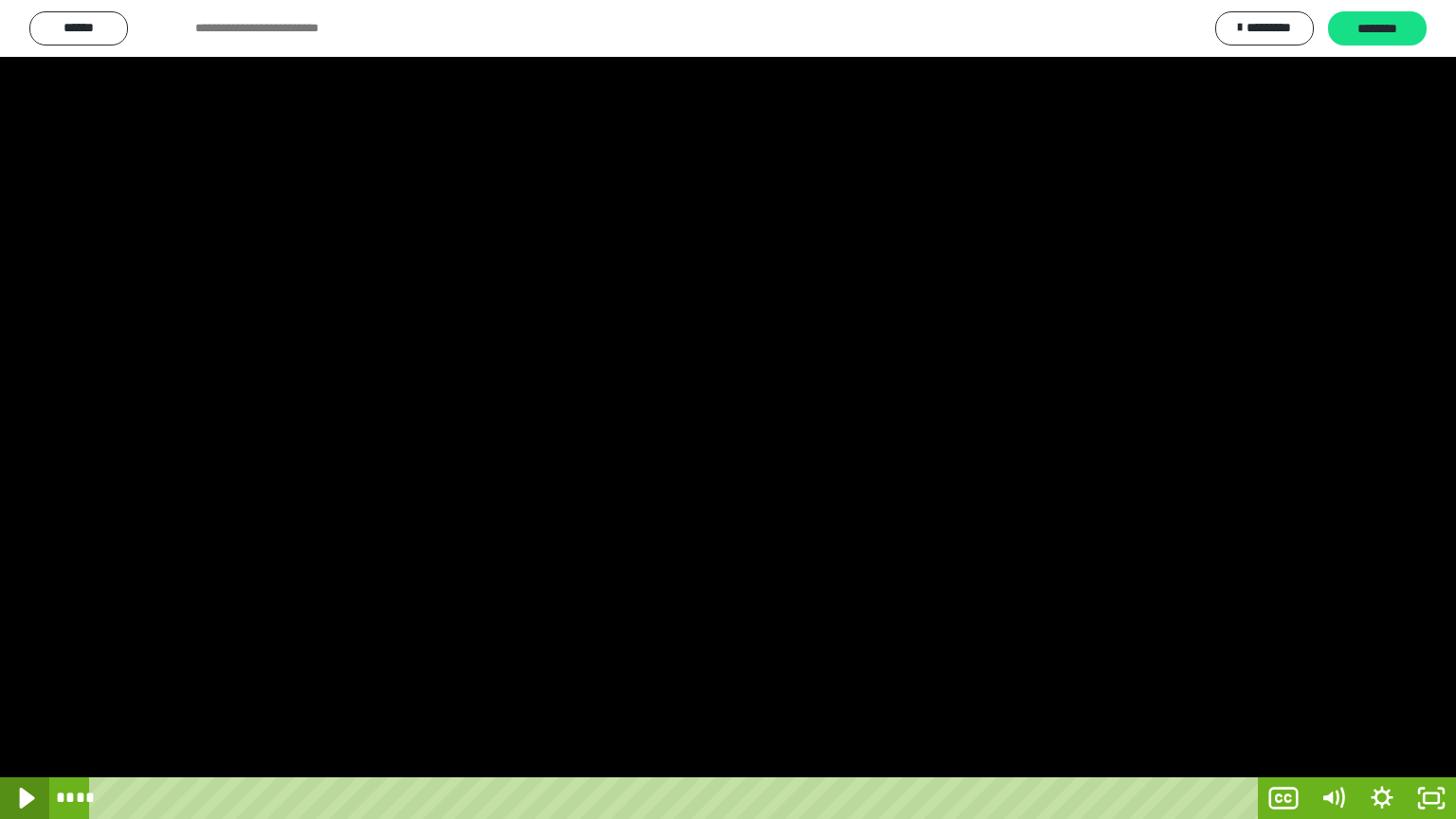 click 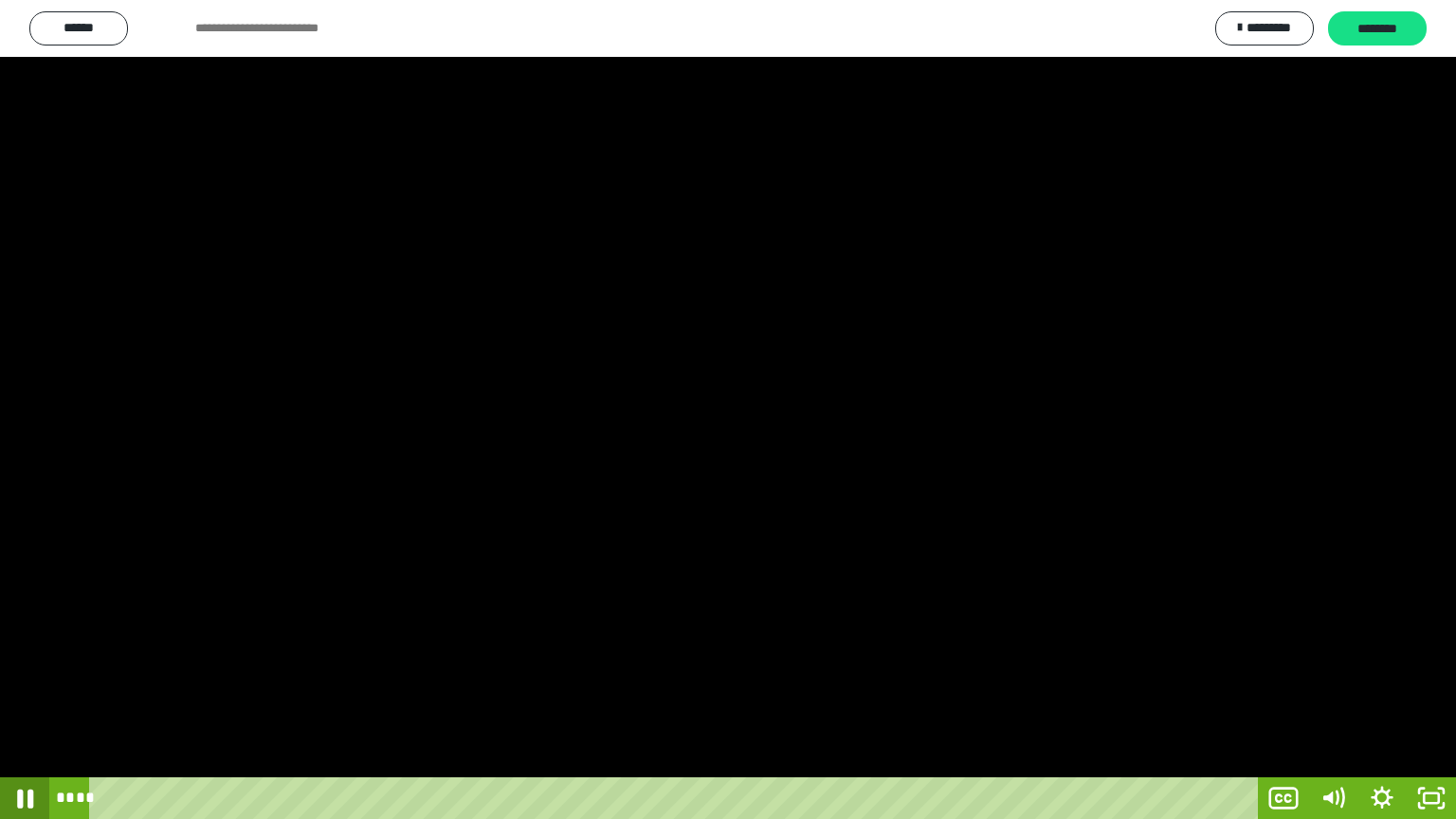 click 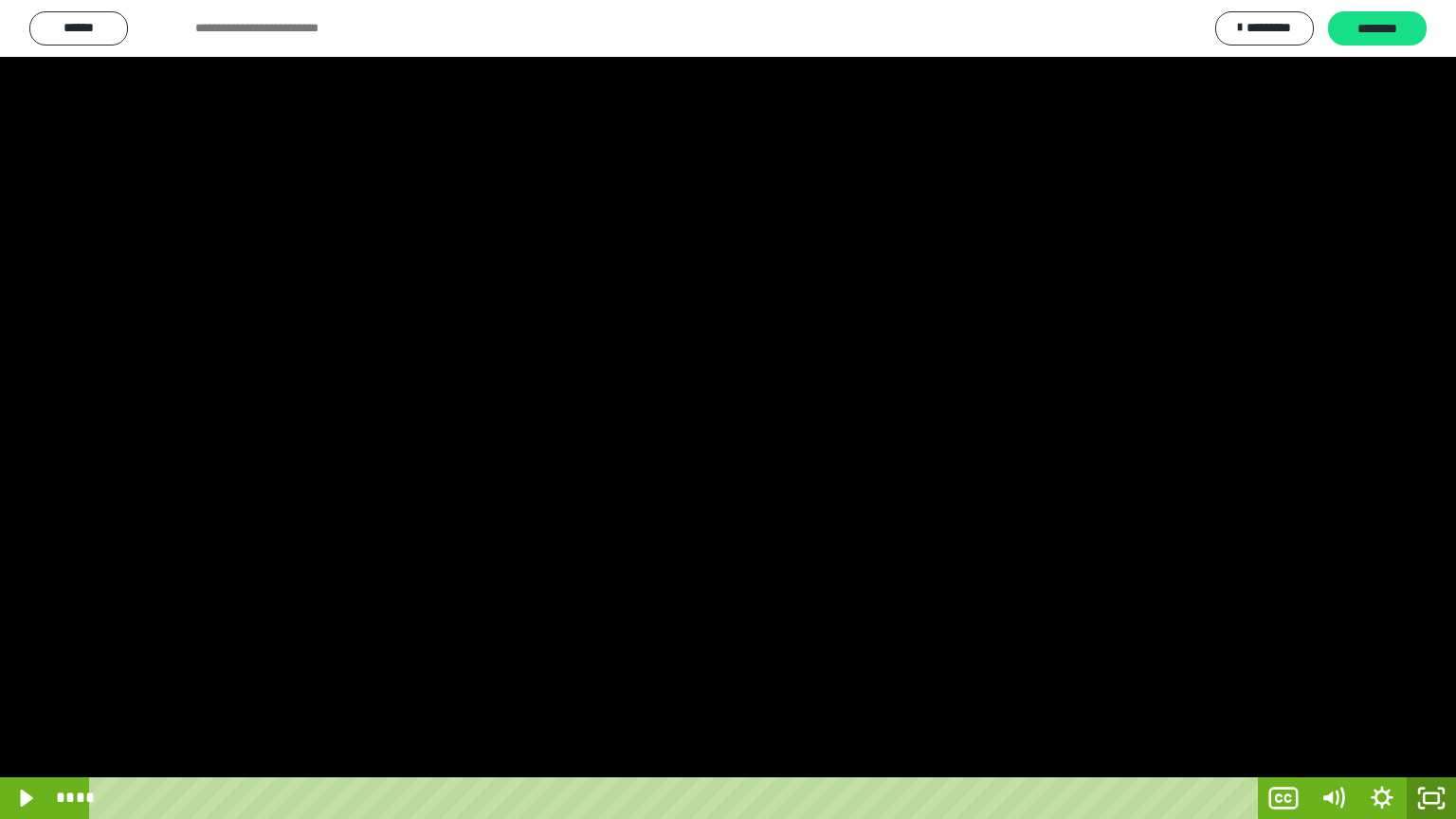 click 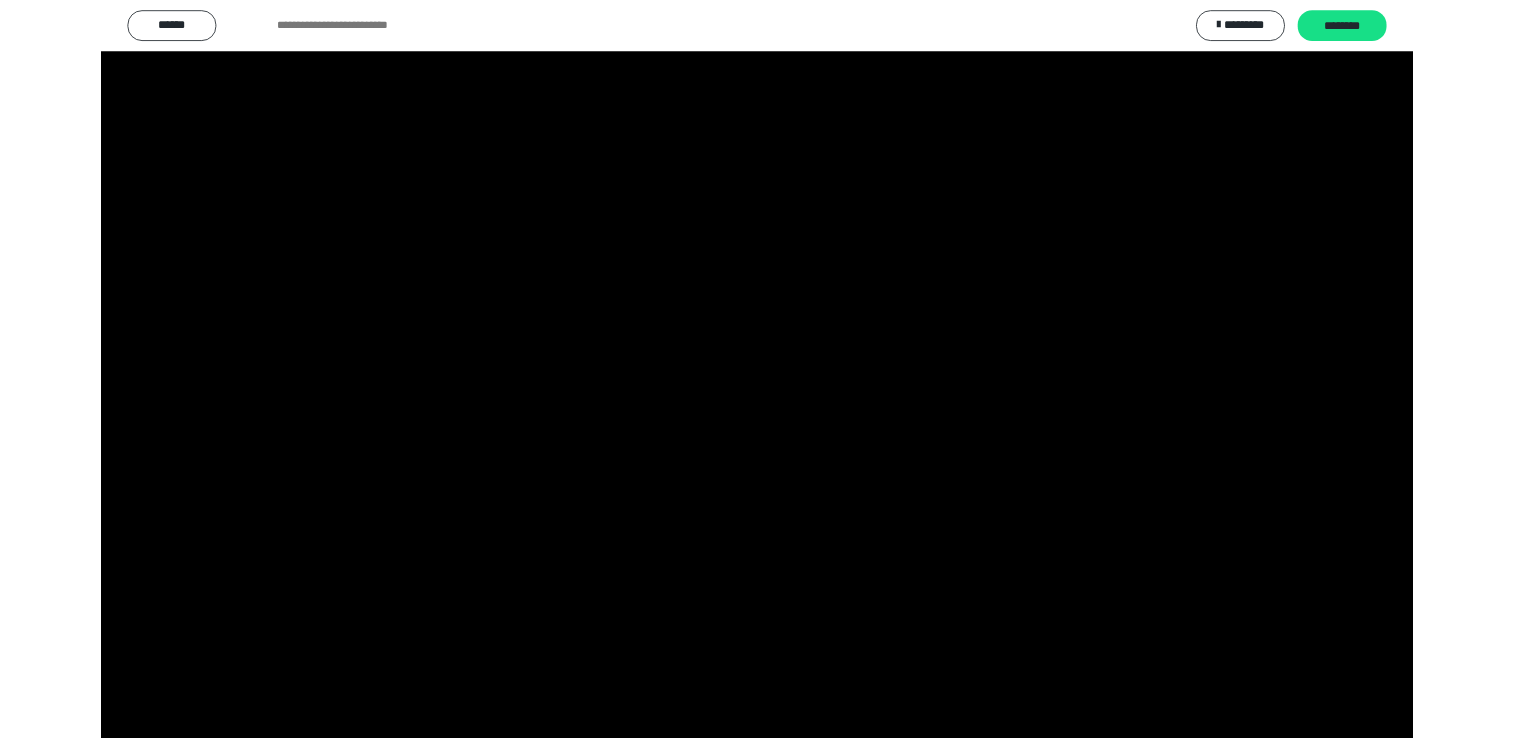 scroll, scrollTop: 324, scrollLeft: 0, axis: vertical 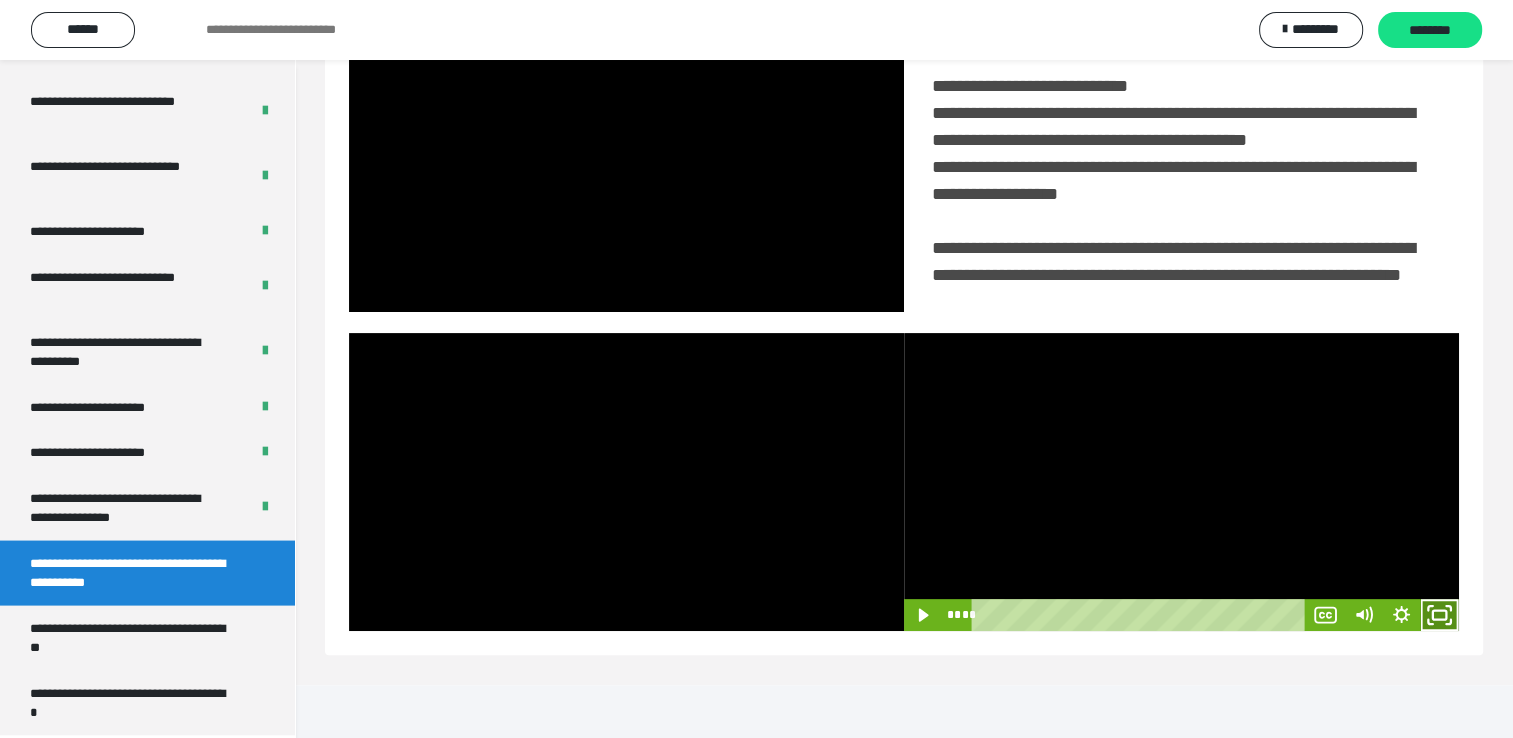 drag, startPoint x: 1442, startPoint y: 673, endPoint x: 1263, endPoint y: 745, distance: 192.93782 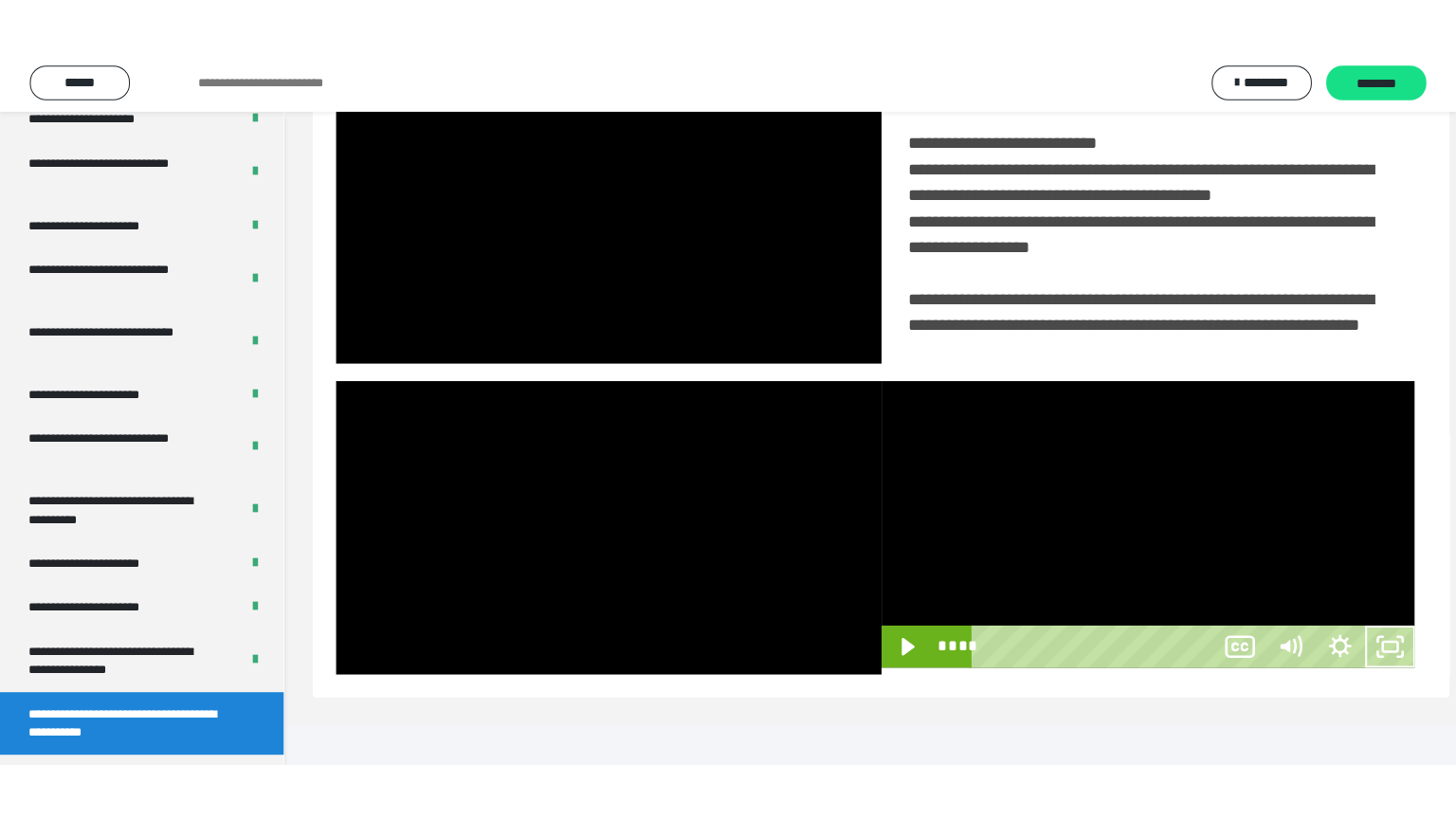 scroll, scrollTop: 317, scrollLeft: 0, axis: vertical 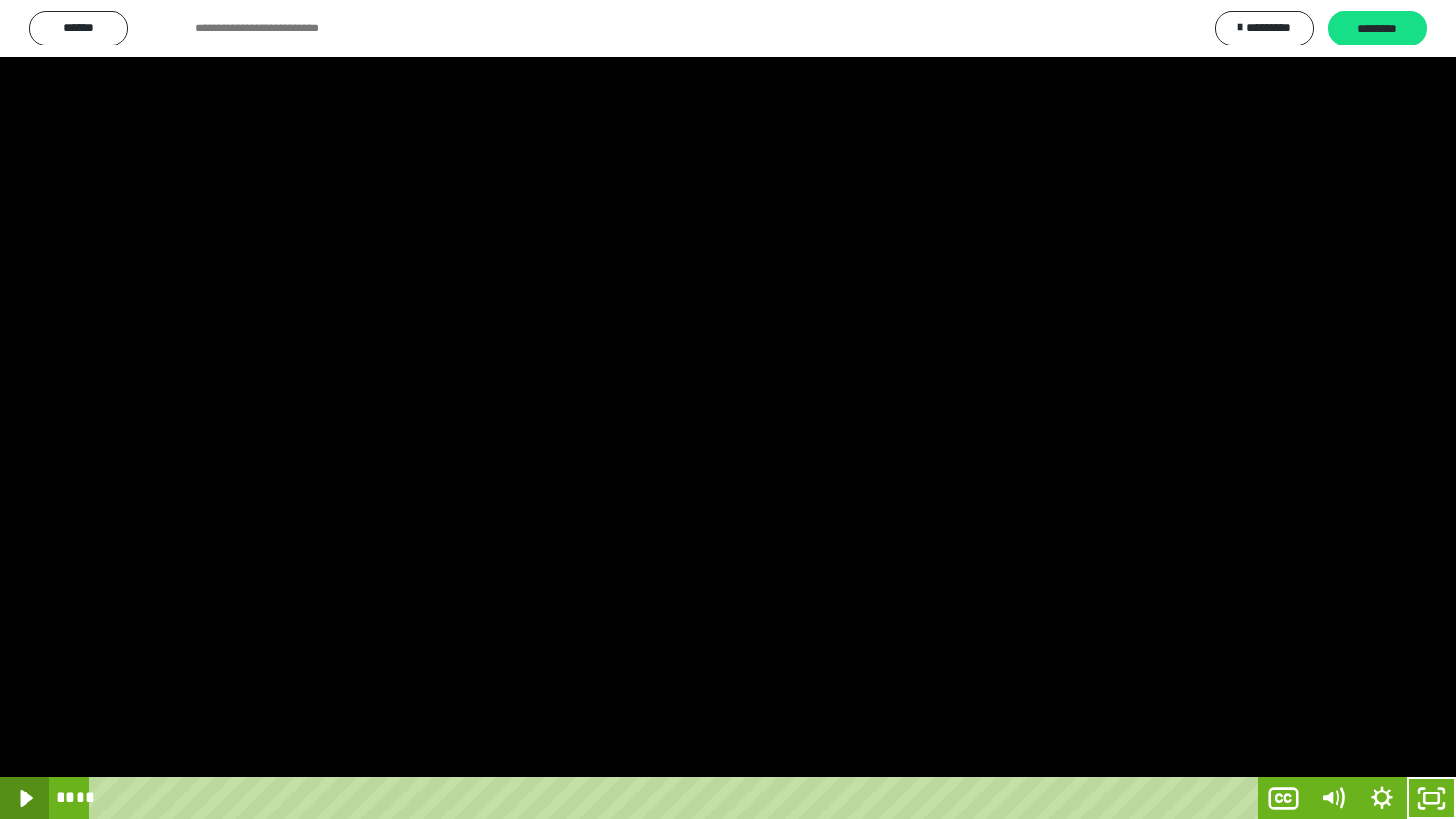 click 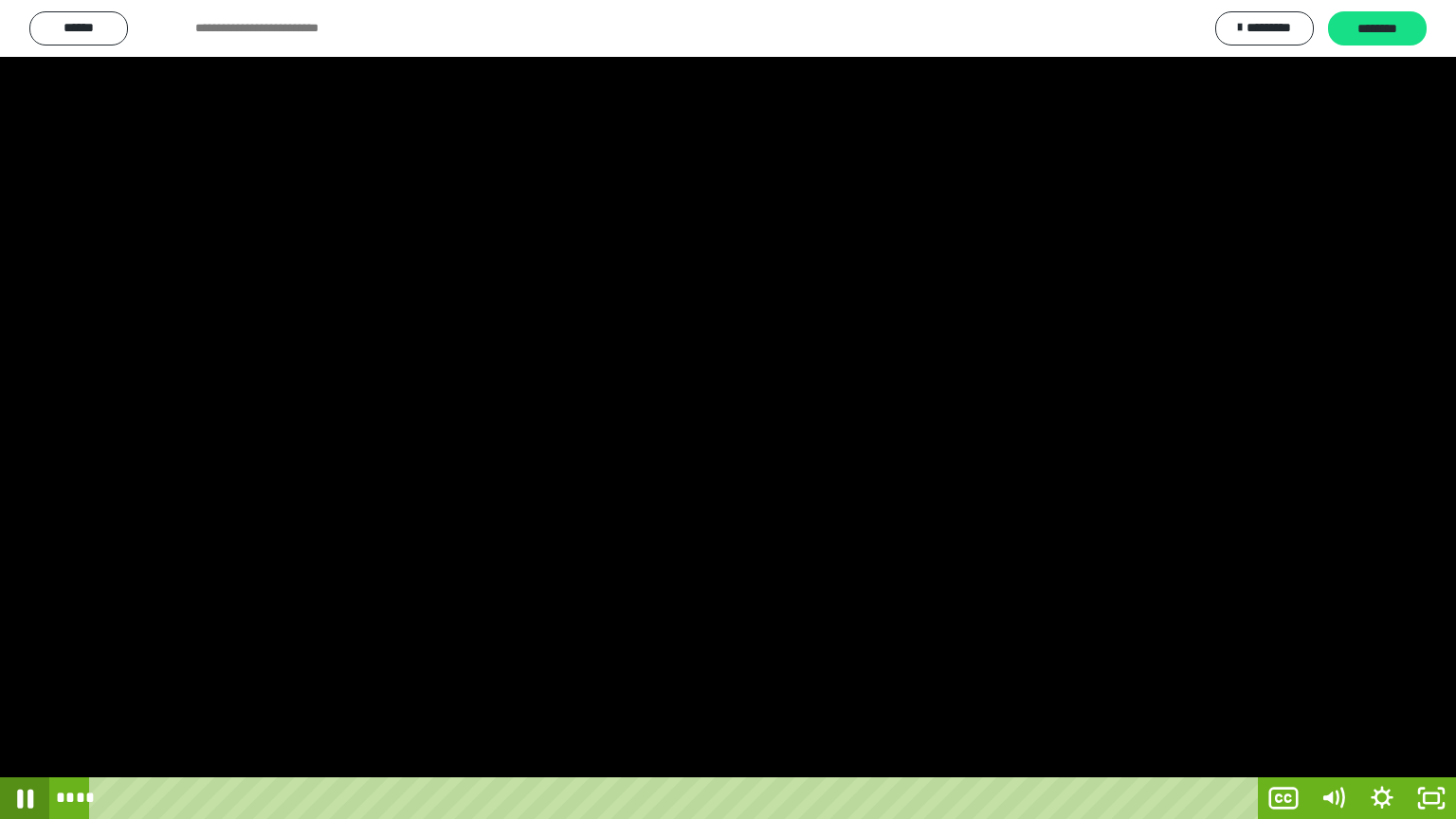click 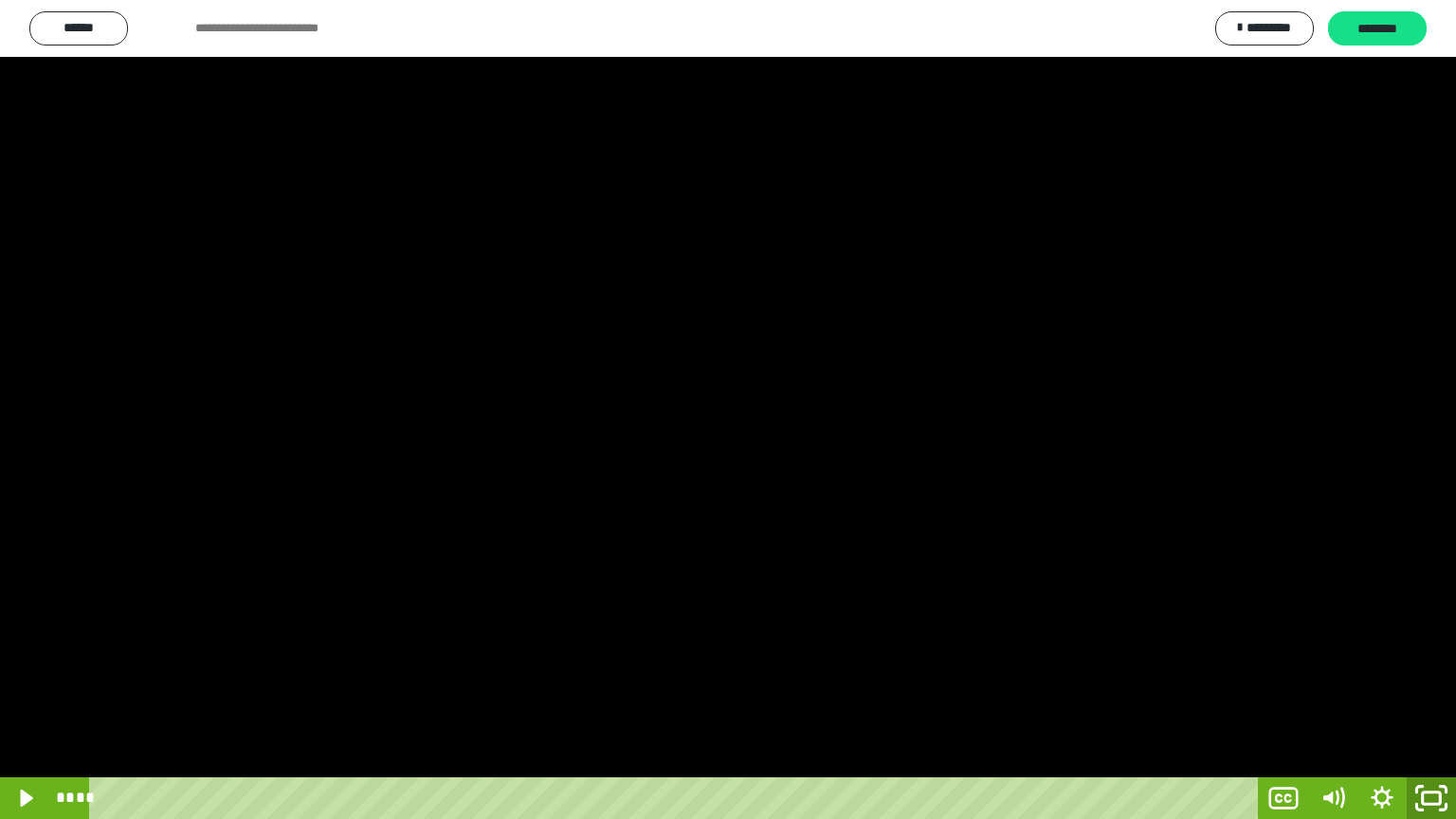 click 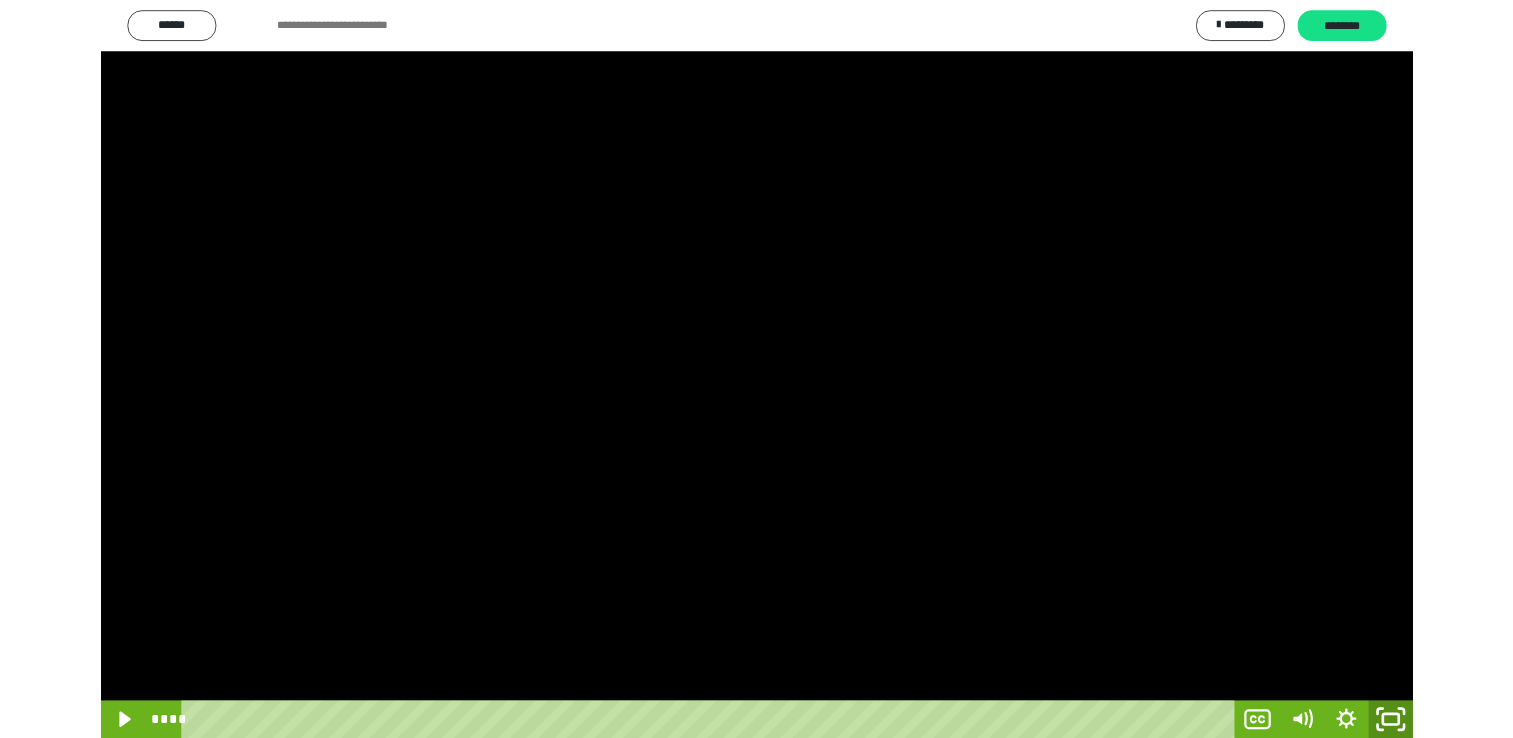 scroll, scrollTop: 324, scrollLeft: 0, axis: vertical 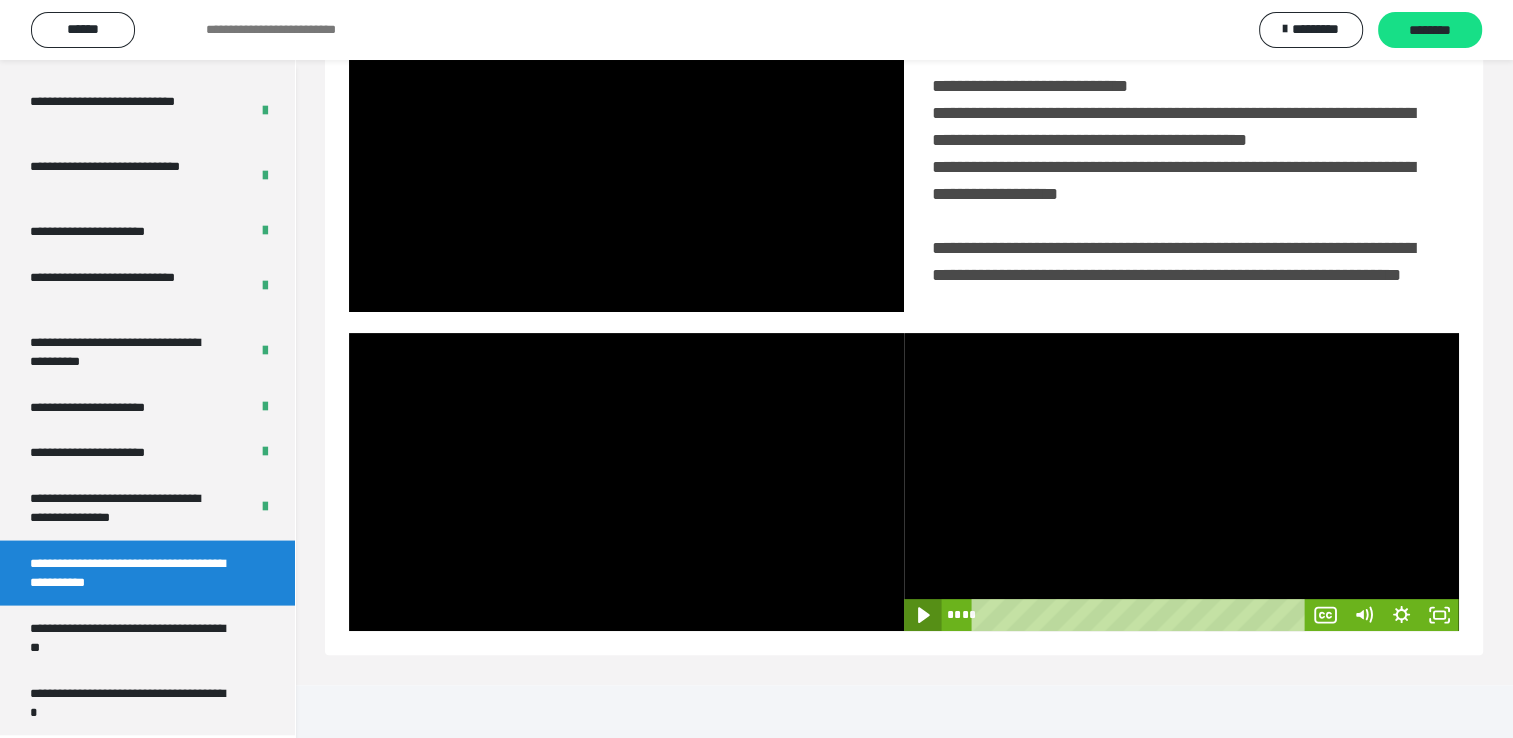 click 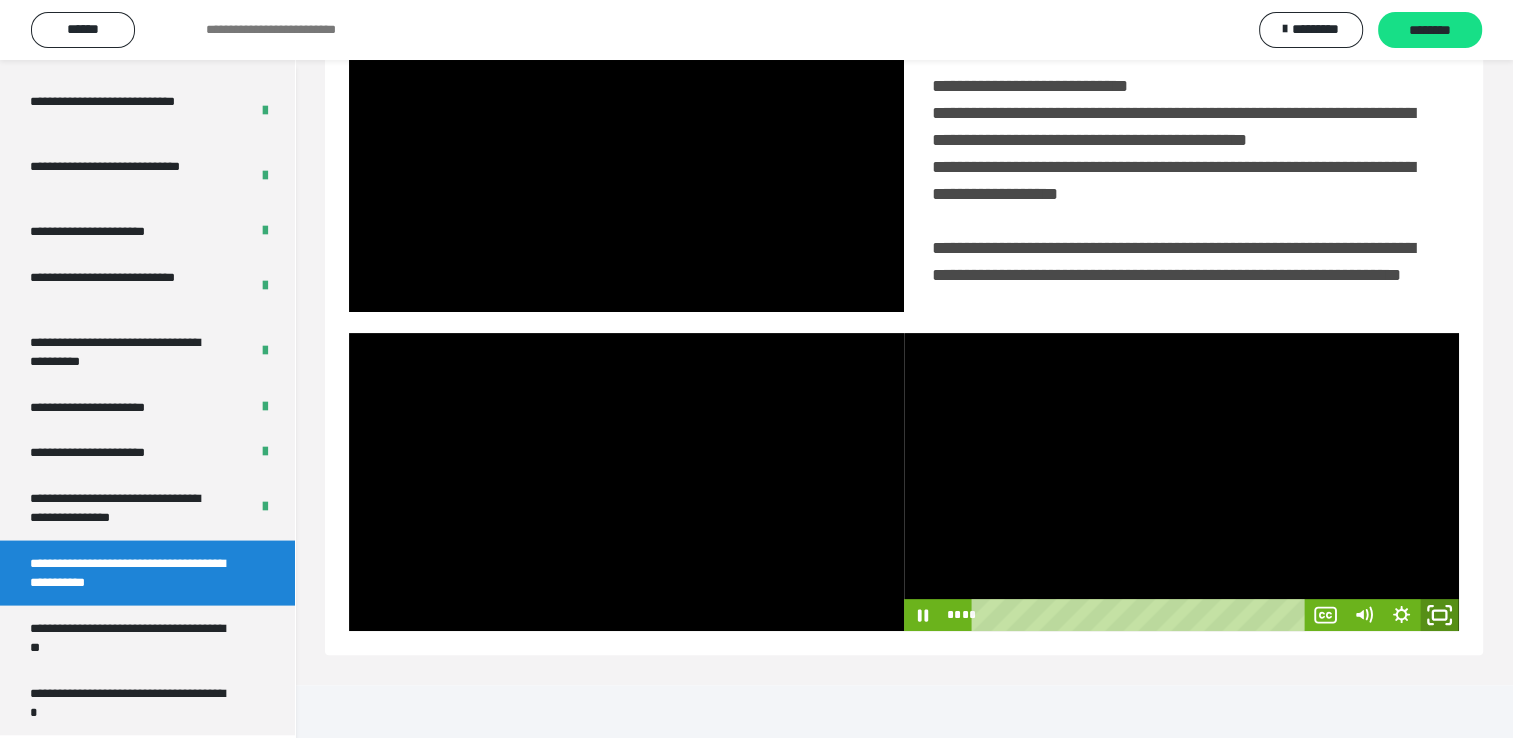 click 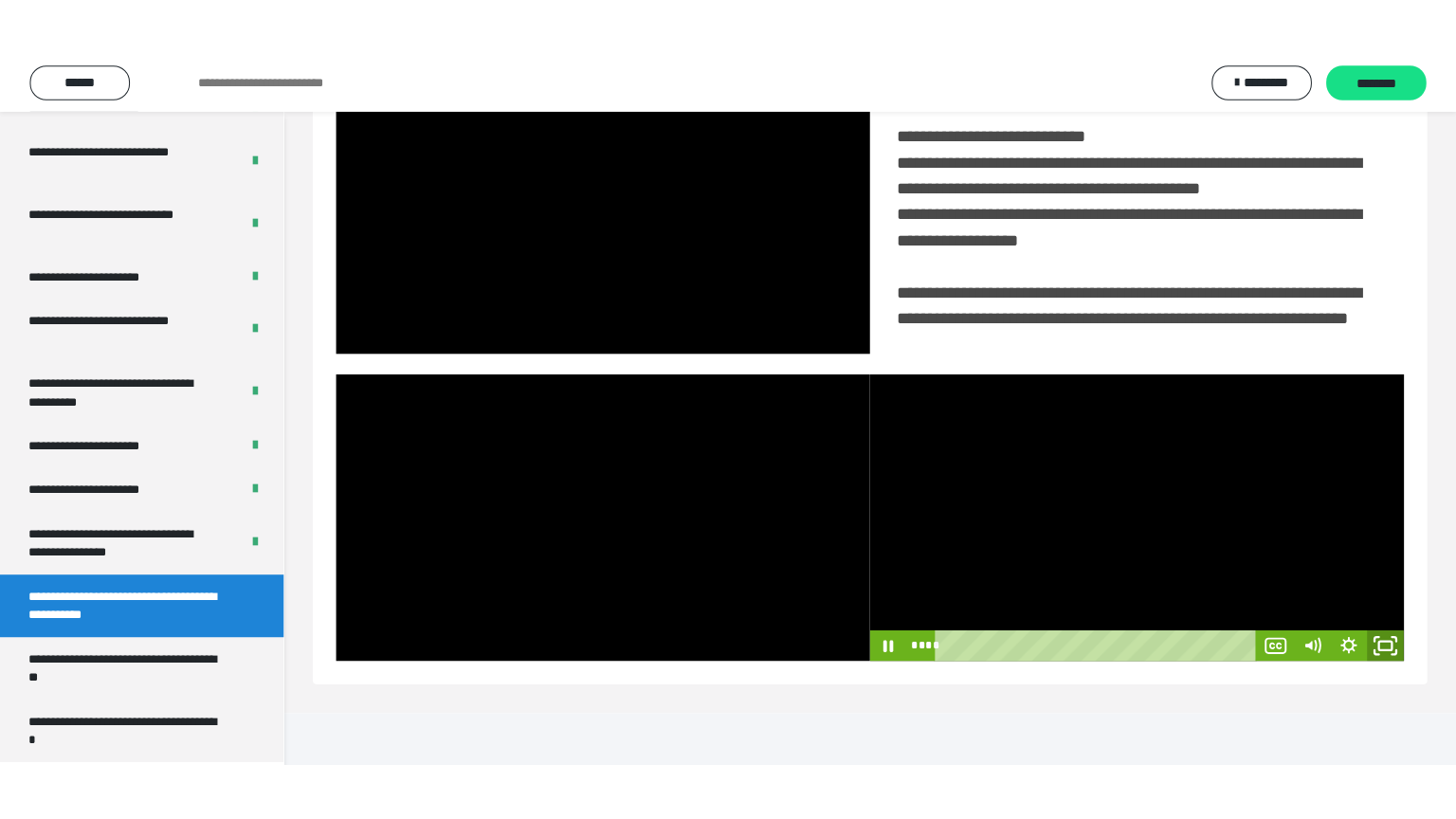 scroll, scrollTop: 317, scrollLeft: 0, axis: vertical 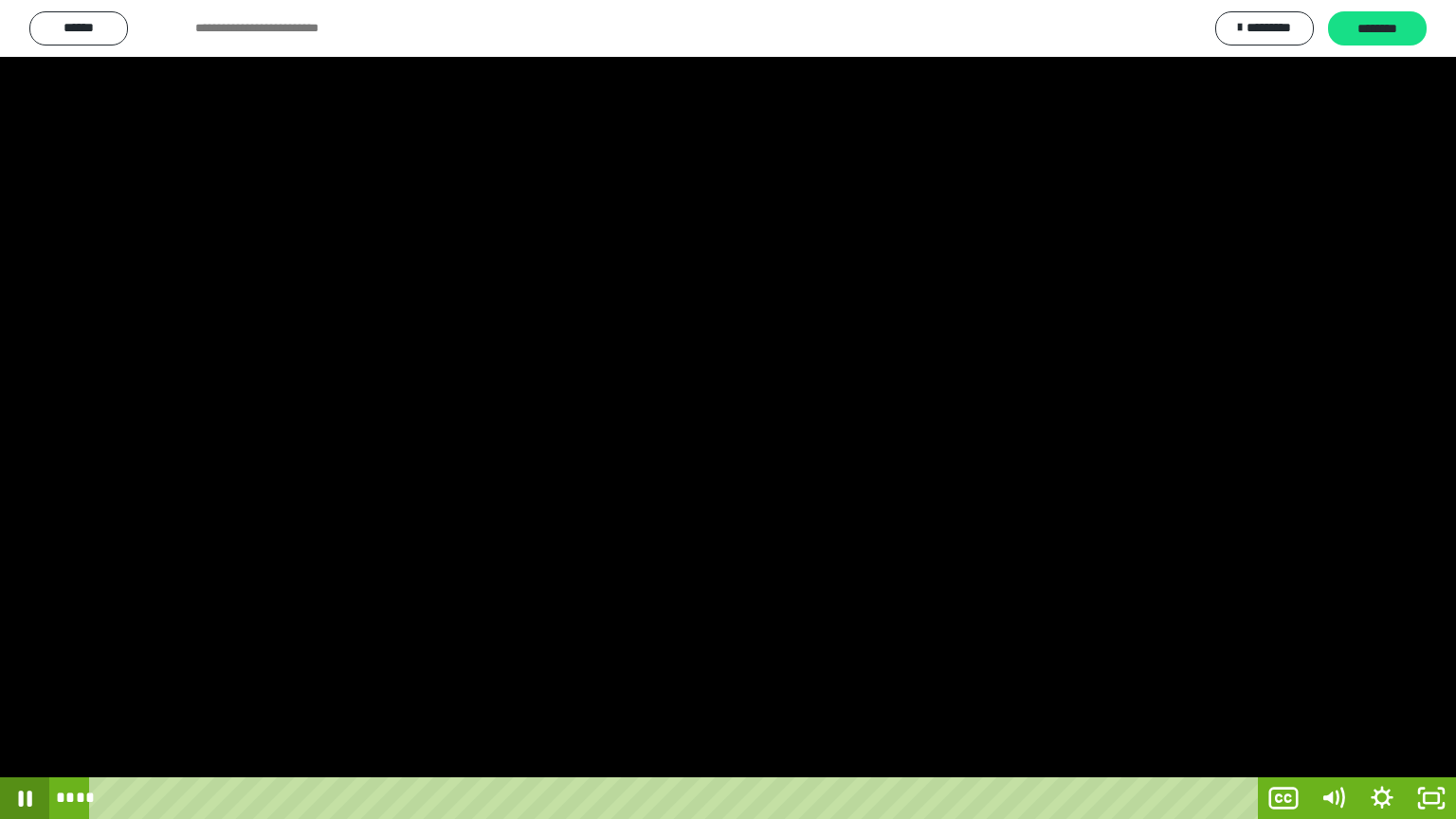click 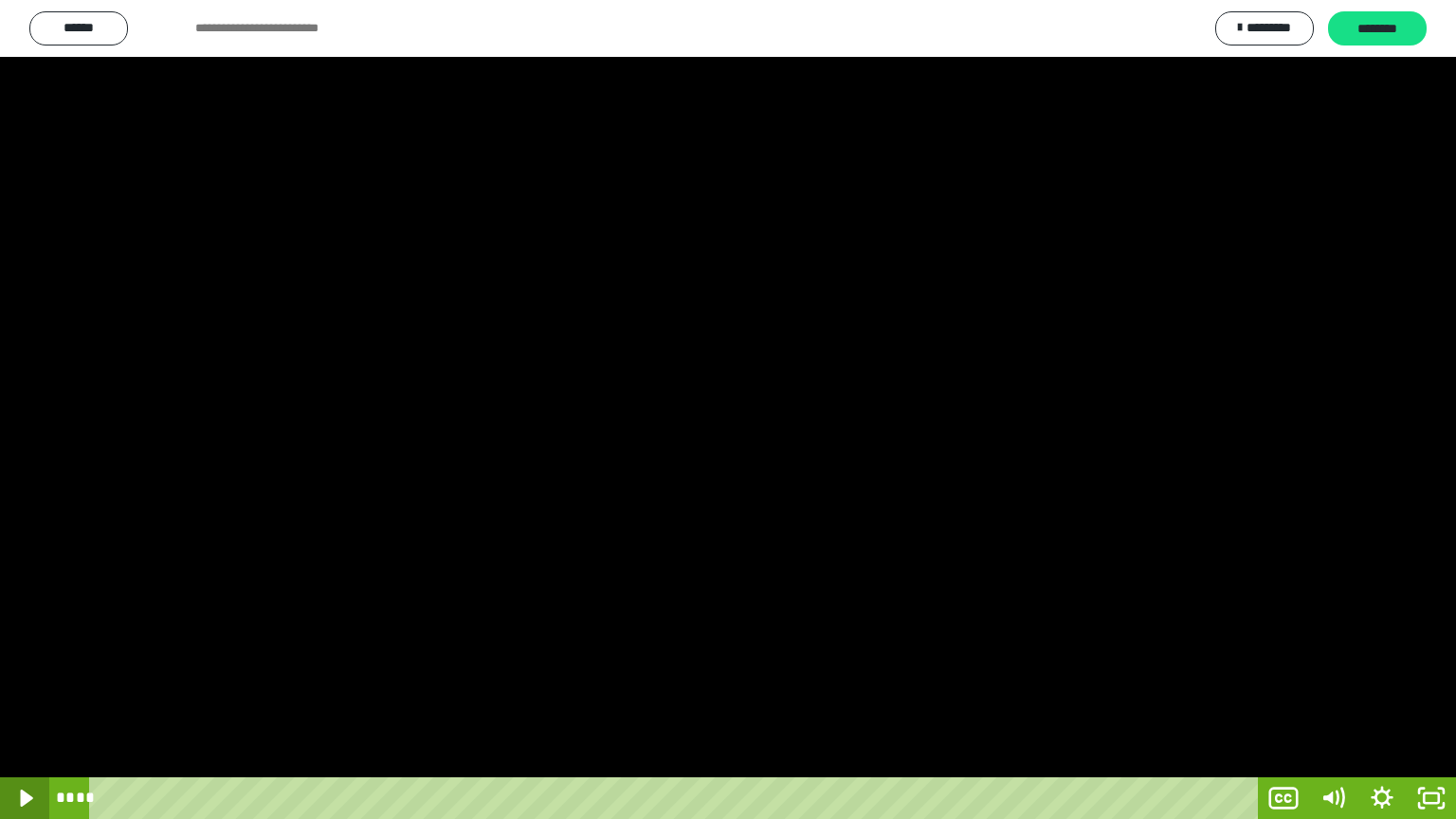 click 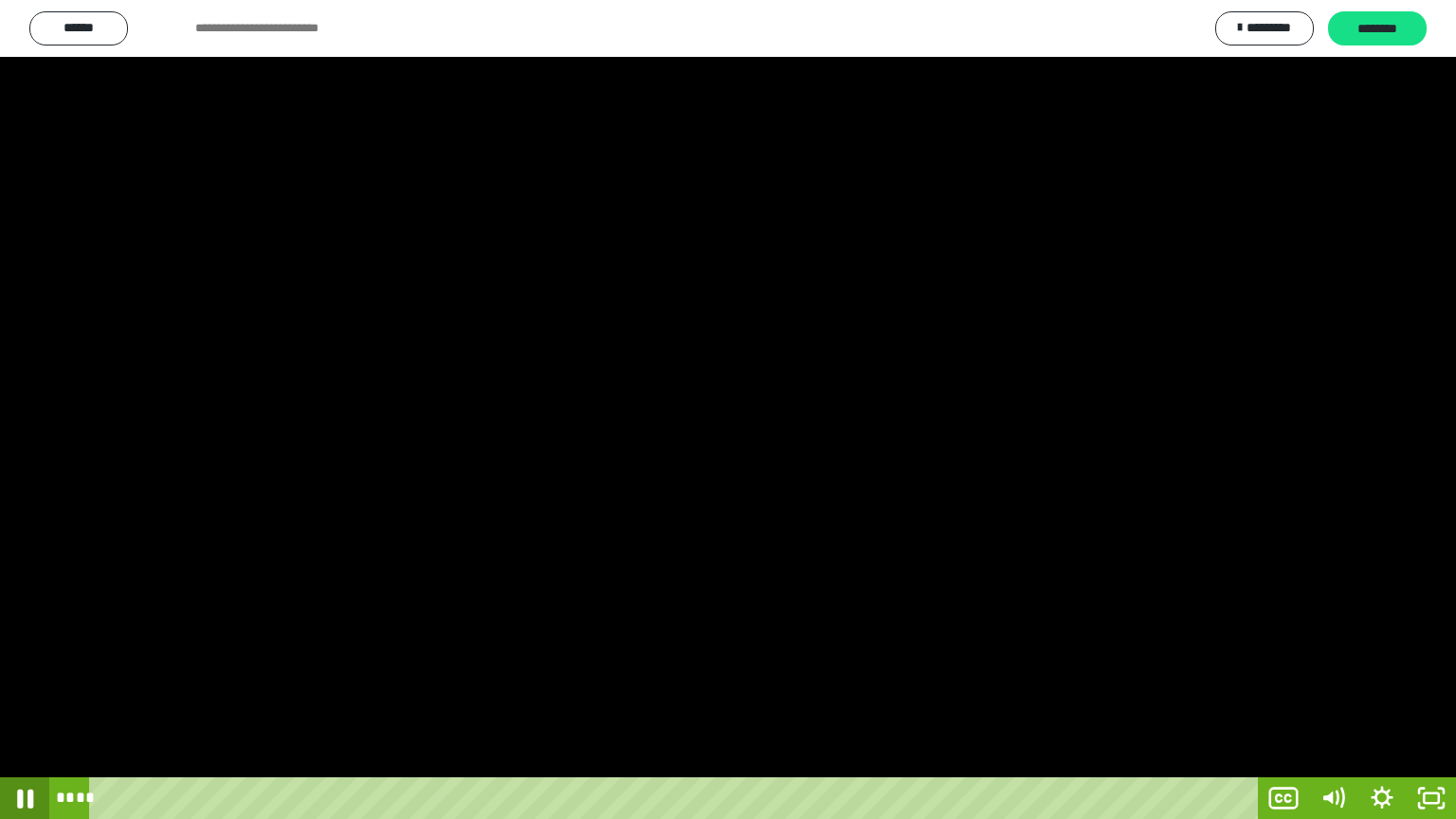 click 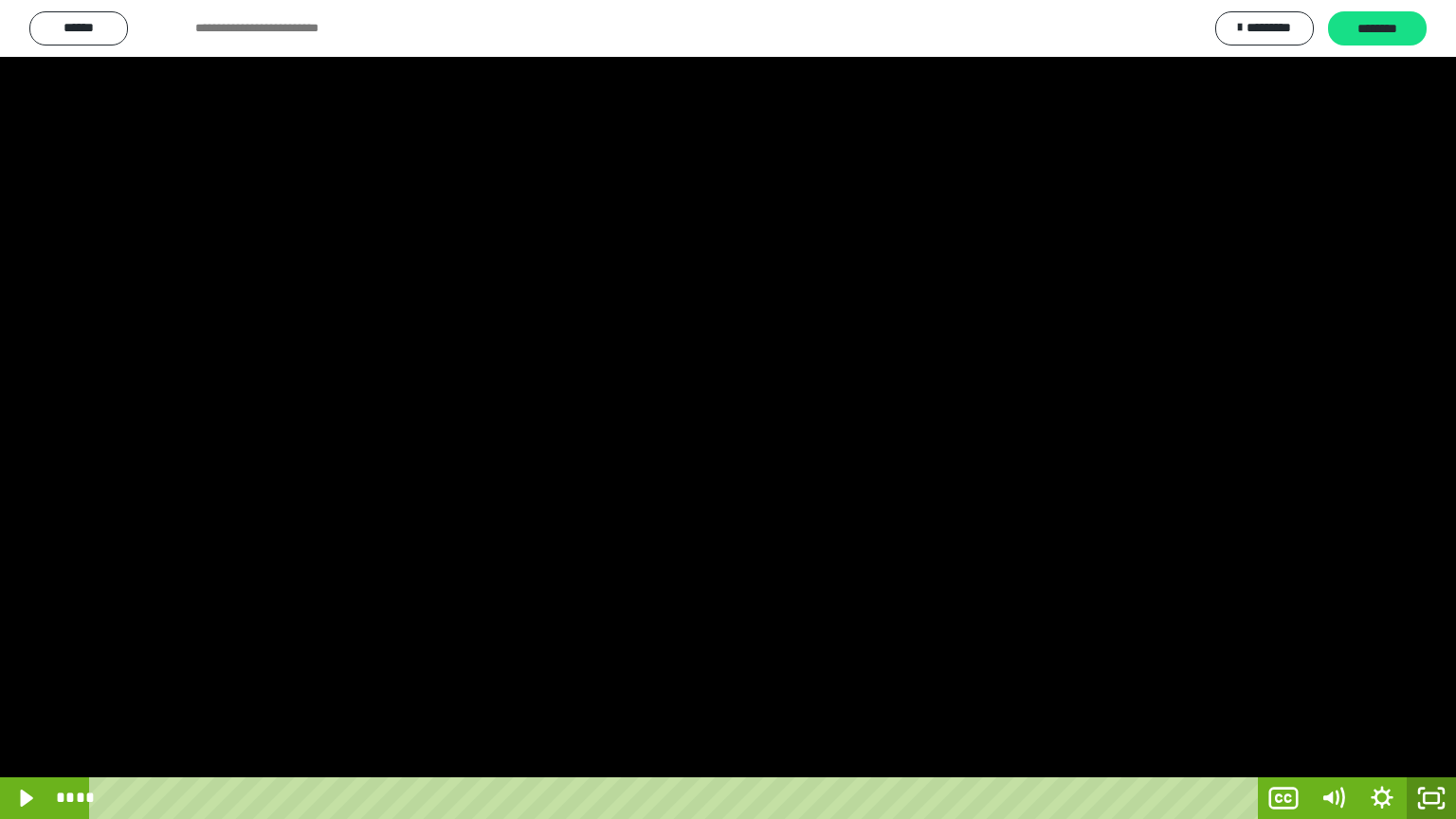 click 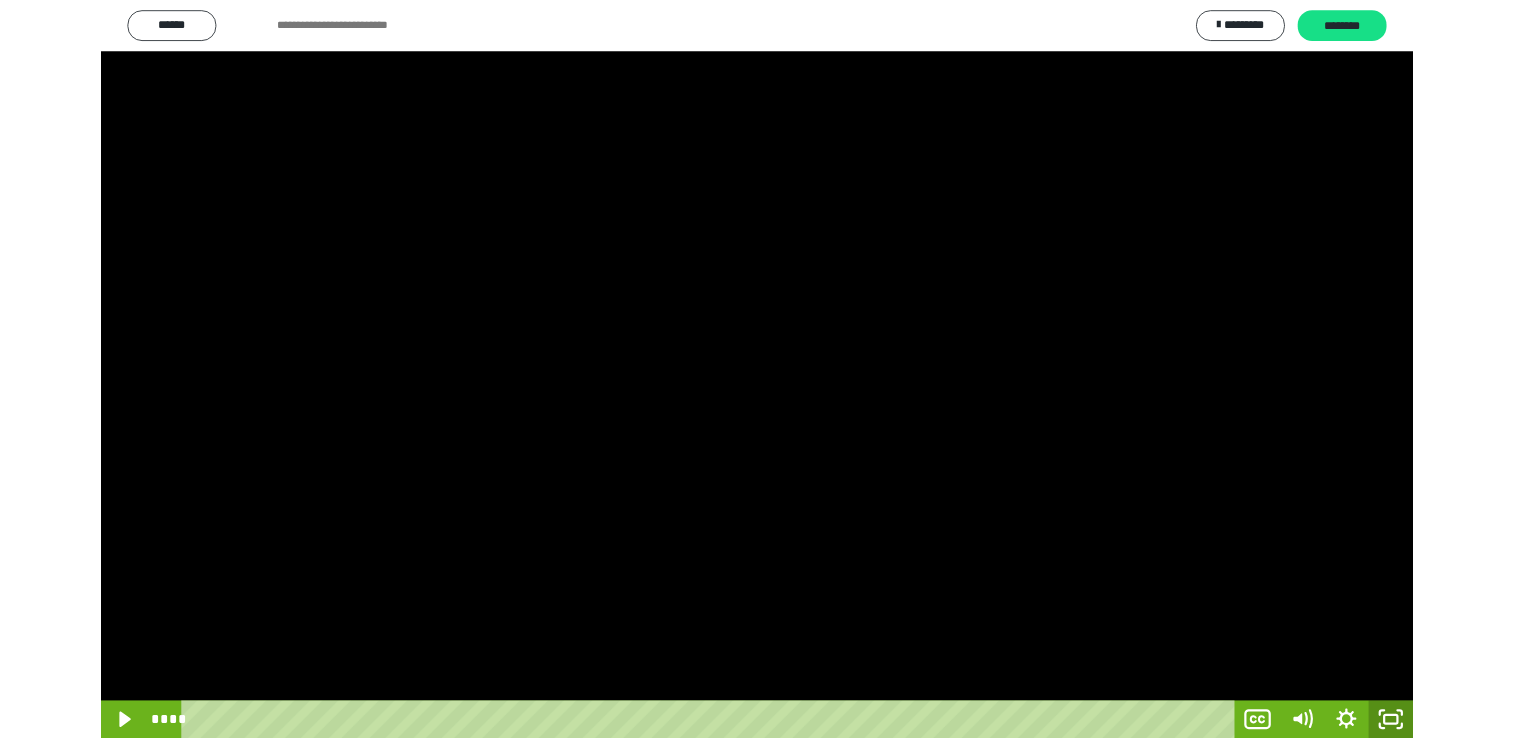 scroll, scrollTop: 324, scrollLeft: 0, axis: vertical 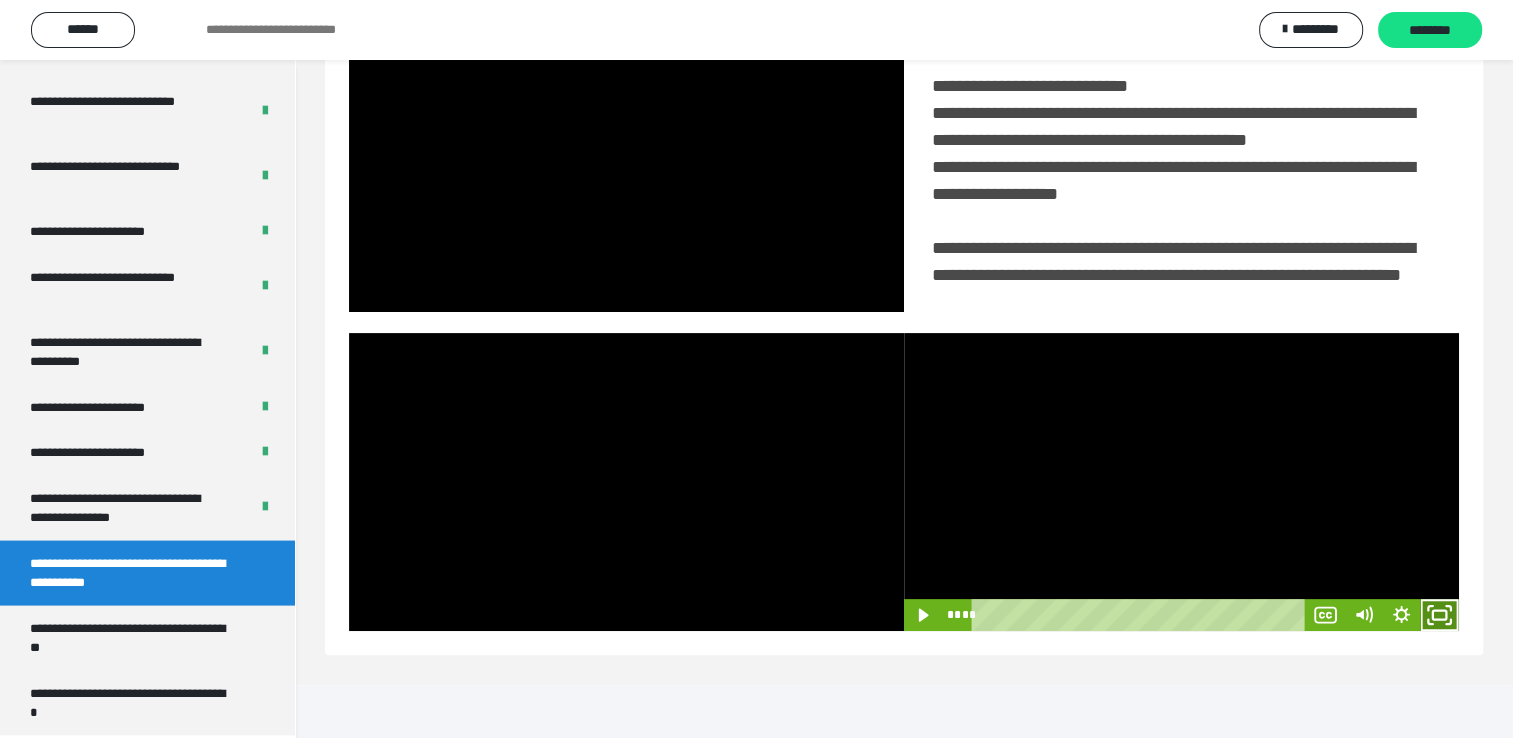 drag, startPoint x: 1448, startPoint y: 666, endPoint x: 1450, endPoint y: 740, distance: 74.02702 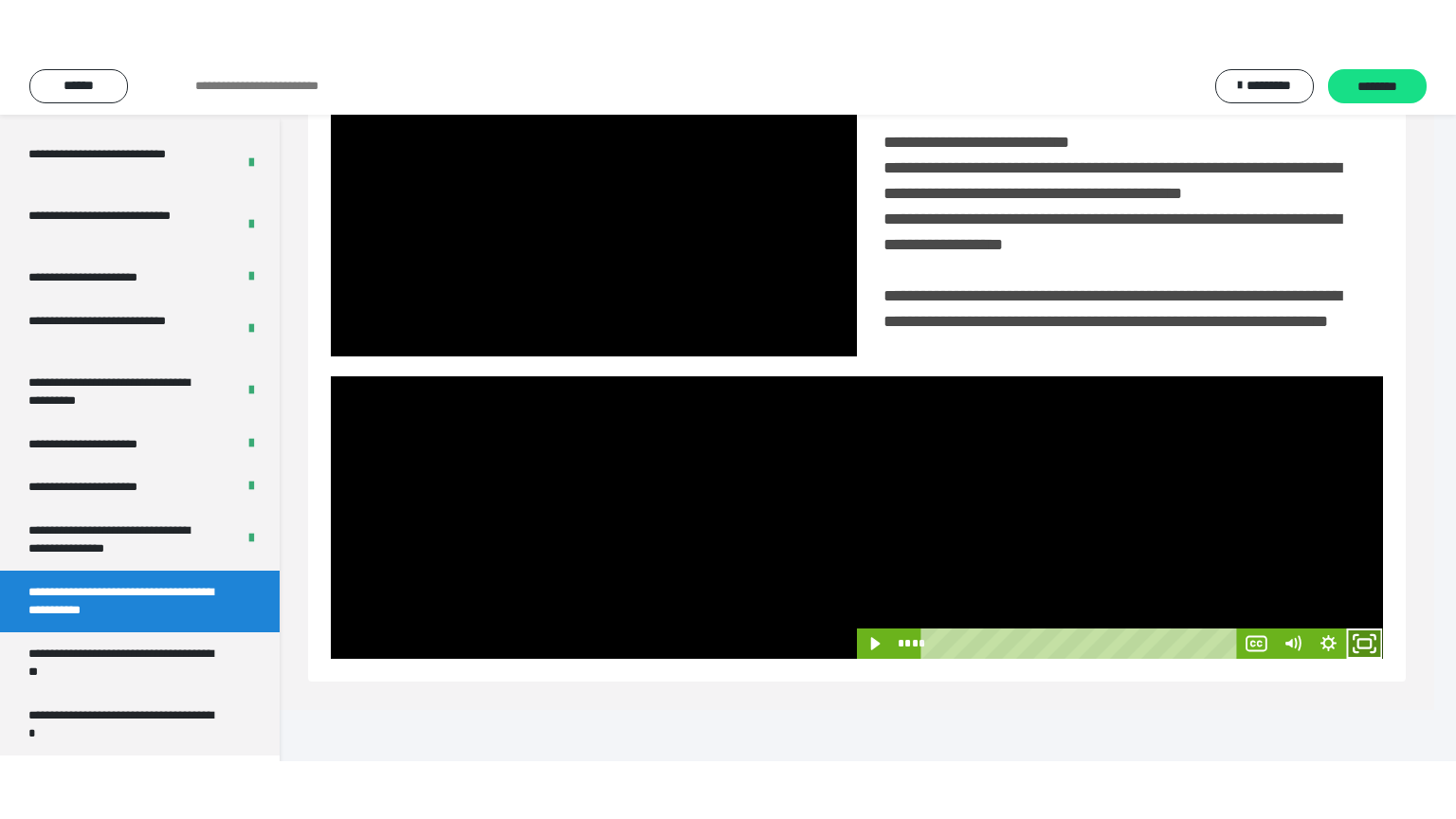 scroll, scrollTop: 317, scrollLeft: 0, axis: vertical 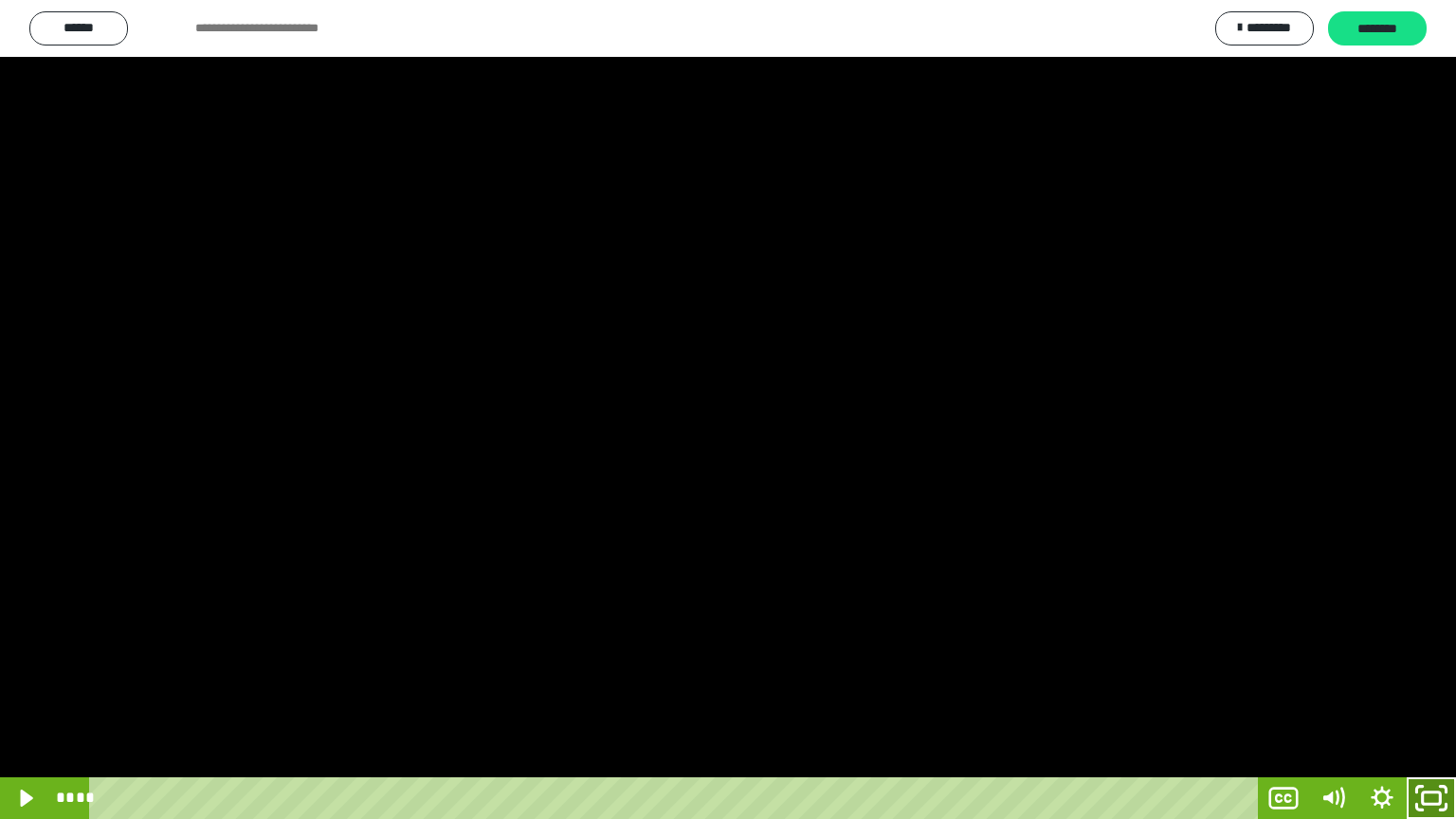 drag, startPoint x: 1442, startPoint y: 795, endPoint x: 1412, endPoint y: 697, distance: 102.48902 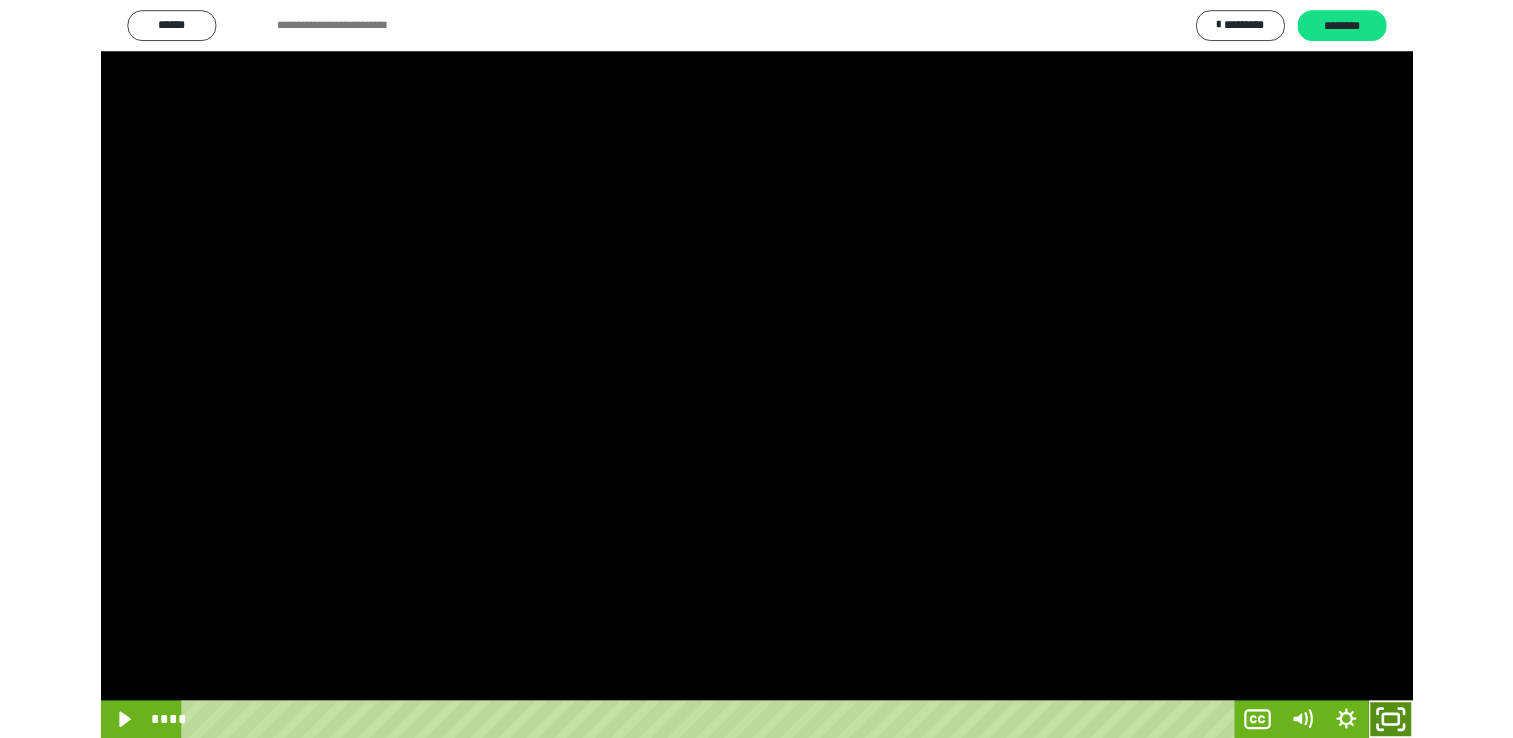 scroll, scrollTop: 324, scrollLeft: 0, axis: vertical 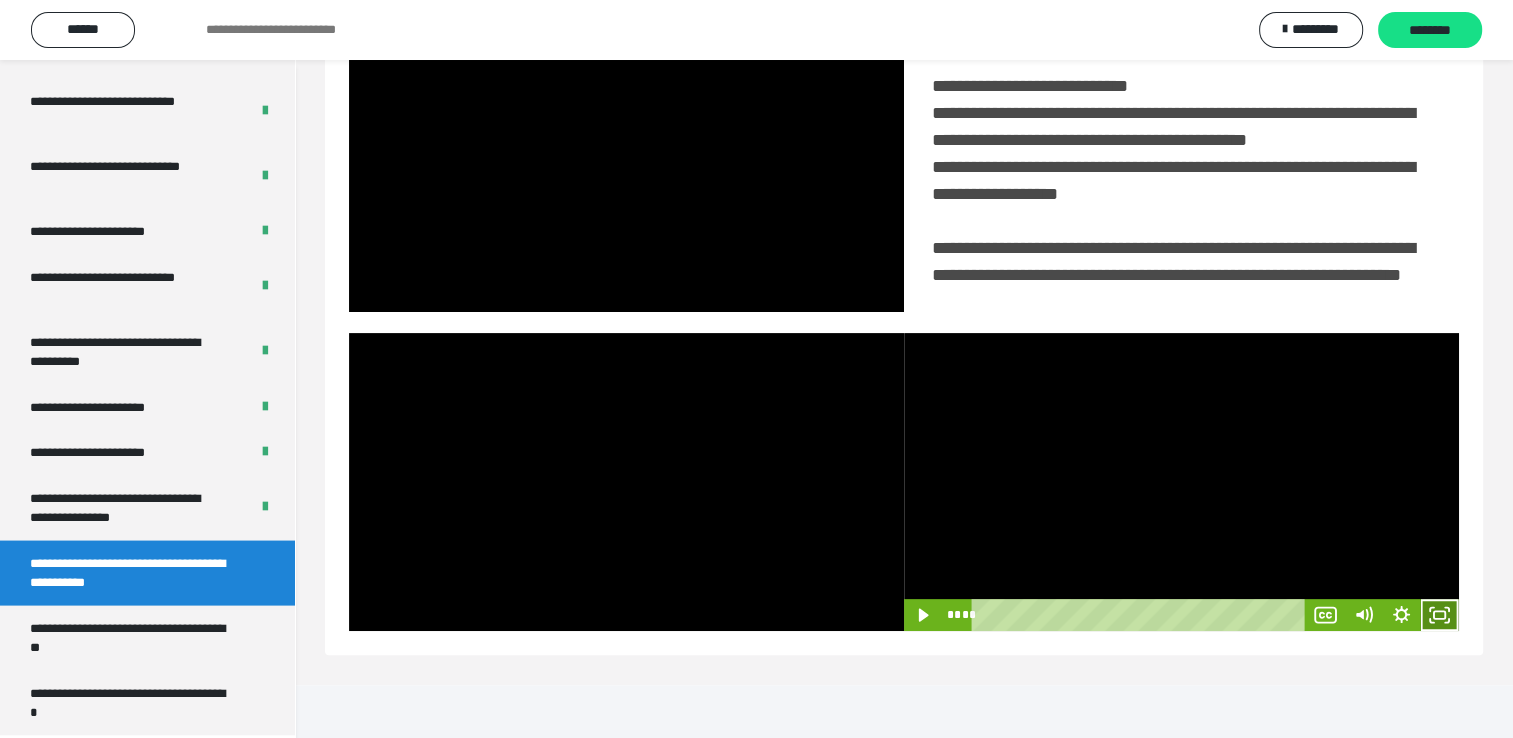click 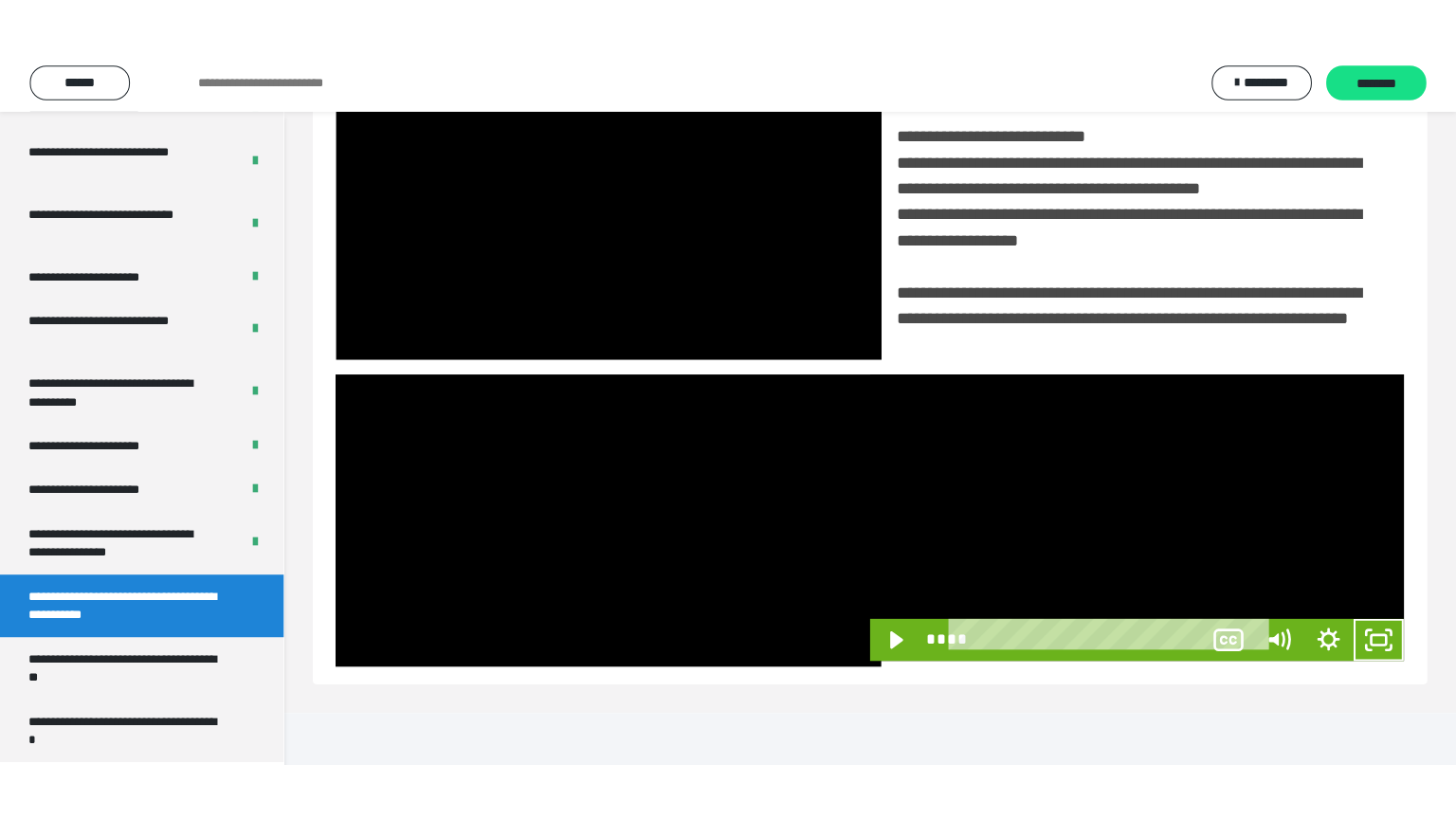 scroll, scrollTop: 317, scrollLeft: 0, axis: vertical 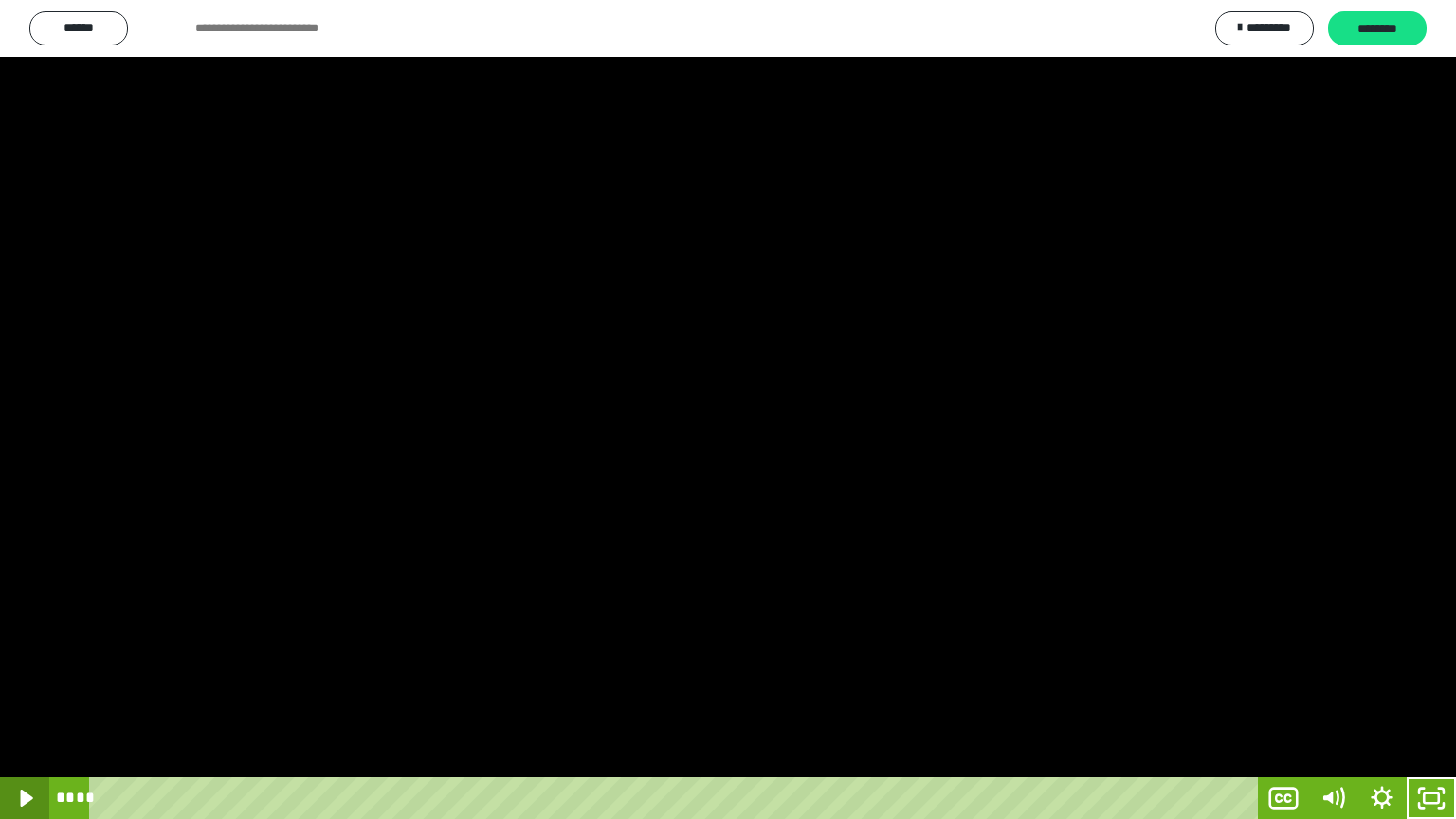 click 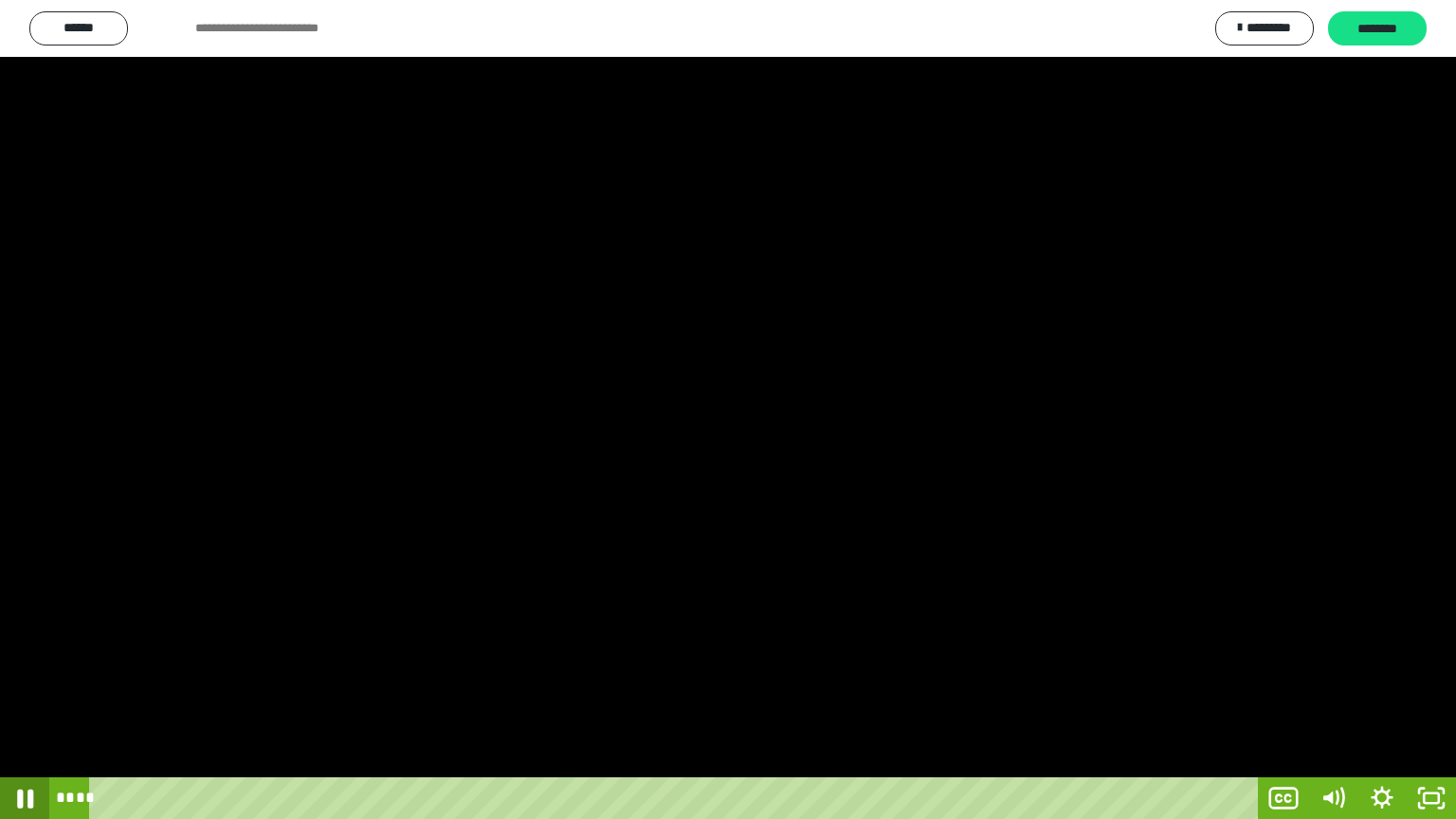 click 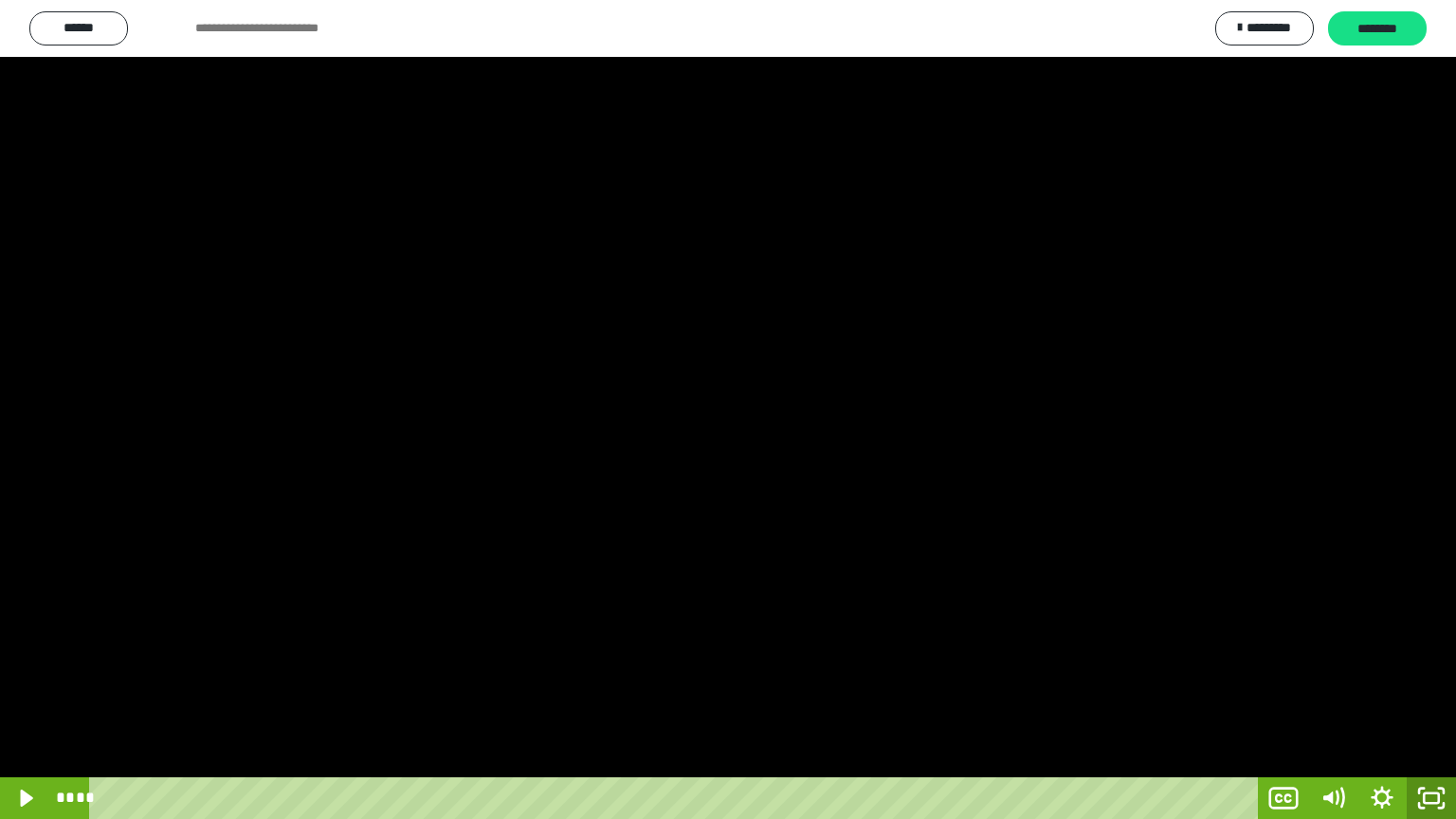 click 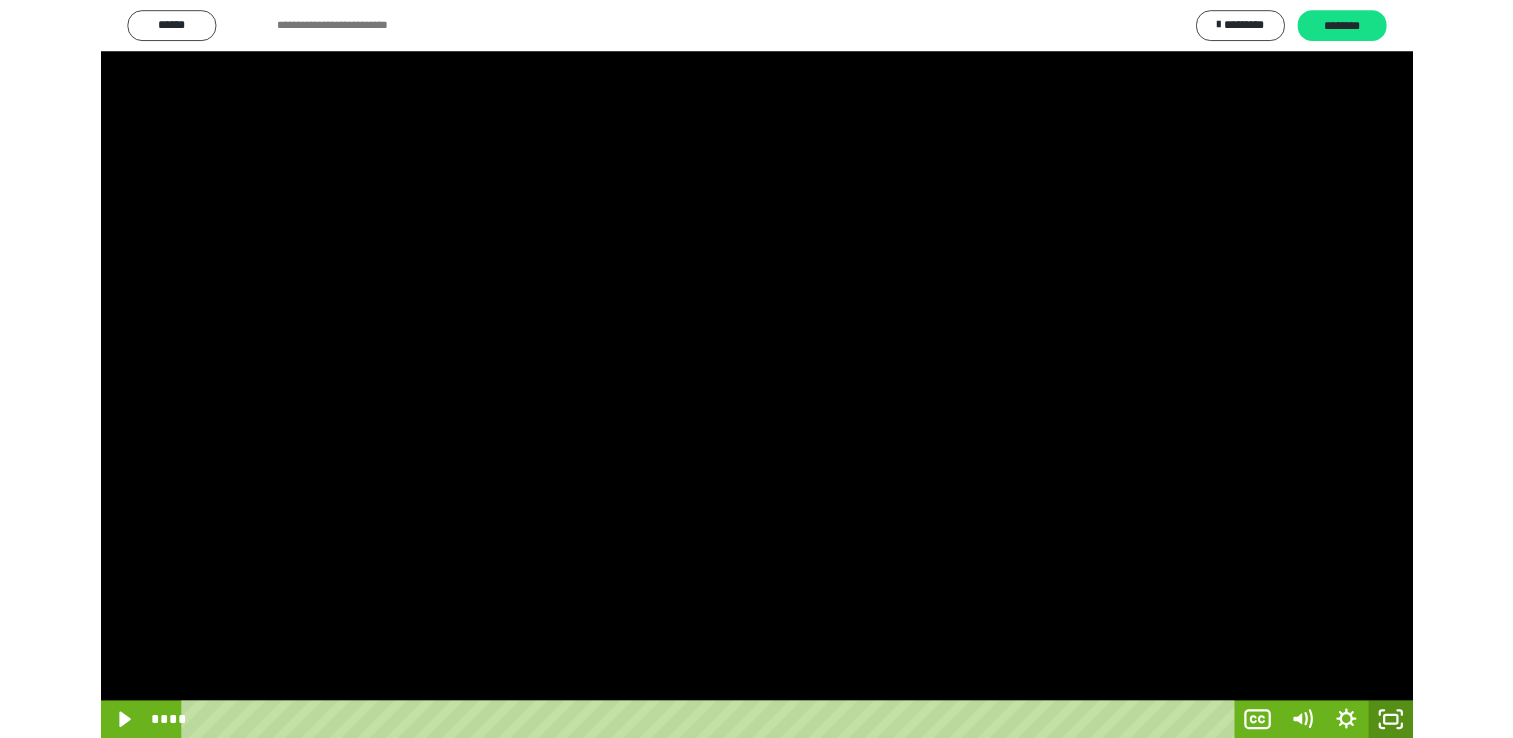 scroll, scrollTop: 324, scrollLeft: 0, axis: vertical 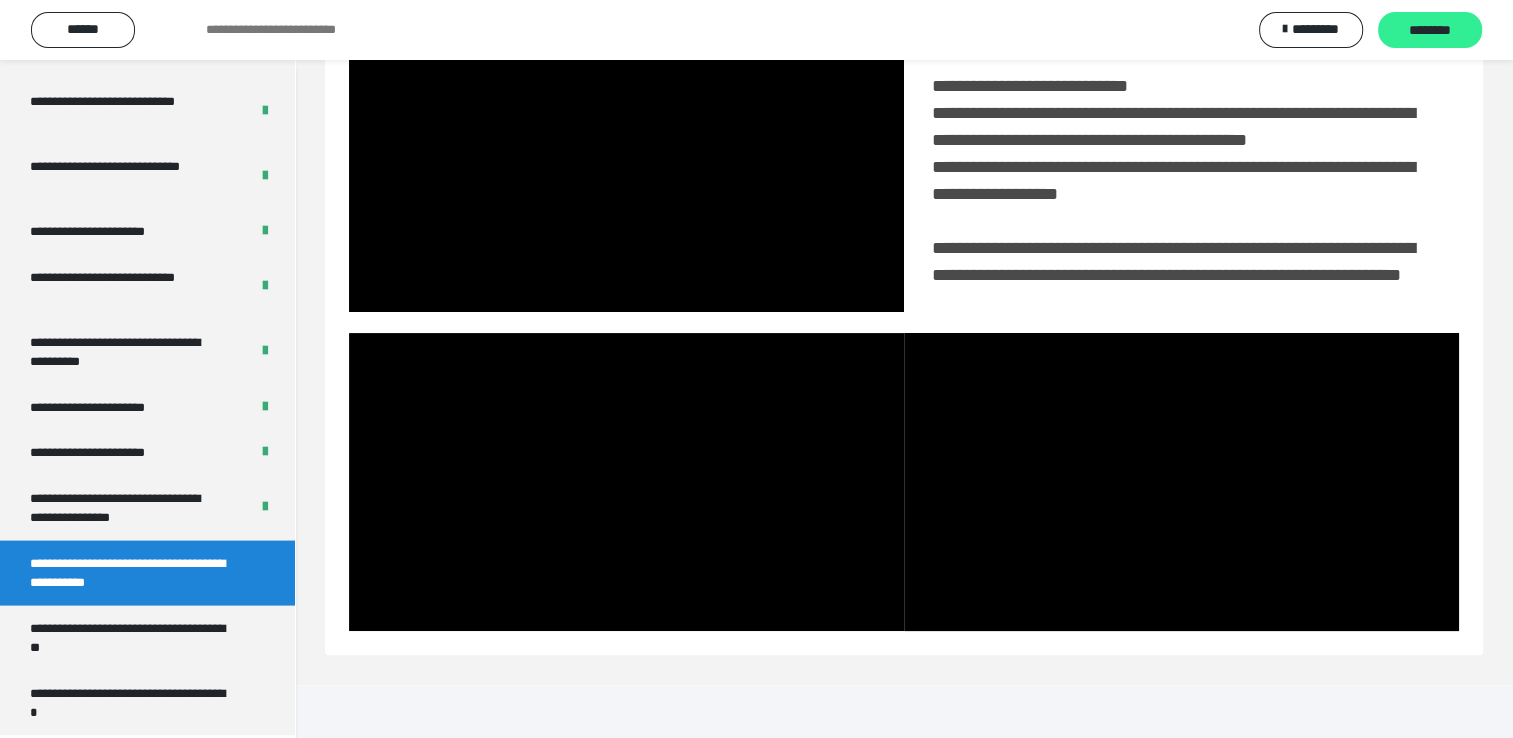 click on "********" at bounding box center [1430, 31] 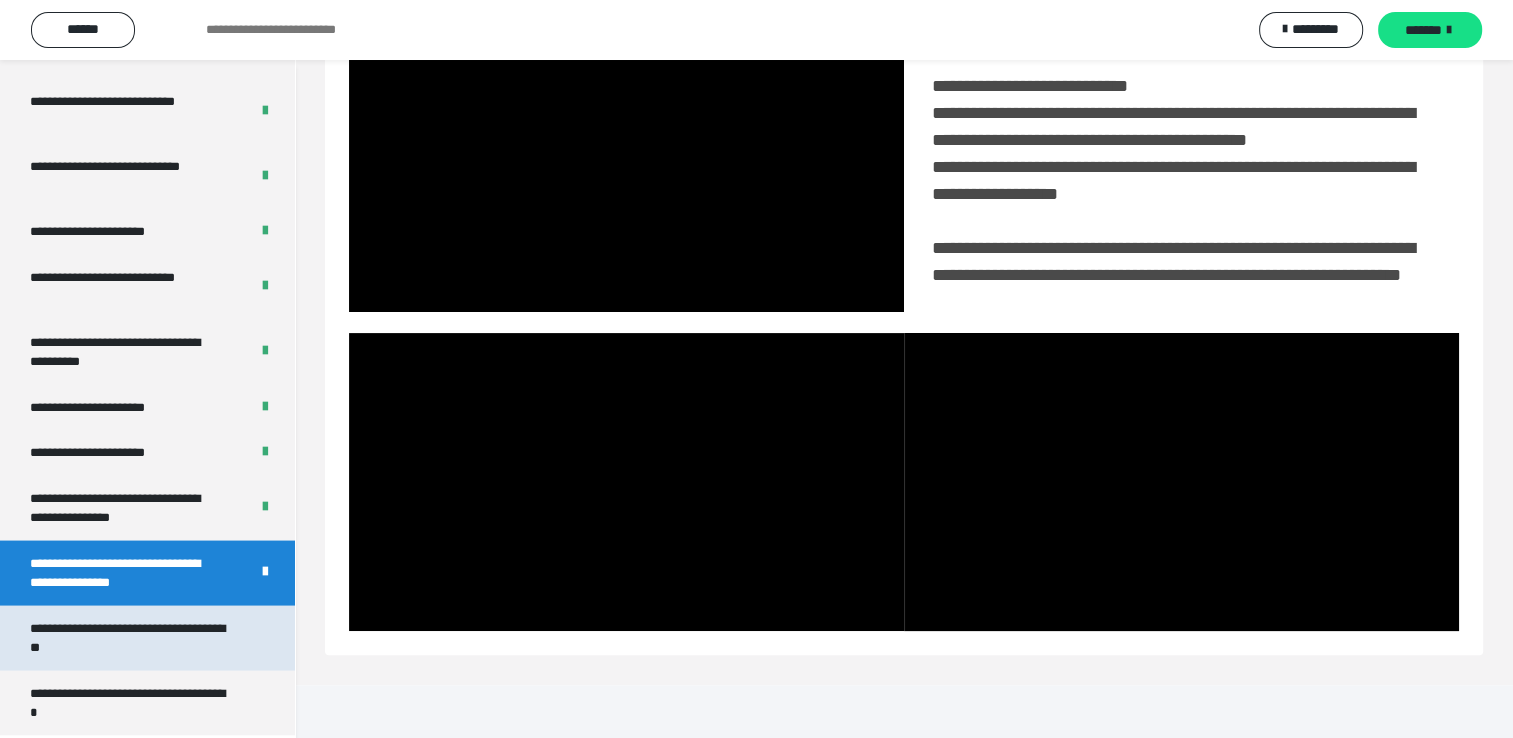 click on "**********" at bounding box center (132, 638) 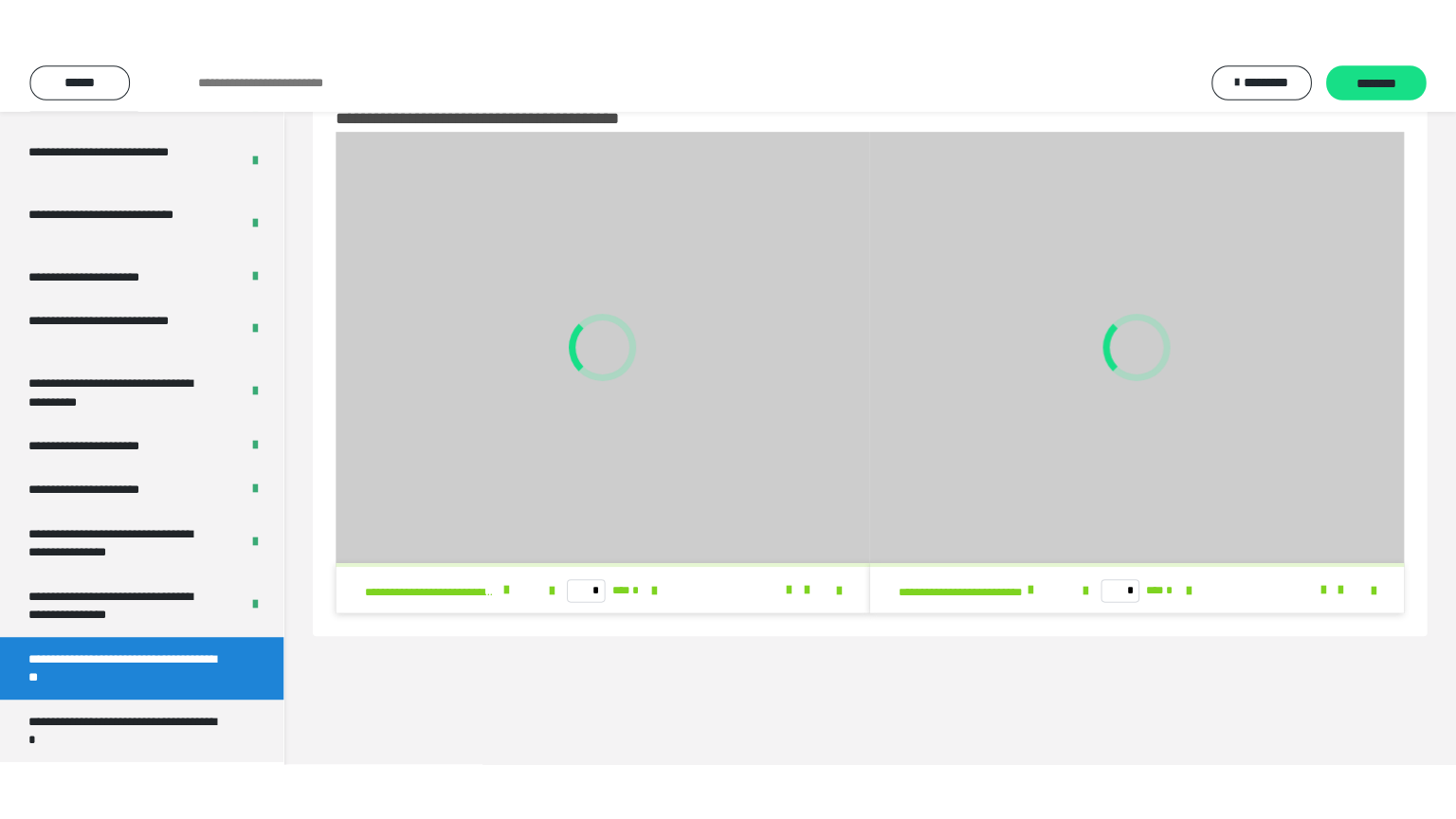 scroll, scrollTop: 57, scrollLeft: 0, axis: vertical 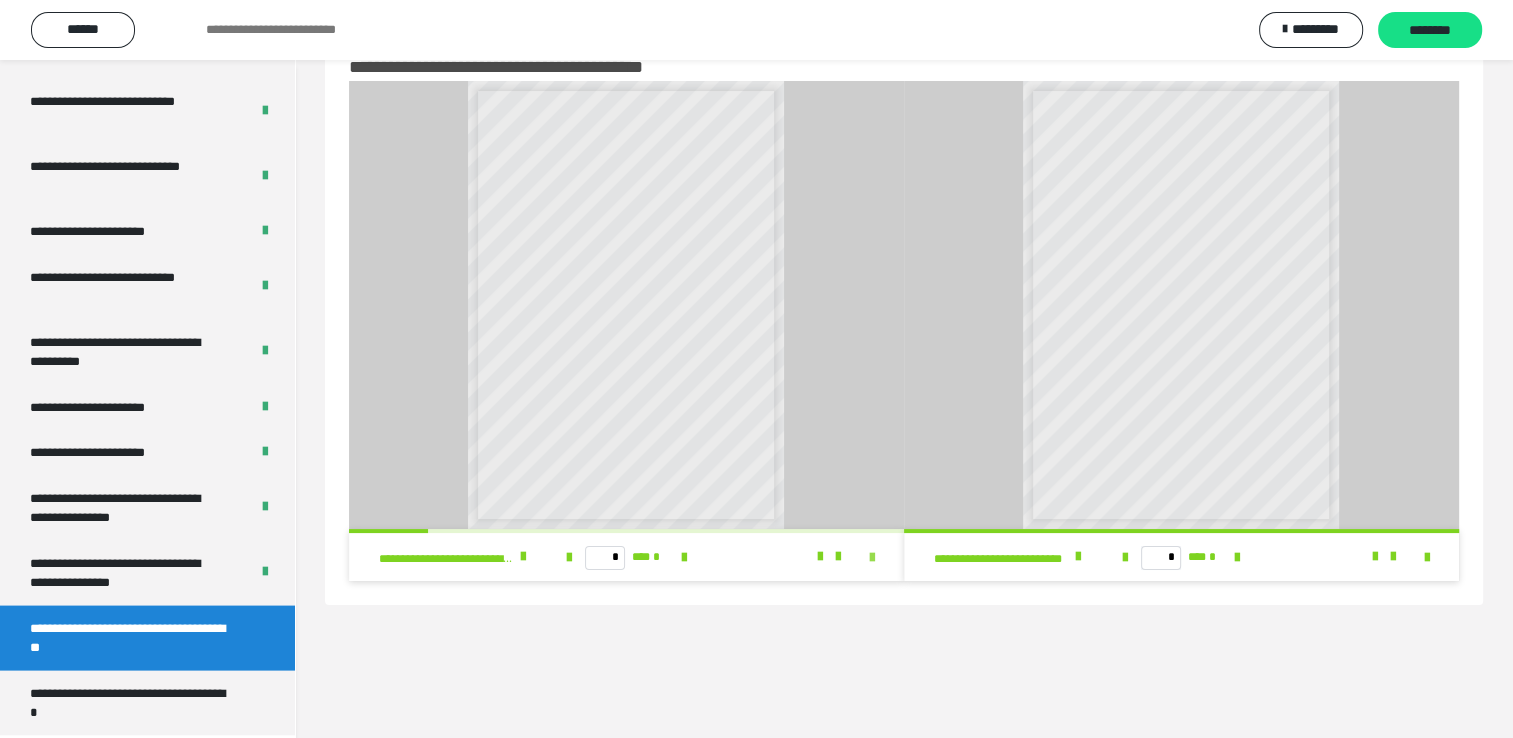 click at bounding box center (872, 558) 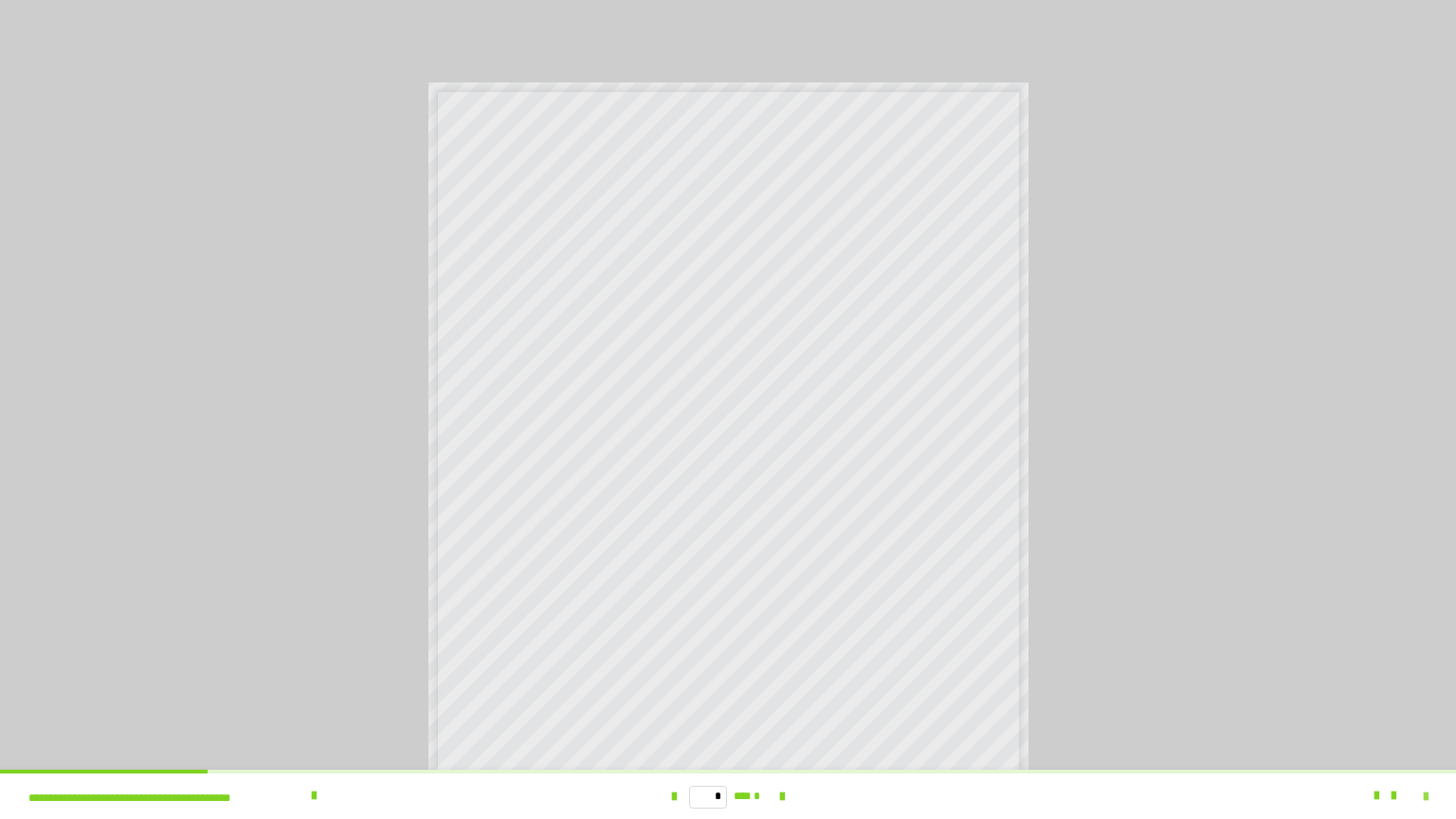 click at bounding box center (1426, 797) 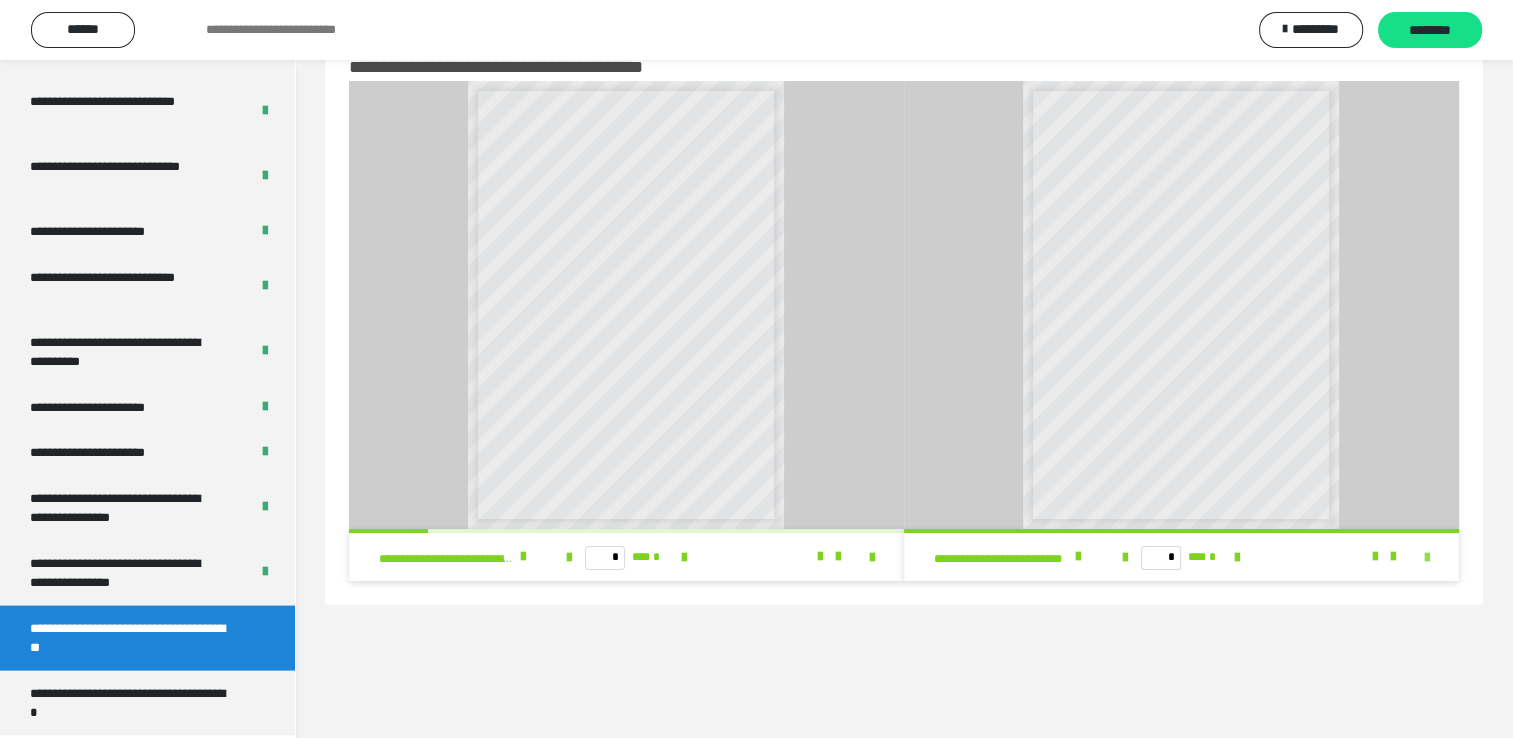 click at bounding box center (1427, 558) 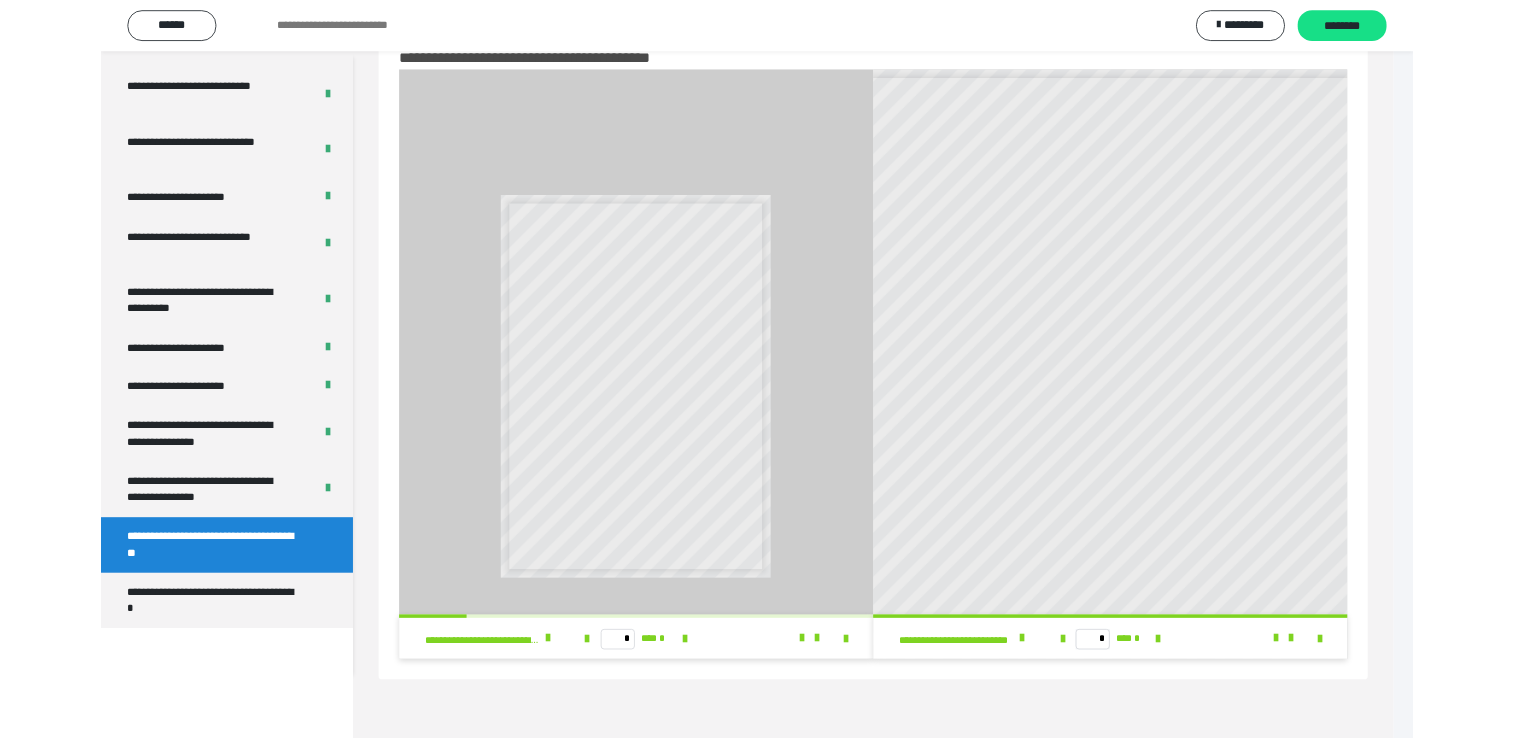scroll, scrollTop: 3777, scrollLeft: 0, axis: vertical 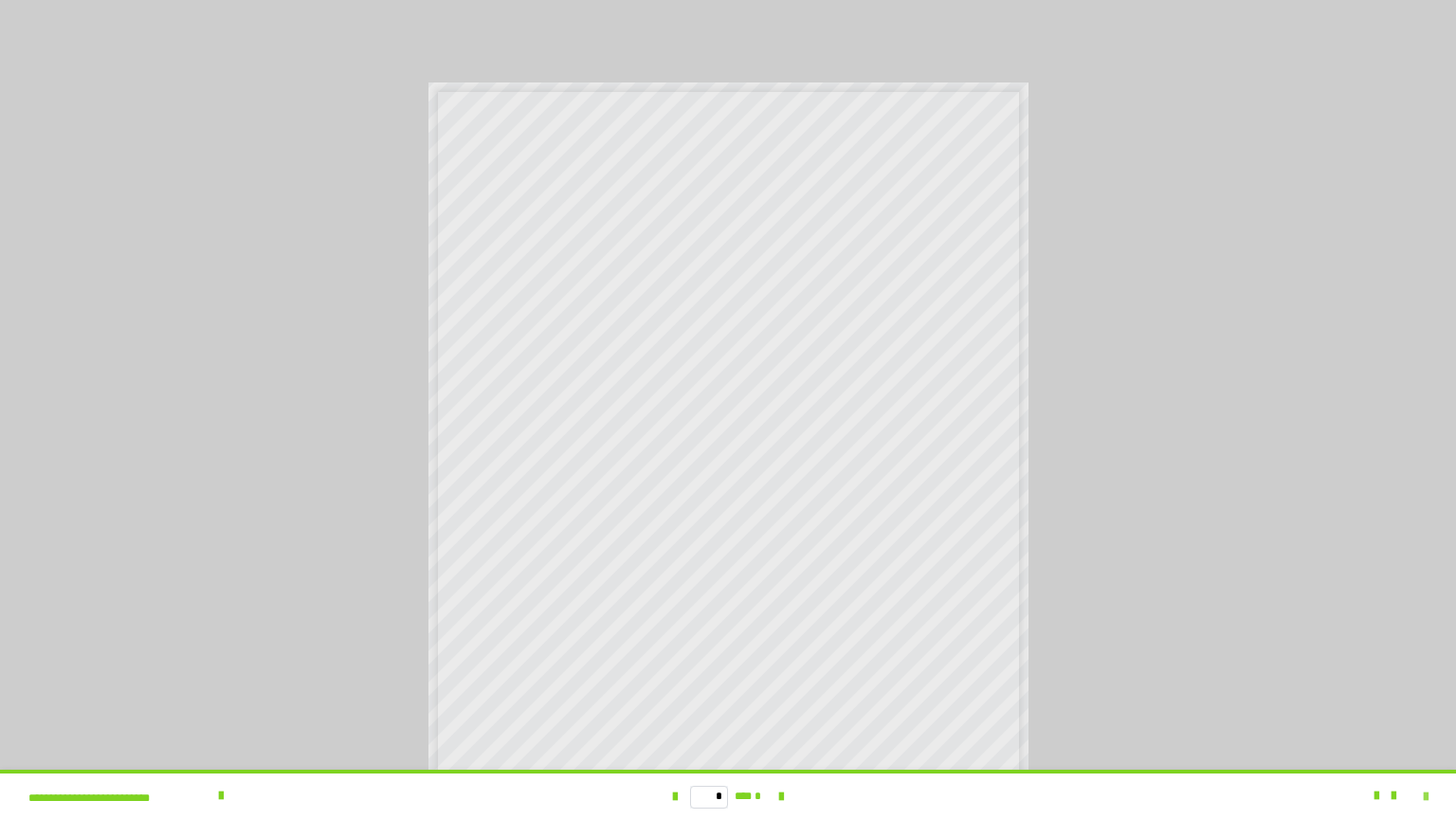 click at bounding box center (1426, 797) 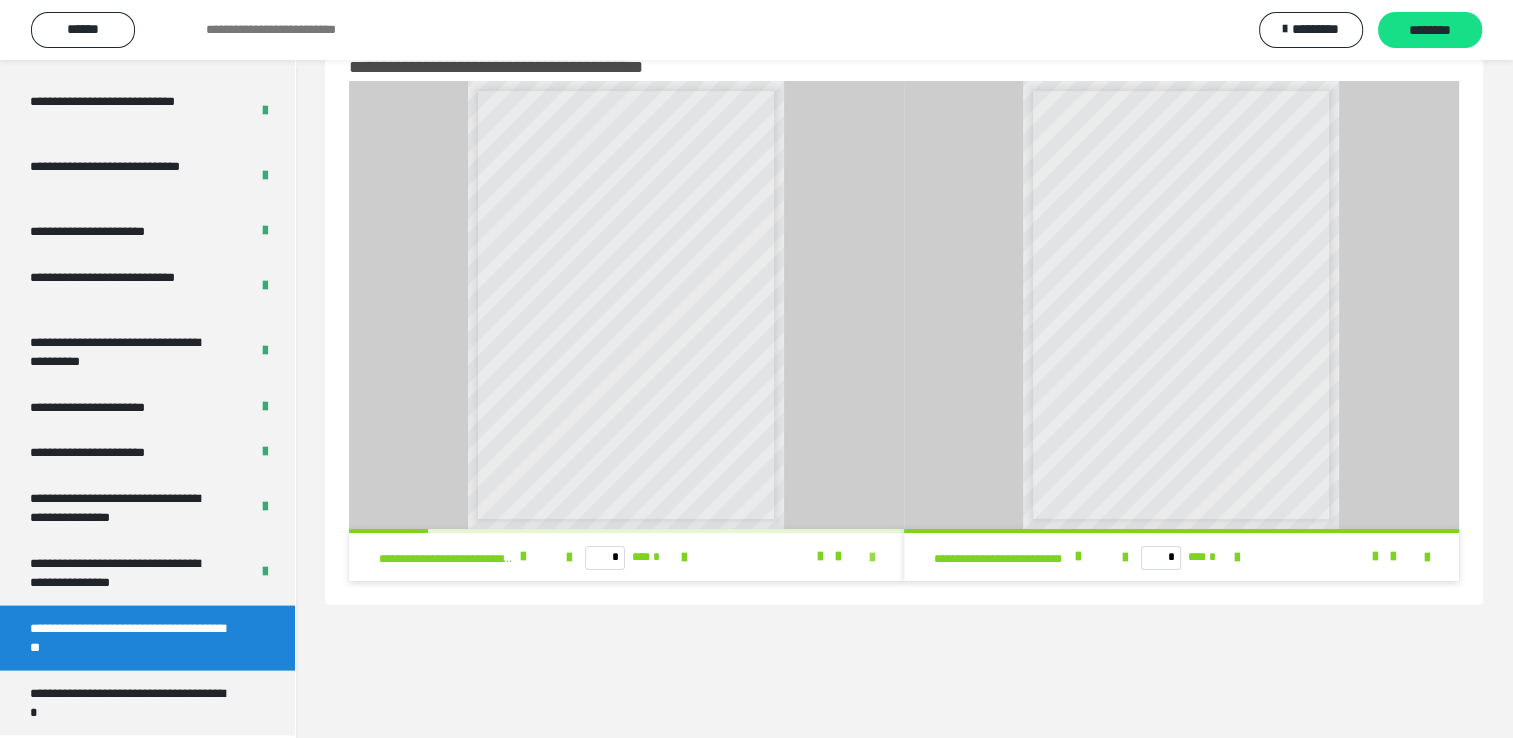 click at bounding box center (872, 558) 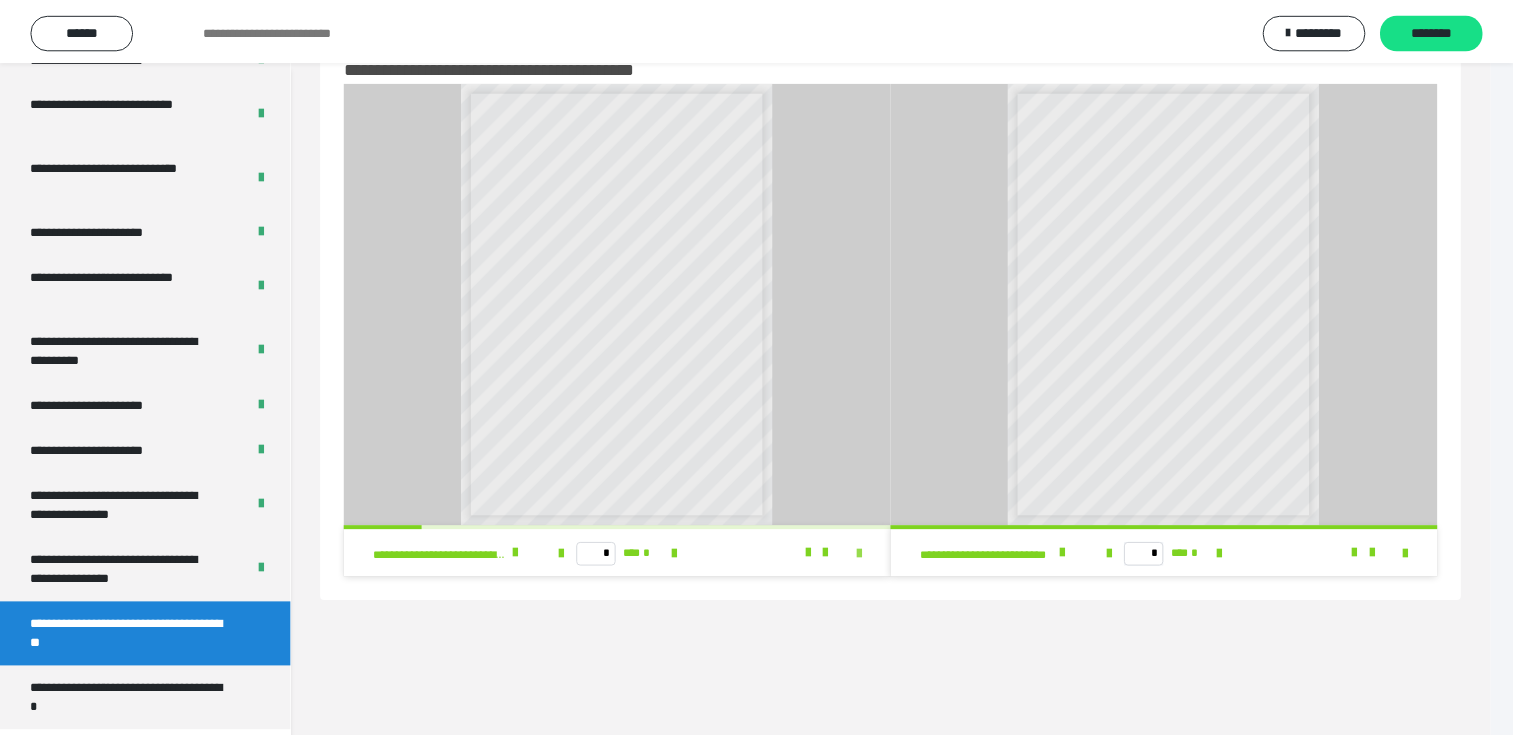 scroll, scrollTop: 3777, scrollLeft: 0, axis: vertical 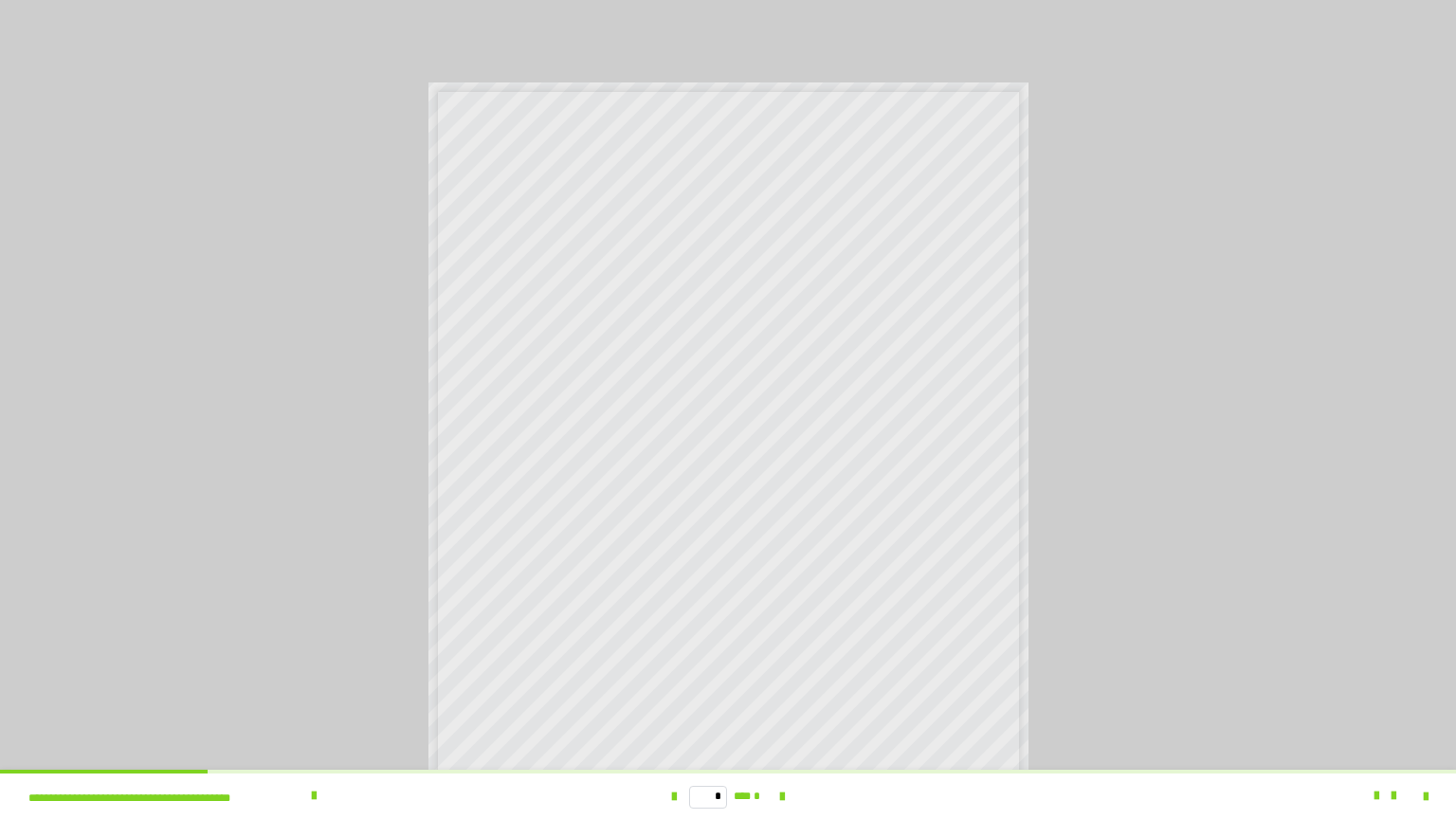 click on "* *** *" at bounding box center [728, 796] 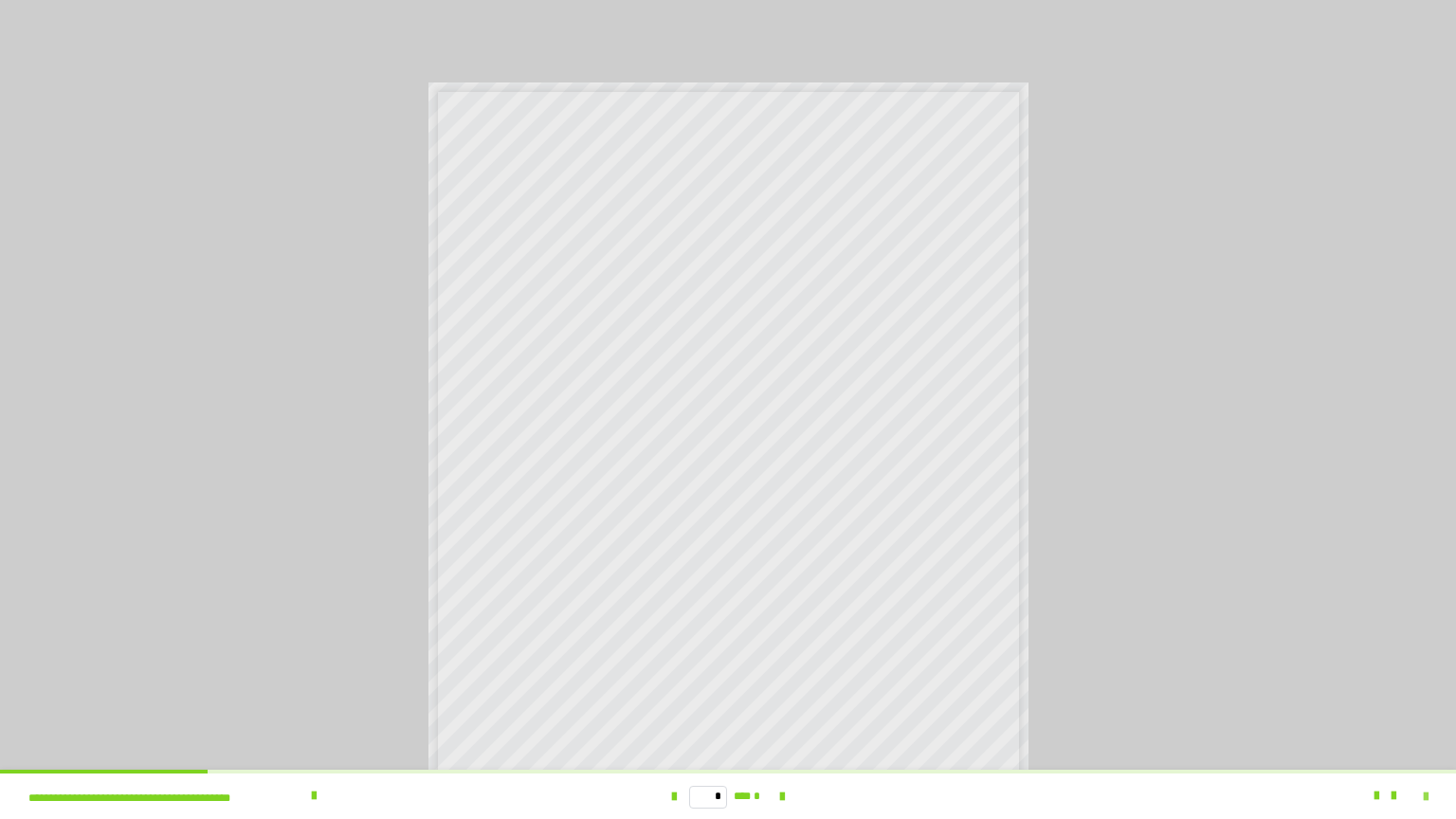 click at bounding box center [1426, 797] 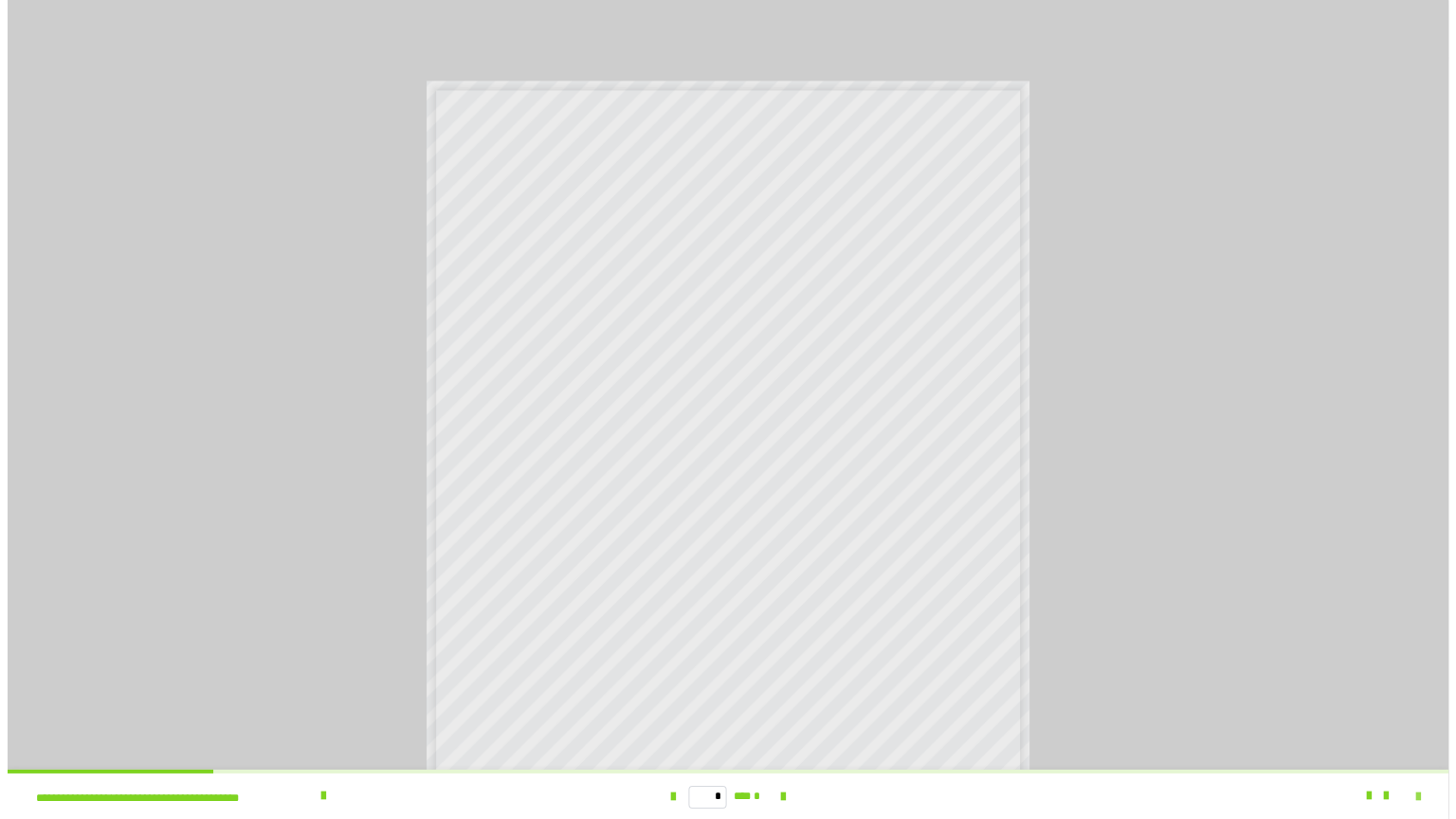 scroll, scrollTop: 3700, scrollLeft: 0, axis: vertical 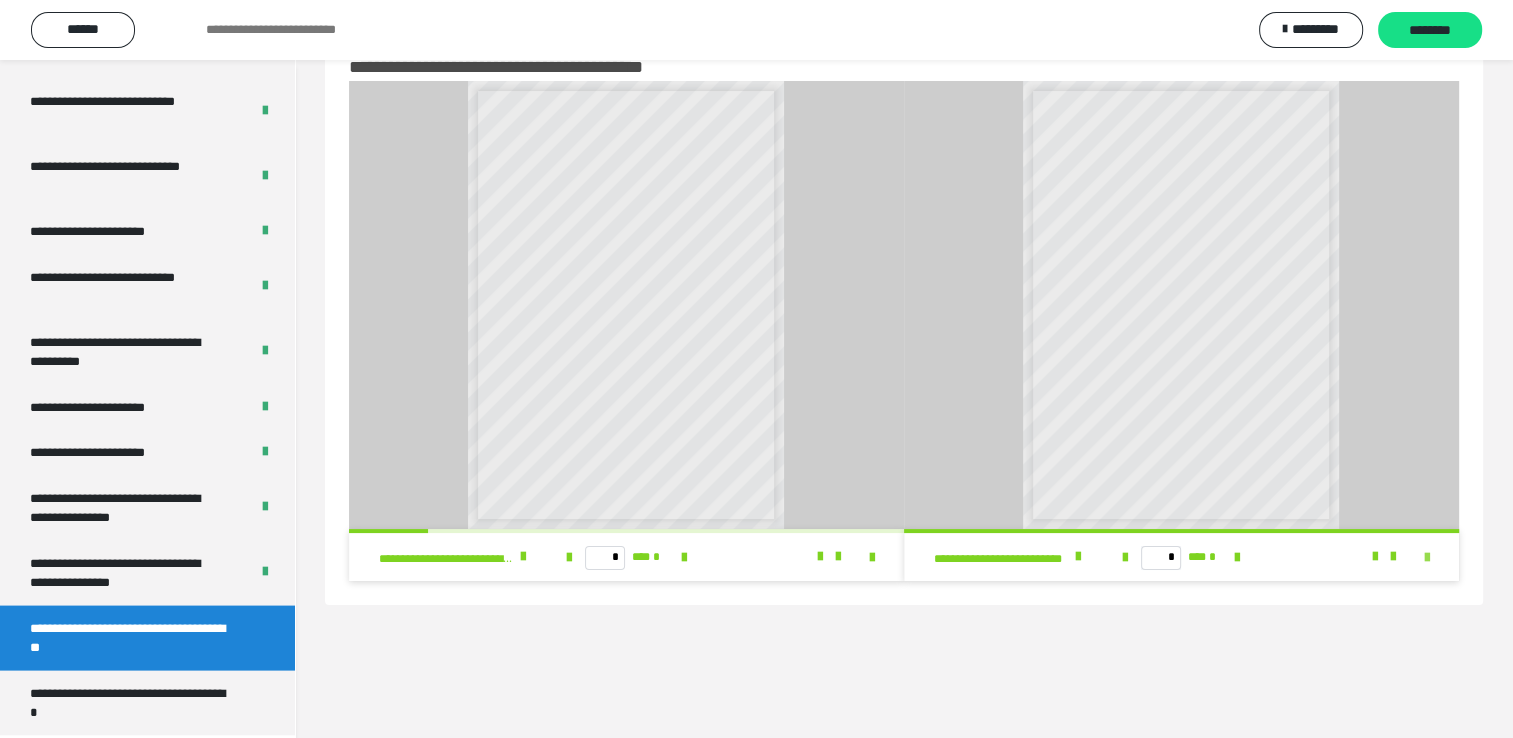 click at bounding box center (1427, 558) 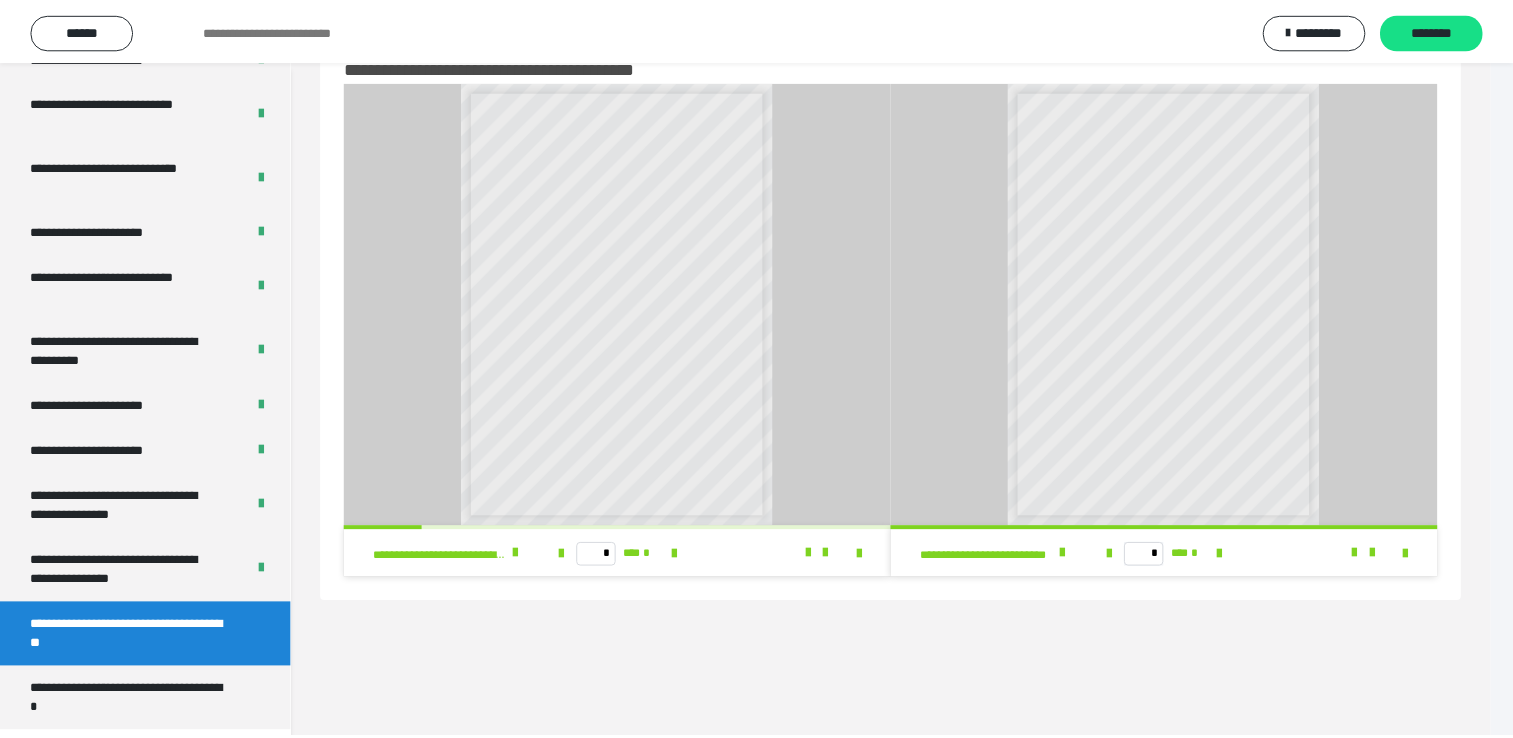 scroll, scrollTop: 3777, scrollLeft: 0, axis: vertical 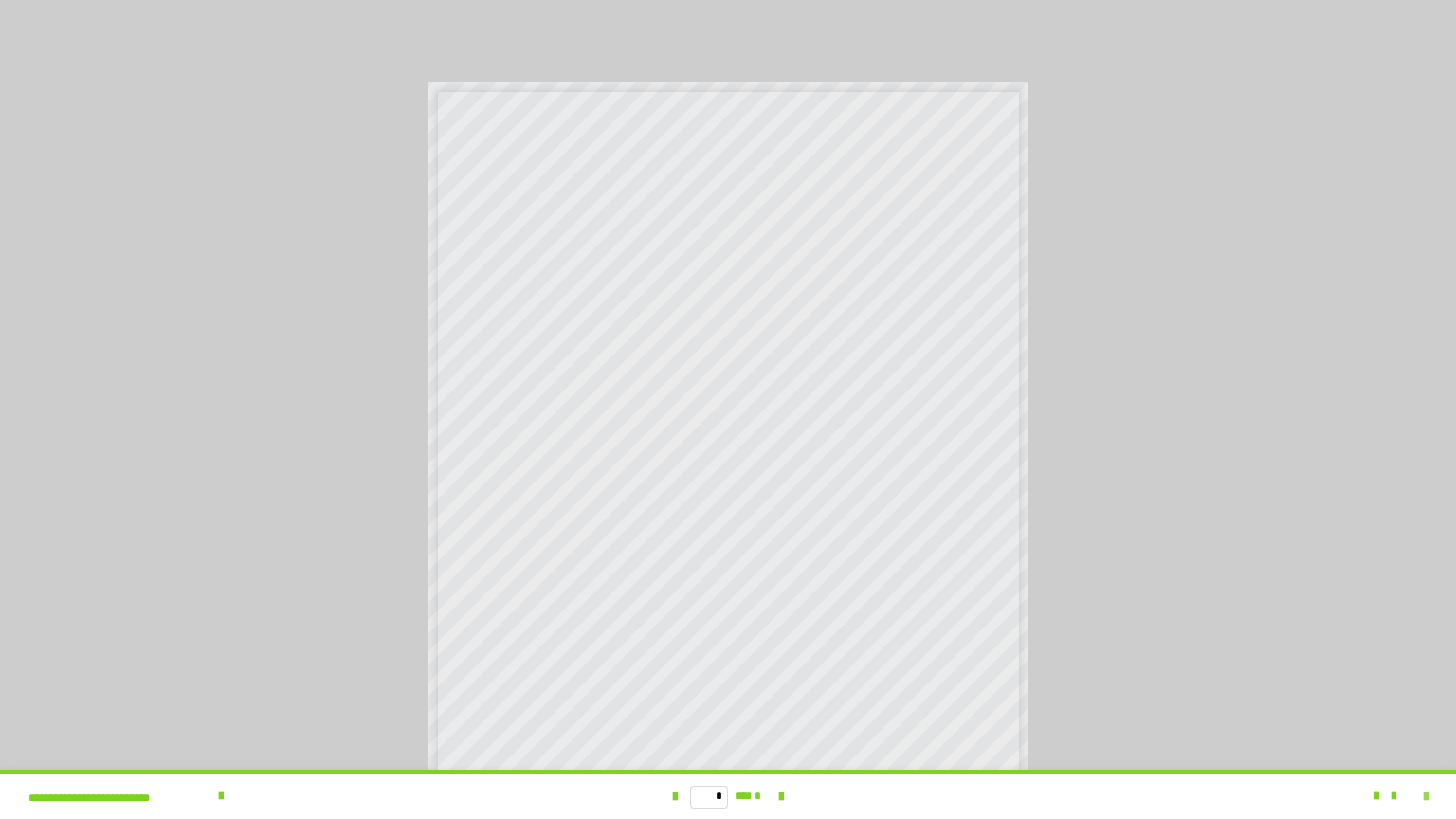 click at bounding box center (1426, 797) 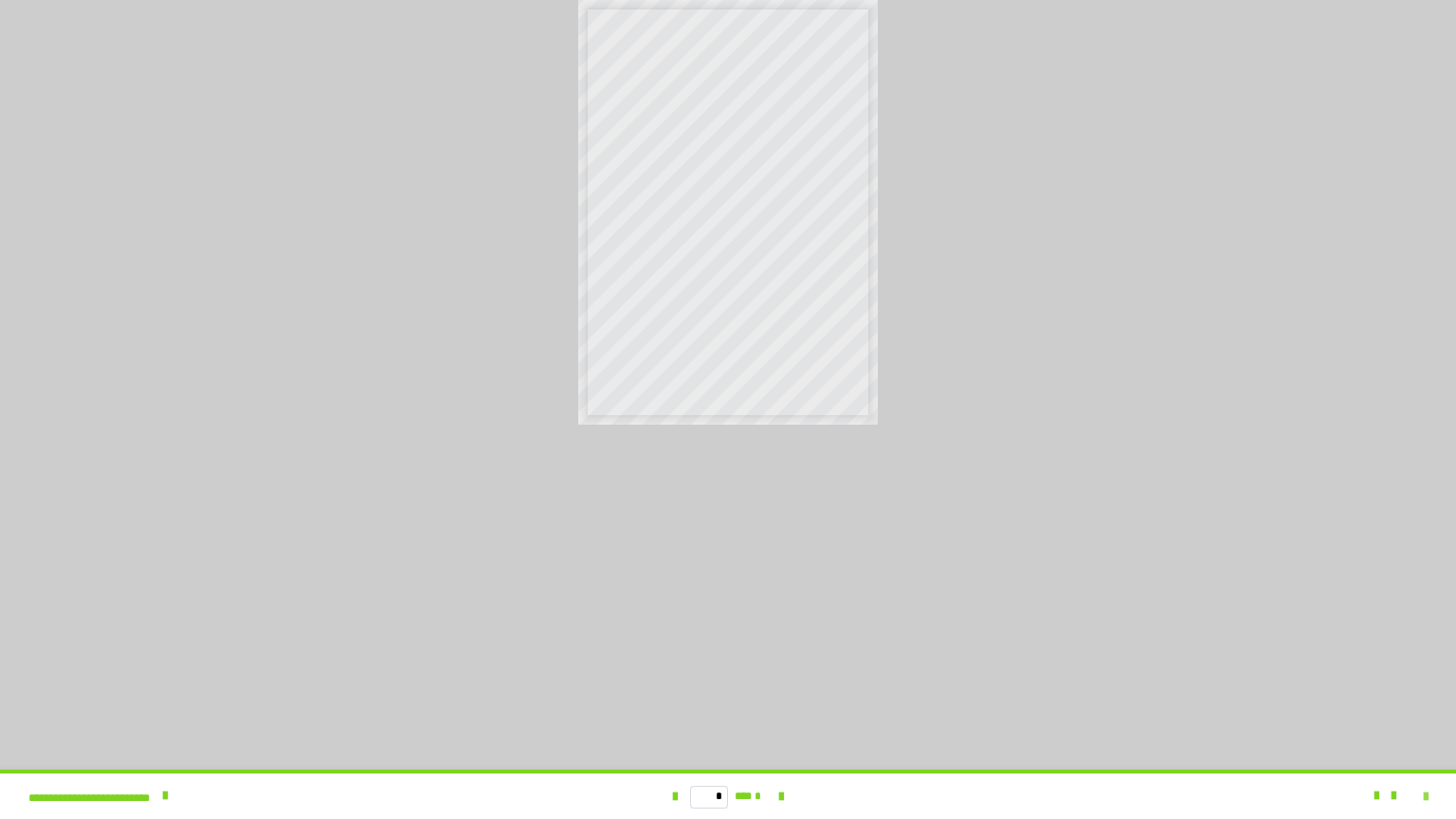 scroll, scrollTop: 3700, scrollLeft: 0, axis: vertical 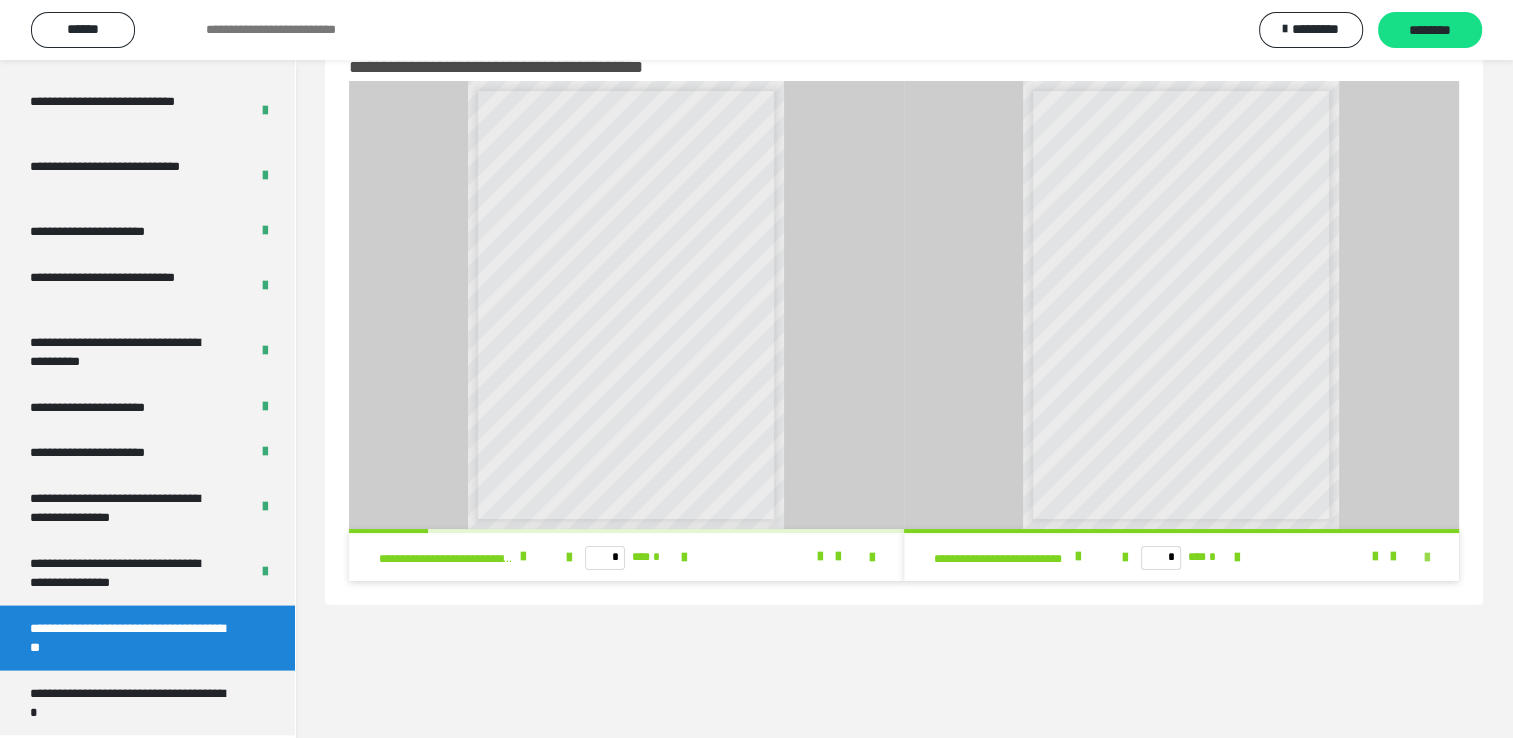 click at bounding box center (1427, 558) 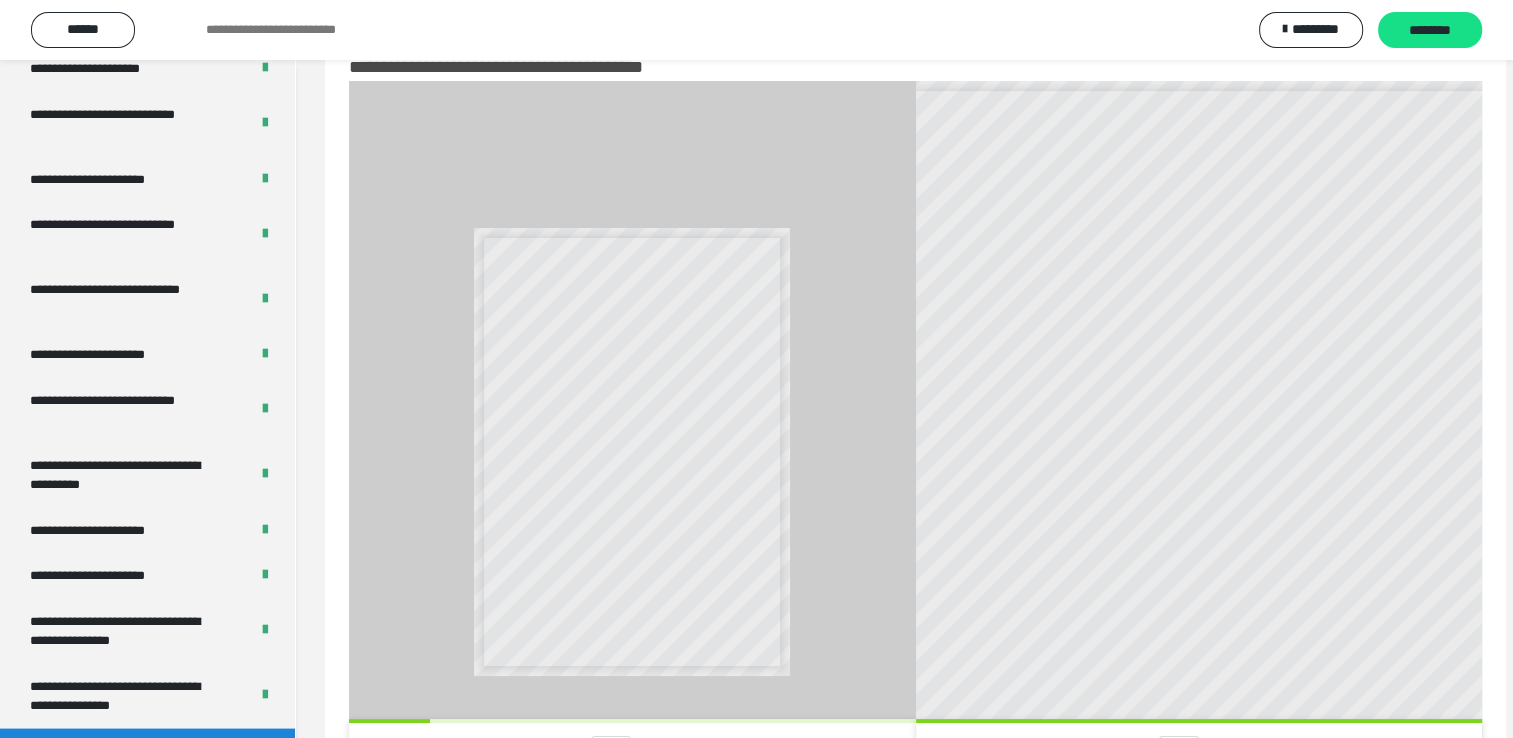 scroll, scrollTop: 3777, scrollLeft: 0, axis: vertical 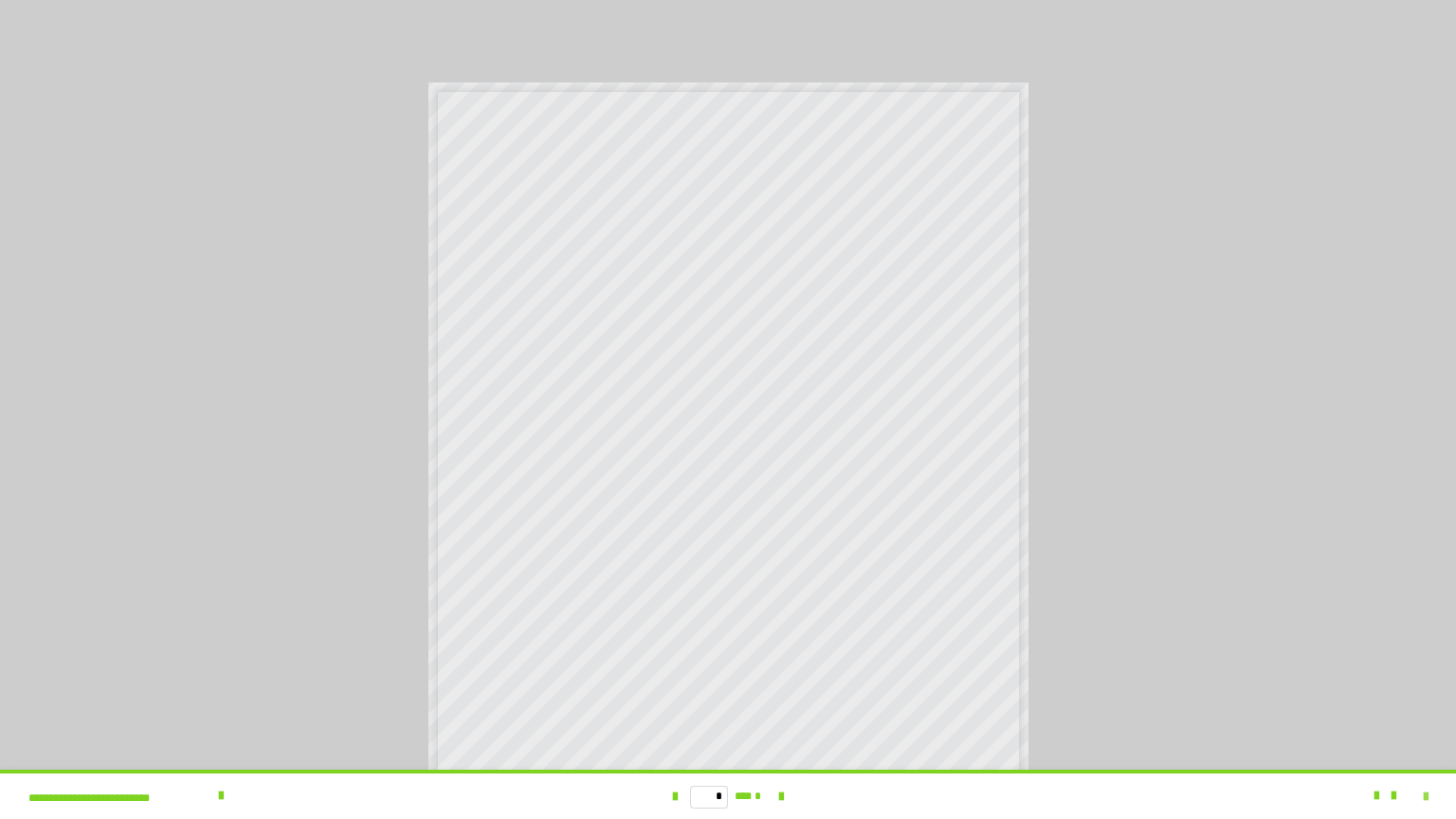 click at bounding box center [1426, 797] 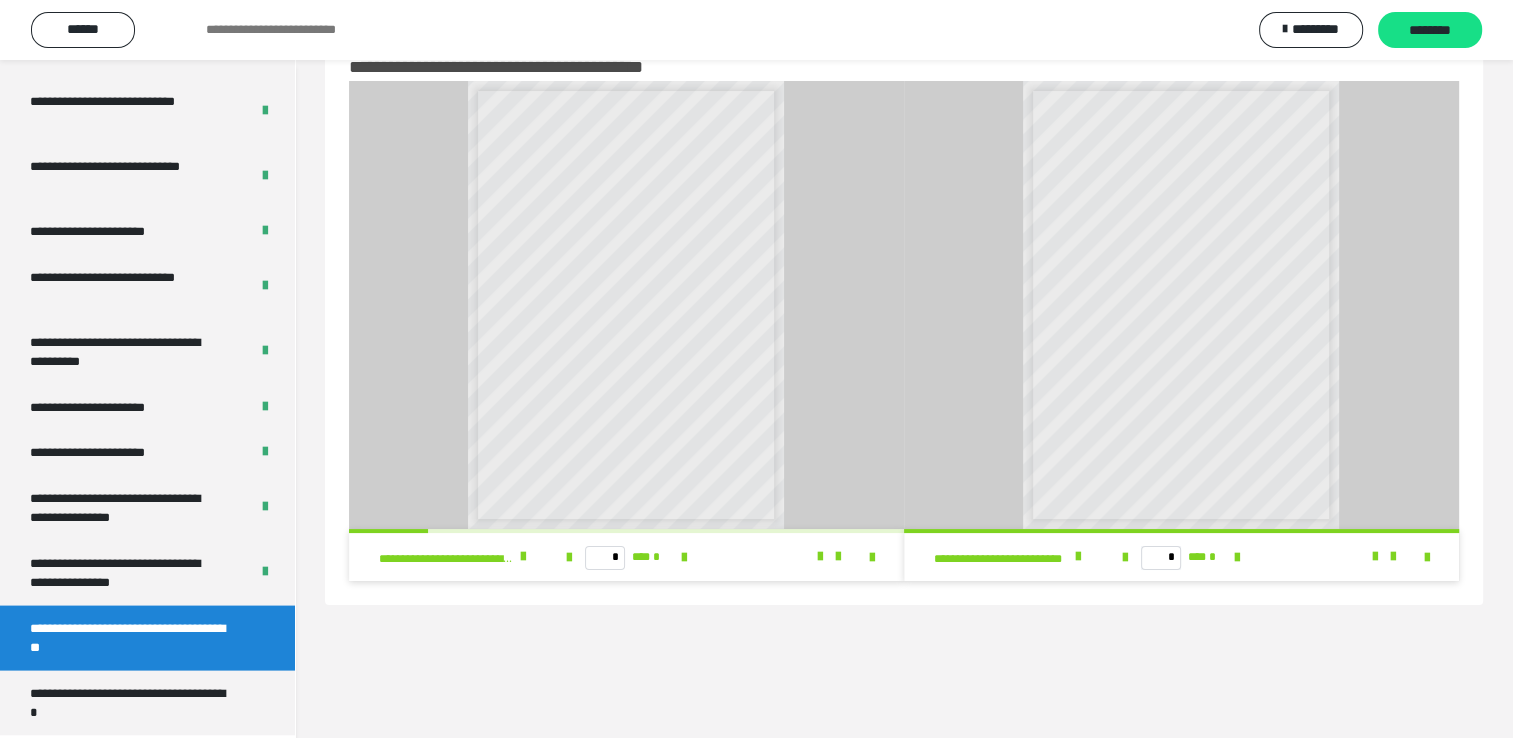 click at bounding box center (824, 557) 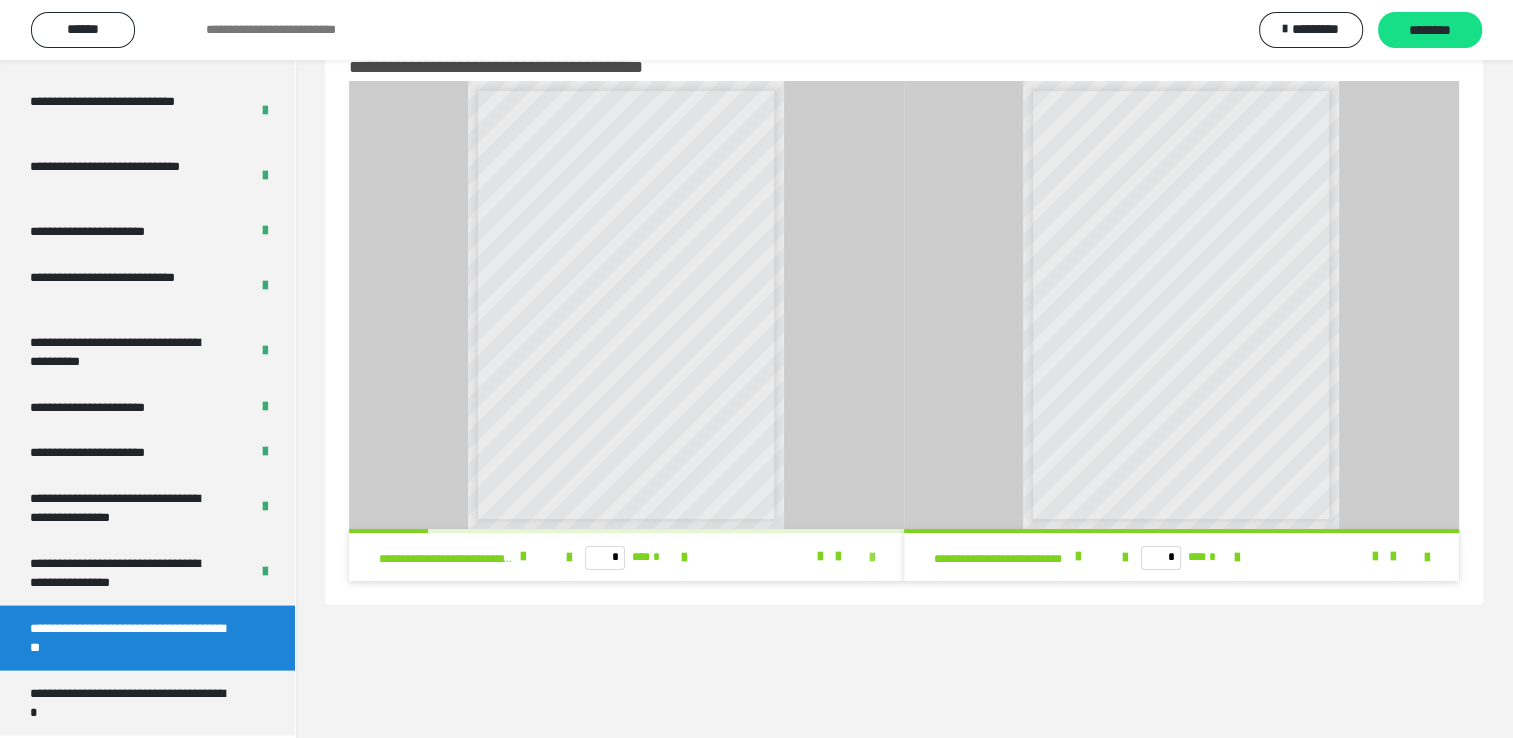 click at bounding box center (872, 558) 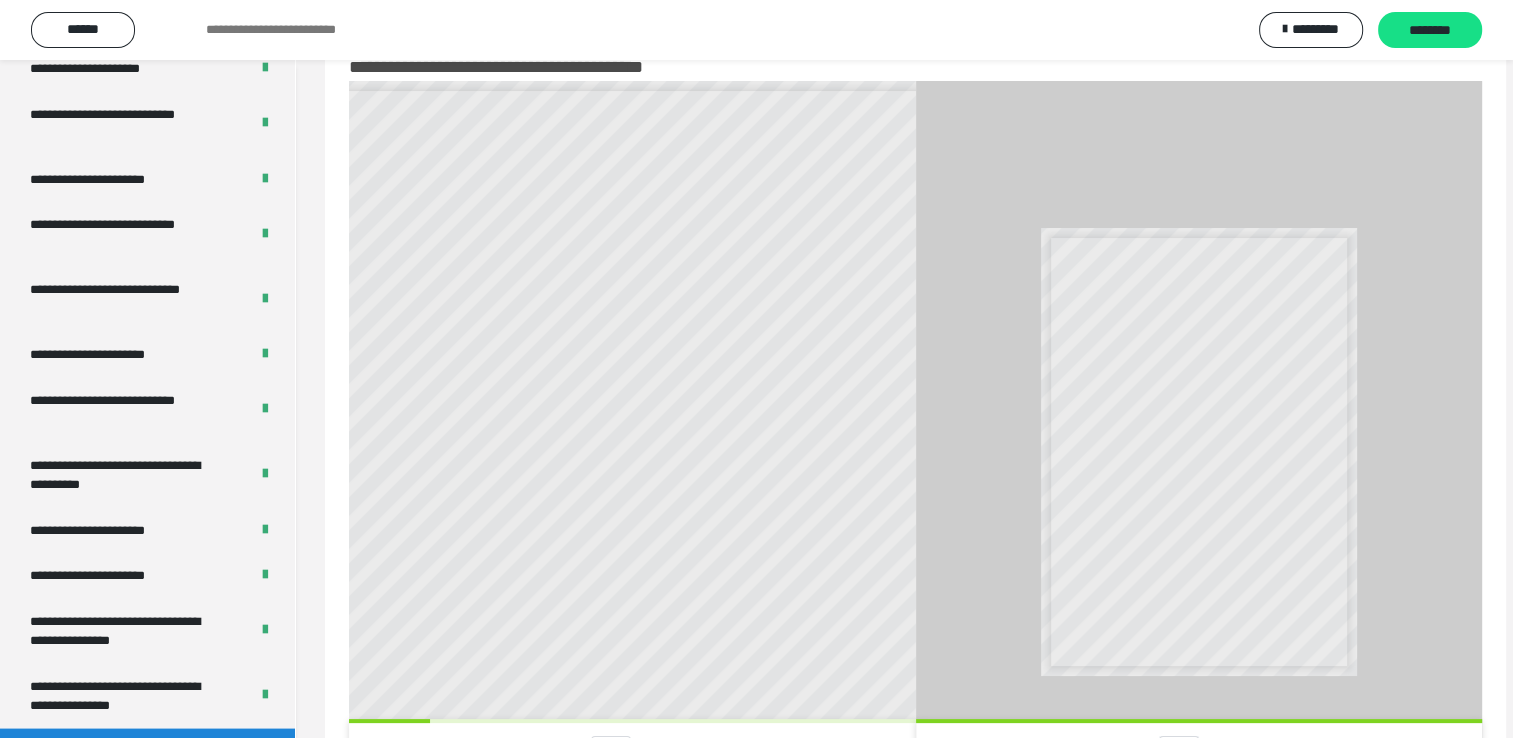 scroll, scrollTop: 3777, scrollLeft: 0, axis: vertical 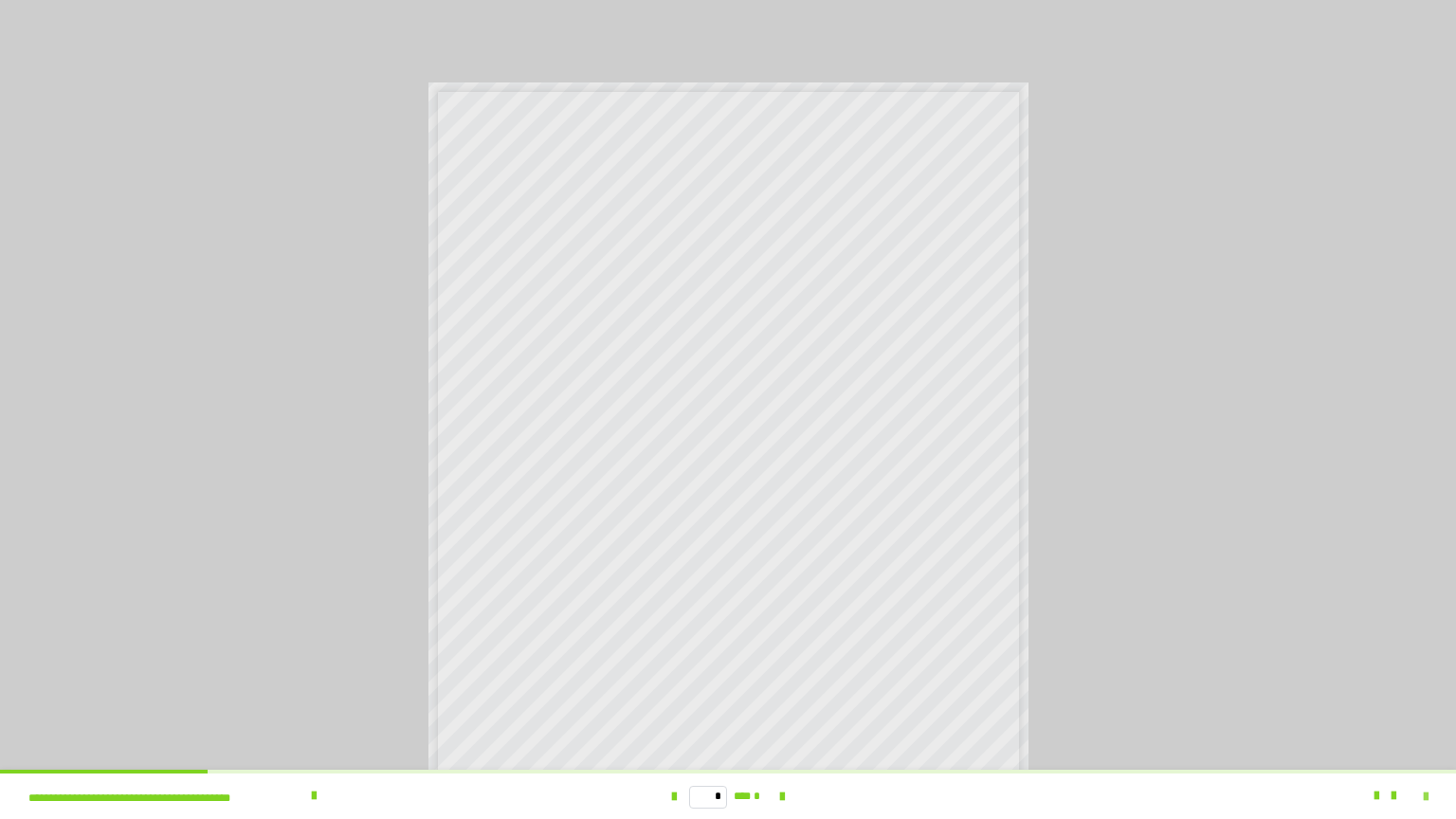 click at bounding box center [1426, 797] 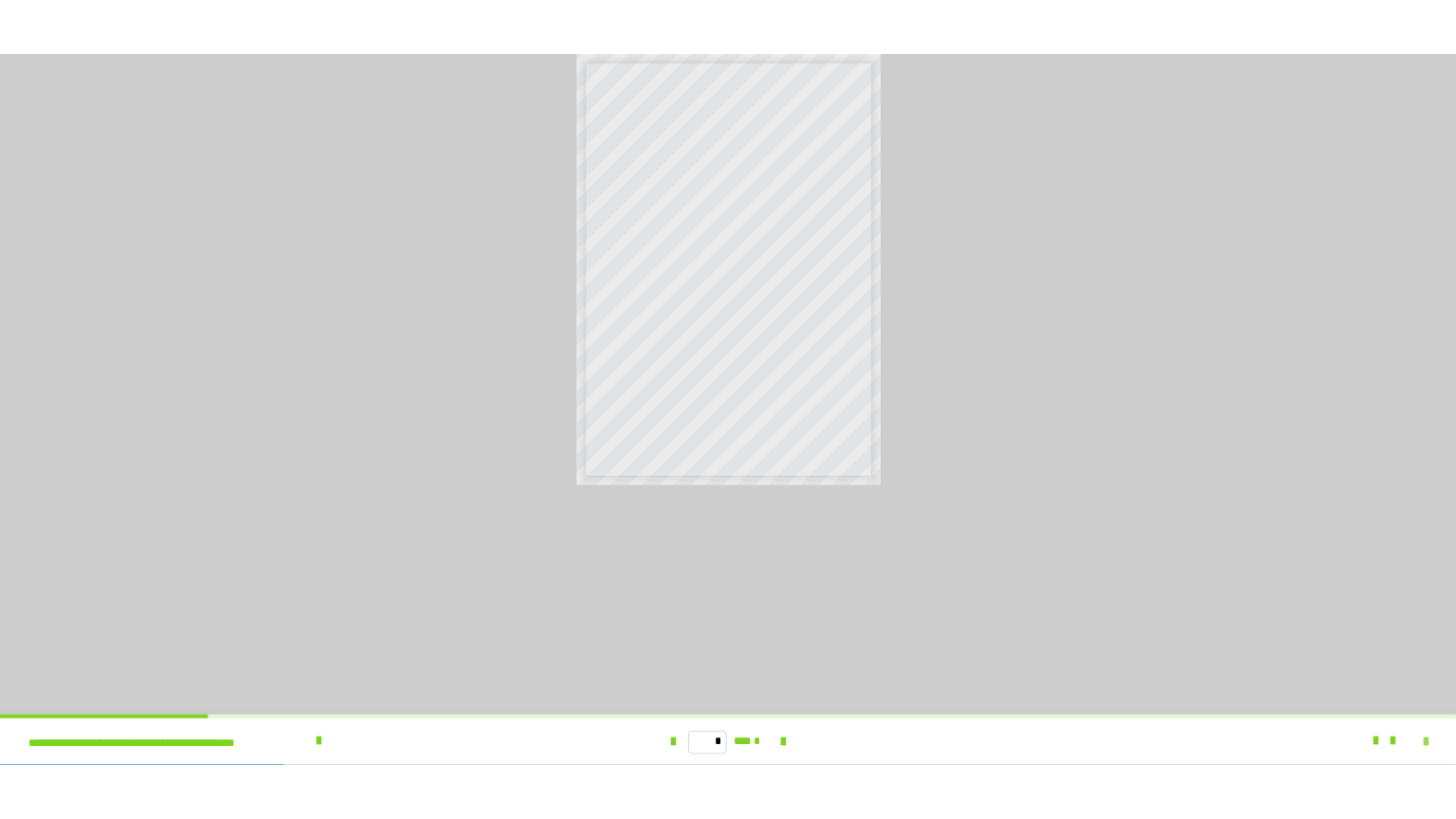 scroll, scrollTop: 3700, scrollLeft: 0, axis: vertical 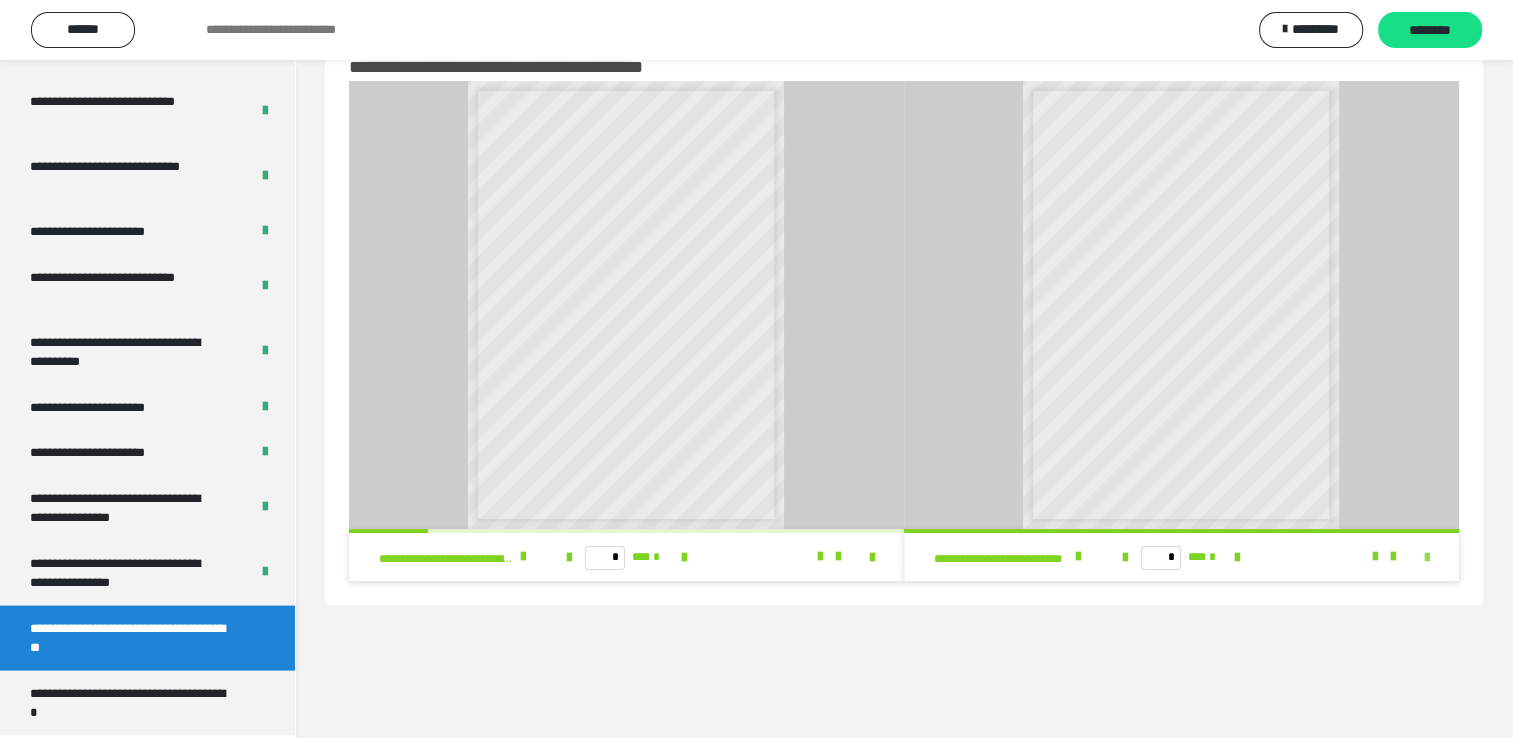 click at bounding box center (1427, 558) 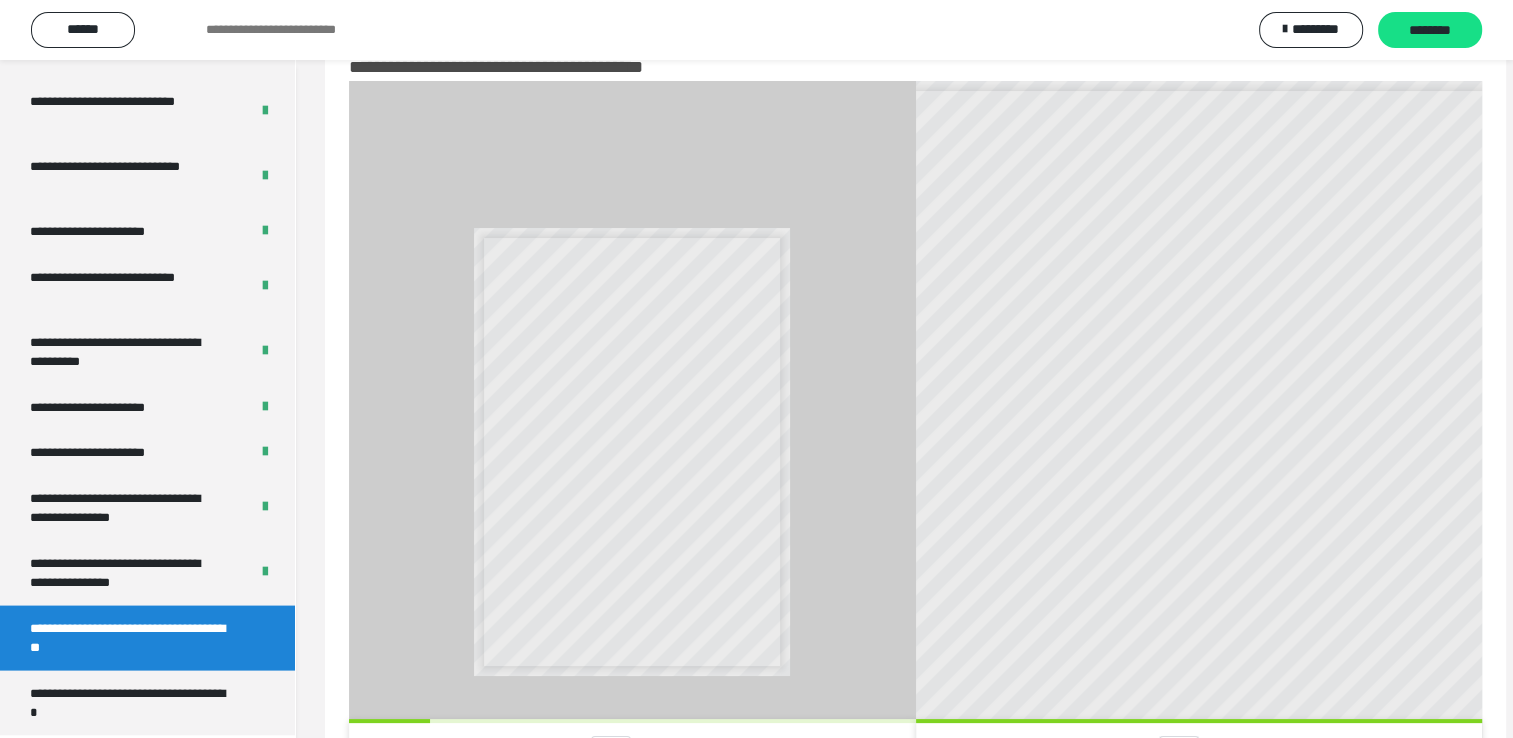 scroll, scrollTop: 3777, scrollLeft: 0, axis: vertical 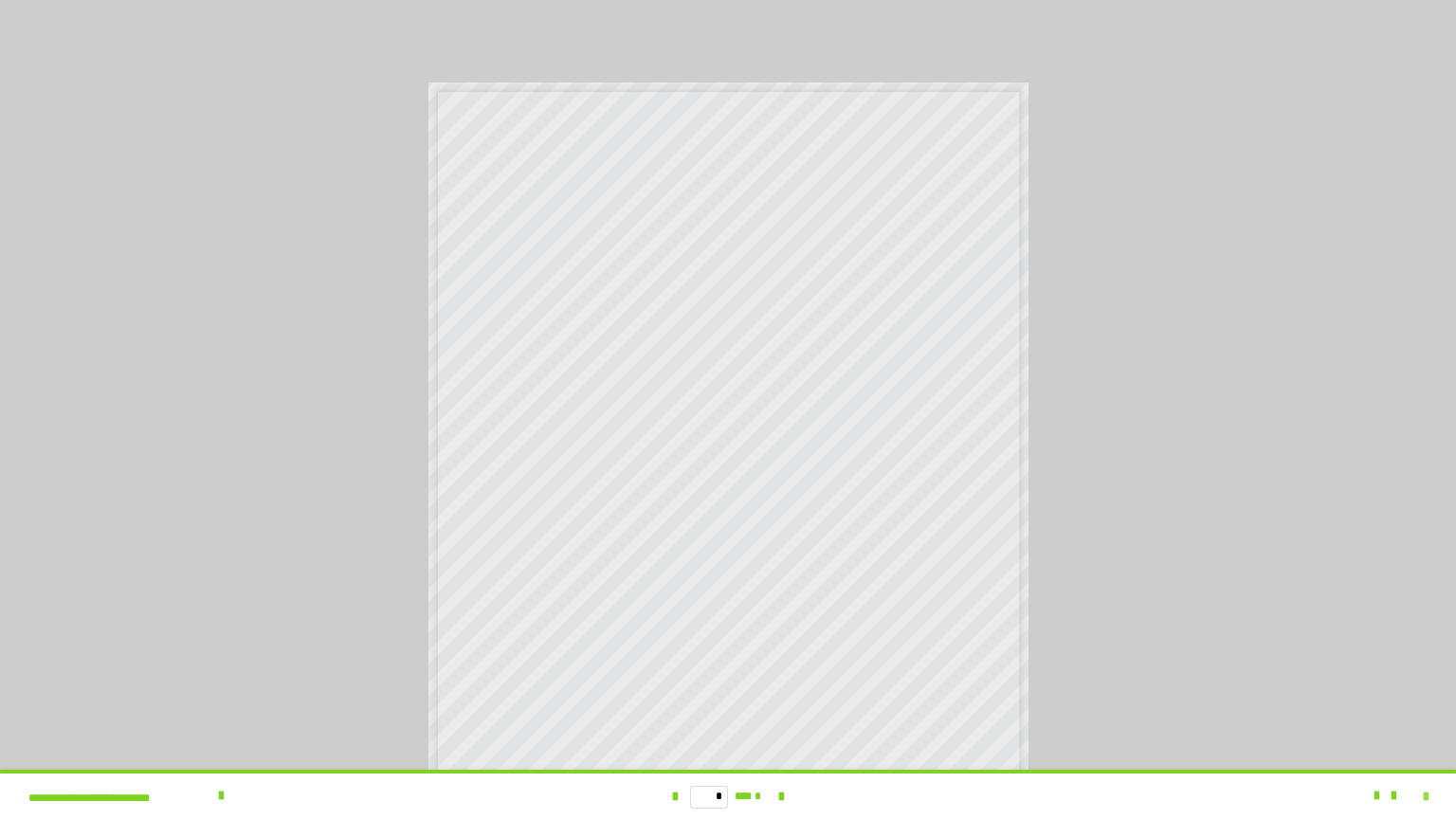 click at bounding box center [1426, 797] 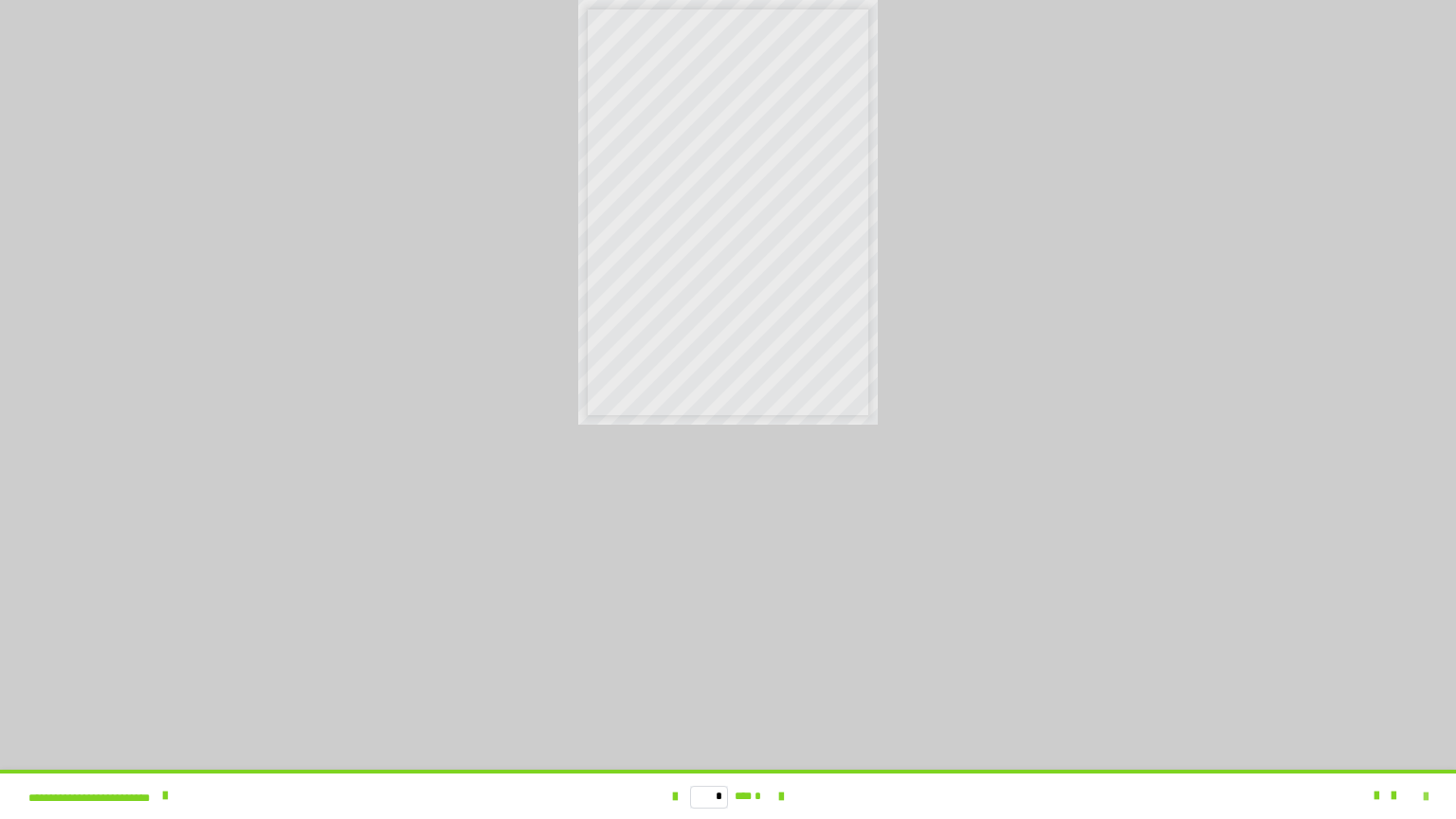 scroll, scrollTop: 3700, scrollLeft: 0, axis: vertical 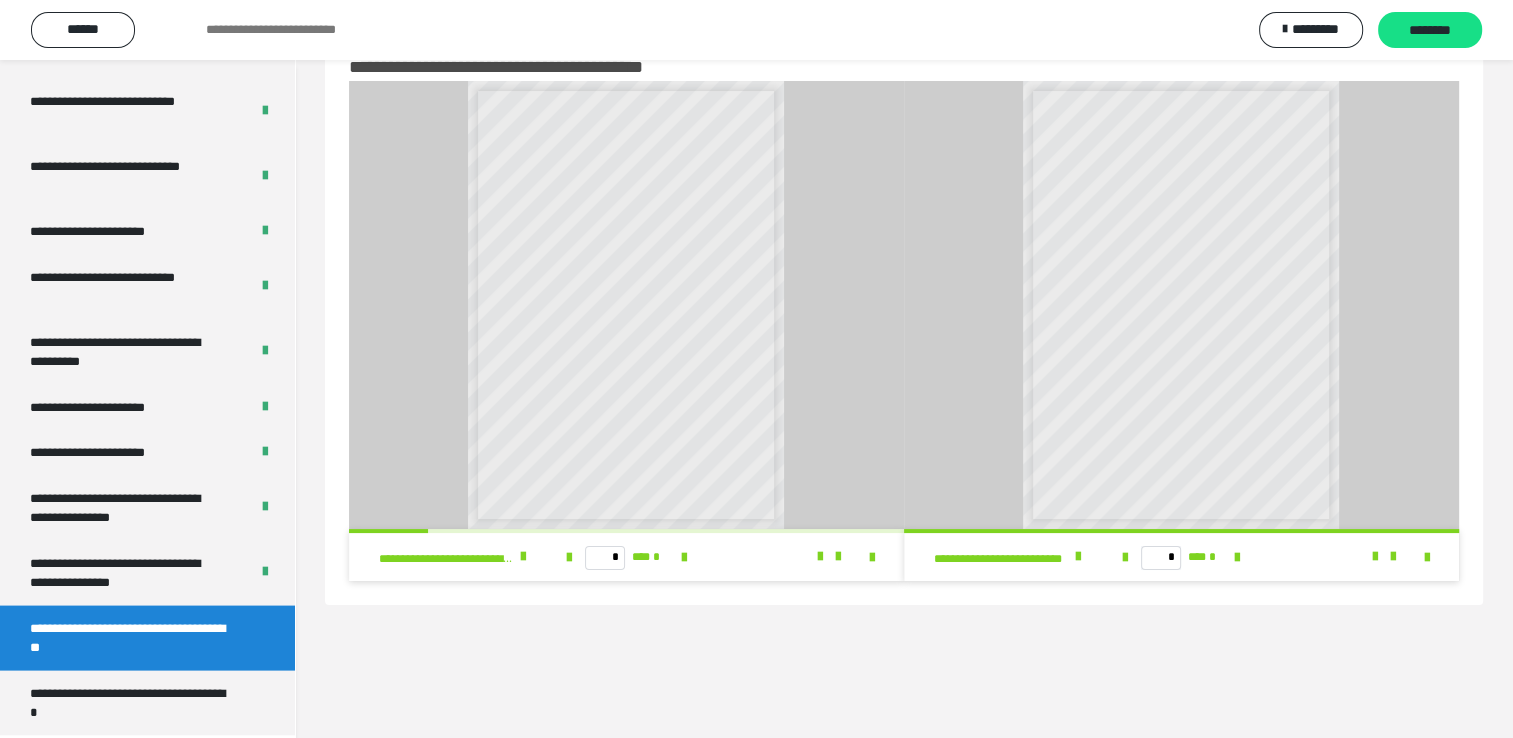 click at bounding box center (824, 557) 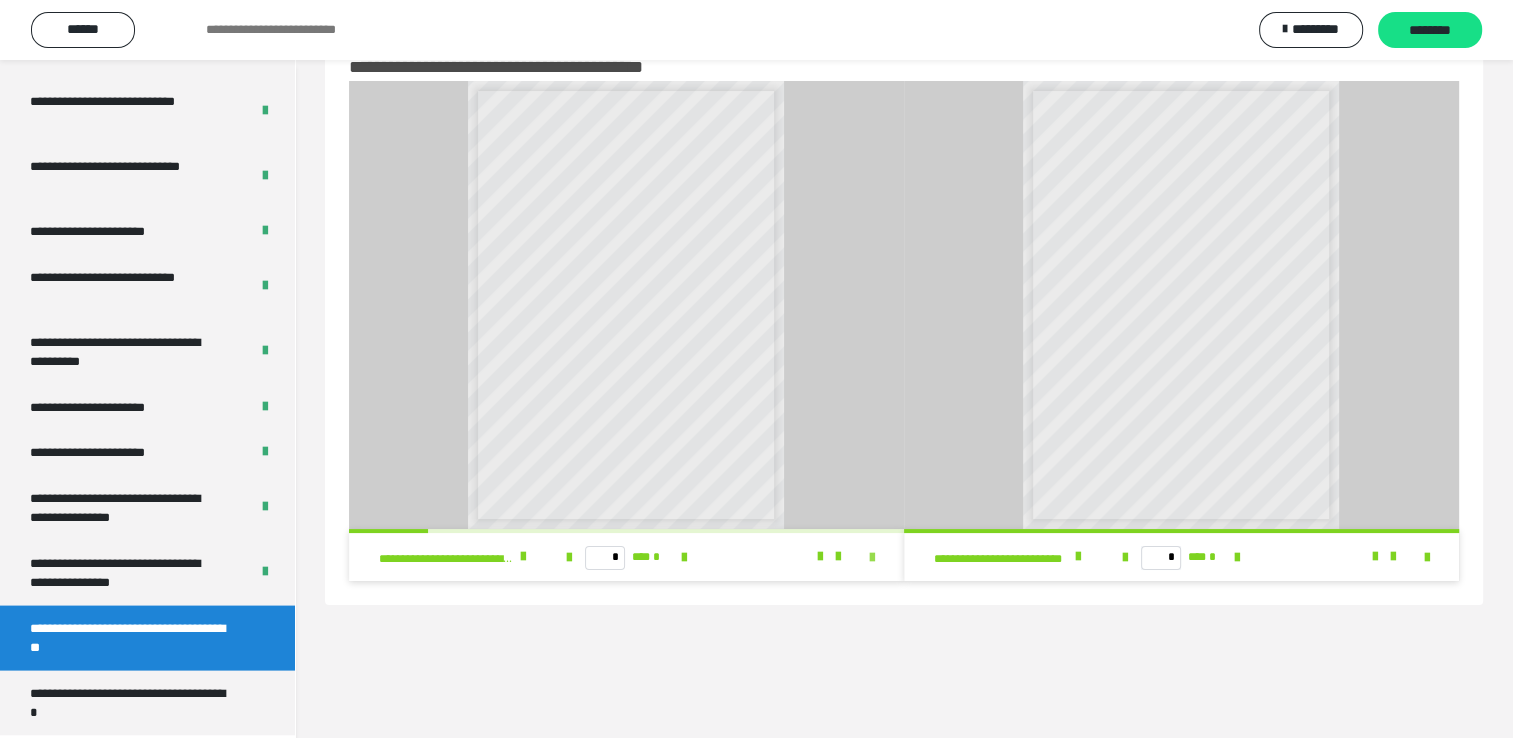 click at bounding box center (872, 558) 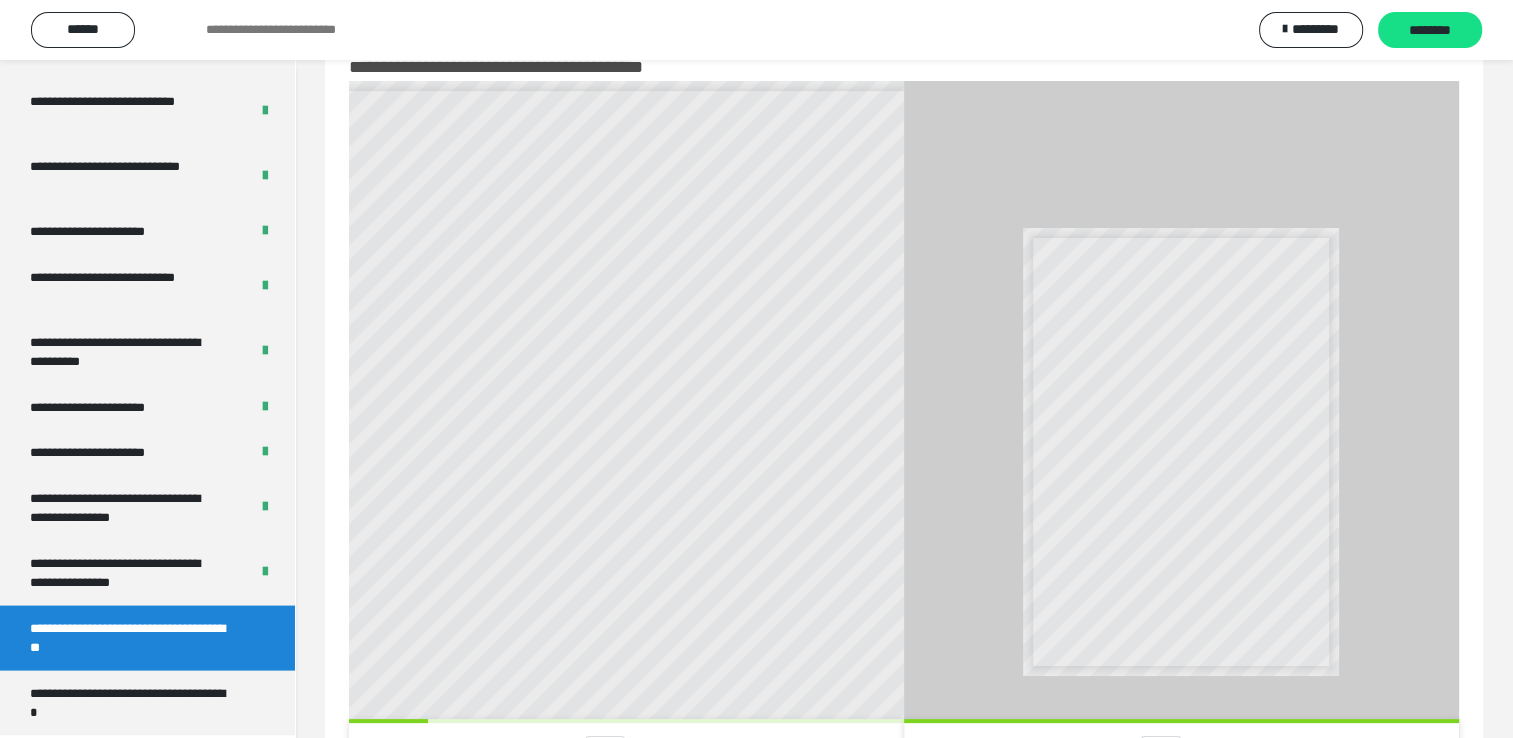 scroll, scrollTop: 3777, scrollLeft: 0, axis: vertical 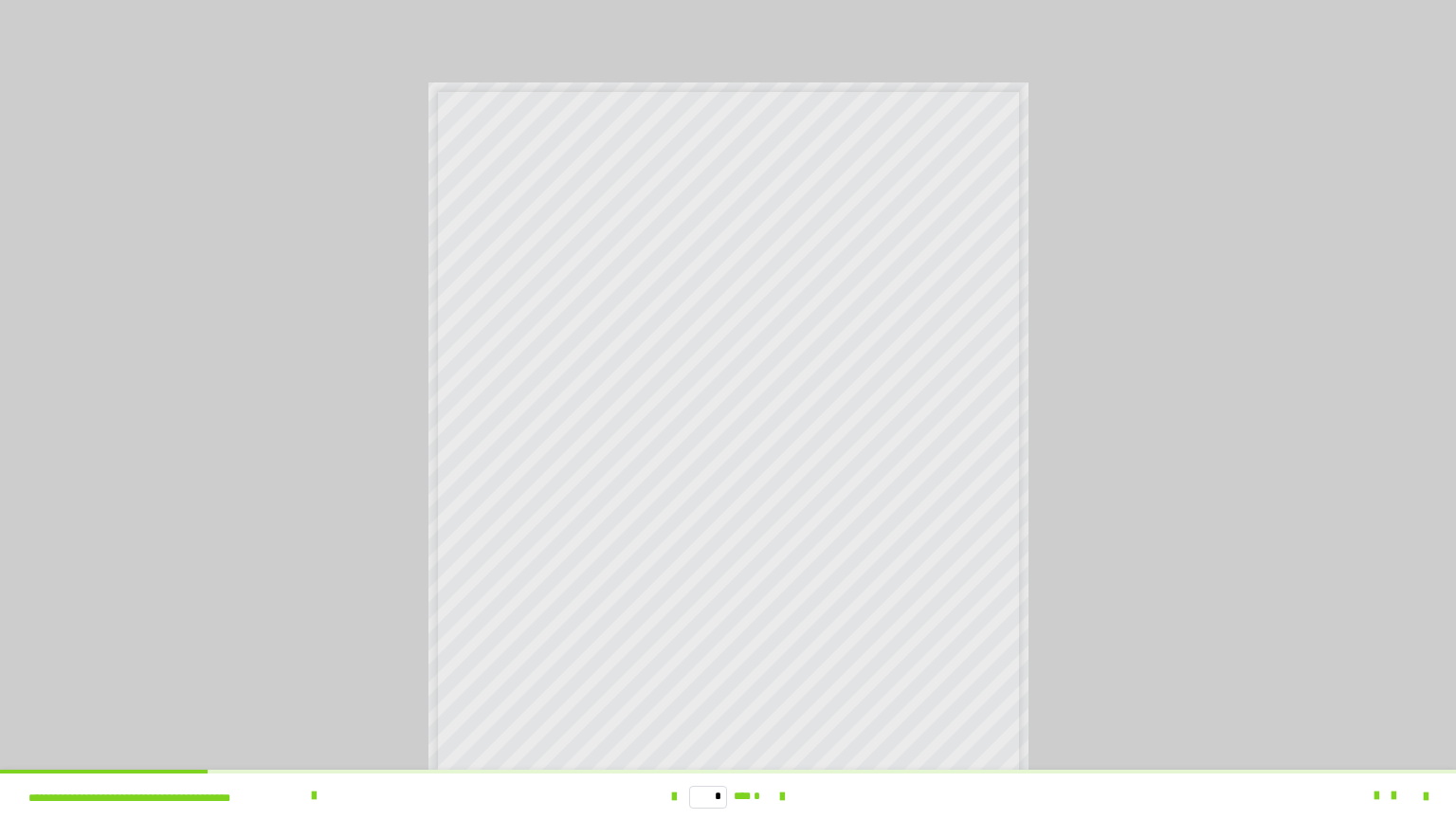 click on "* *** *" at bounding box center [728, 796] 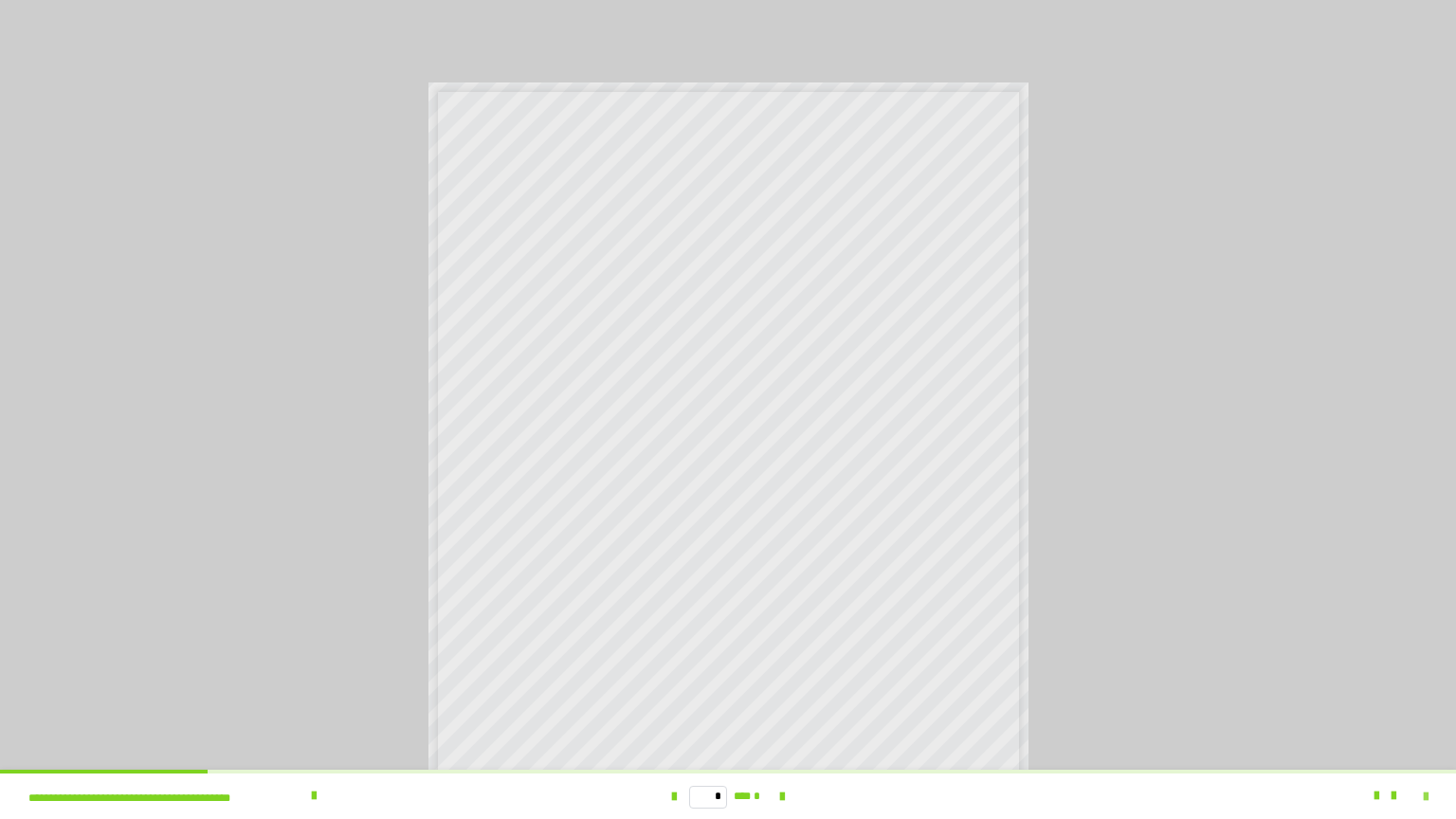 click at bounding box center (1414, 796) 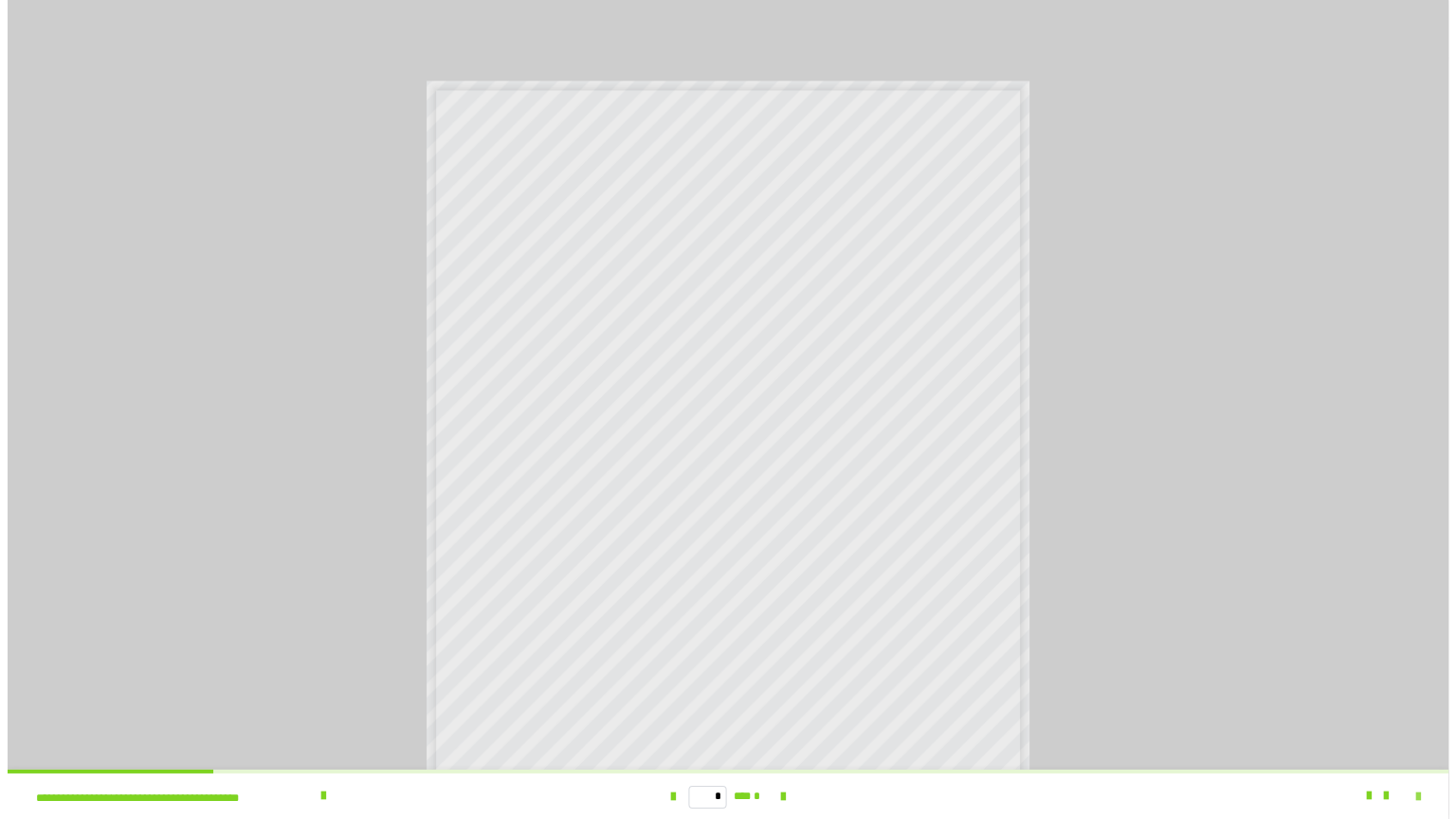 scroll, scrollTop: 3700, scrollLeft: 0, axis: vertical 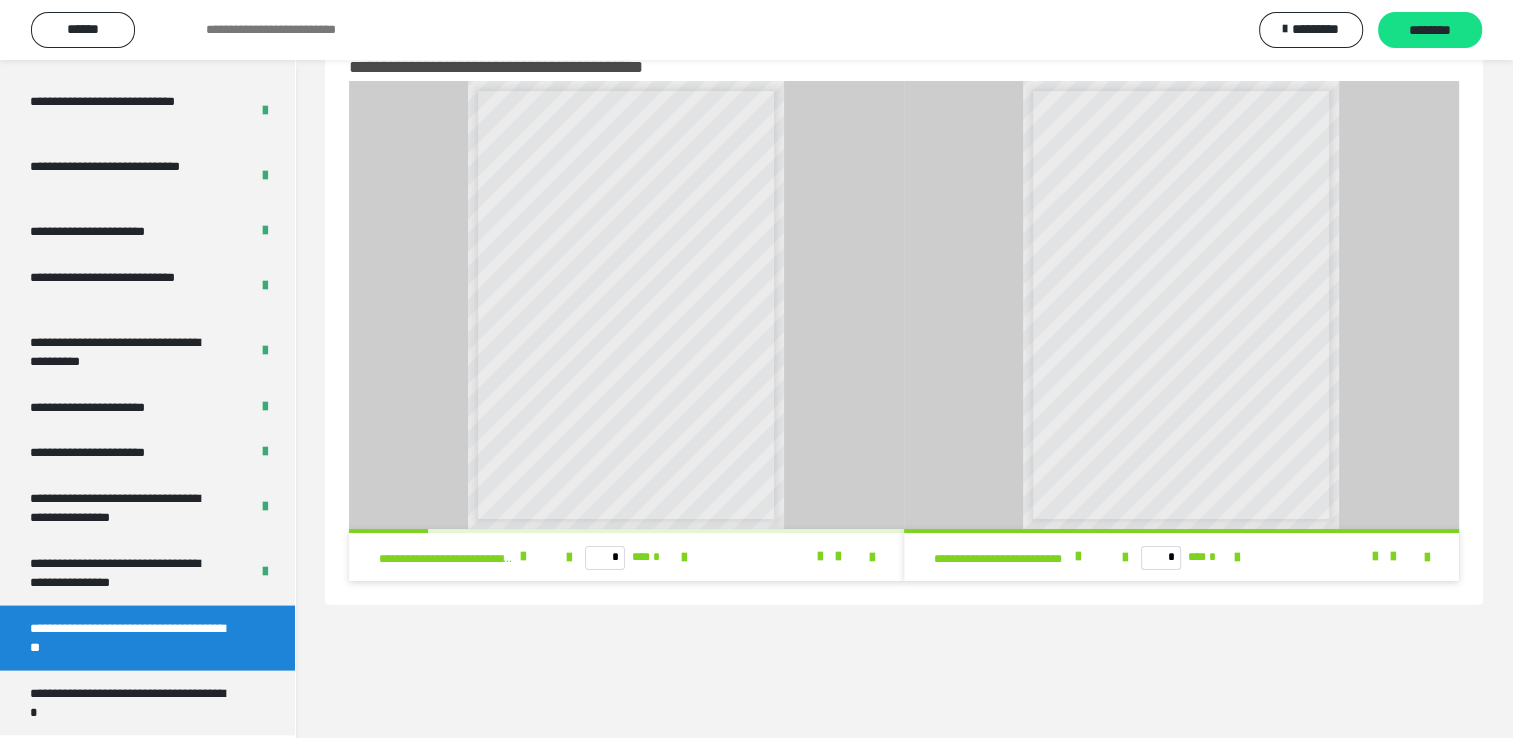 click on "* *** *" at bounding box center [626, 557] 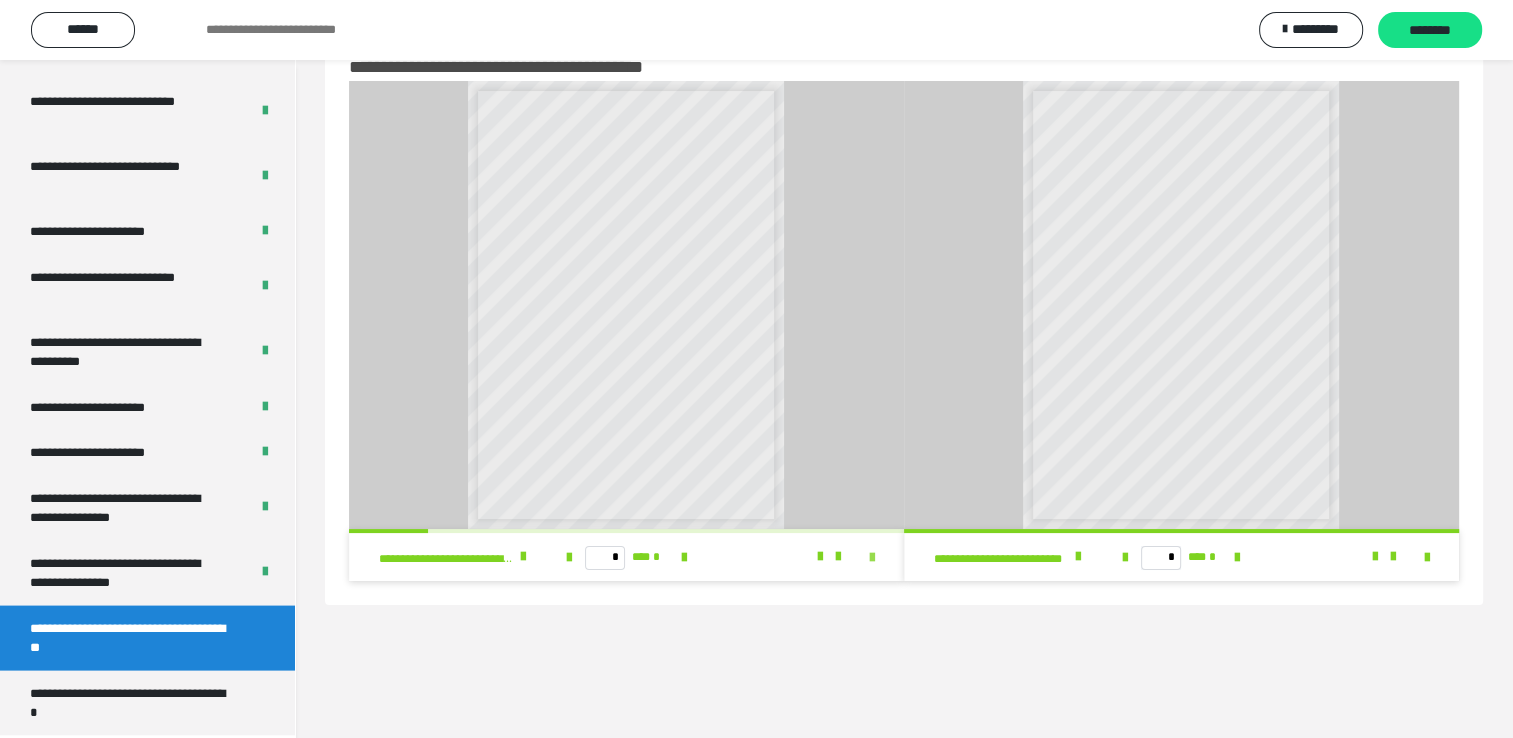 click at bounding box center [872, 558] 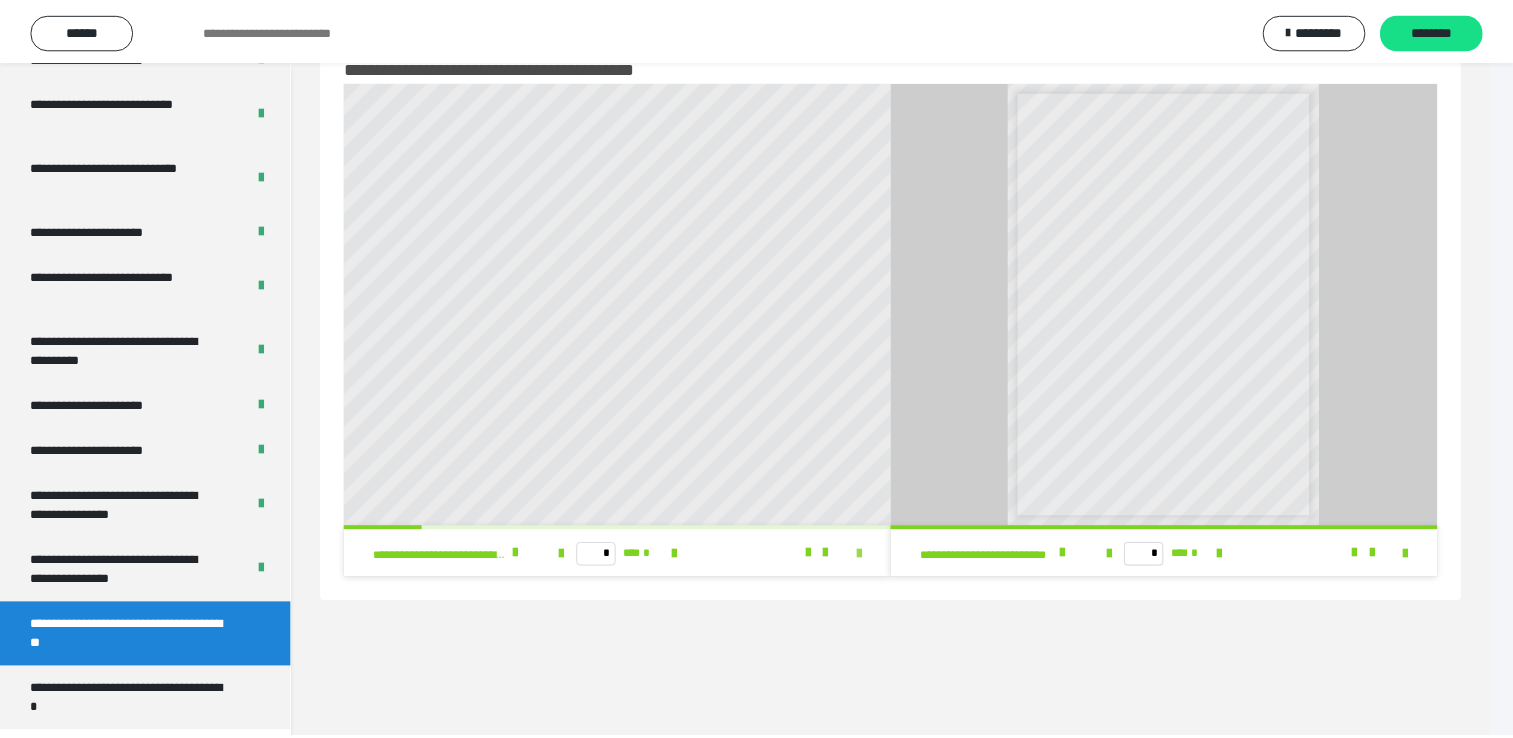 scroll, scrollTop: 3777, scrollLeft: 0, axis: vertical 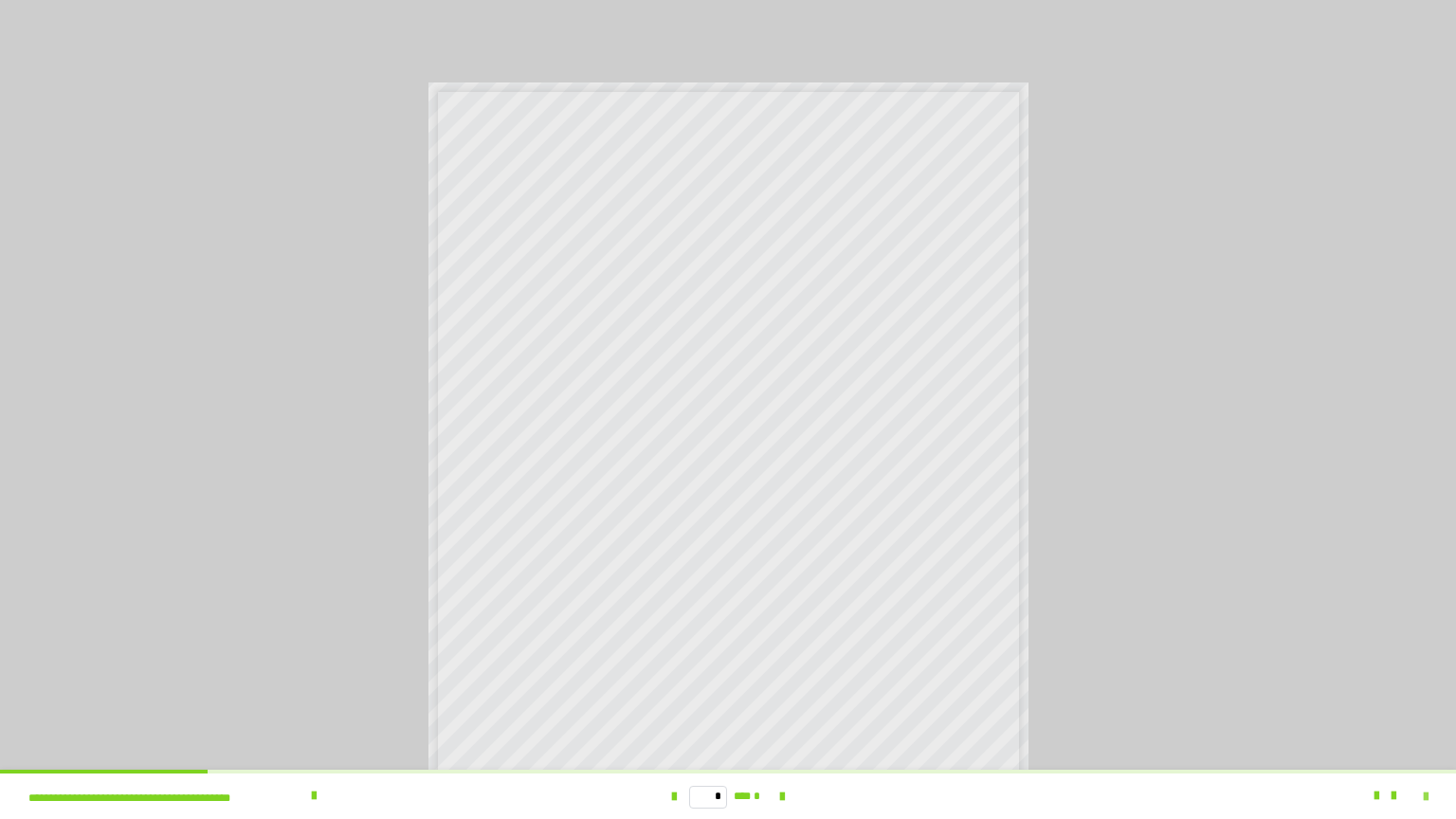 click at bounding box center (1426, 797) 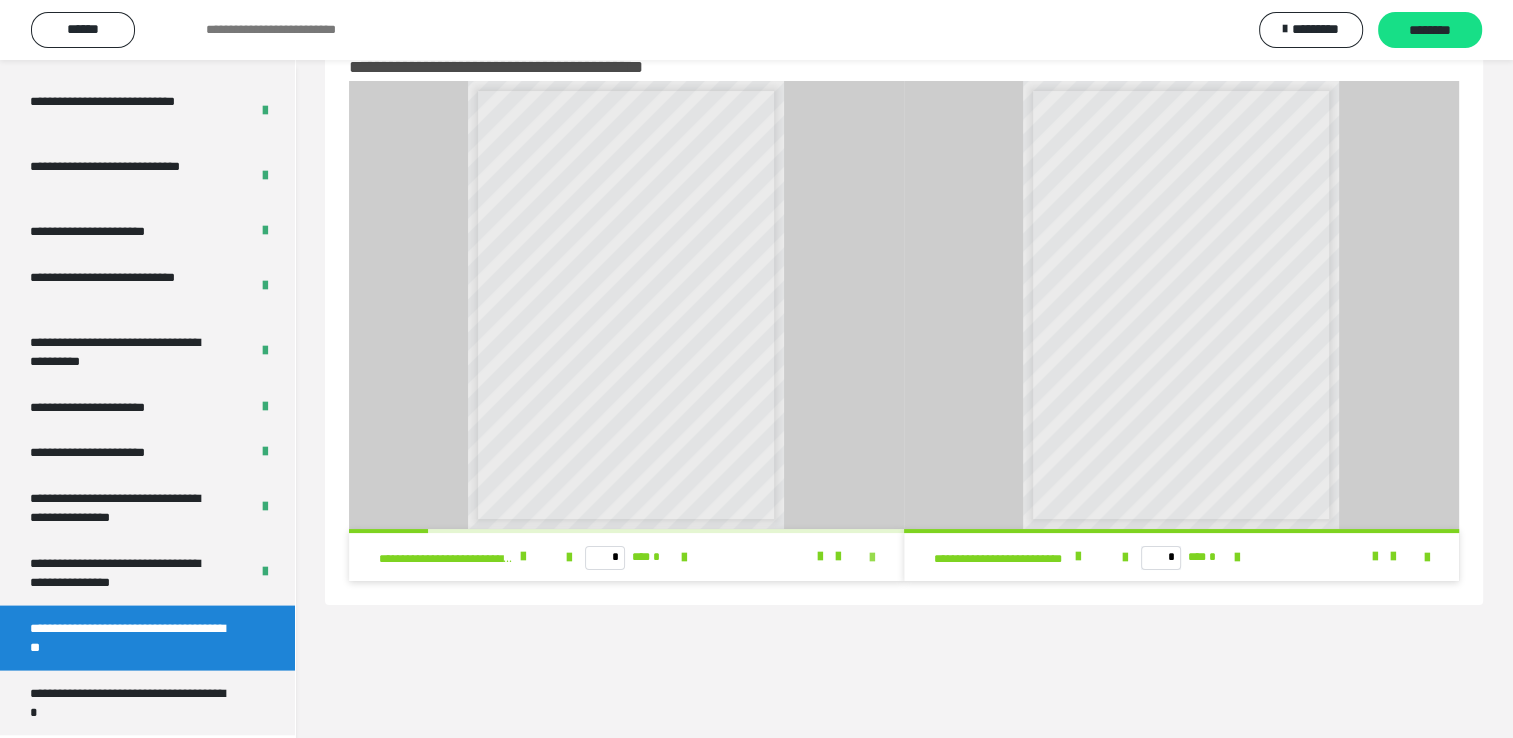 click at bounding box center [872, 558] 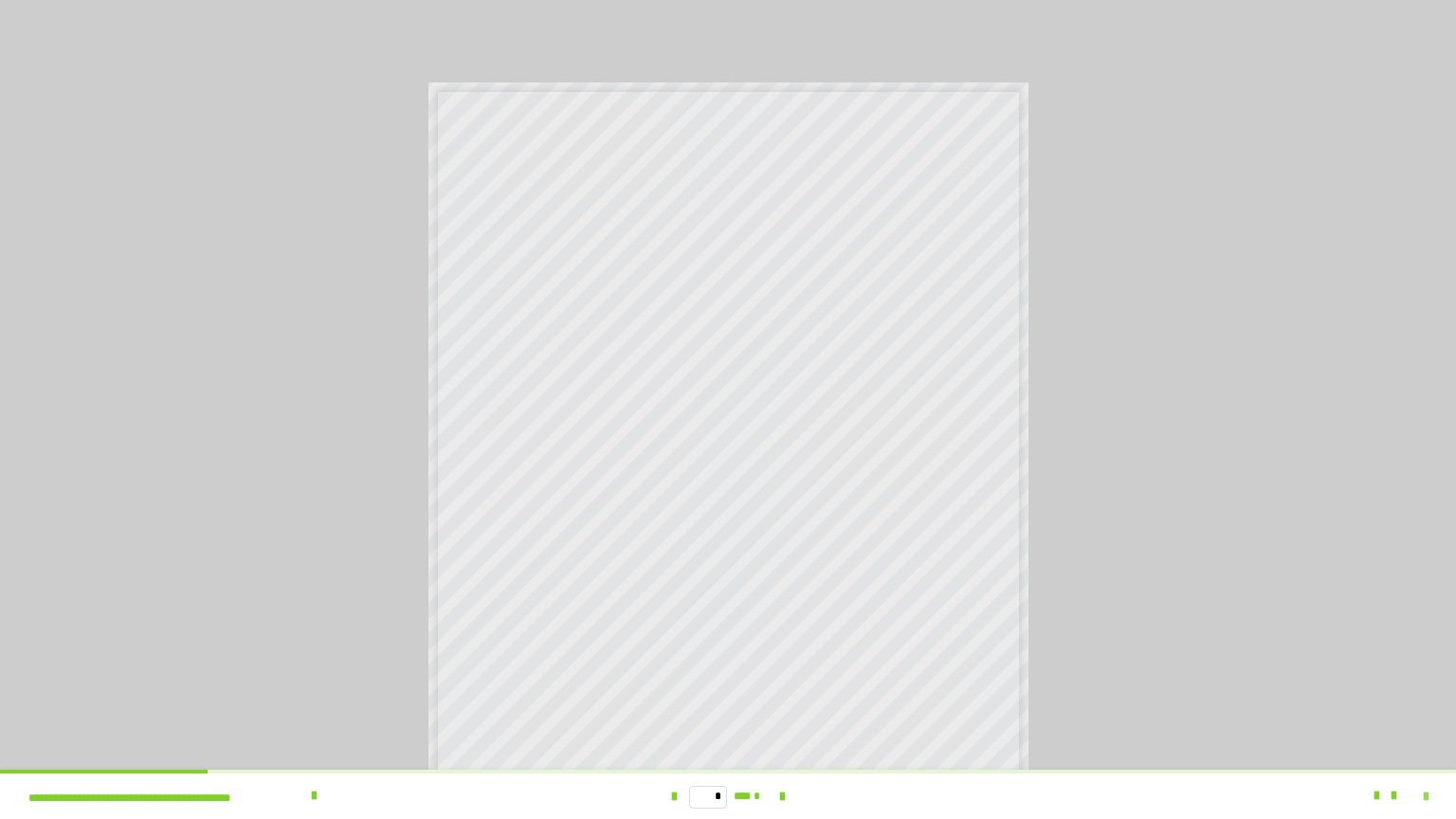 click at bounding box center [1426, 797] 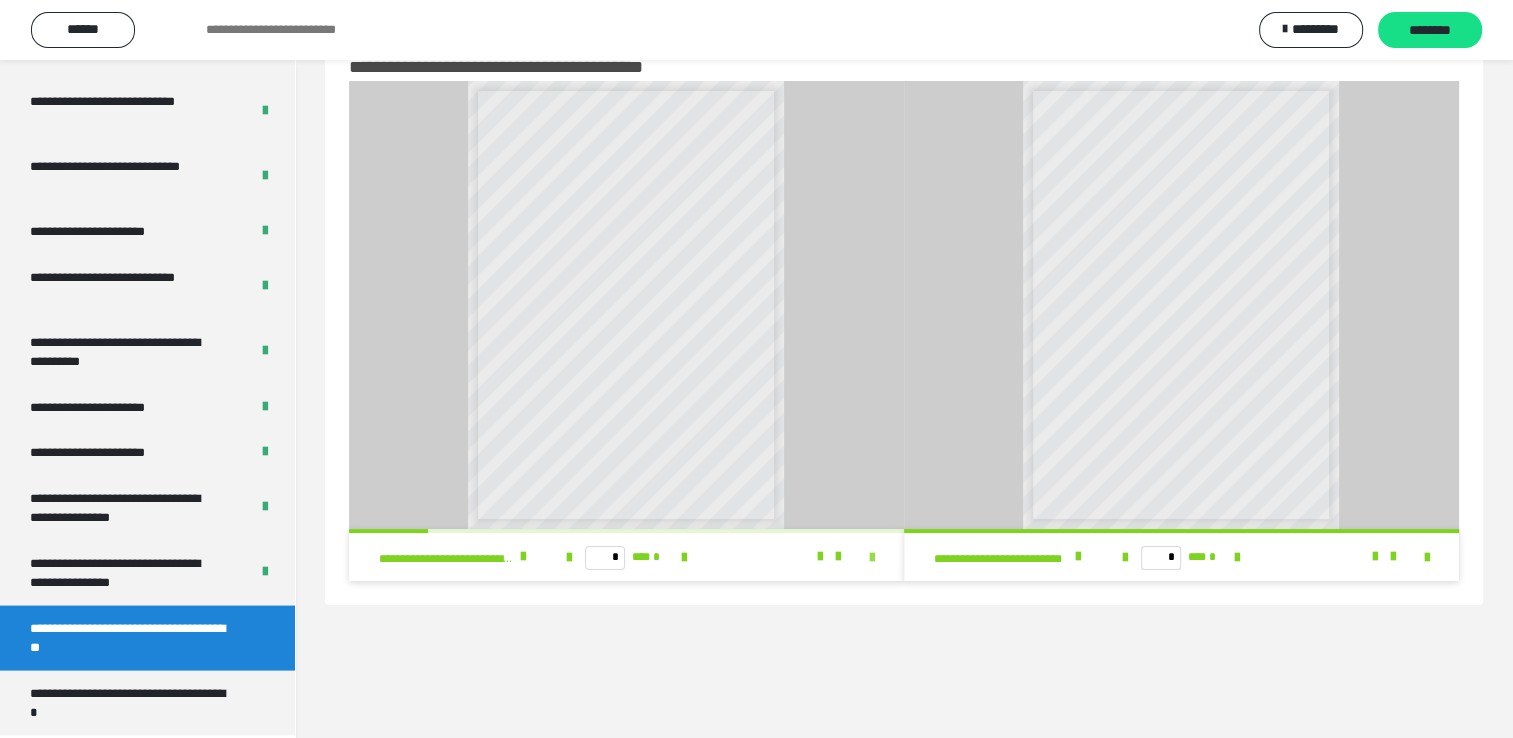 click at bounding box center (872, 558) 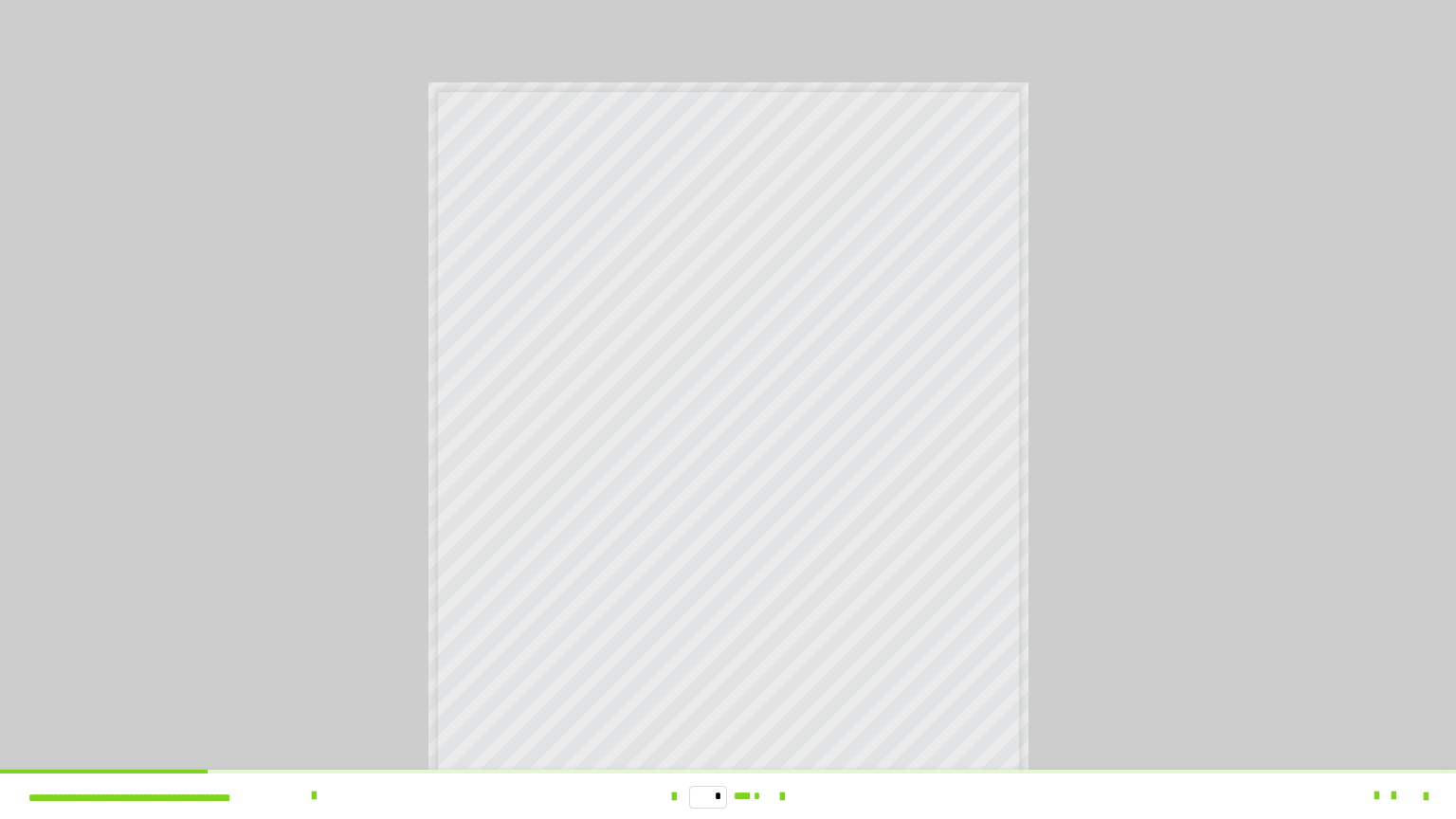 click at bounding box center (1287, 796) 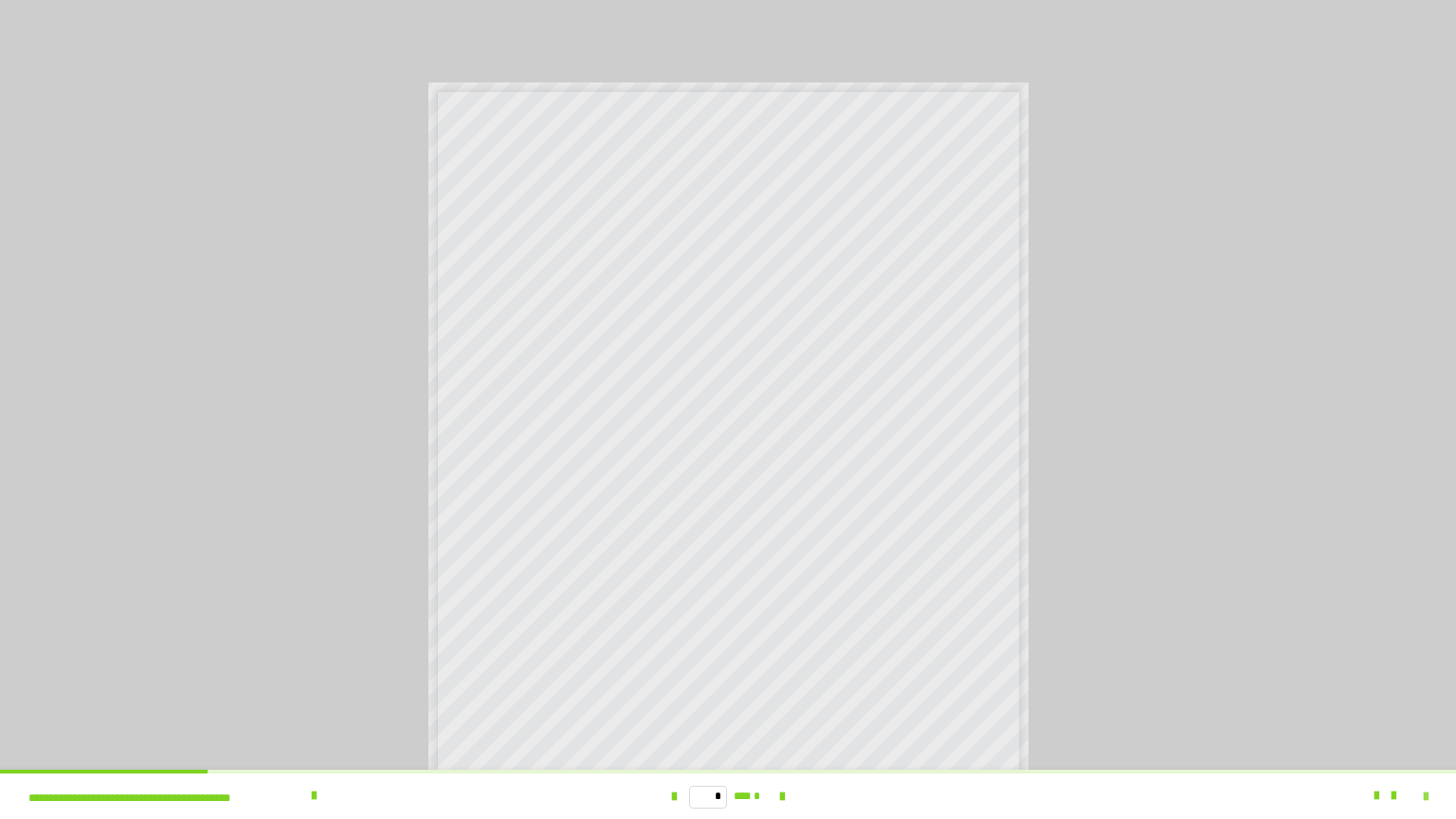 click at bounding box center [1426, 797] 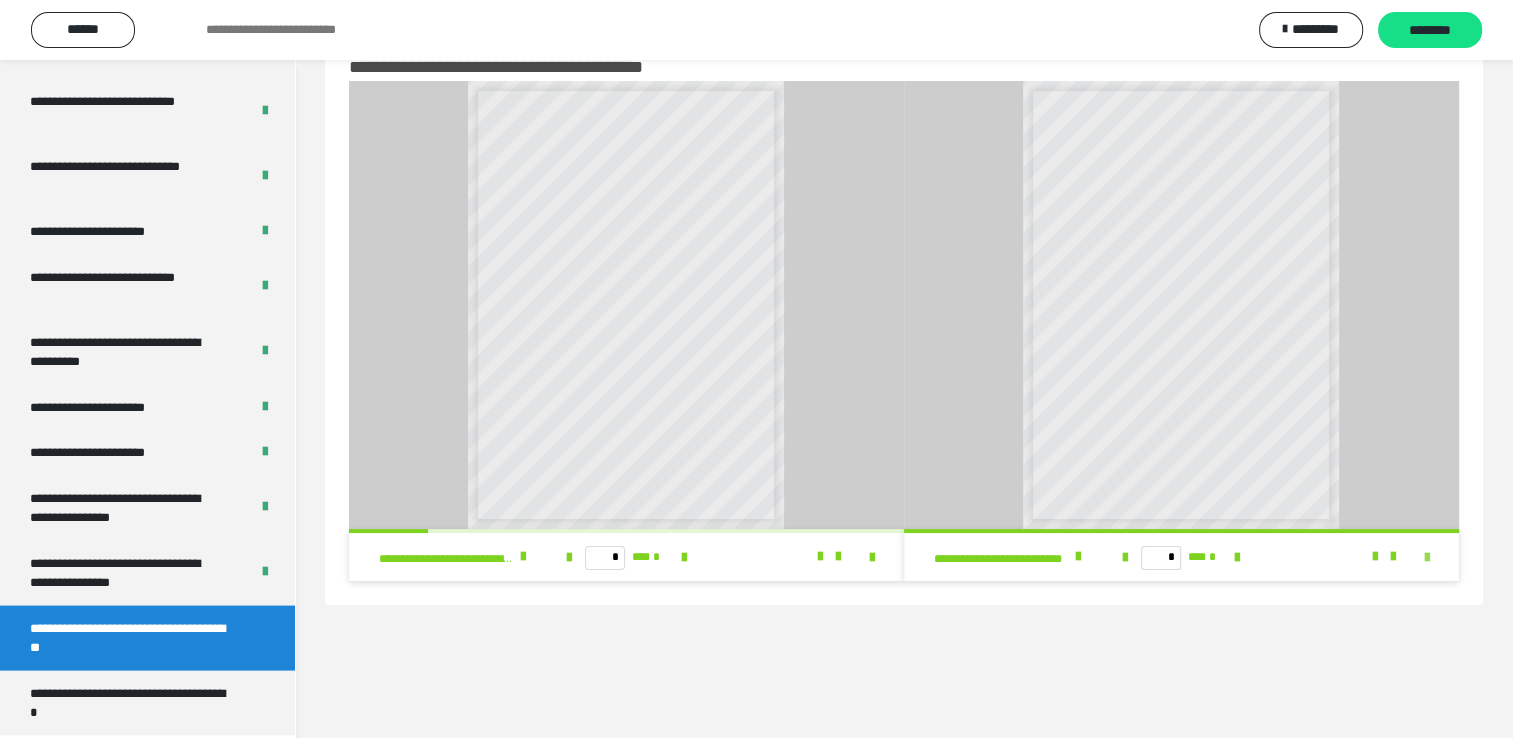 click at bounding box center (1427, 558) 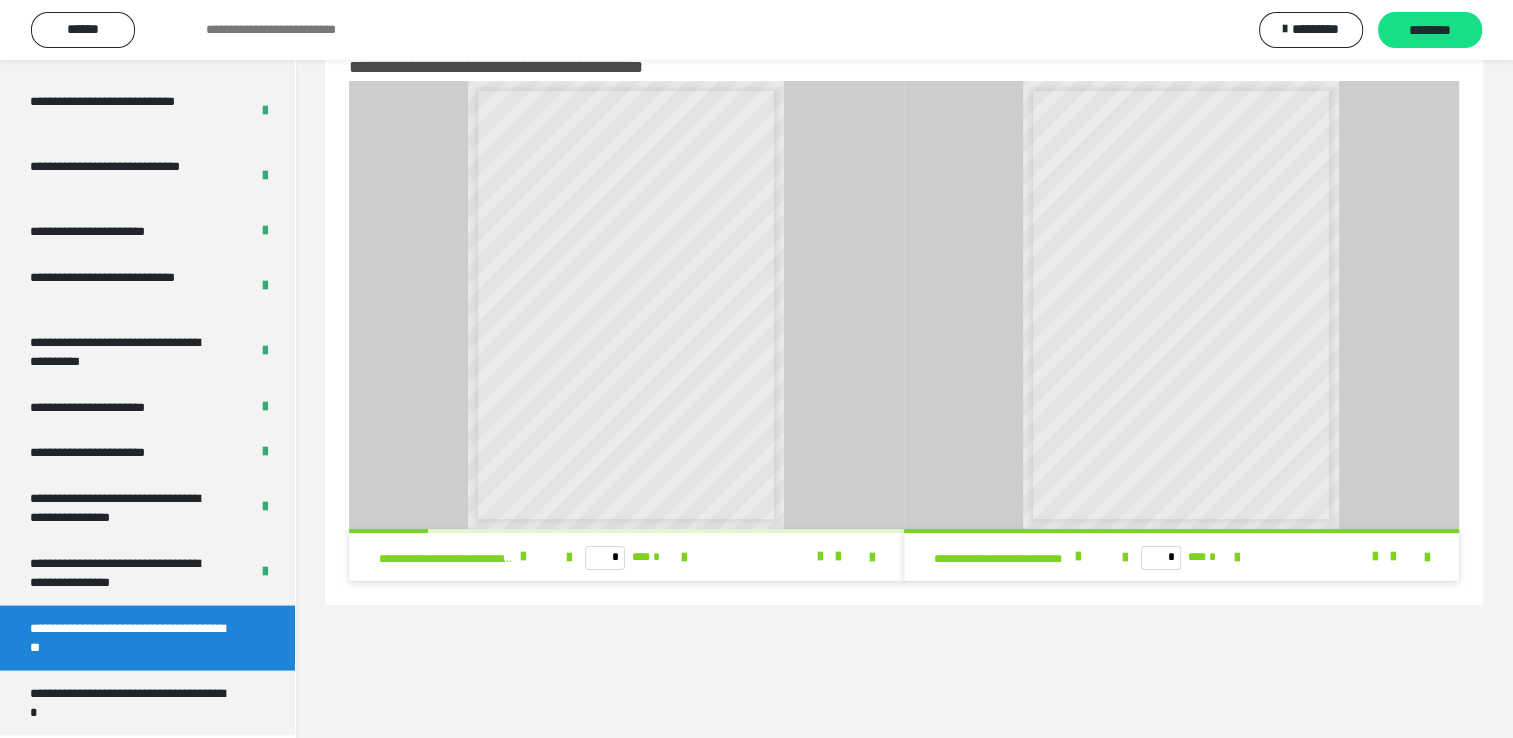 scroll, scrollTop: 3777, scrollLeft: 0, axis: vertical 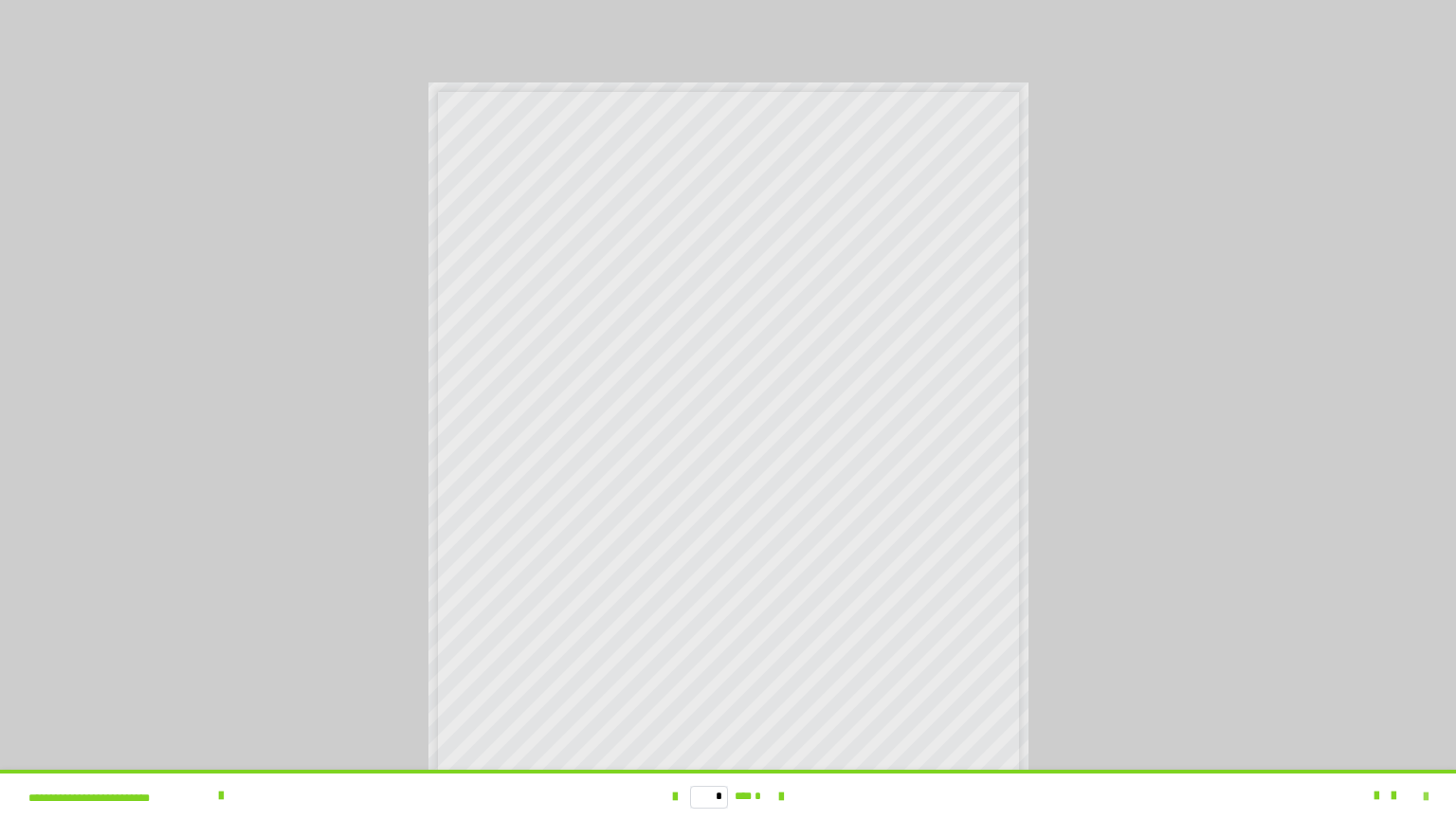 click at bounding box center [1426, 797] 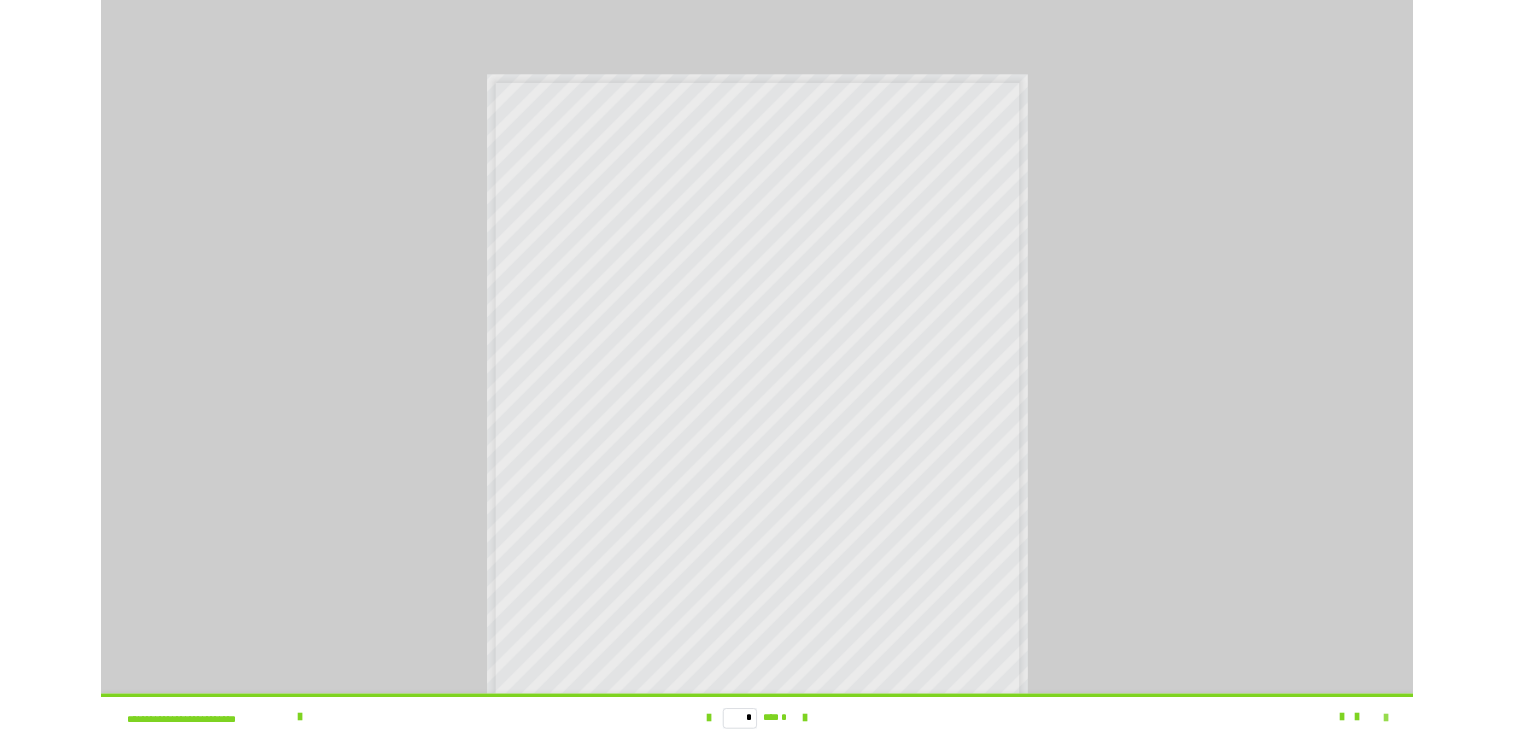 scroll, scrollTop: 3903, scrollLeft: 0, axis: vertical 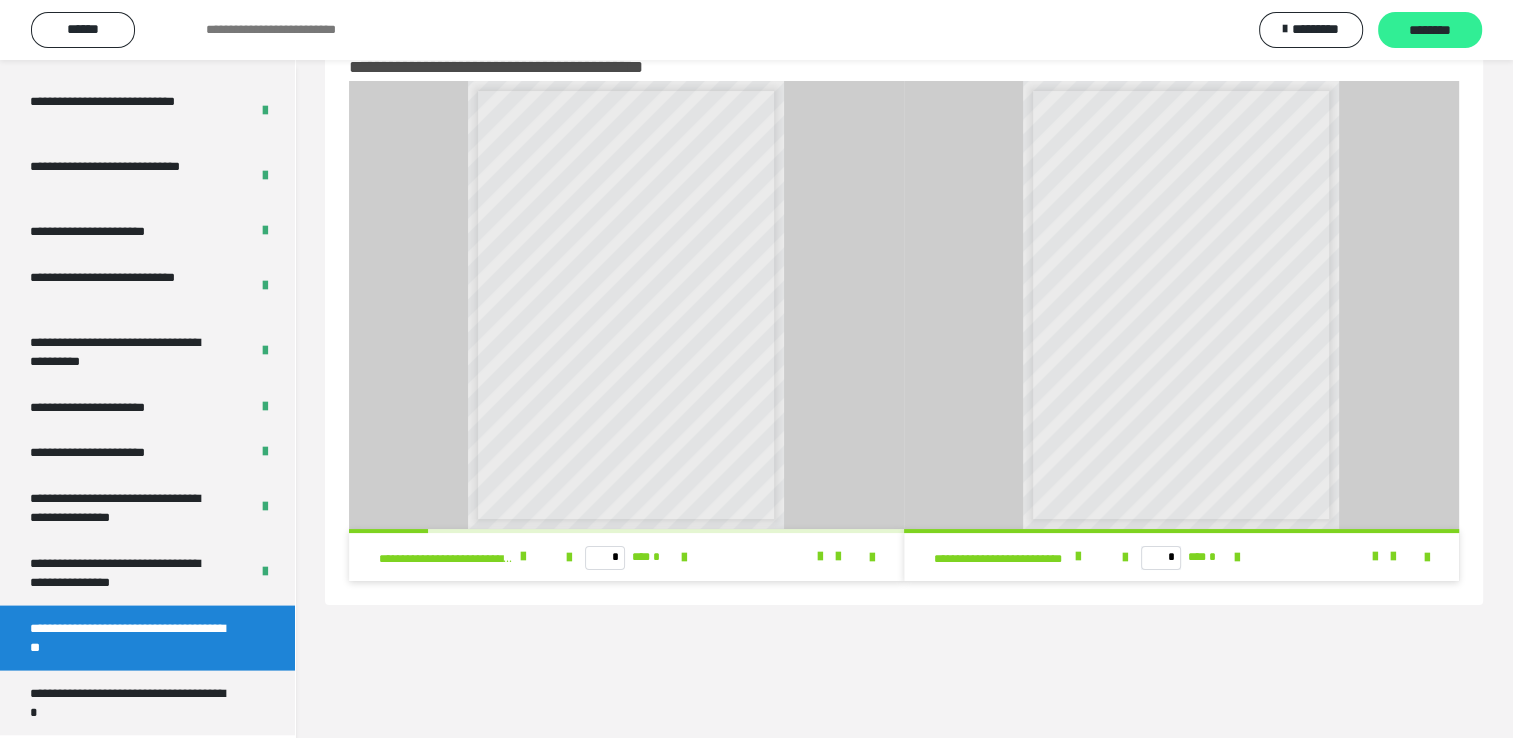 click on "********" at bounding box center (1430, 31) 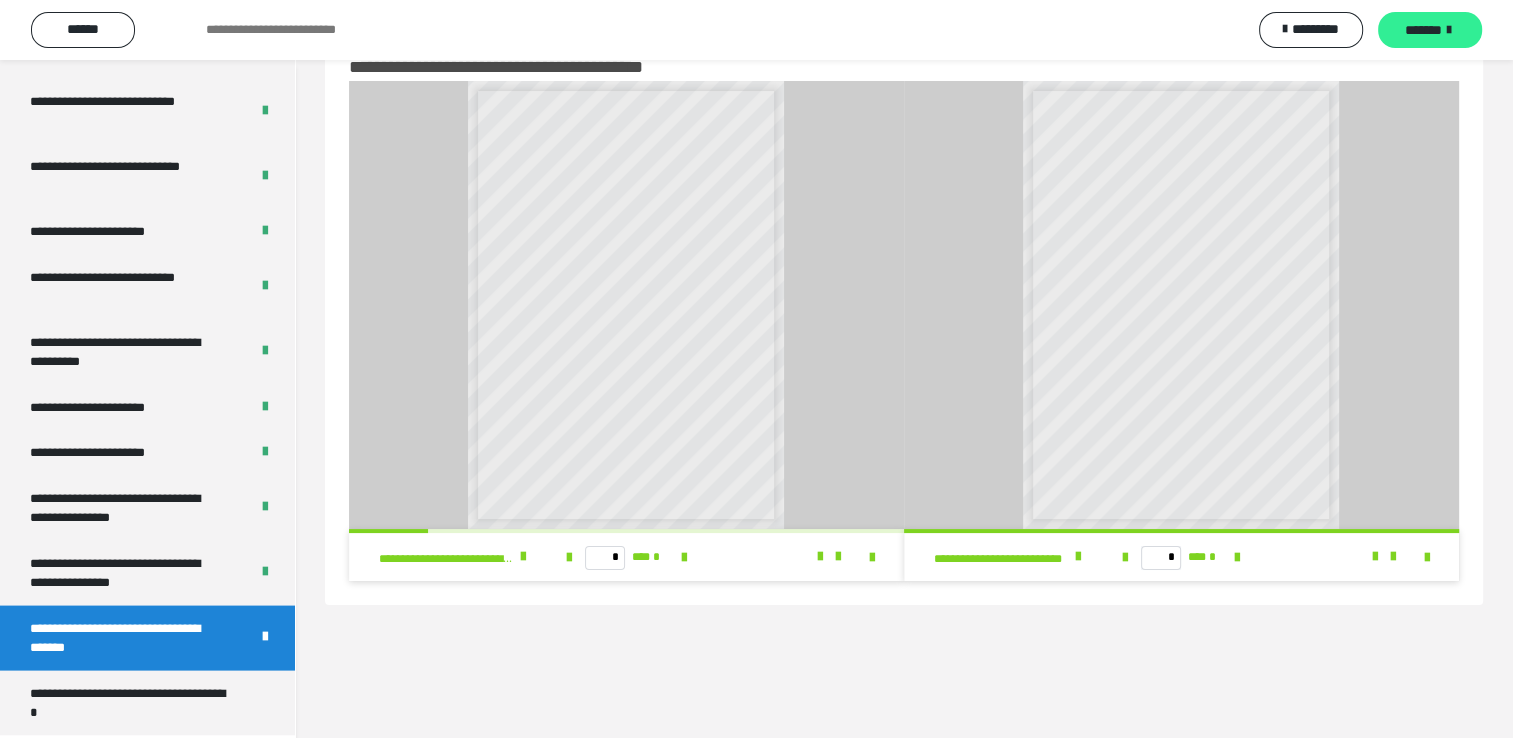 click on "*******" at bounding box center (1423, 30) 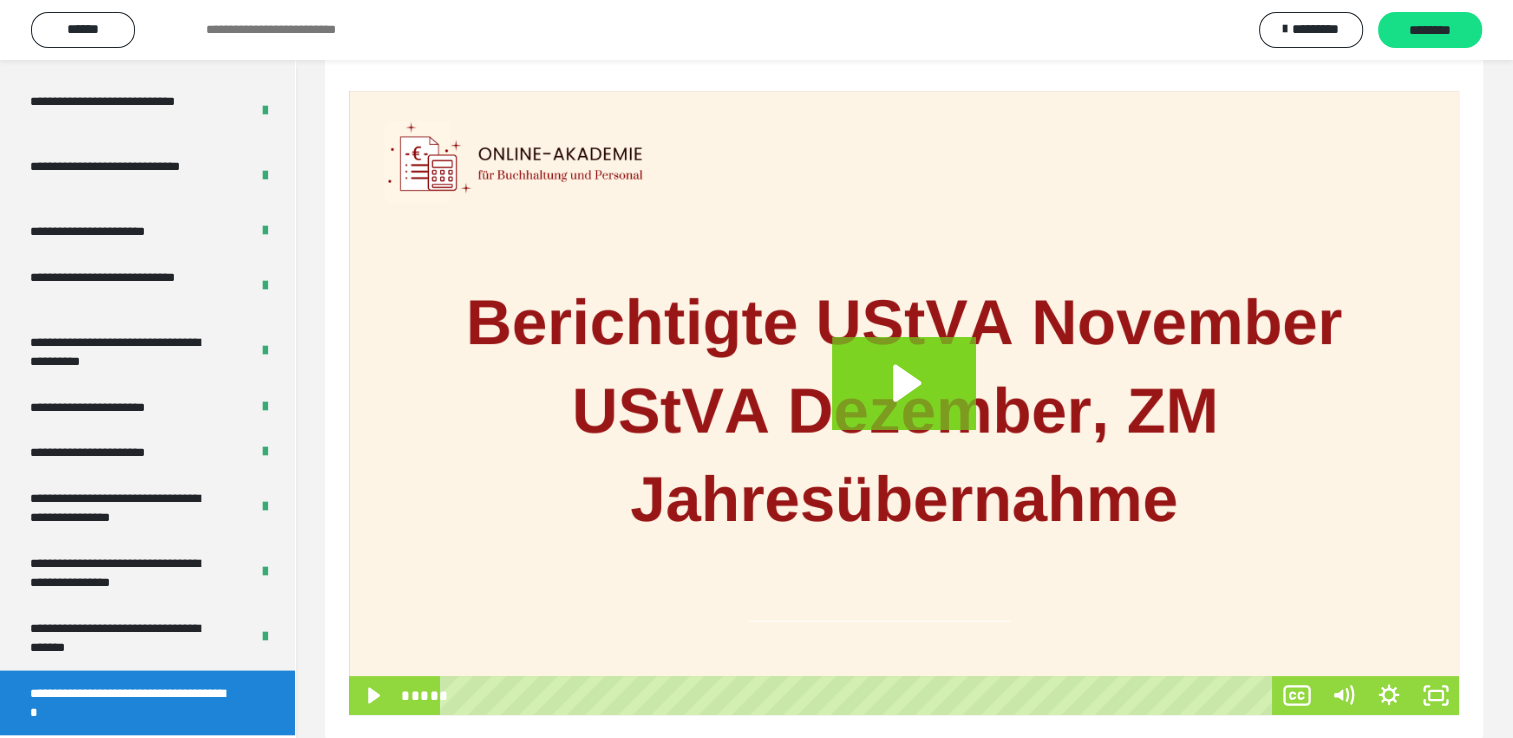 scroll, scrollTop: 297, scrollLeft: 0, axis: vertical 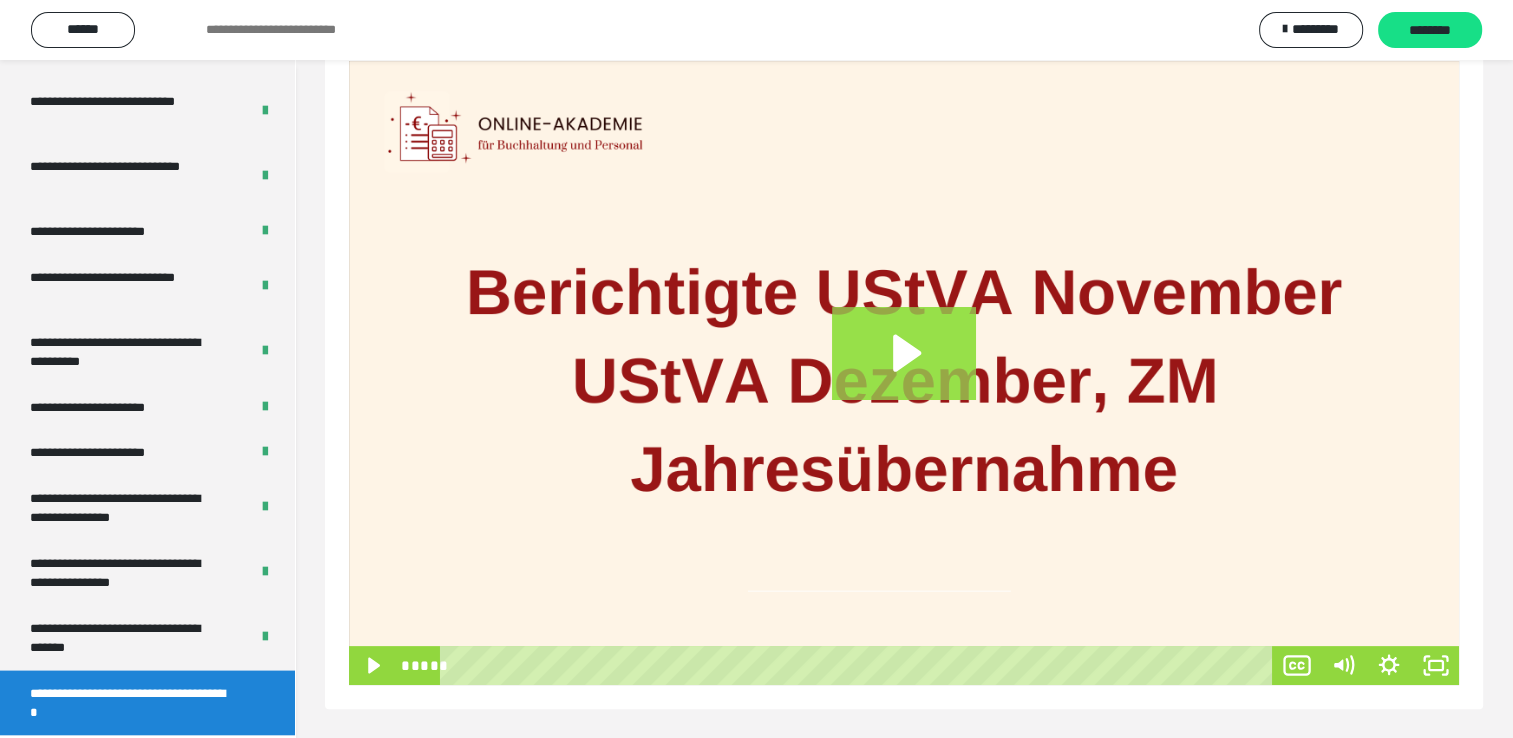 click 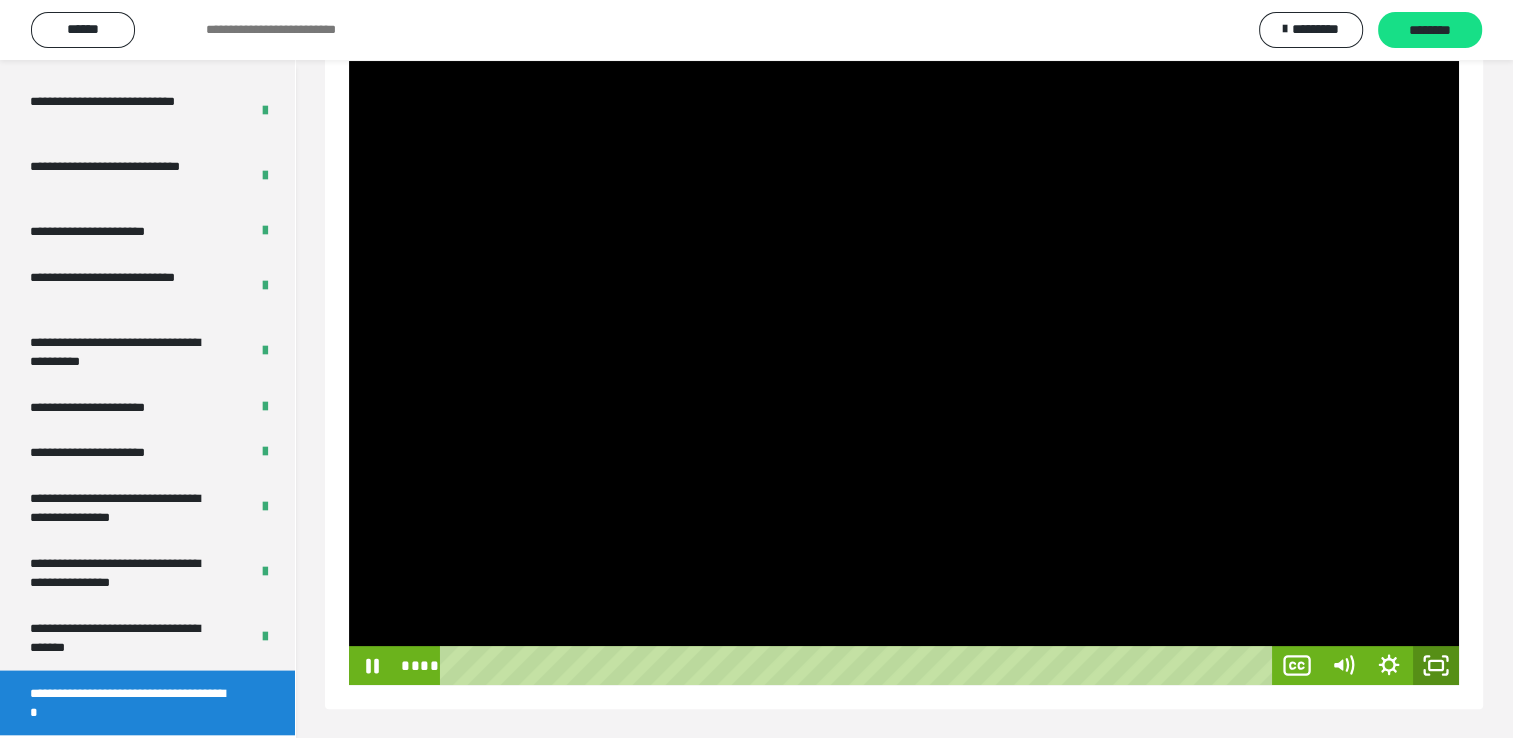 click 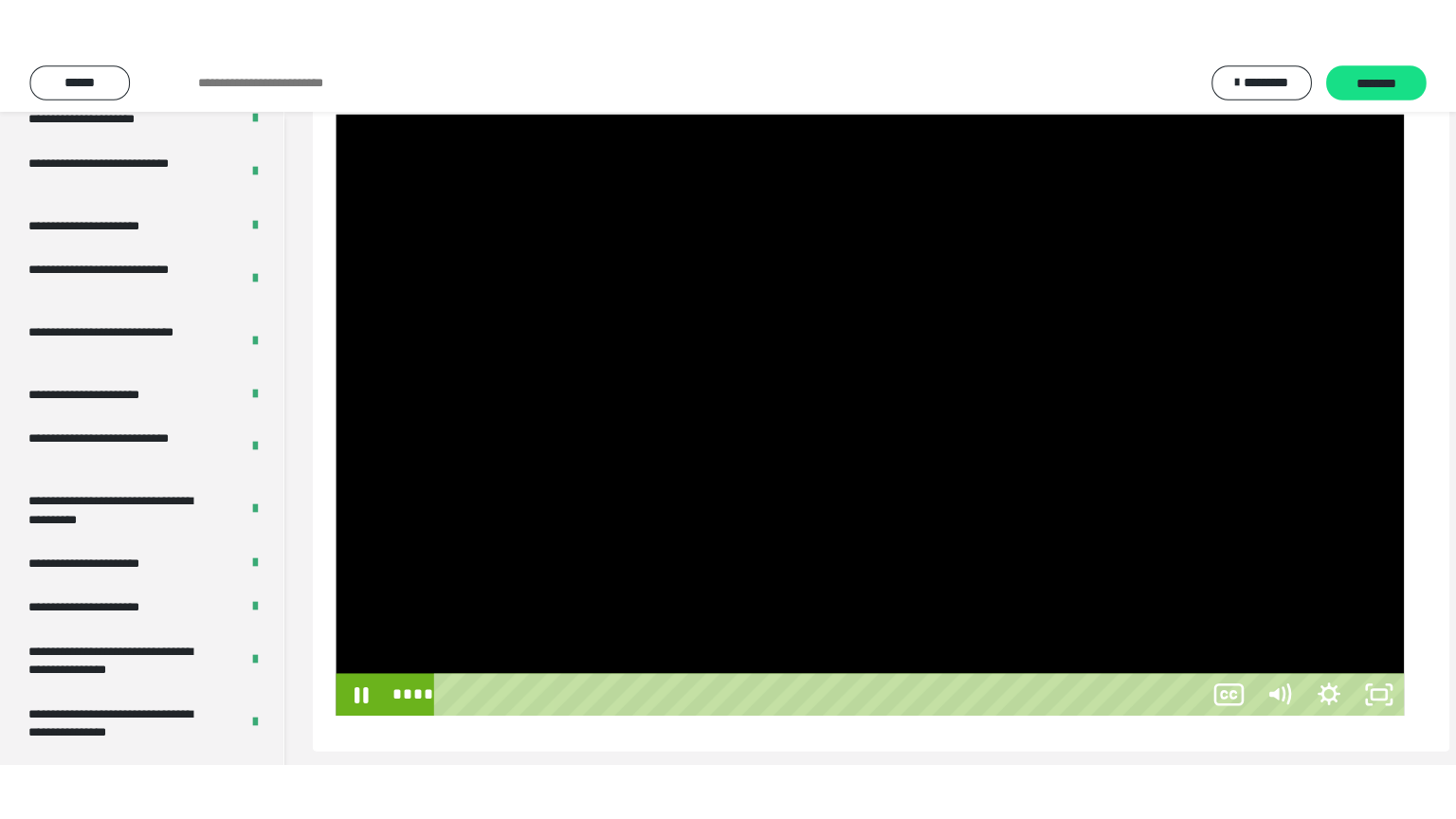 scroll, scrollTop: 178, scrollLeft: 0, axis: vertical 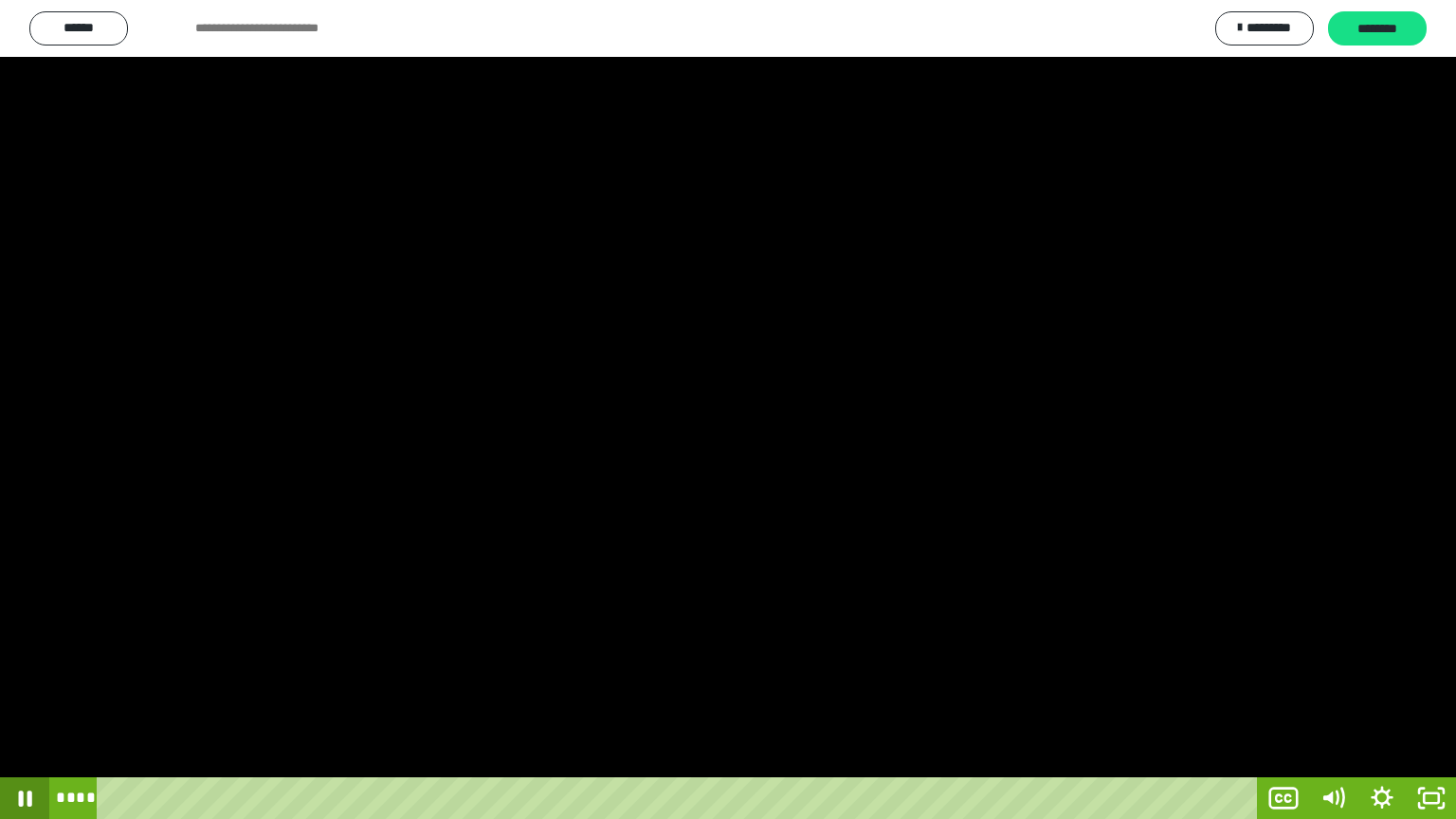 click 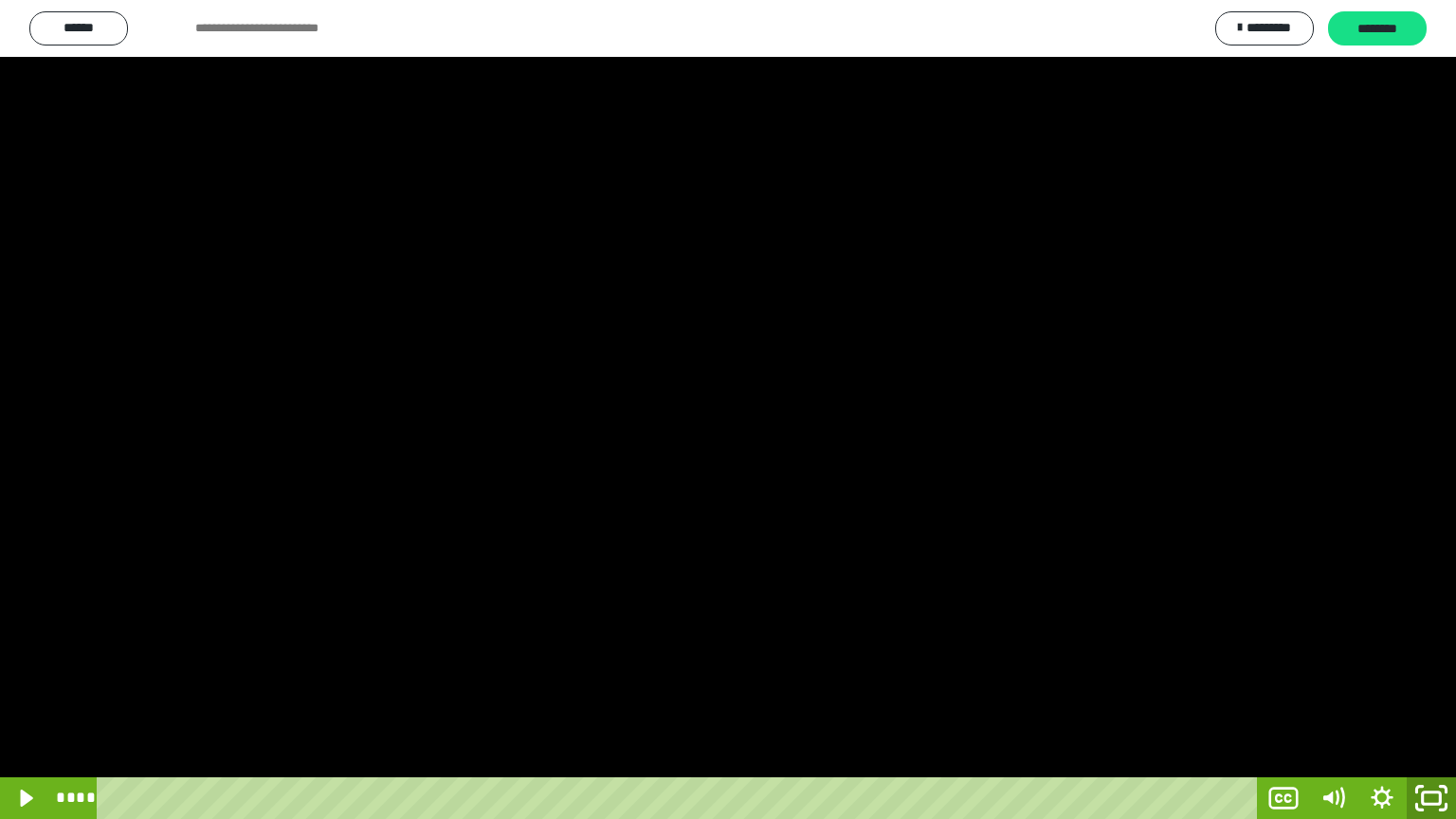 click 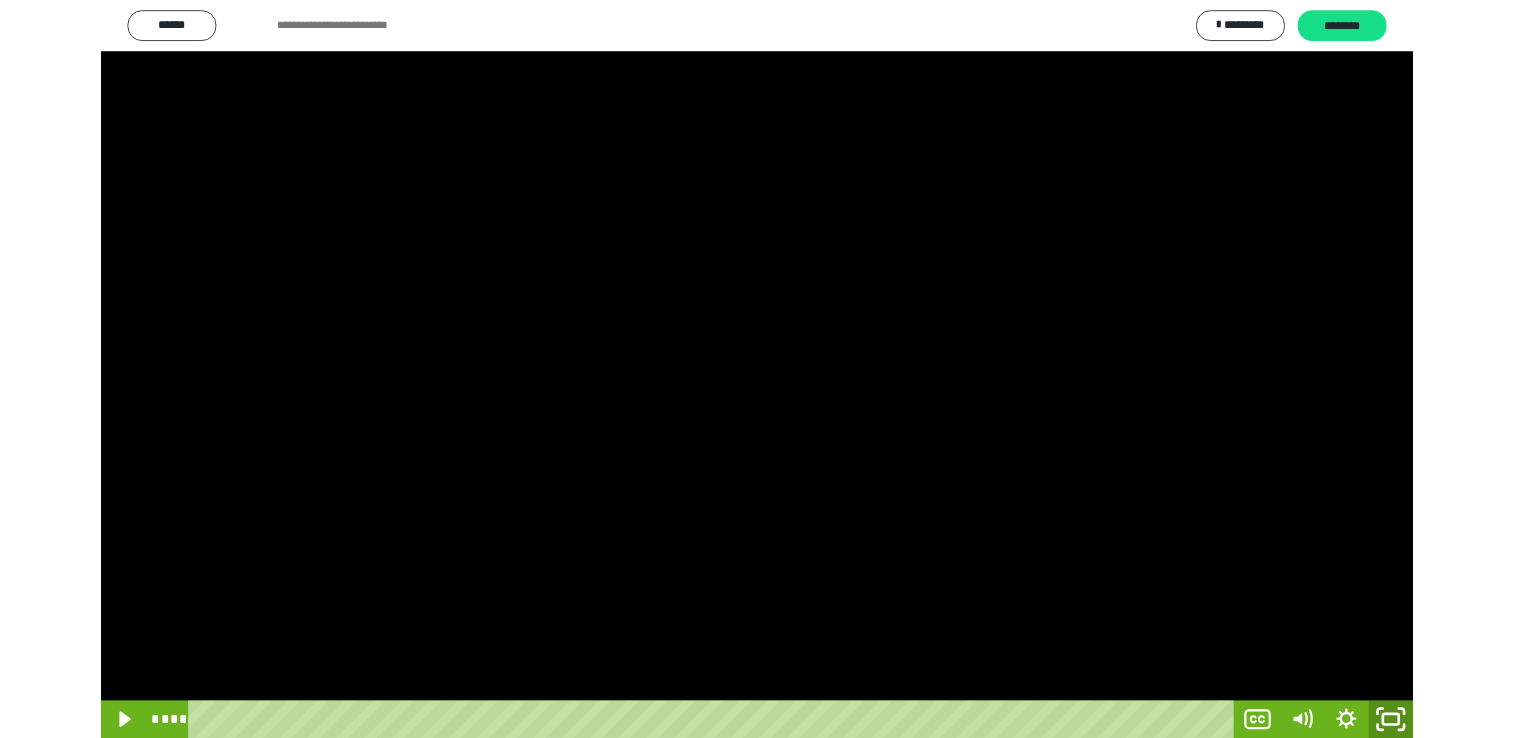 scroll, scrollTop: 176, scrollLeft: 0, axis: vertical 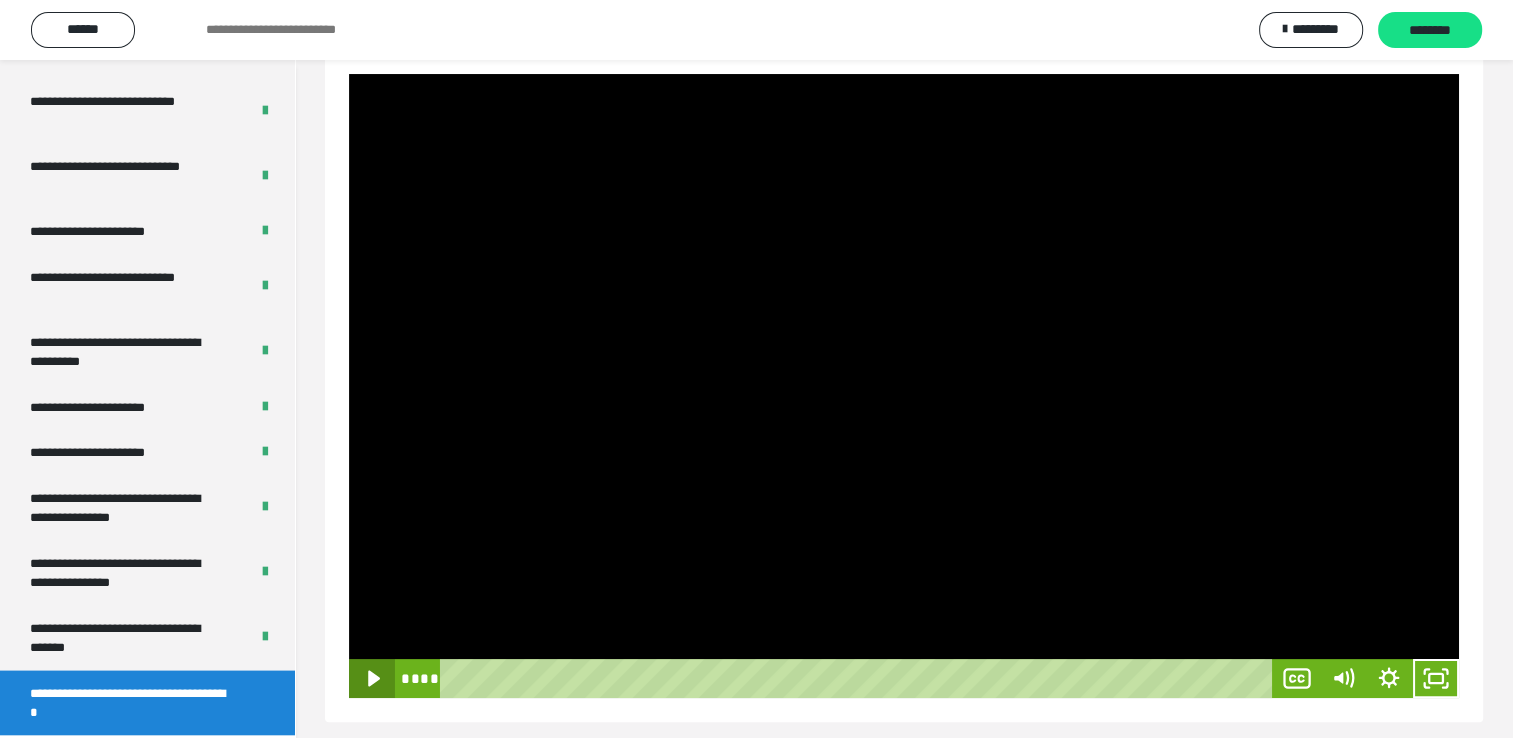 click 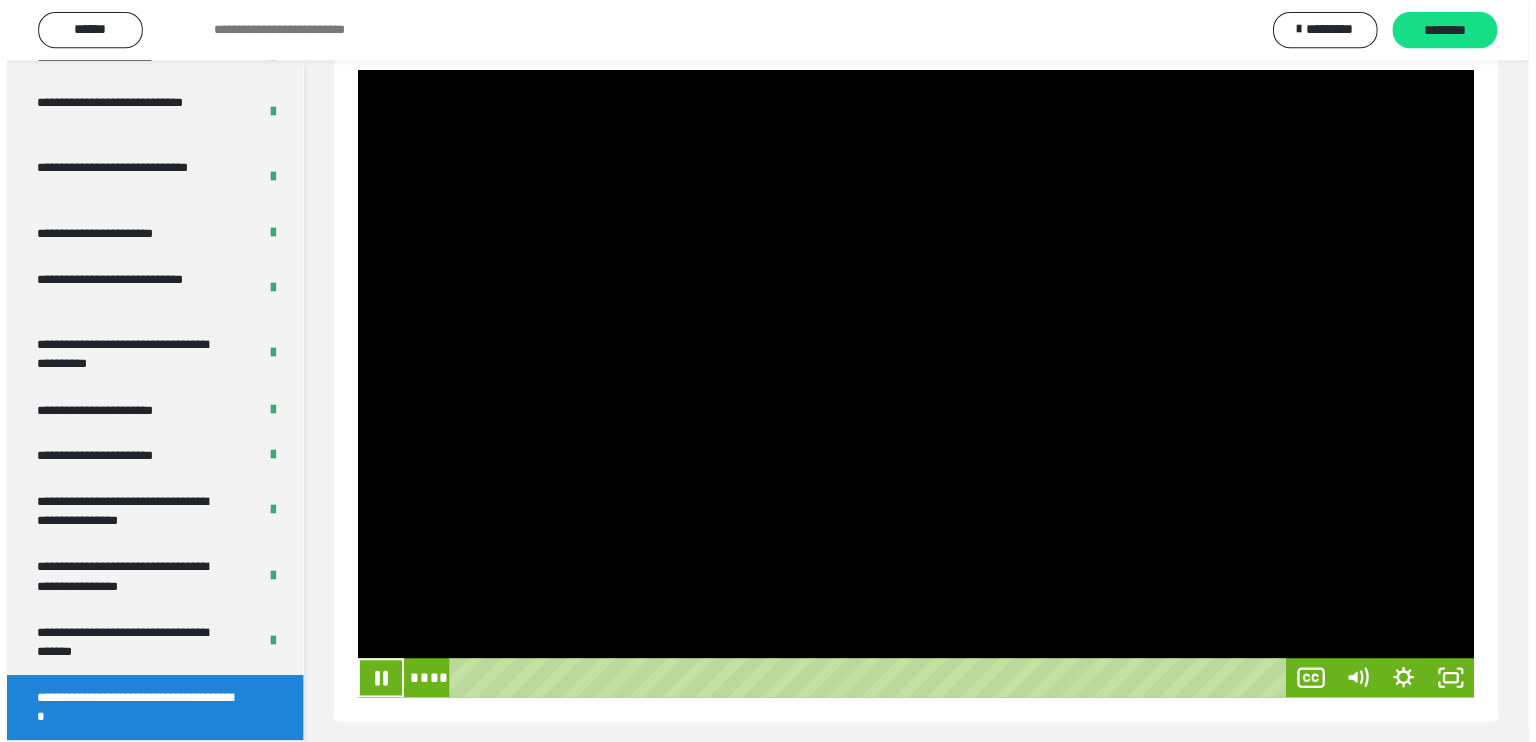 scroll, scrollTop: 297, scrollLeft: 0, axis: vertical 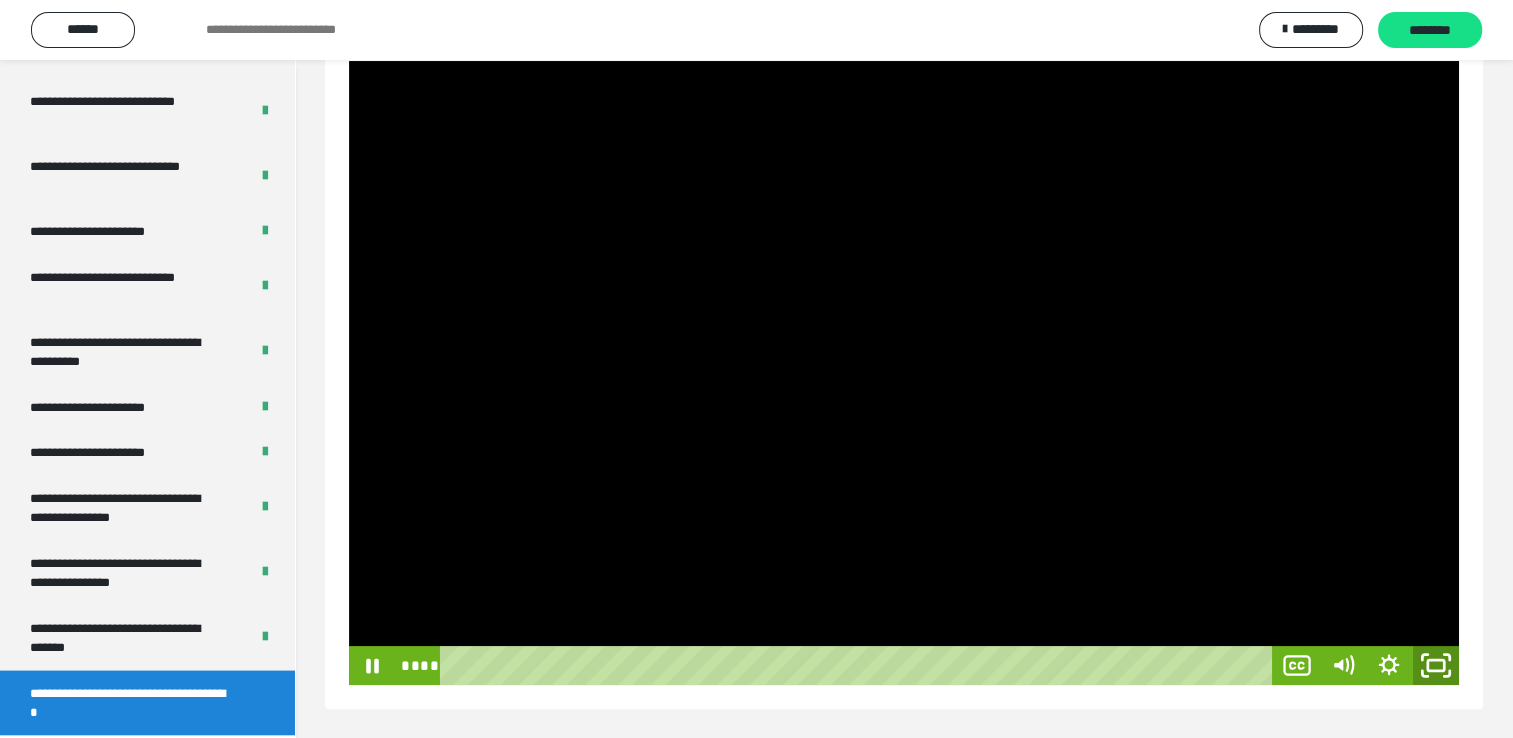 click 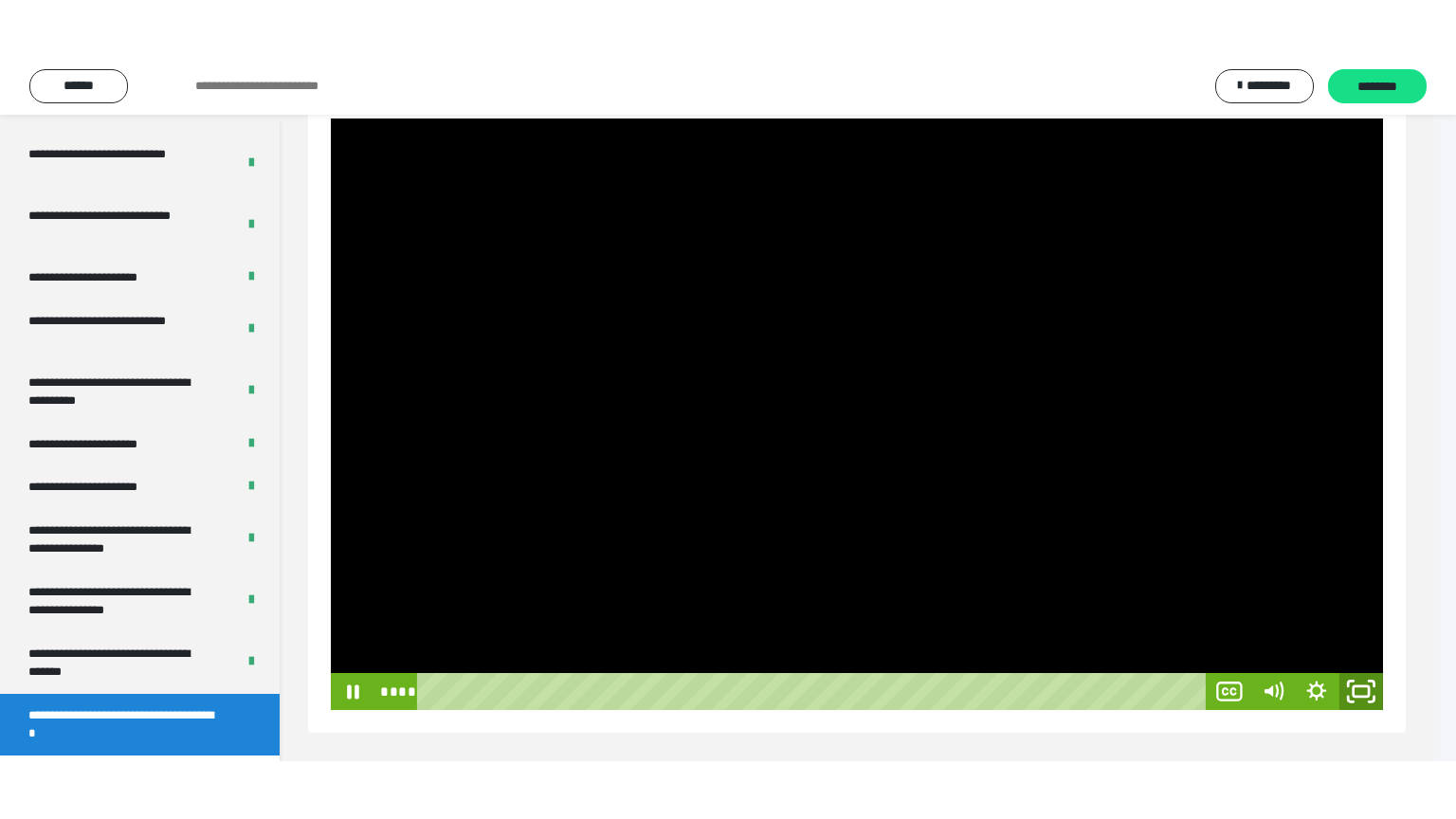 scroll, scrollTop: 178, scrollLeft: 0, axis: vertical 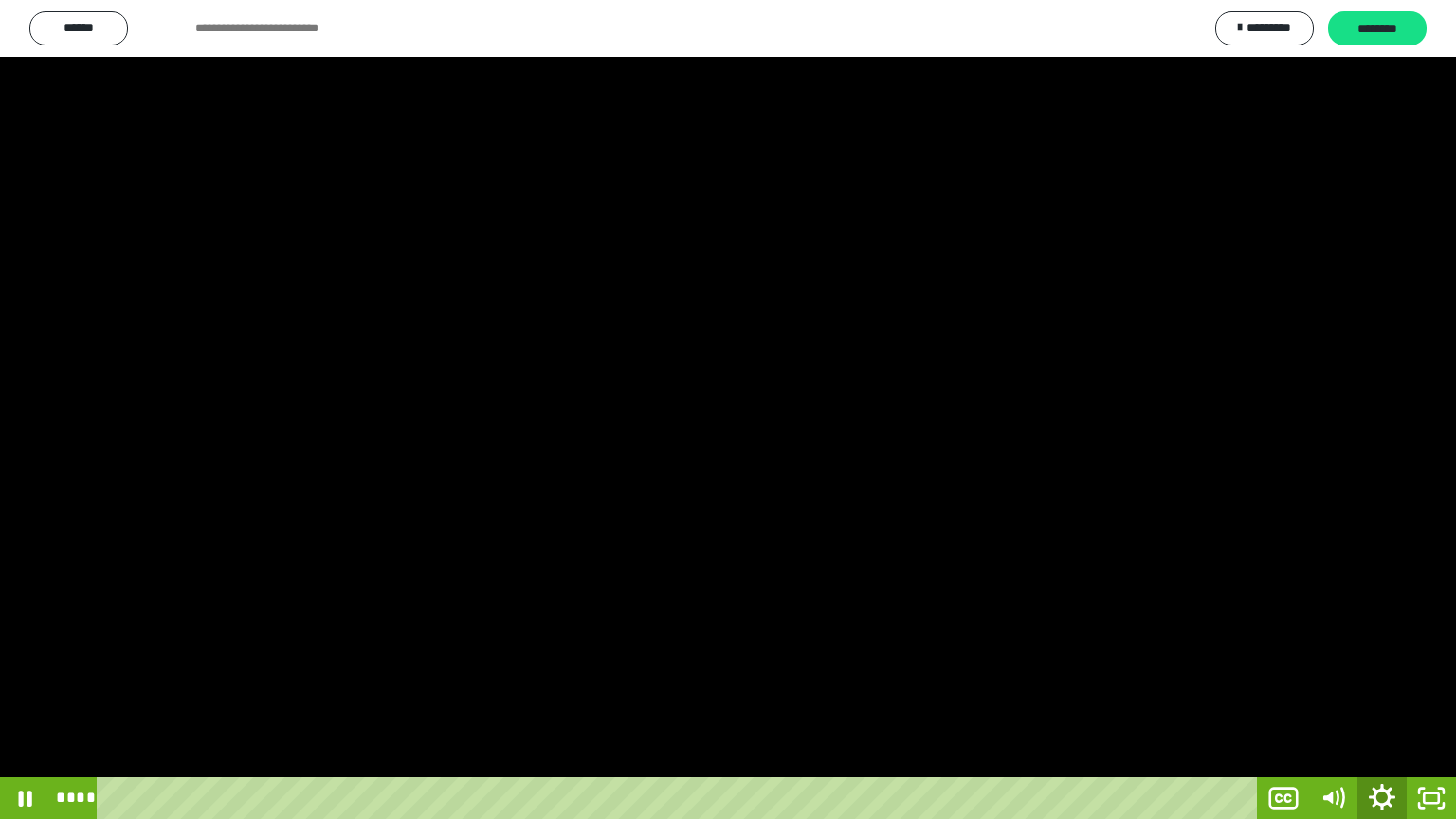 click 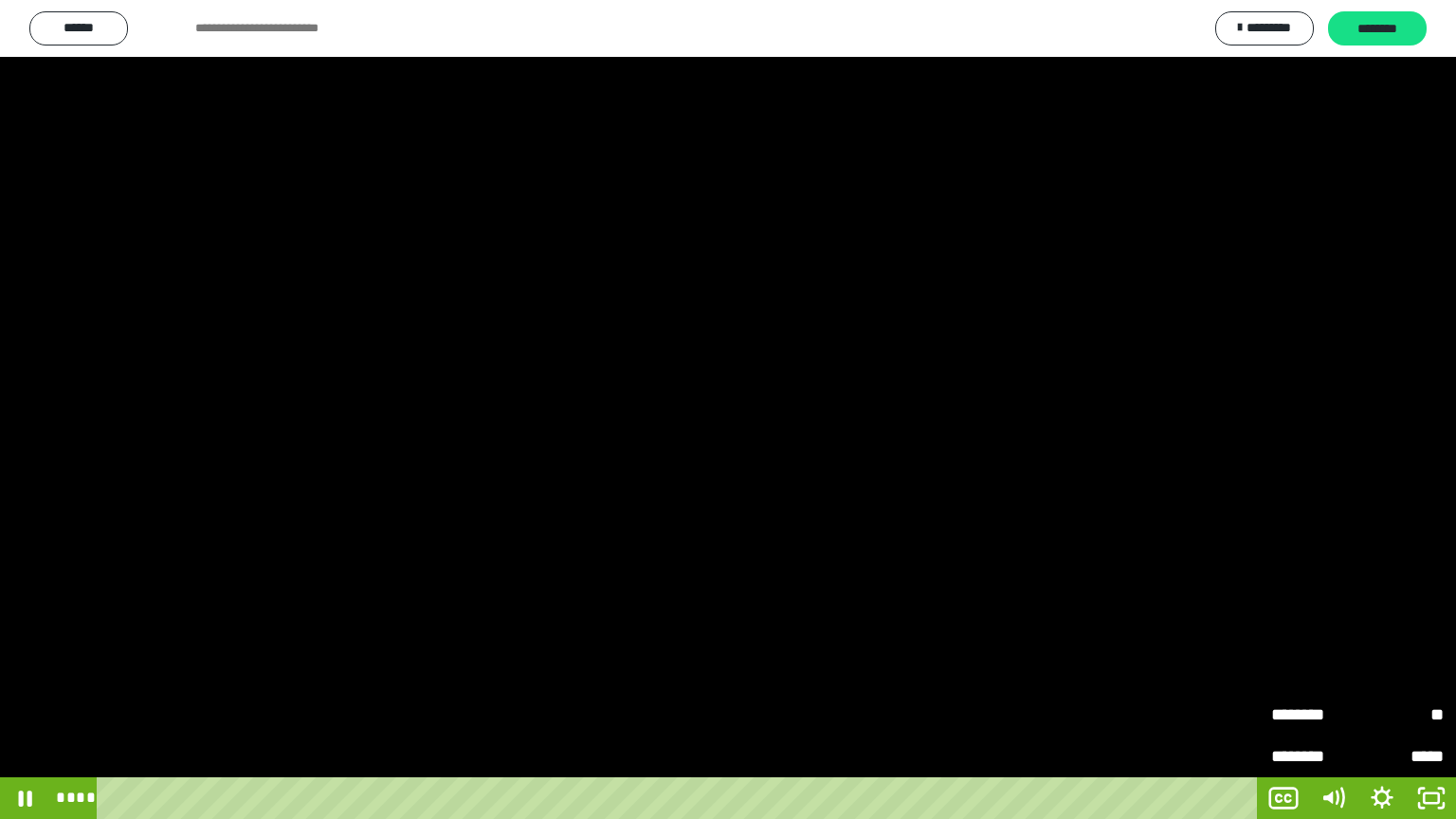 click on "**" at bounding box center [1400, 715] 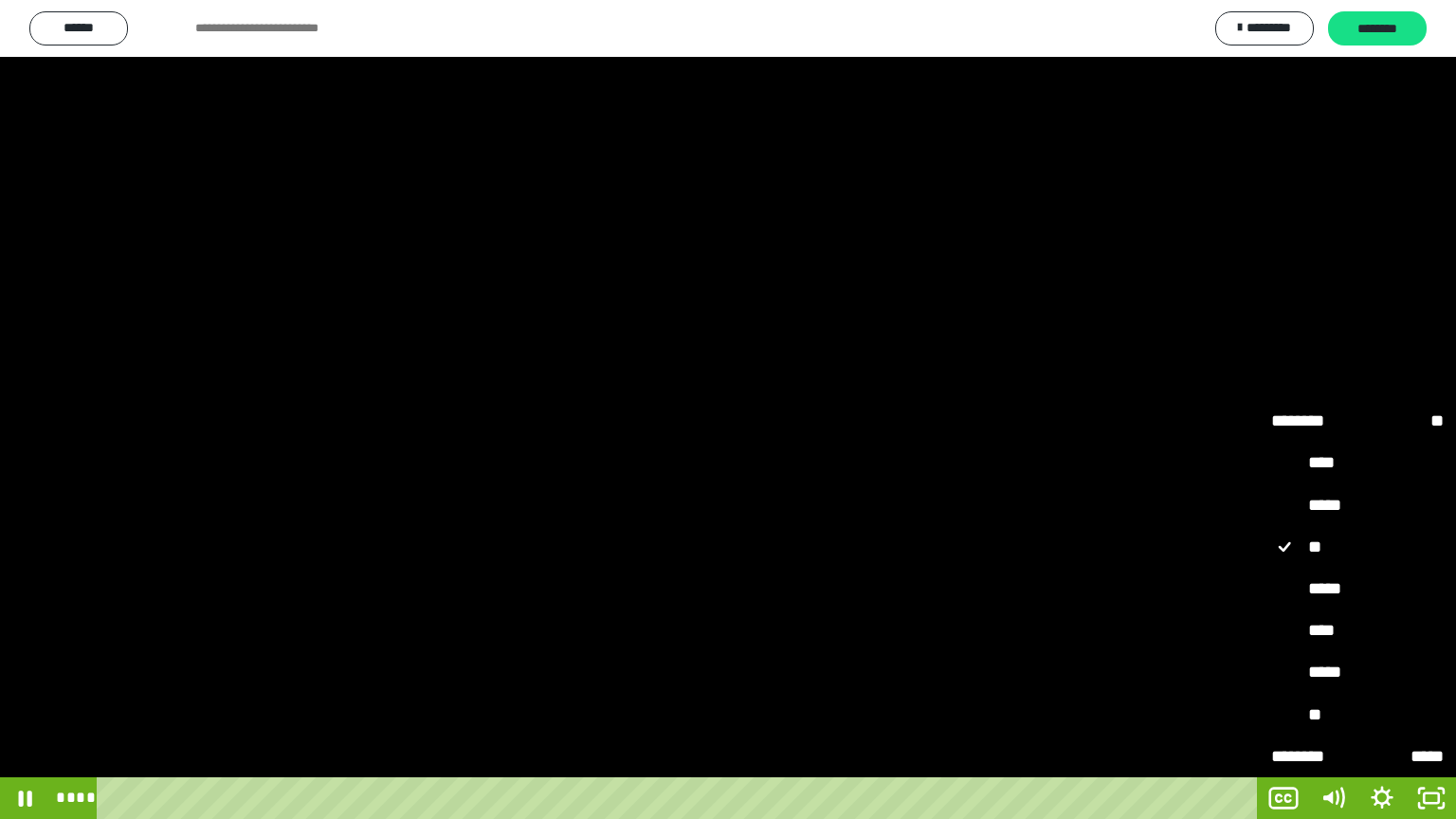 click on "*****" at bounding box center (1357, 590) 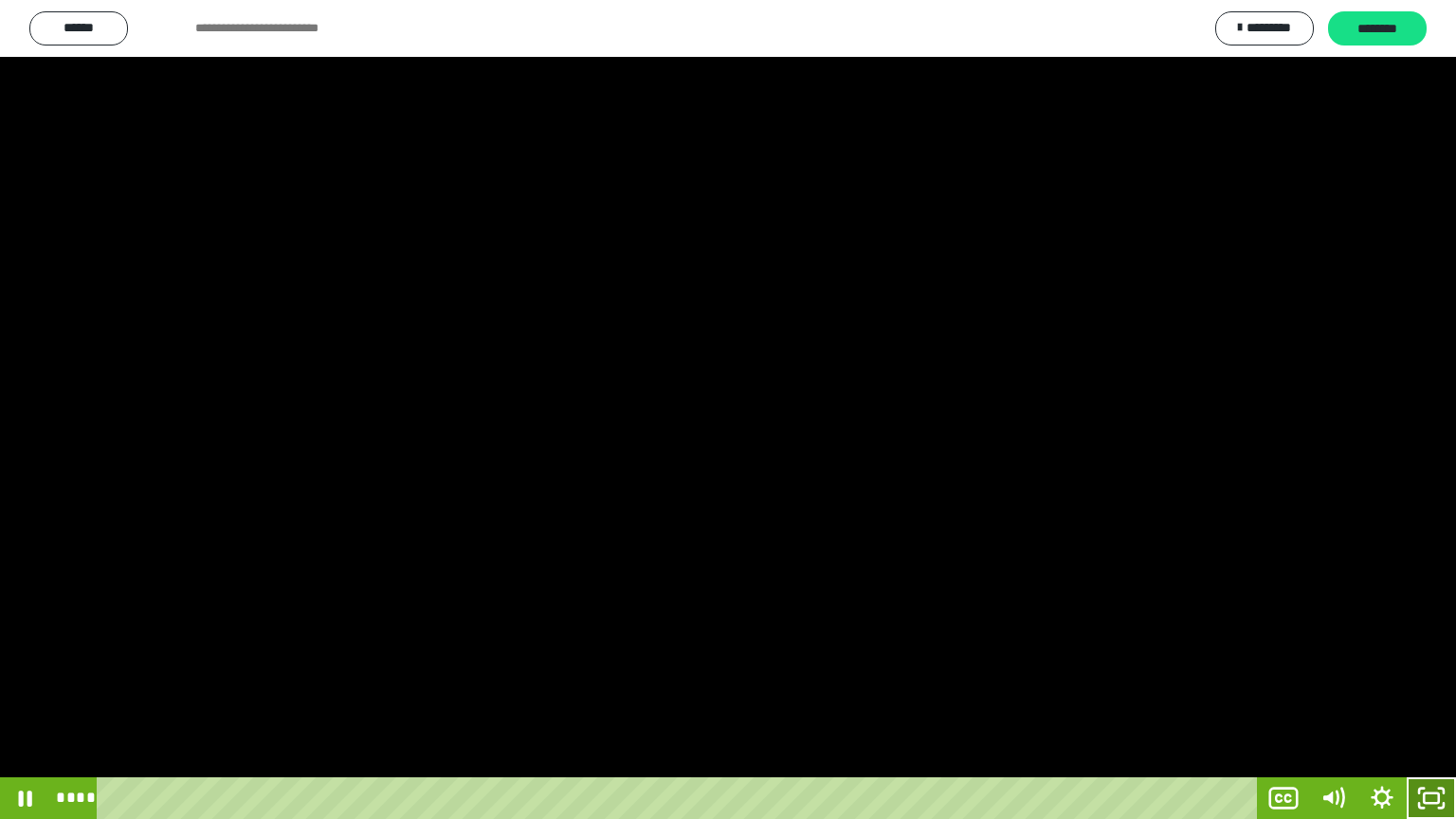 click 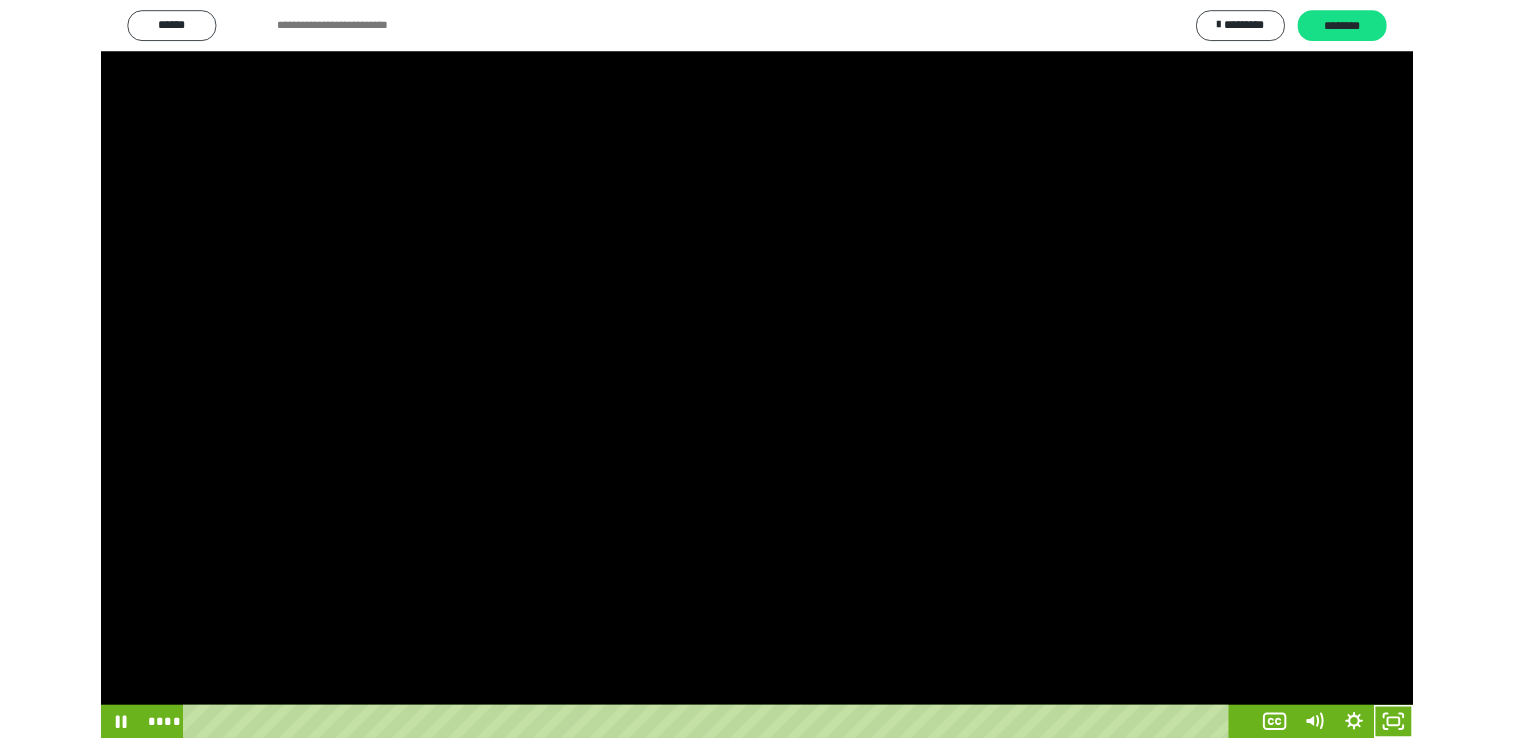 scroll, scrollTop: 176, scrollLeft: 0, axis: vertical 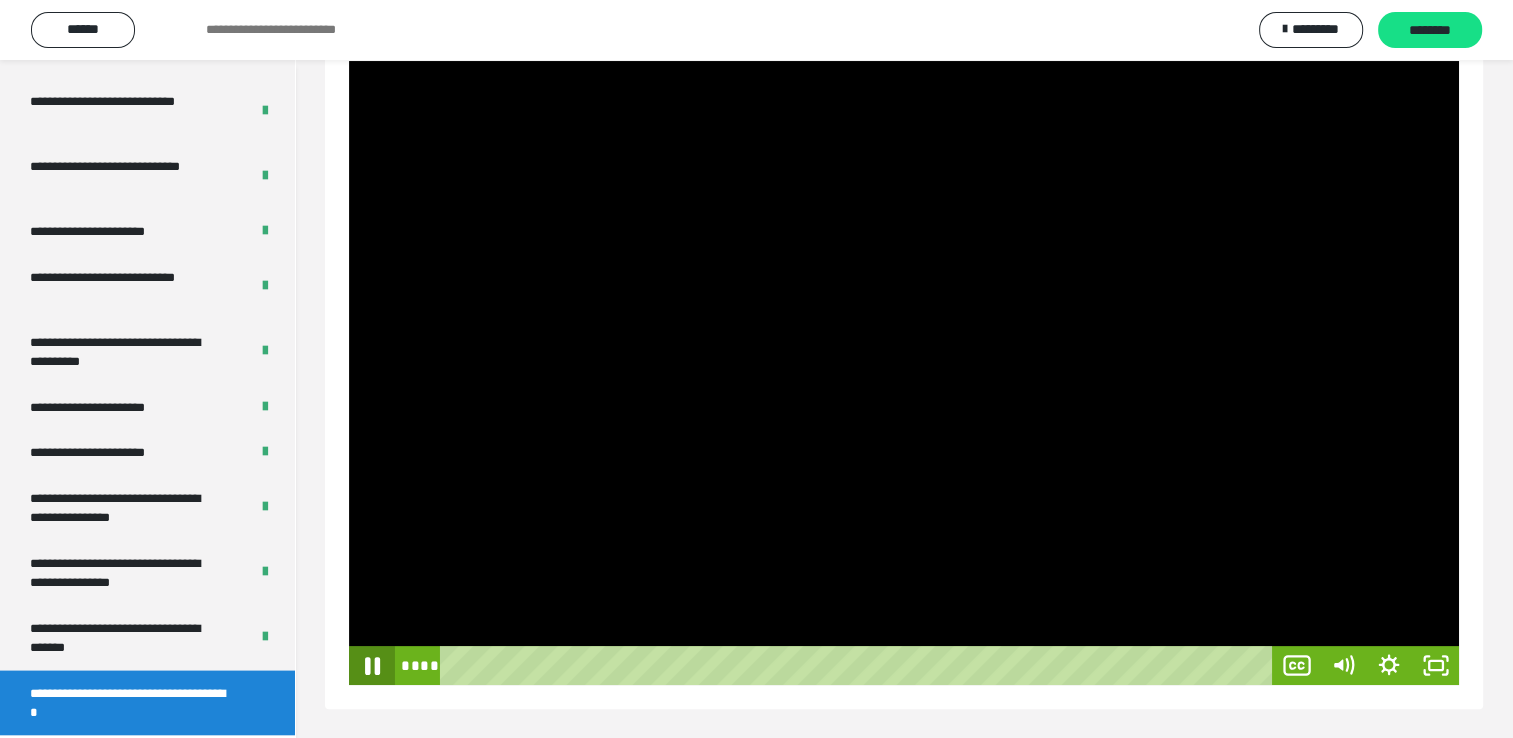 click 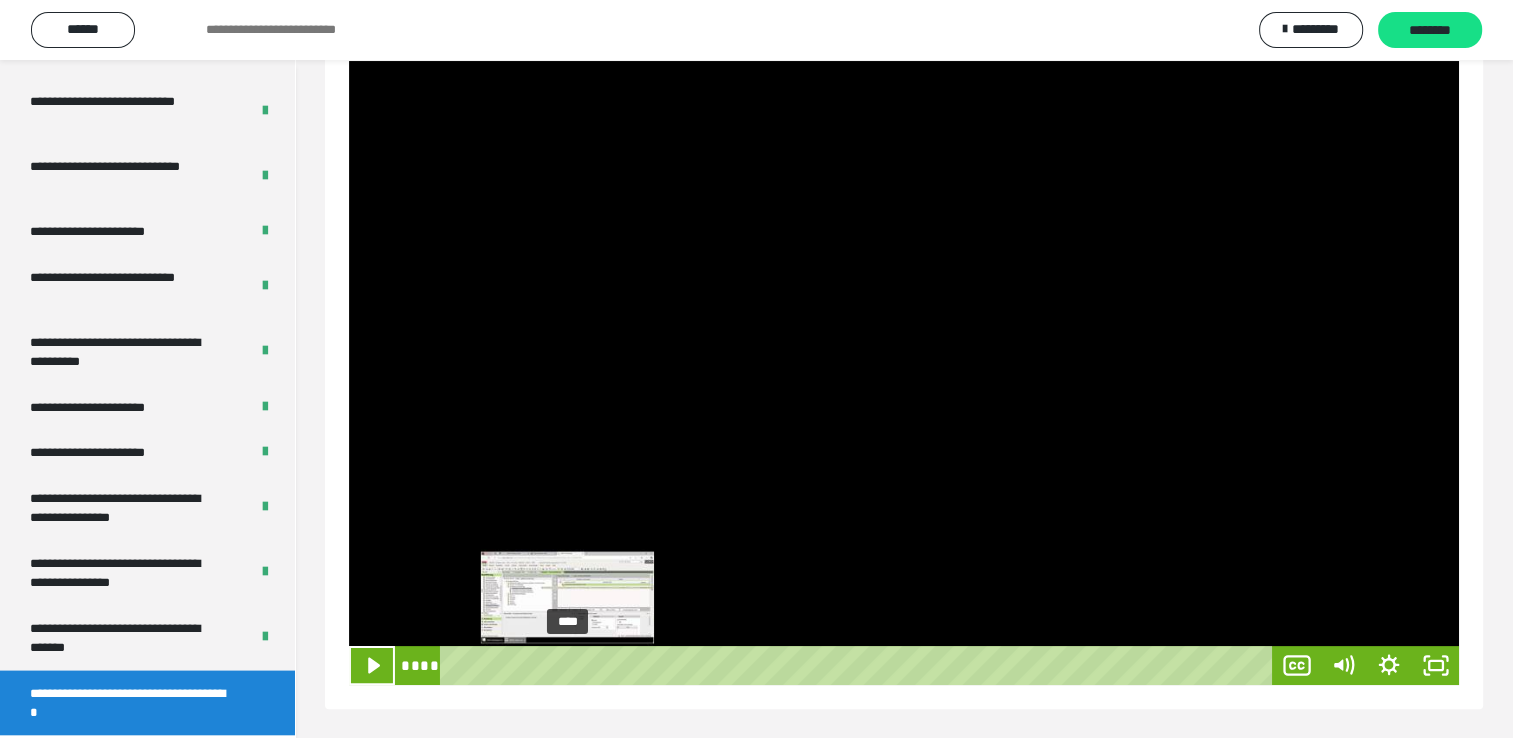 click on "****" at bounding box center (860, 665) 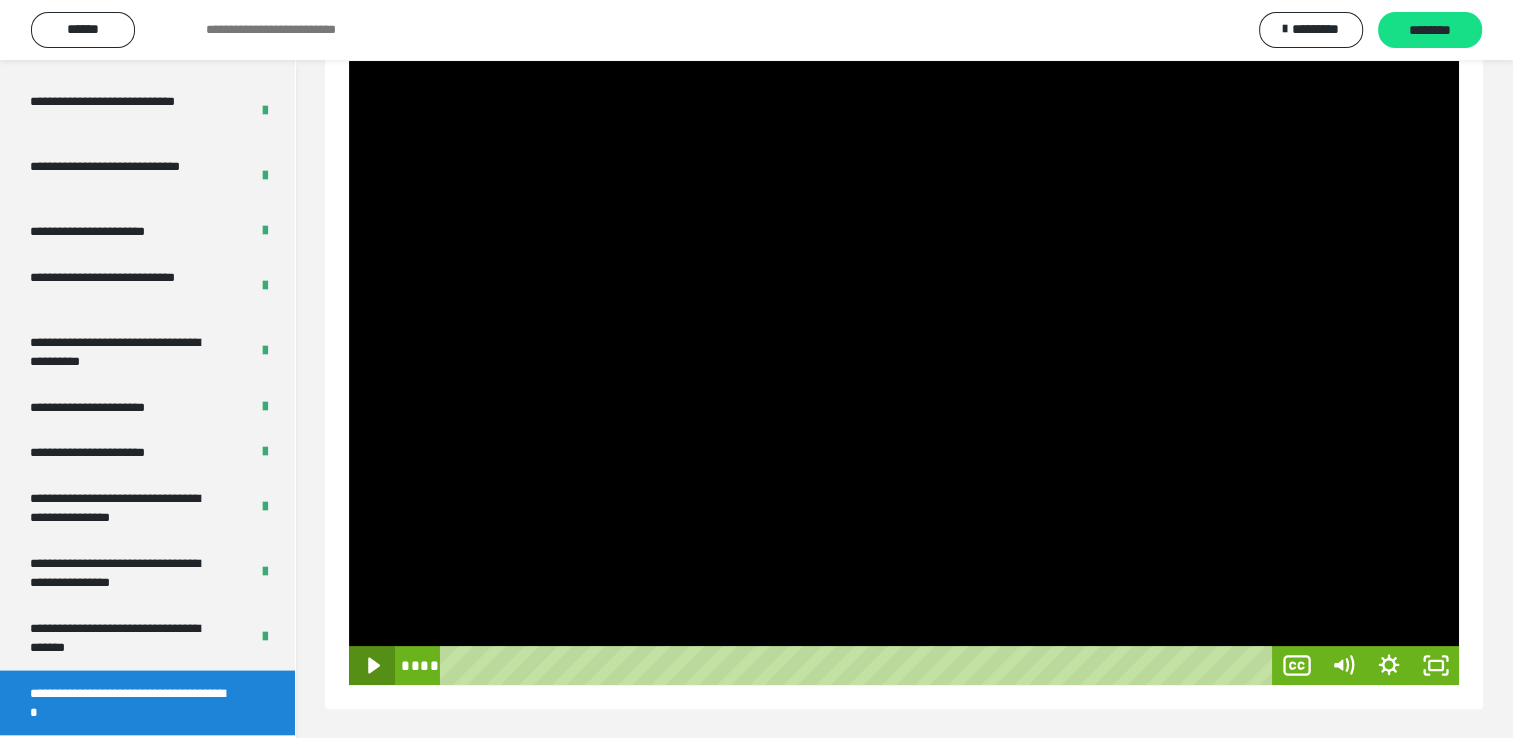 click 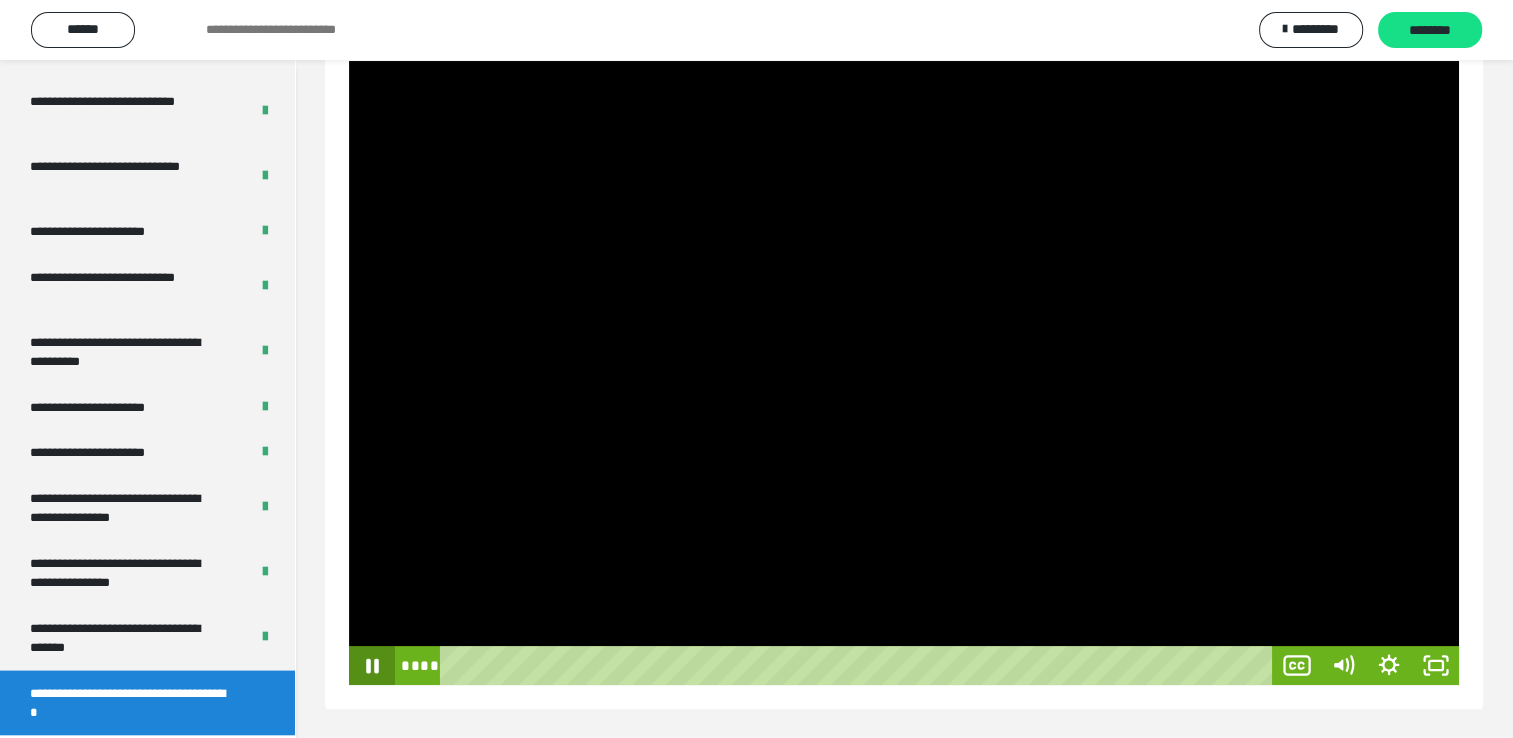 click 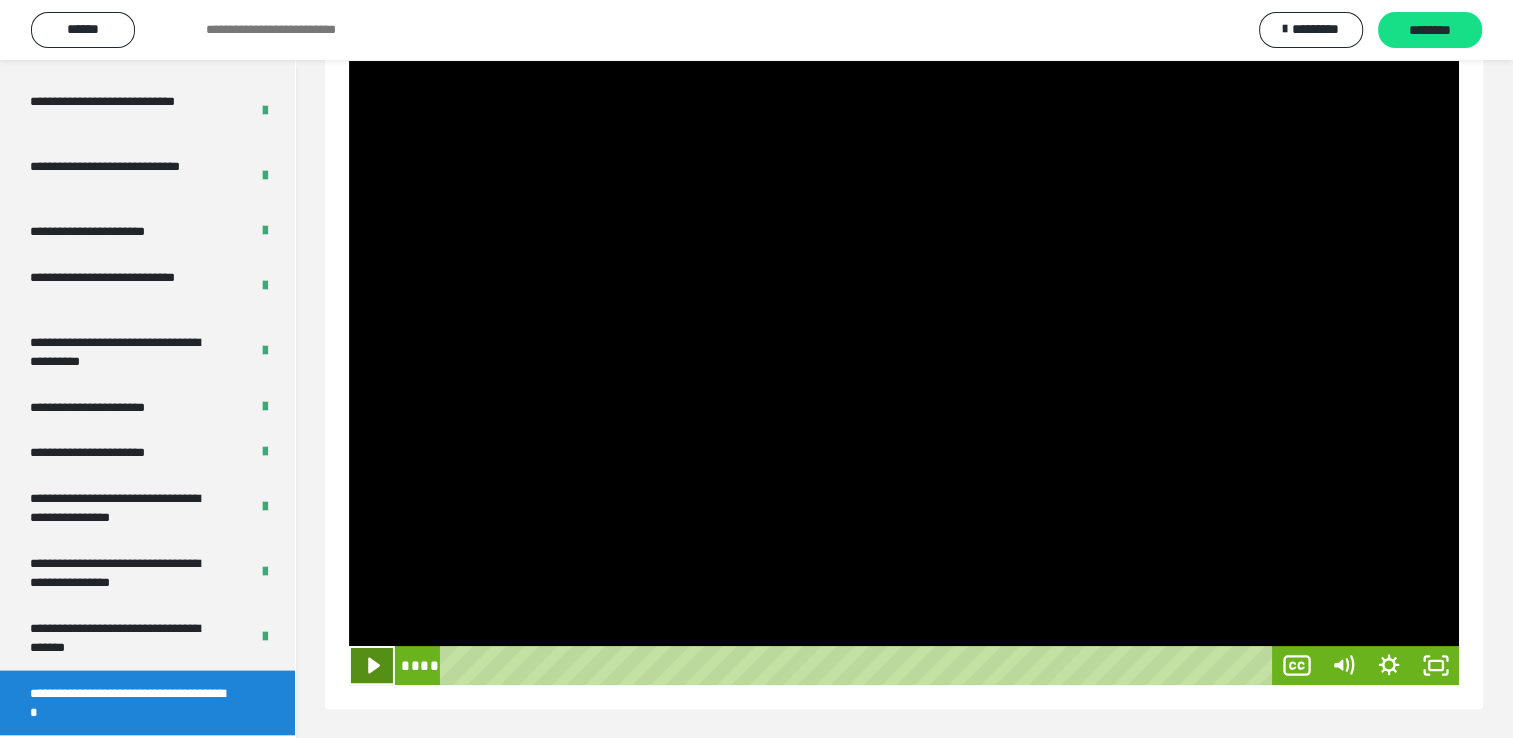 click 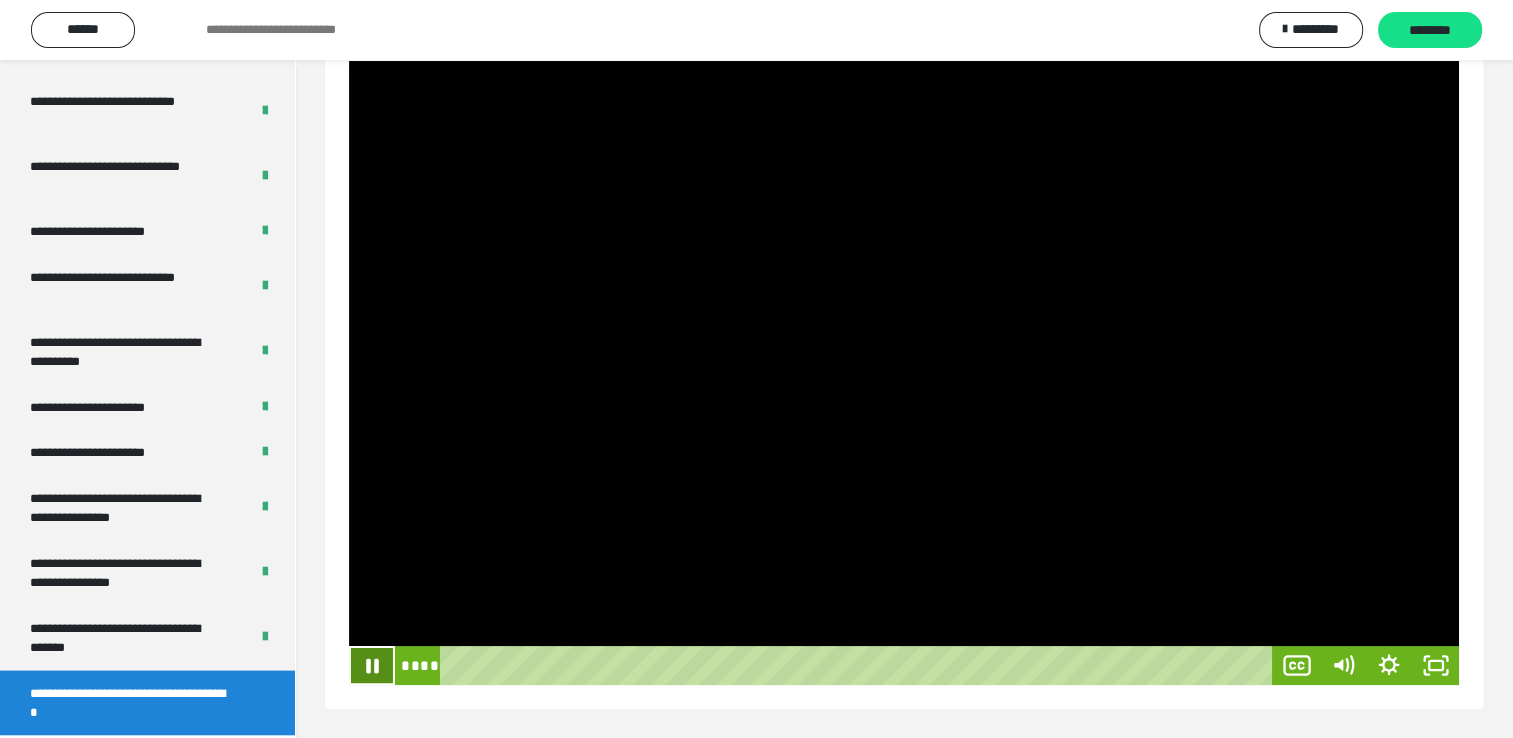 click 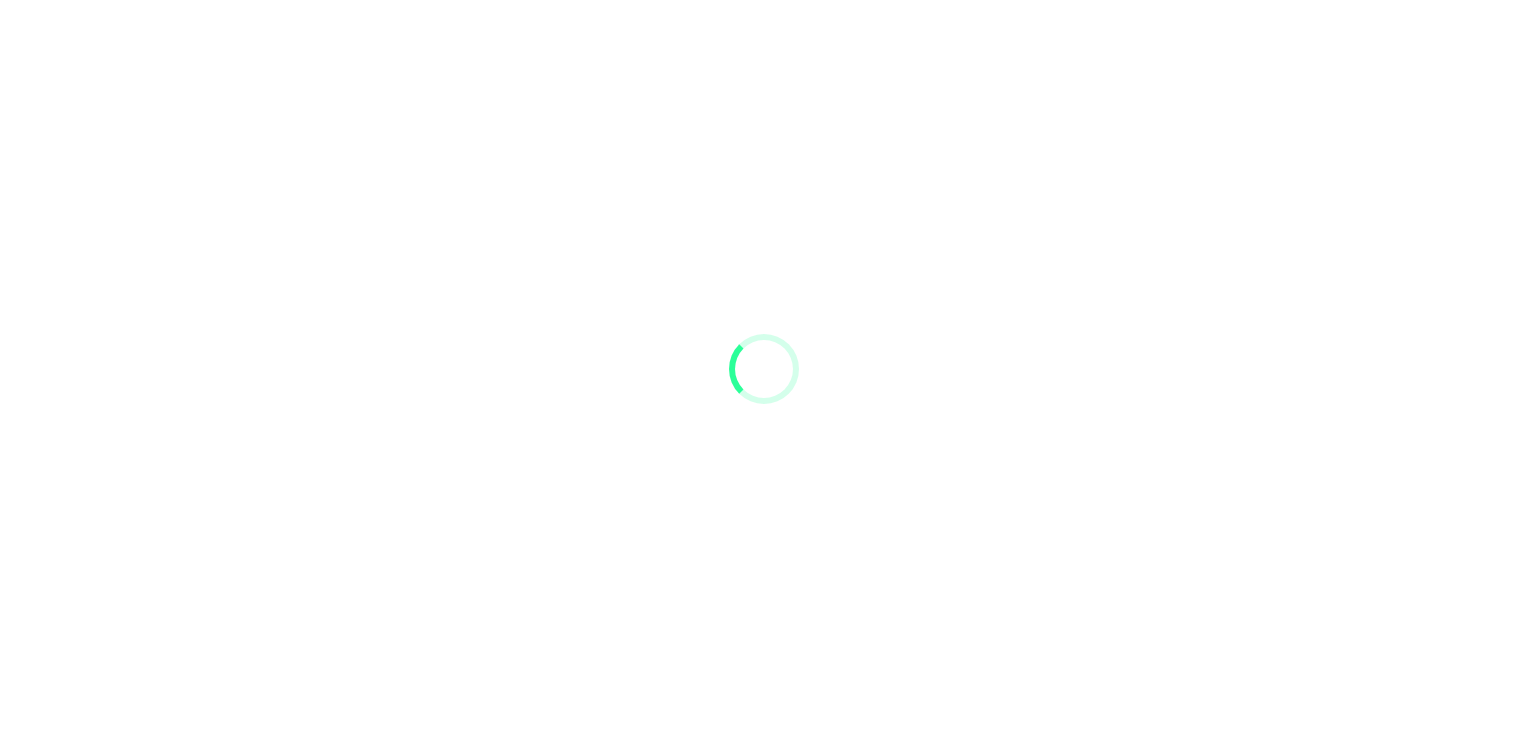 scroll, scrollTop: 0, scrollLeft: 0, axis: both 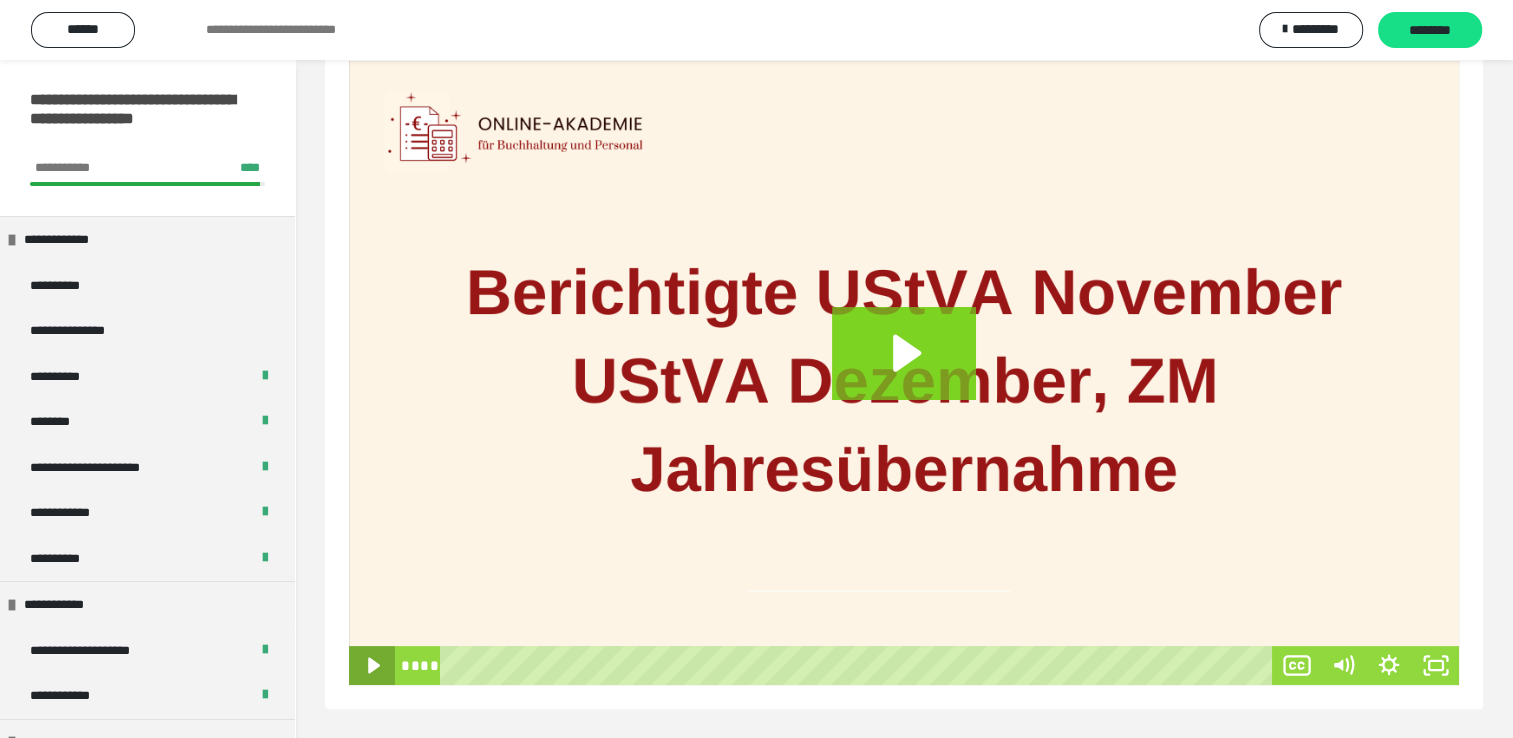 click 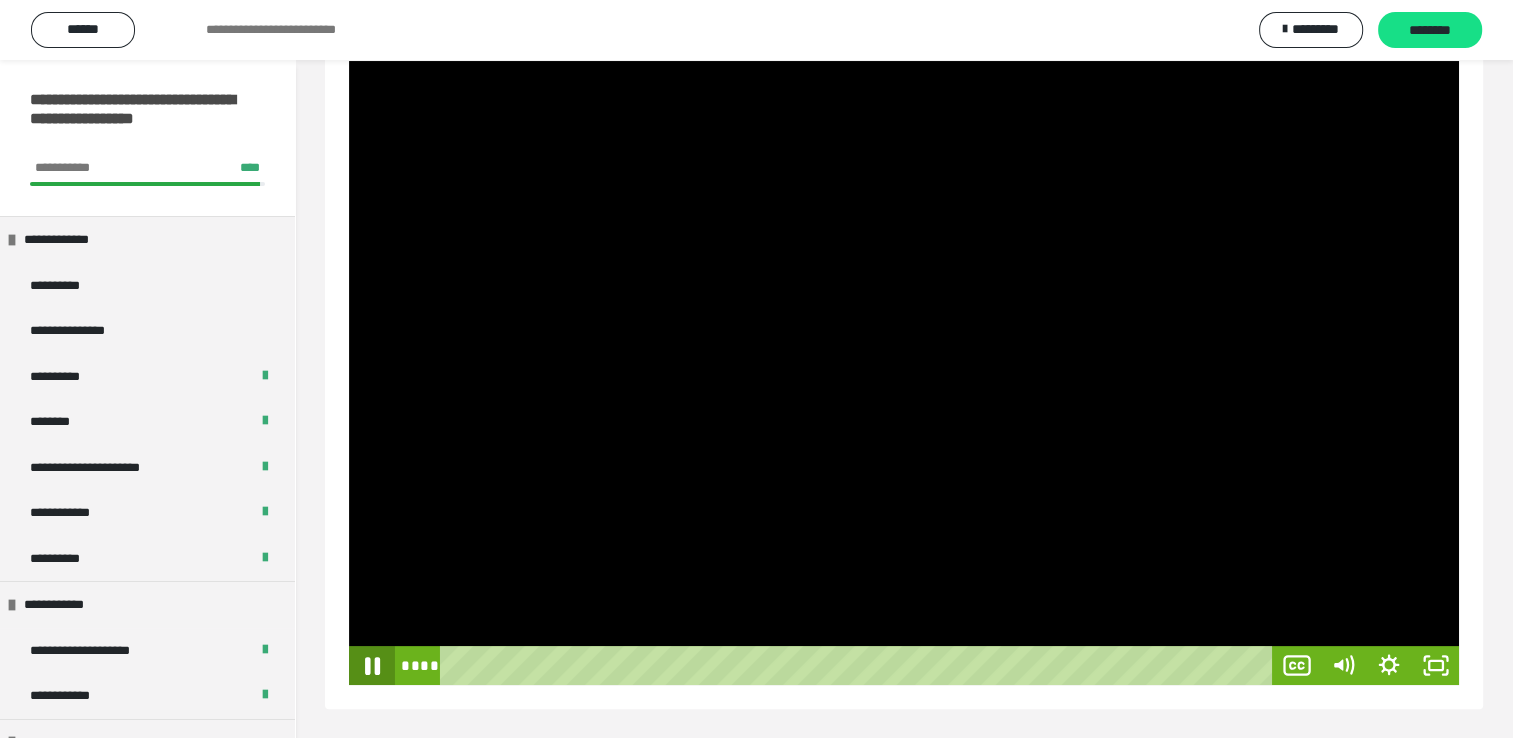 click 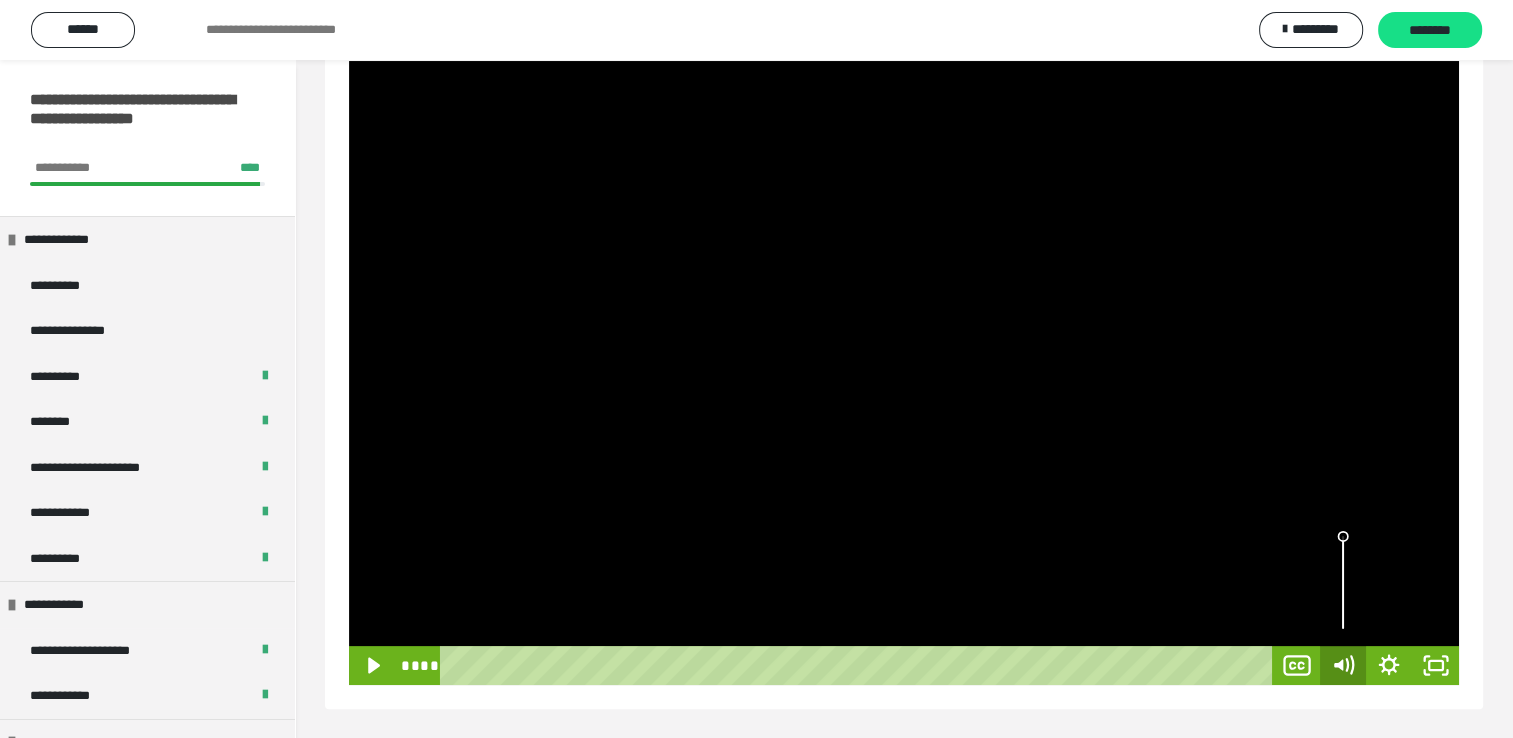 click 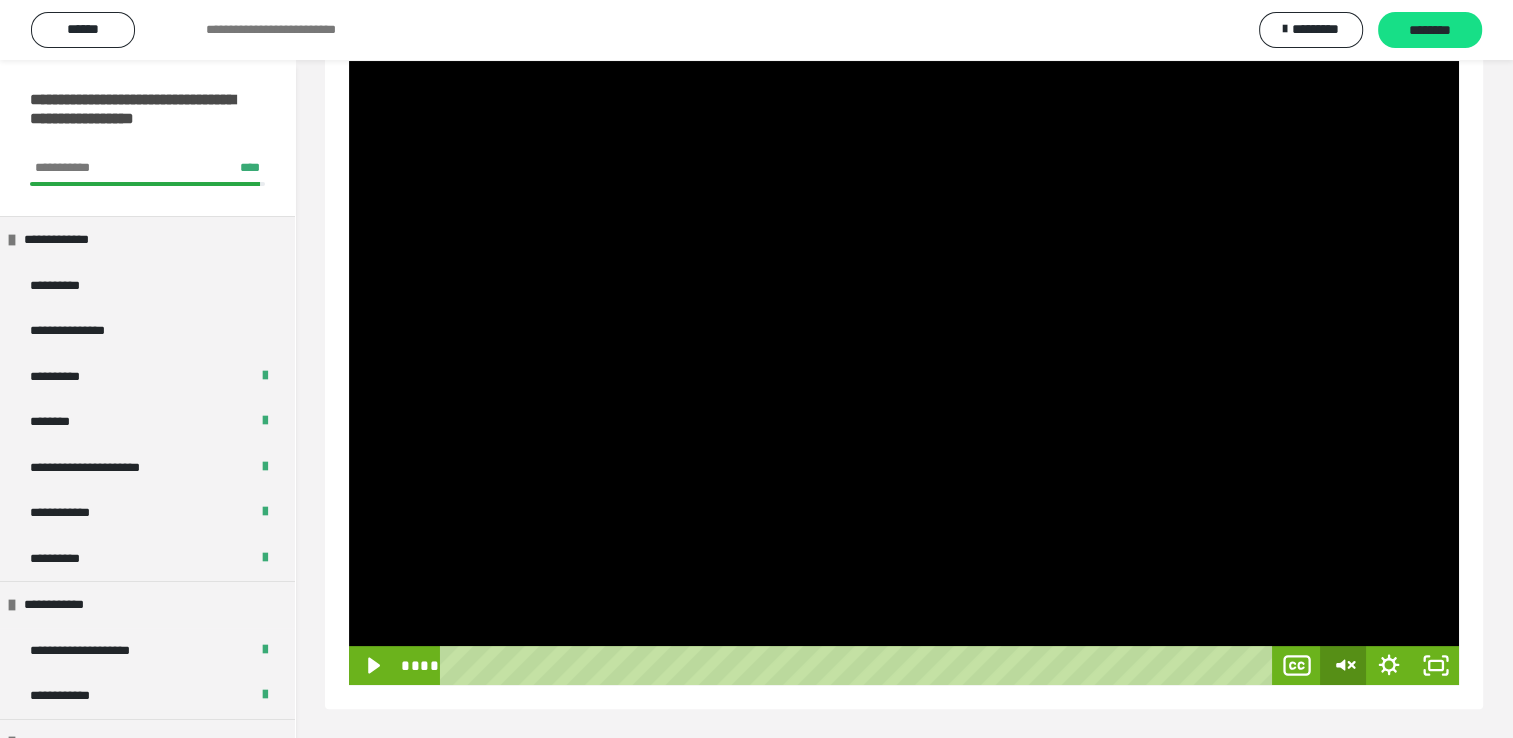 click 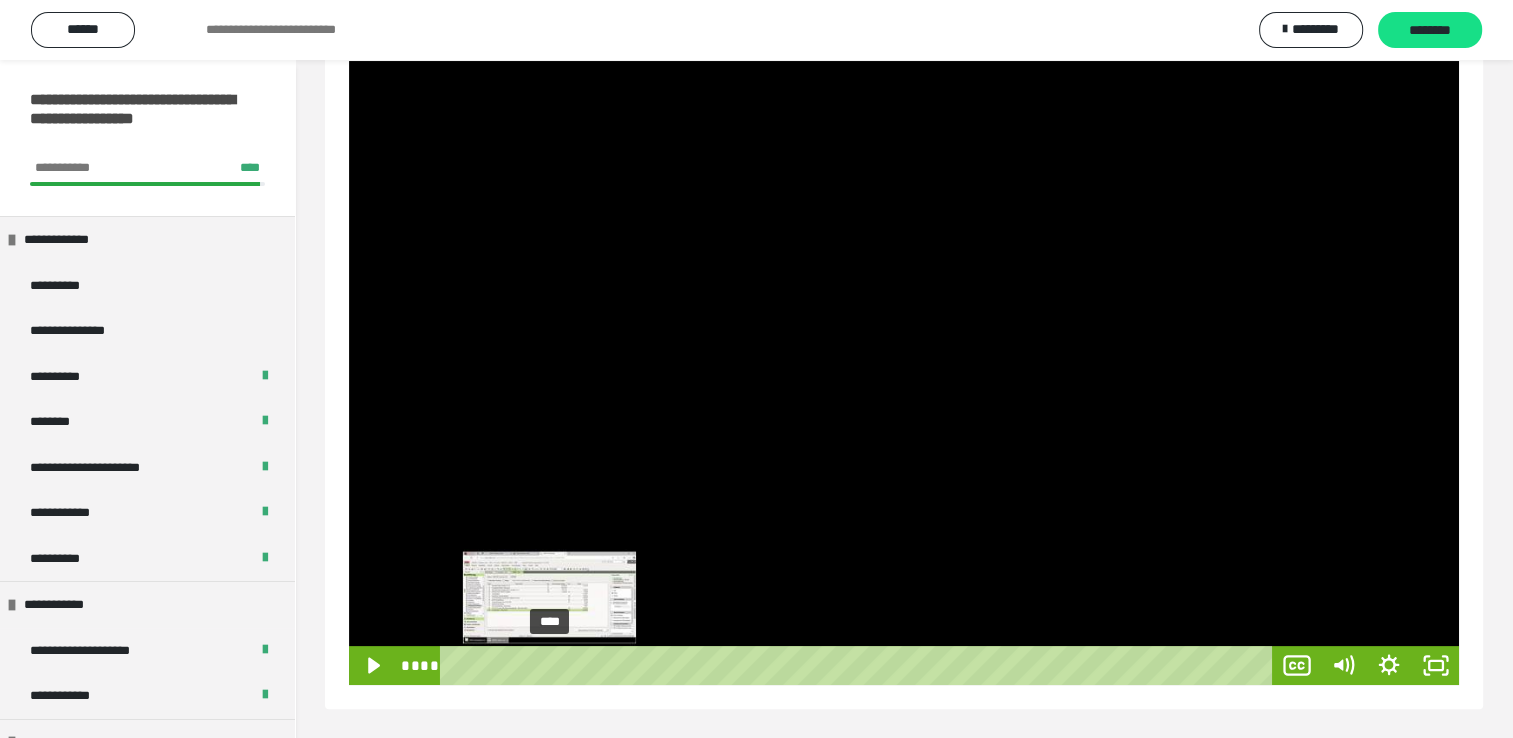 click on "****" at bounding box center (860, 665) 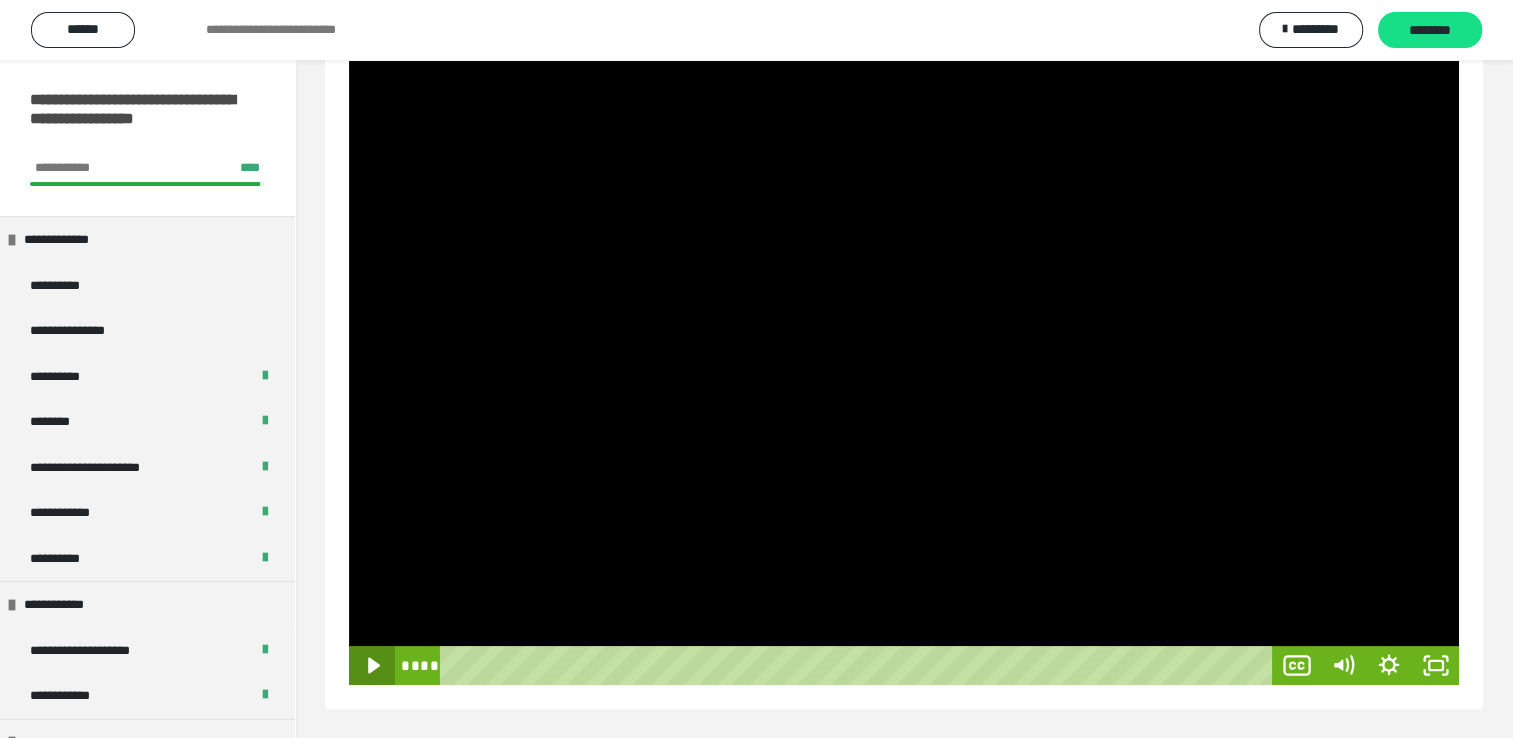 click 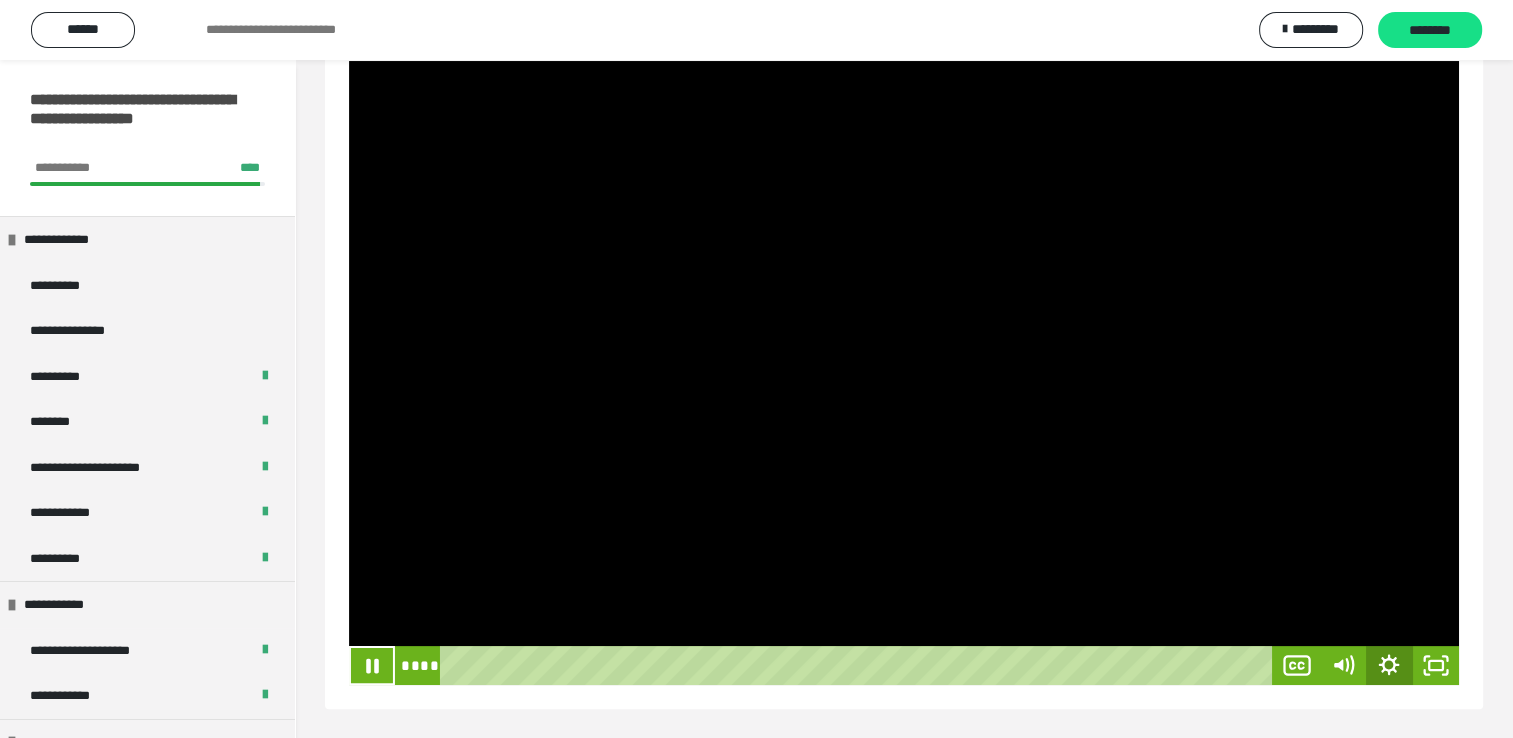 click 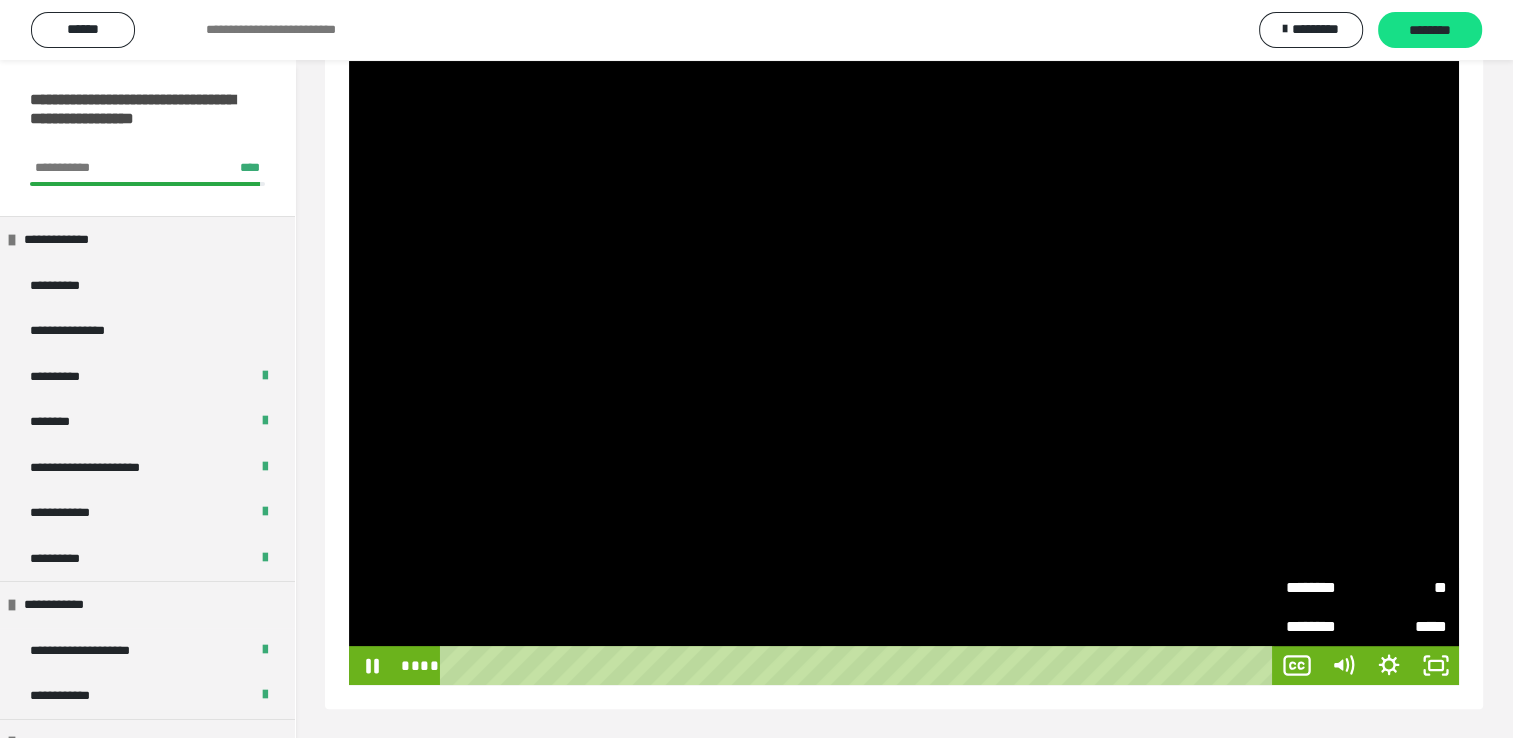 click on "**" at bounding box center [1406, 583] 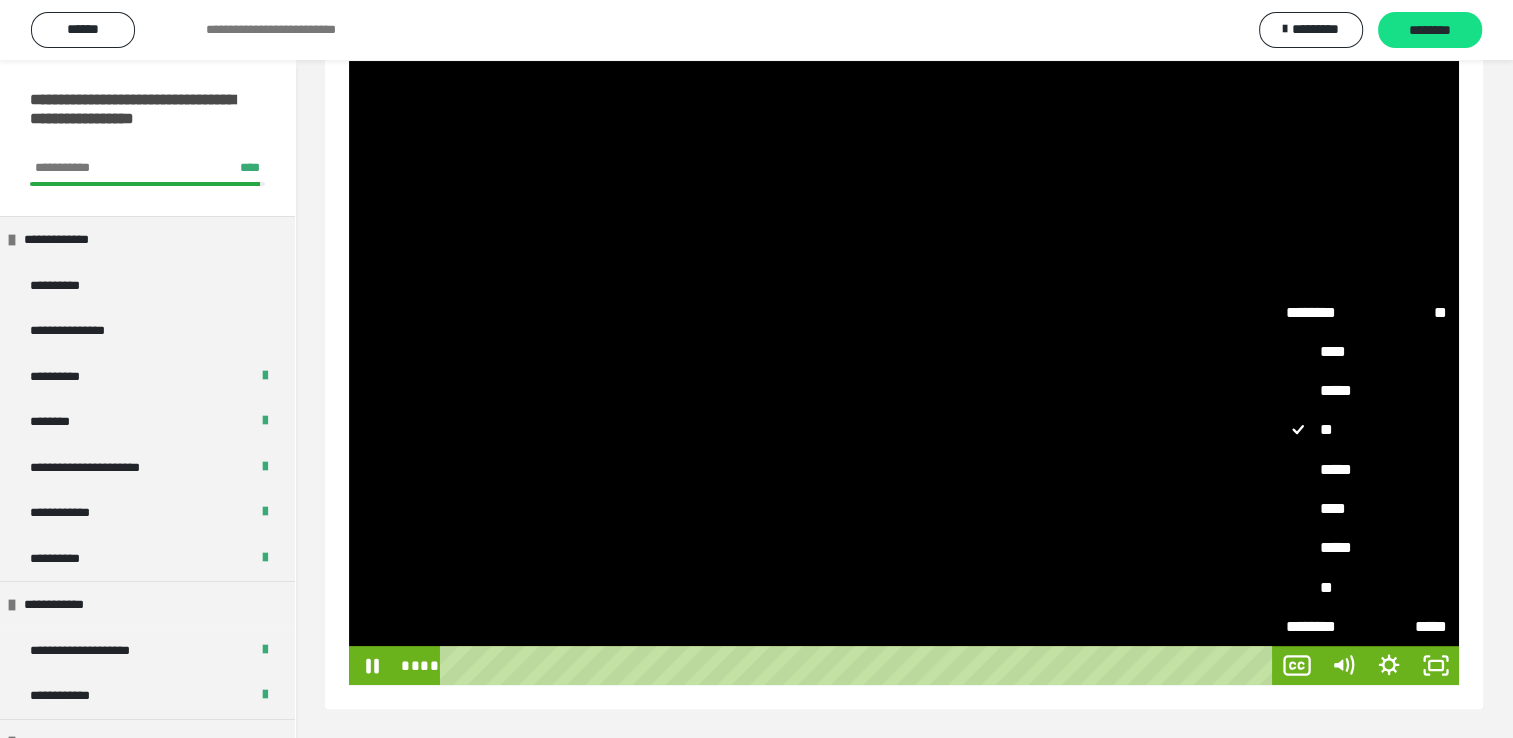 click on "*****" at bounding box center [1366, 470] 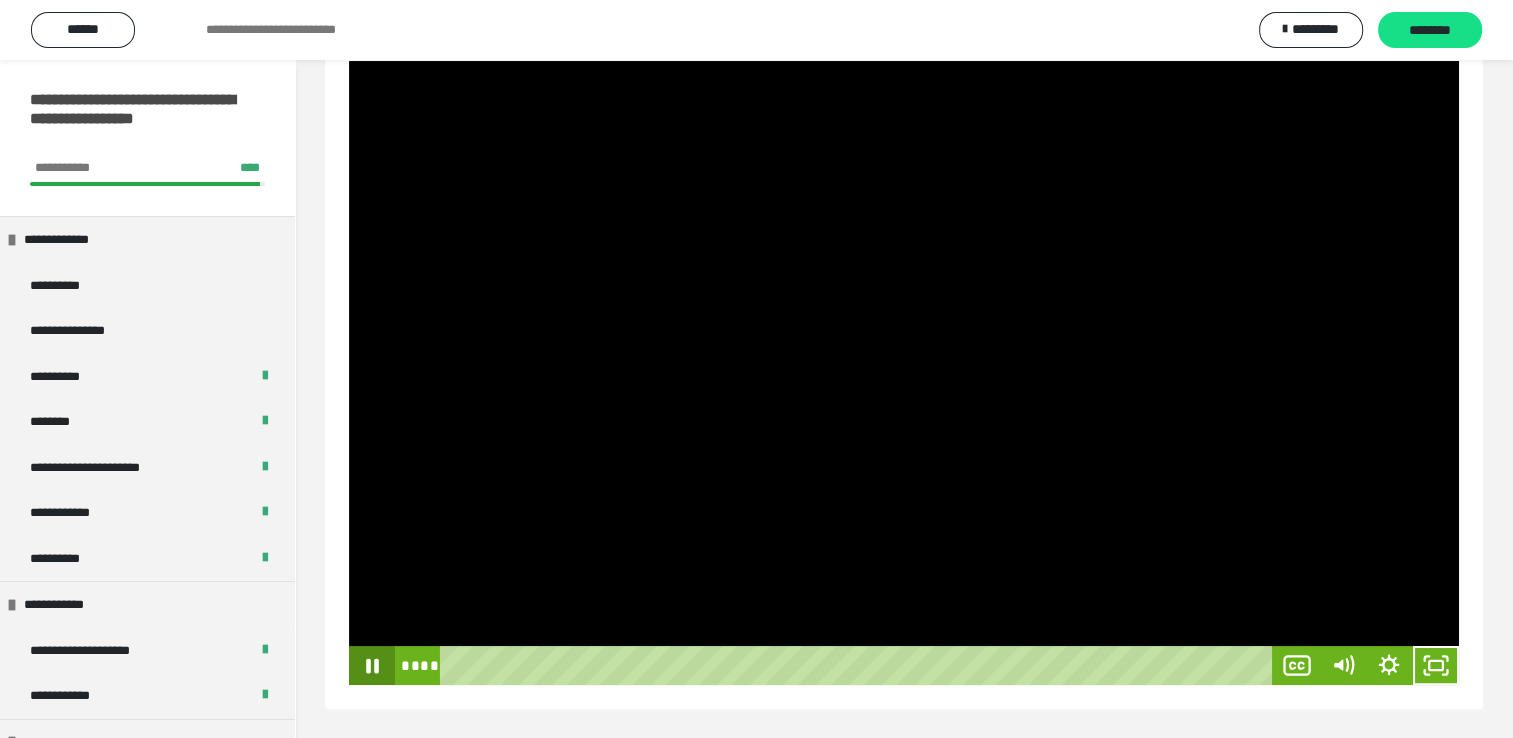click 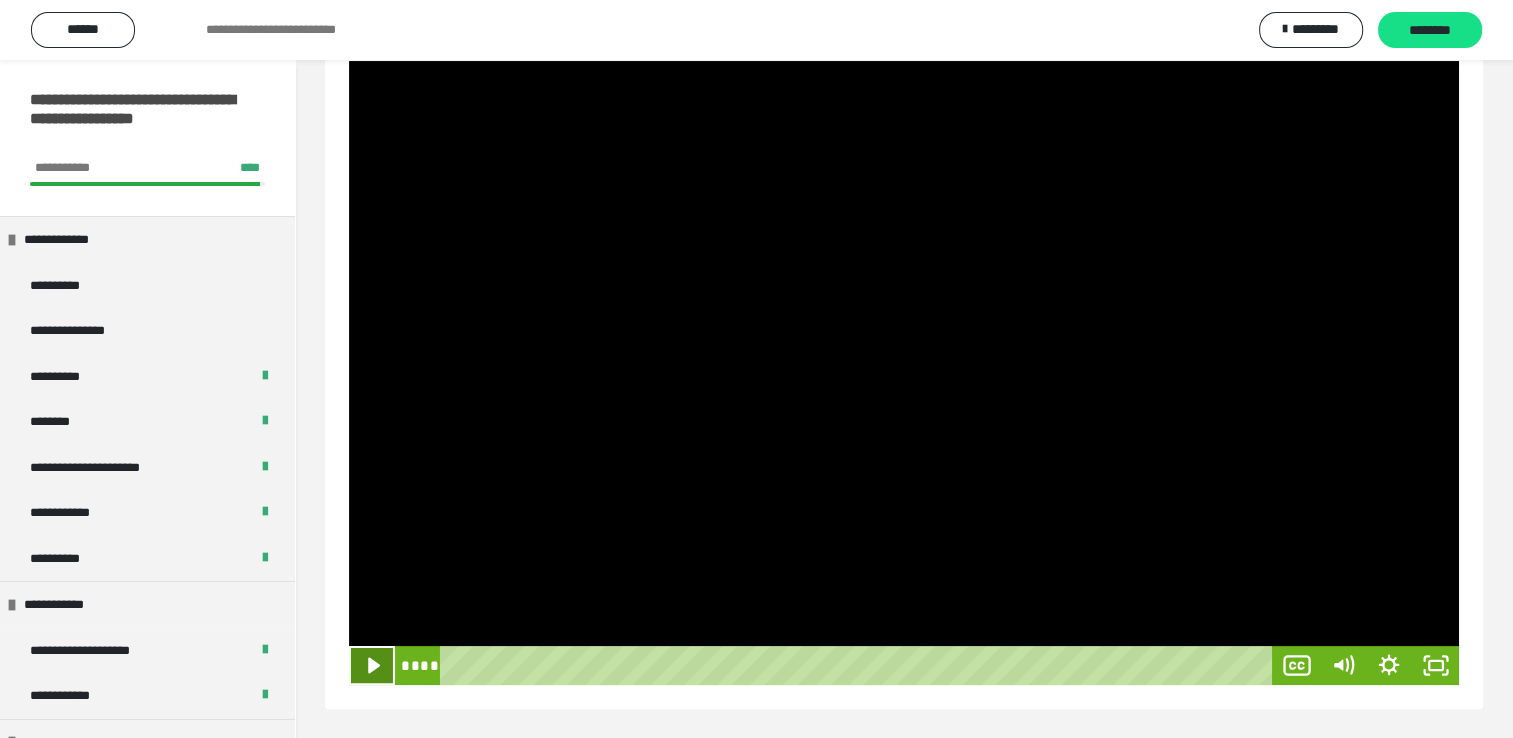 click 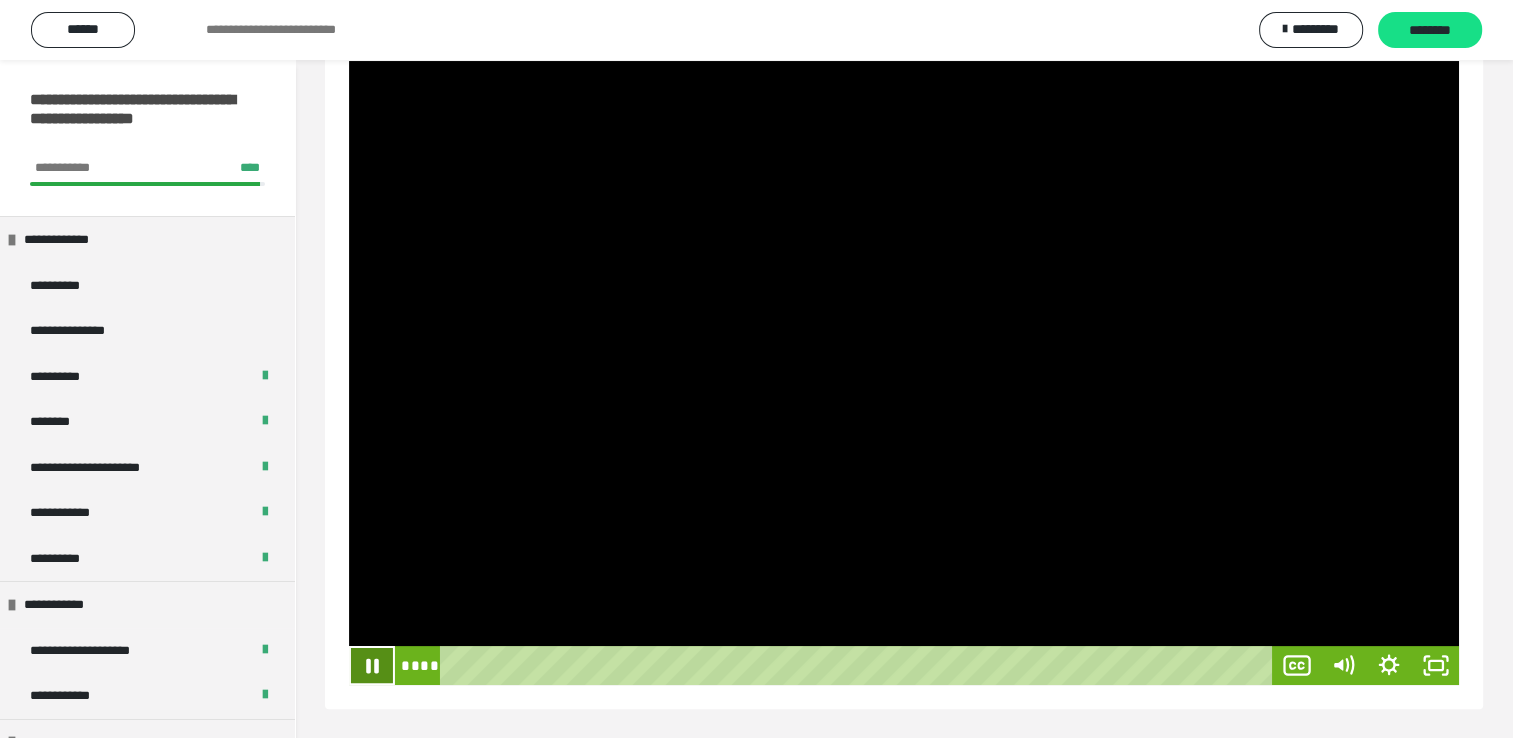 click 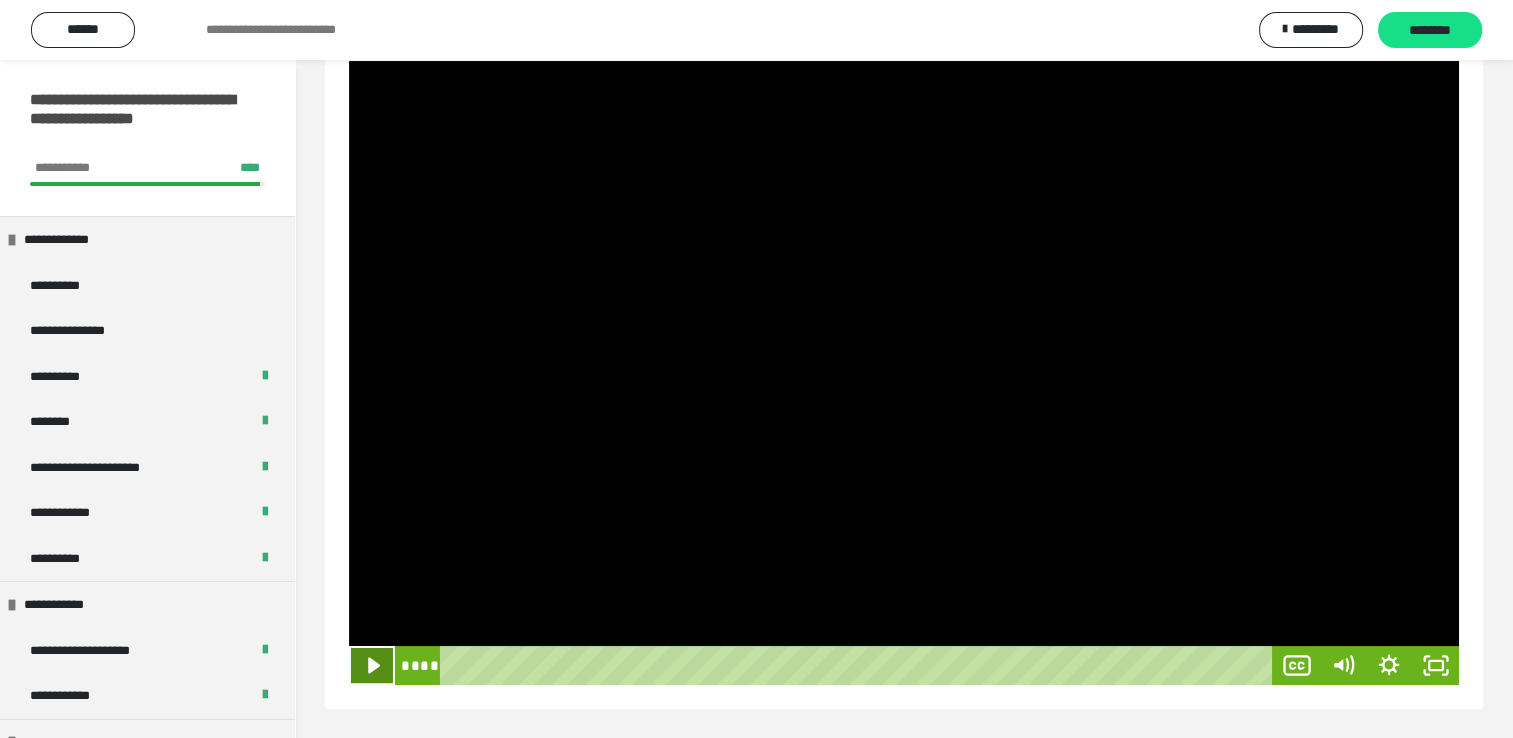 click 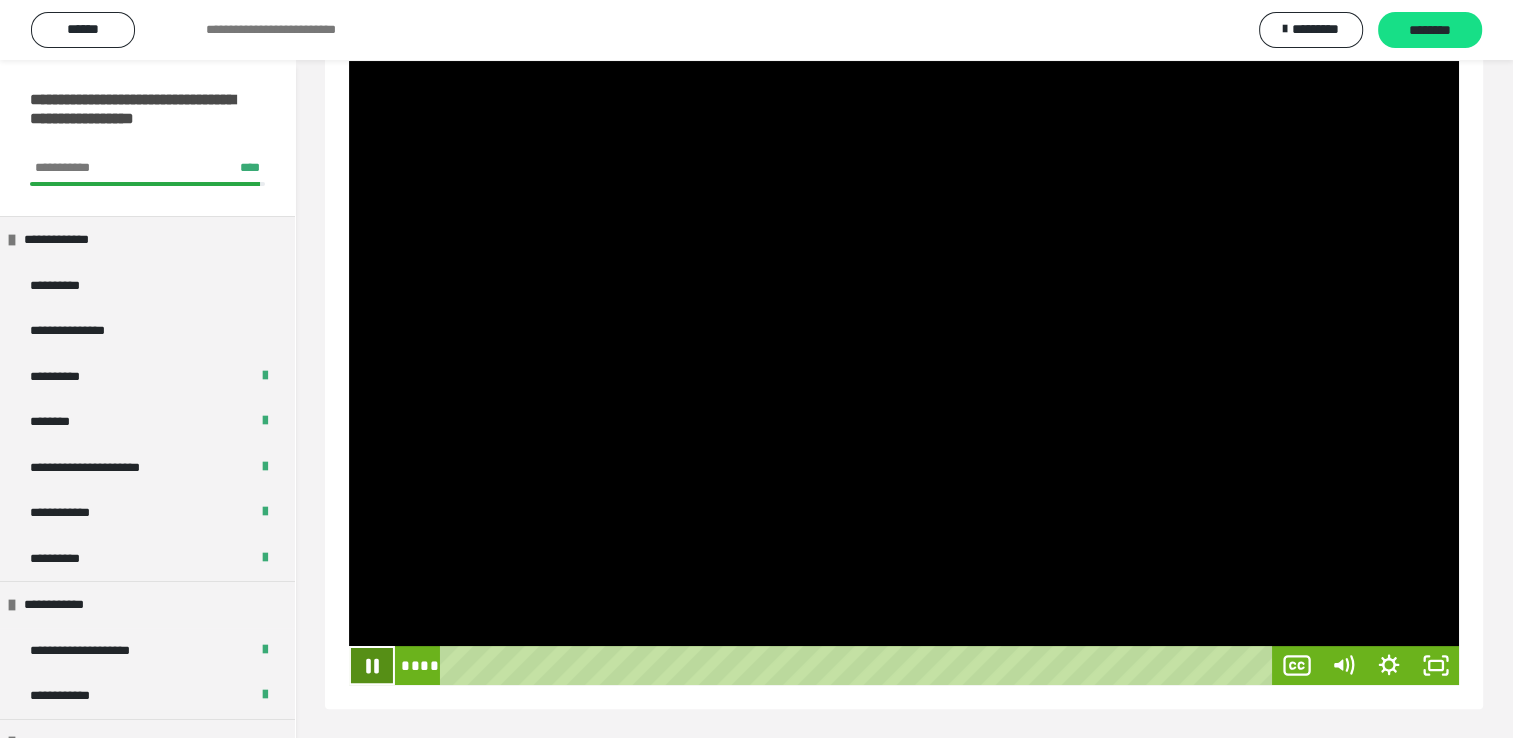 click 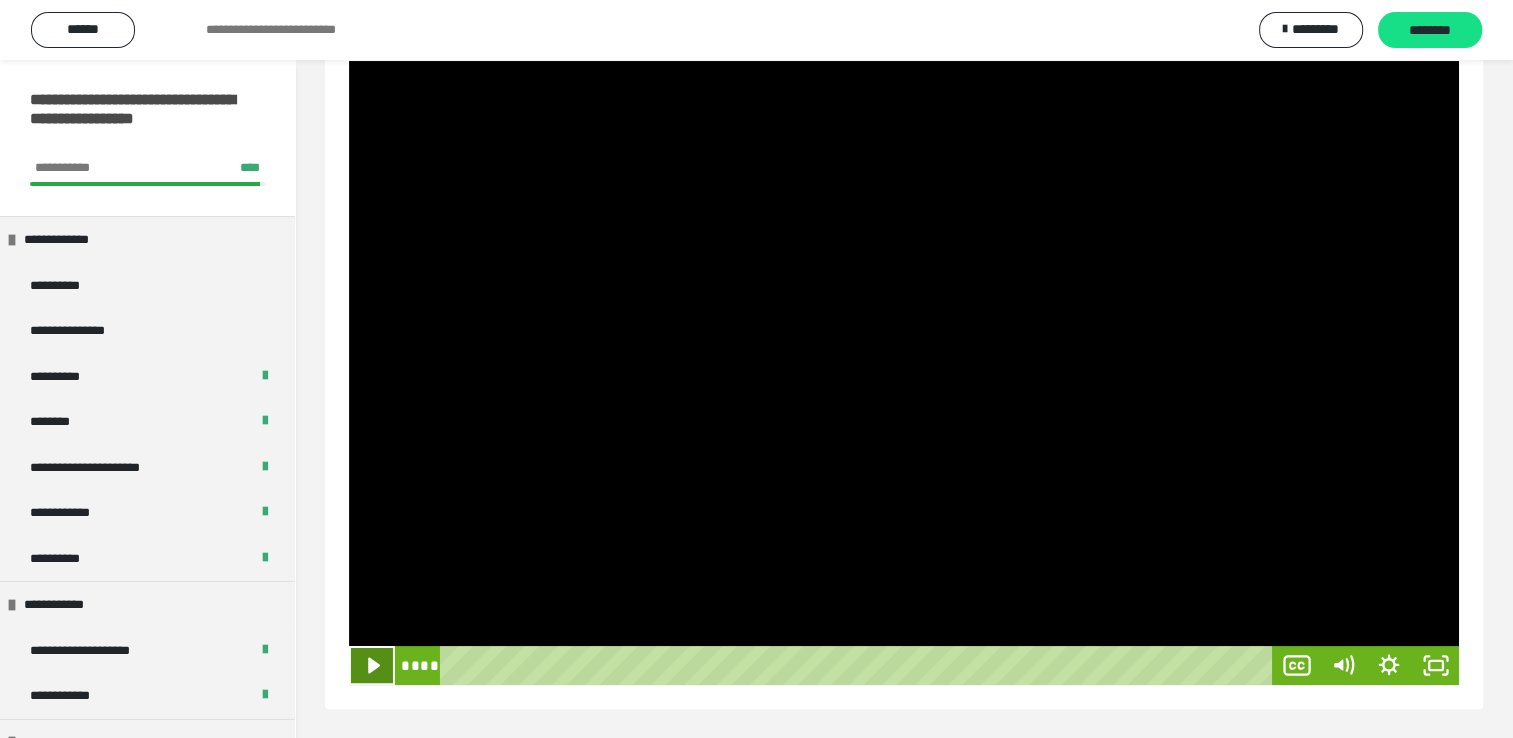 click 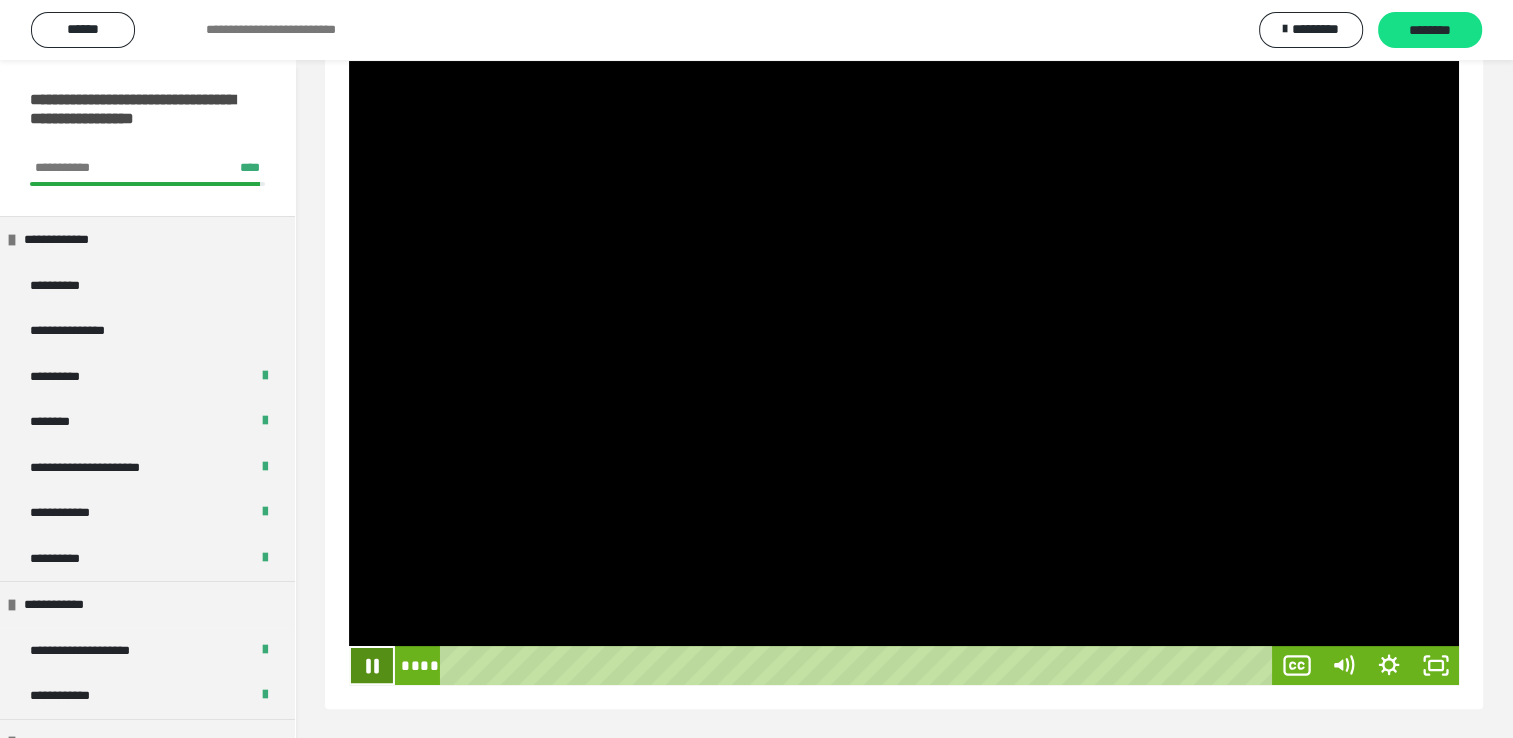 click 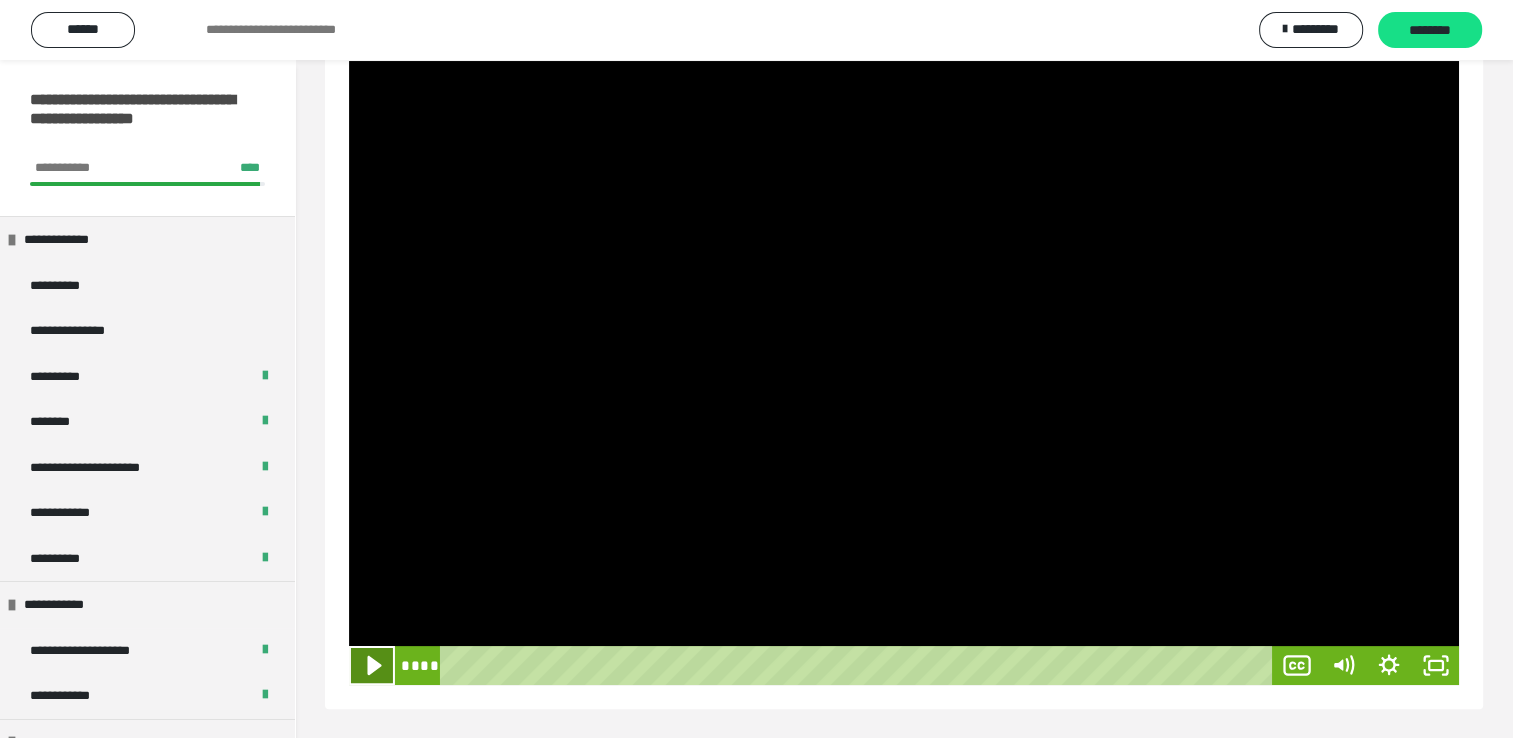 click 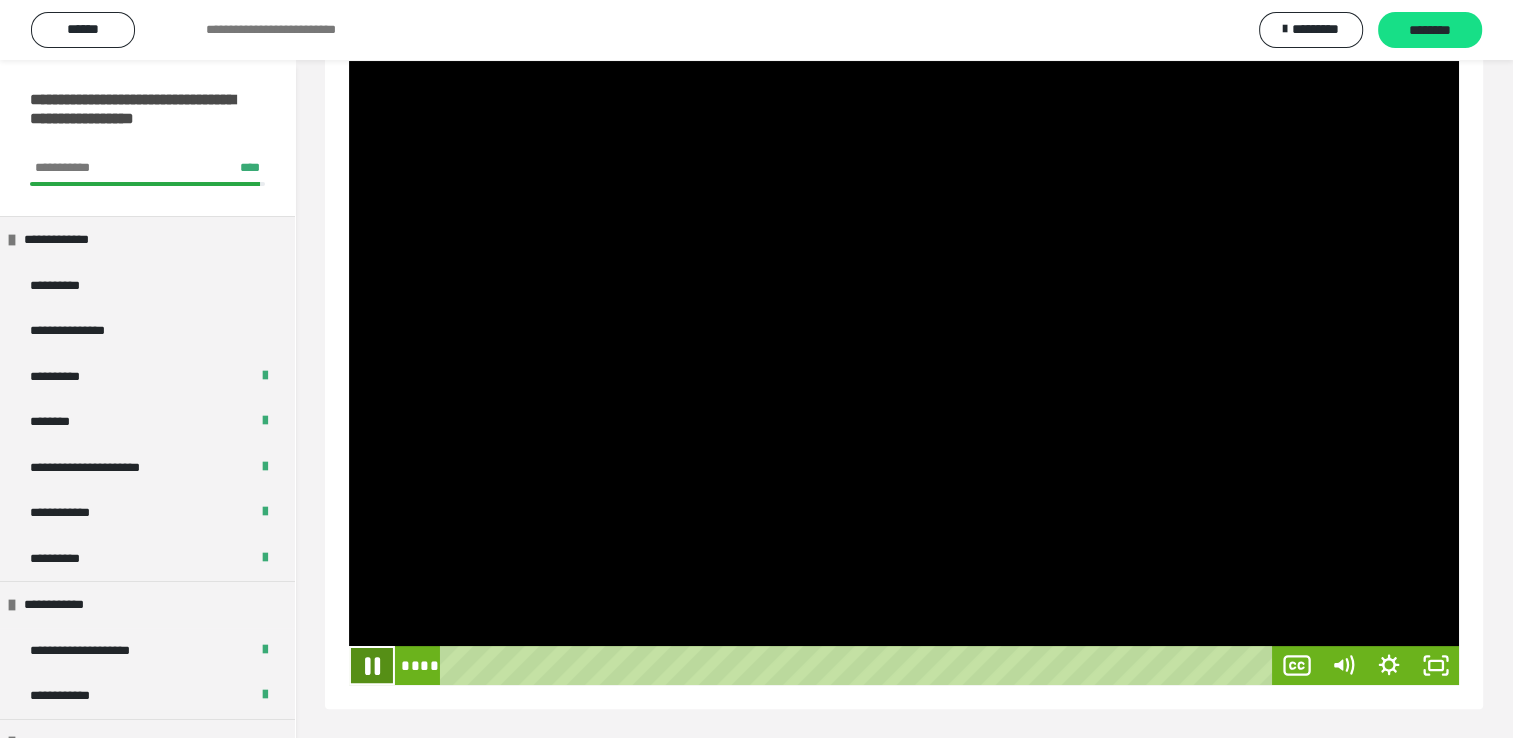 click 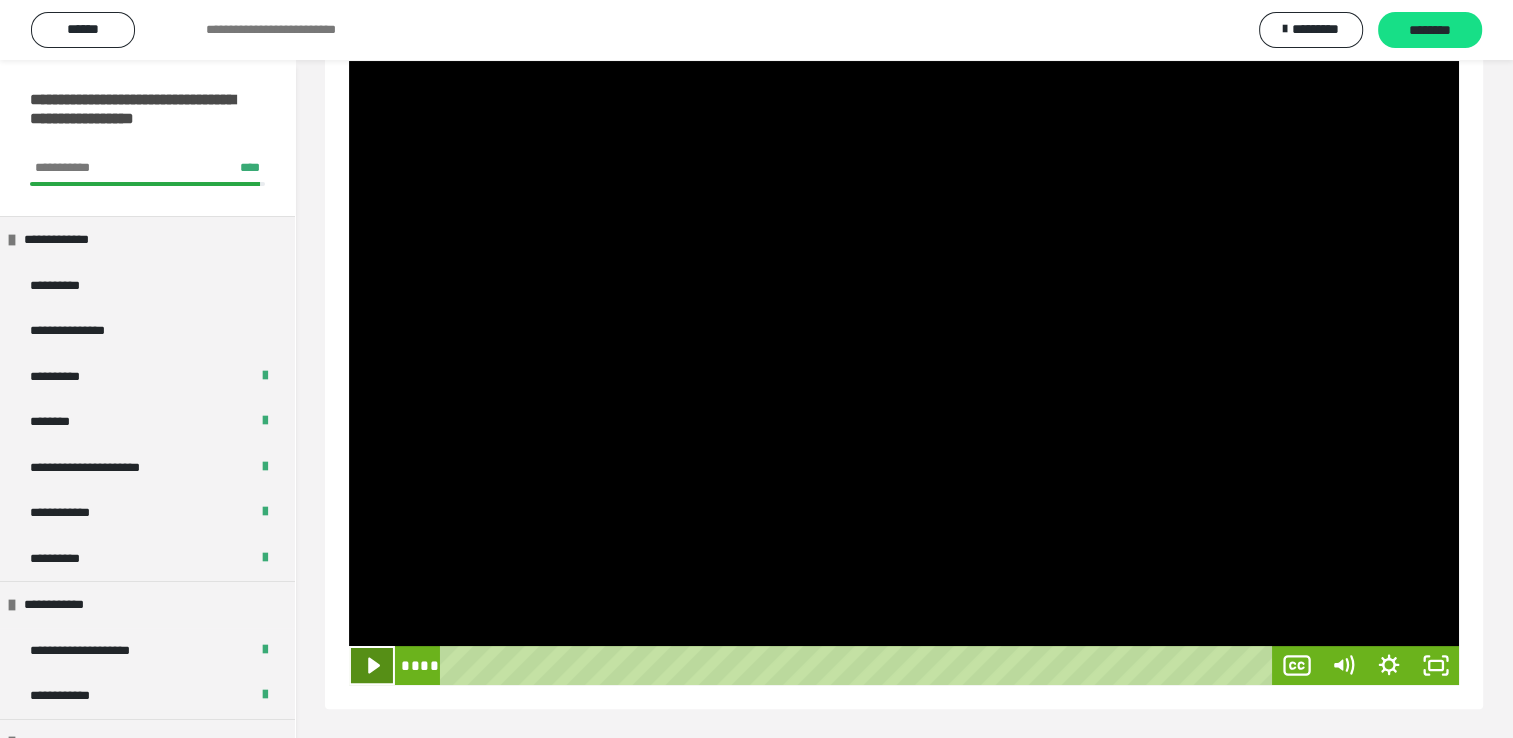 click 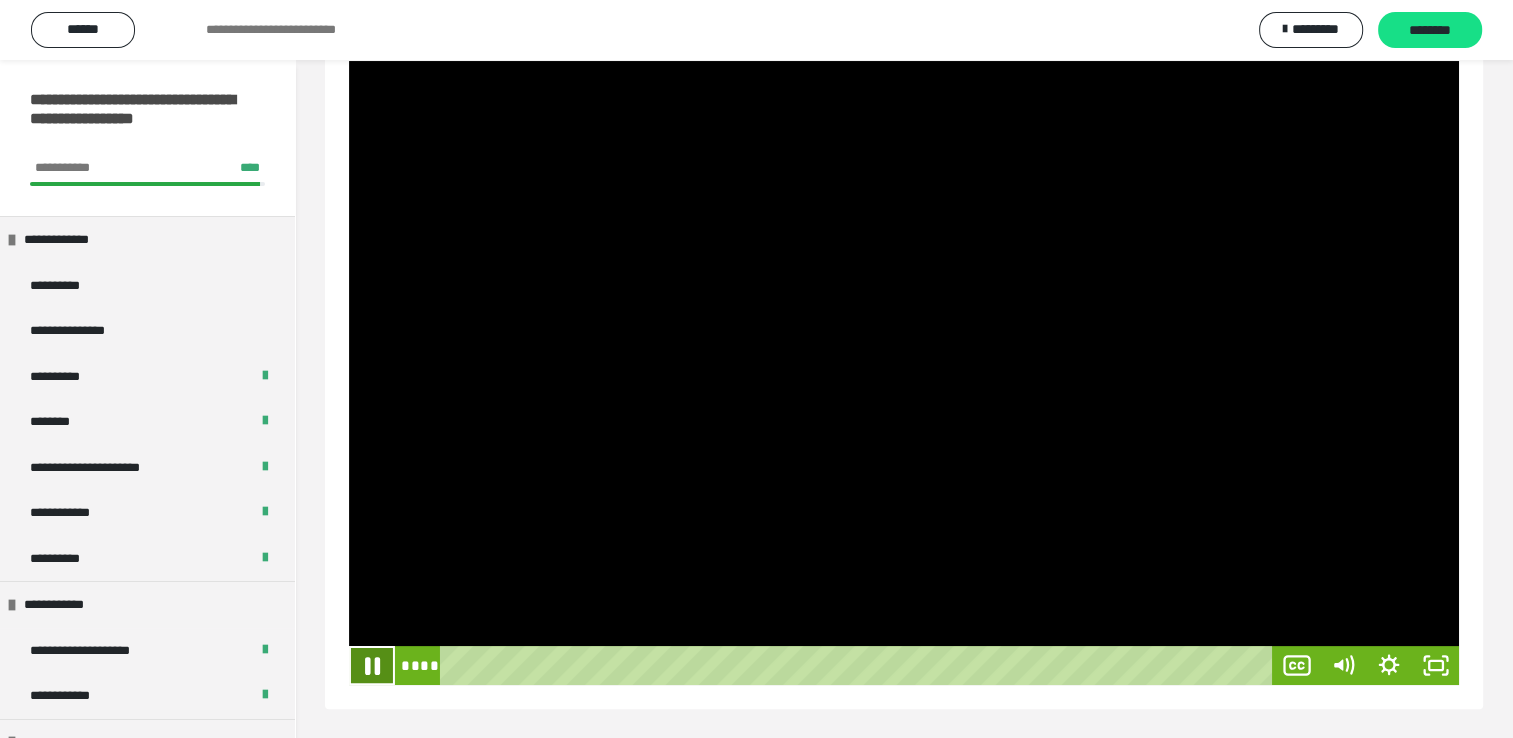 click 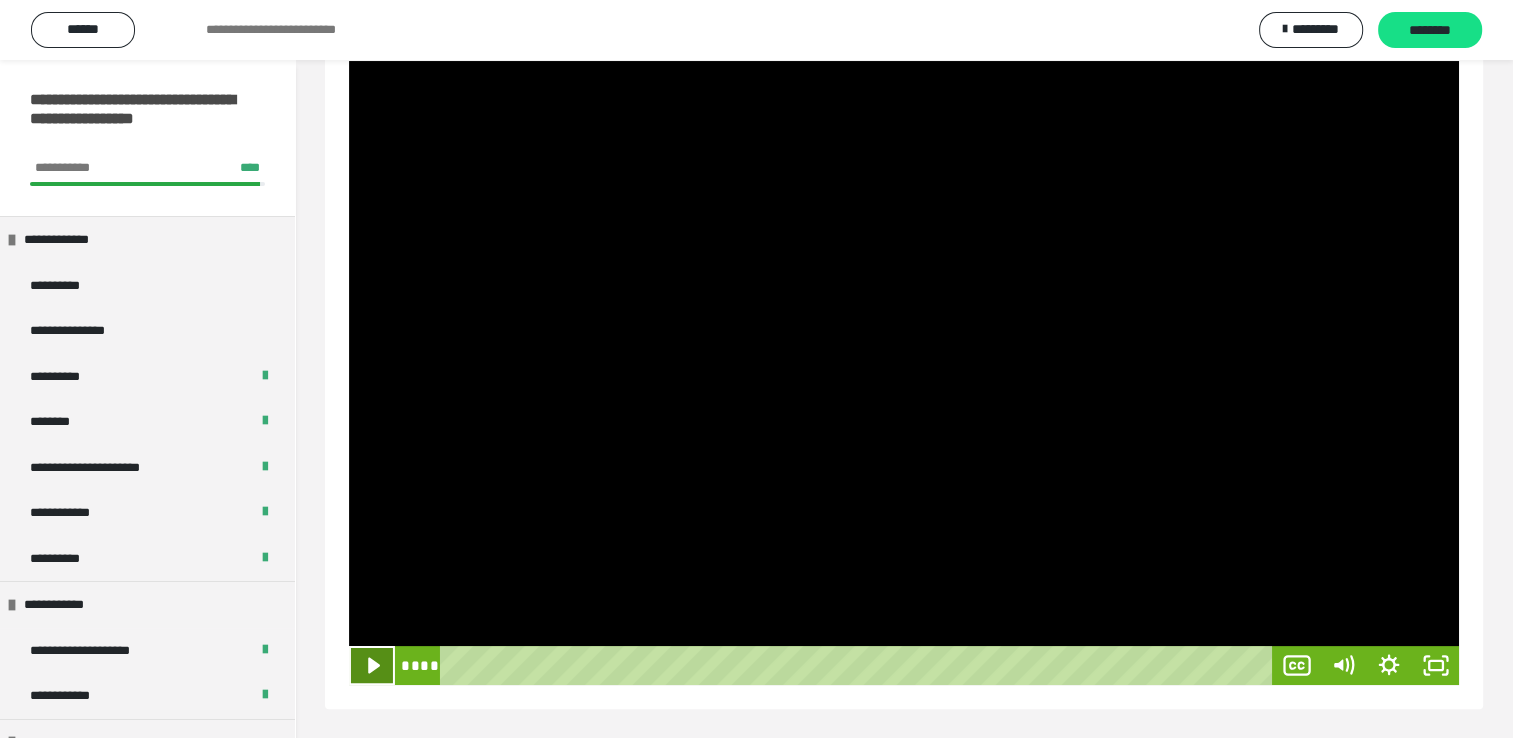 click 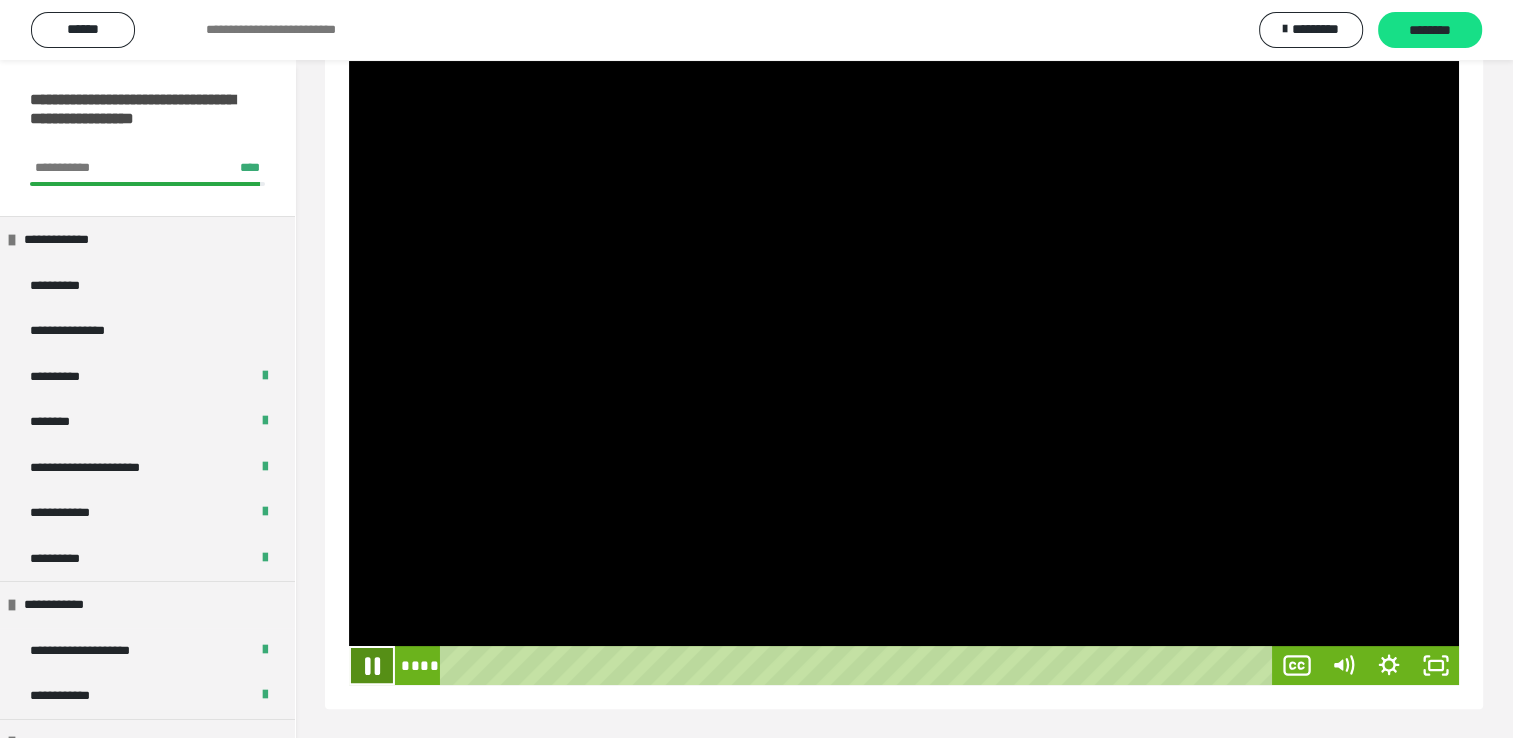 click 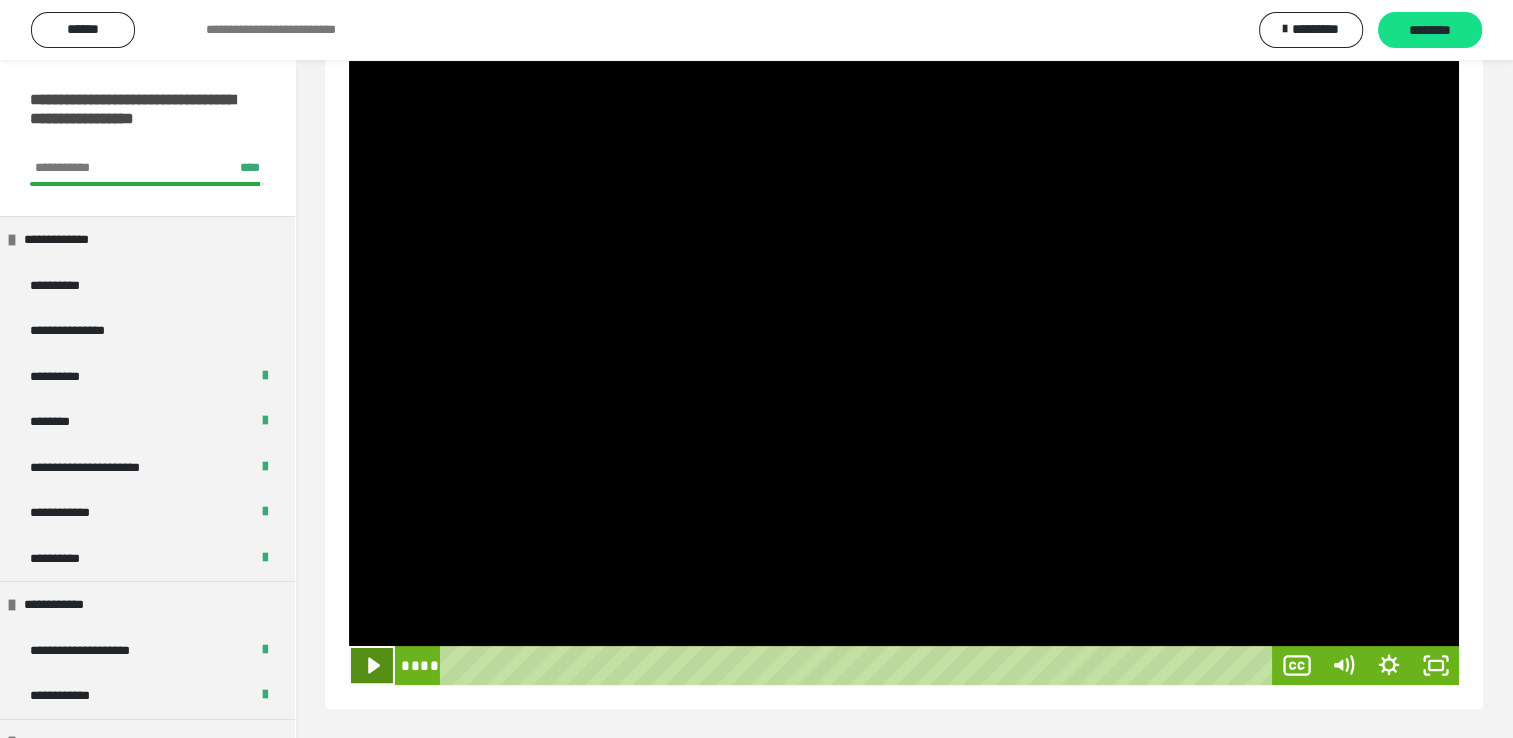 click 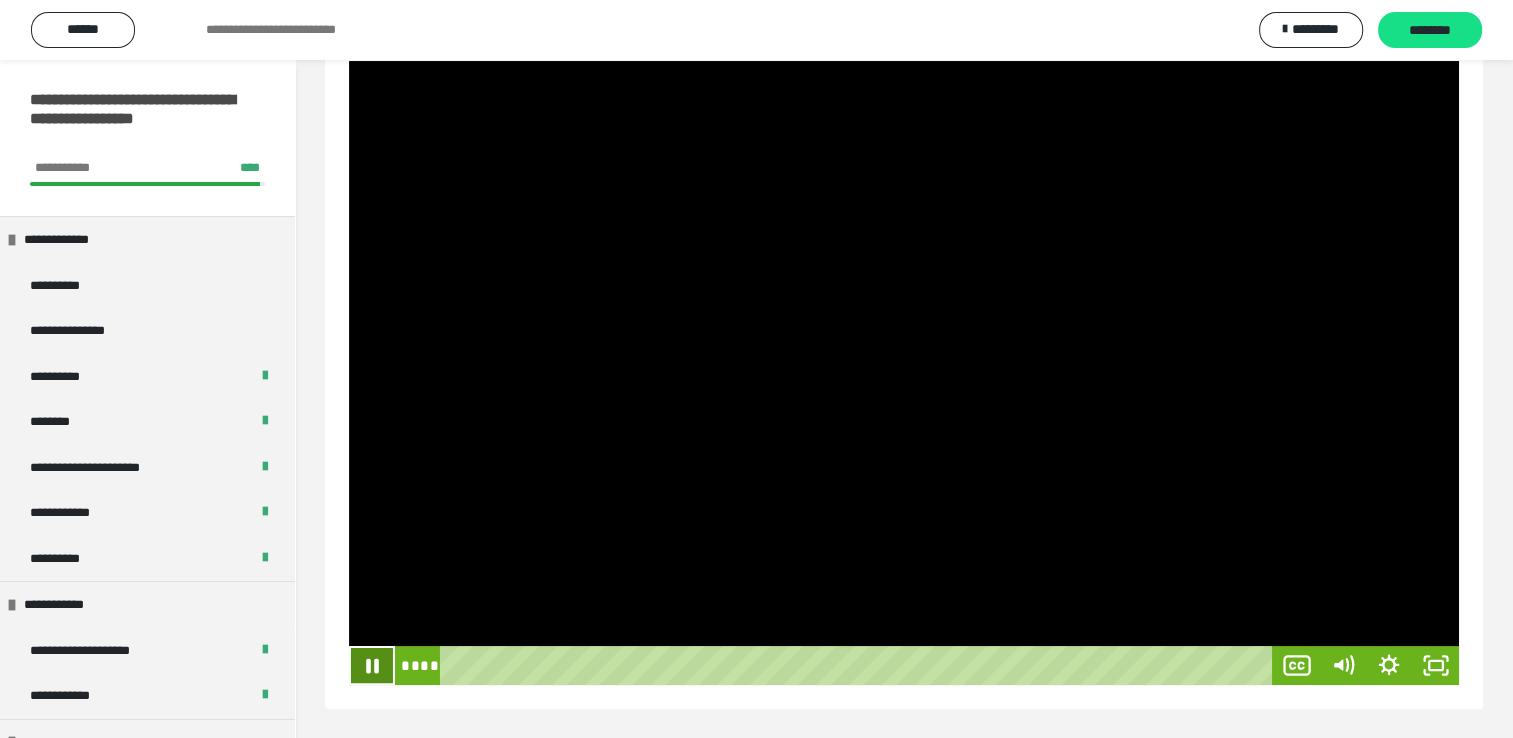 click 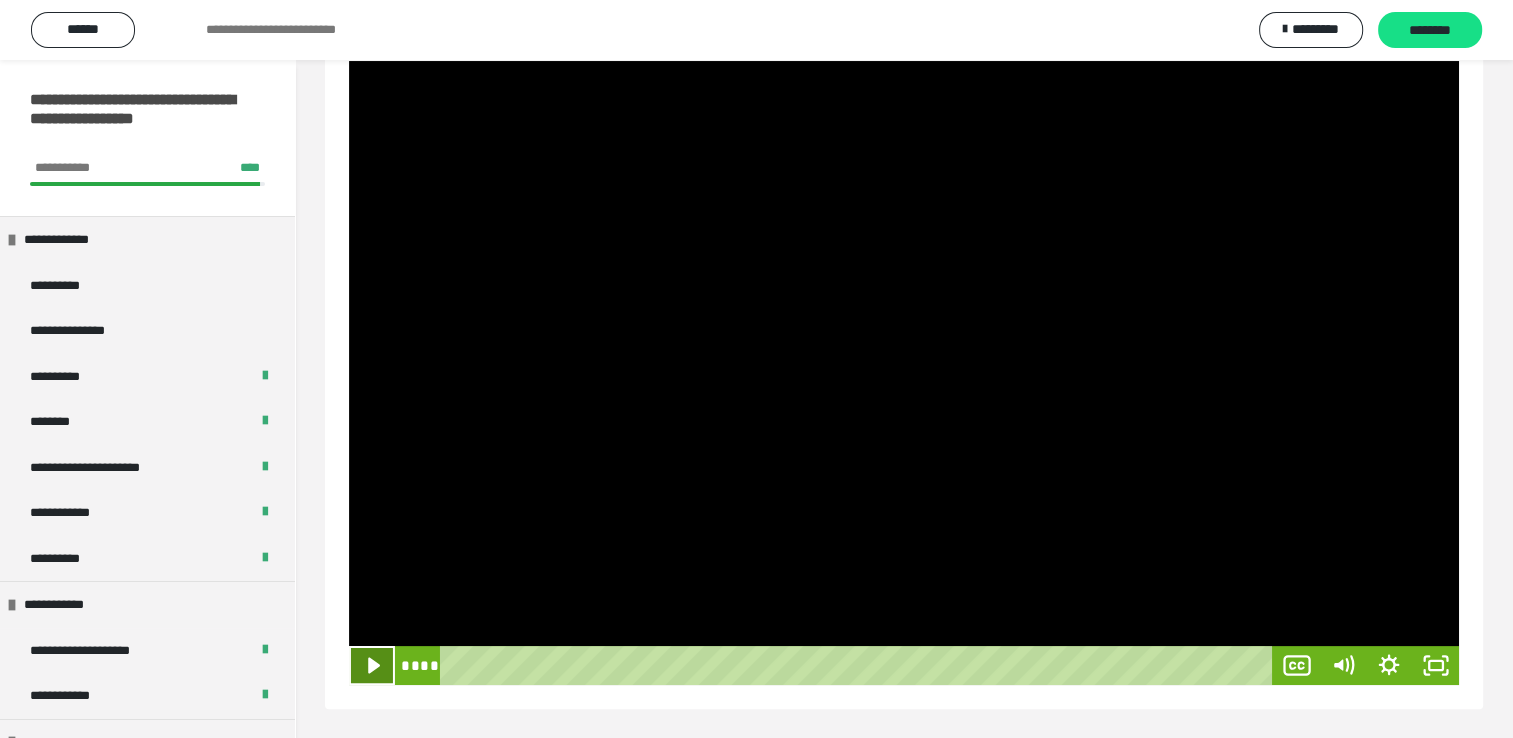 click 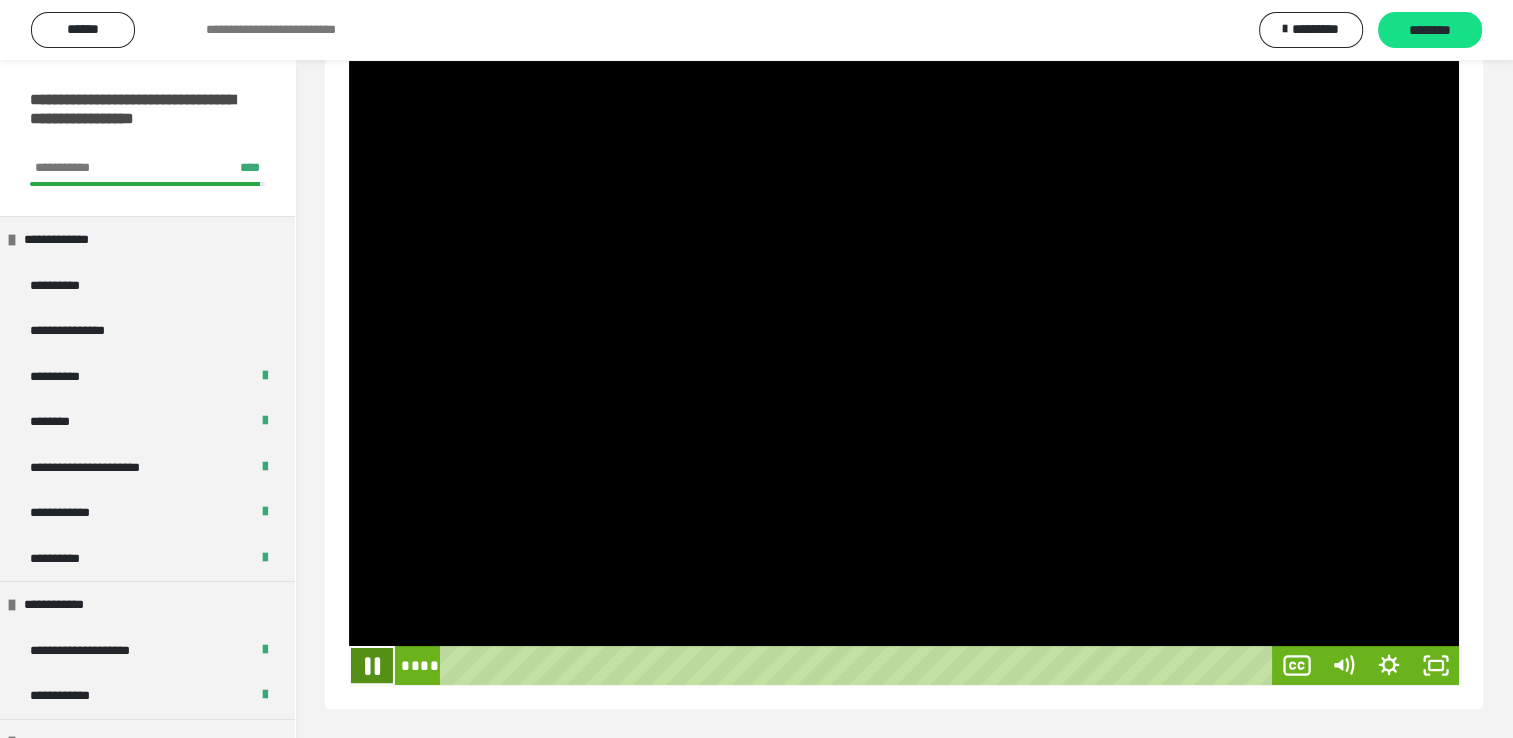 click 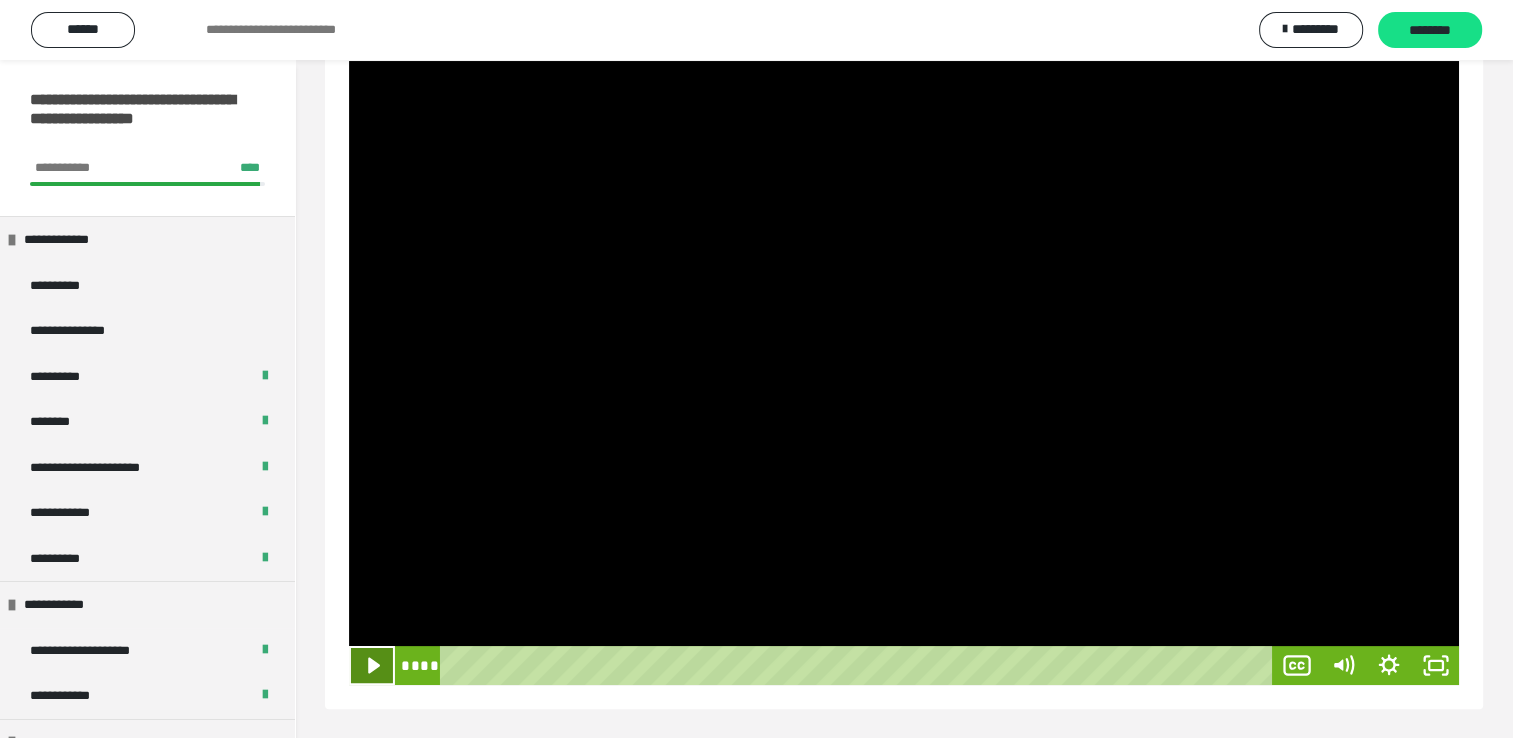 click 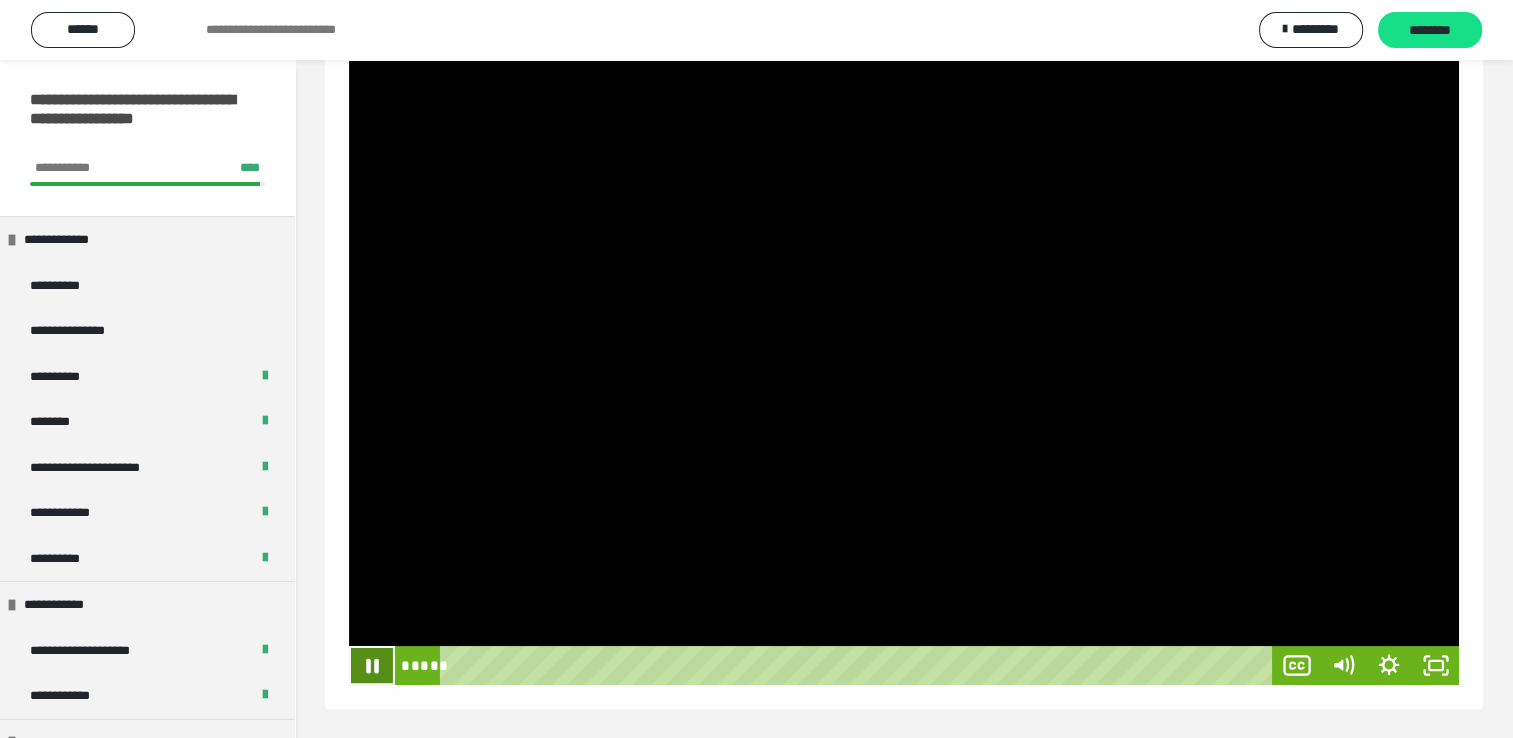 click 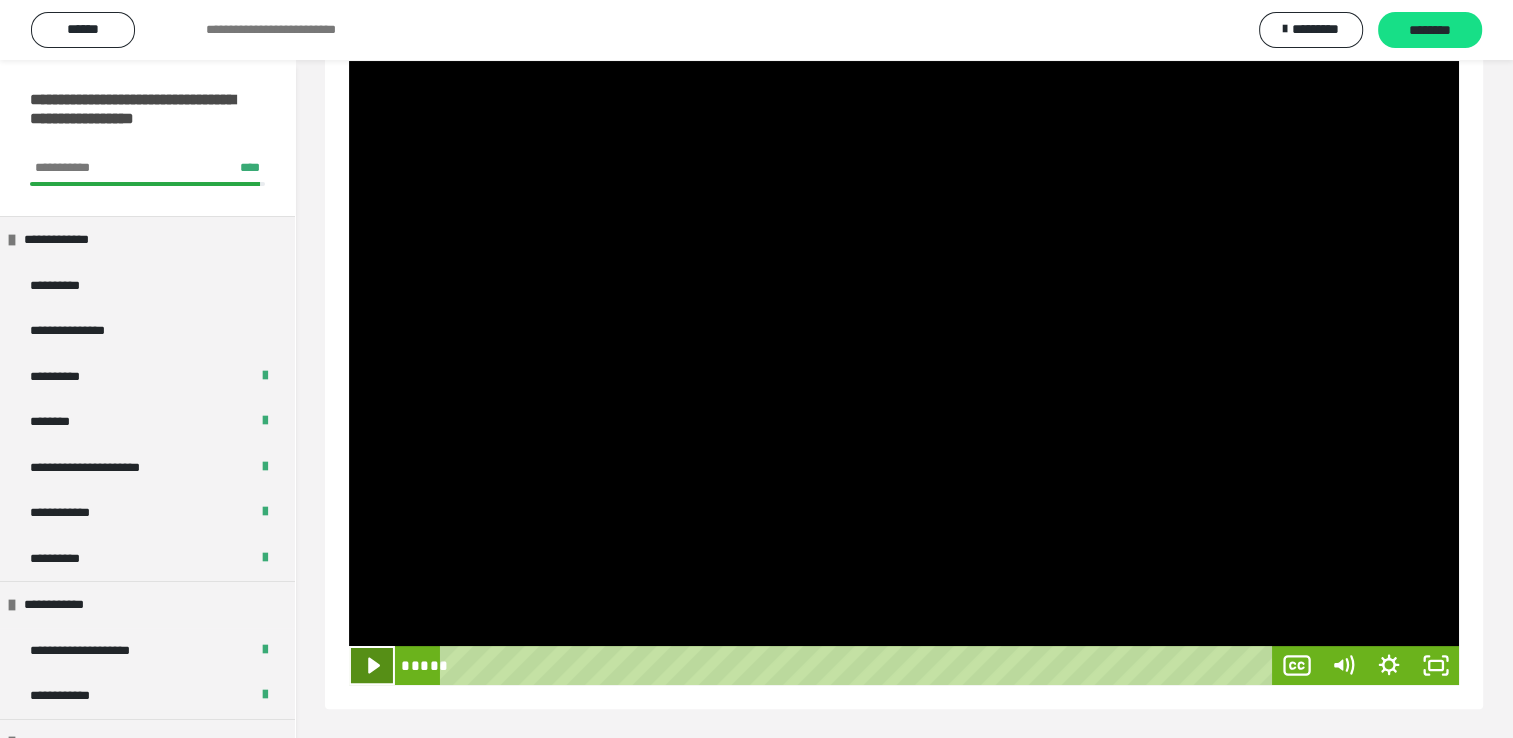 click 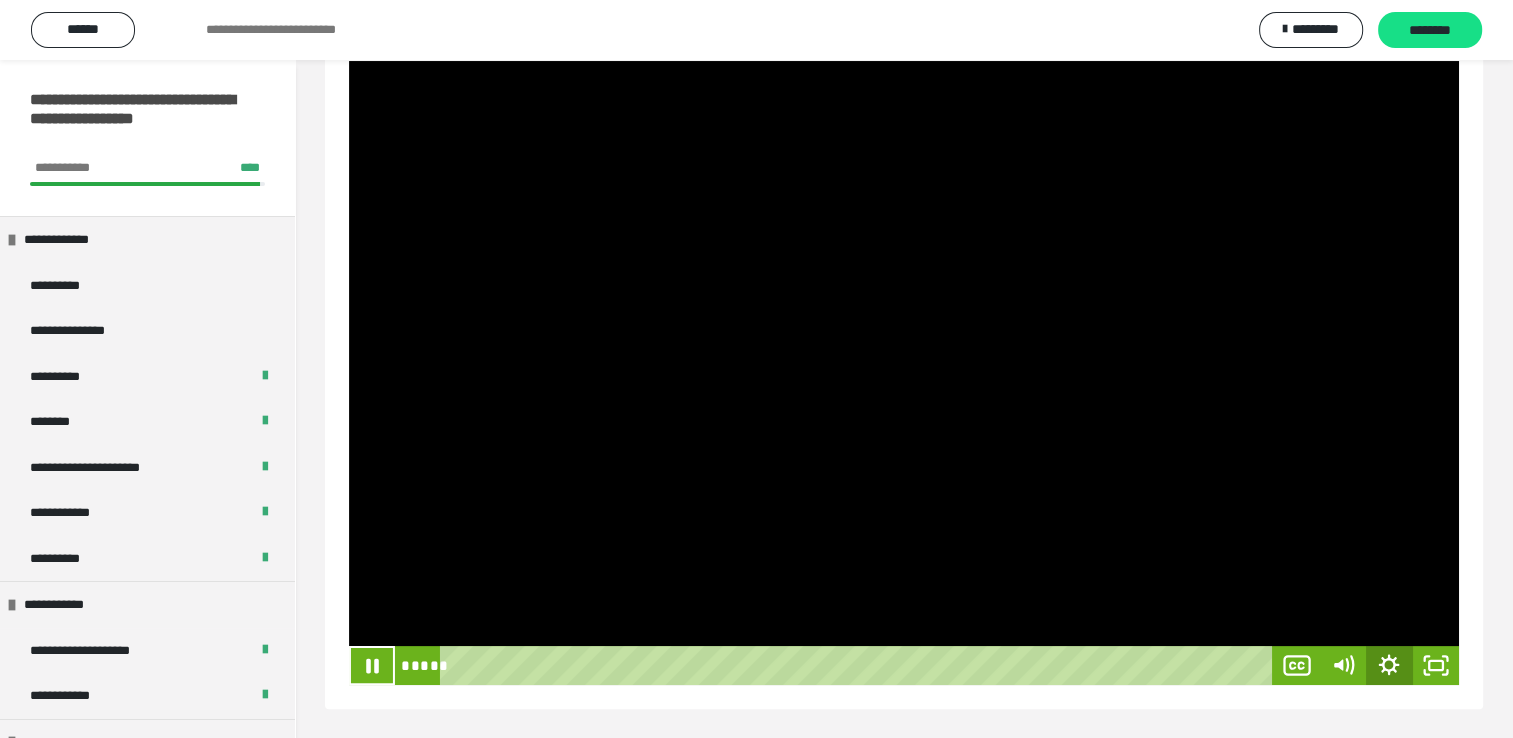 click 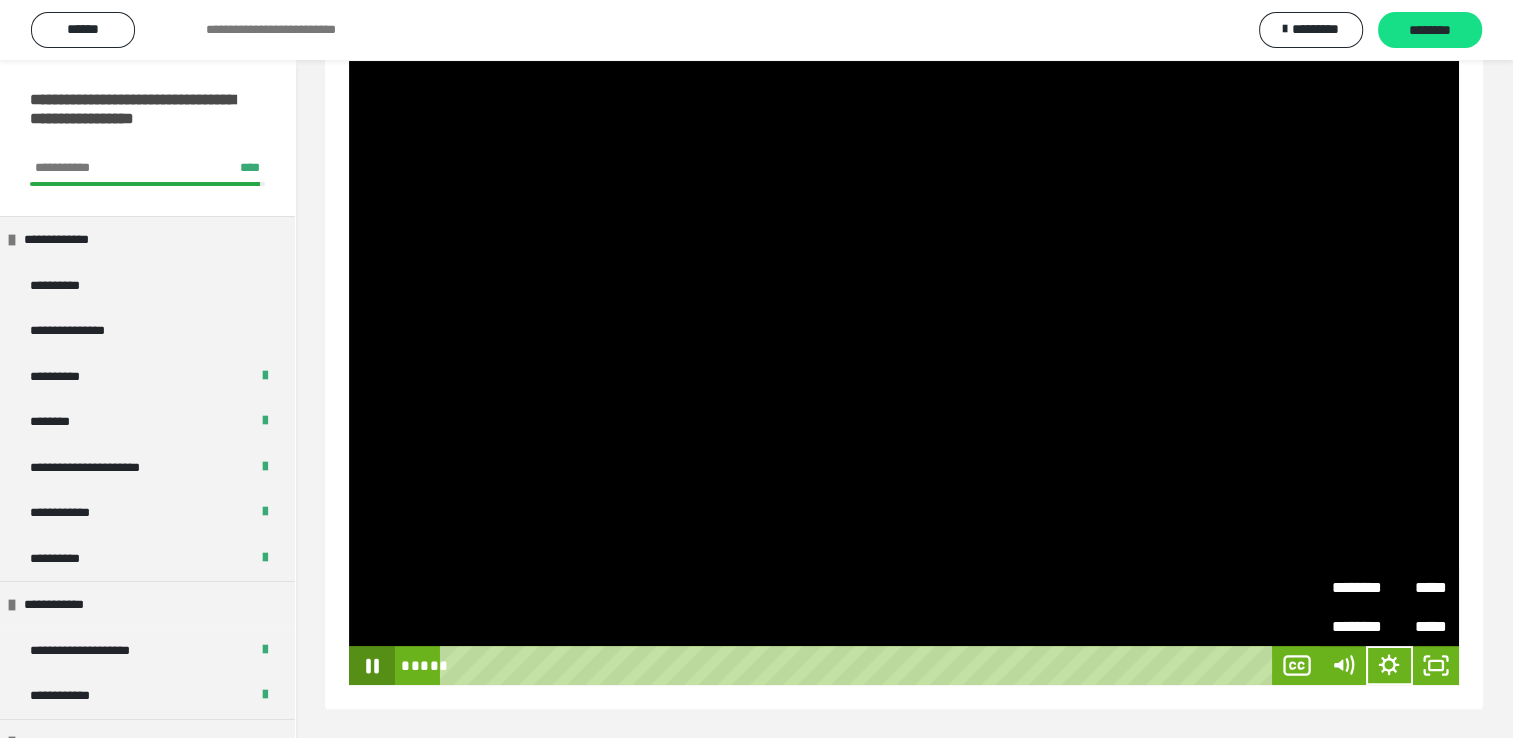 click 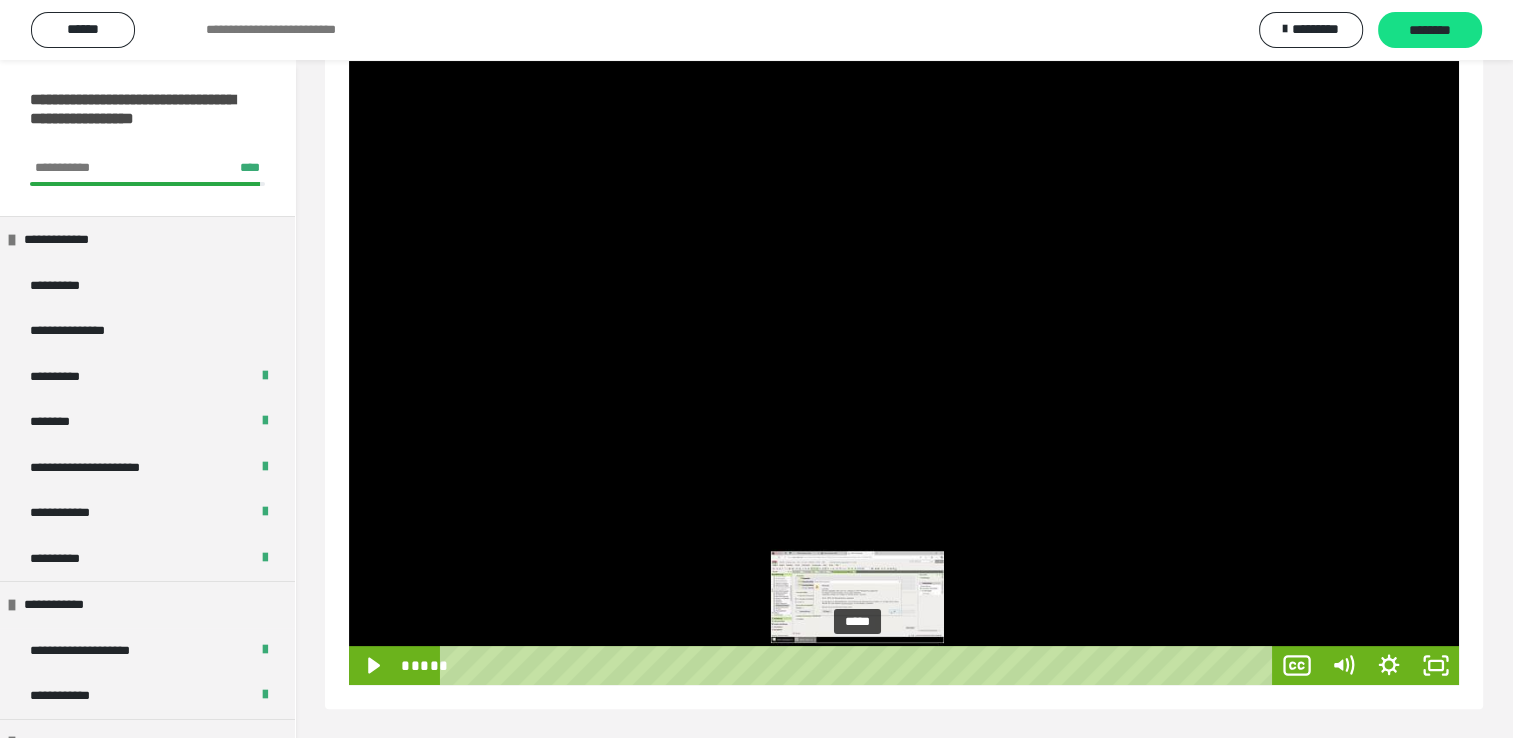 click at bounding box center [864, 665] 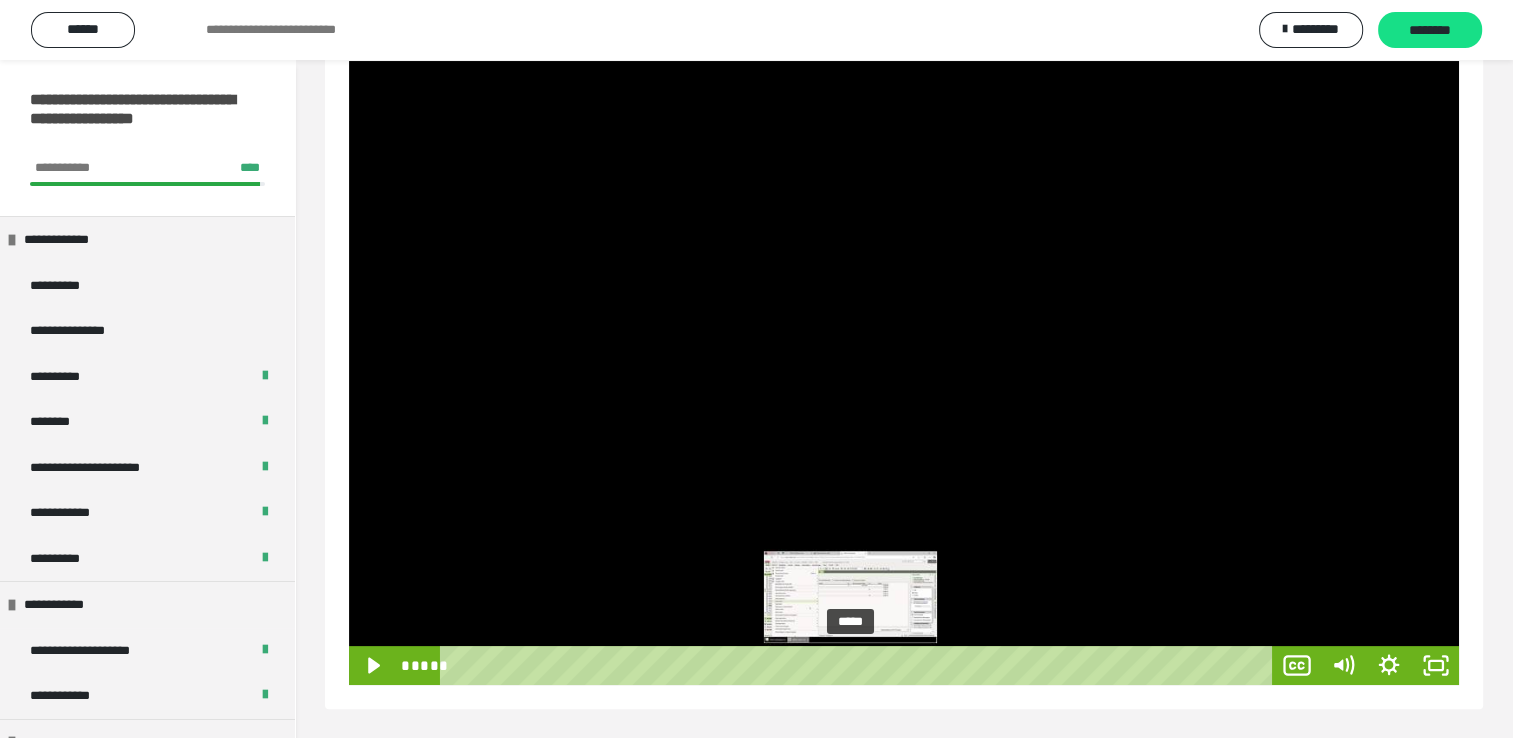 click on "*****" at bounding box center [860, 665] 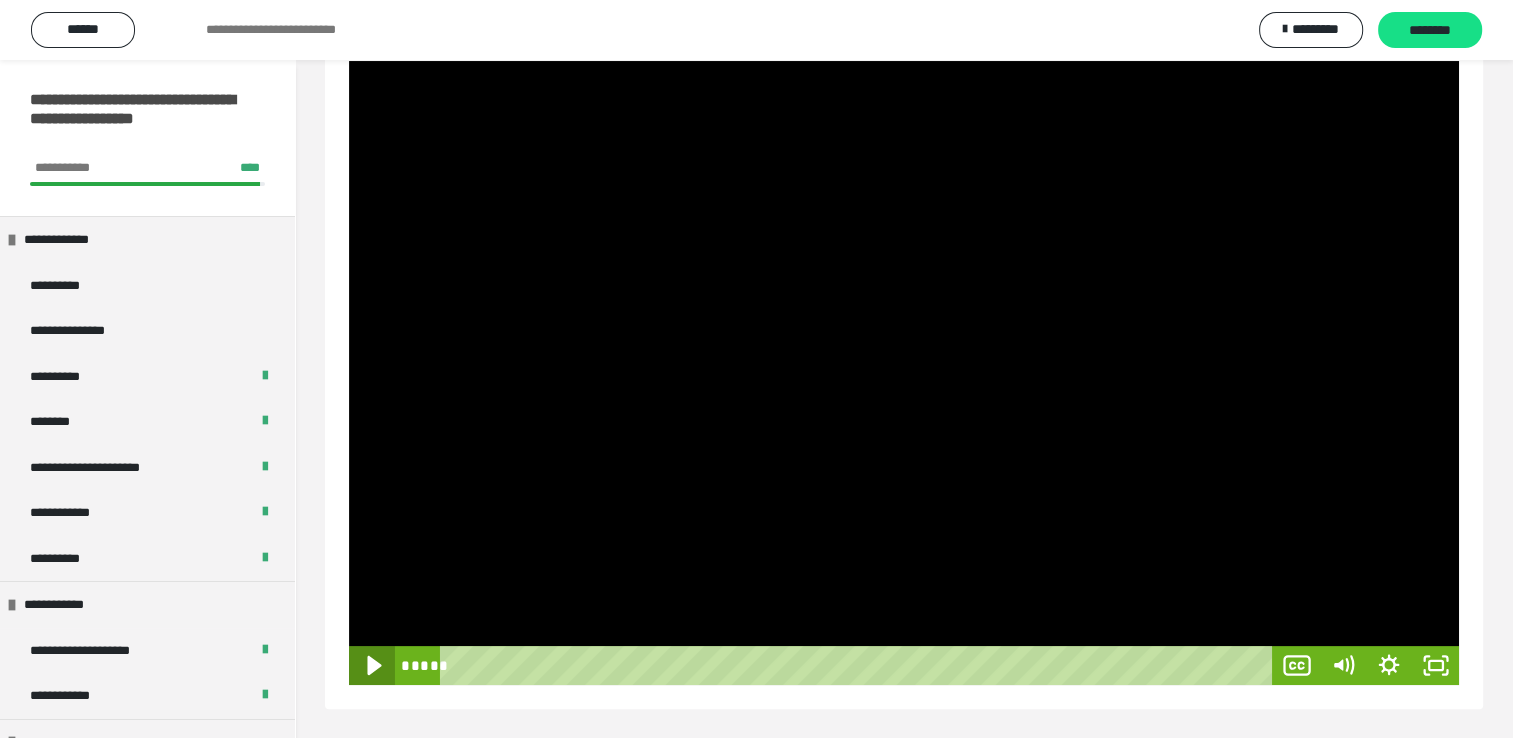 click 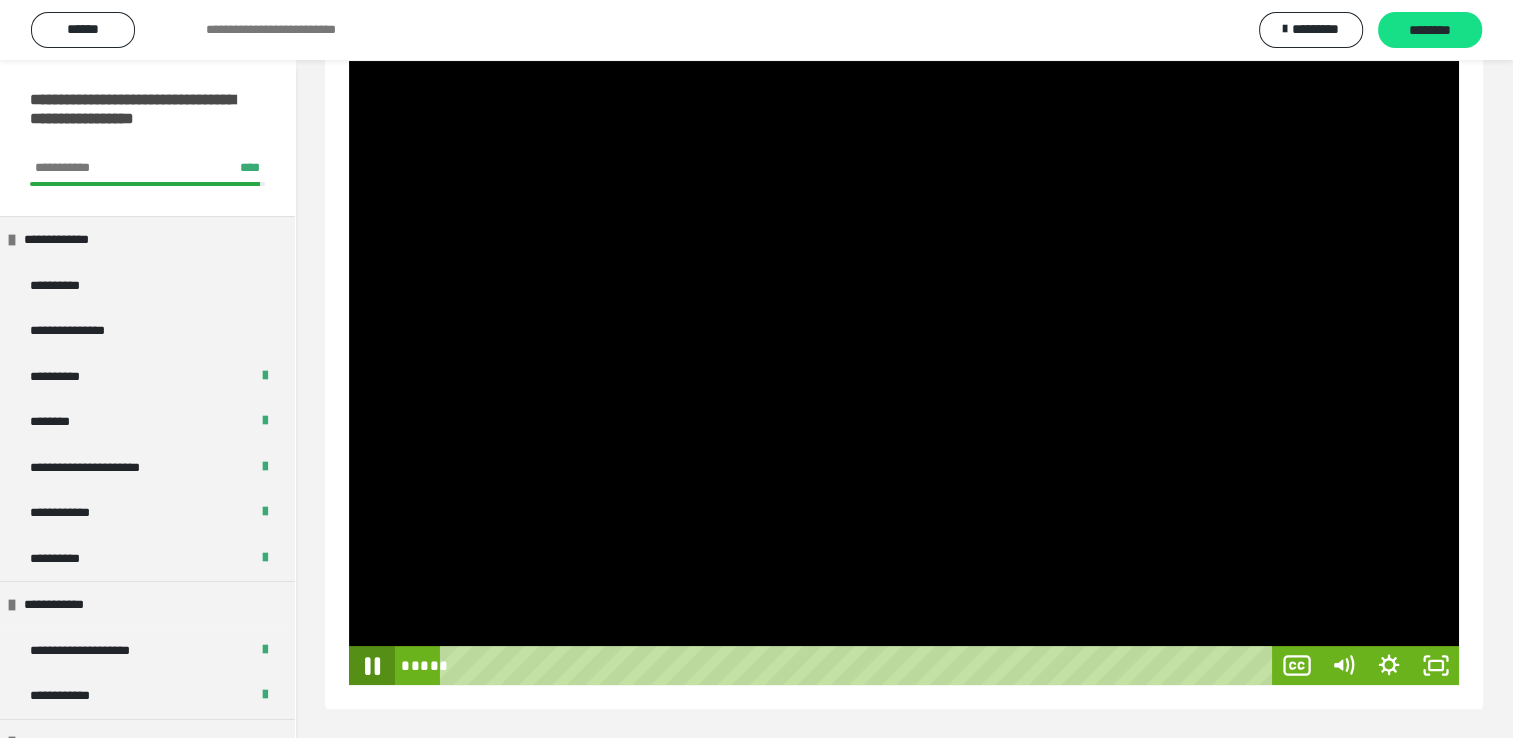 click 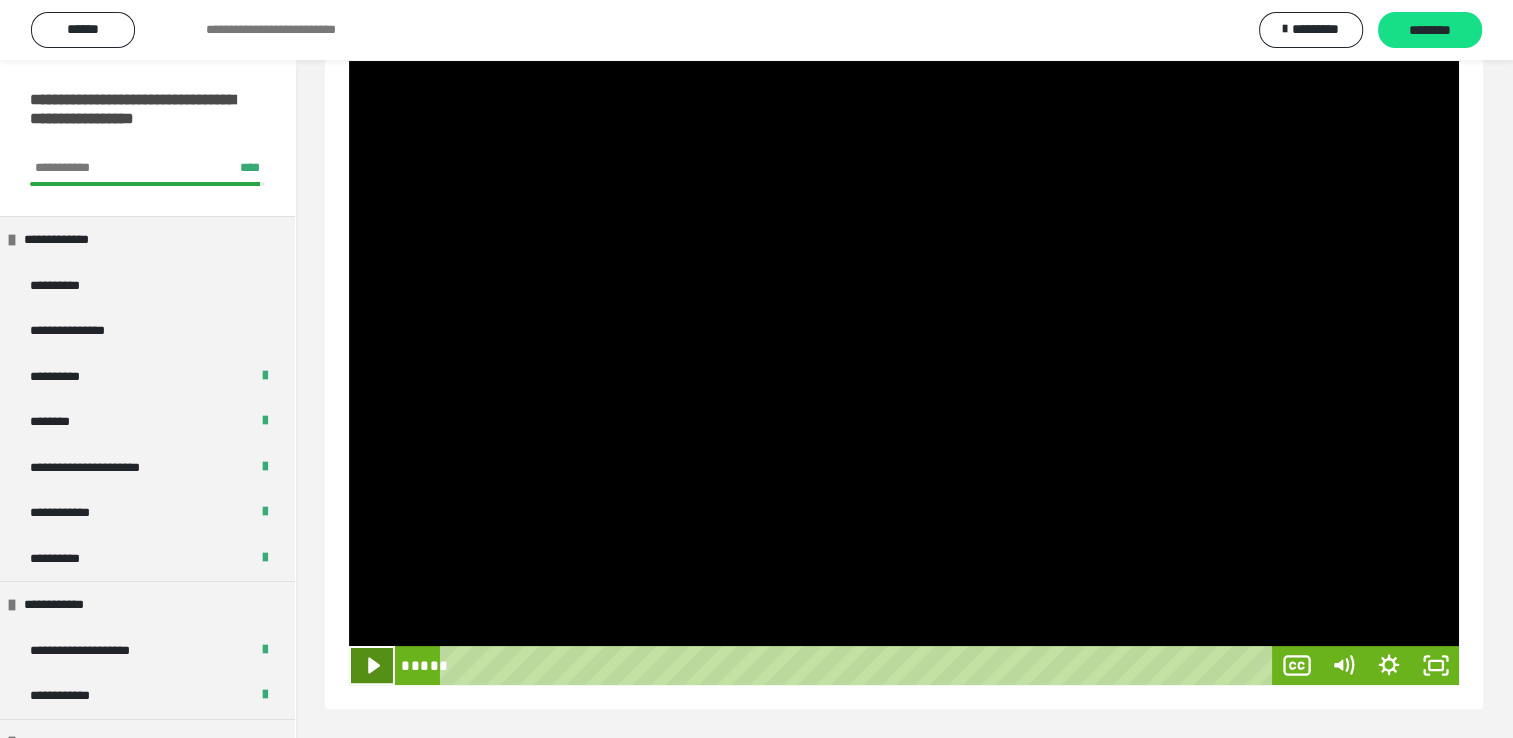 click 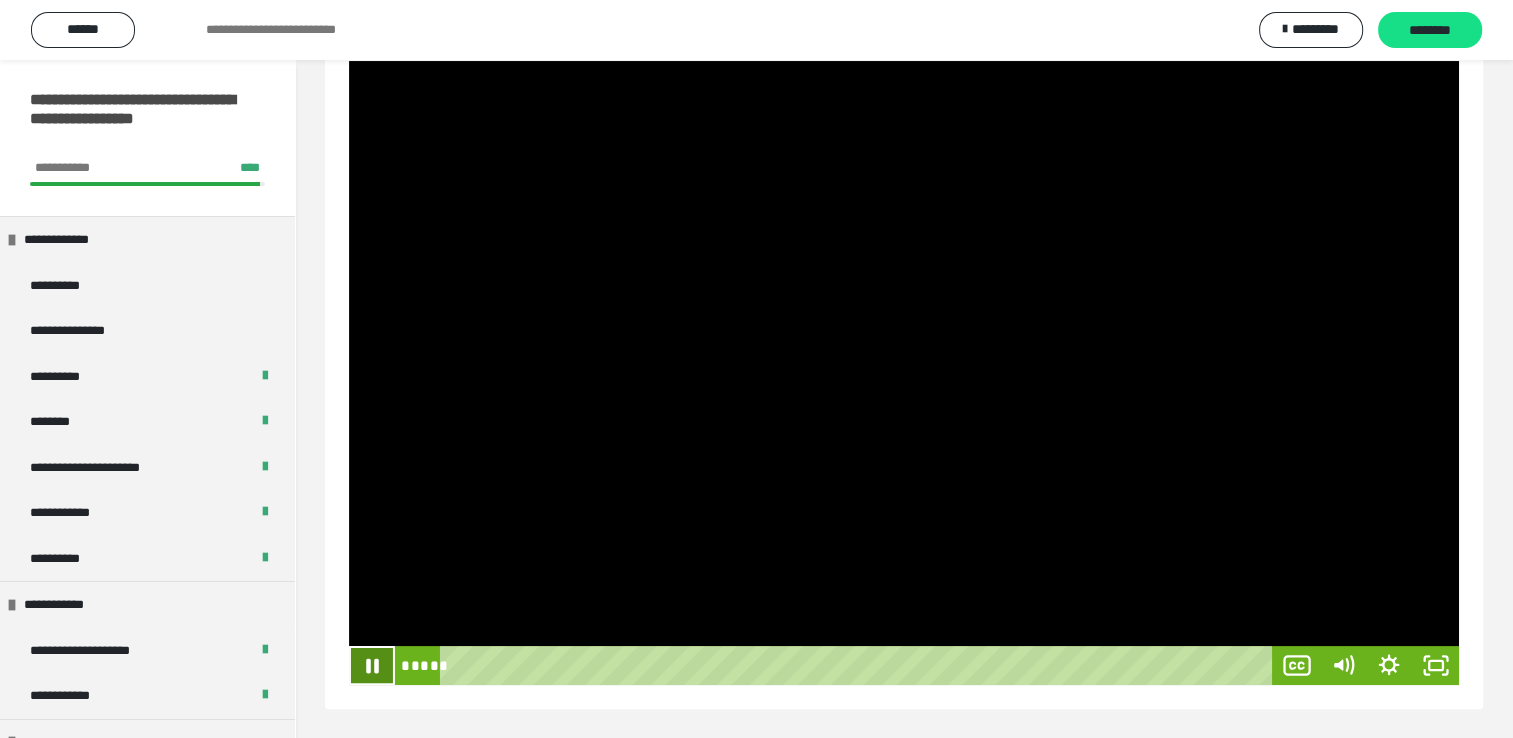 click 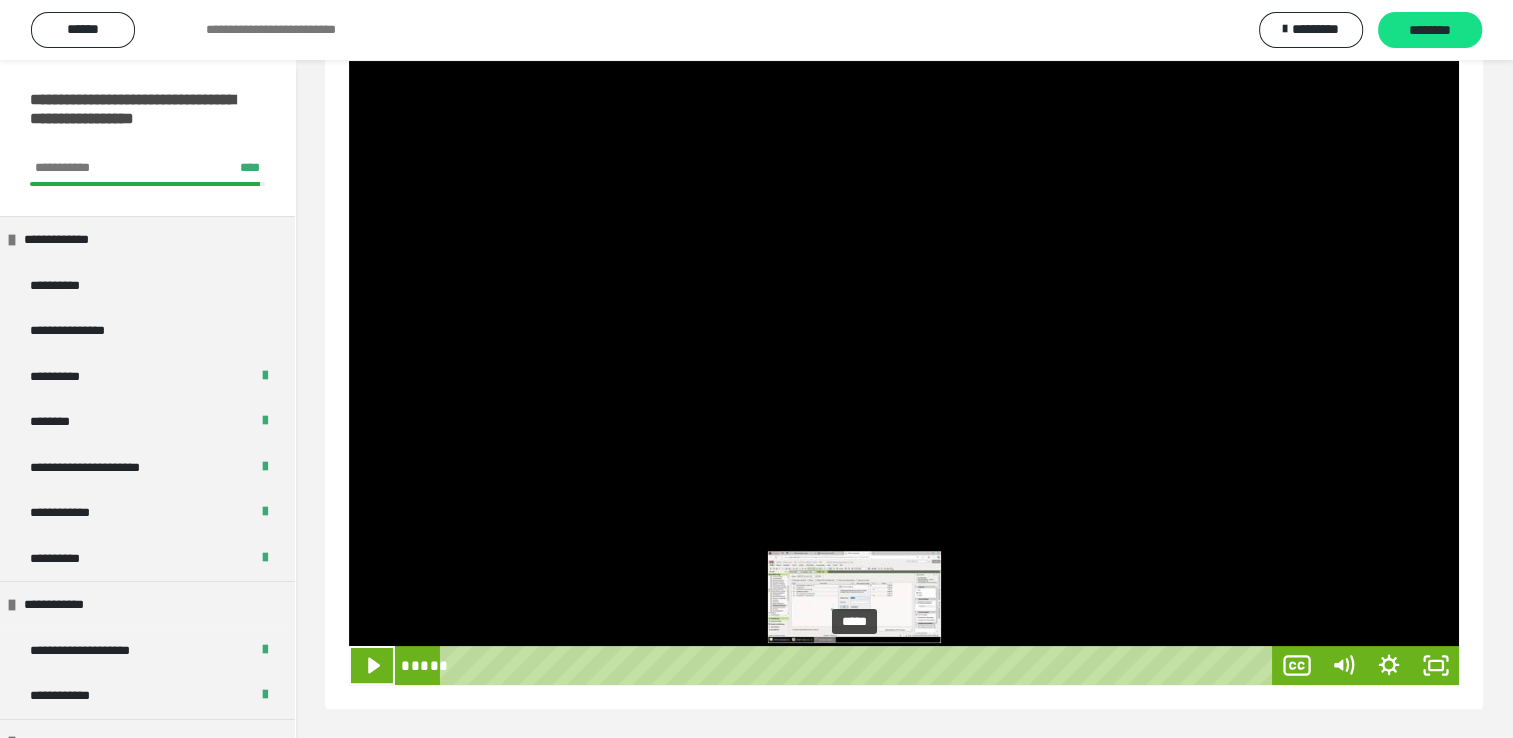 click at bounding box center [858, 665] 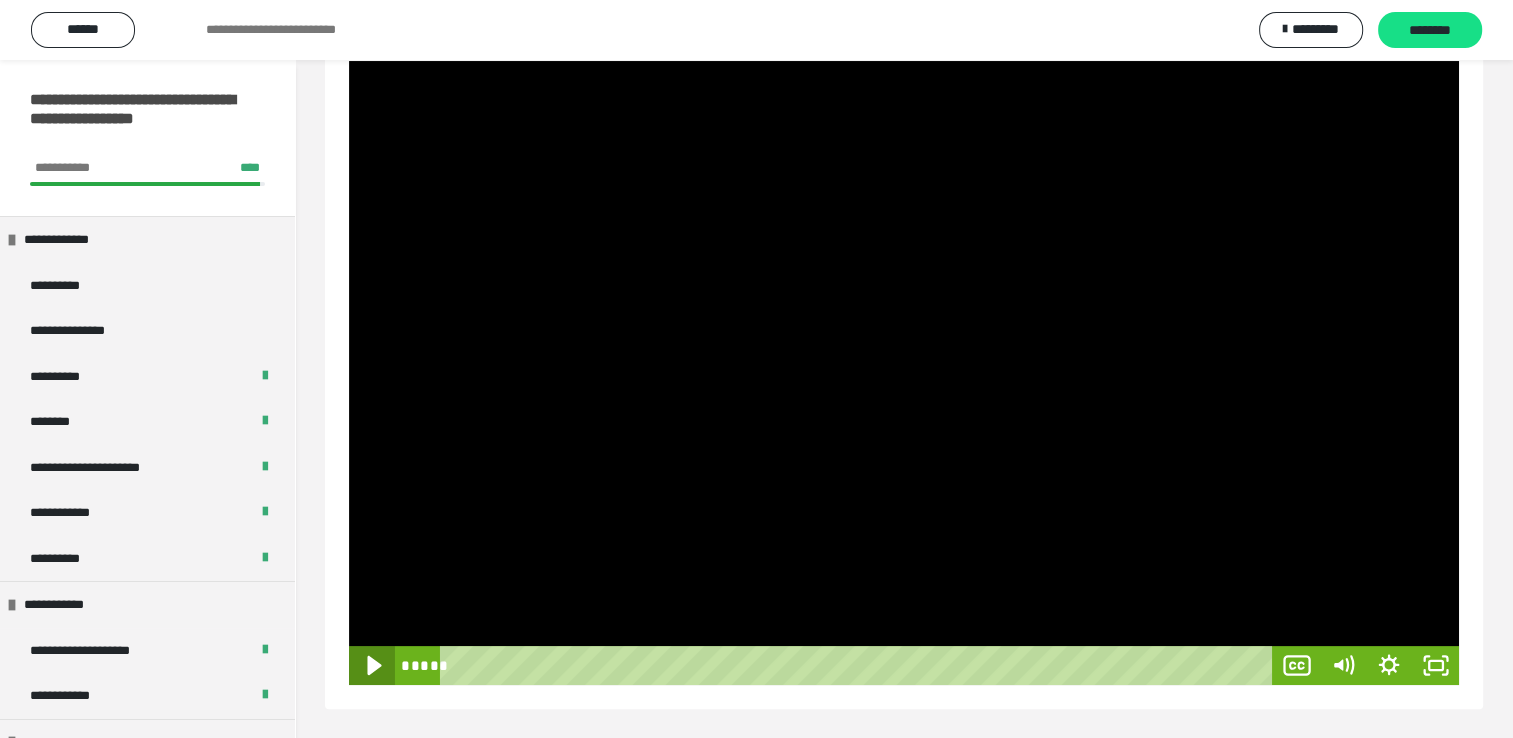 click 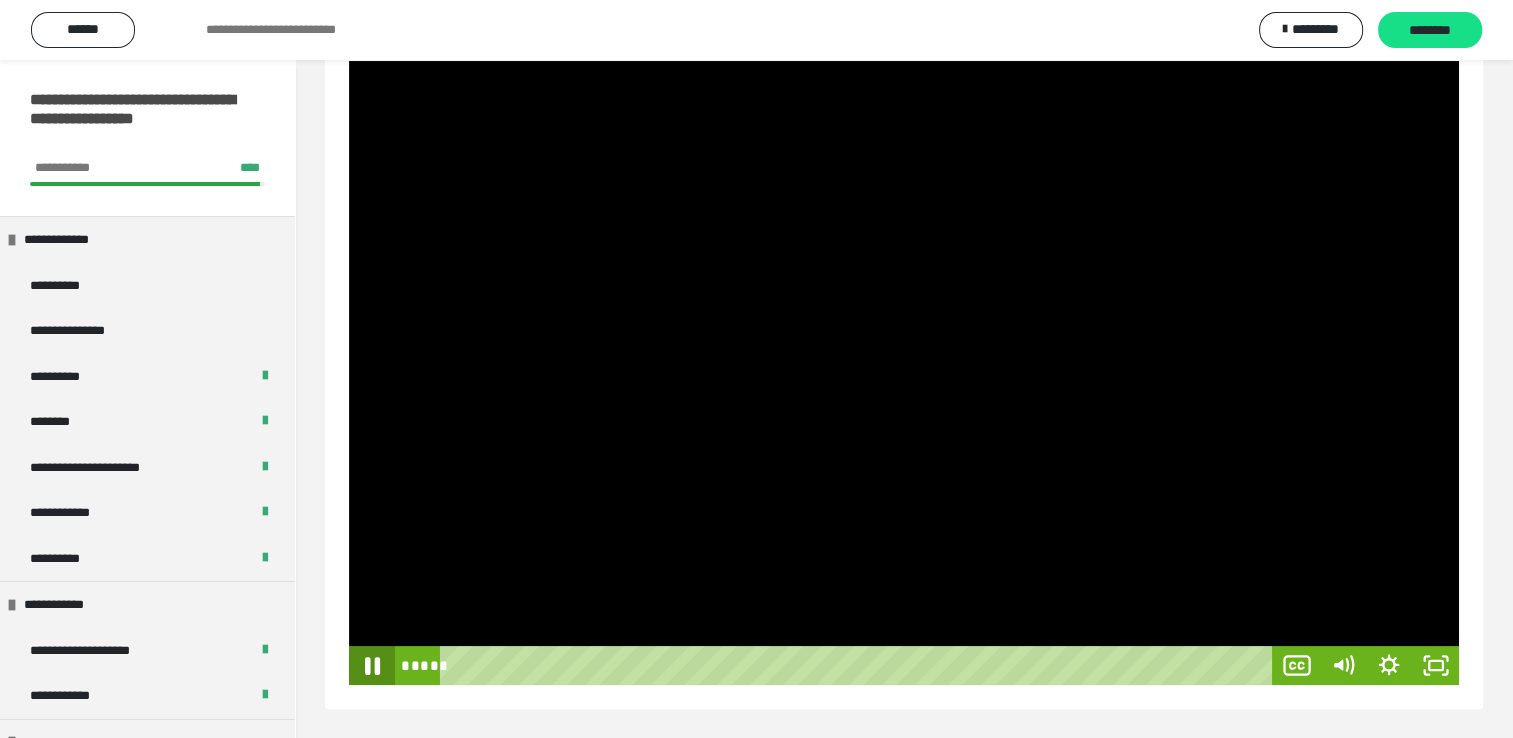 click 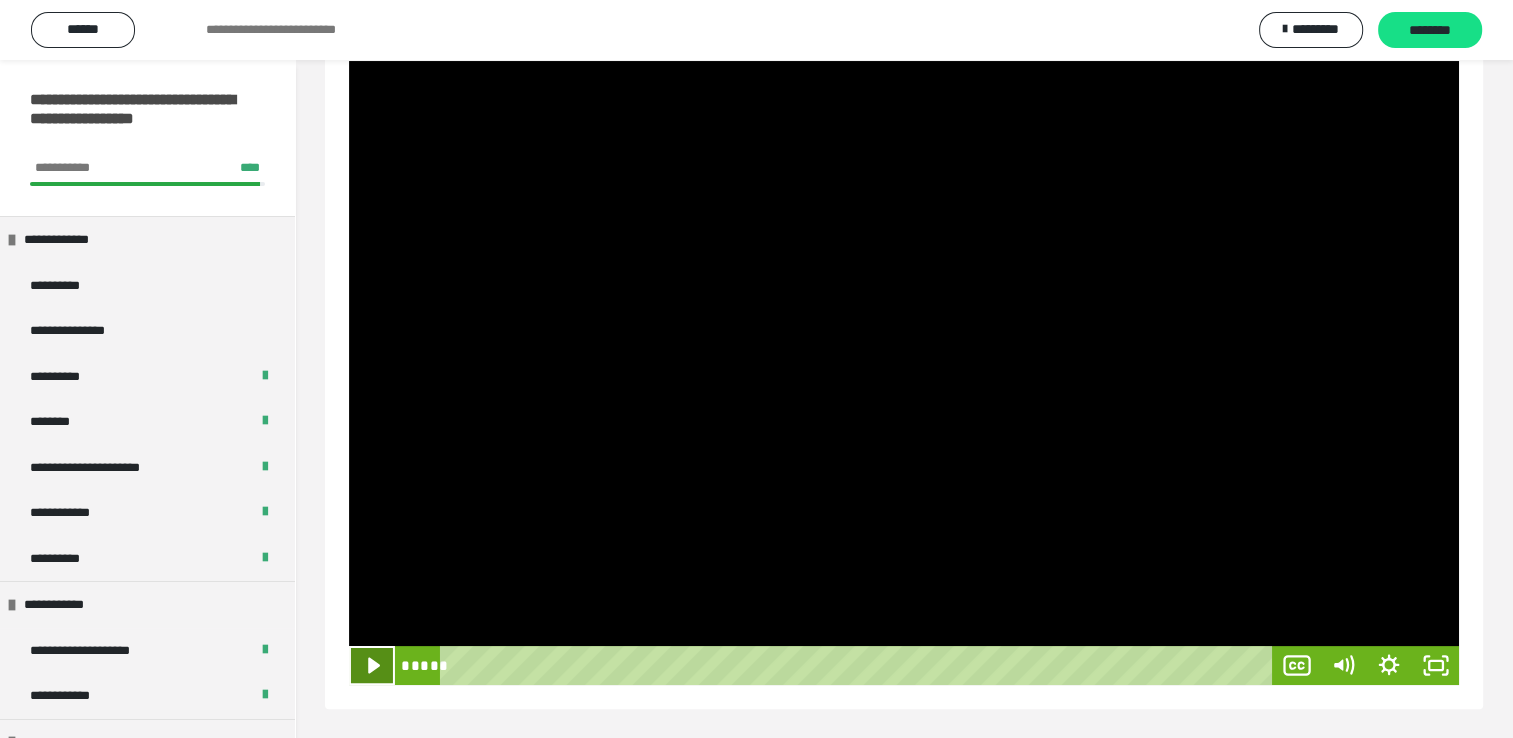 click 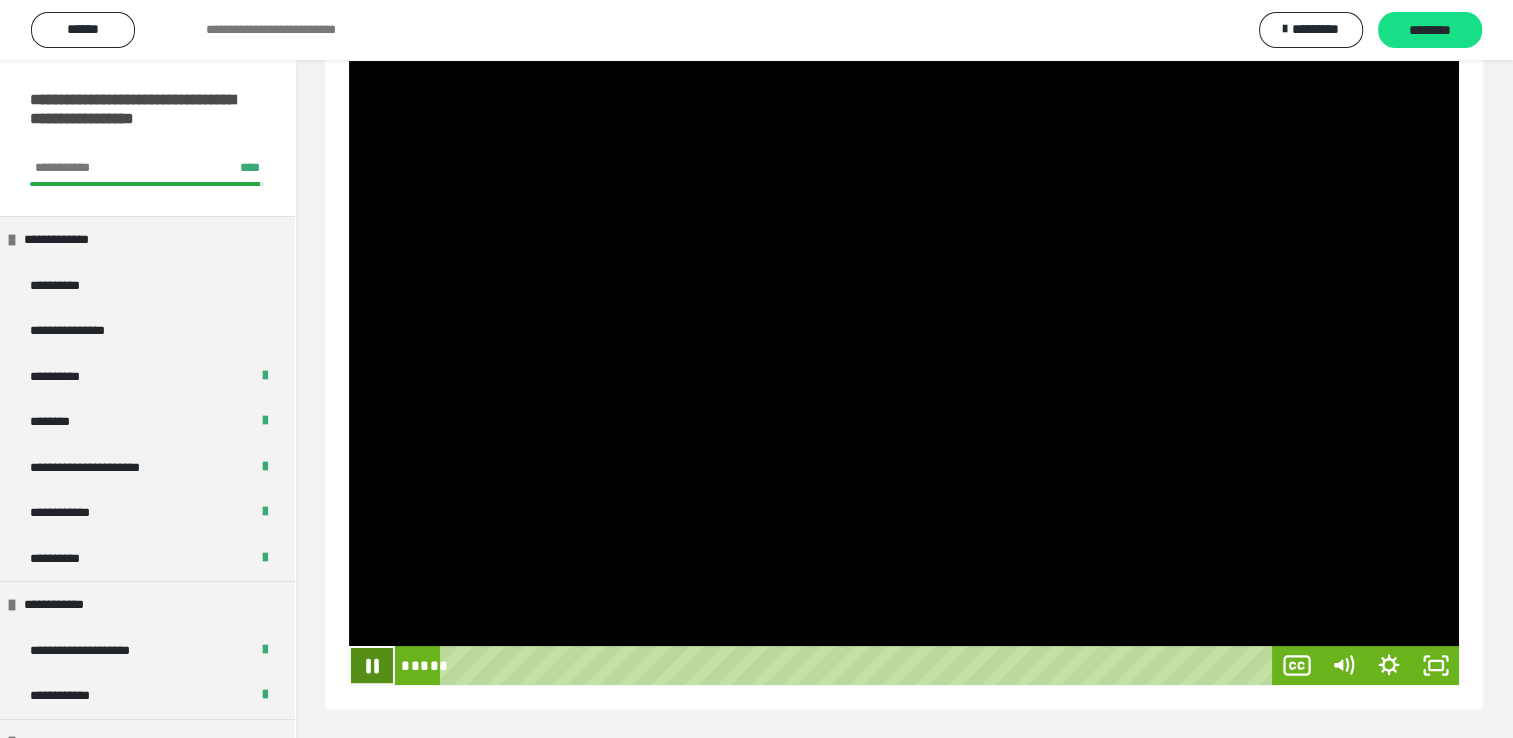 click 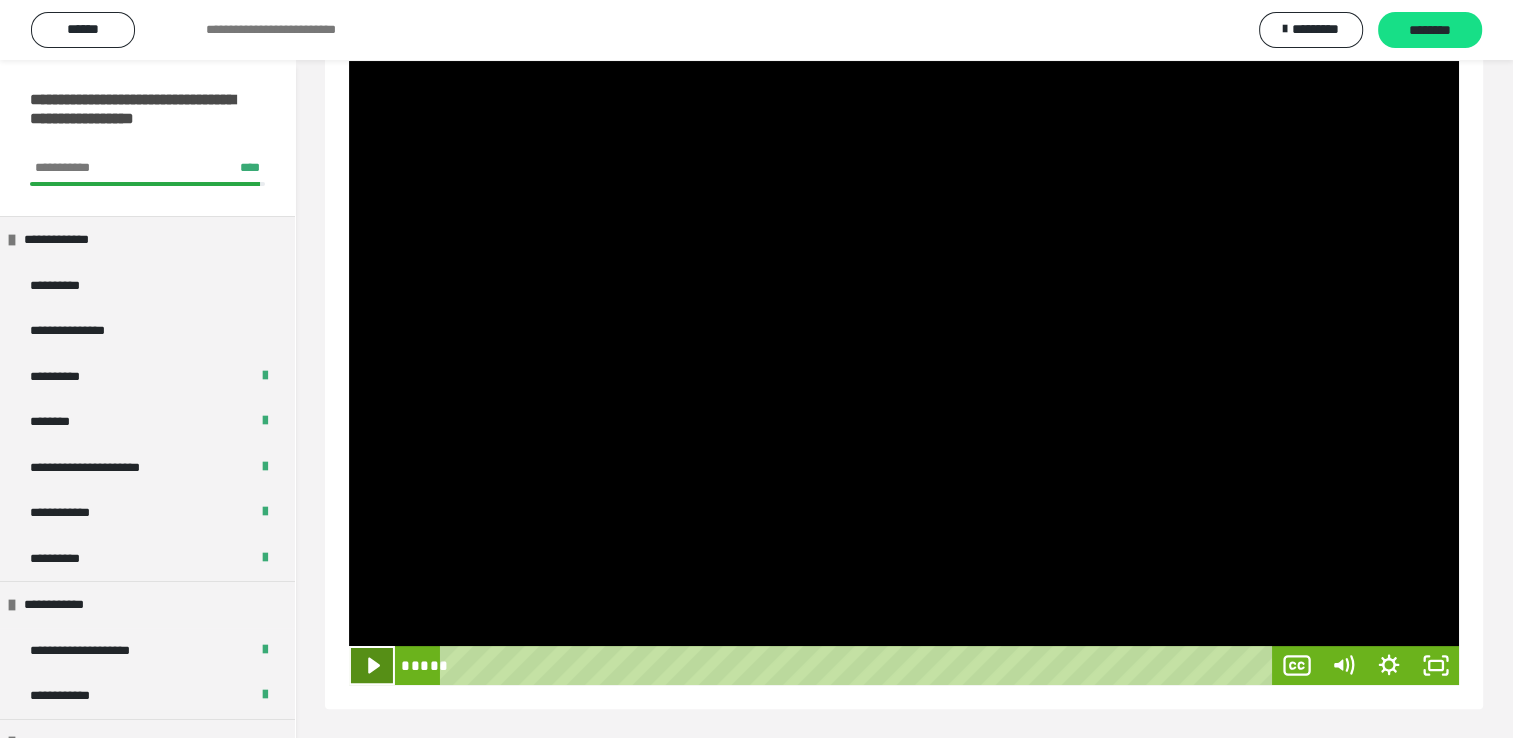 click 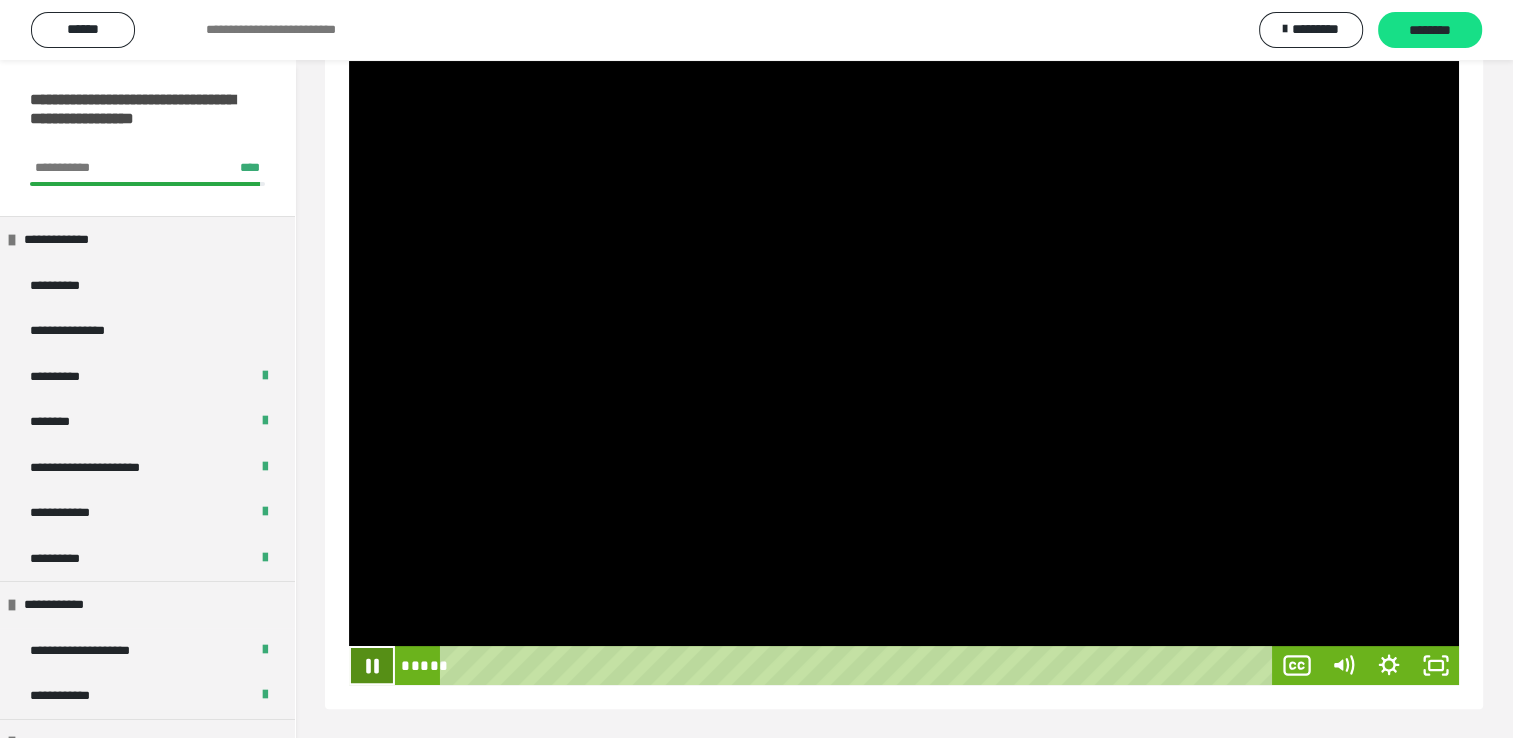 click 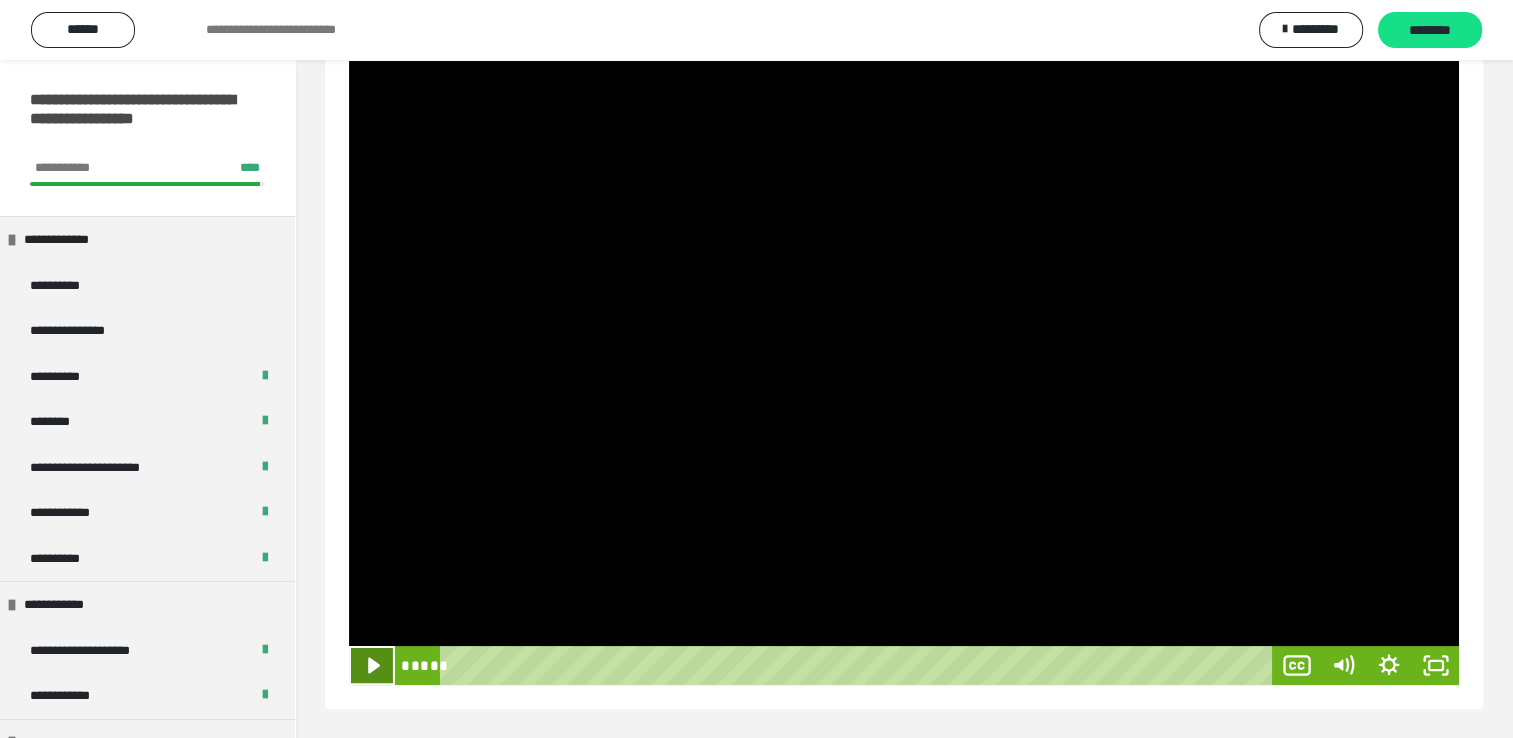 click 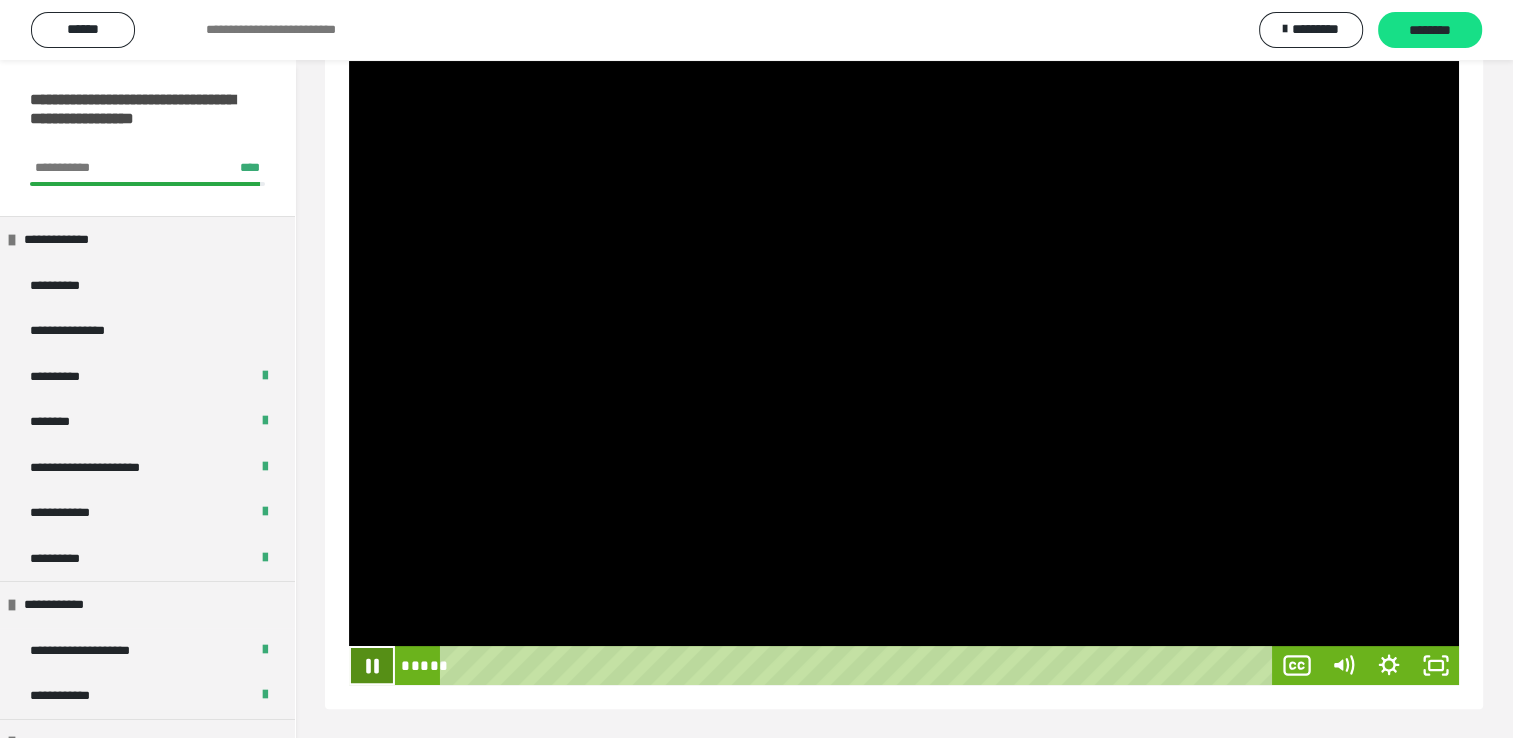 click 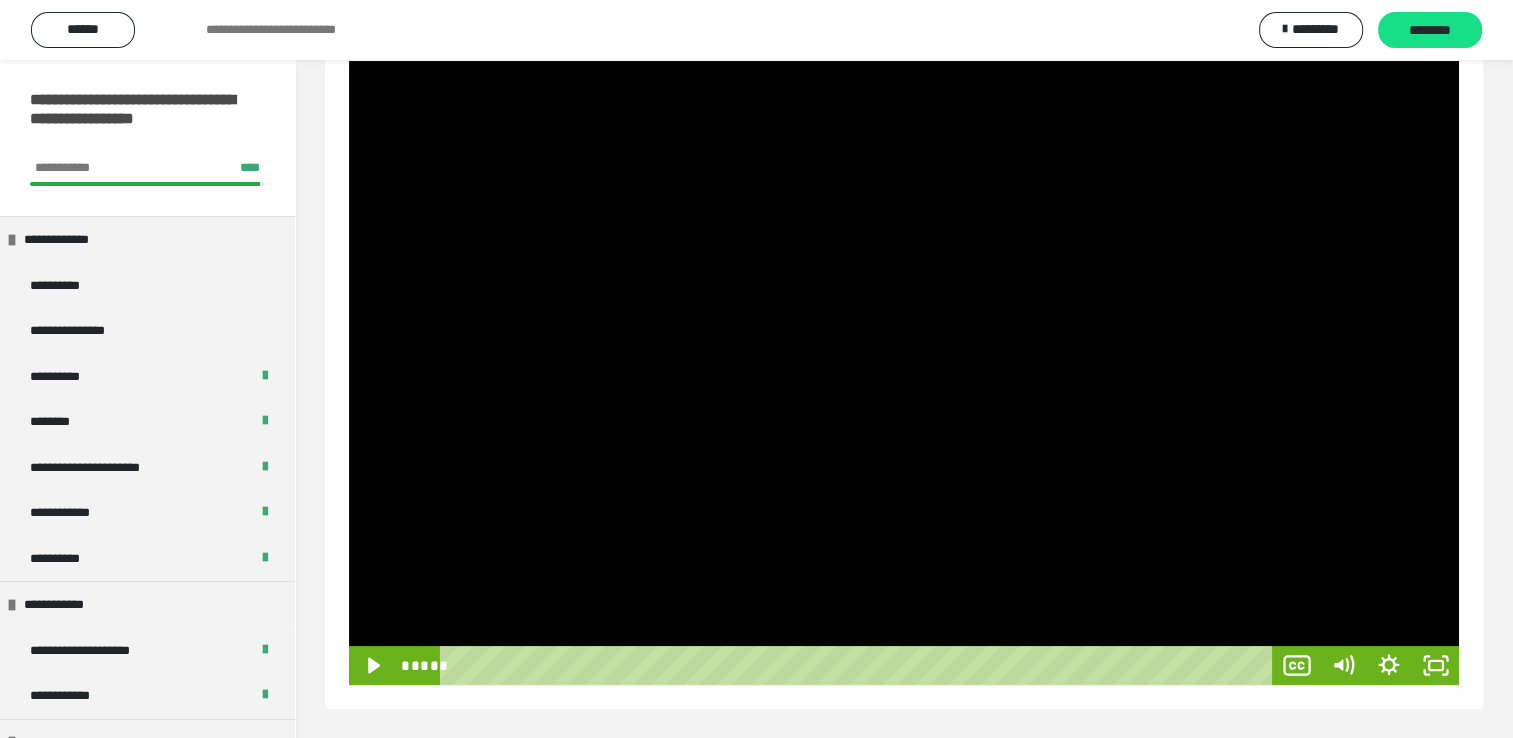 click on "**********" at bounding box center [904, 251] 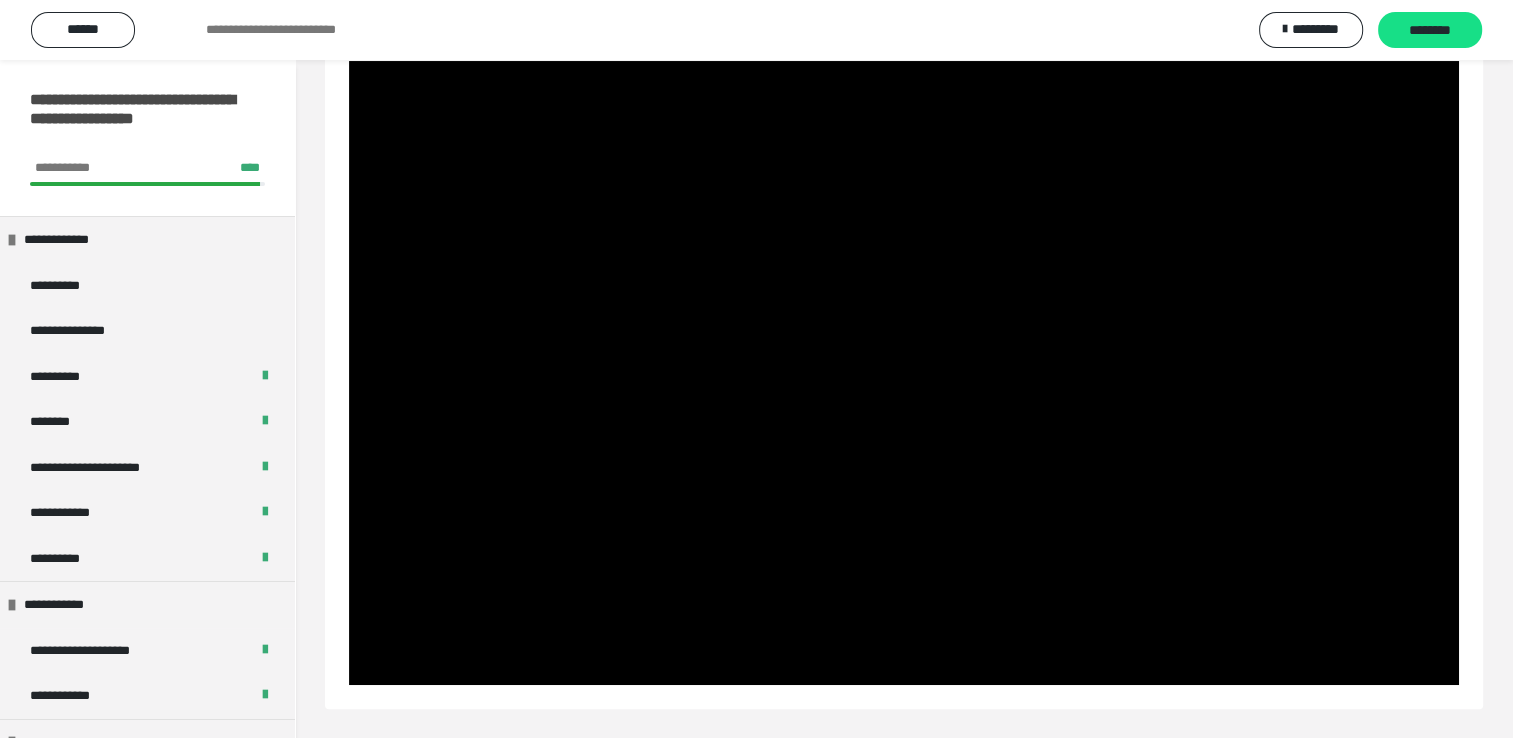 drag, startPoint x: 352, startPoint y: 666, endPoint x: 388, endPoint y: 689, distance: 42.72002 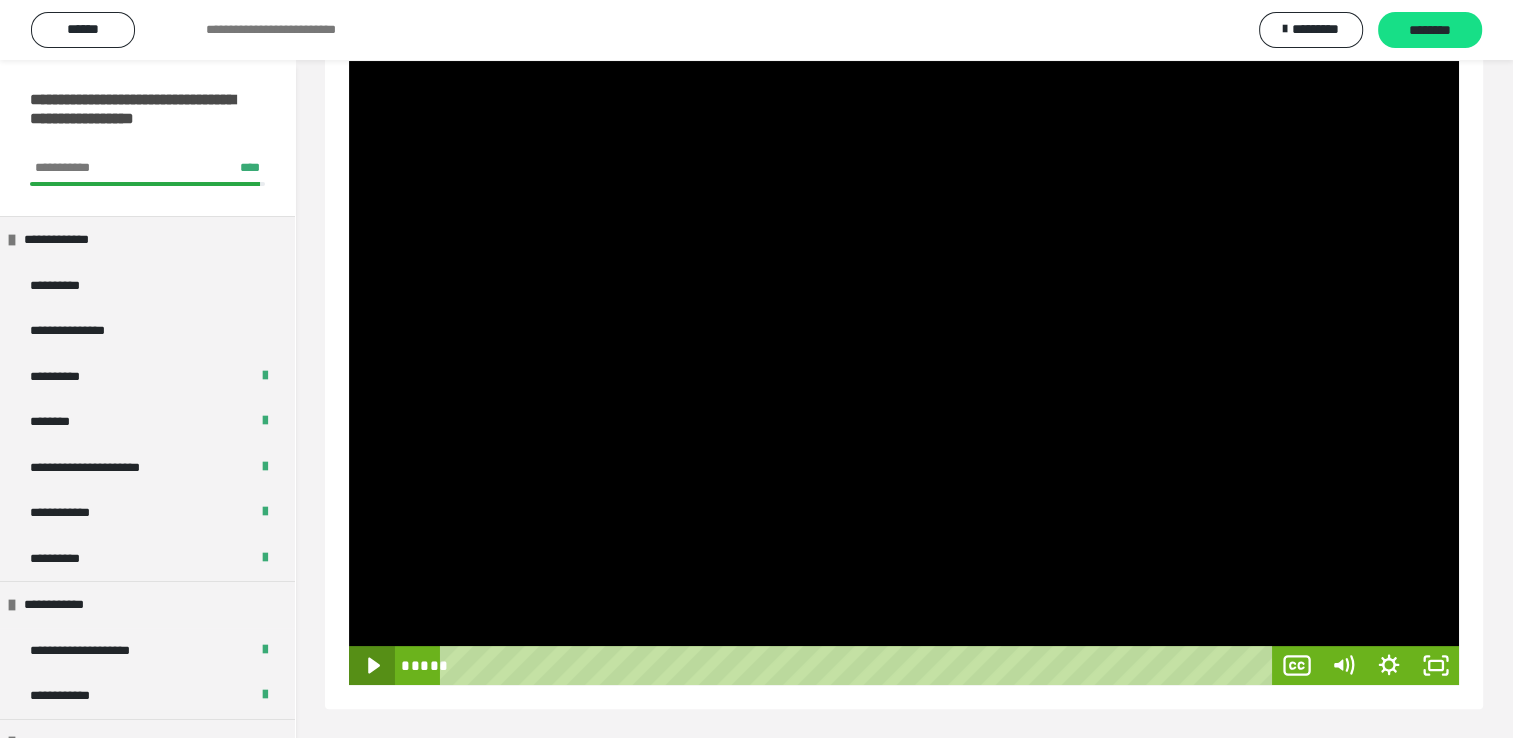 click 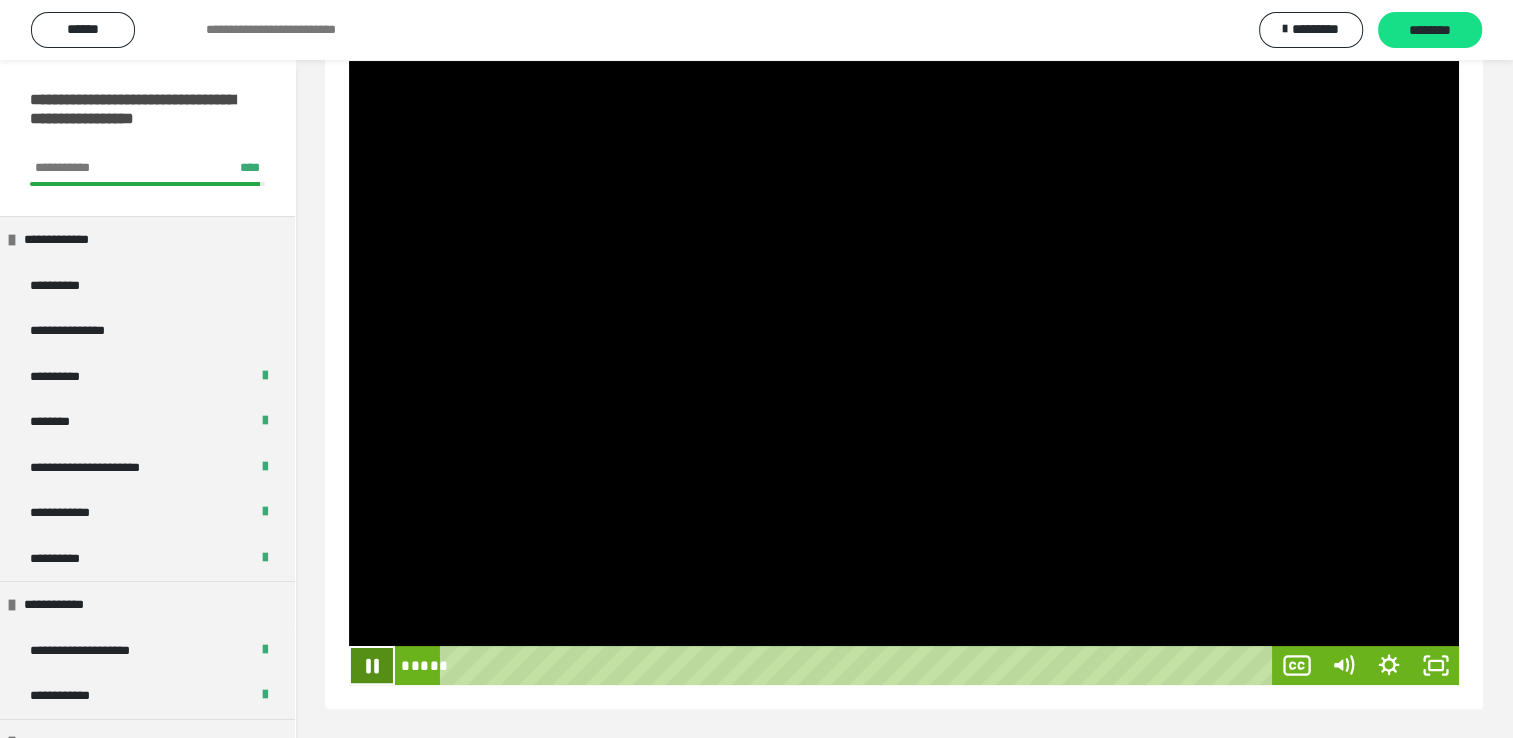 click 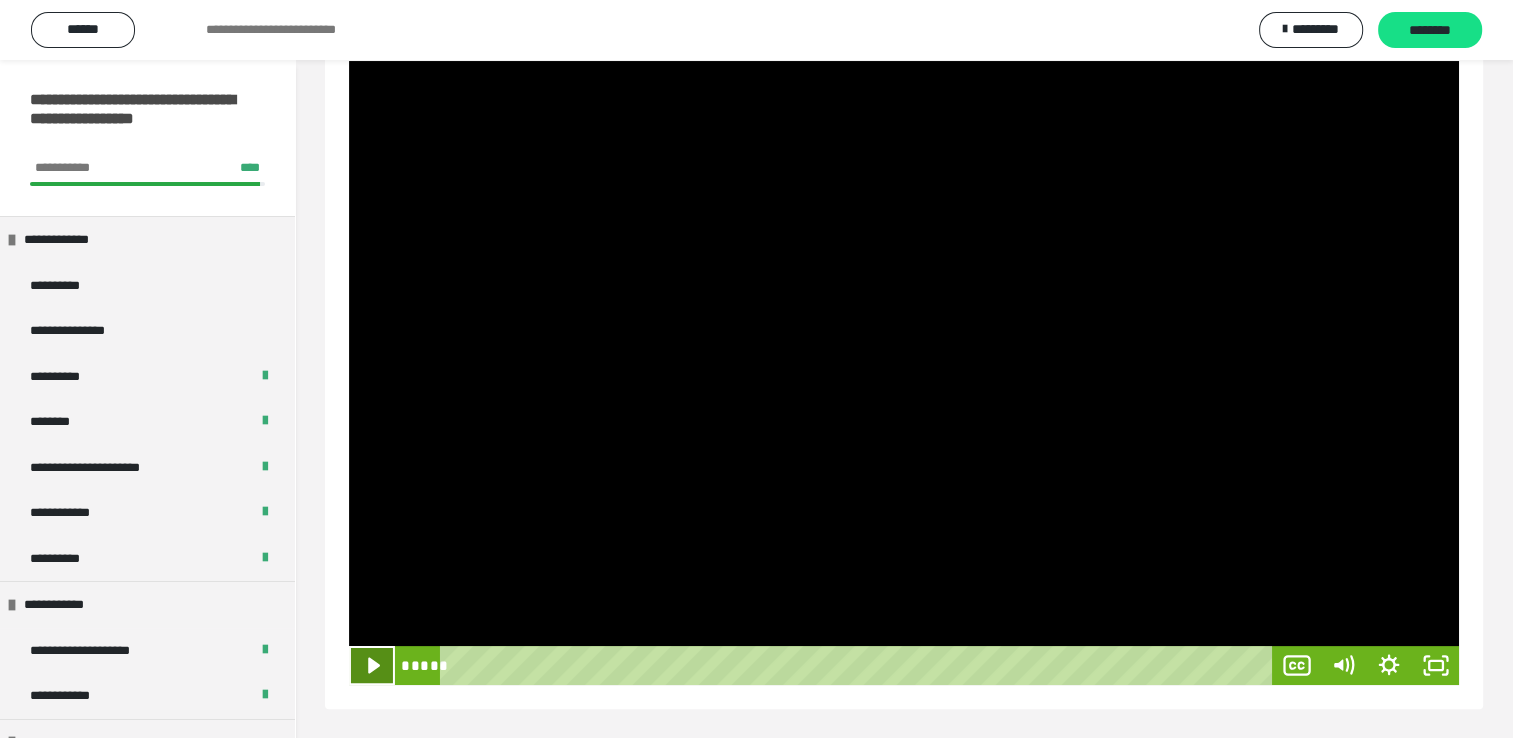 click 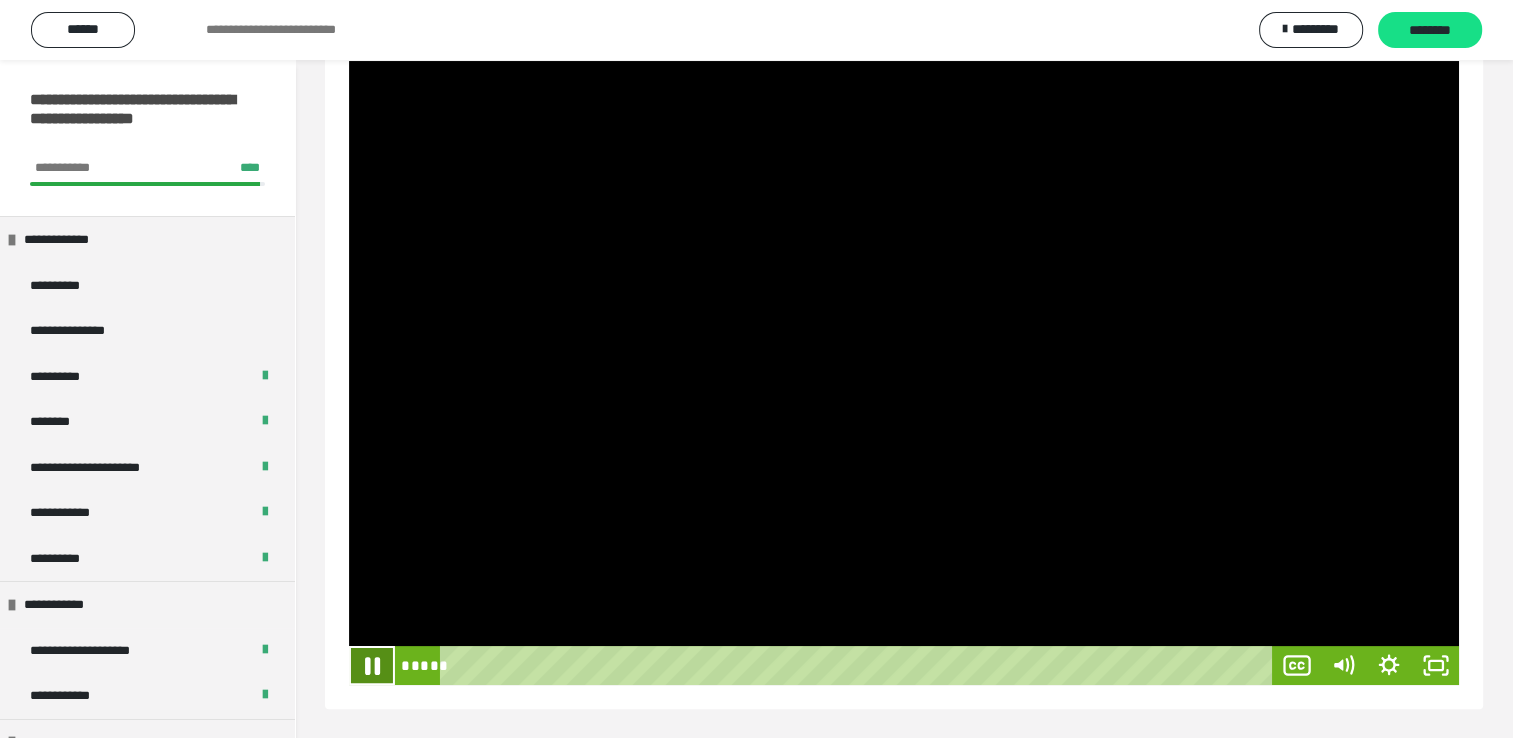 click 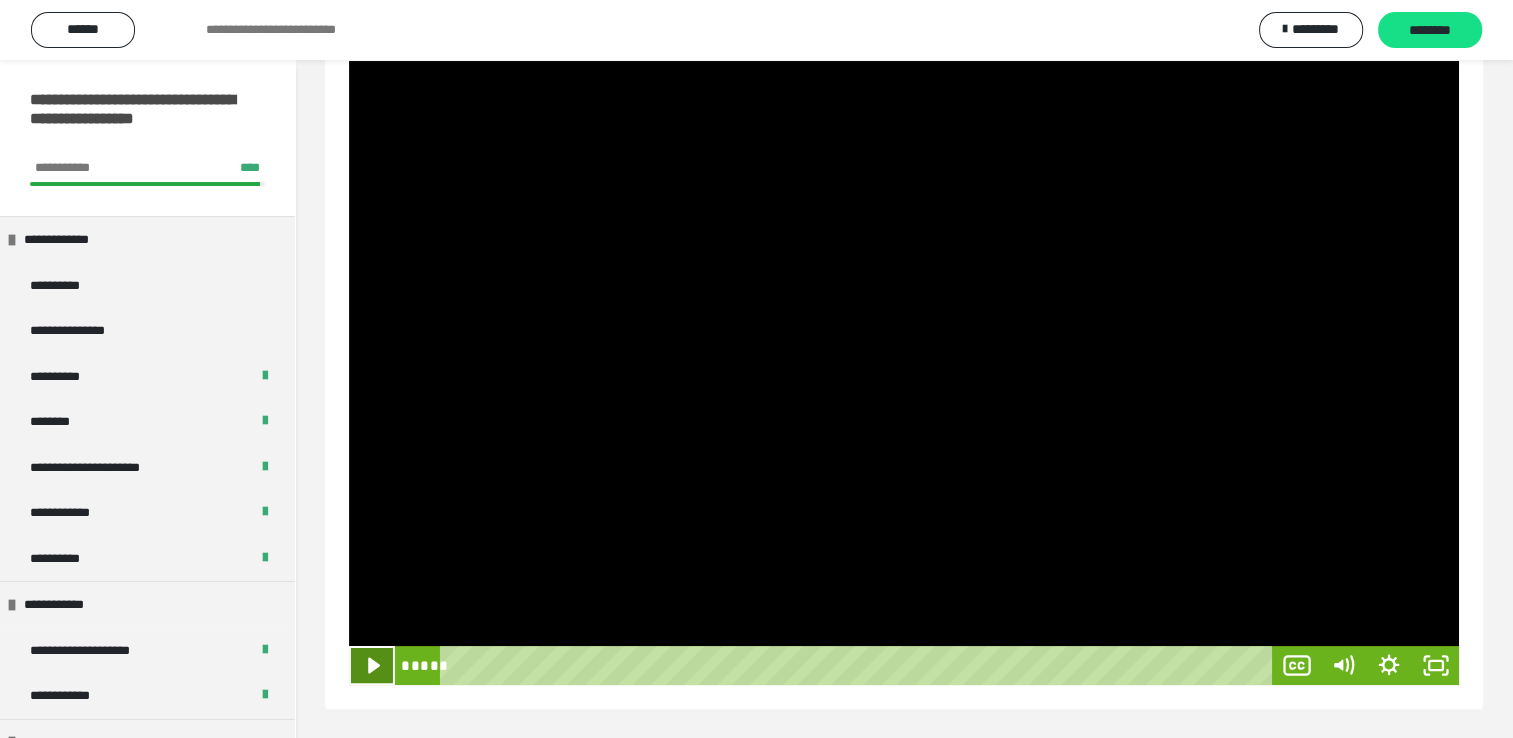 click 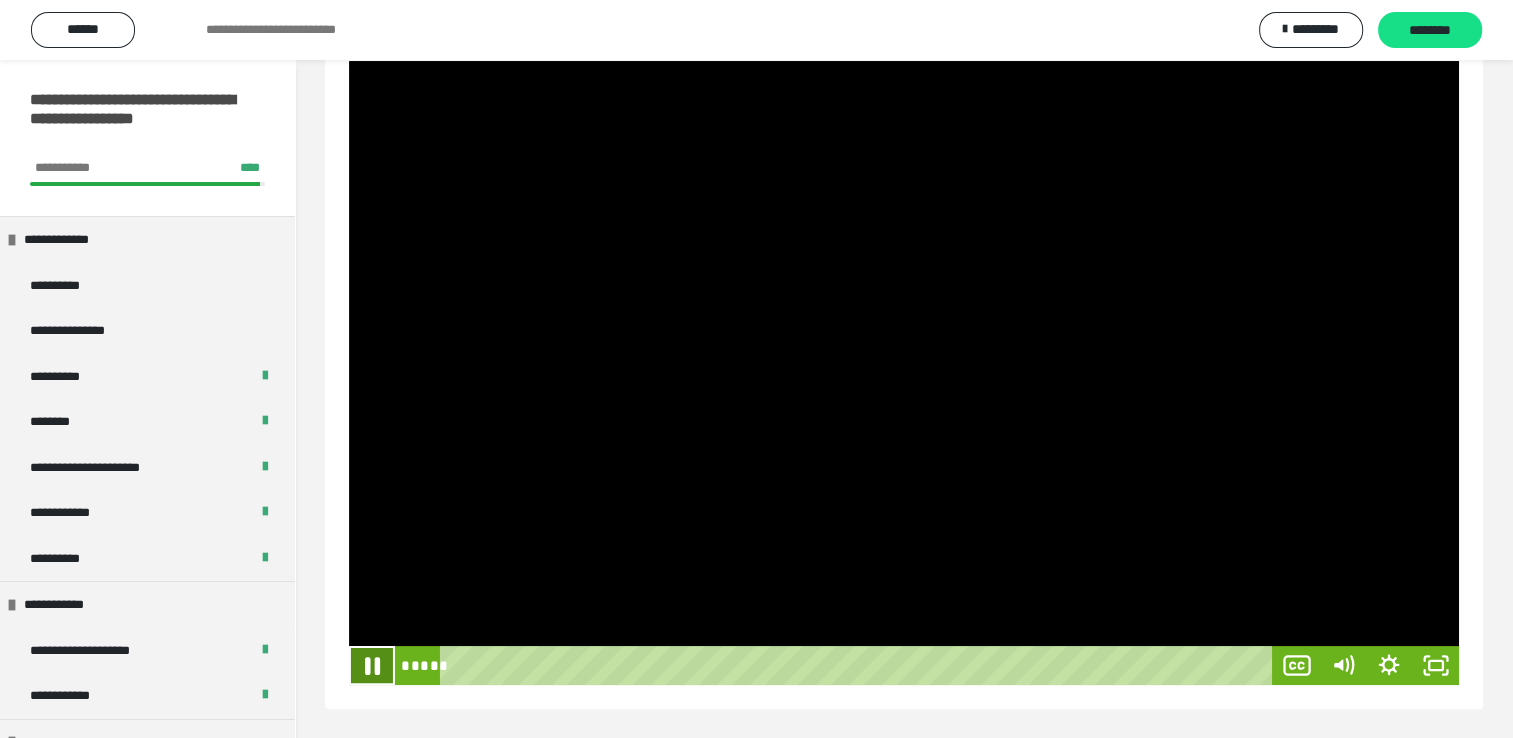 click 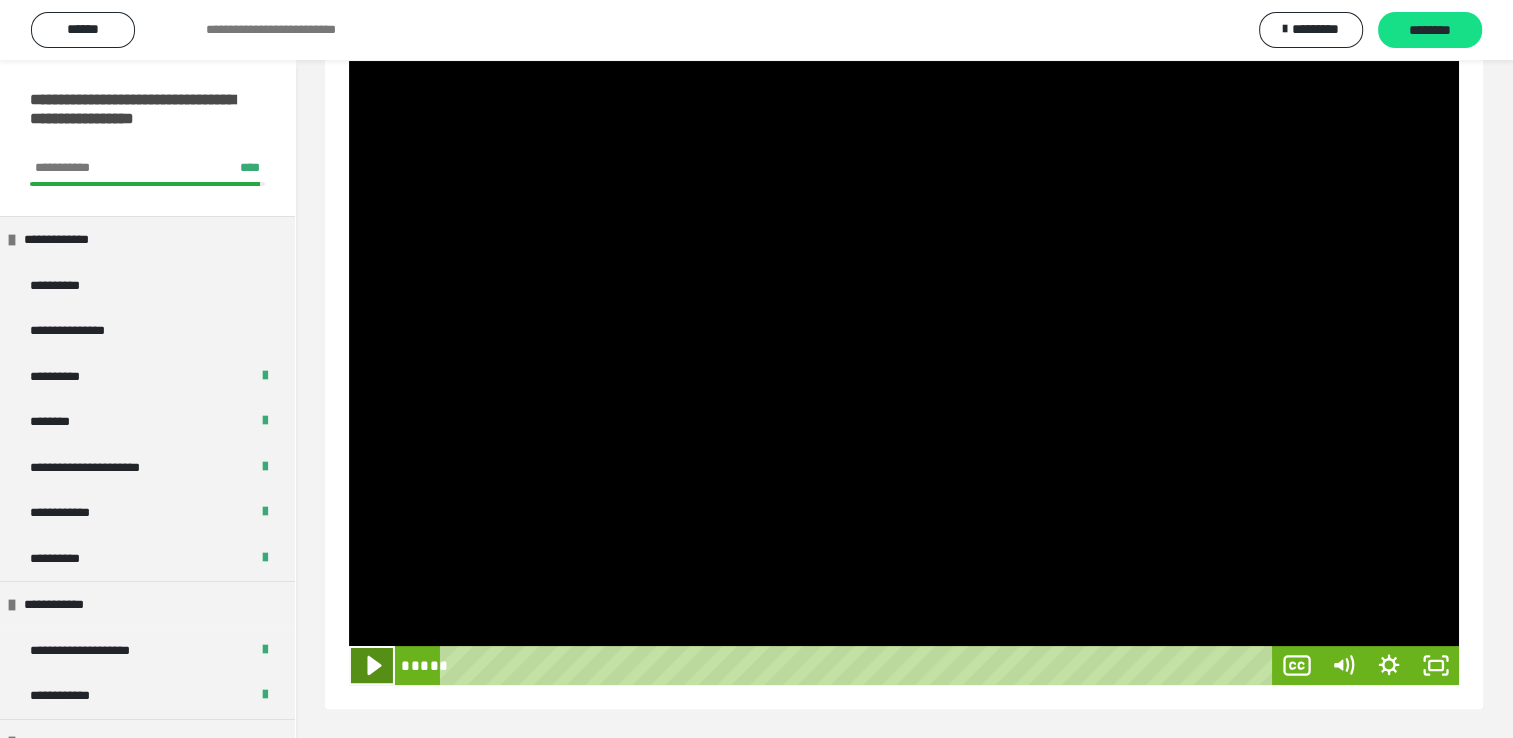 click 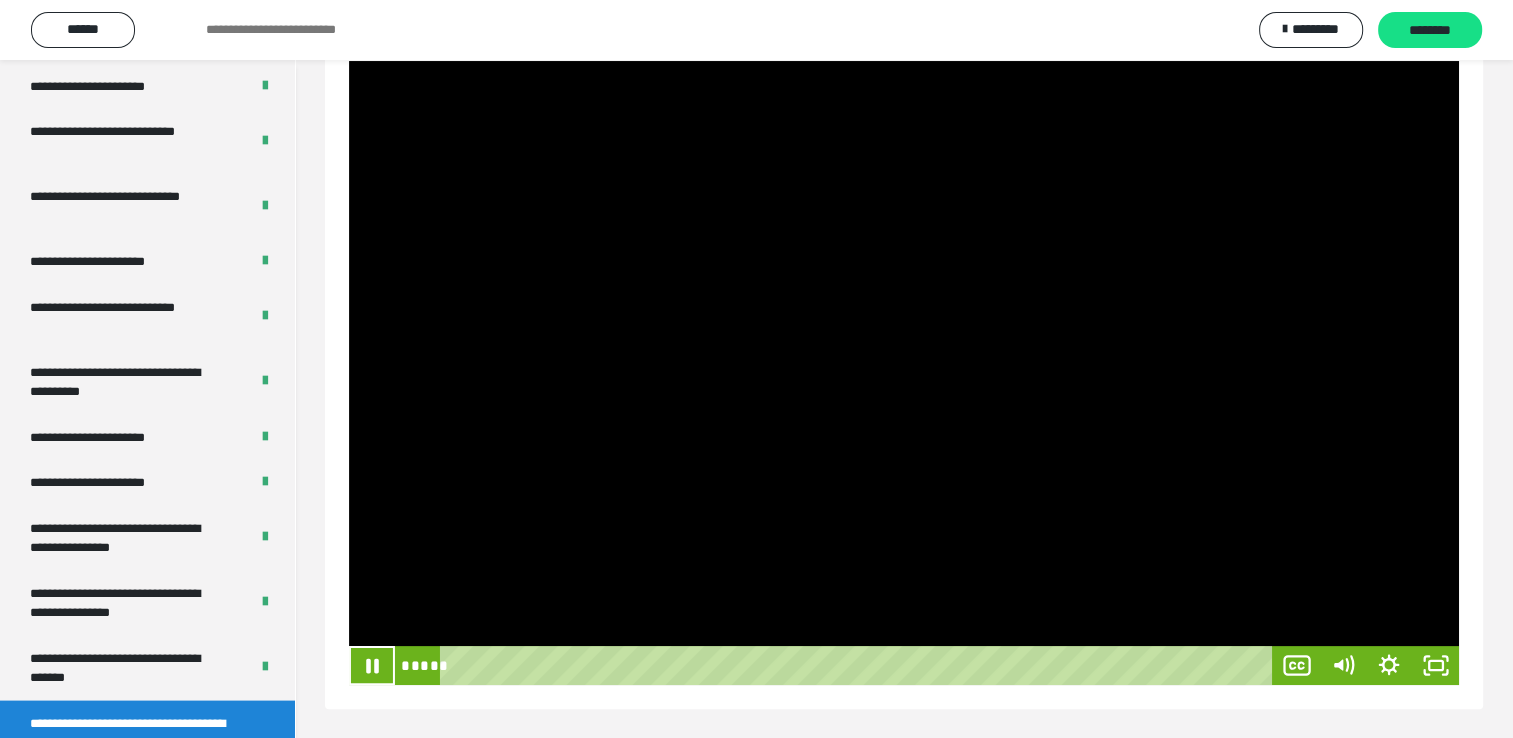 scroll, scrollTop: 3903, scrollLeft: 0, axis: vertical 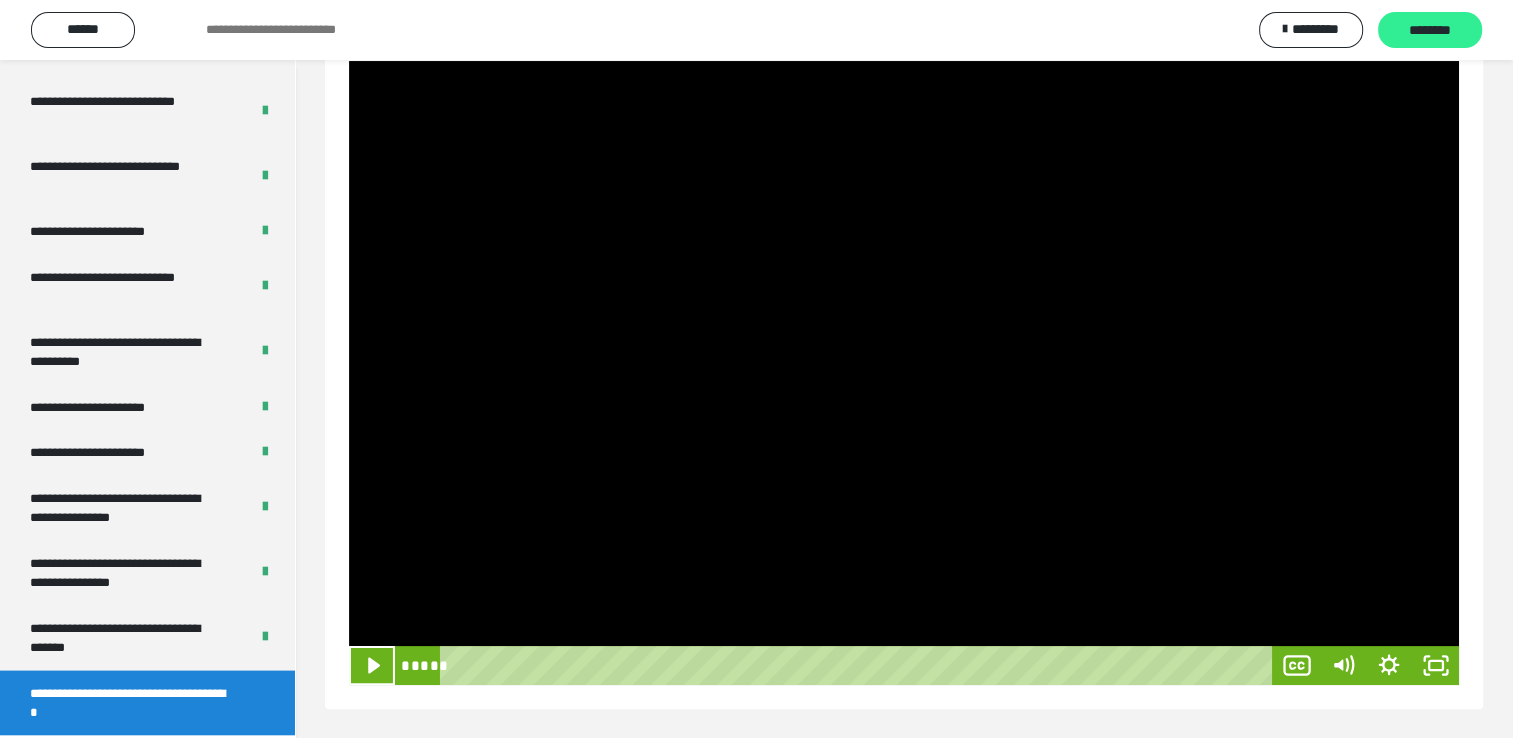 click on "********" at bounding box center (1430, 31) 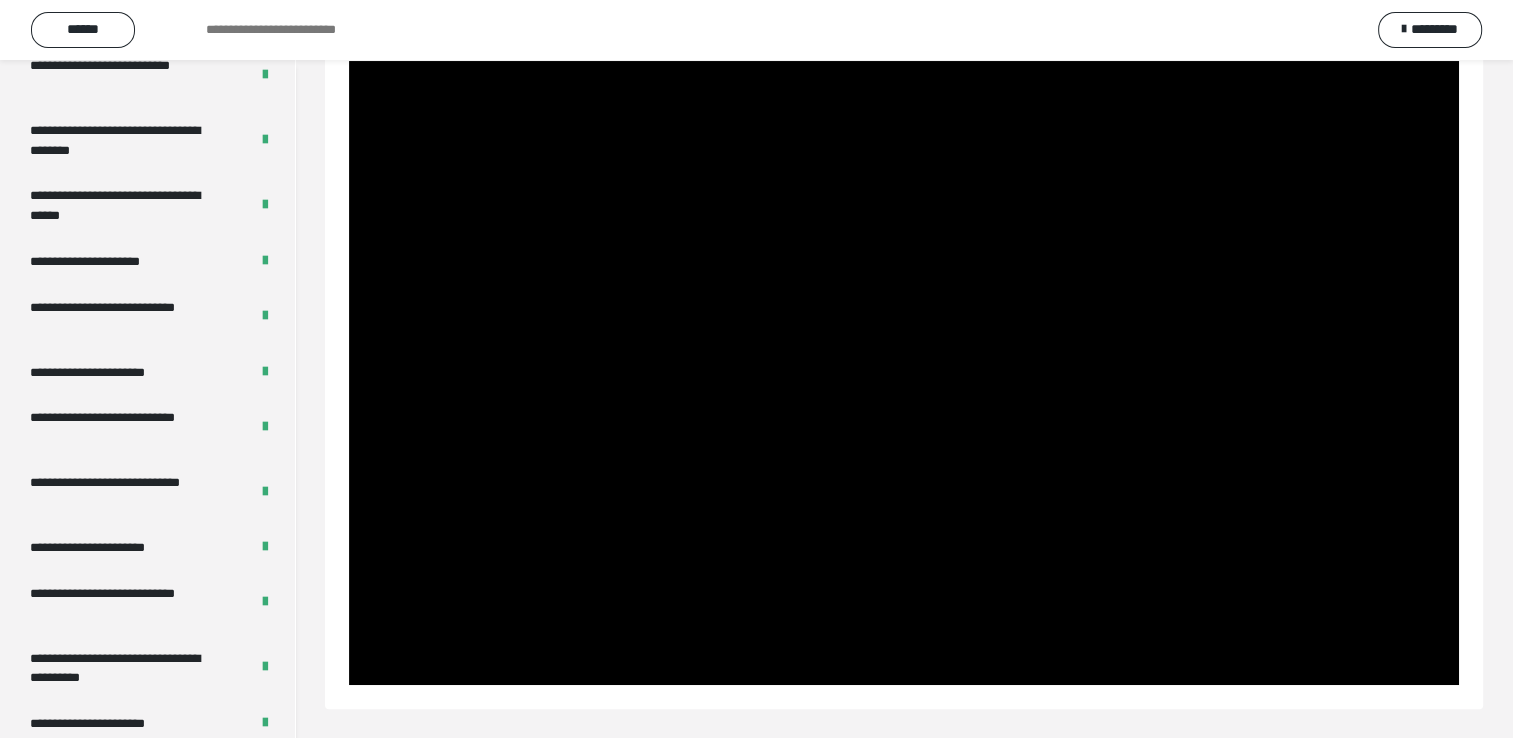 scroll, scrollTop: 3903, scrollLeft: 0, axis: vertical 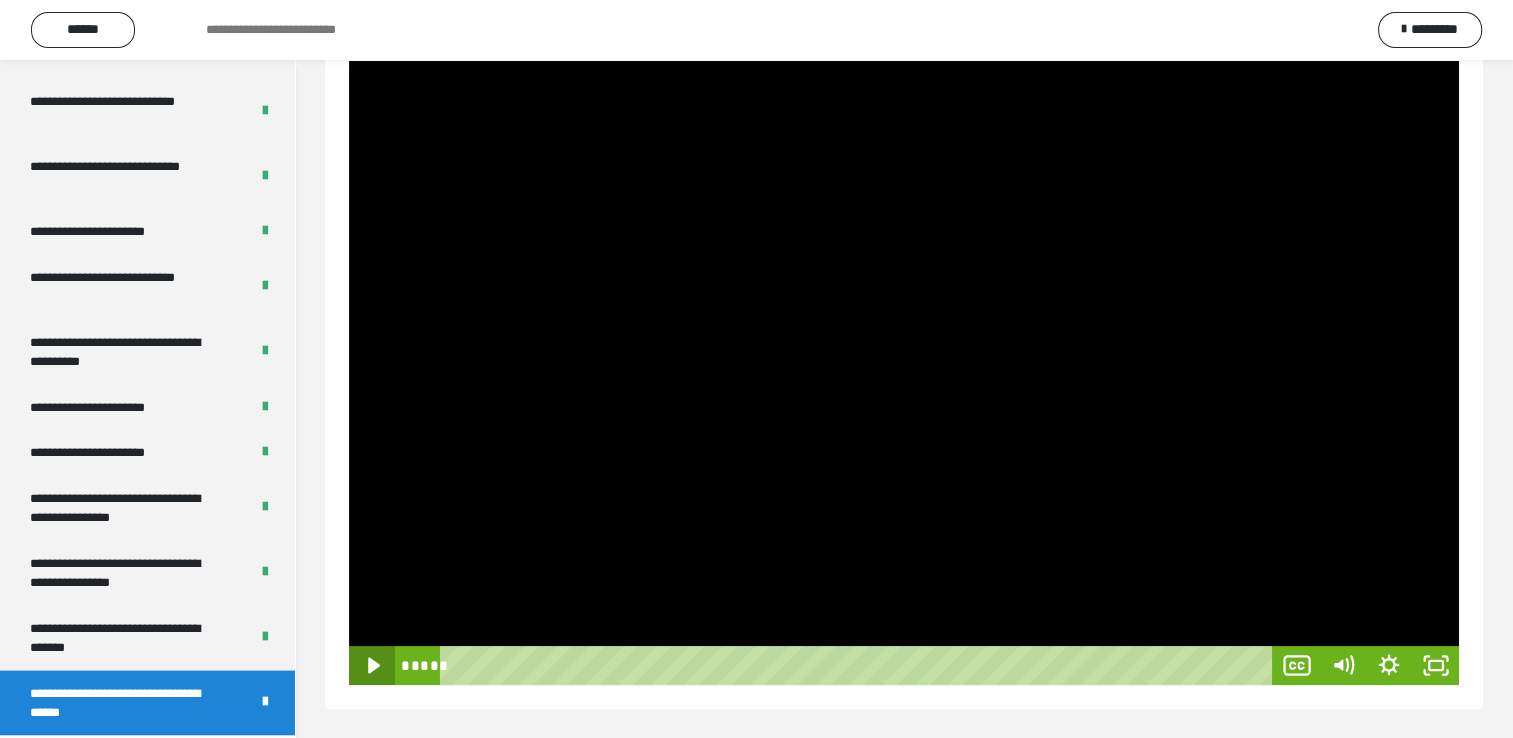 click 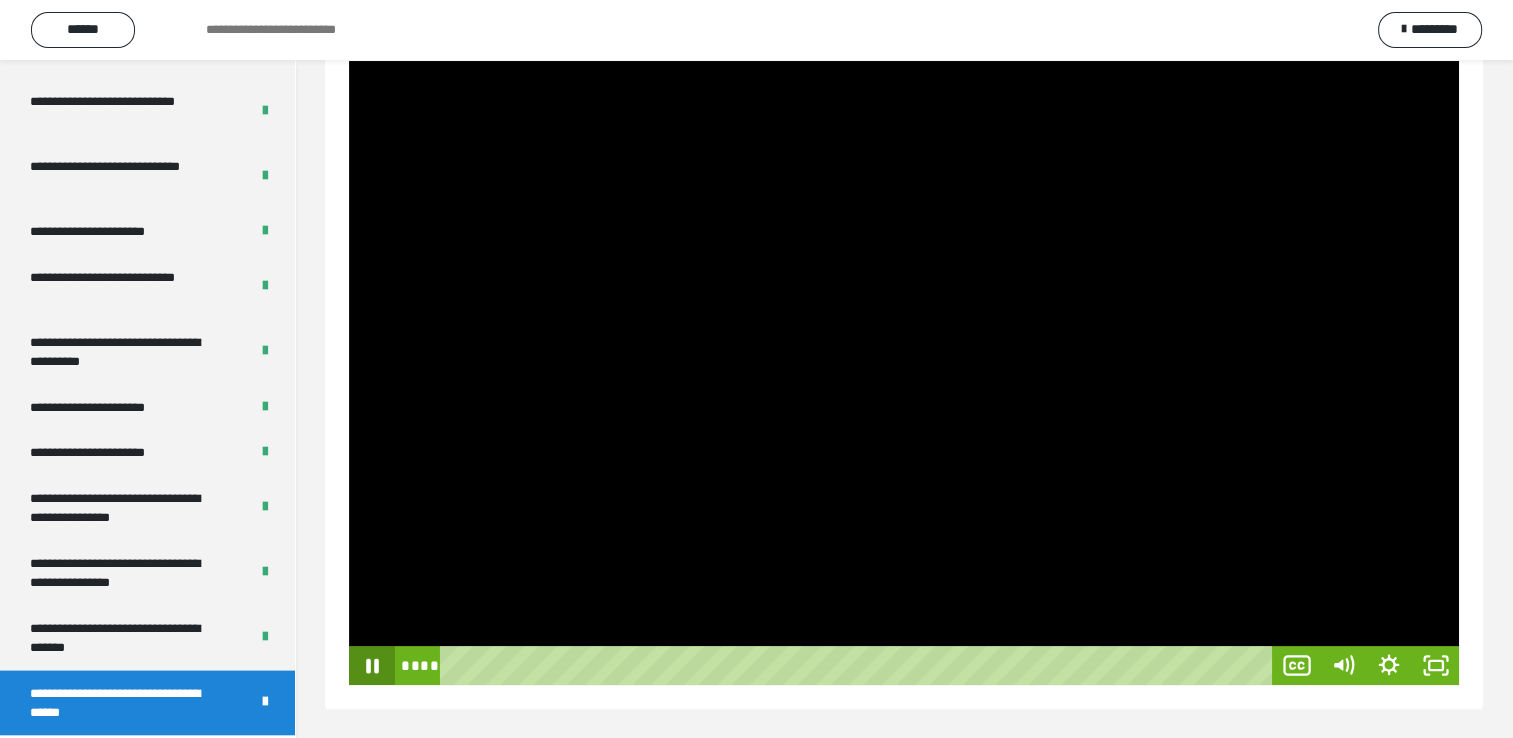 click 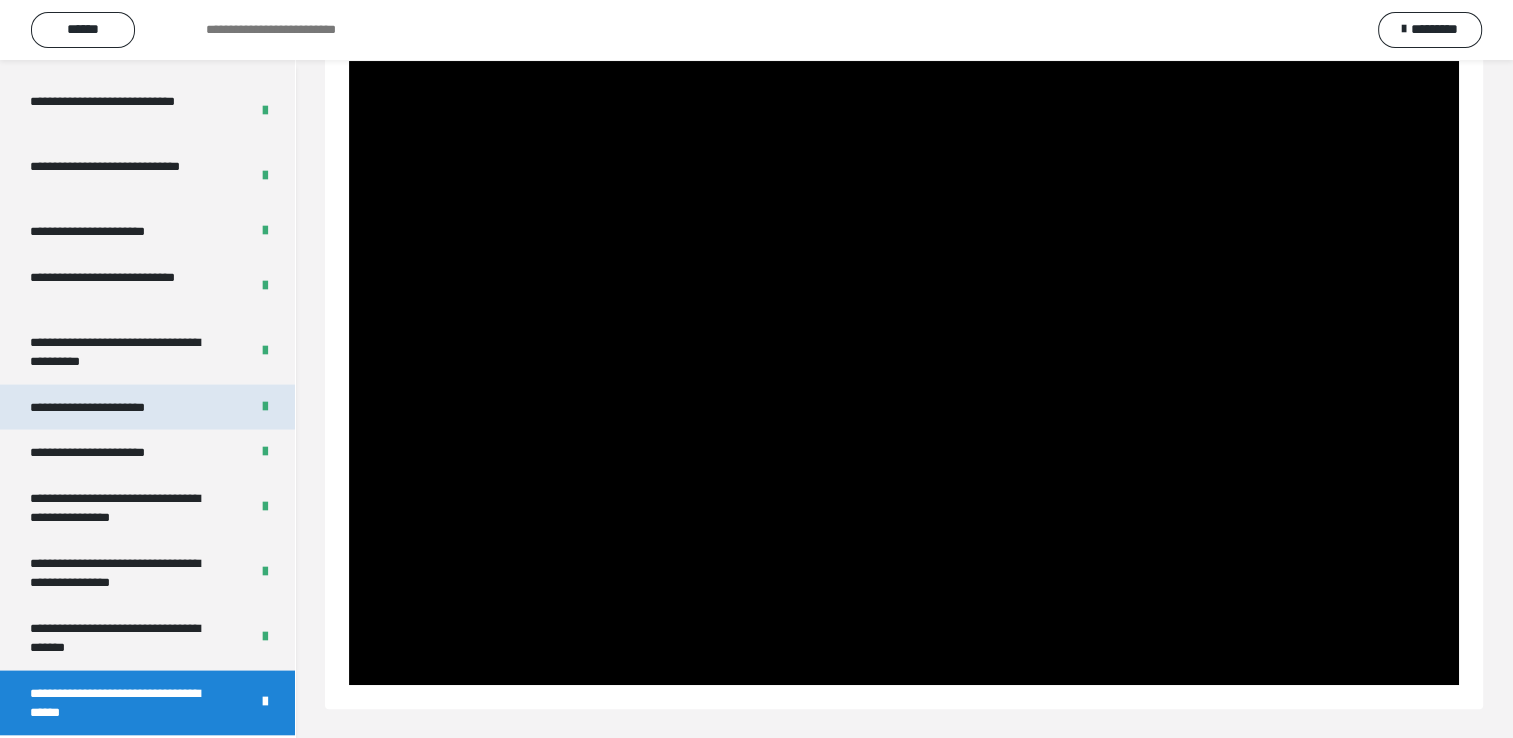 scroll, scrollTop: 3256, scrollLeft: 0, axis: vertical 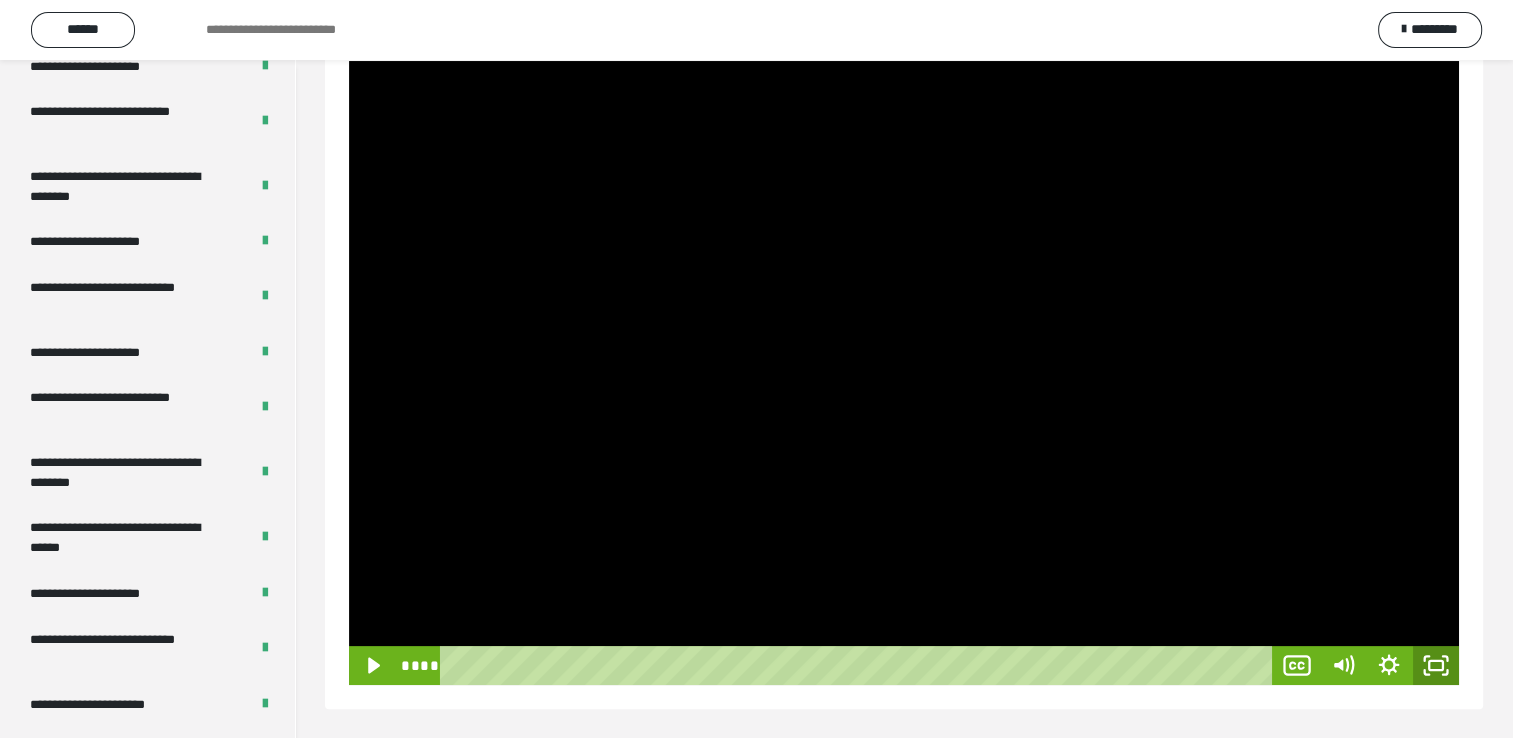 click 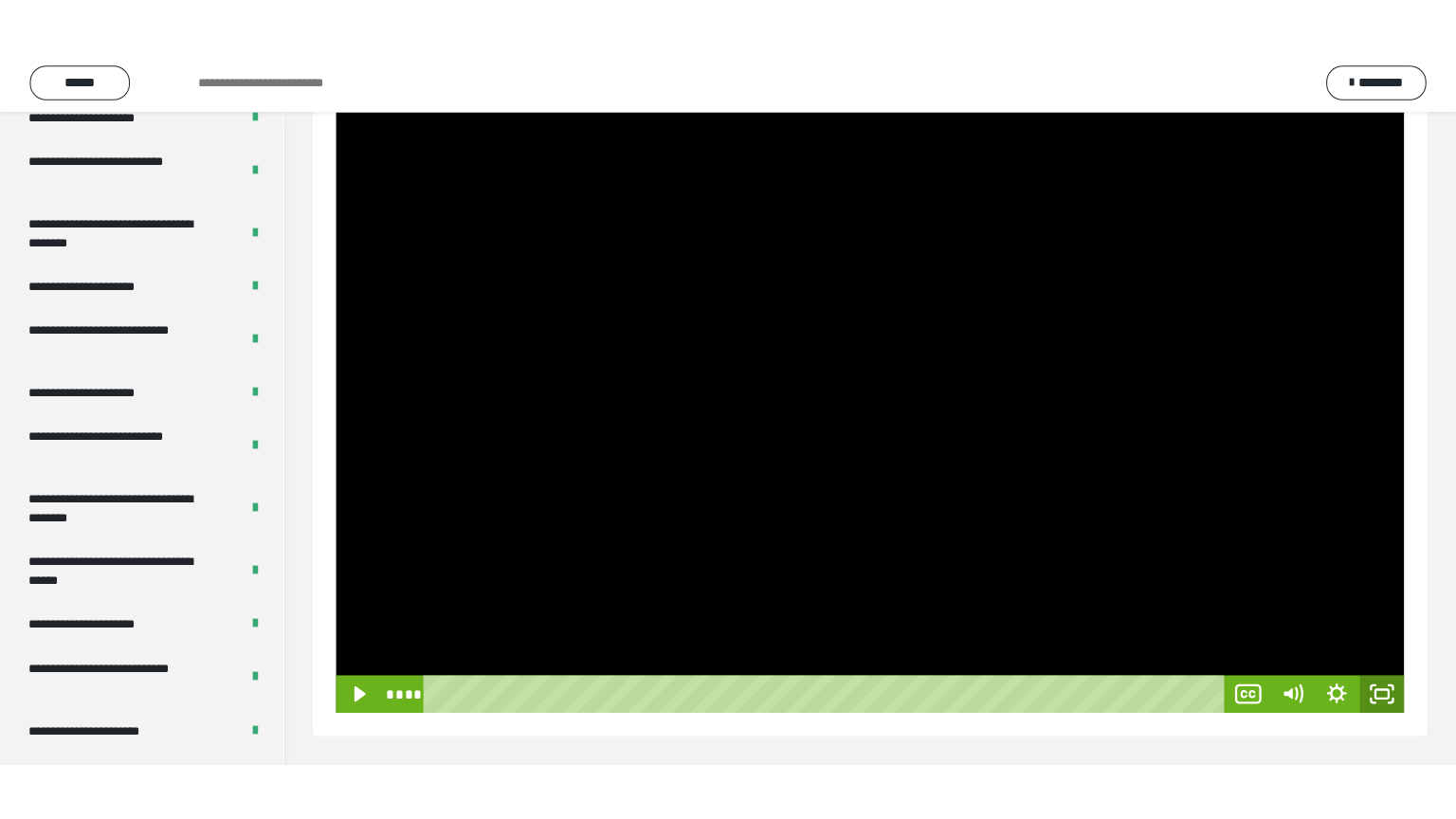 scroll, scrollTop: 178, scrollLeft: 0, axis: vertical 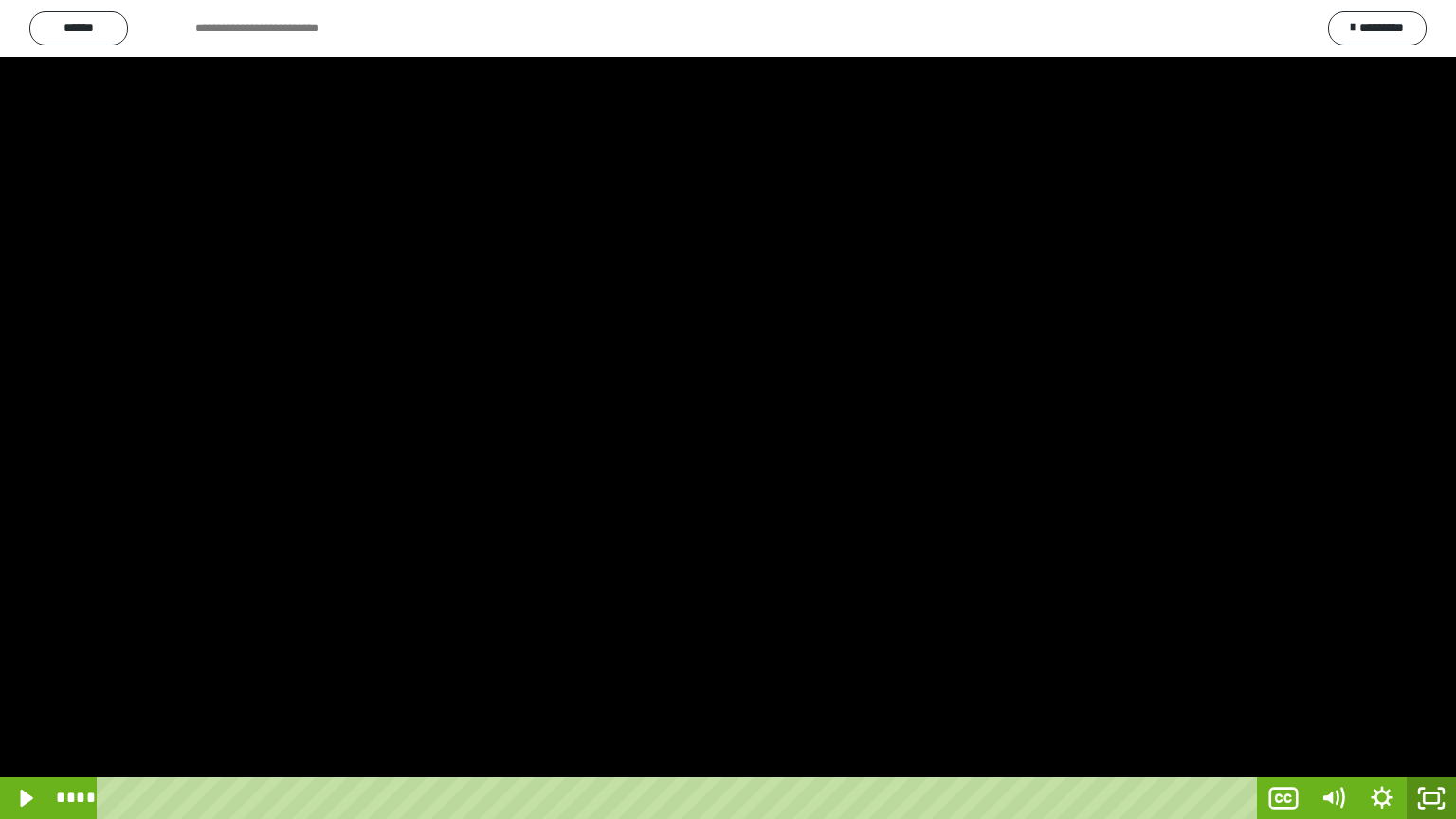 click 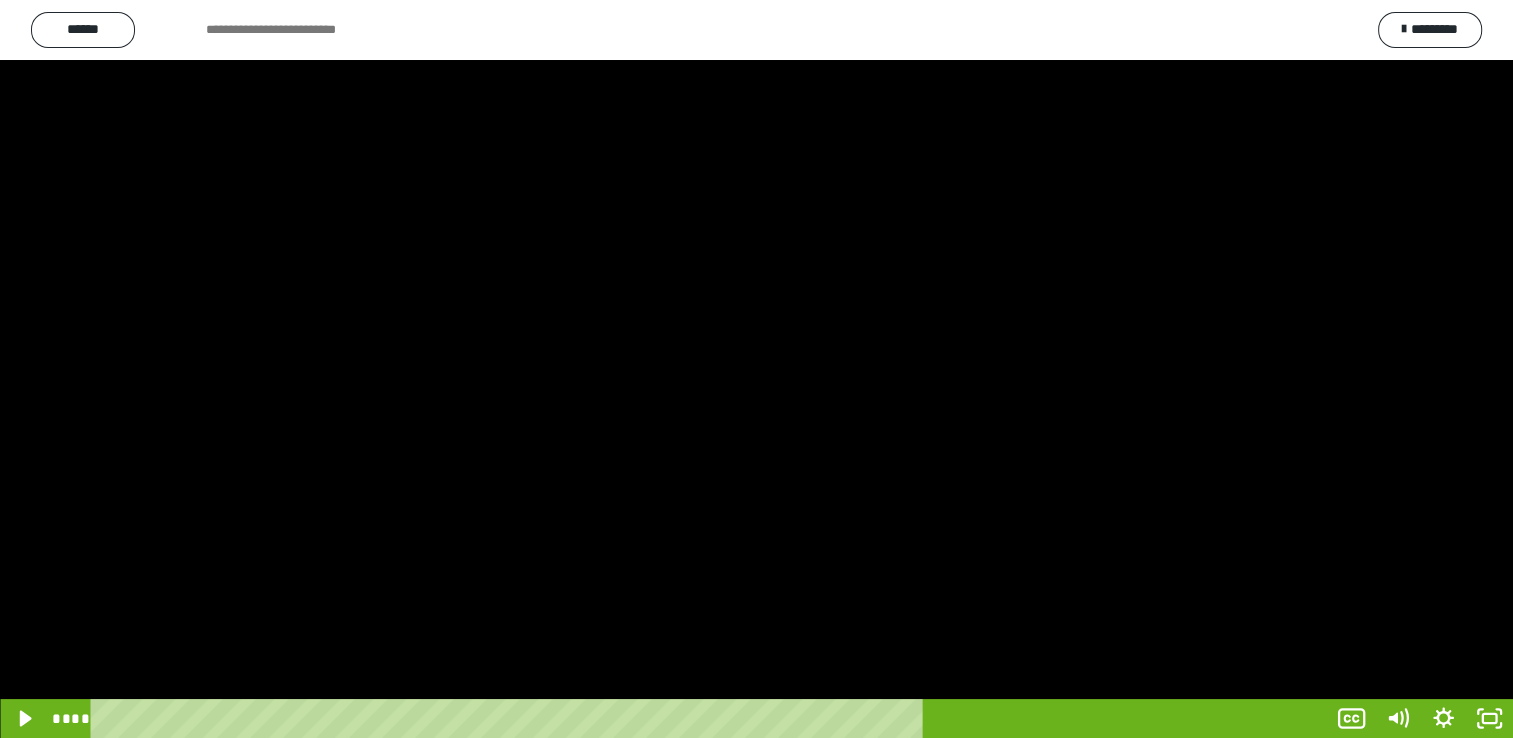 scroll, scrollTop: 297, scrollLeft: 0, axis: vertical 